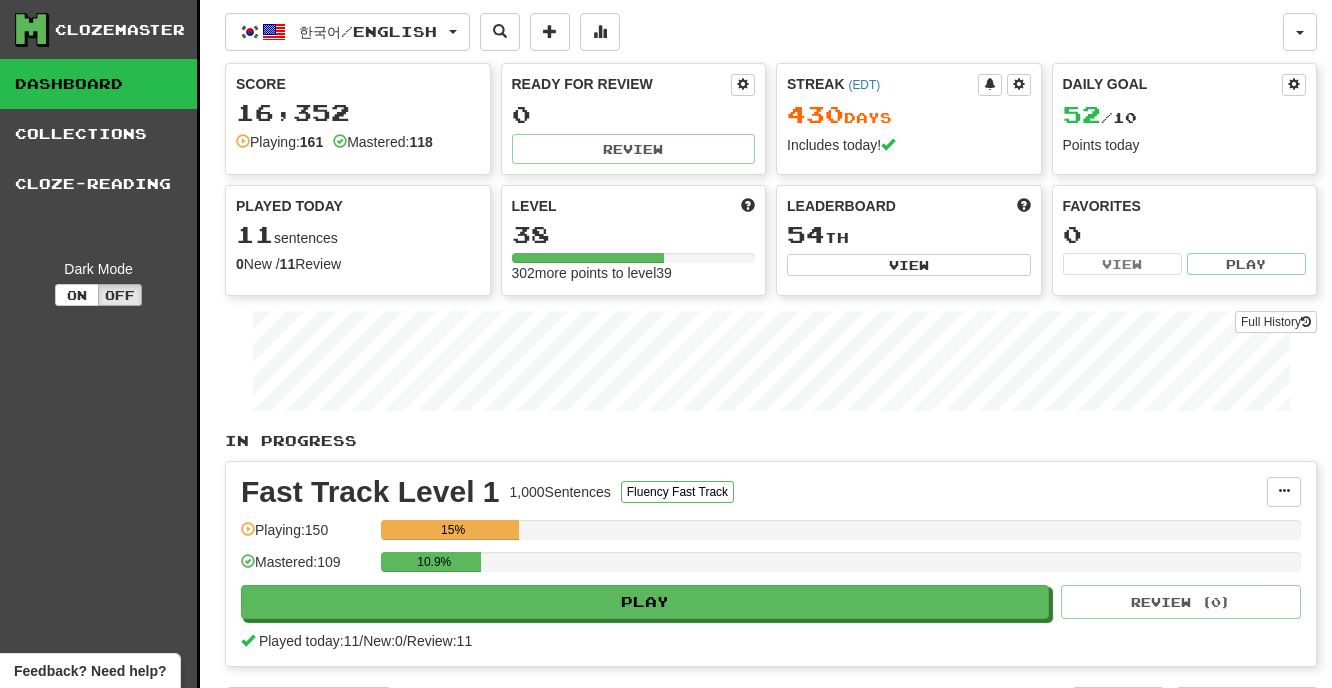 scroll, scrollTop: 0, scrollLeft: 0, axis: both 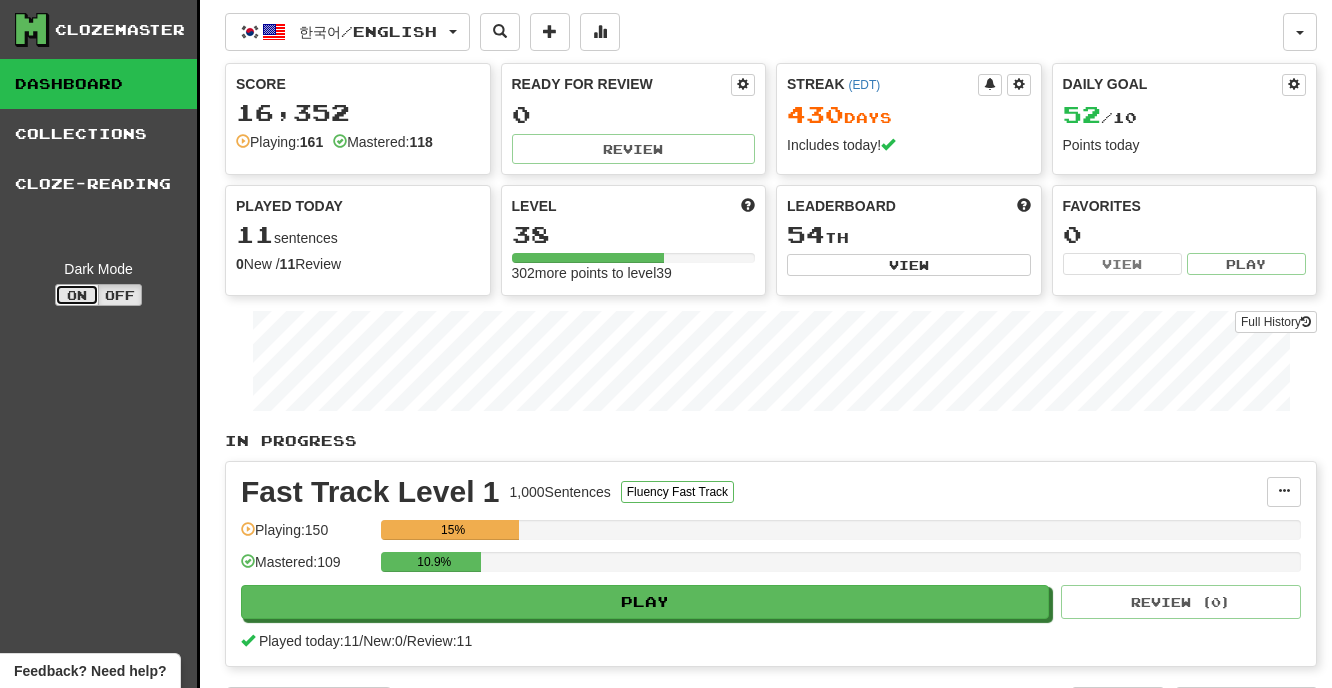 click on "On" at bounding box center (77, 295) 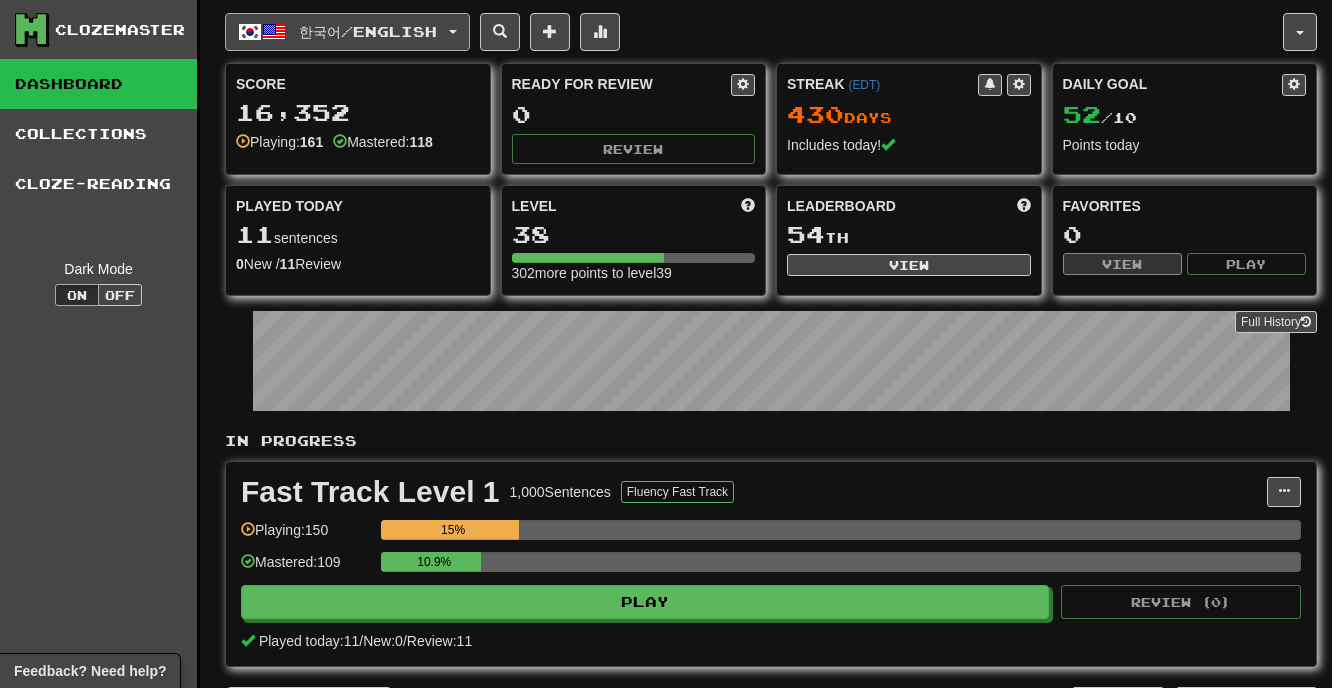 click on "한국어  /  English" at bounding box center [368, 31] 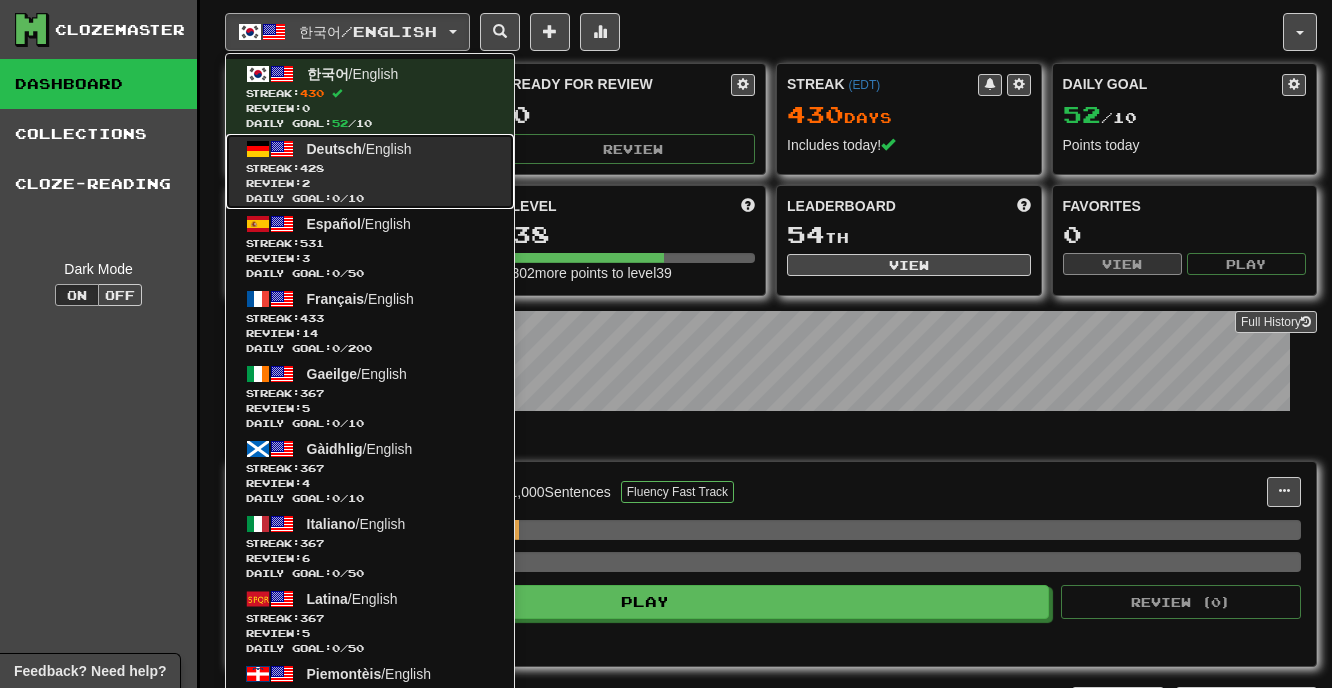 click on "Deutsch  /  English" at bounding box center [359, 149] 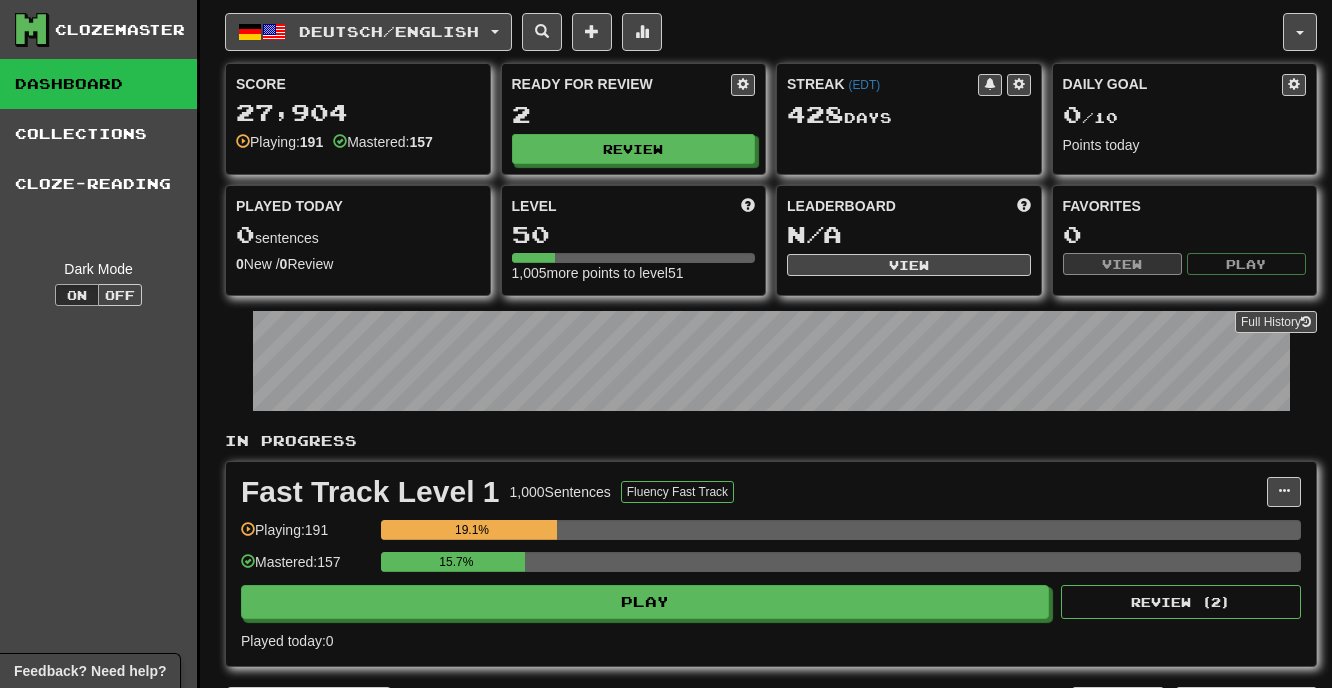 scroll, scrollTop: 0, scrollLeft: 0, axis: both 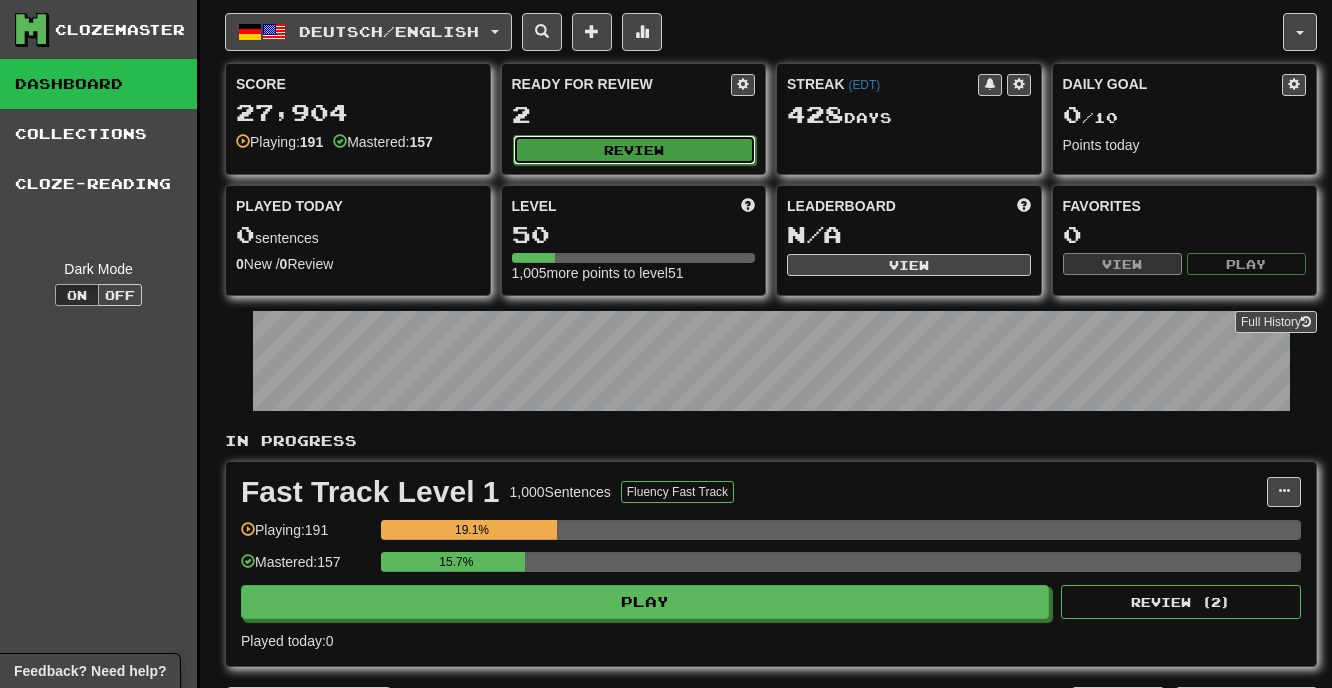 click on "Review" at bounding box center [635, 150] 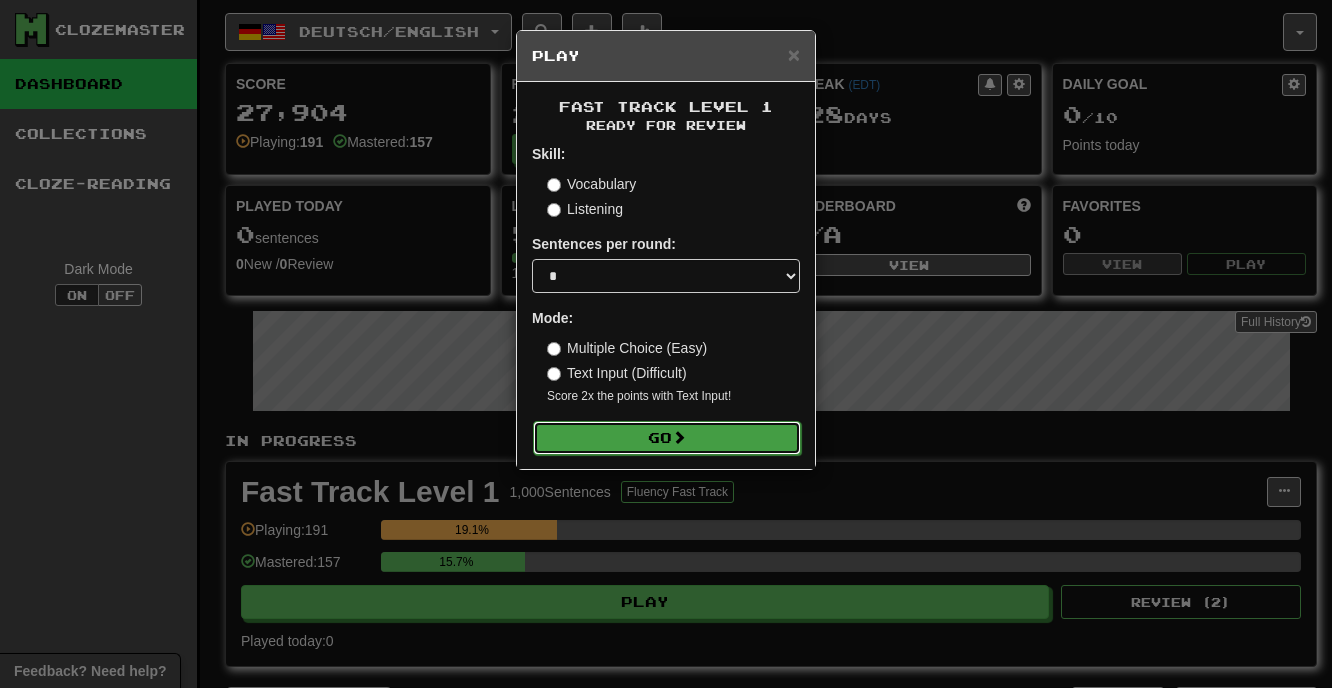 click on "Go" at bounding box center [667, 438] 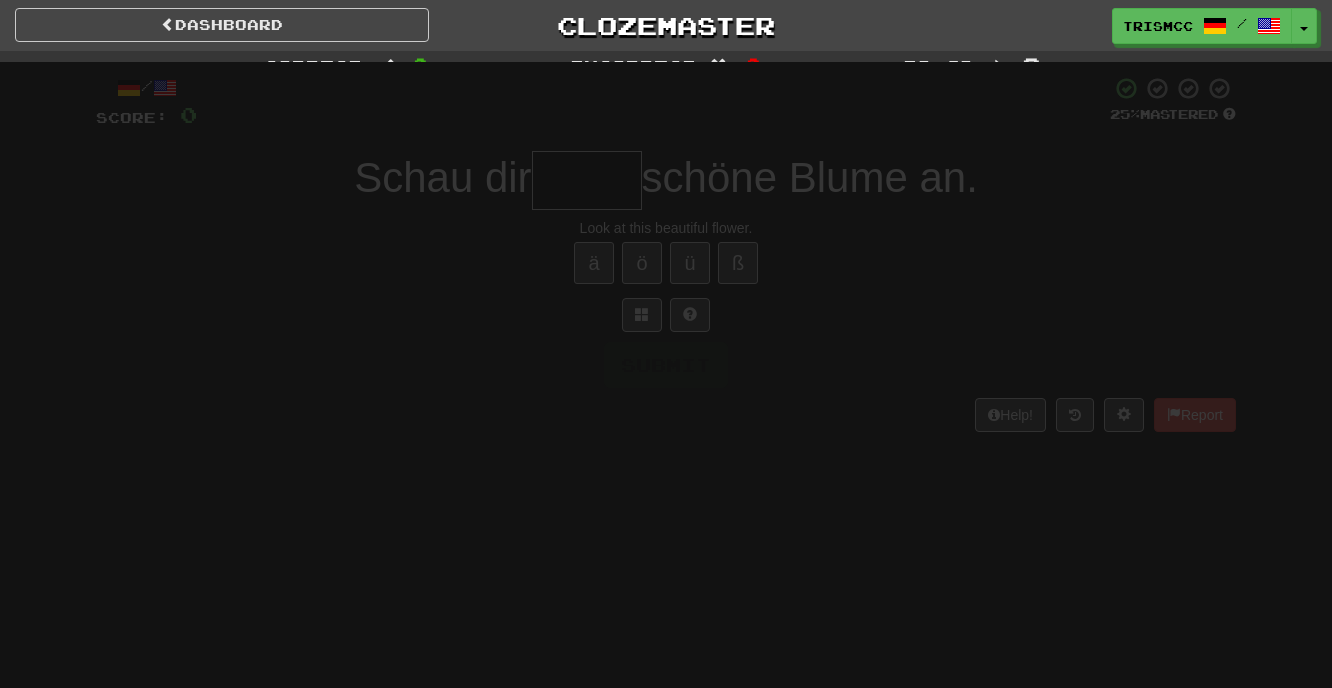 scroll, scrollTop: 0, scrollLeft: 0, axis: both 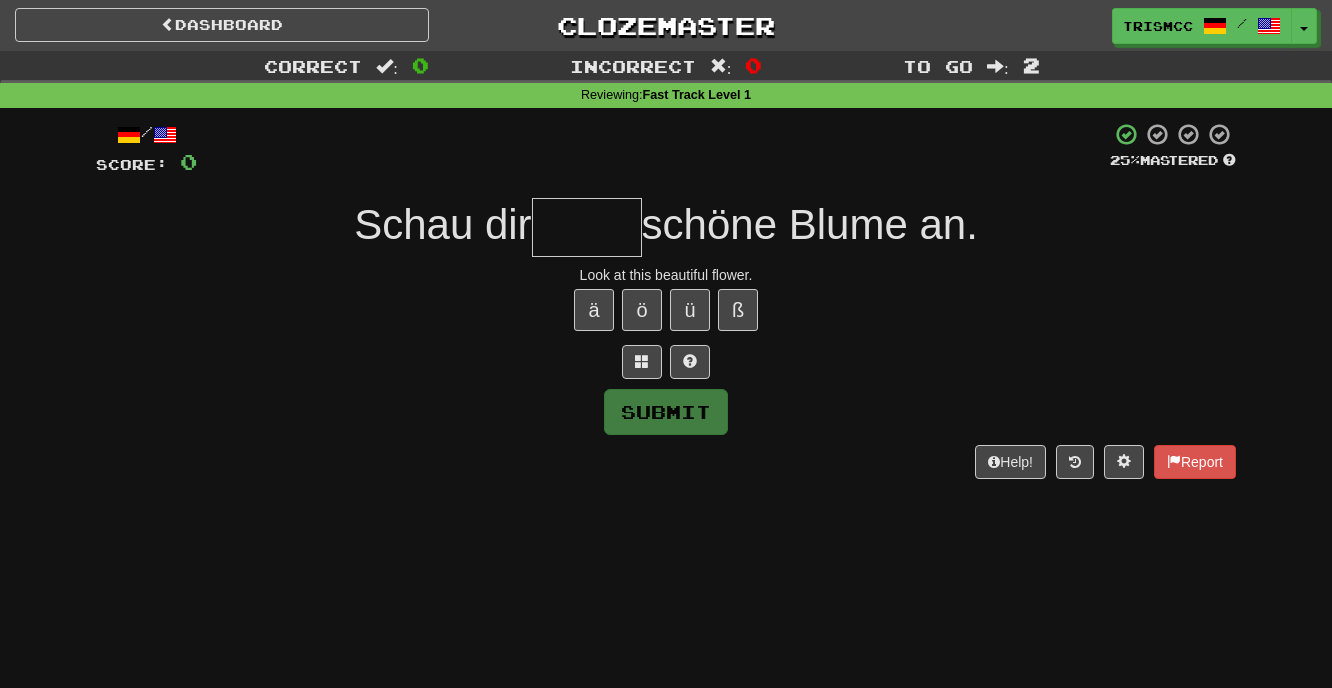 click at bounding box center (587, 227) 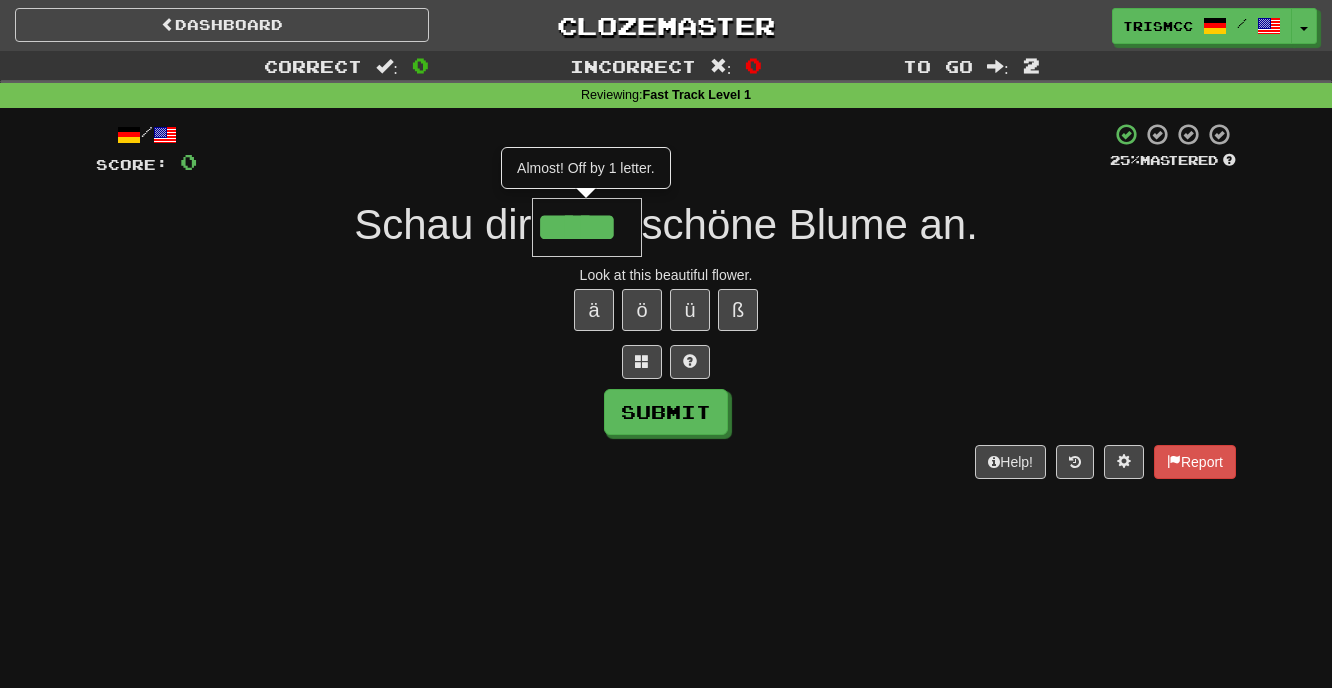 type on "*****" 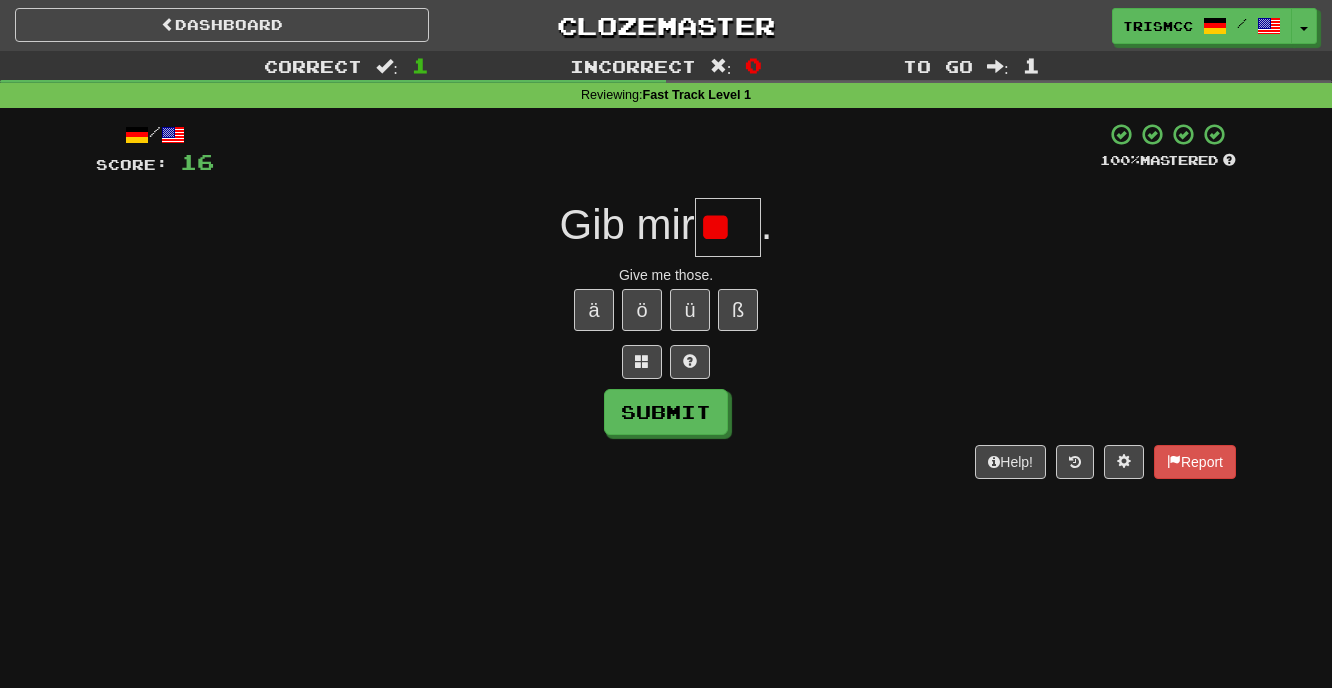 type on "*" 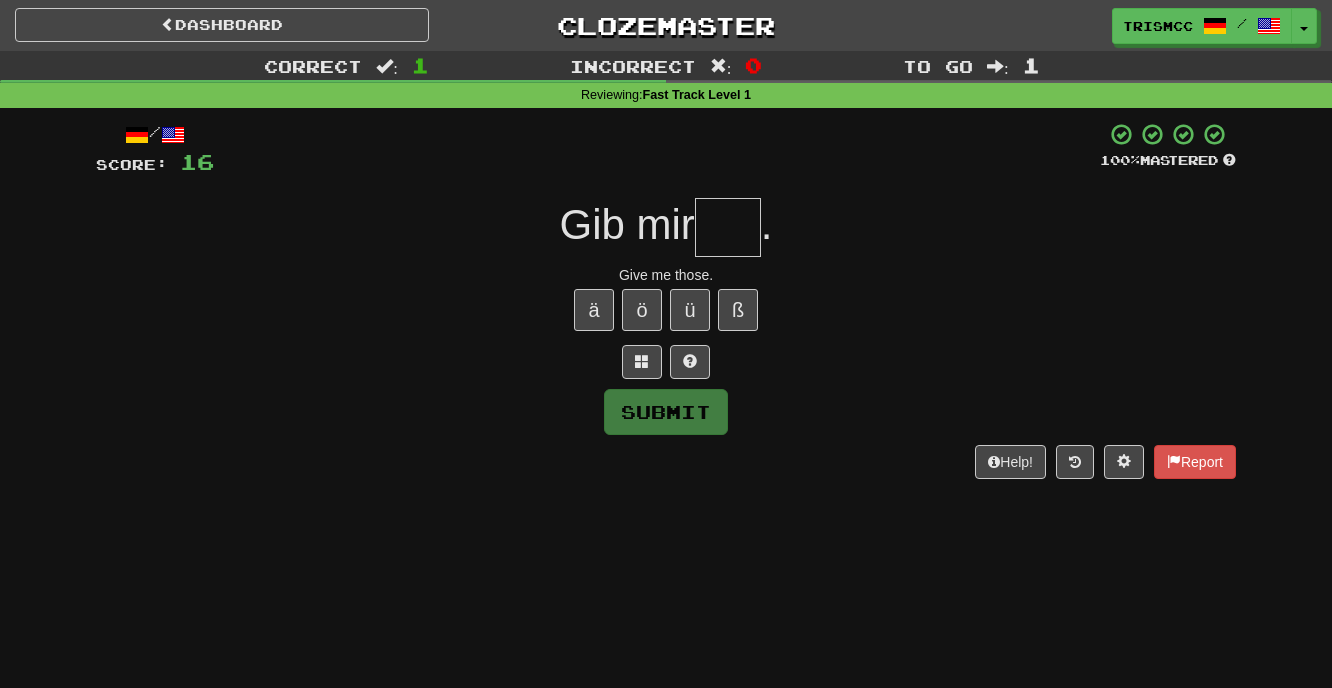type on "*" 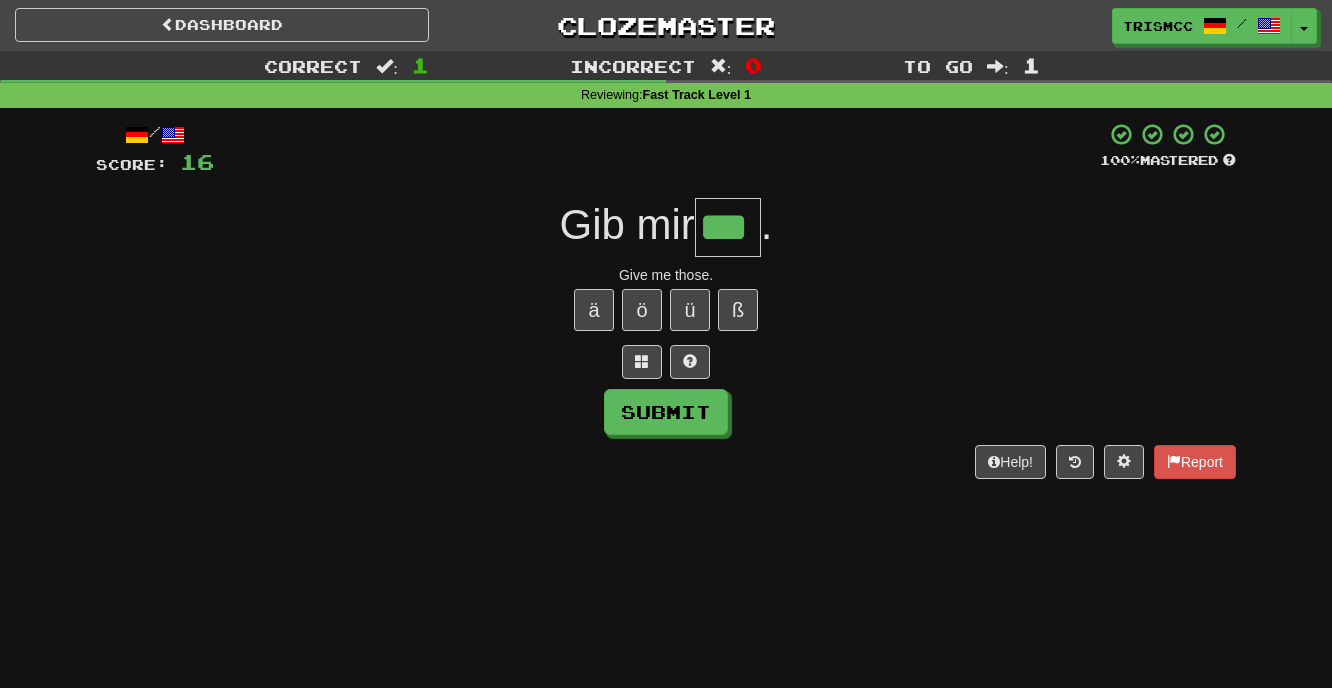 type on "***" 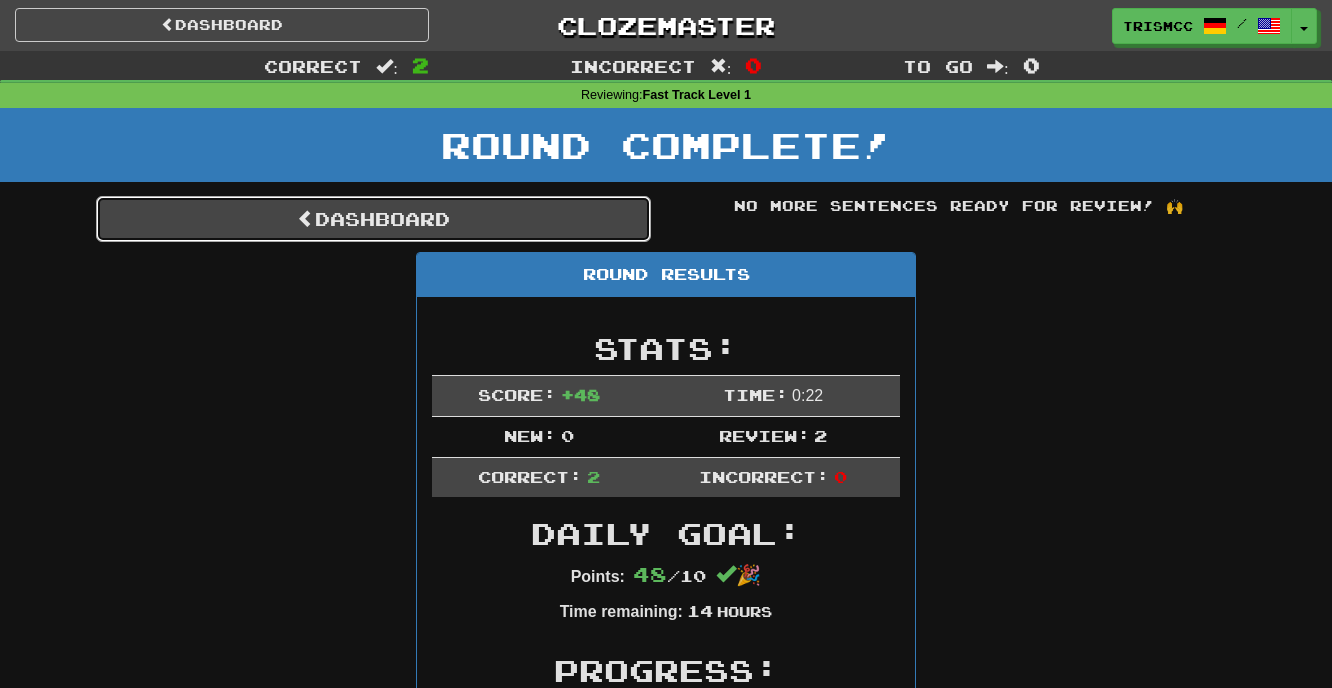click on "Dashboard" at bounding box center (373, 219) 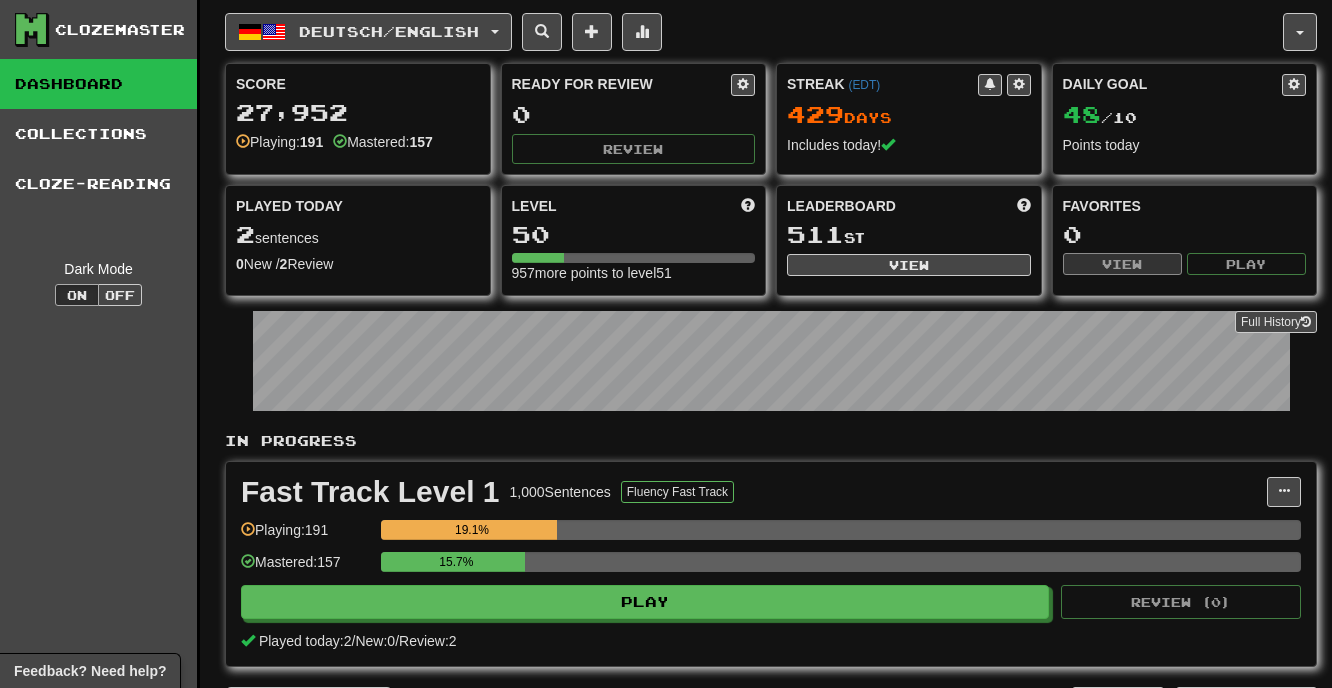 scroll, scrollTop: 0, scrollLeft: 0, axis: both 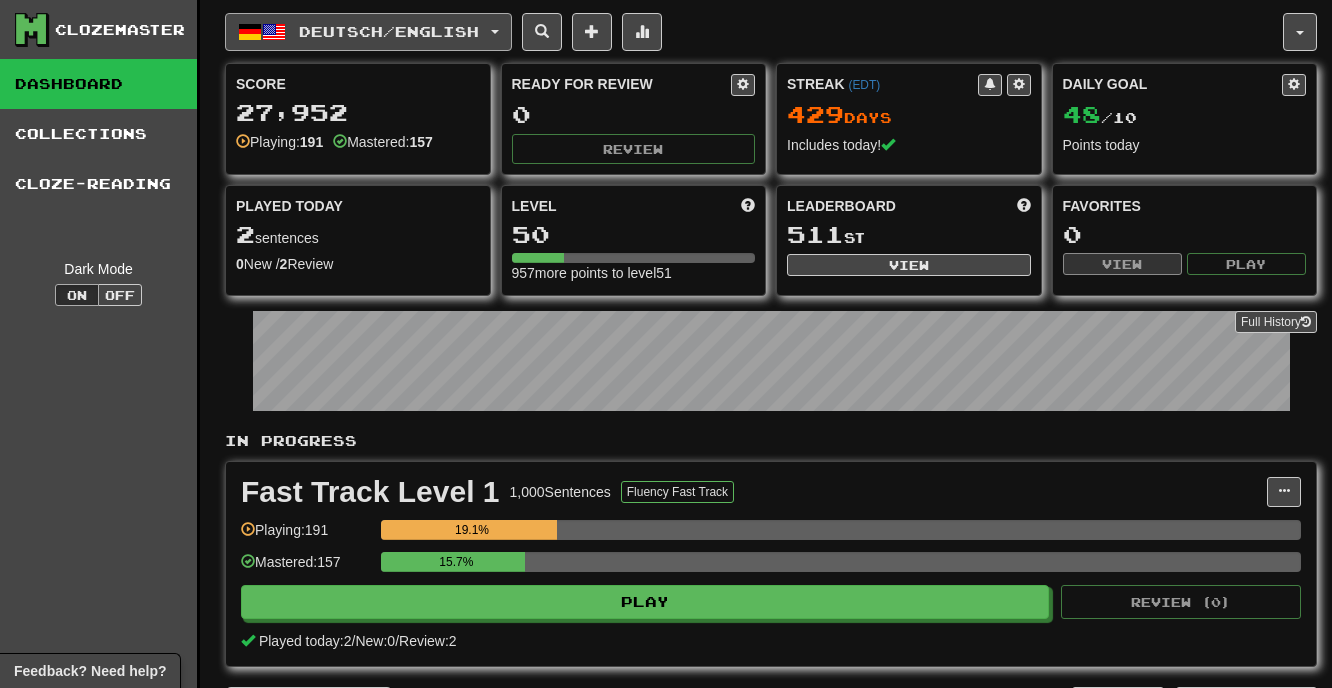 click on "Deutsch  /  English" at bounding box center [389, 31] 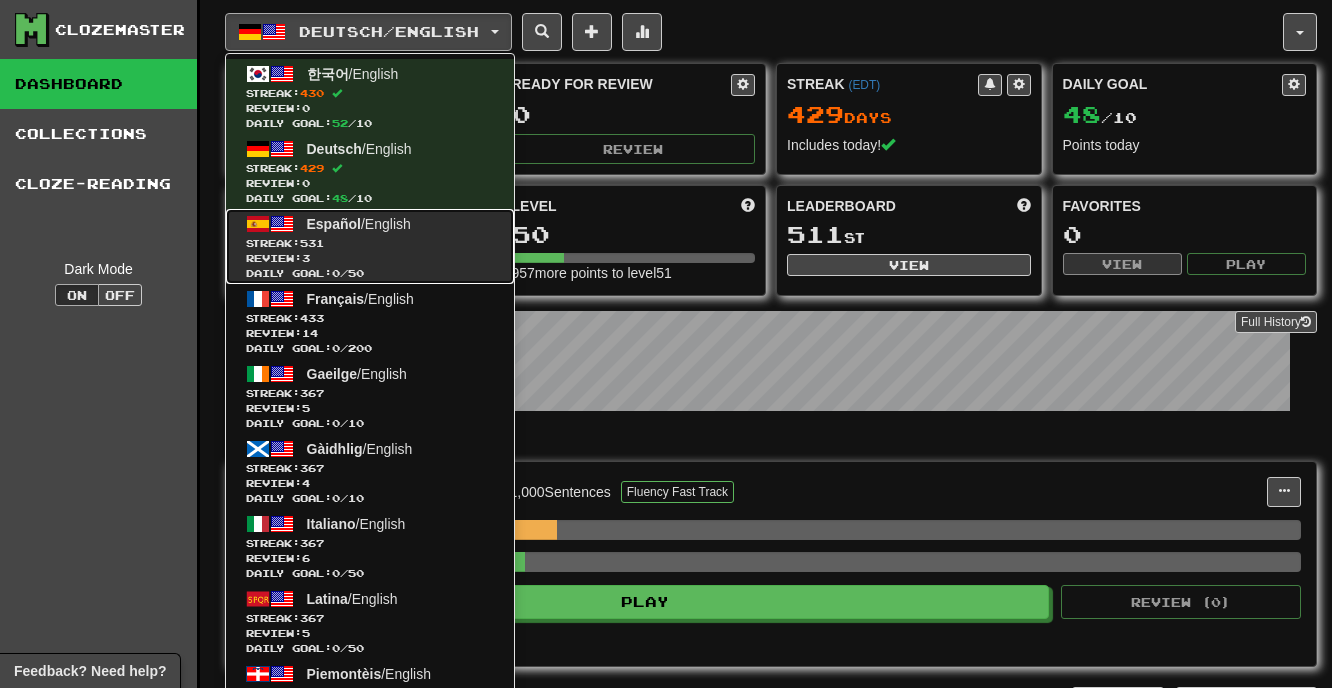 click on "Review:  3" at bounding box center [370, 258] 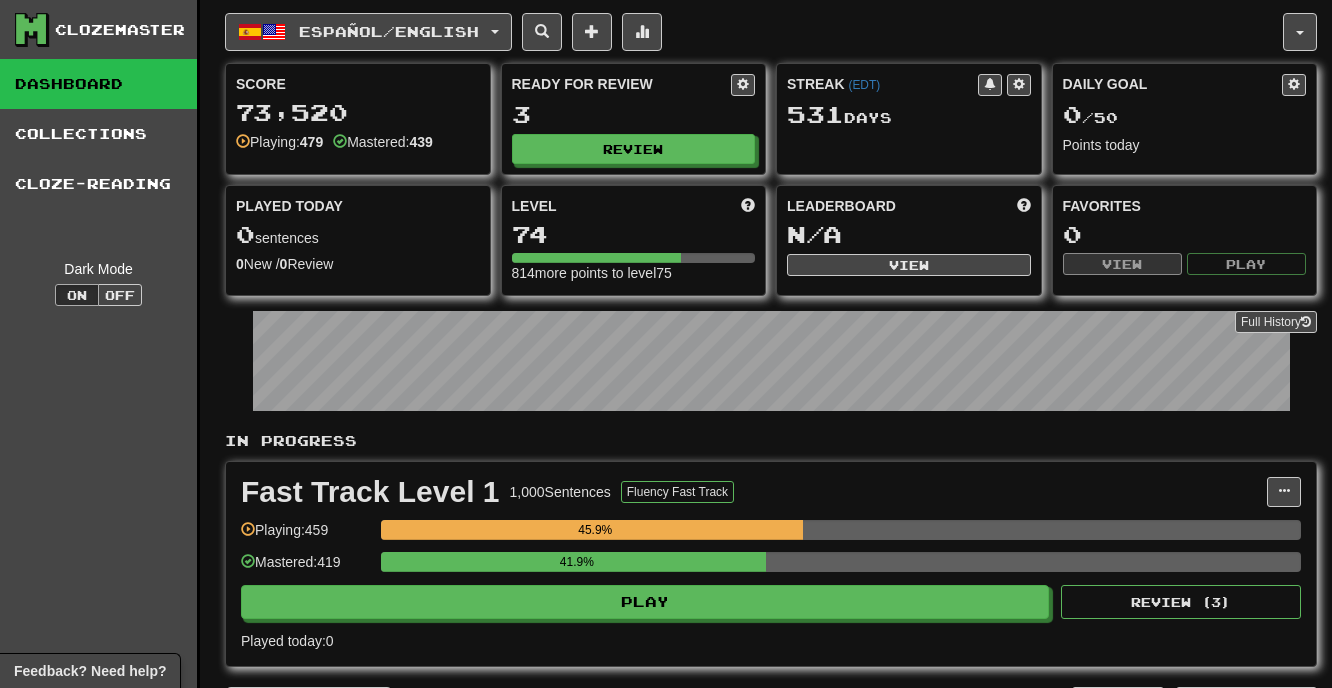 scroll, scrollTop: 0, scrollLeft: 0, axis: both 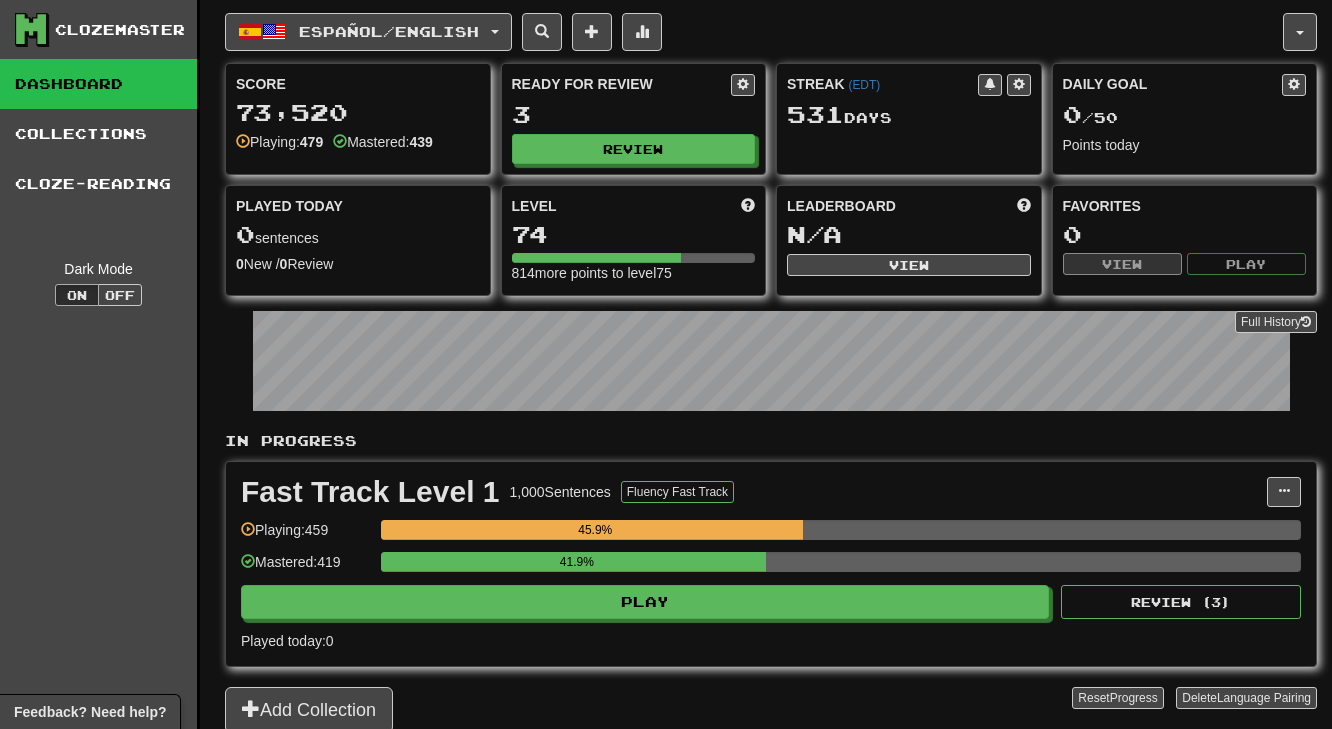 click on "Español  /  English 한국어  /  English Streak:  430   Review:  0 Daily Goal:  52  /  10 Deutsch  /  English Streak:  429   Review:  0 Daily Goal:  48  /  10 Español  /  English Streak:  531   Review:  3 Daily Goal:  0  /  50 Français  /  English Streak:  433   Review:  14 Daily Goal:  0  /  200 Gaeilge  /  English Streak:  367   Review:  5 Daily Goal:  0  /  10 Gàidhlig  /  English Streak:  367   Review:  4 Daily Goal:  0  /  10 Italiano  /  English Streak:  367   Review:  6 Daily Goal:  0  /  50 Latina  /  English Streak:  367   Review:  5 Daily Goal:  0  /  50 Piemontèis  /  English Streak:  367   Review:  4 Daily Goal:  0  /  10 Português  /  English Streak:  367   Review:  6 Daily Goal:  0  /  10 Srpski  /  English Streak:  367   Review:  6 Daily Goal:  0  /  10 Türkçe  /  English Streak:  367   Review:  8 Daily Goal:  0  /  10 Русский  /  English Streak:  367   Review:  3 Daily Goal:  0  /  10 हिन्दी  /  English Streak:  367   Review:  6 Daily Goal:  0  /  10 中文  /  367" at bounding box center [771, 391] 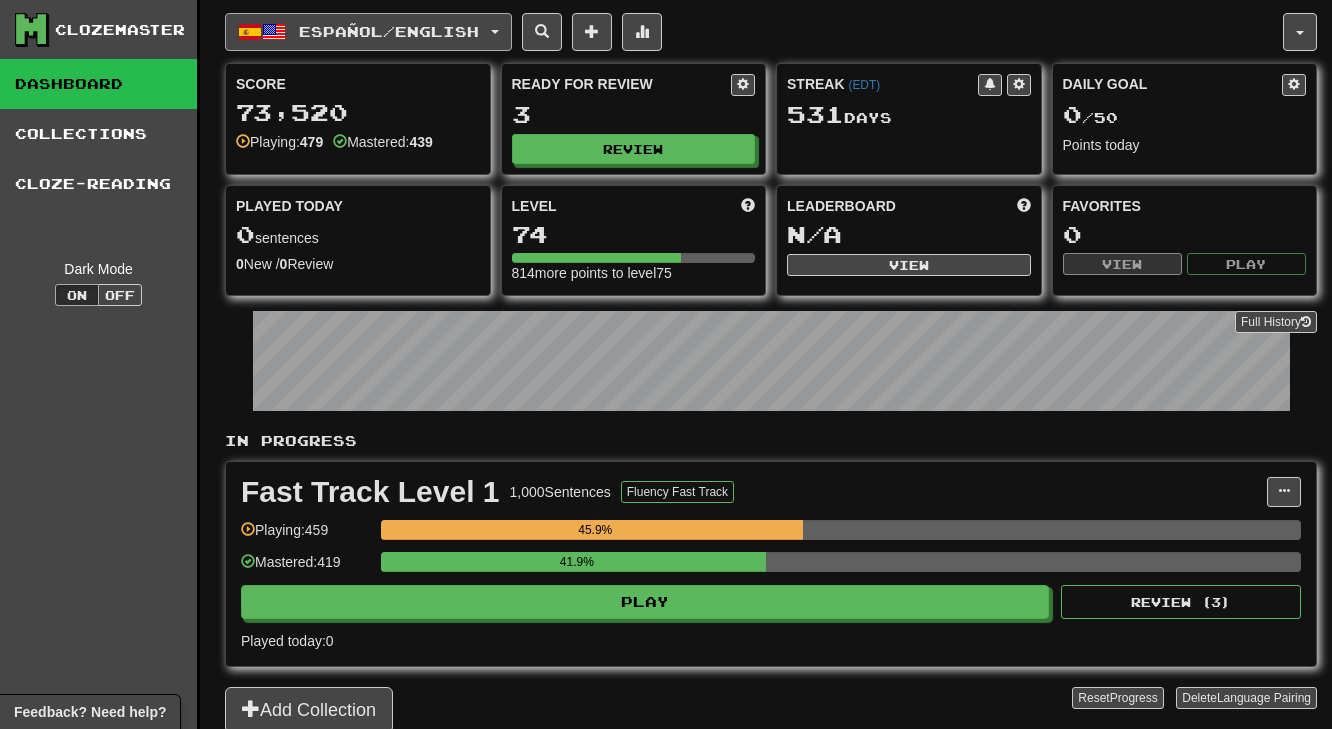 click on "Español  /  English" at bounding box center [368, 32] 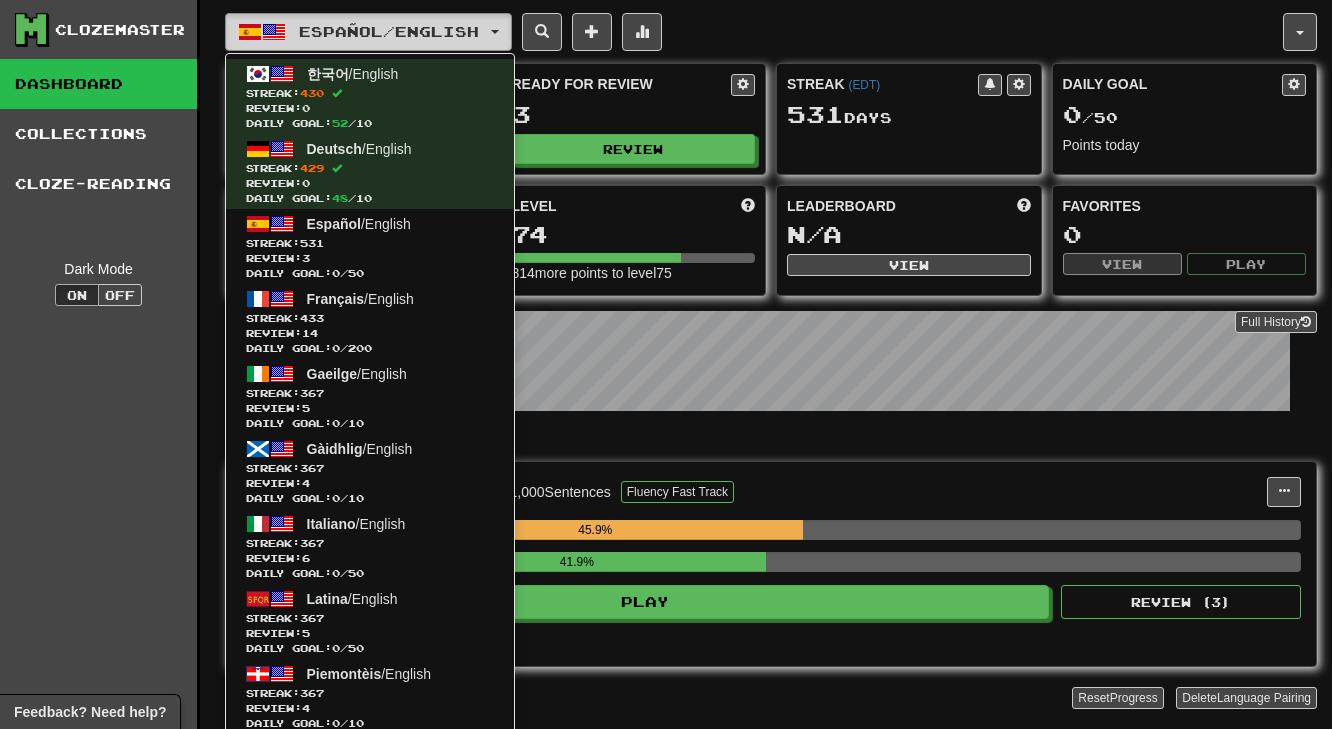 click on "Español  /  English" at bounding box center (389, 31) 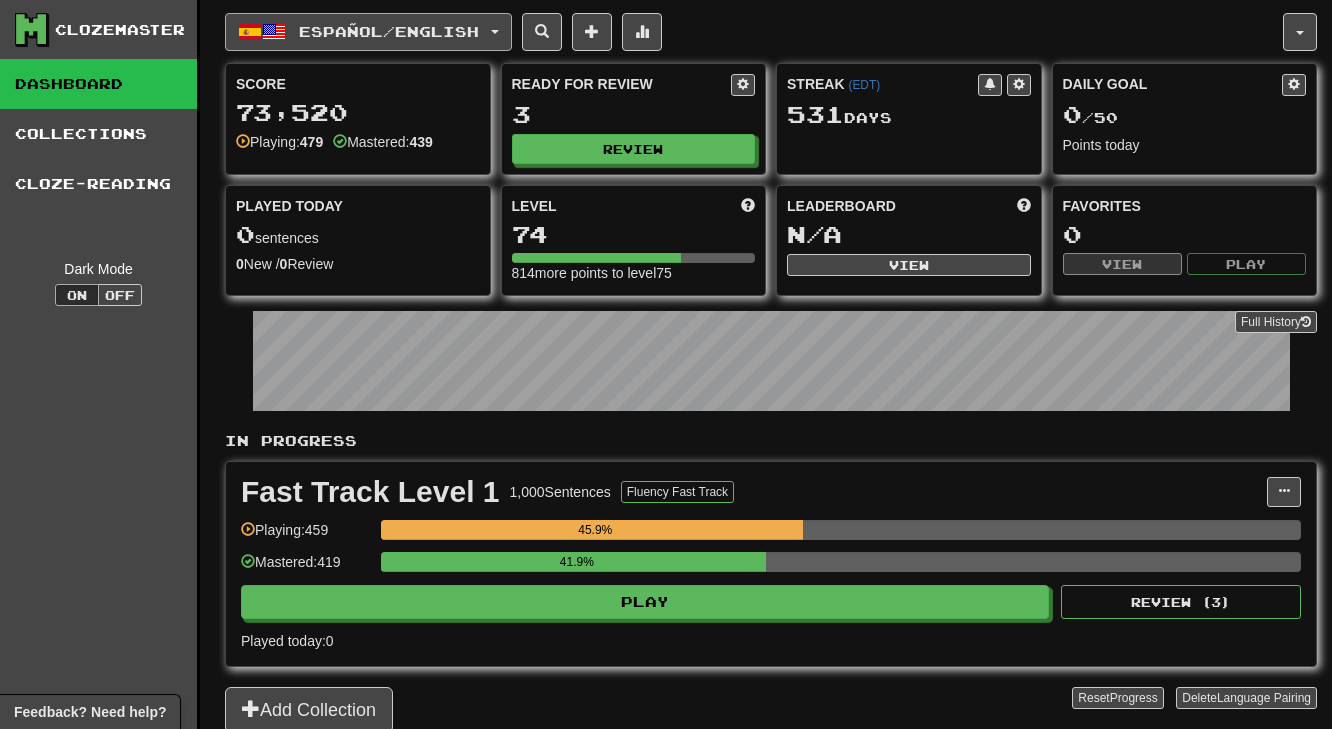 click on "Español  /  English" at bounding box center [389, 31] 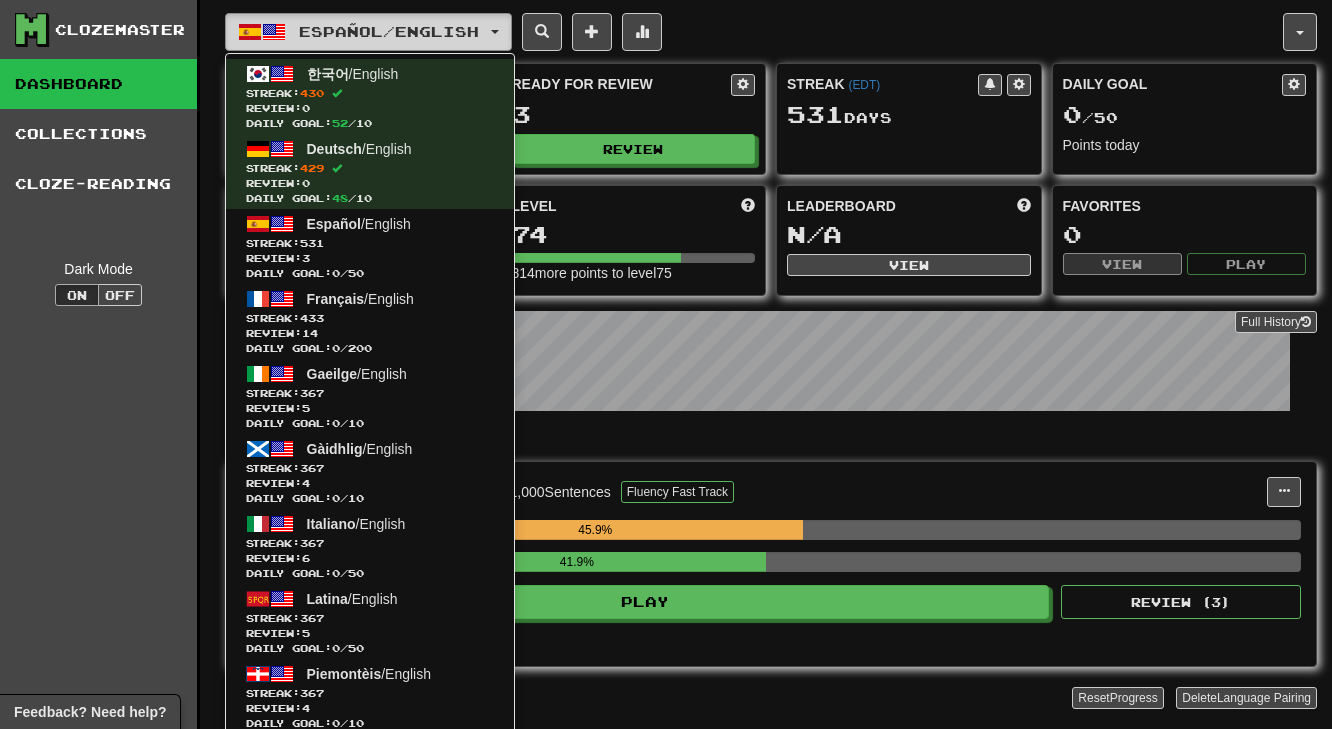 click on "Español  /  English" at bounding box center [389, 31] 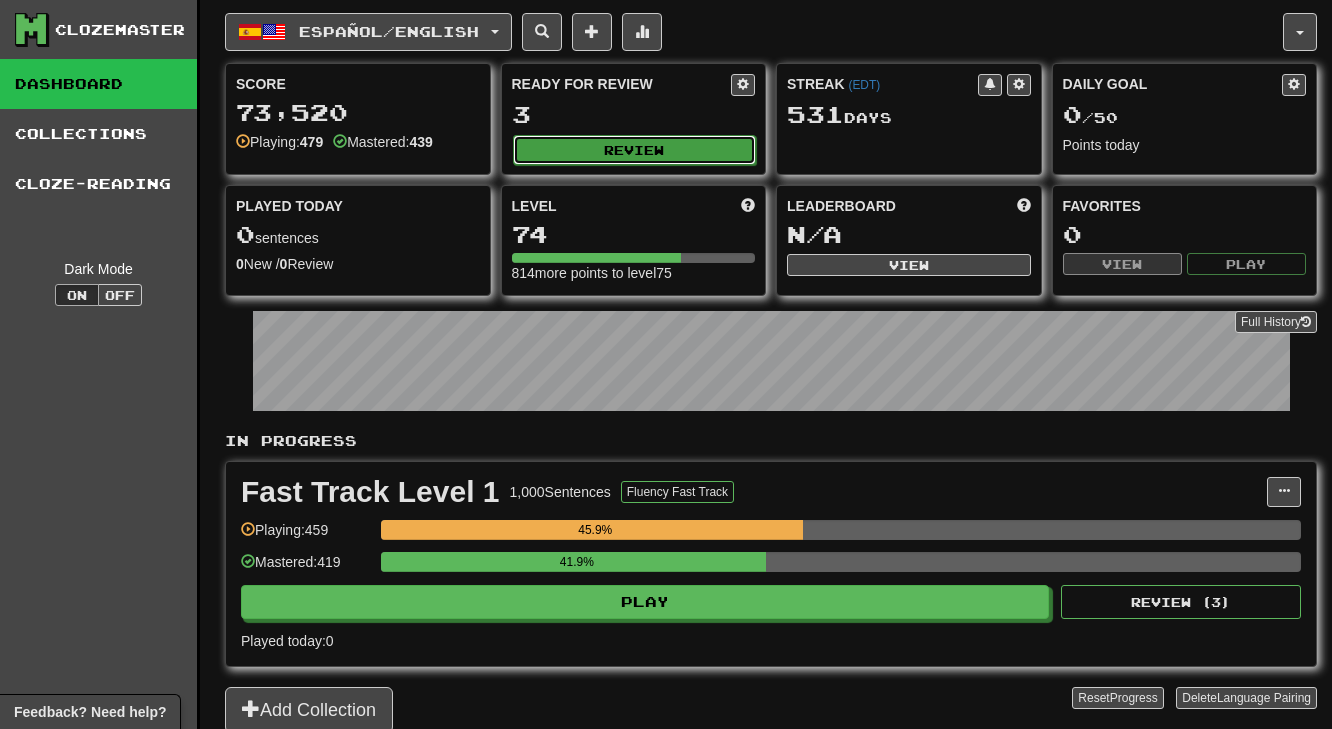 click on "Review" at bounding box center (635, 150) 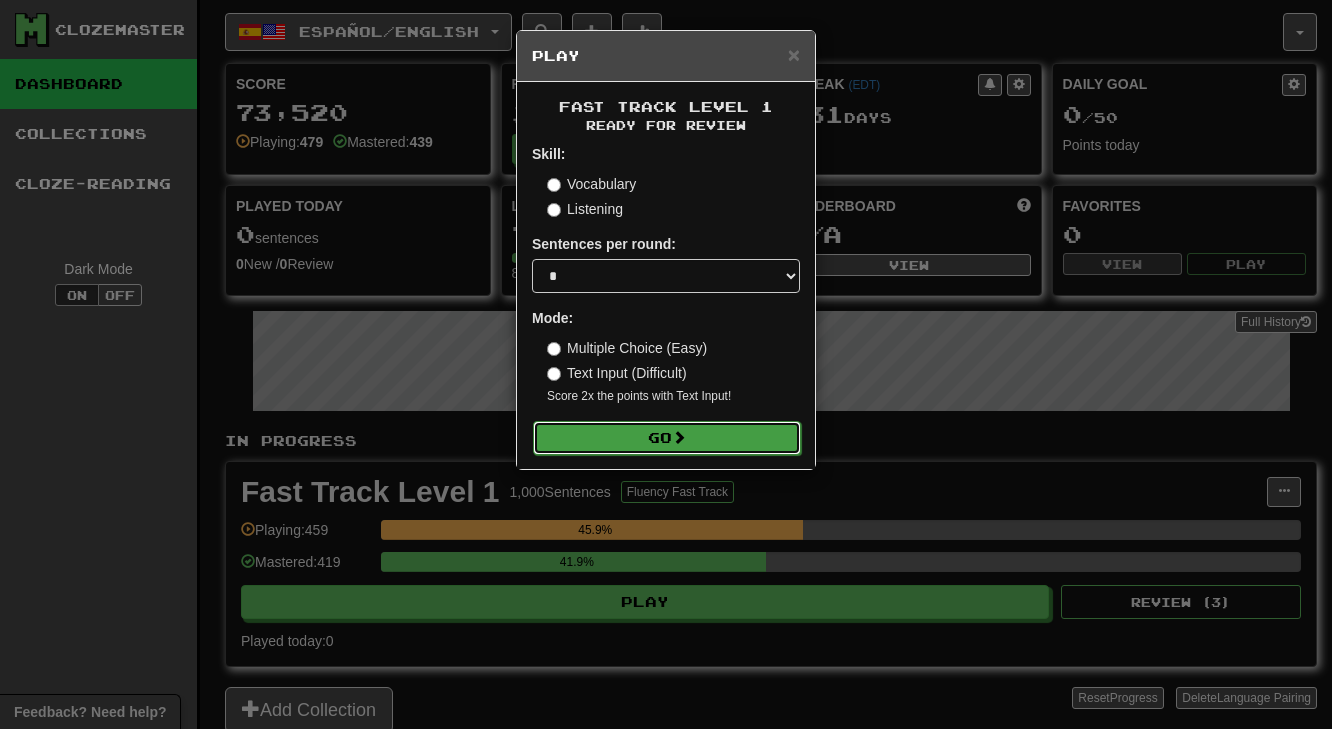 click on "Go" at bounding box center (667, 438) 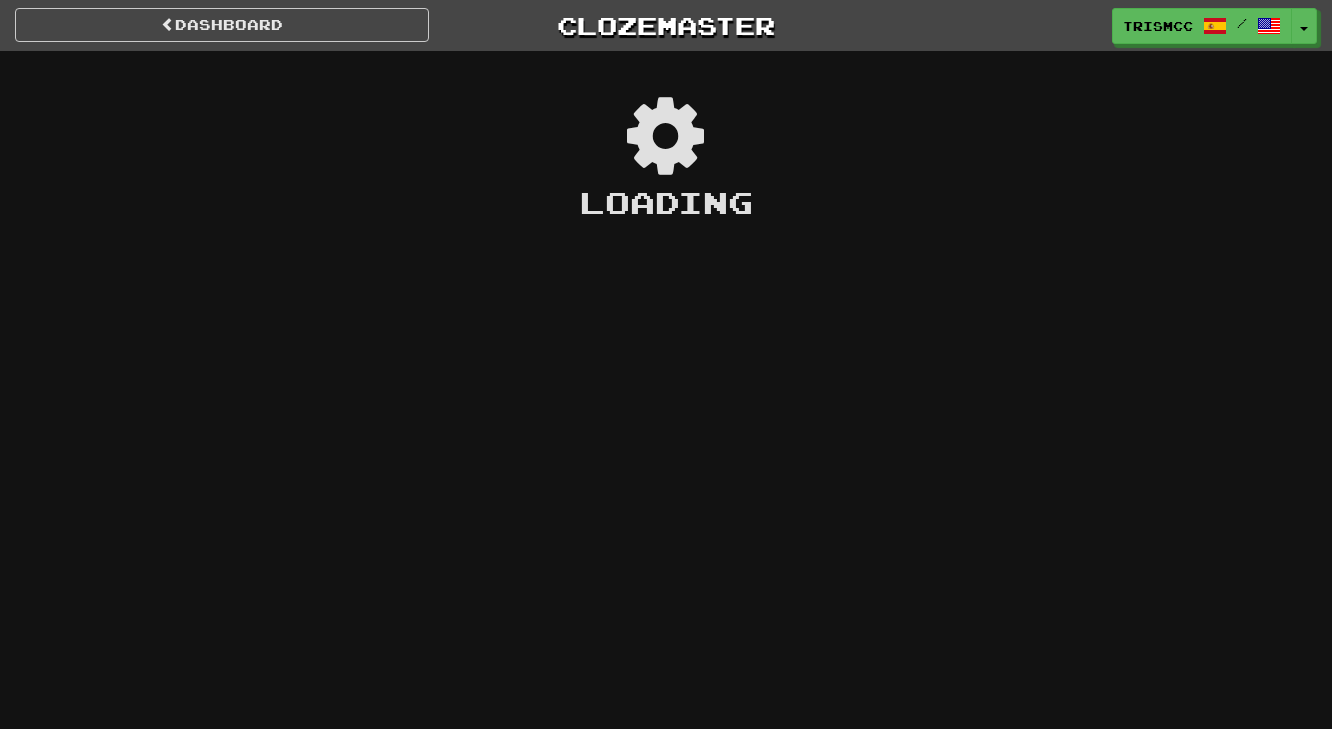 scroll, scrollTop: 0, scrollLeft: 0, axis: both 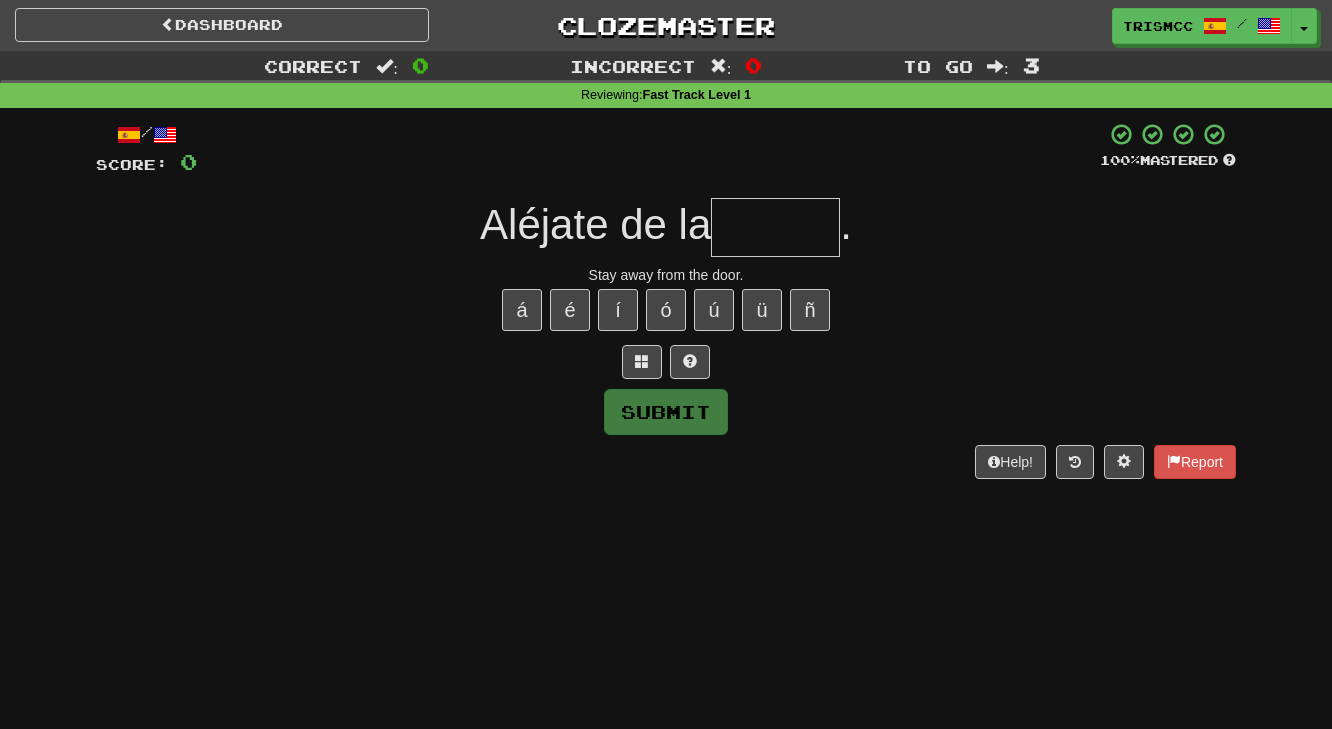 click at bounding box center (775, 227) 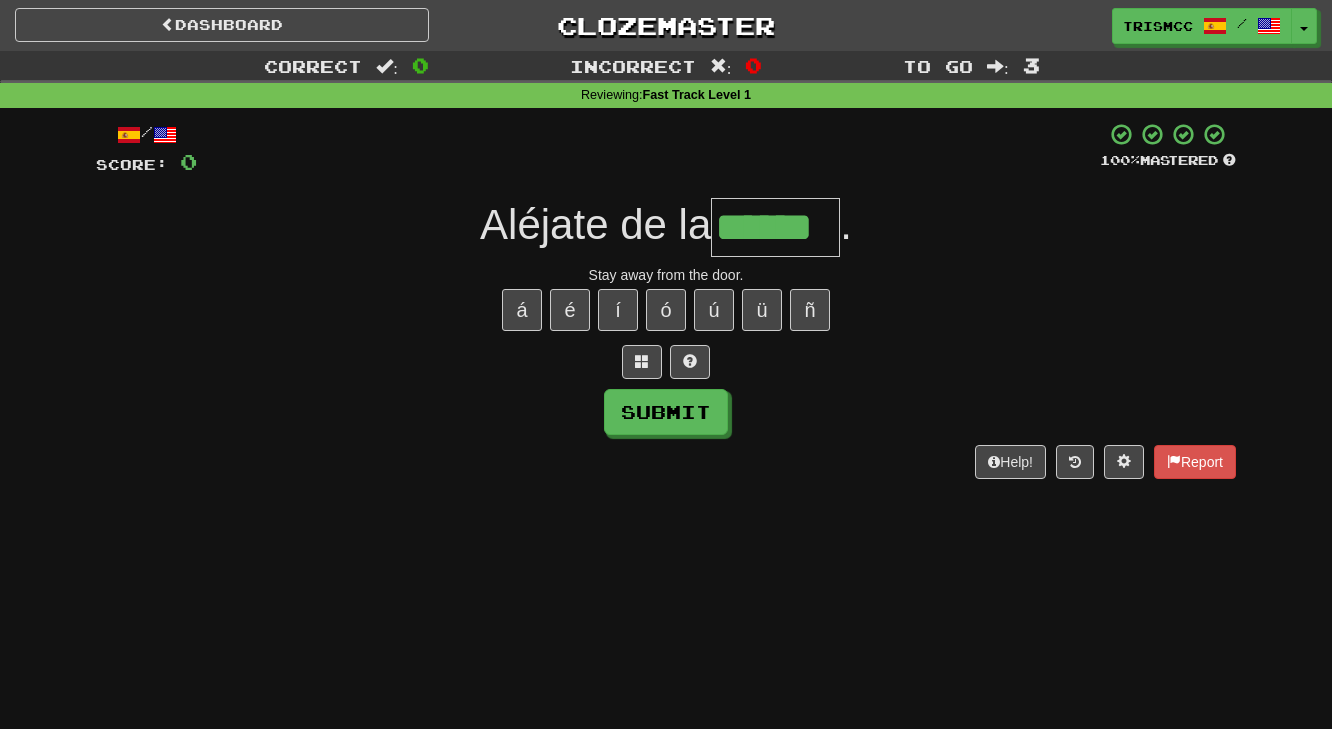 type on "******" 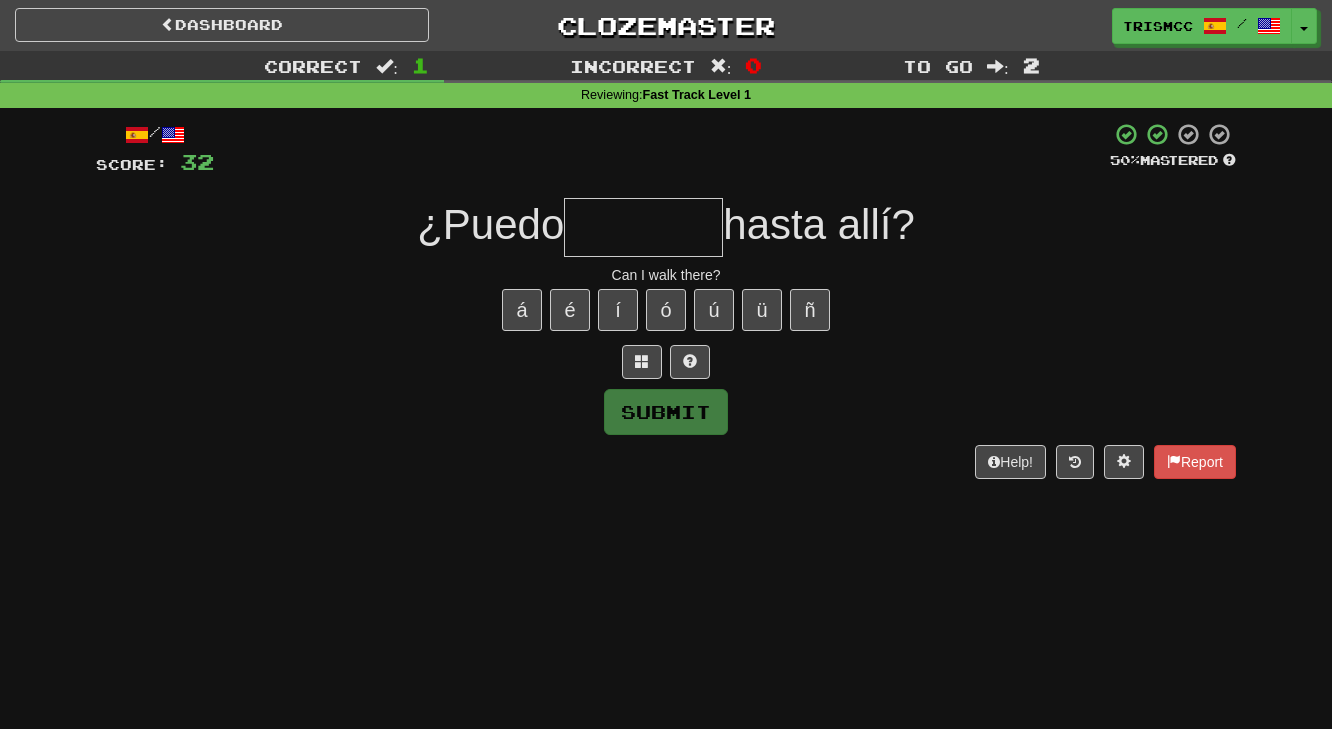 click at bounding box center (643, 227) 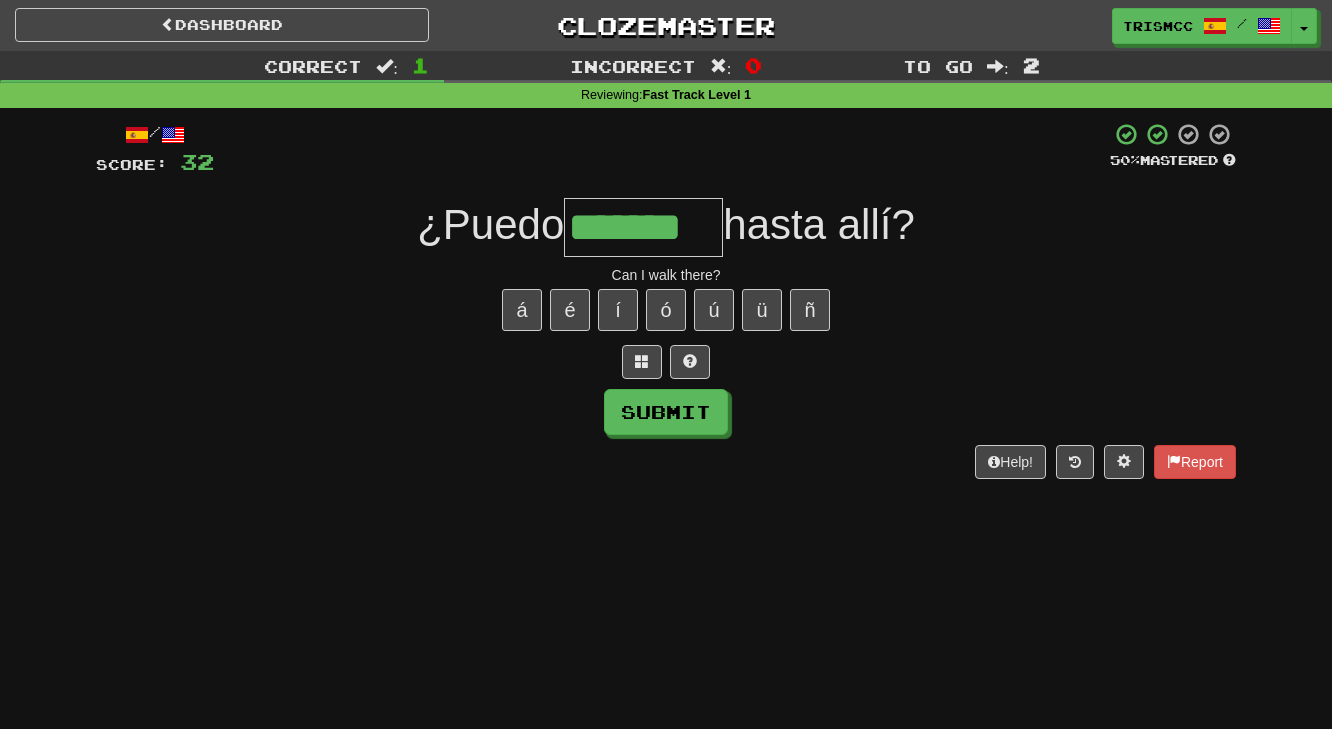 type on "*******" 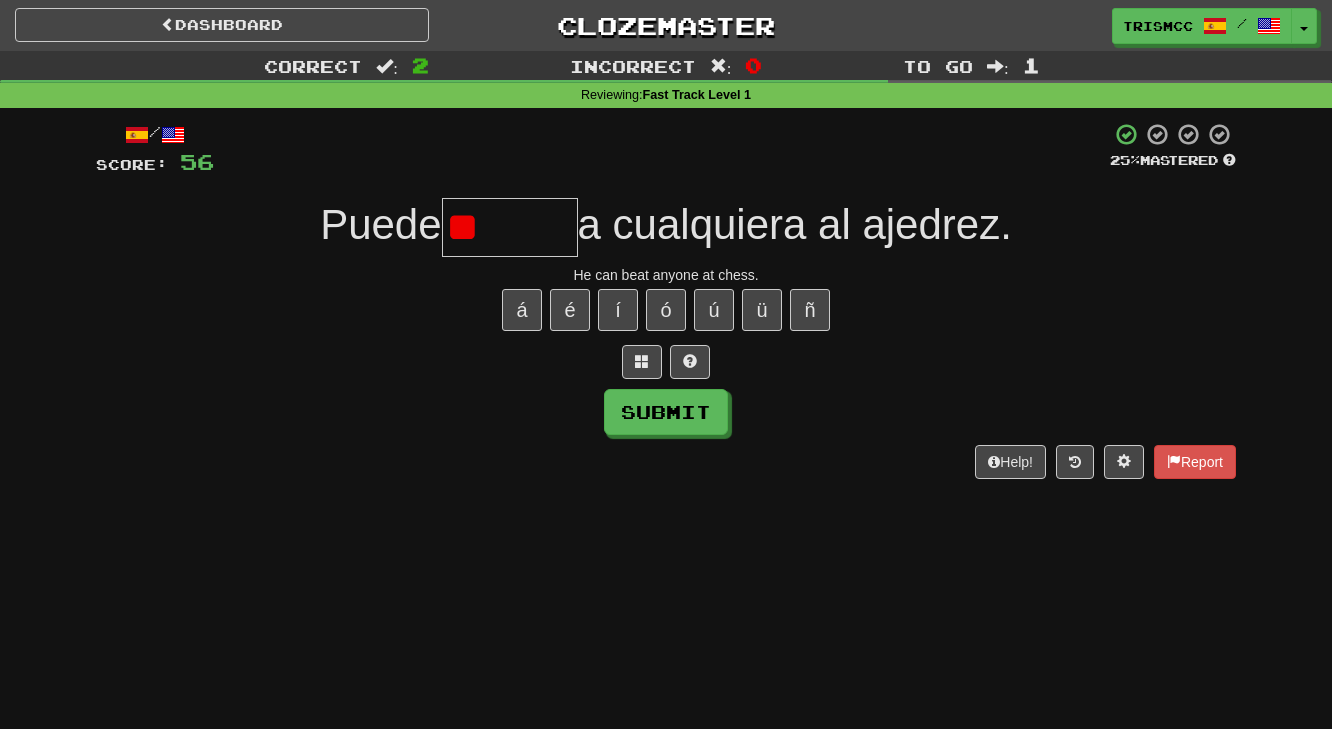 type on "*" 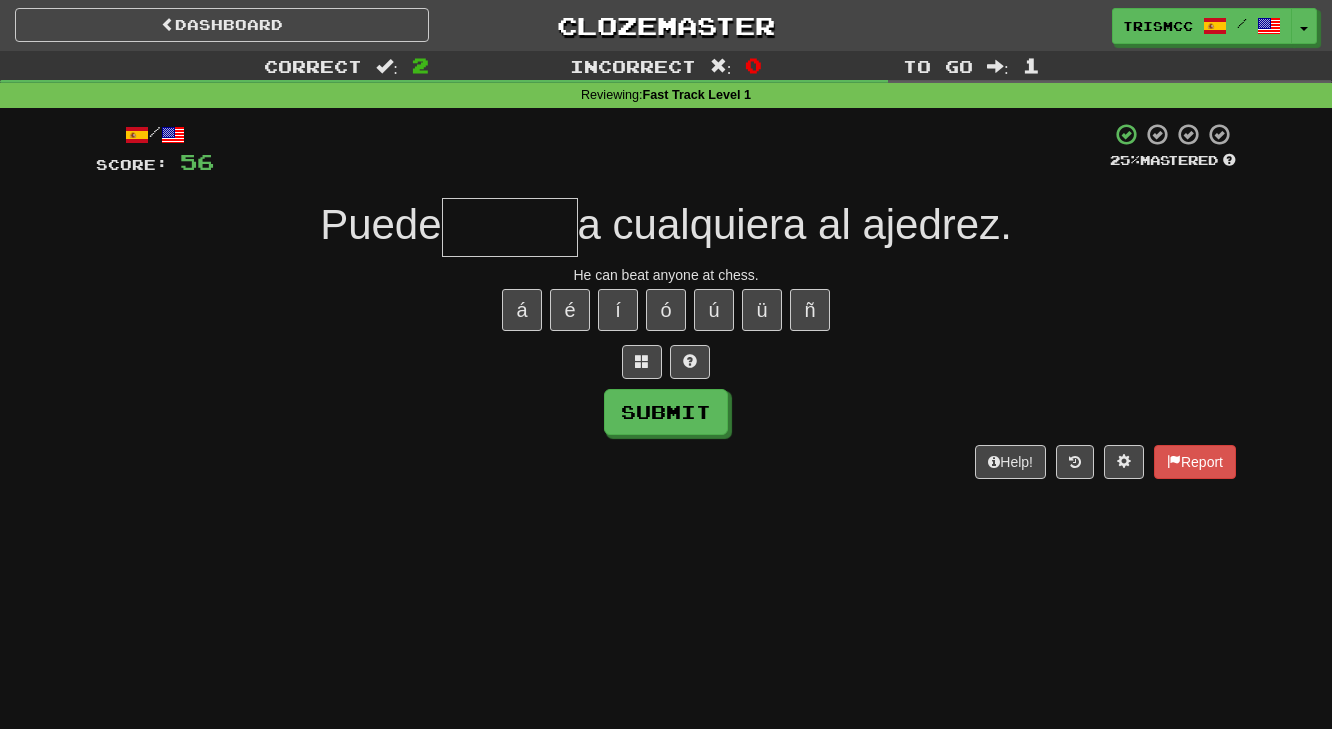 type on "*" 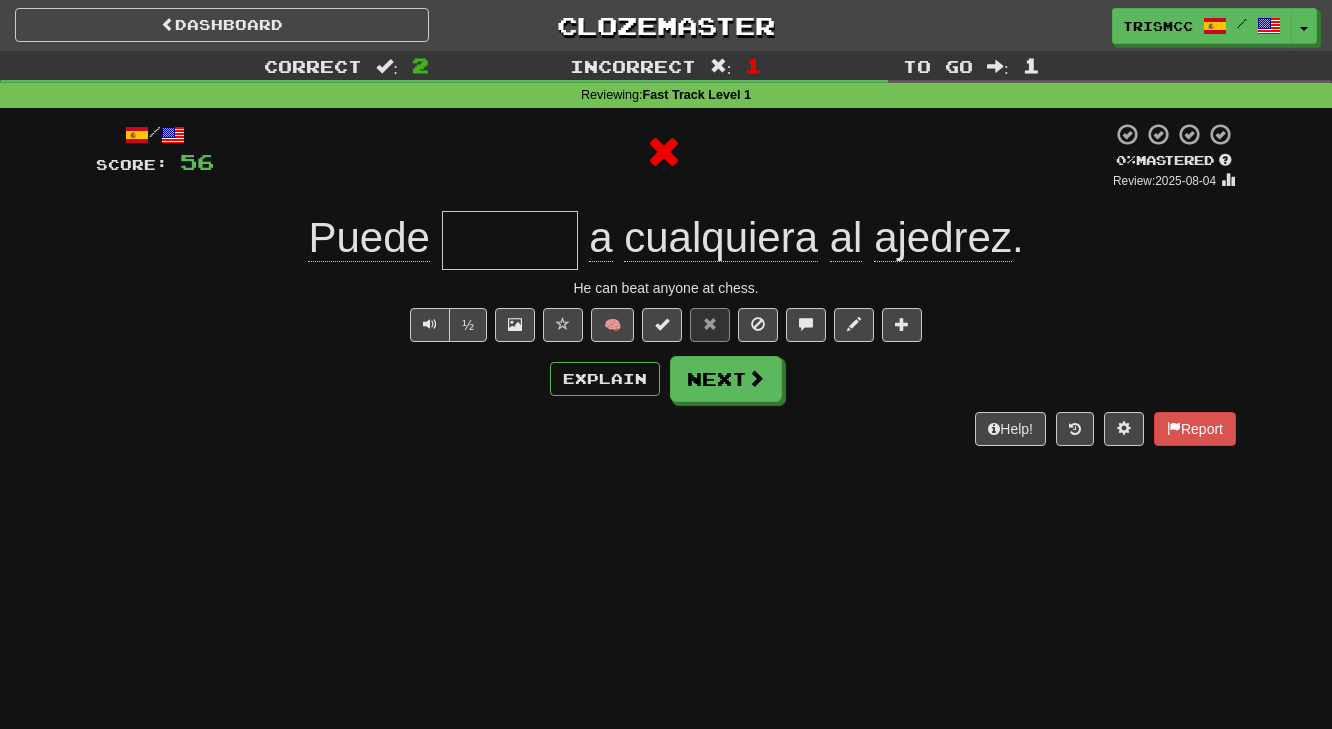 type on "******" 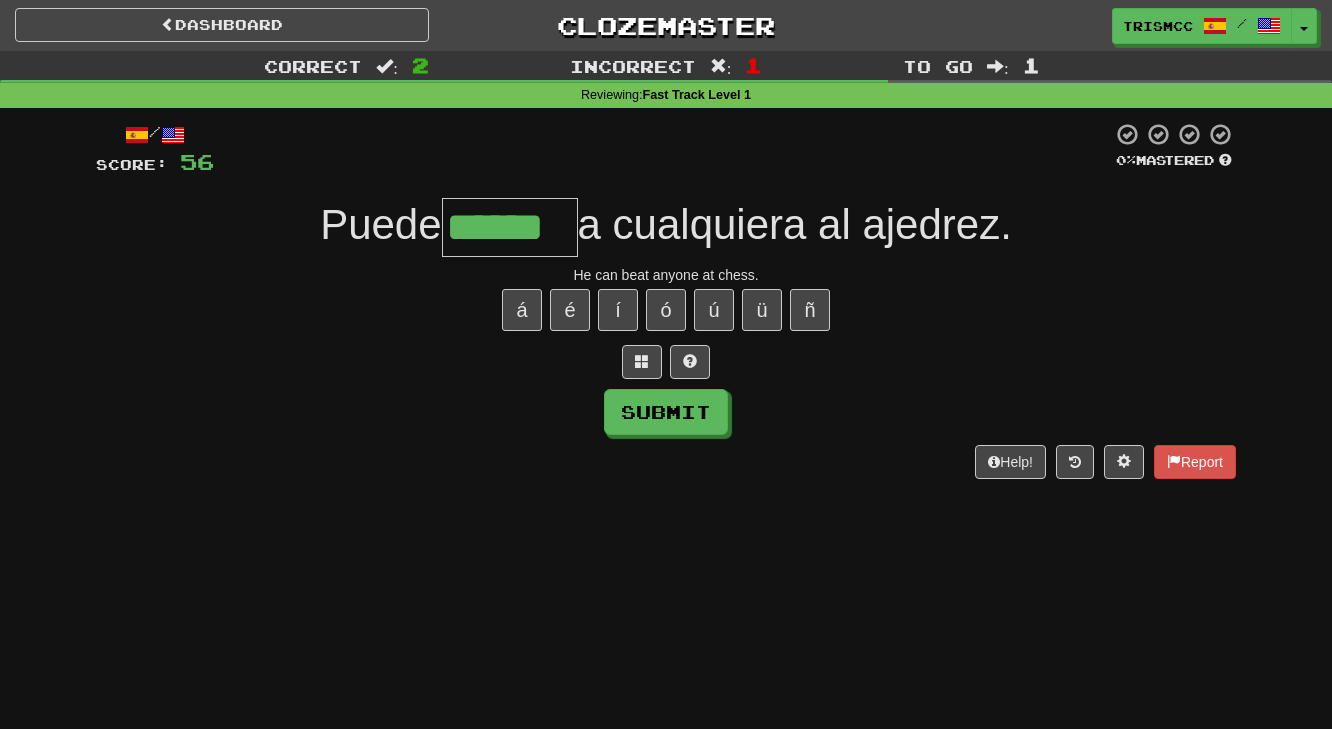 type on "******" 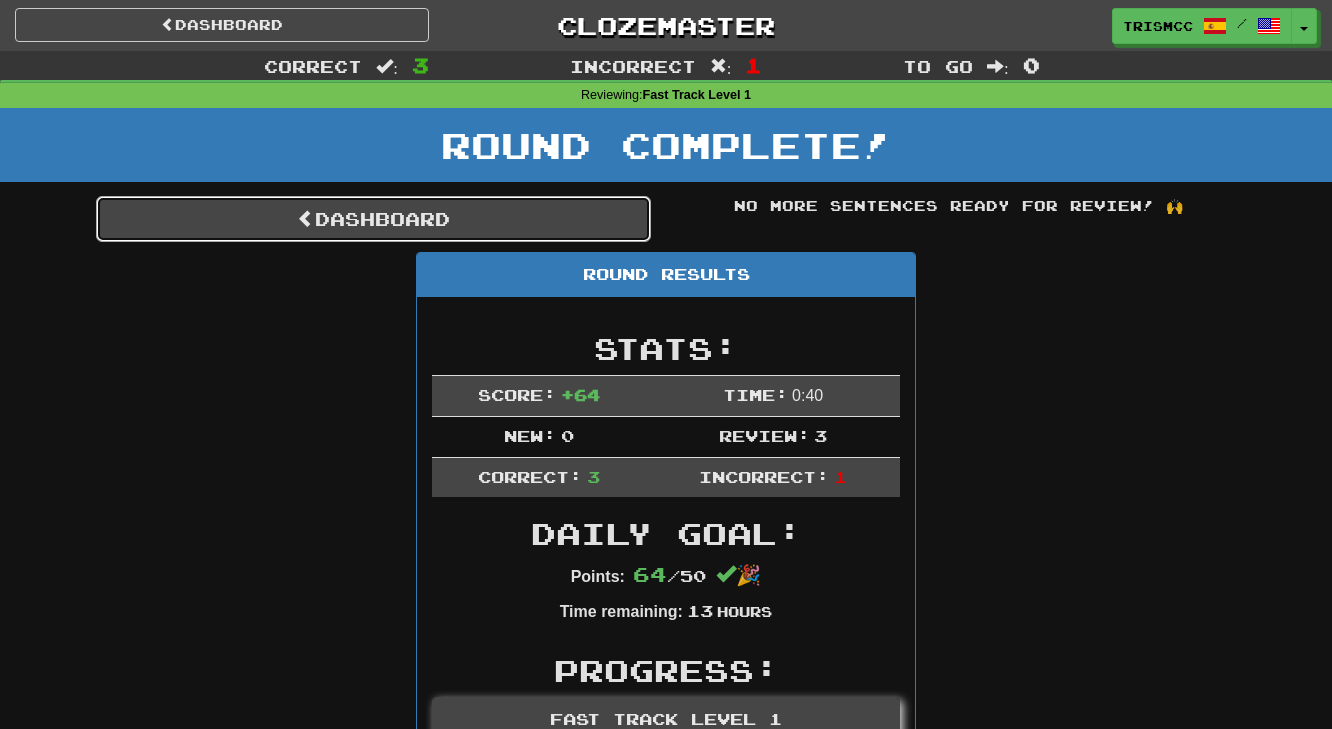 click on "Dashboard" at bounding box center [373, 219] 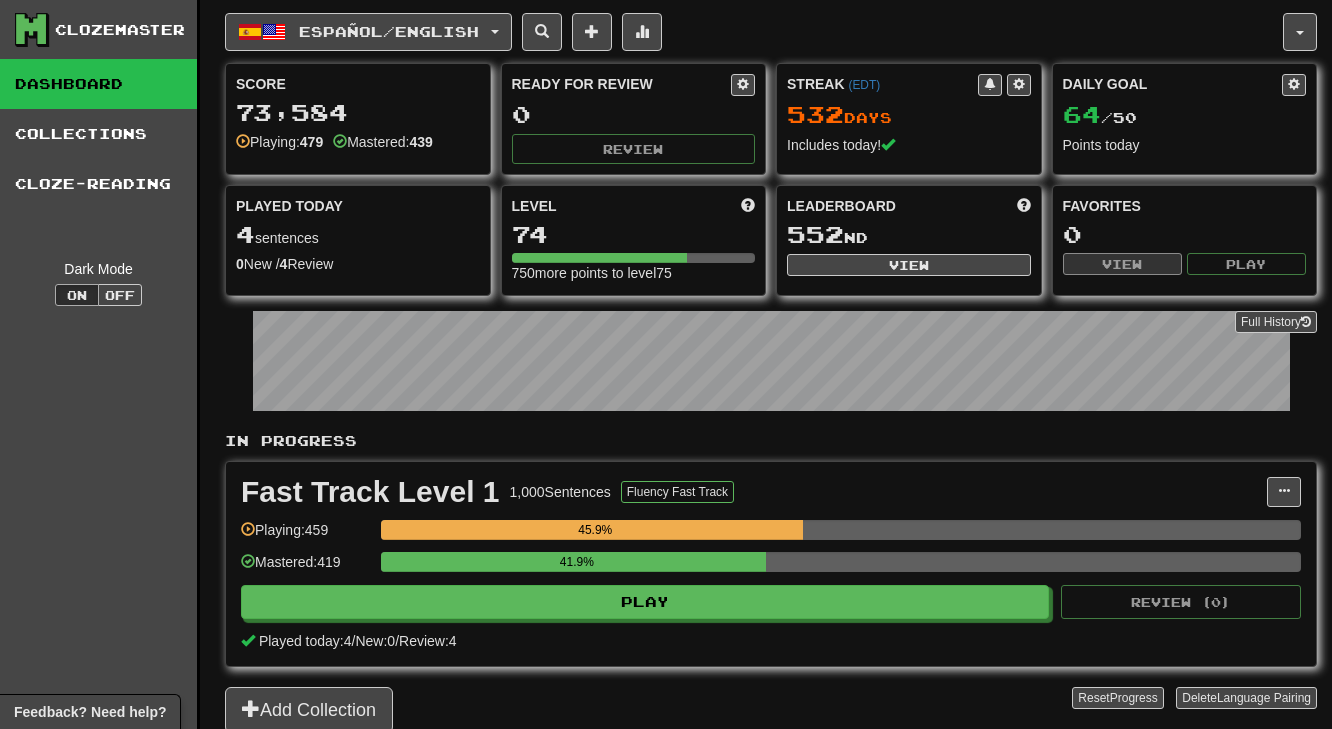 scroll, scrollTop: 0, scrollLeft: 0, axis: both 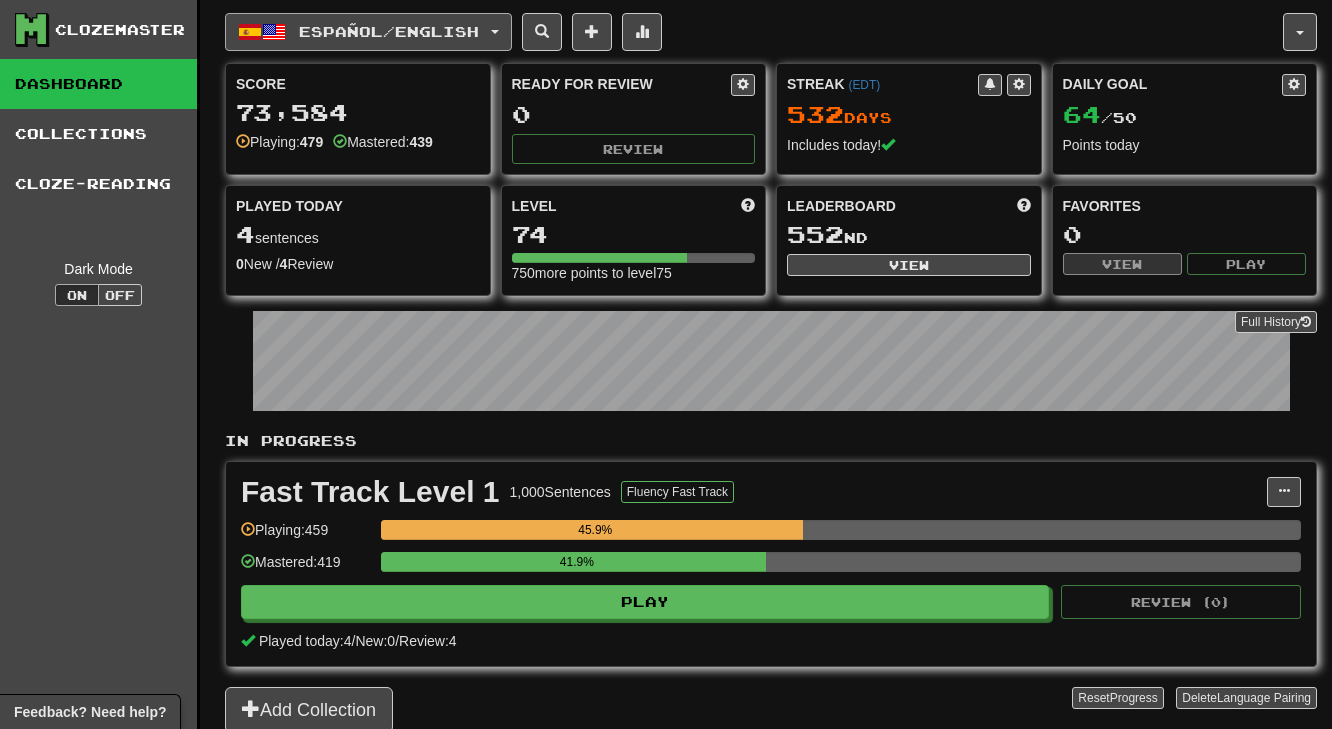 click on "Español  /  English" at bounding box center [368, 32] 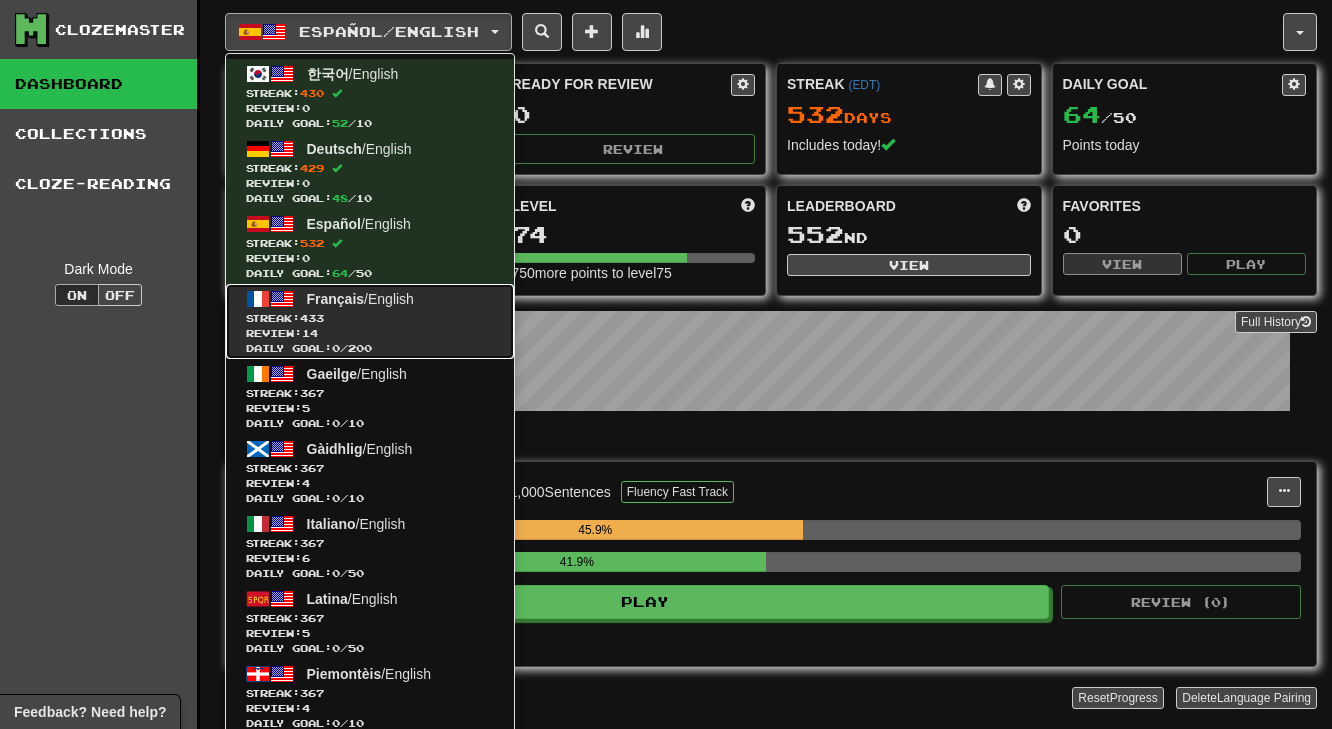 click on "Daily Goal:  0  /  200" at bounding box center [370, 348] 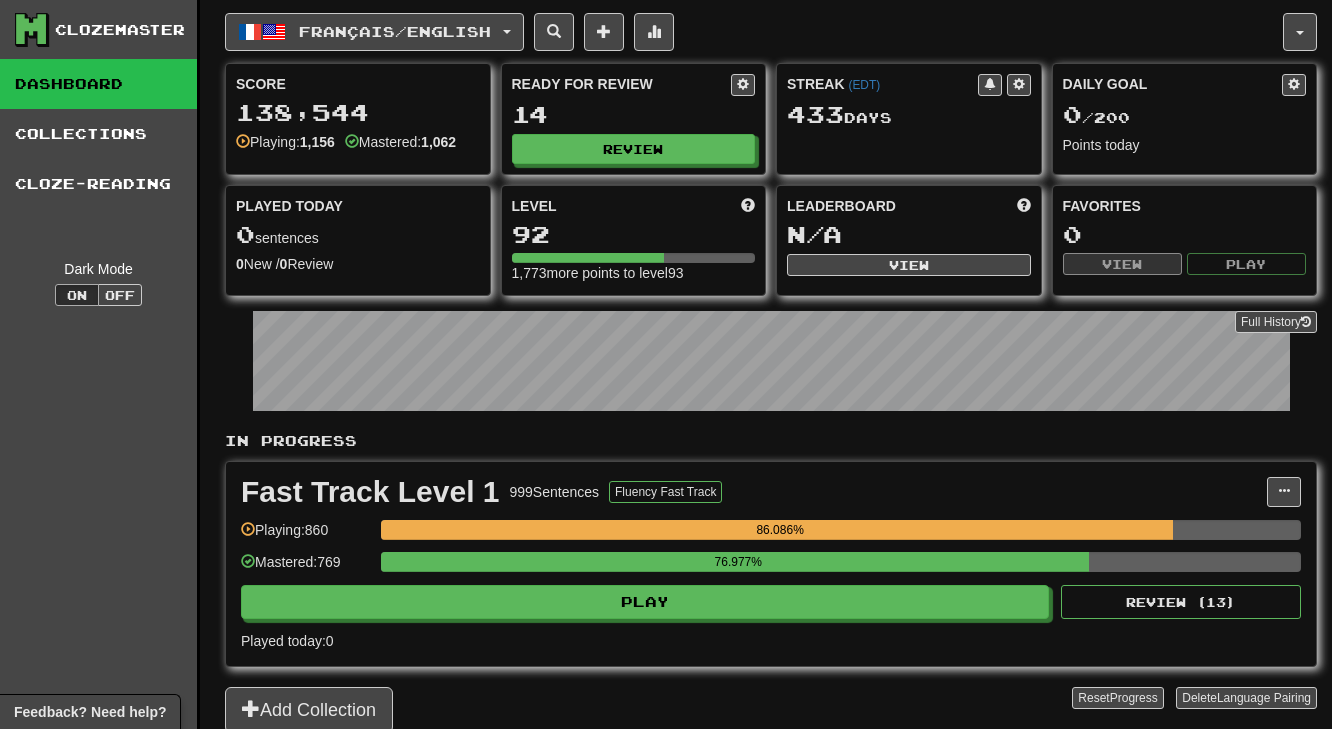 scroll, scrollTop: 0, scrollLeft: 0, axis: both 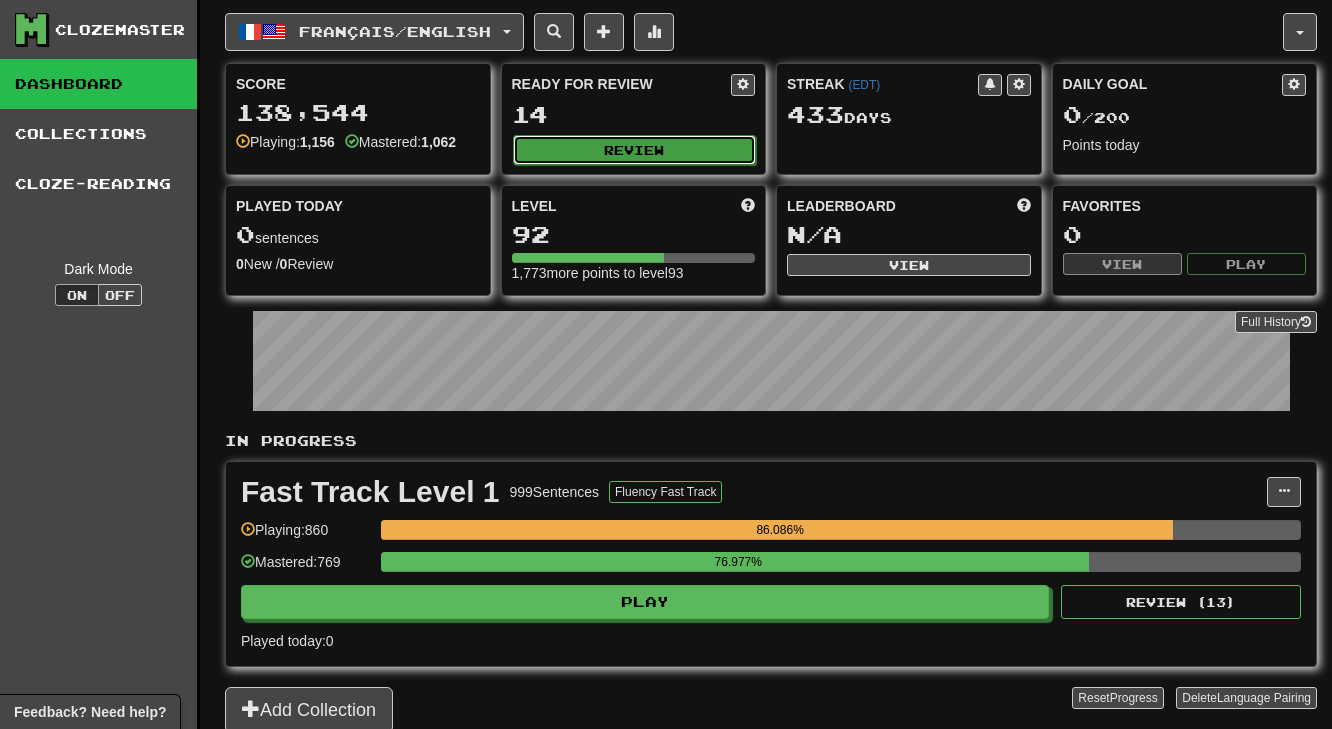click on "Review" at bounding box center [635, 150] 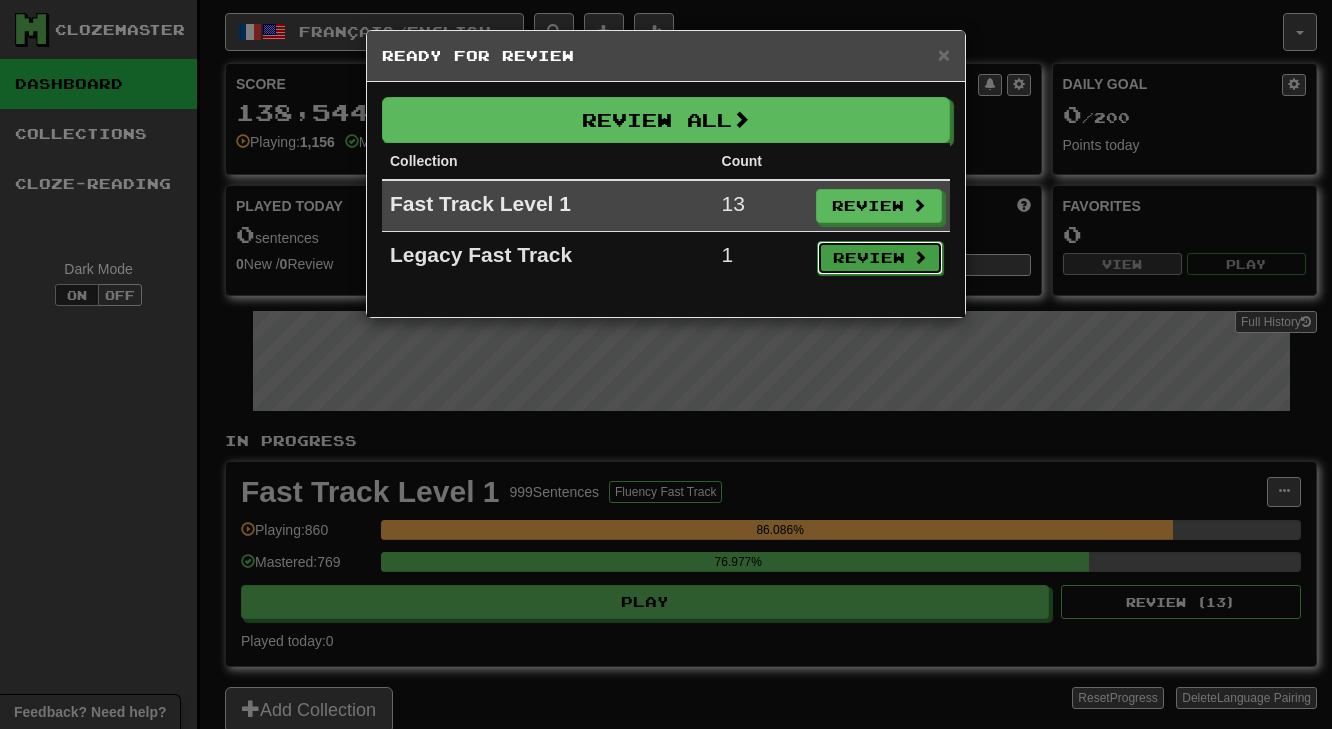 click on "Review" at bounding box center [880, 258] 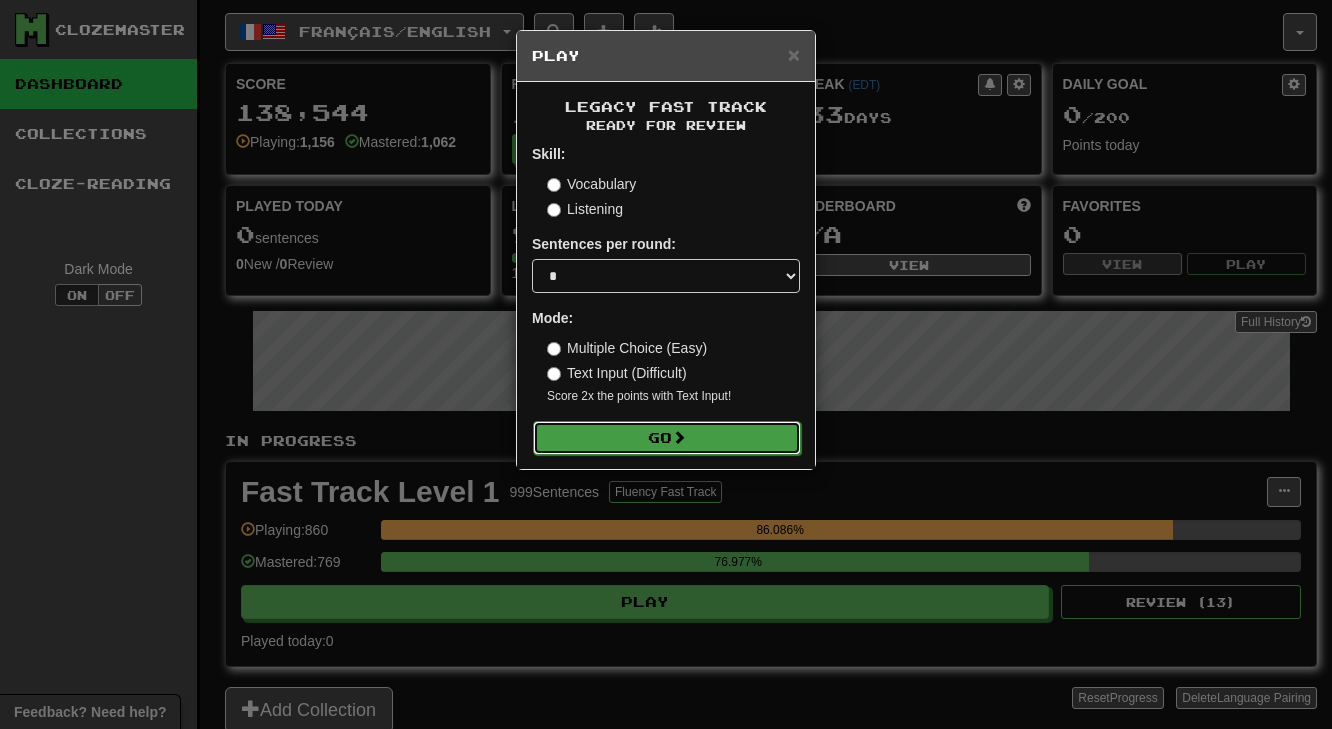 click on "Go" at bounding box center [667, 438] 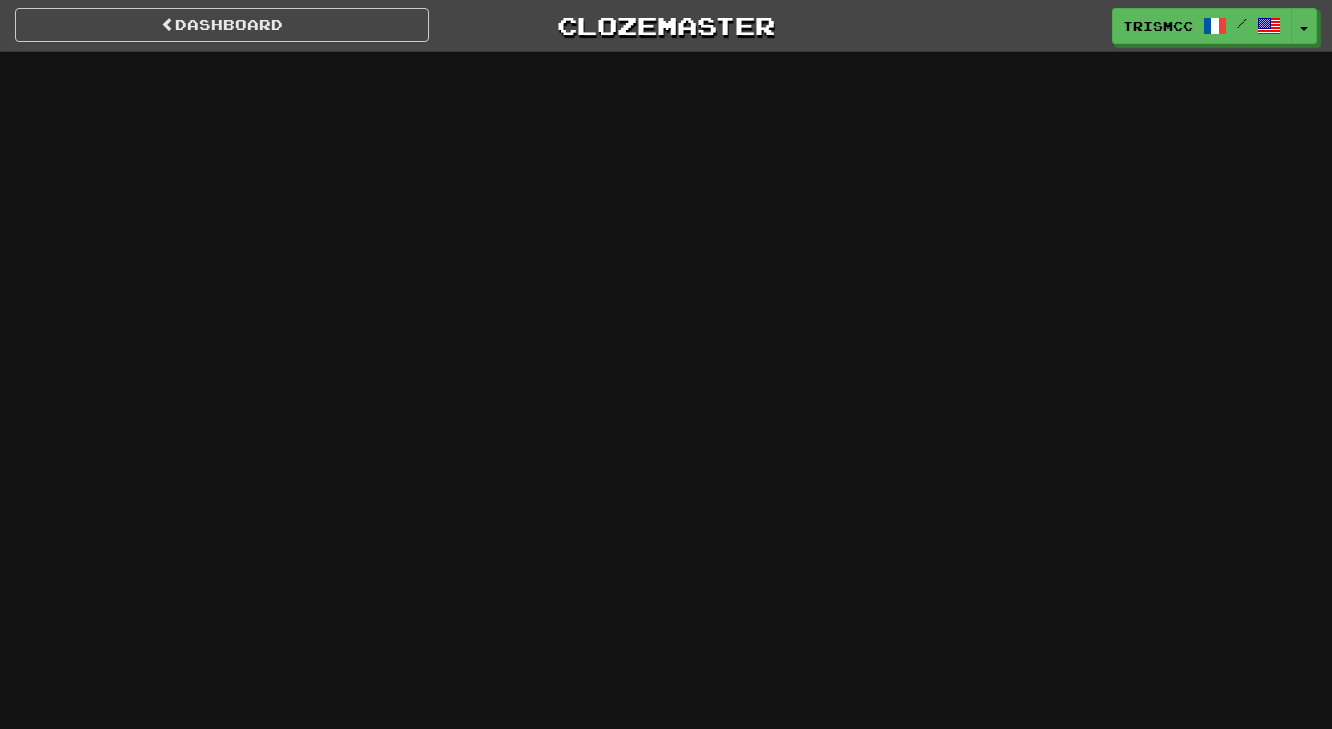 scroll, scrollTop: 0, scrollLeft: 0, axis: both 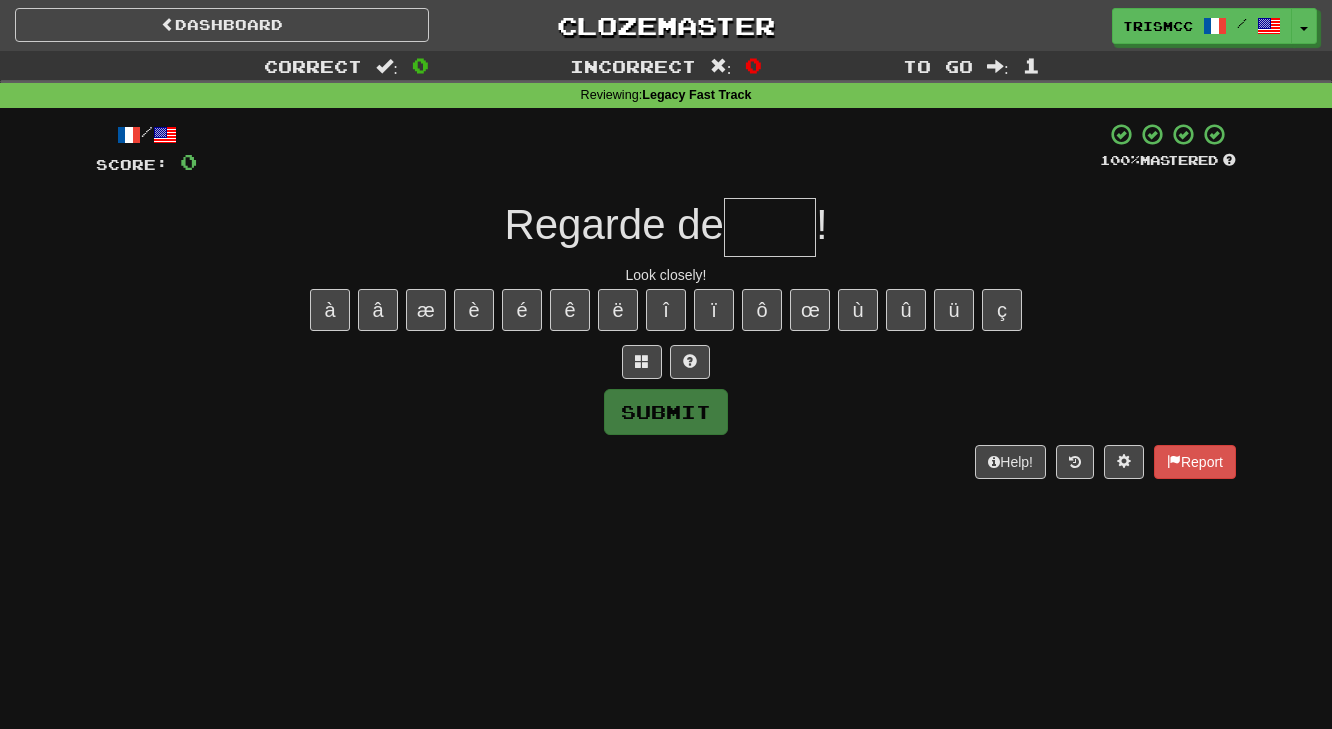 click at bounding box center (770, 227) 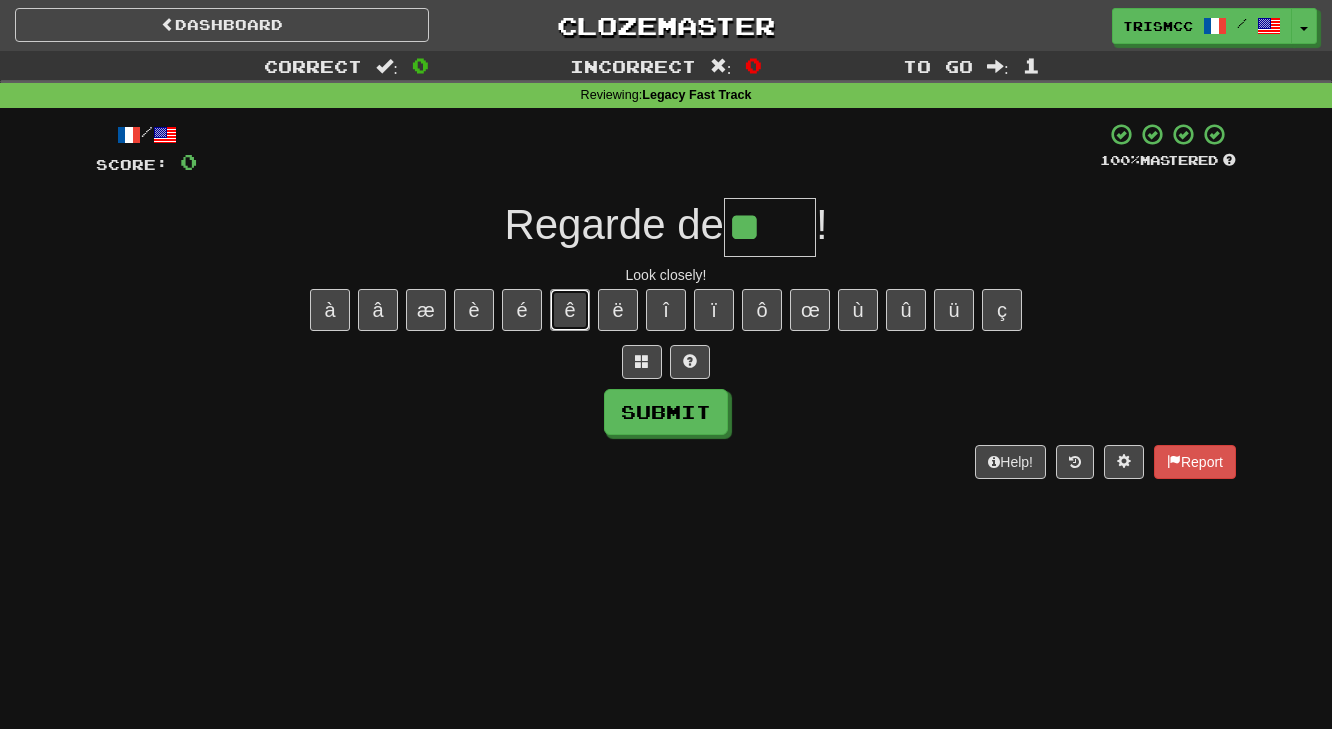 click on "ê" at bounding box center [570, 310] 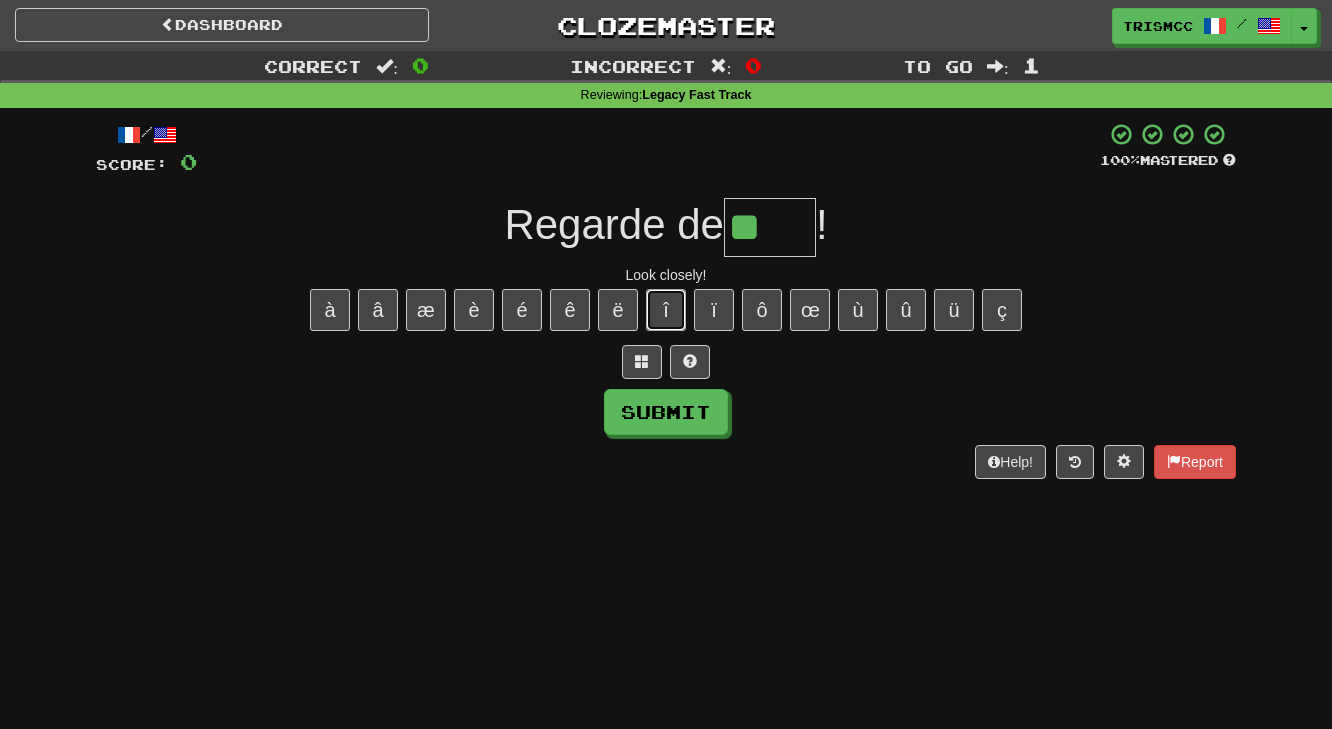 click on "î" at bounding box center (666, 310) 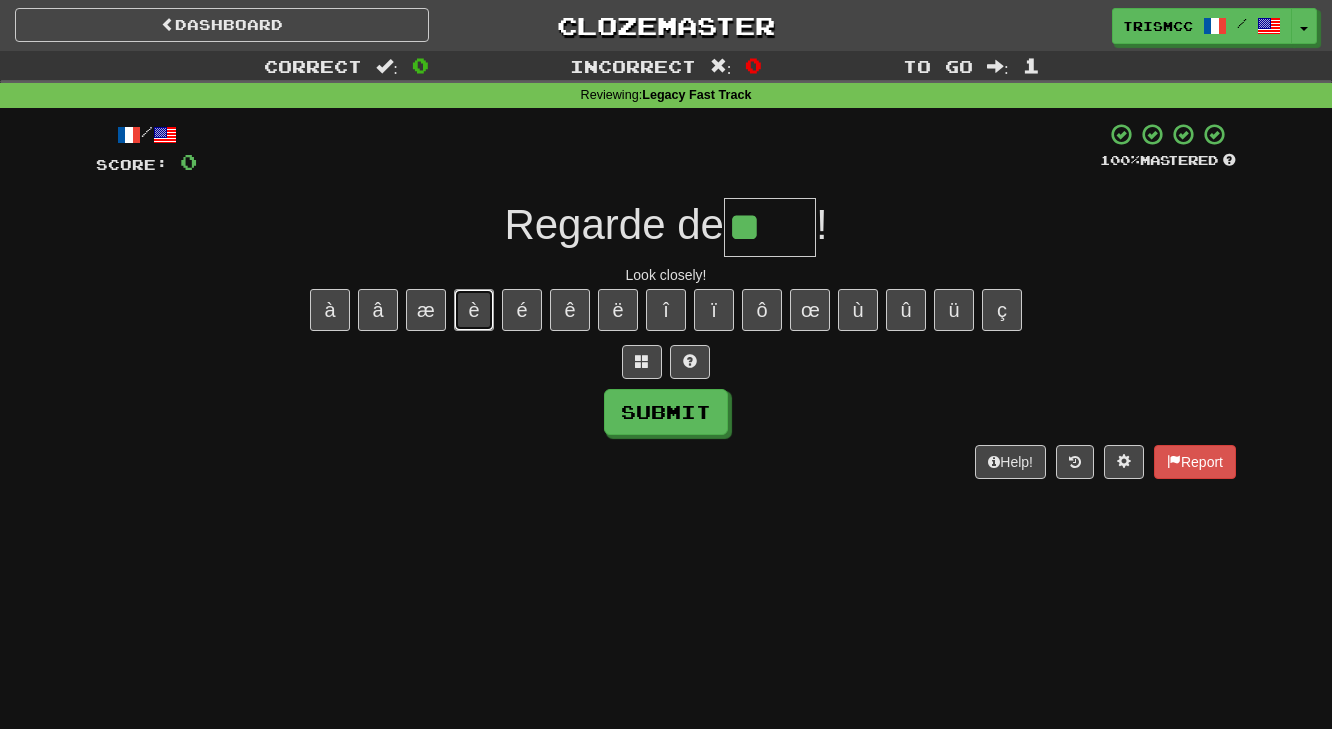 click on "è" at bounding box center (474, 310) 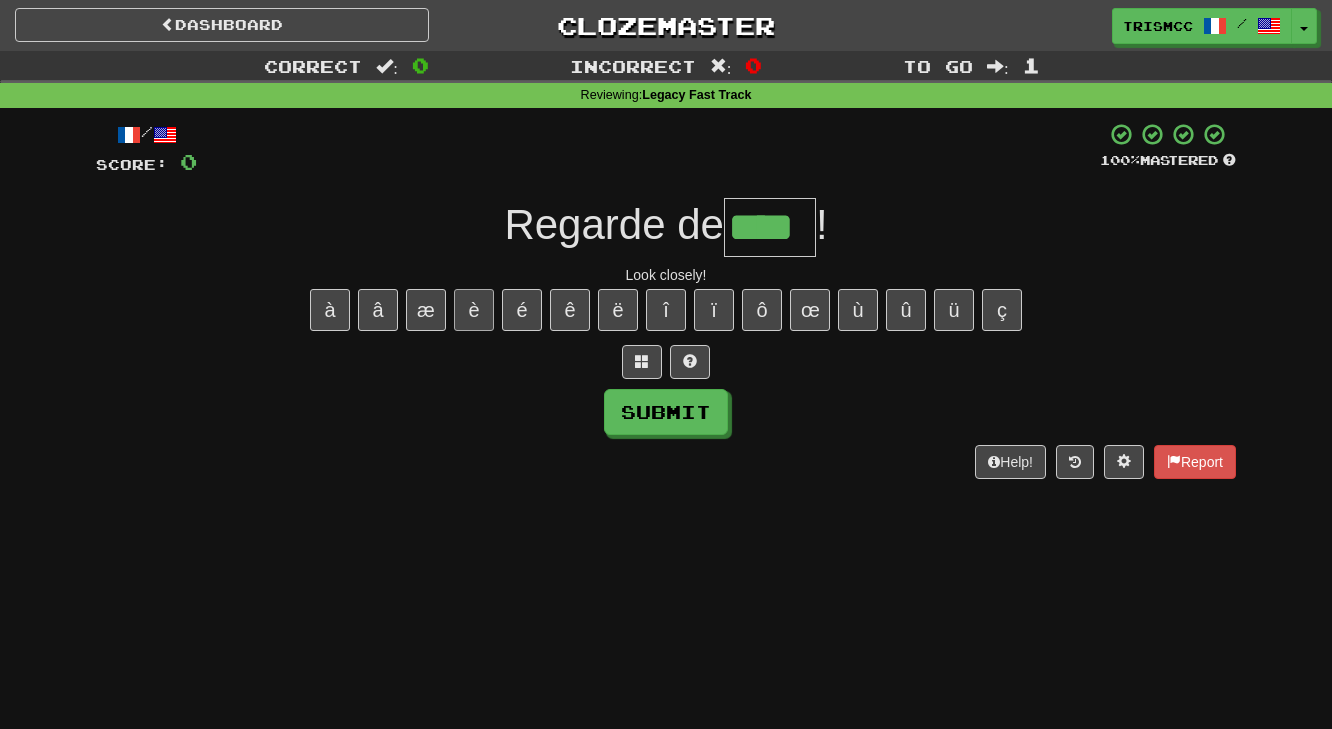 type on "****" 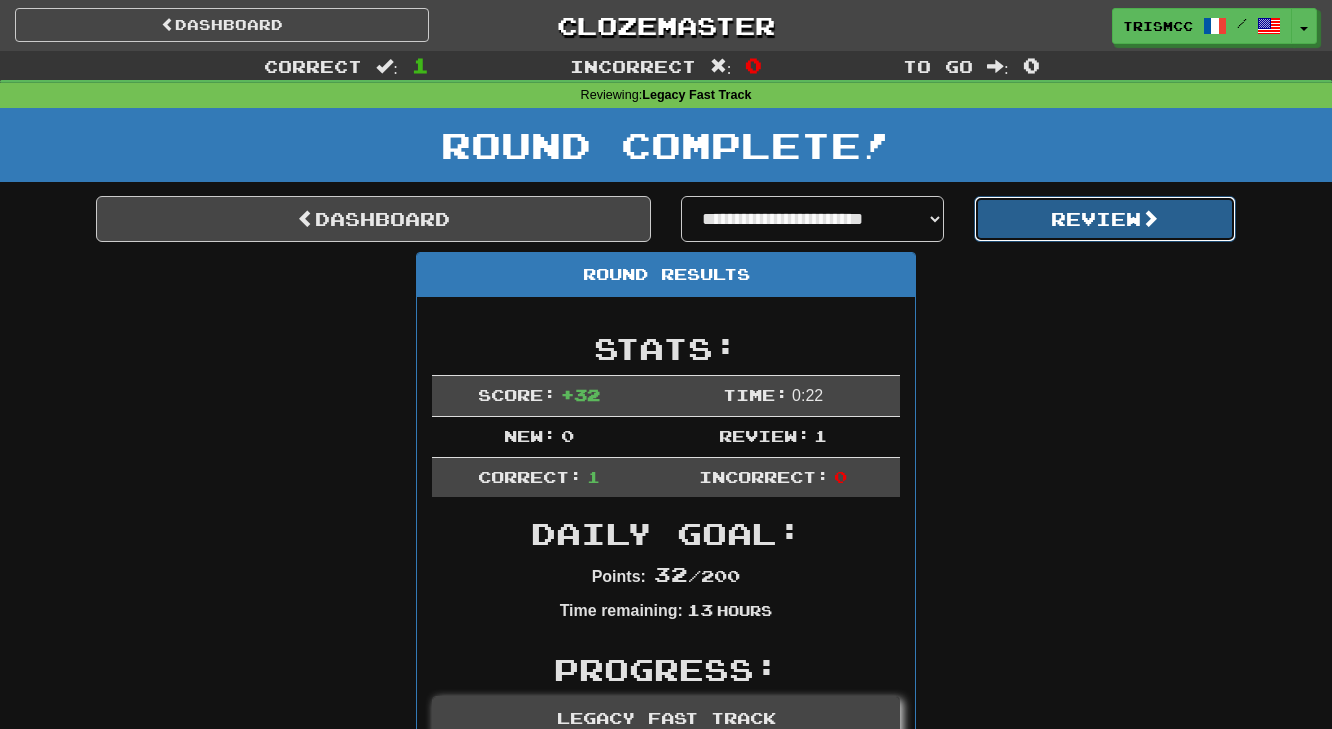 click on "Review" at bounding box center [1105, 219] 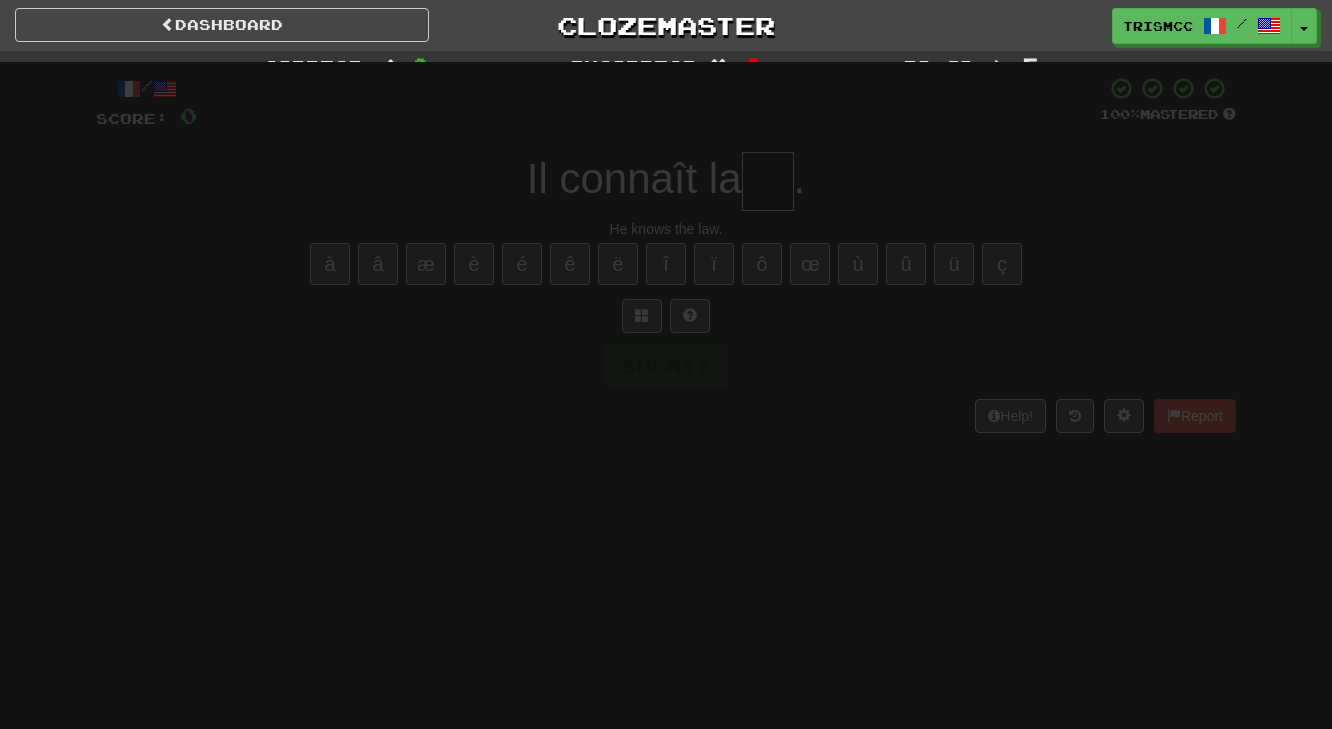 scroll, scrollTop: 0, scrollLeft: 0, axis: both 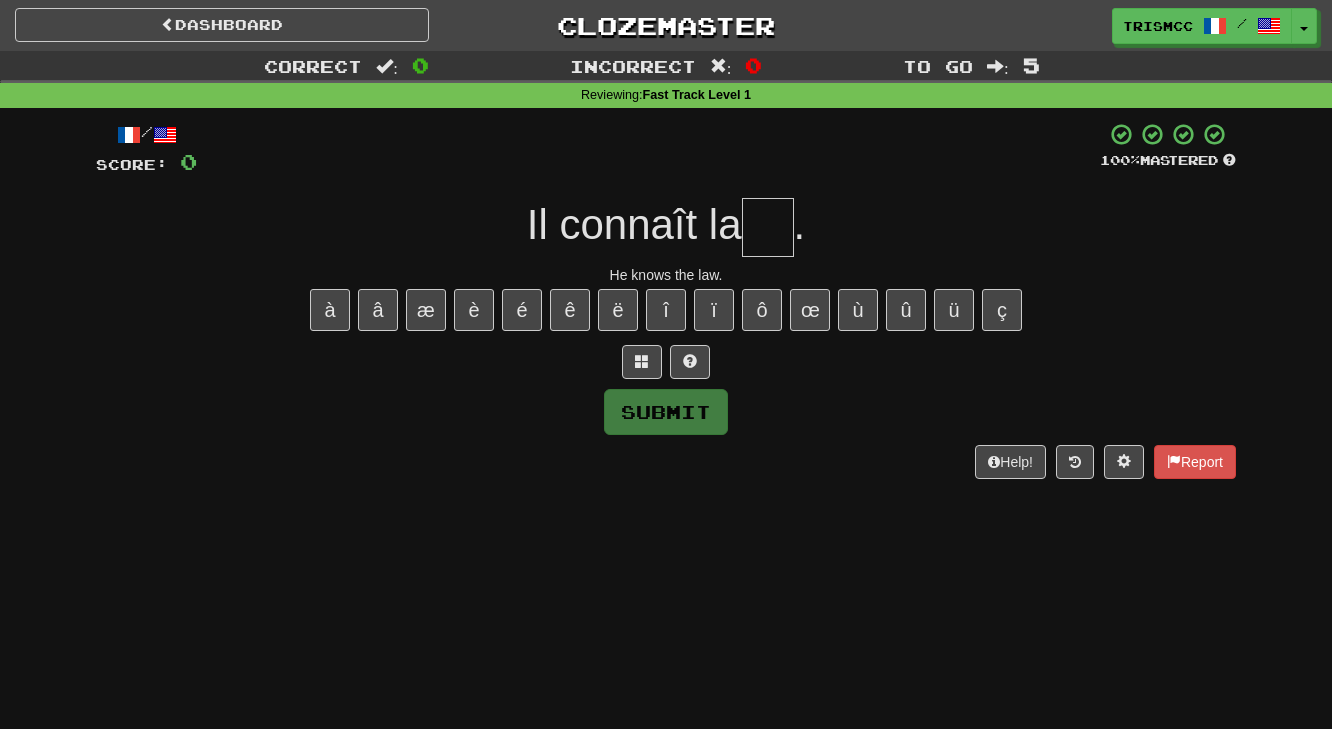 type on "*" 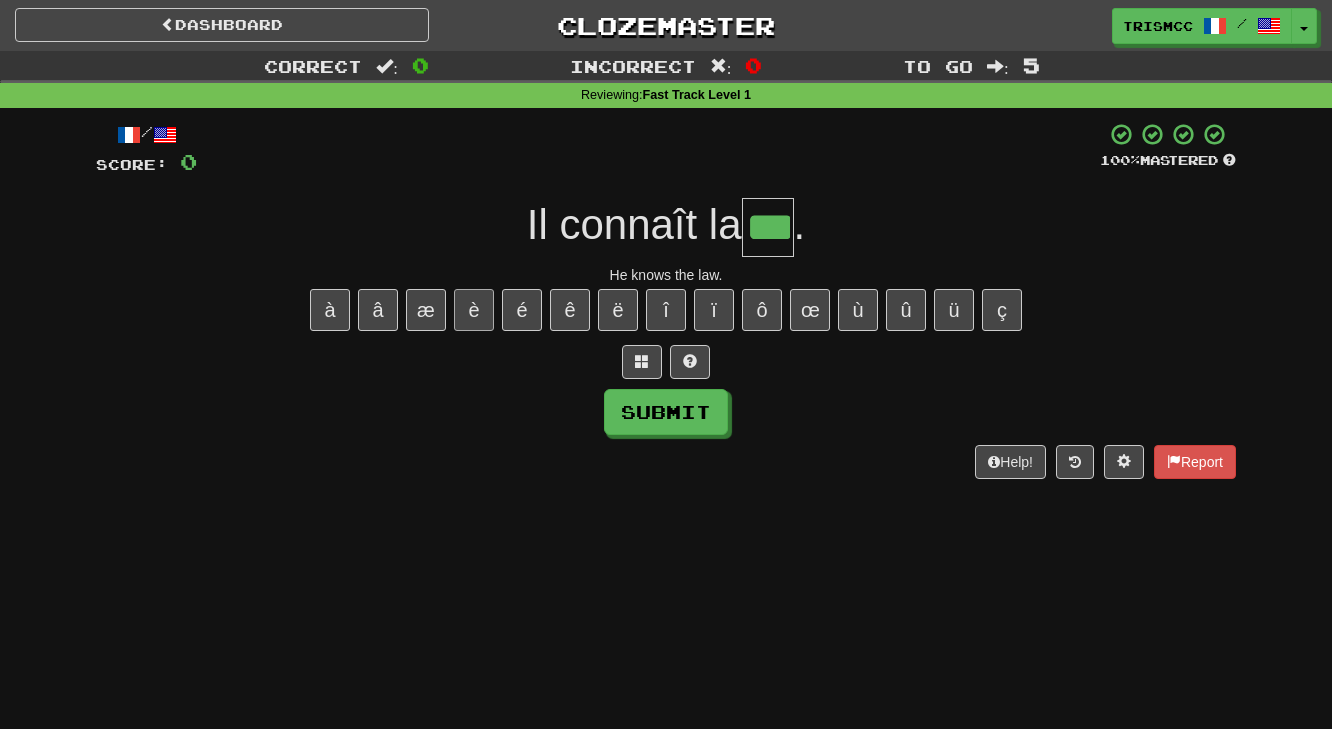 type on "***" 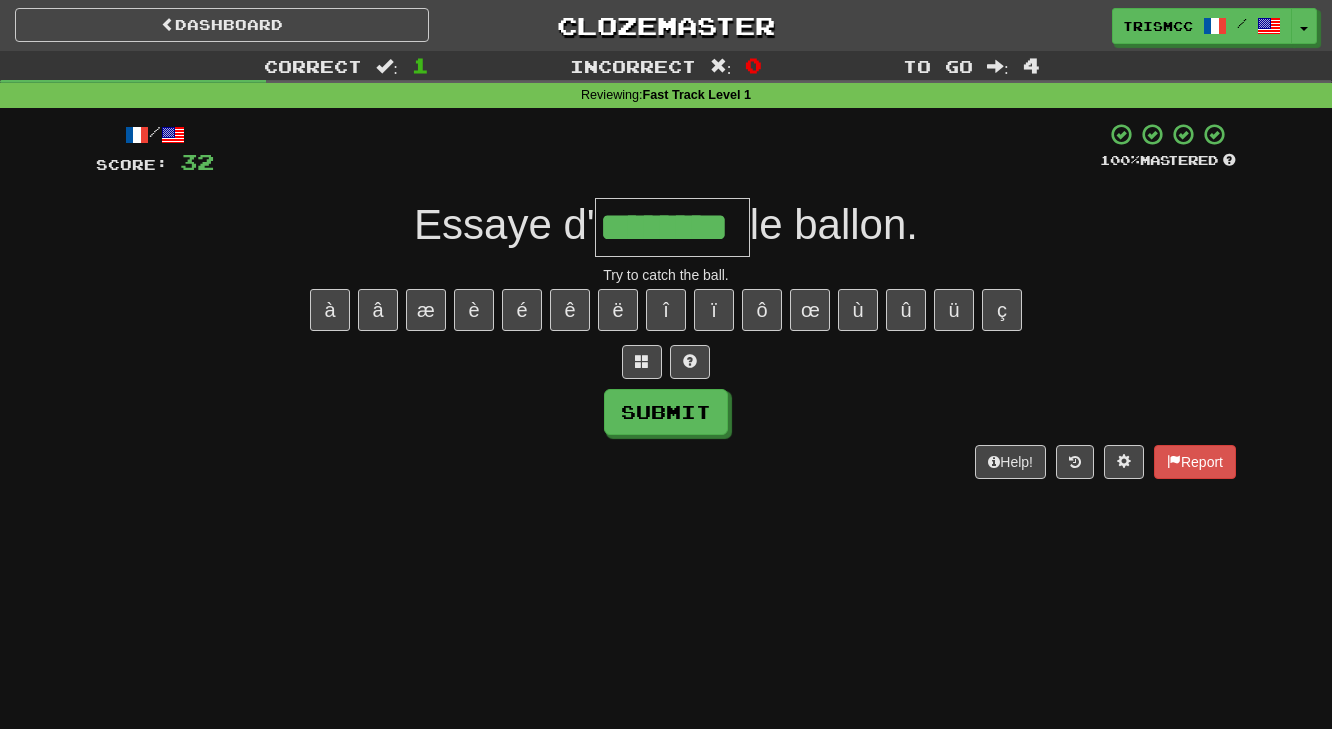 type on "********" 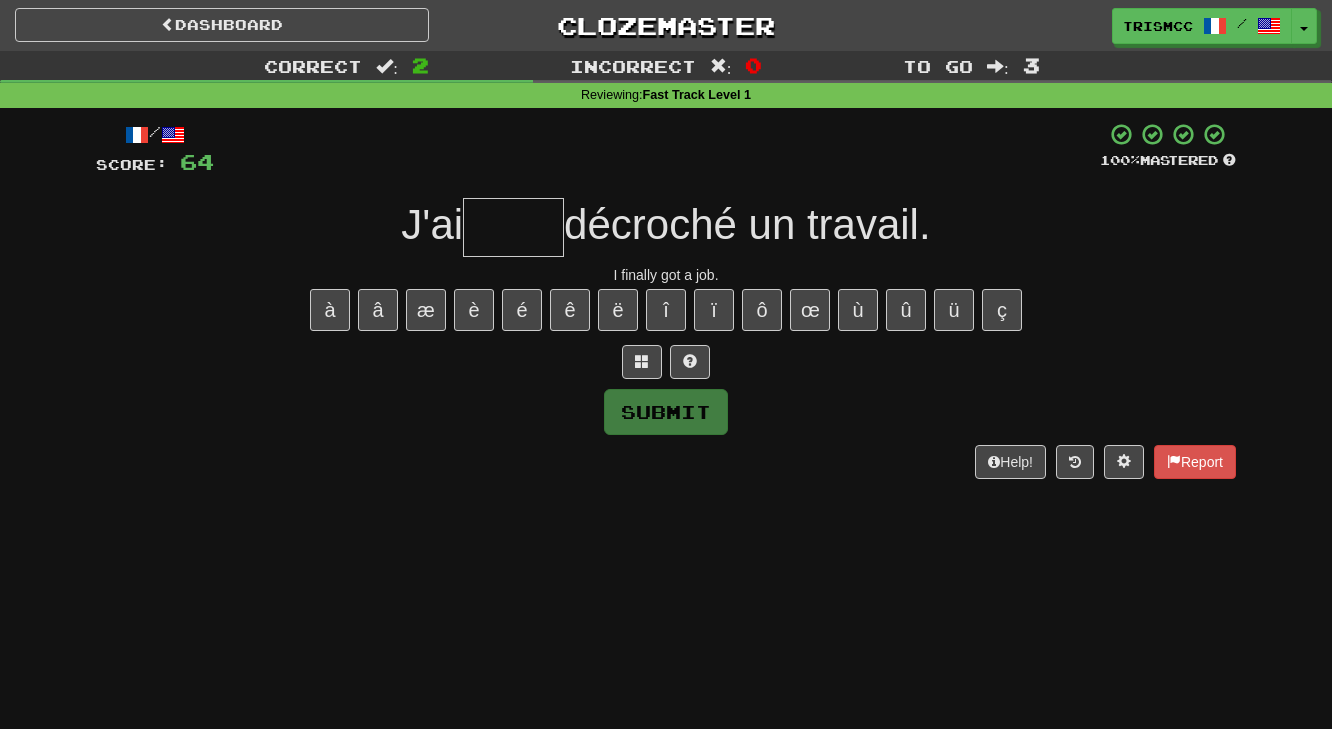type on "*" 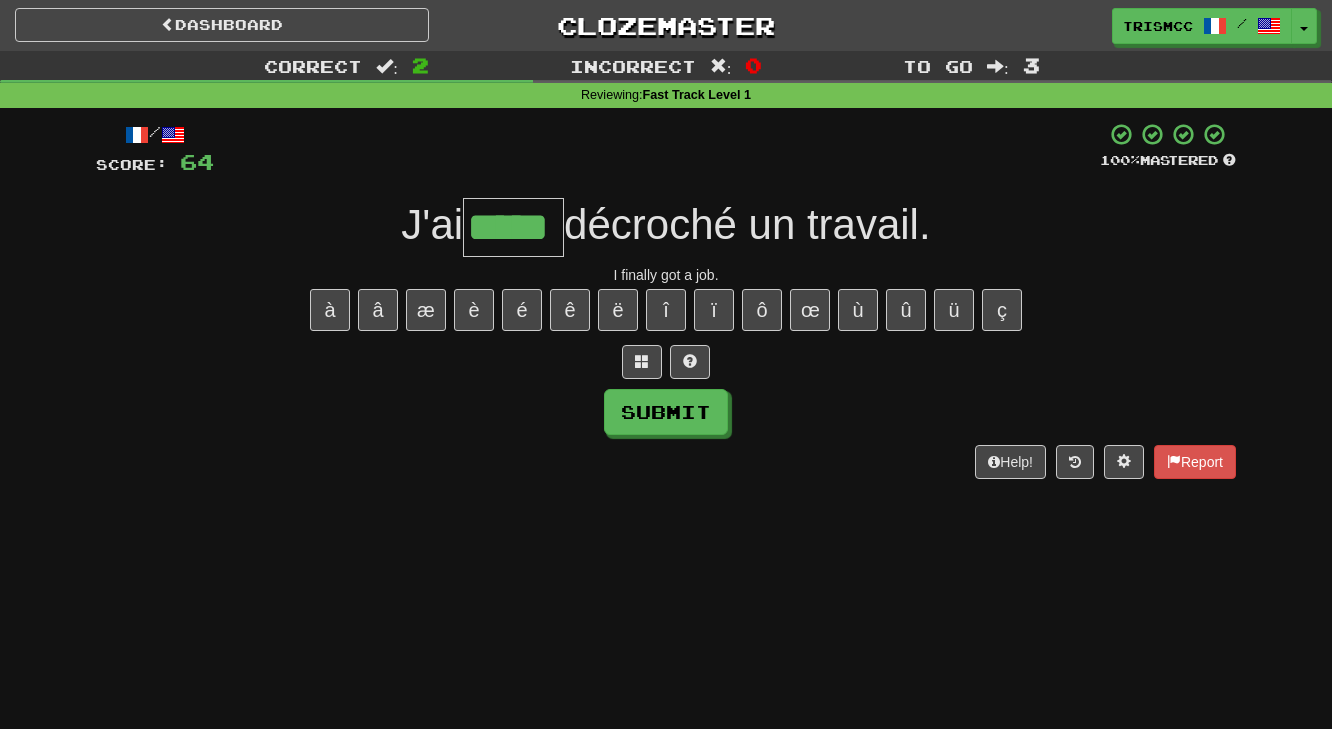 type on "*****" 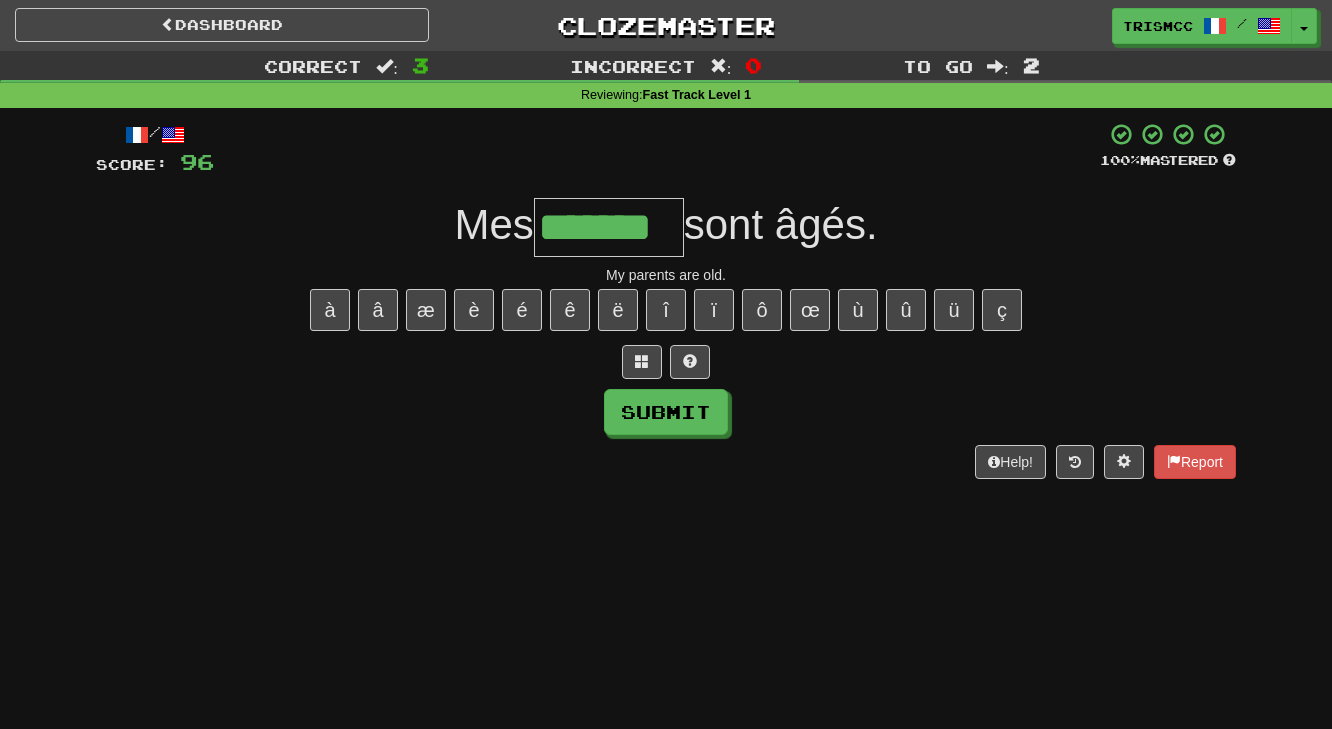 type on "*******" 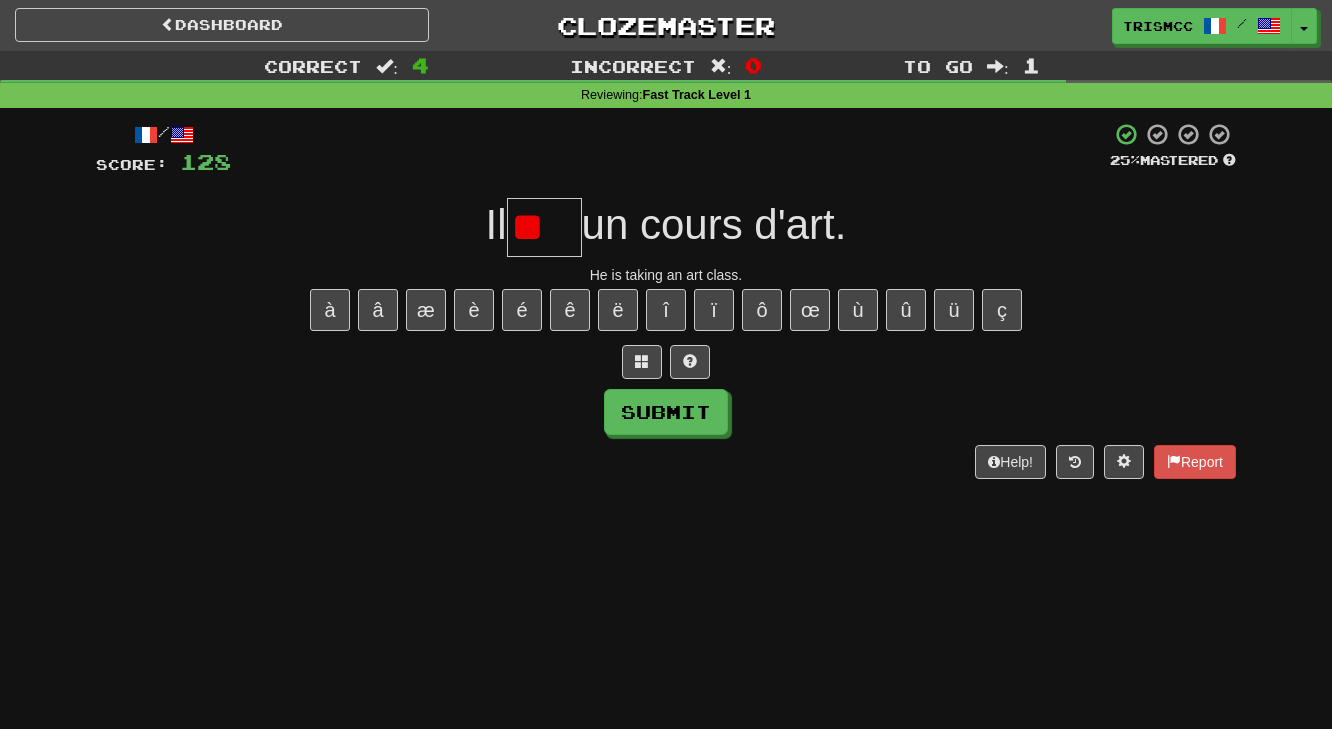 type on "*" 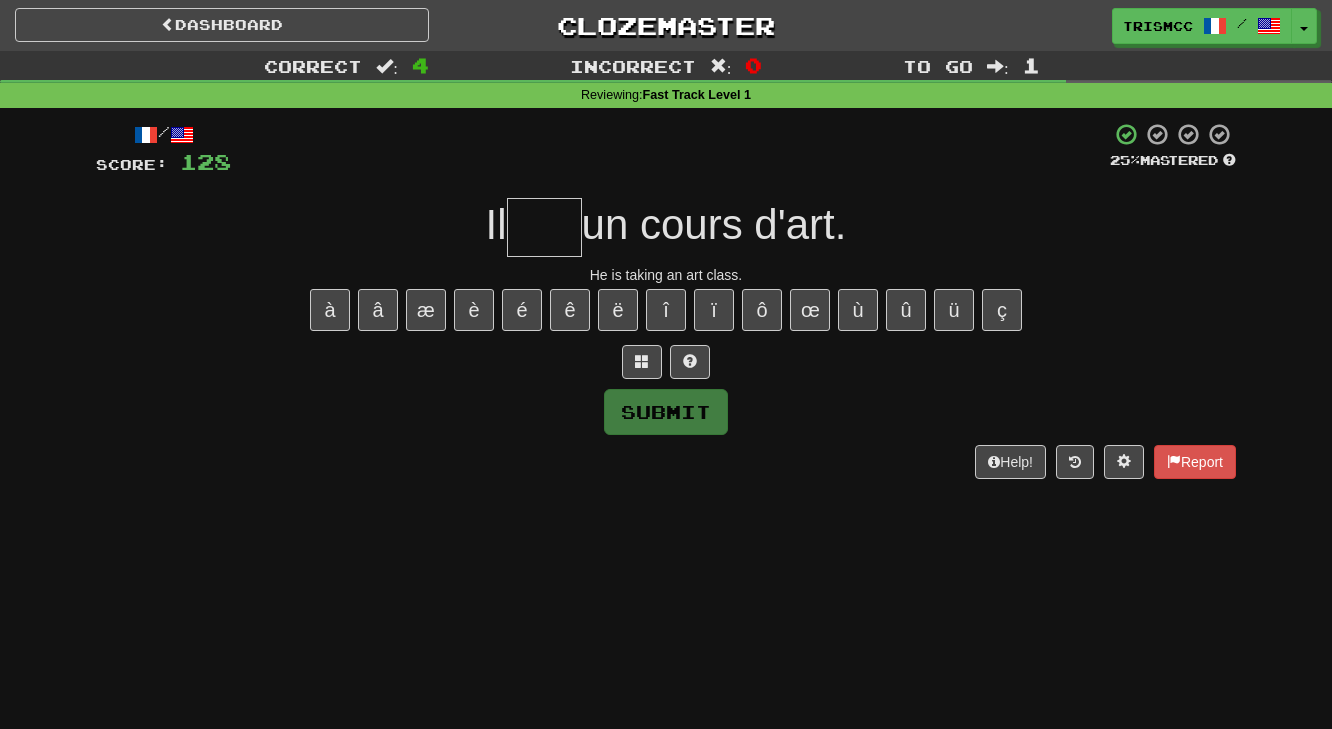 type on "*" 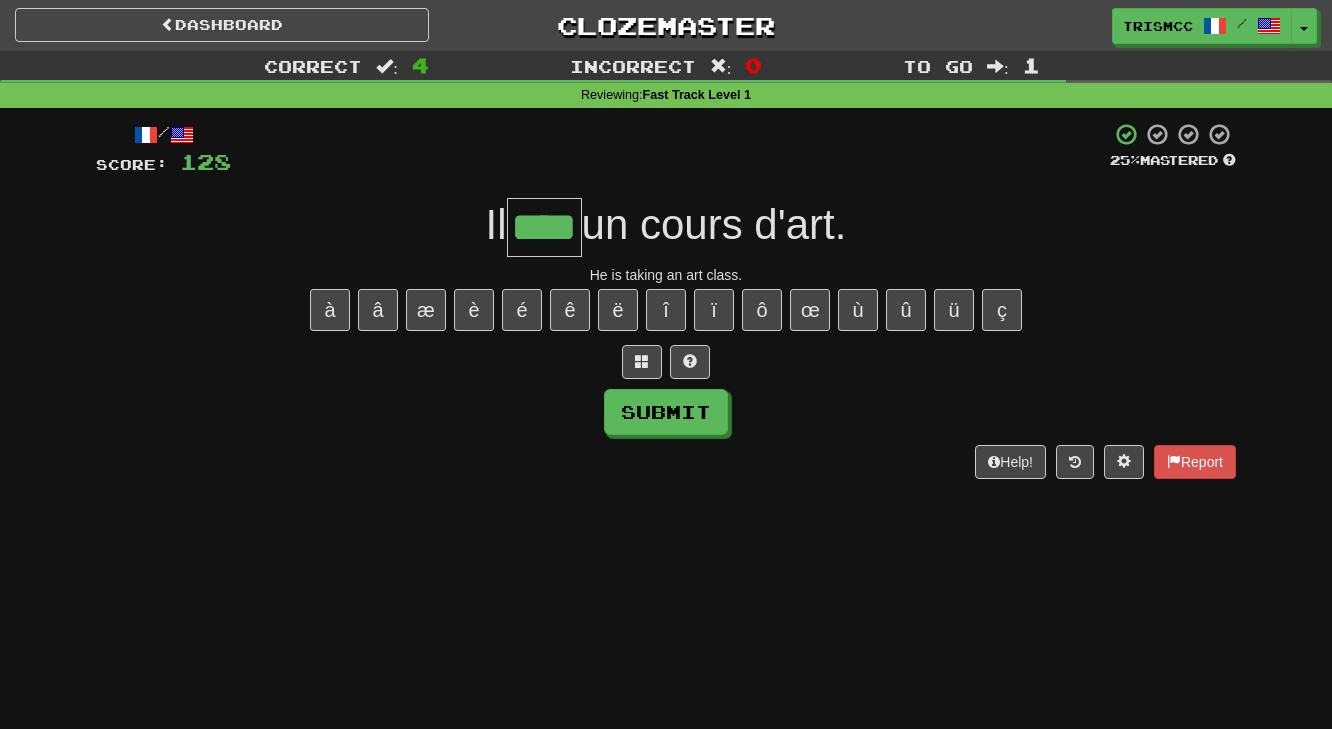 type on "****" 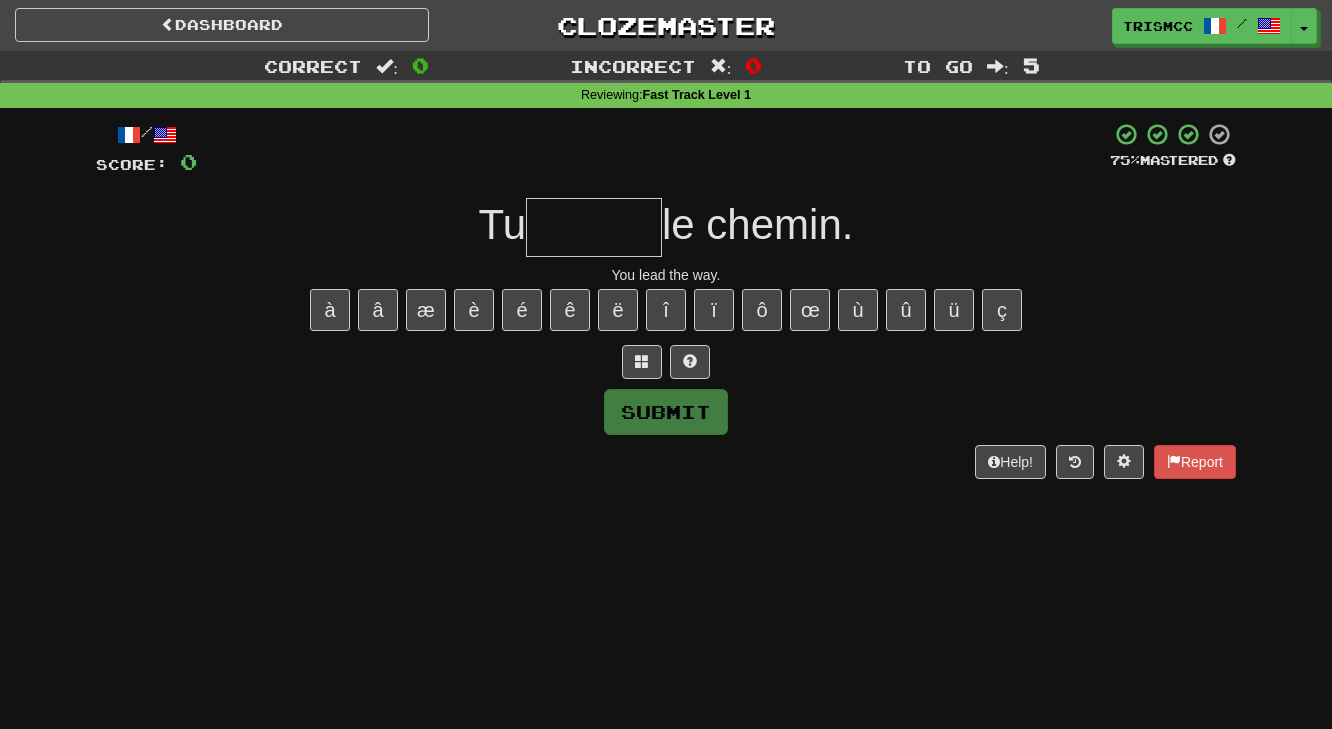 type on "*" 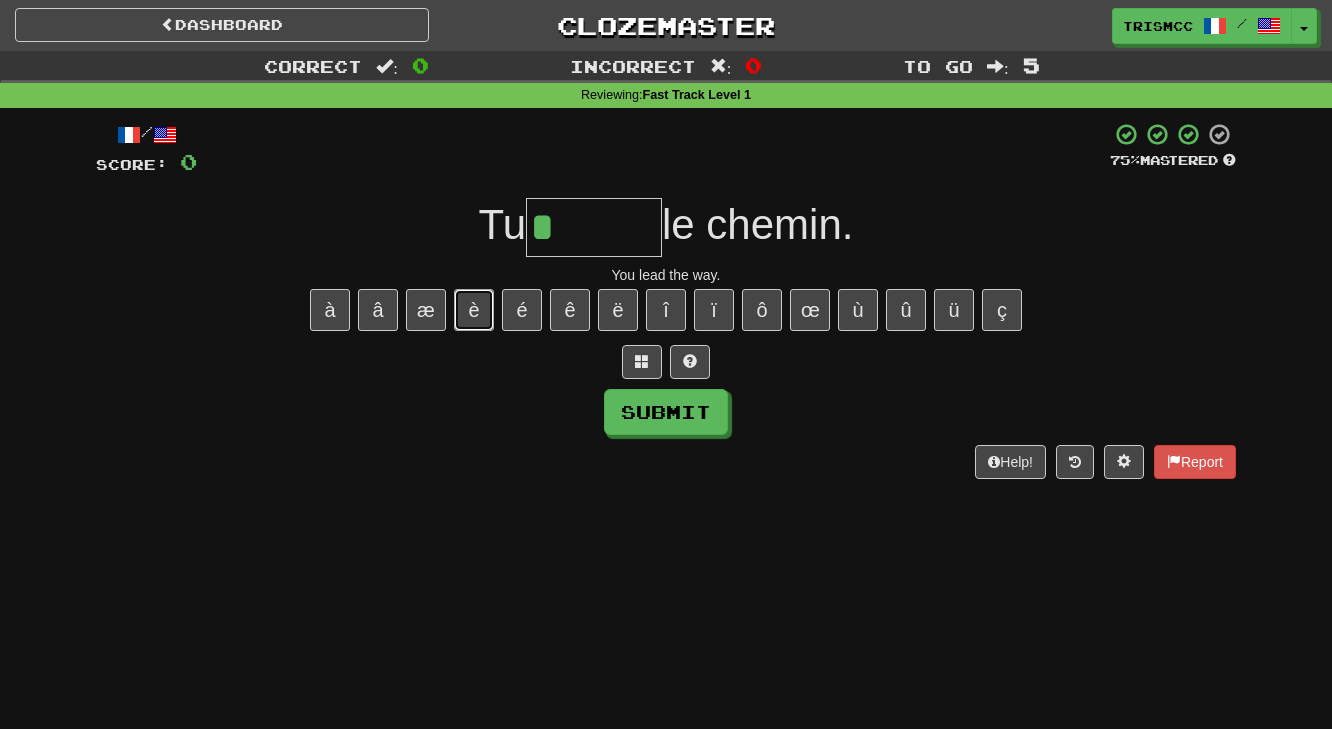 click on "è" at bounding box center (474, 310) 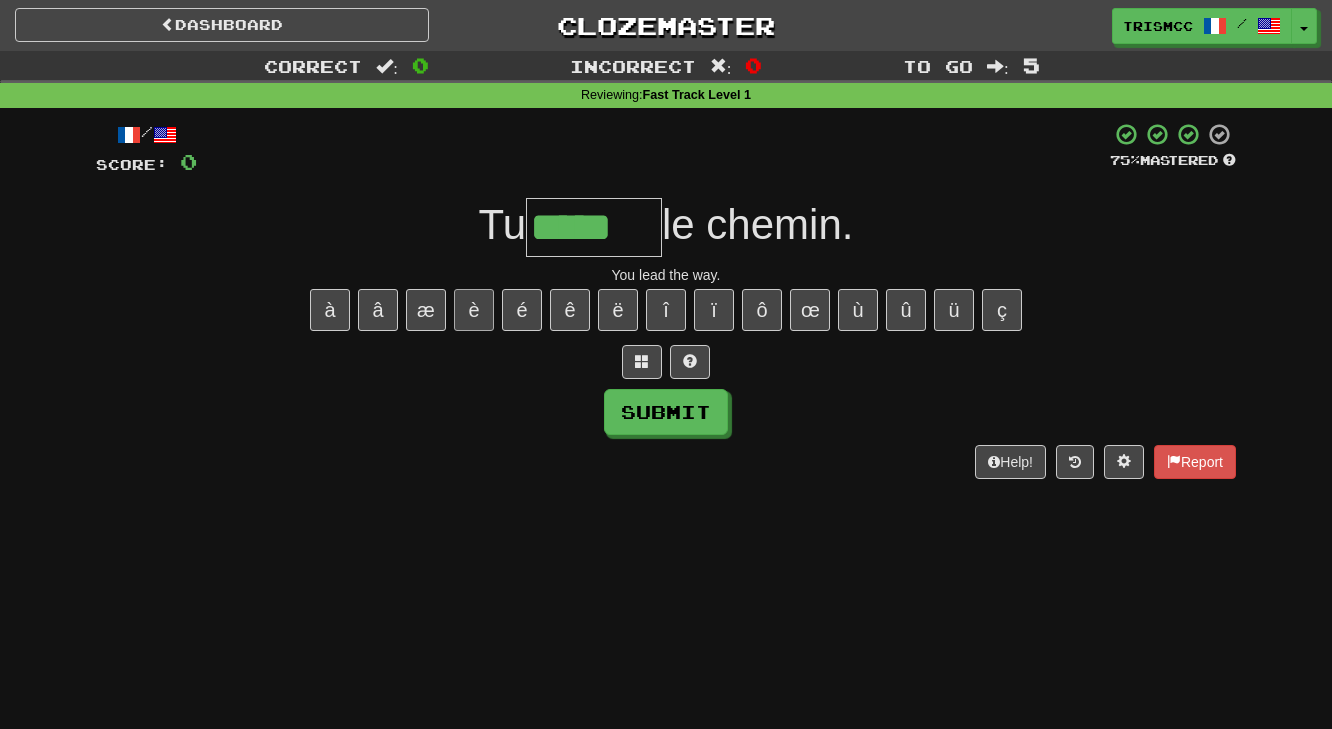 type on "*****" 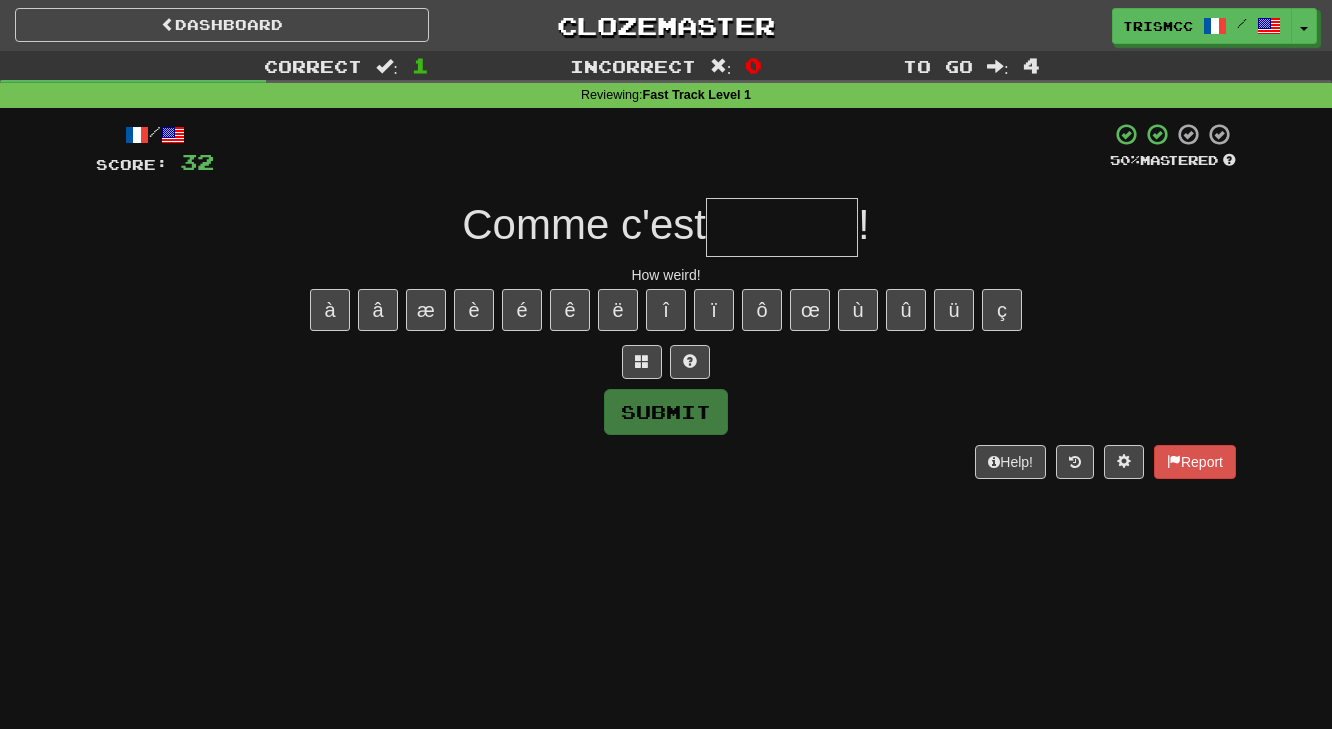 type on "*" 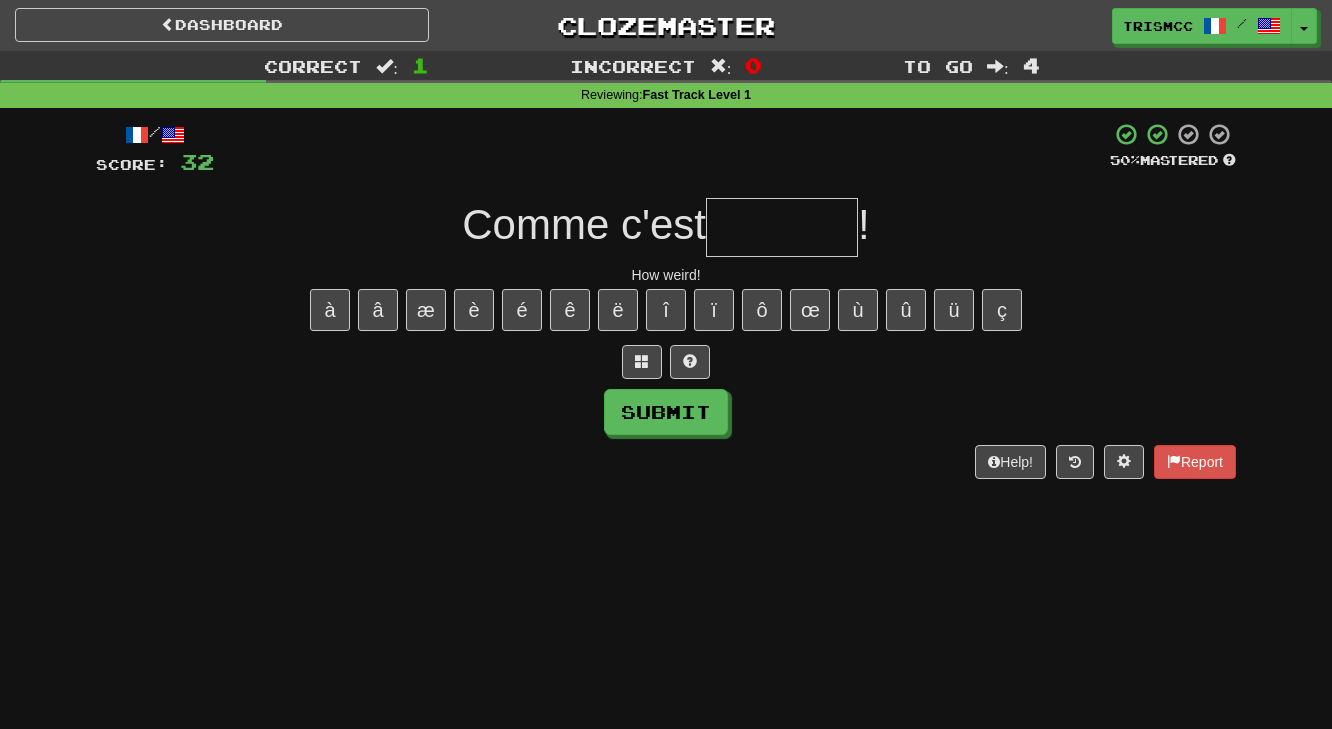 type on "*" 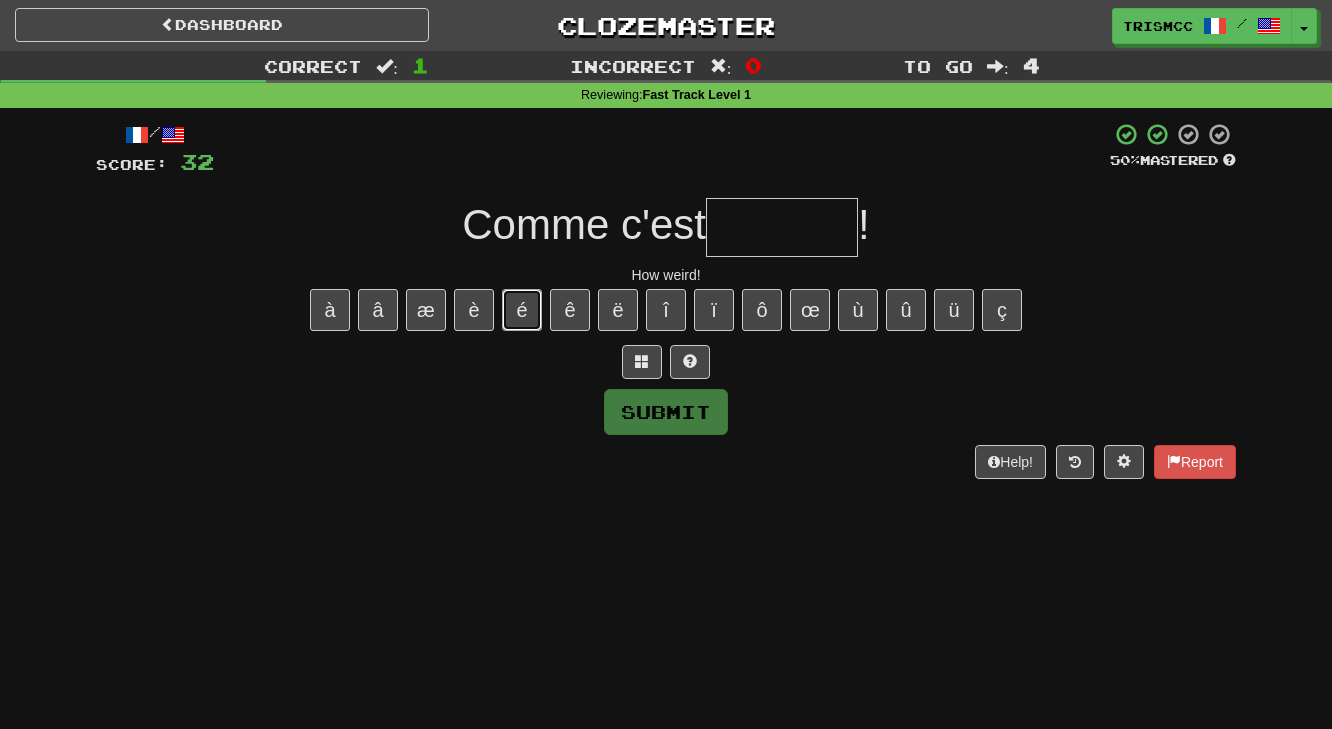 click on "é" at bounding box center [522, 310] 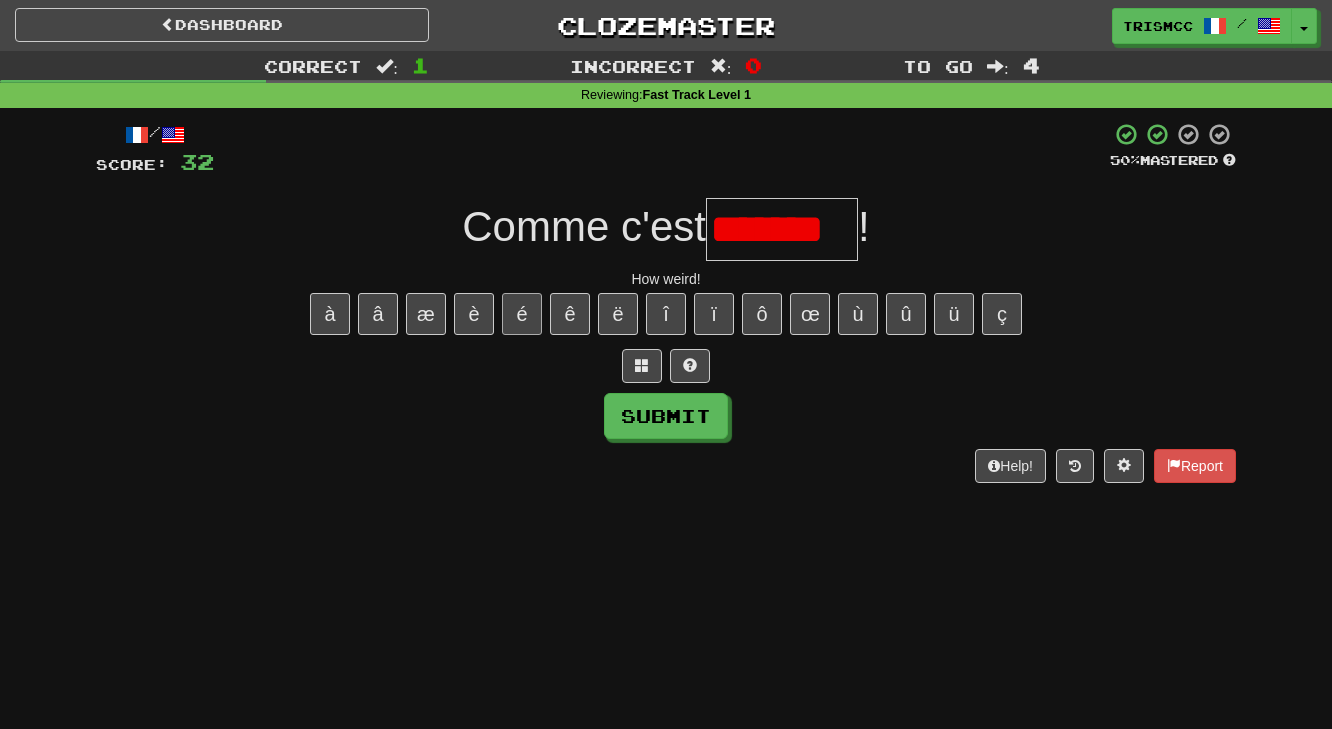 scroll, scrollTop: 0, scrollLeft: 0, axis: both 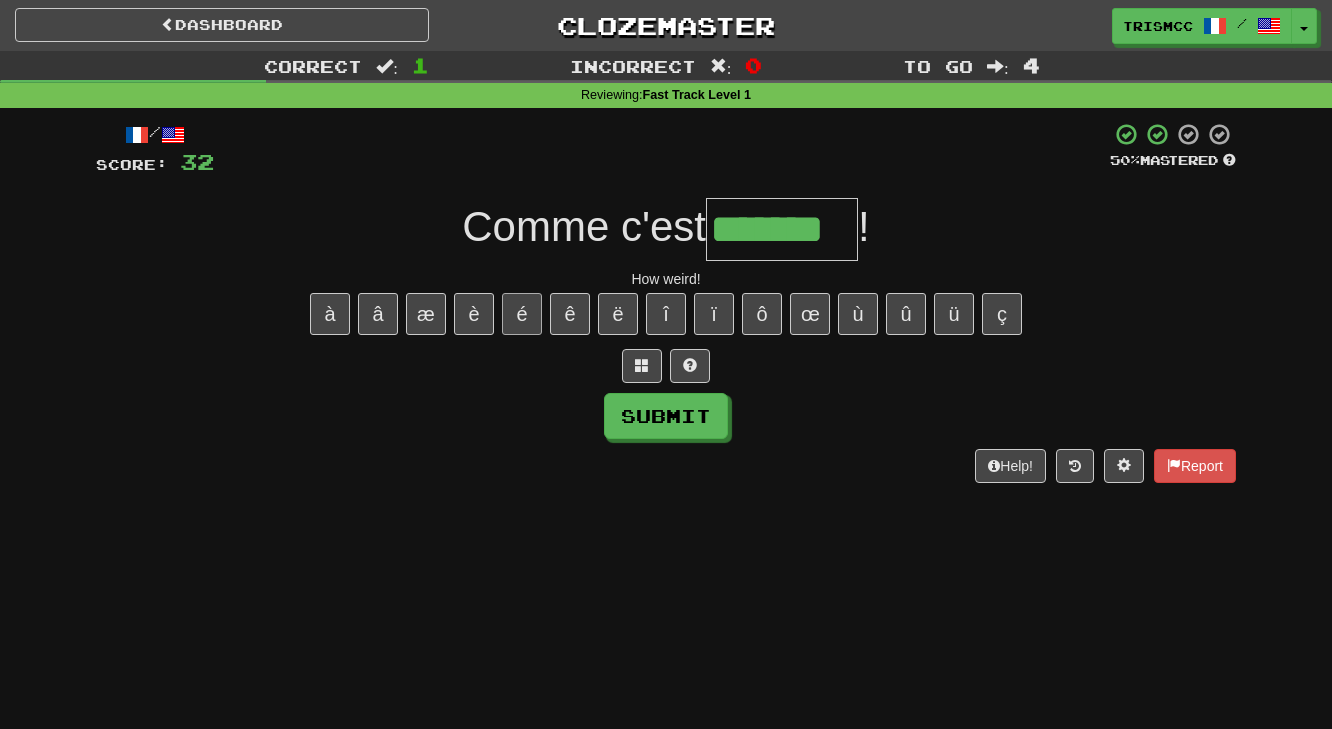 type on "*******" 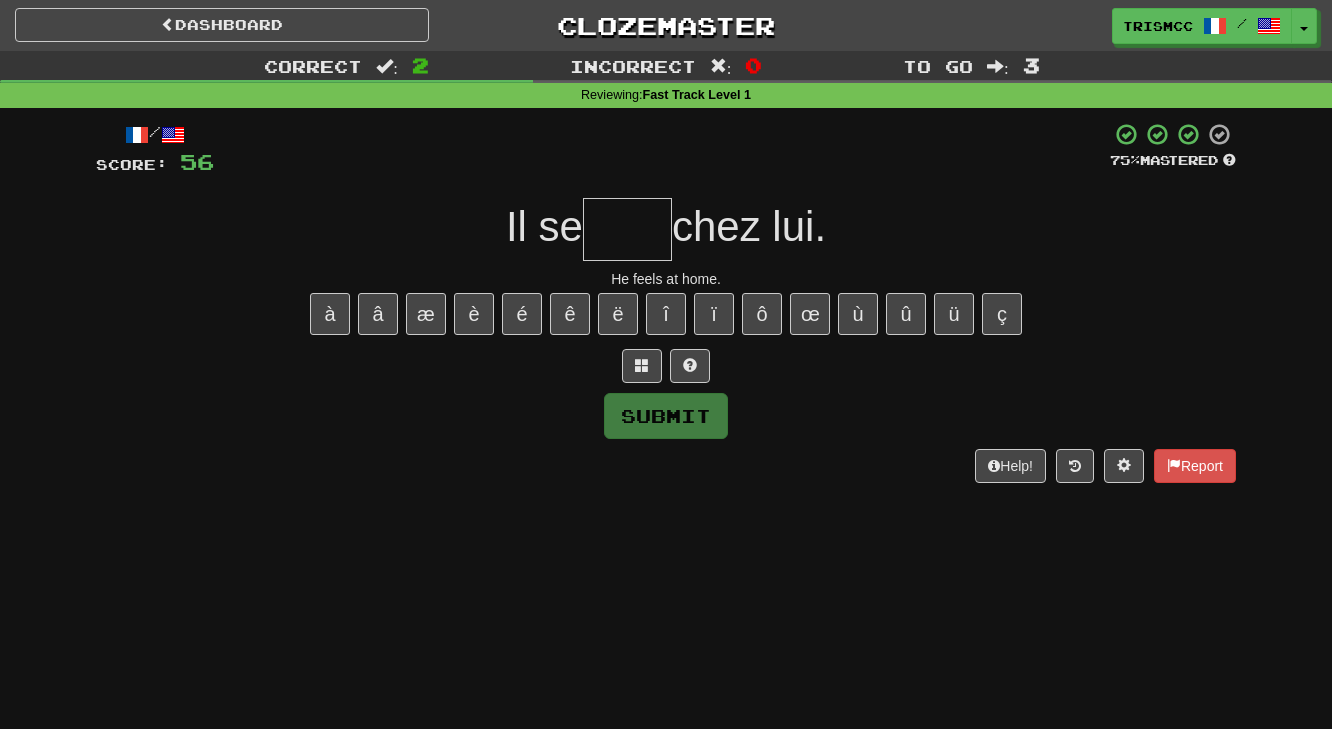type on "*" 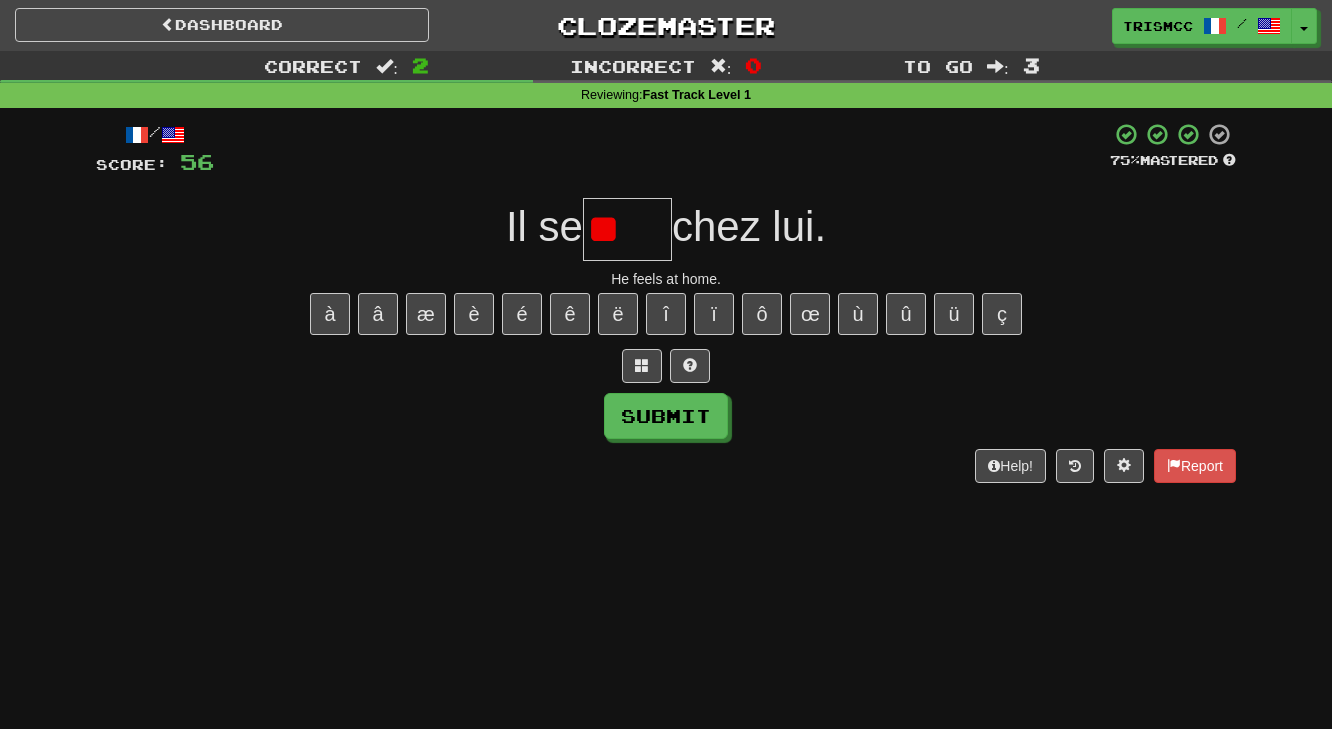 type on "*" 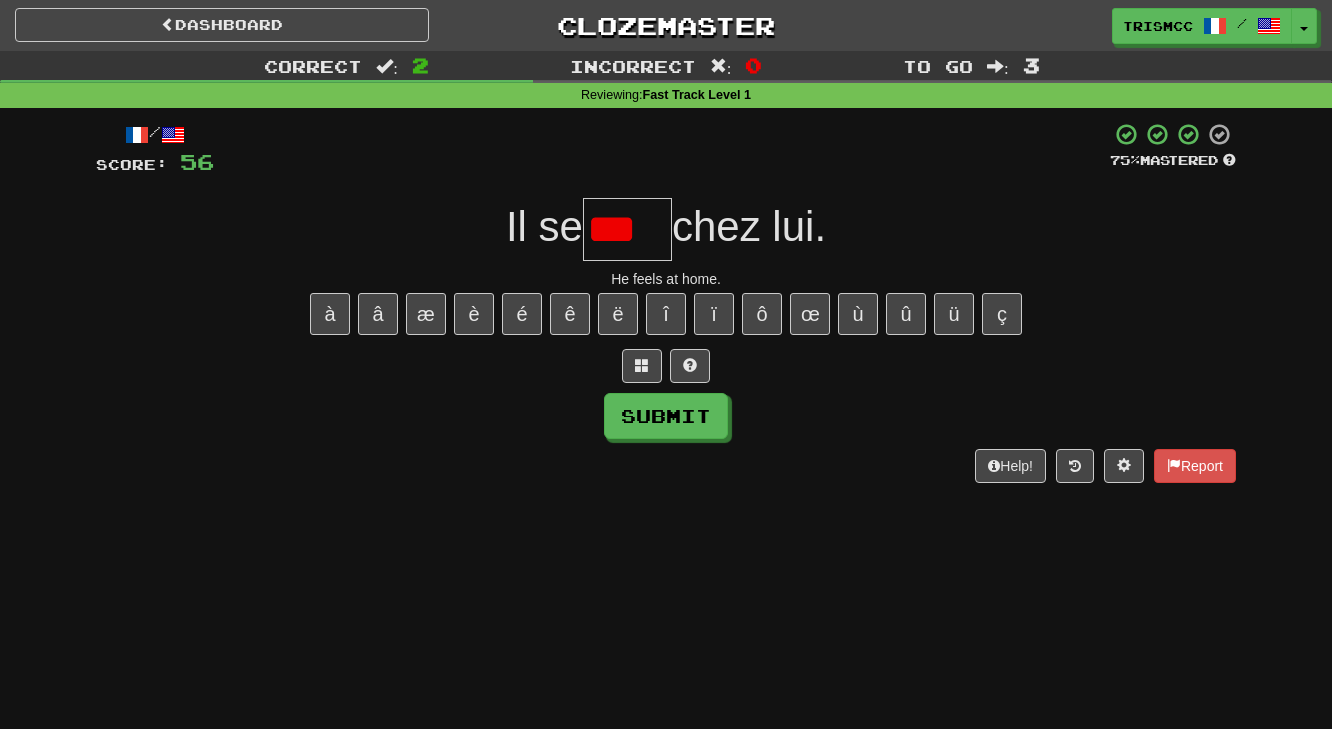 scroll, scrollTop: 0, scrollLeft: 0, axis: both 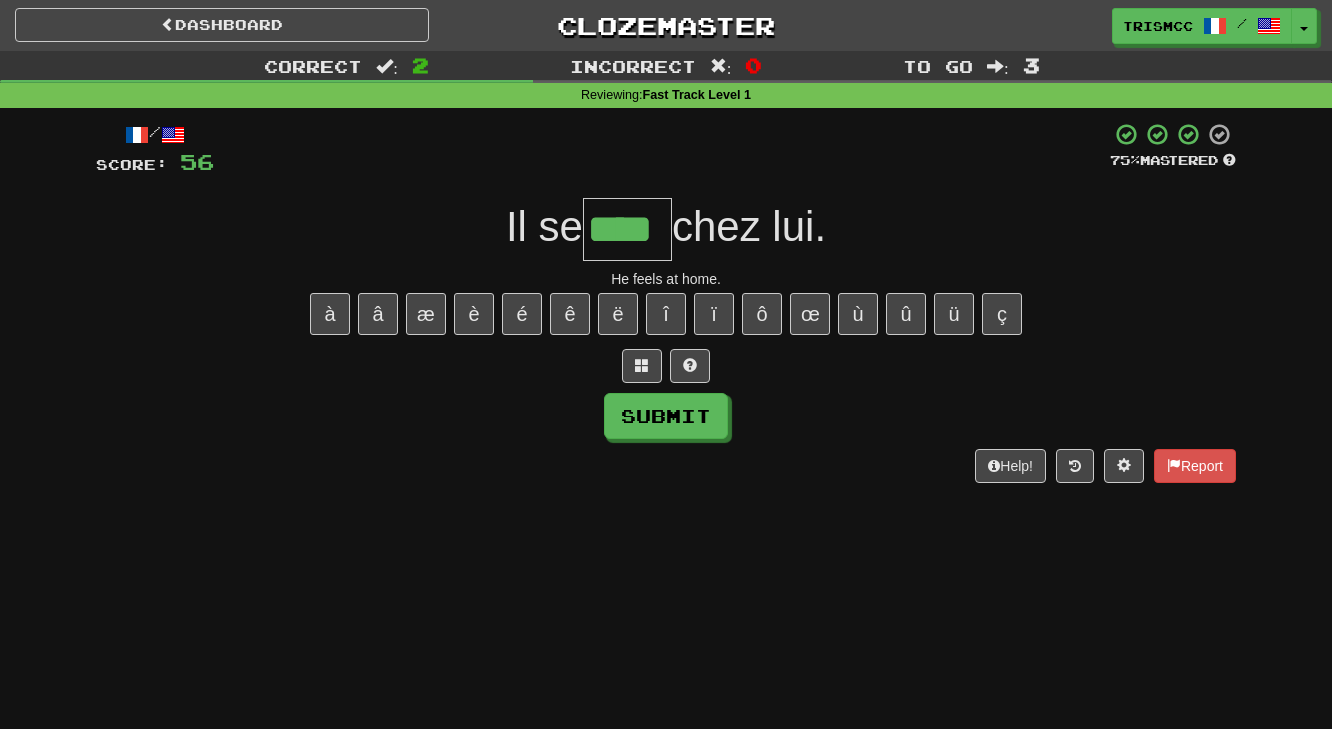 type on "****" 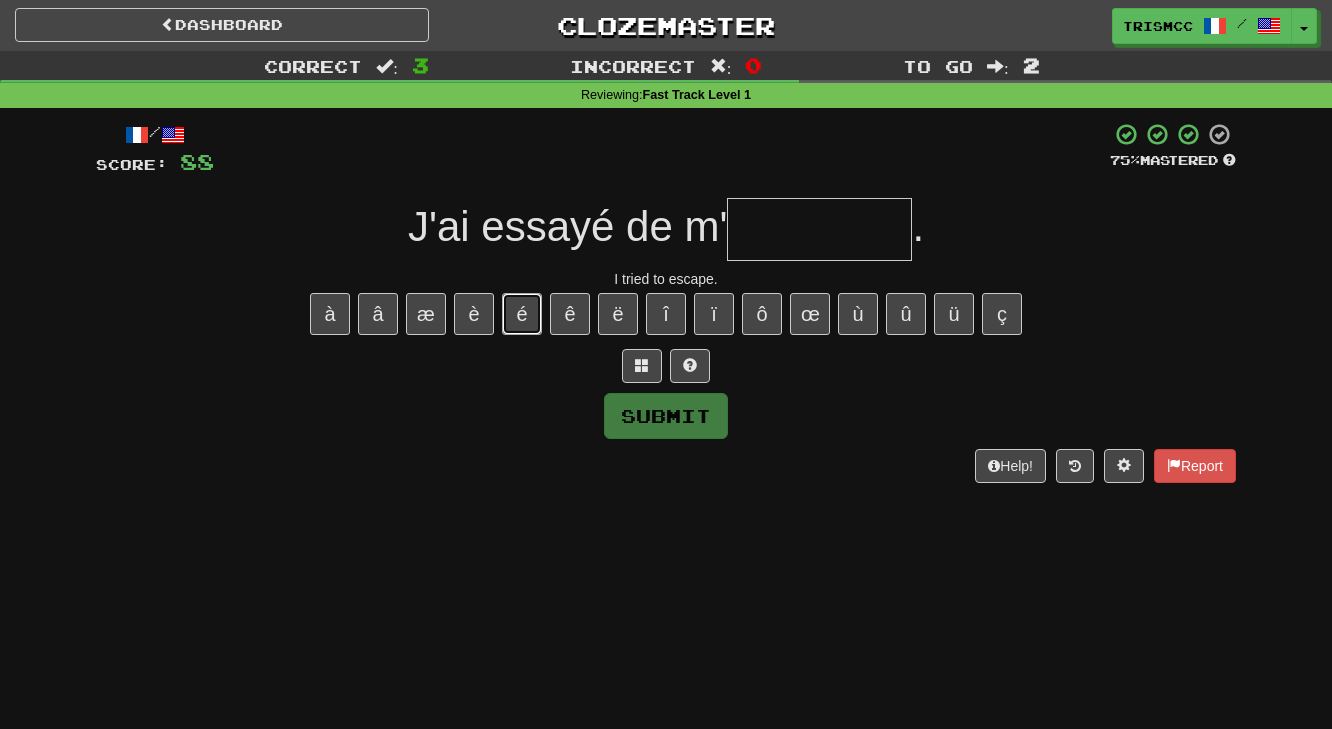 click on "é" at bounding box center [522, 314] 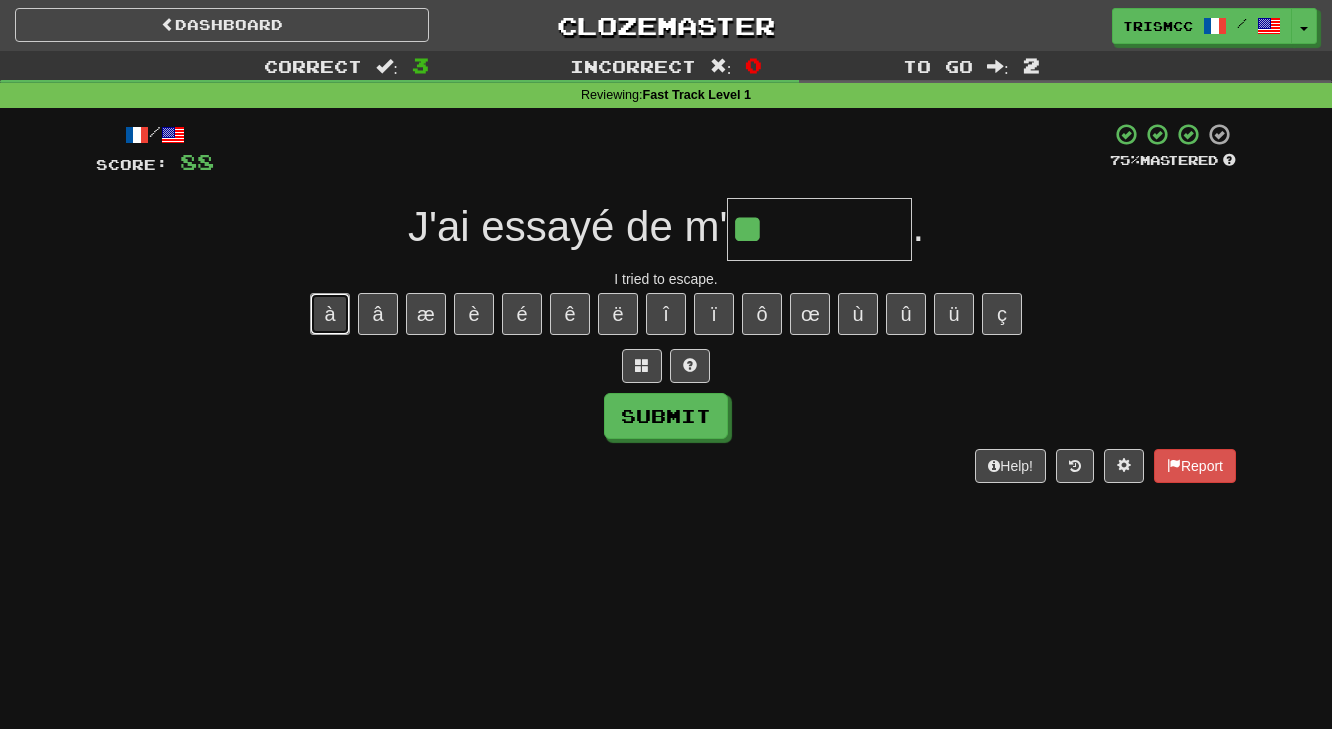 click on "à" at bounding box center [330, 314] 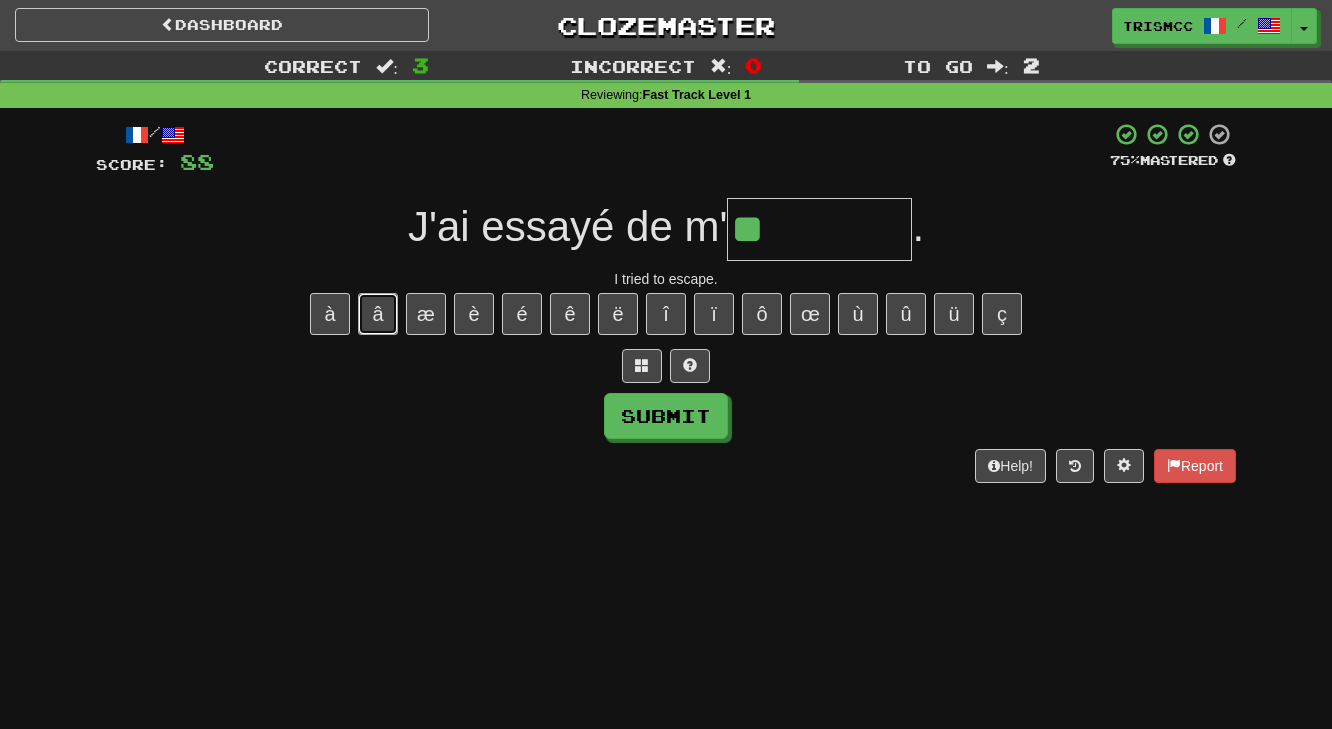 click on "â" at bounding box center [378, 314] 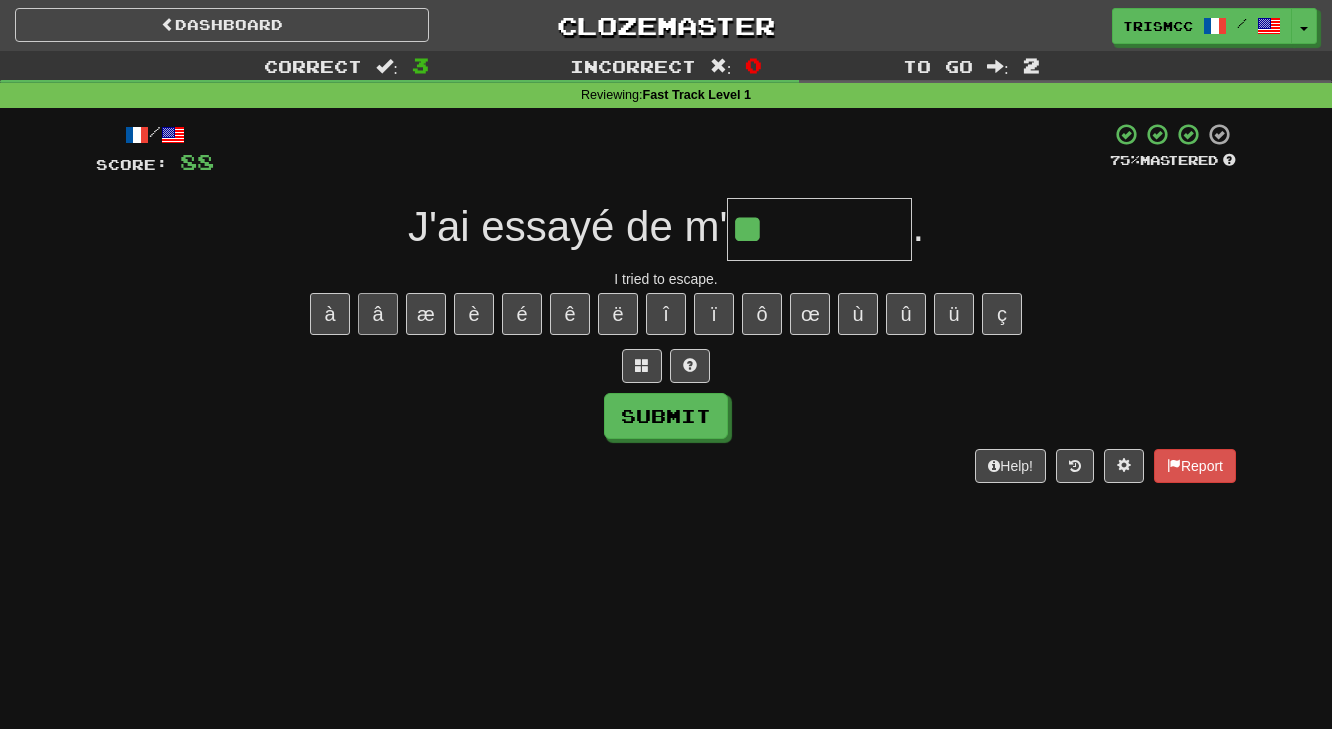 type on "********" 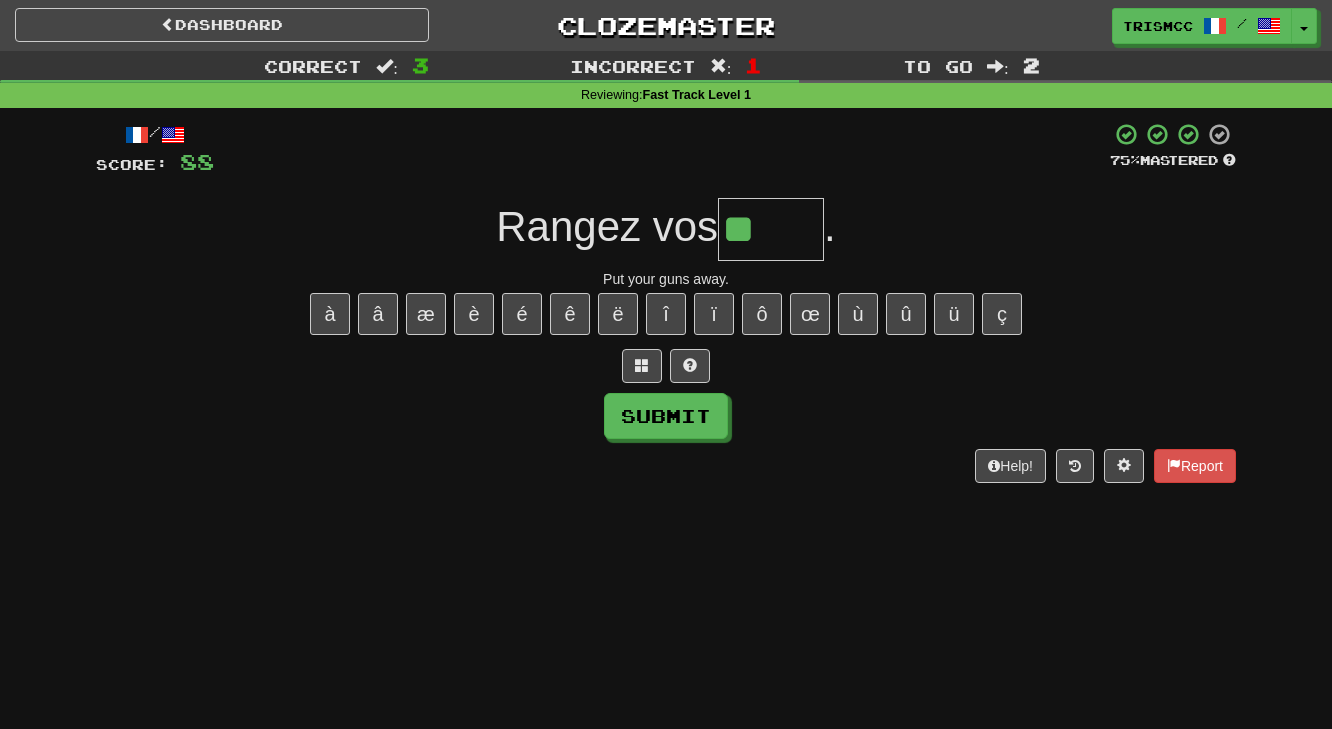 type on "*" 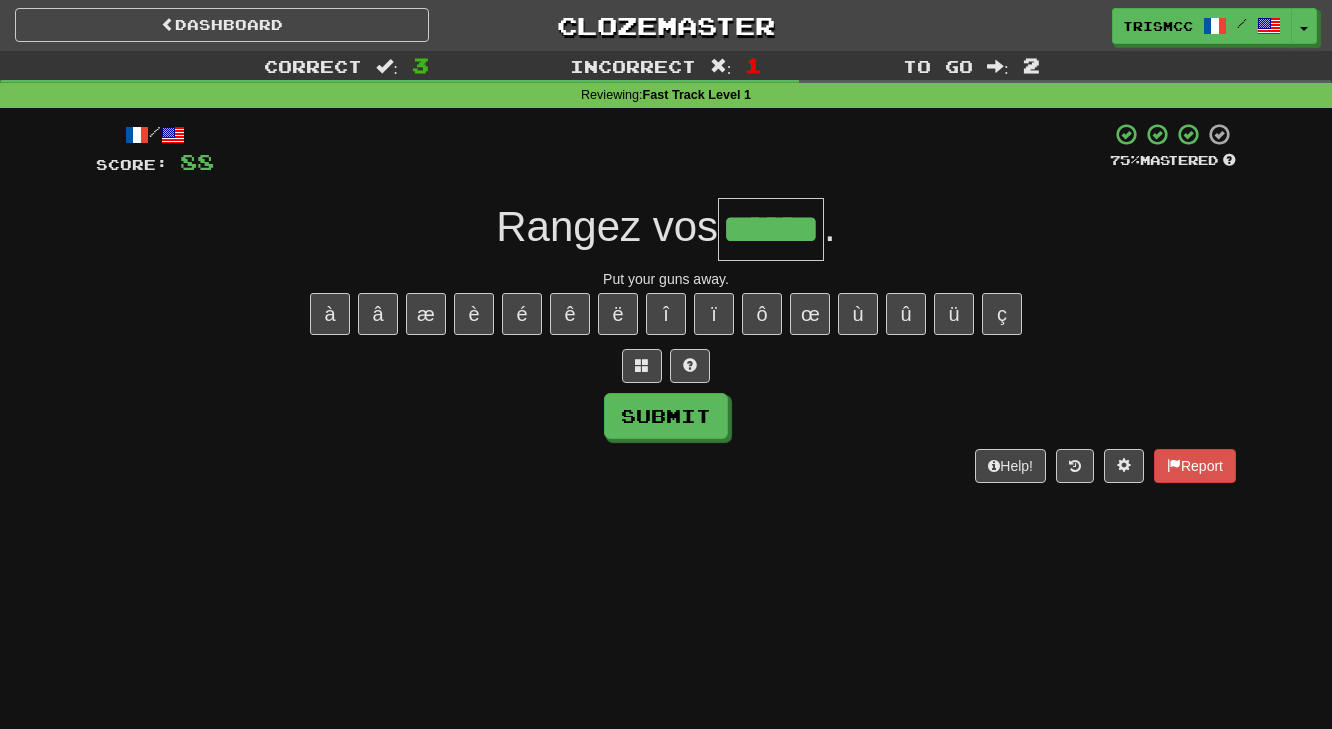 type on "******" 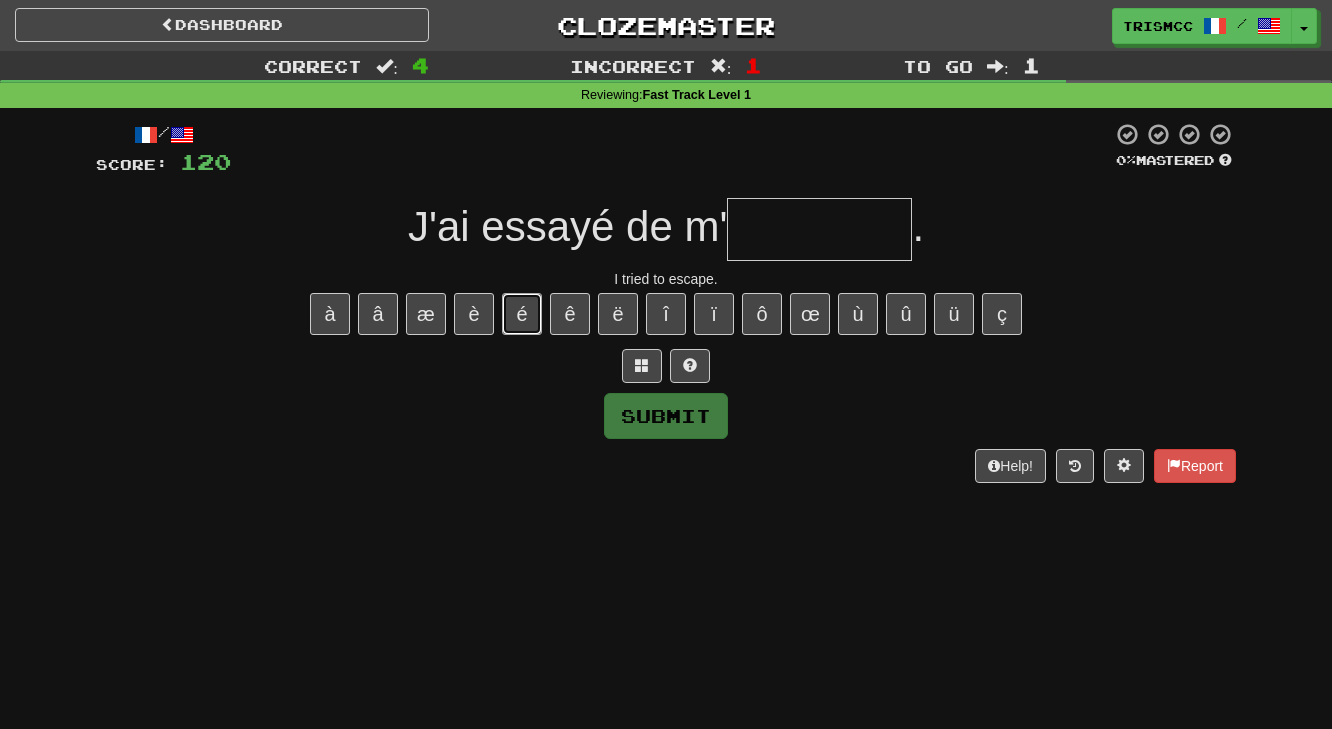 click on "é" at bounding box center (522, 314) 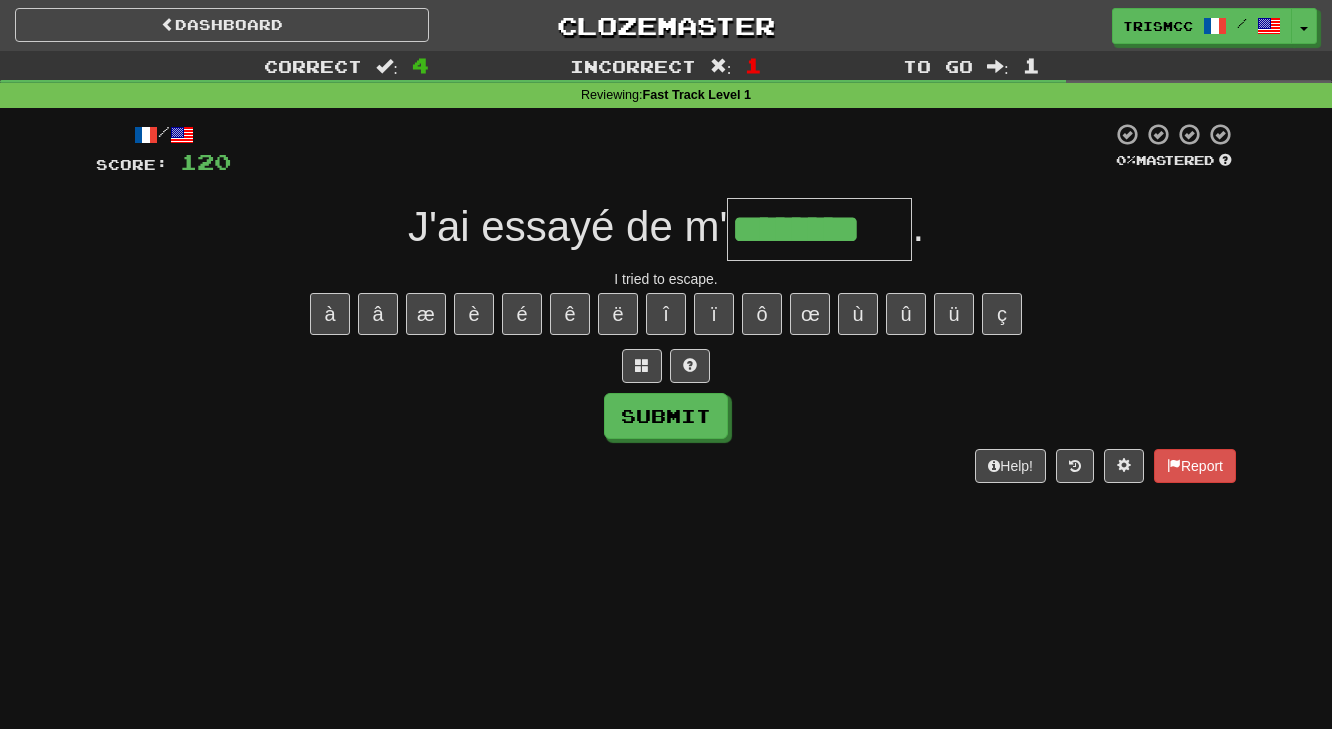 type on "********" 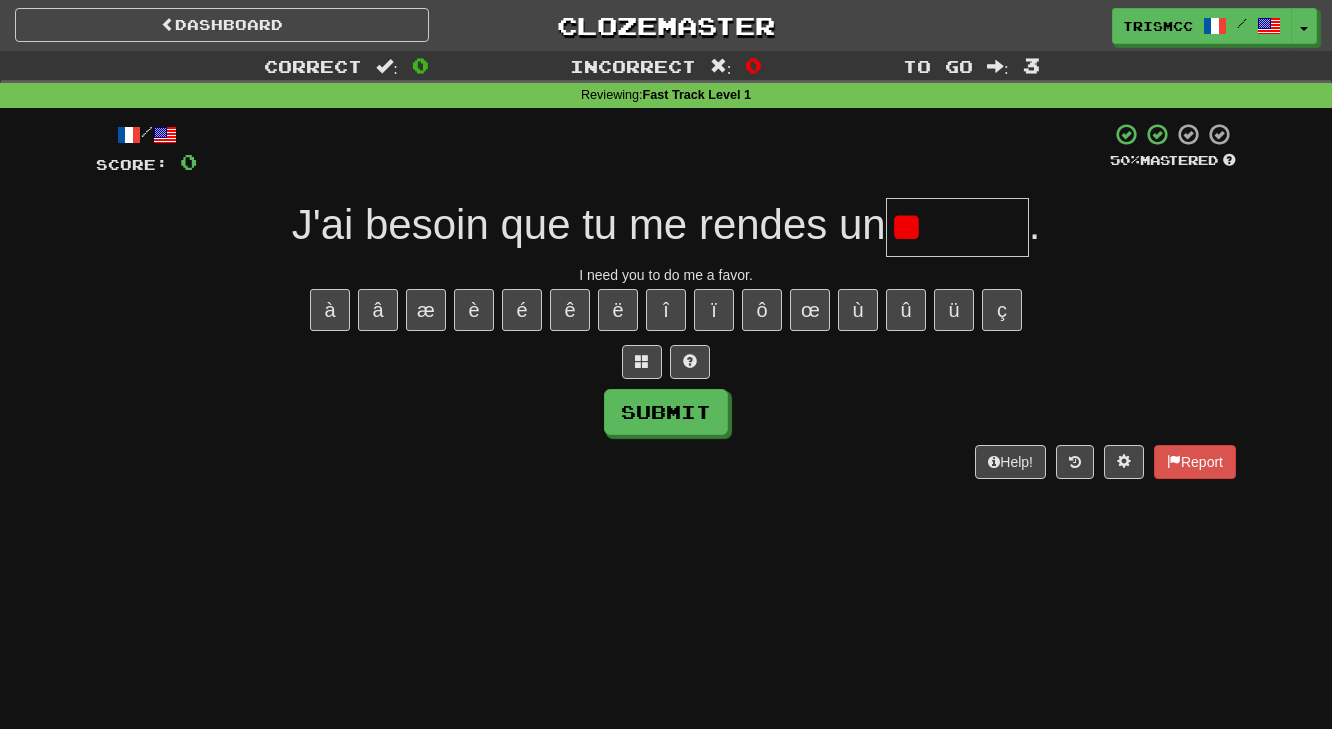 type on "*" 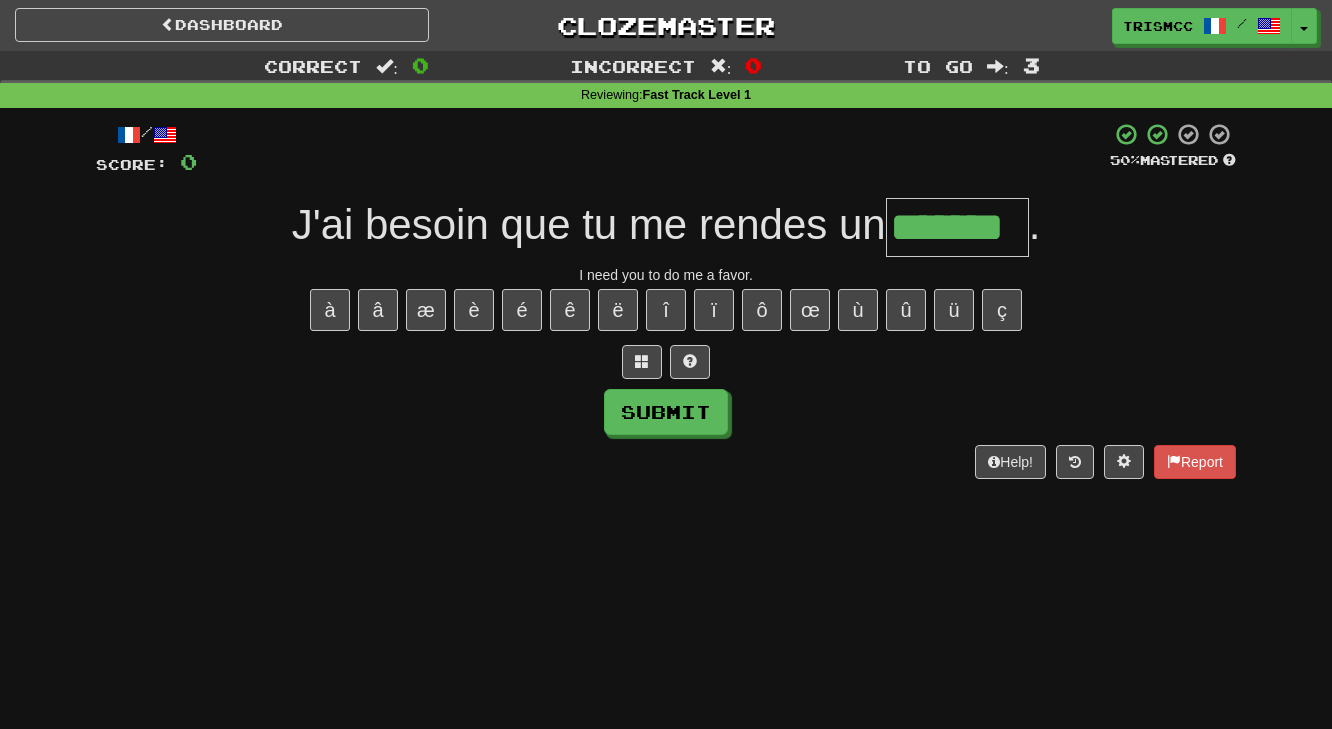 type on "*******" 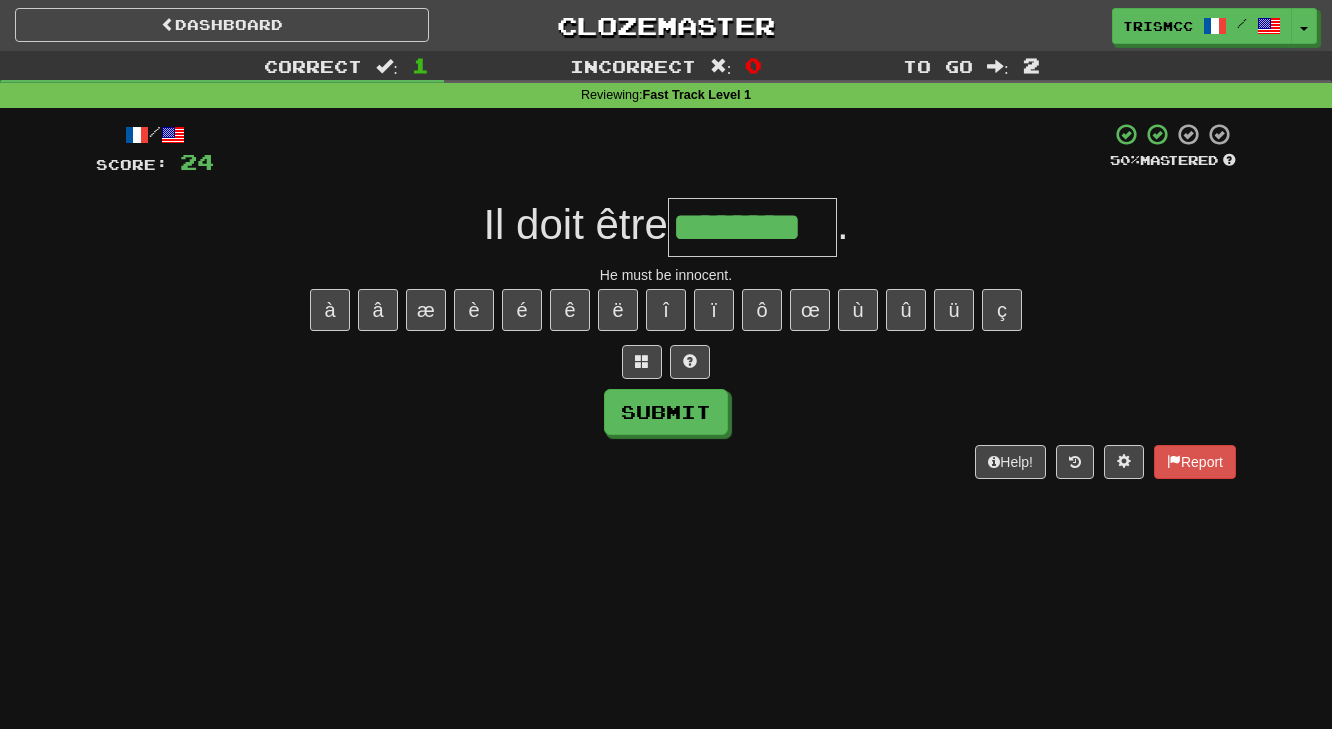 type on "********" 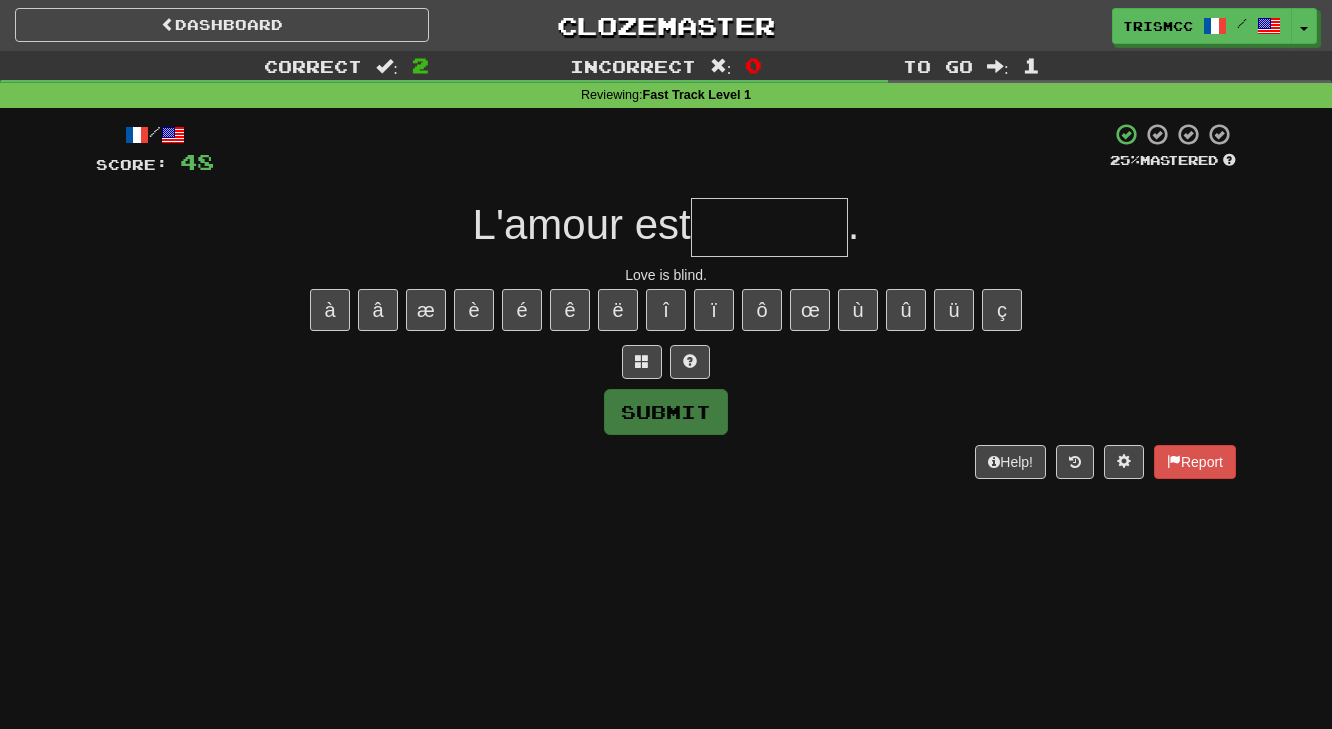 type on "*" 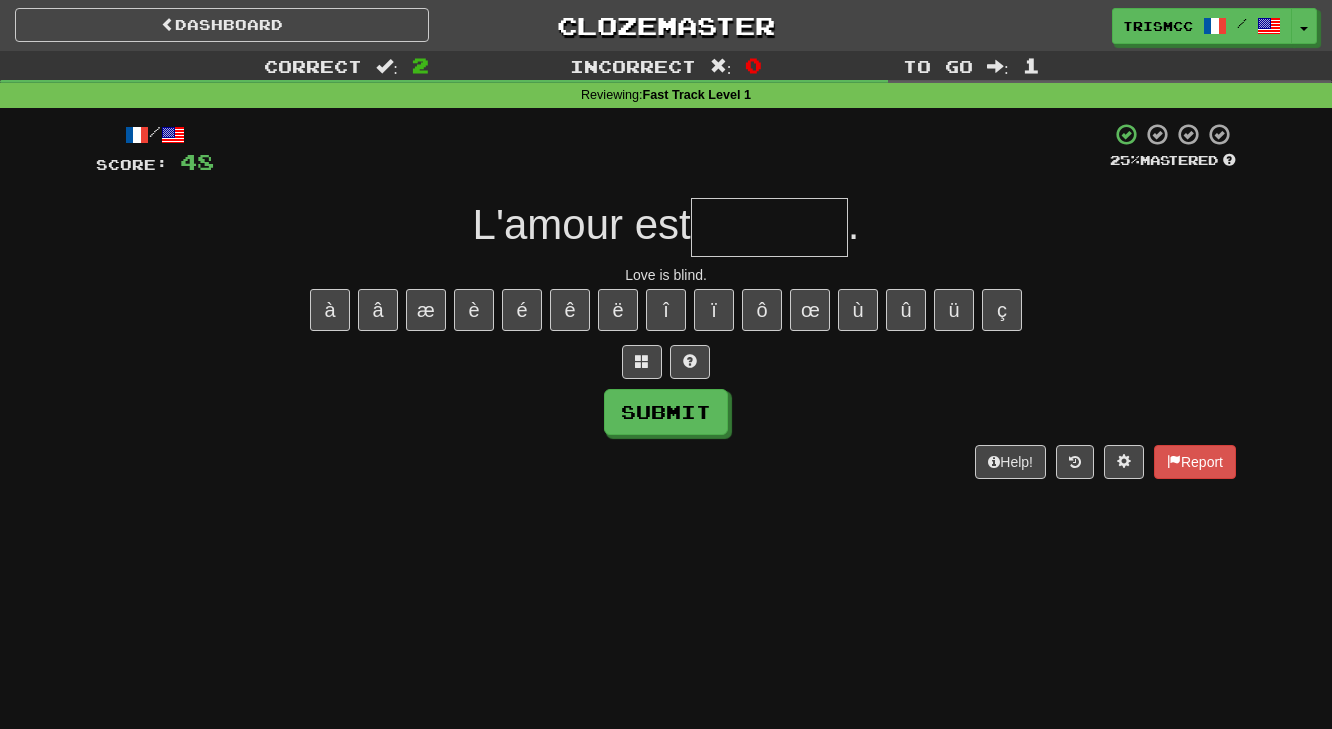 type on "*" 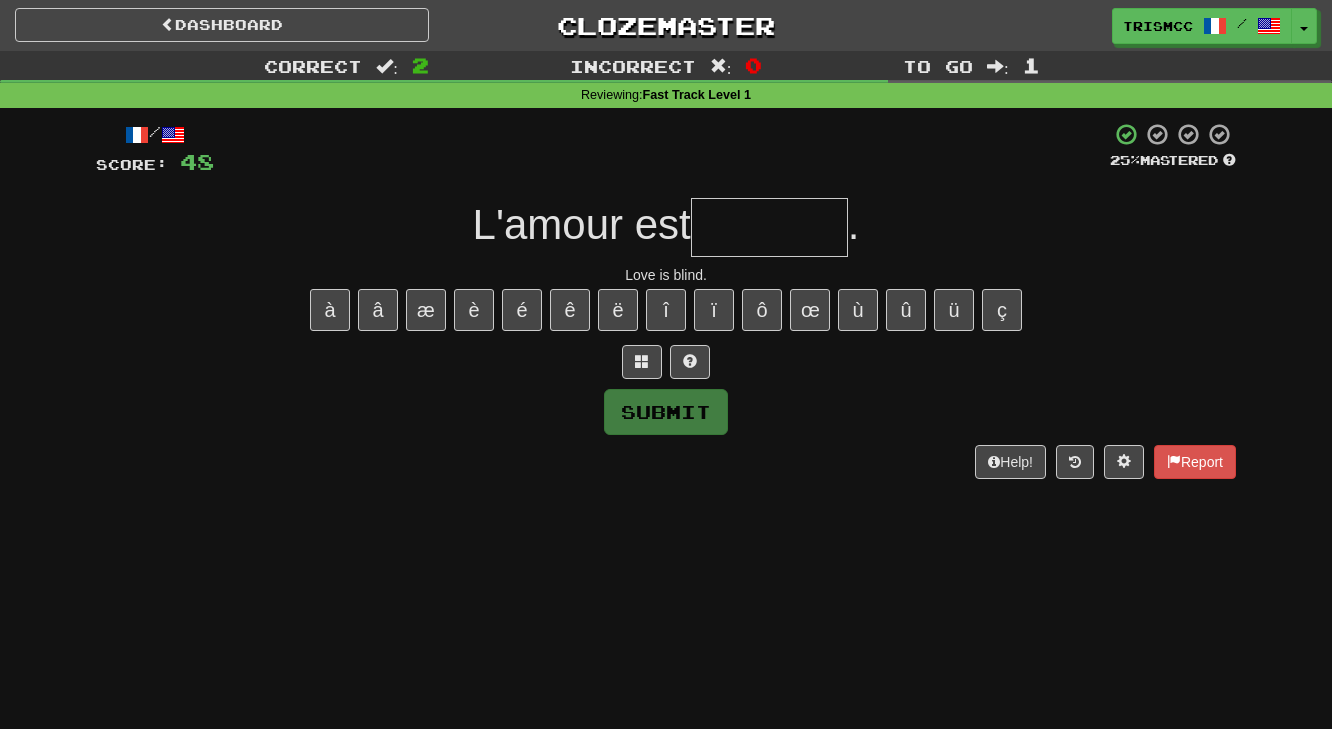 type on "*" 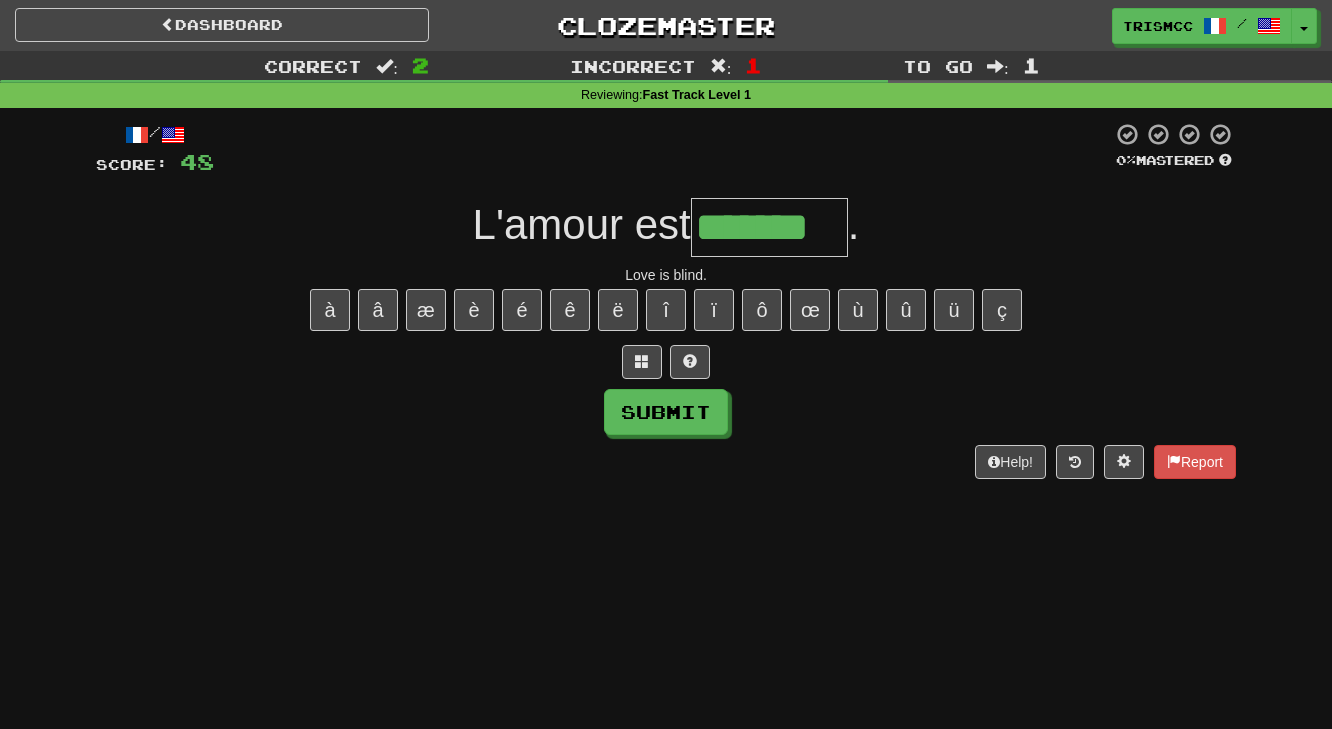 type on "*******" 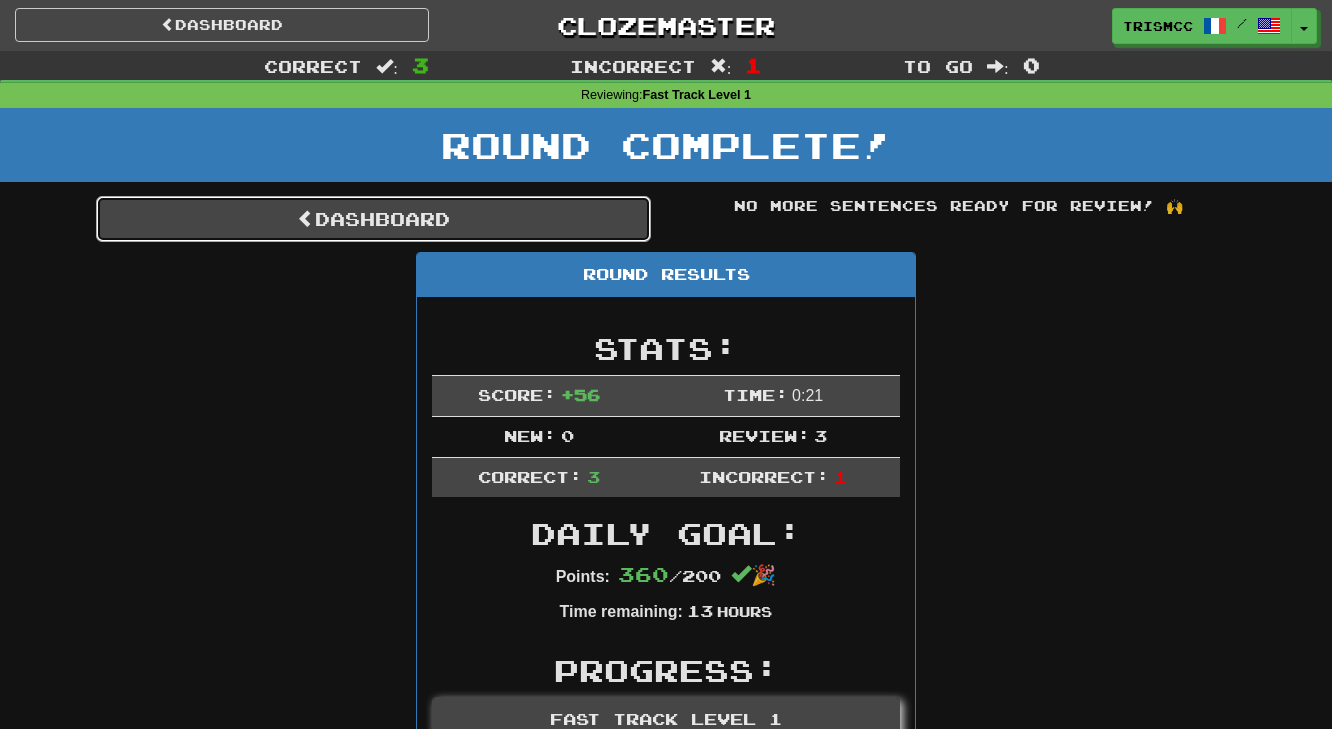 click on "Dashboard" at bounding box center [373, 219] 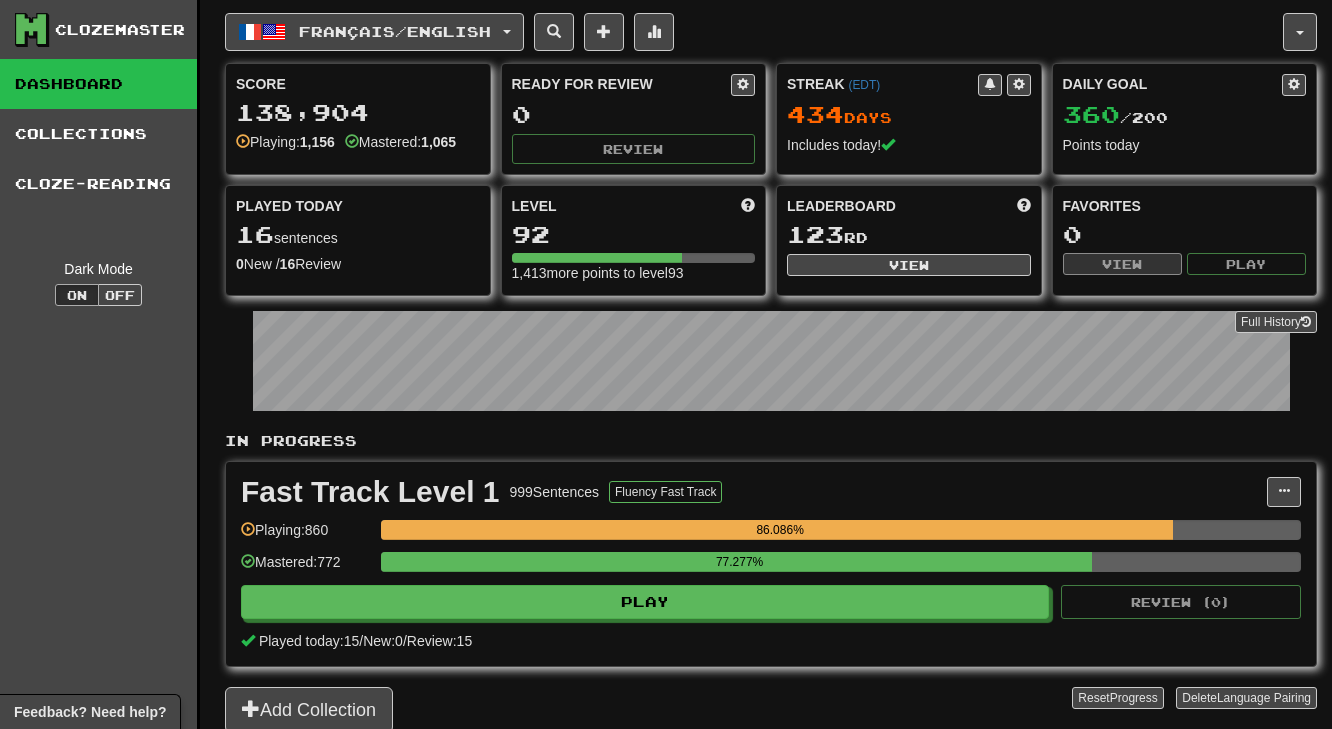 scroll, scrollTop: 0, scrollLeft: 0, axis: both 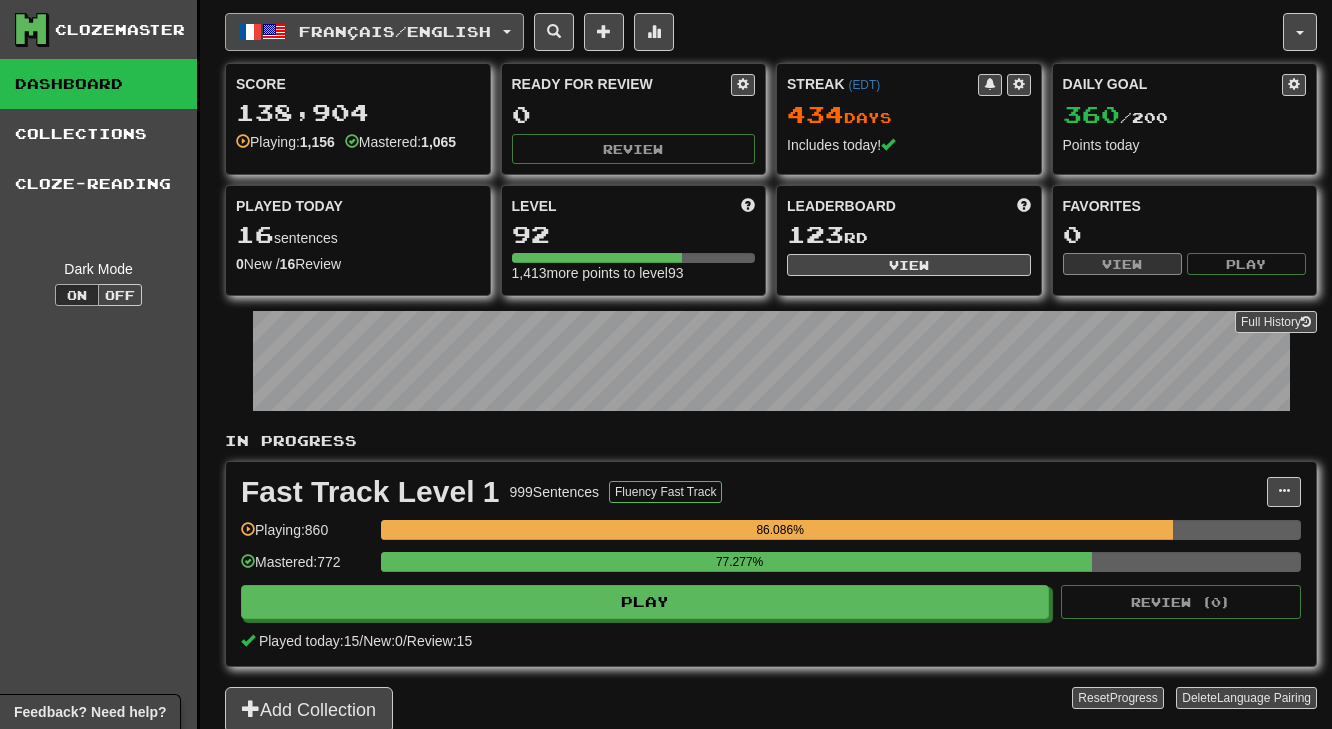 click on "Français  /  English" at bounding box center [395, 31] 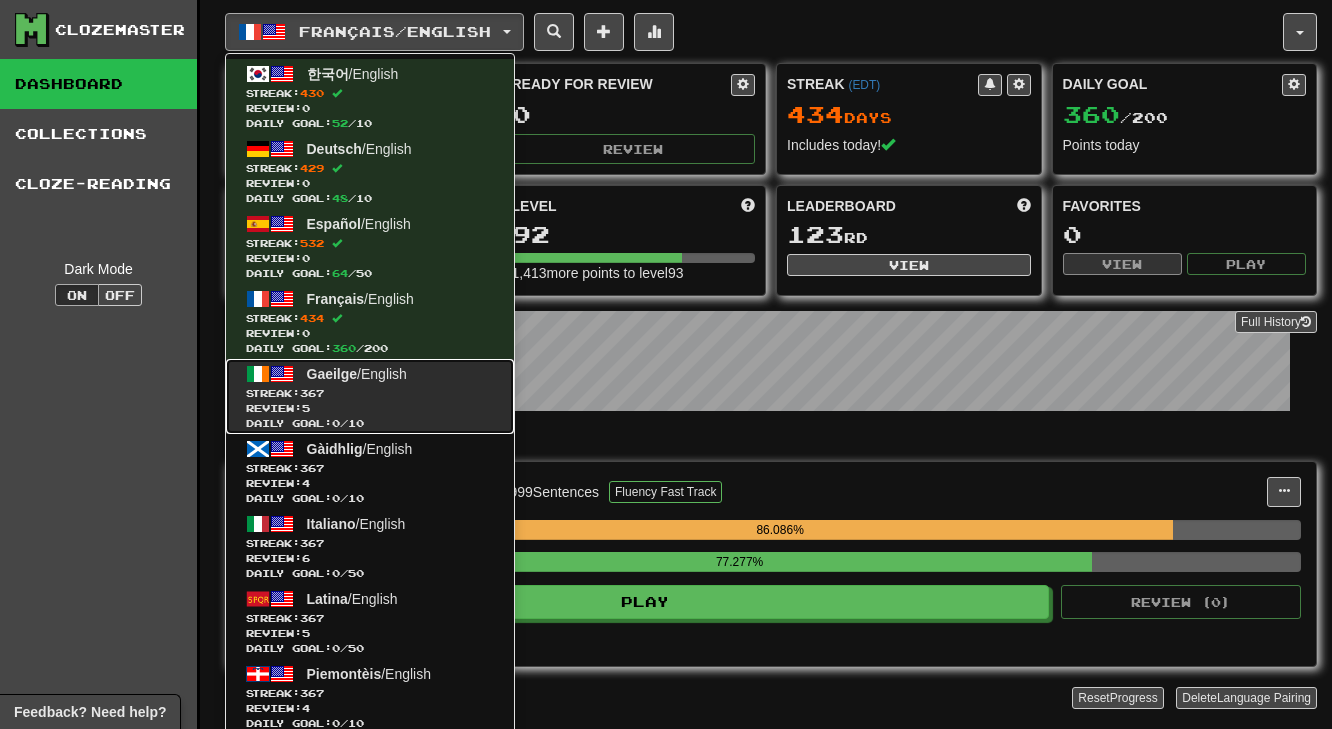 click on "Review:  5" at bounding box center [370, 408] 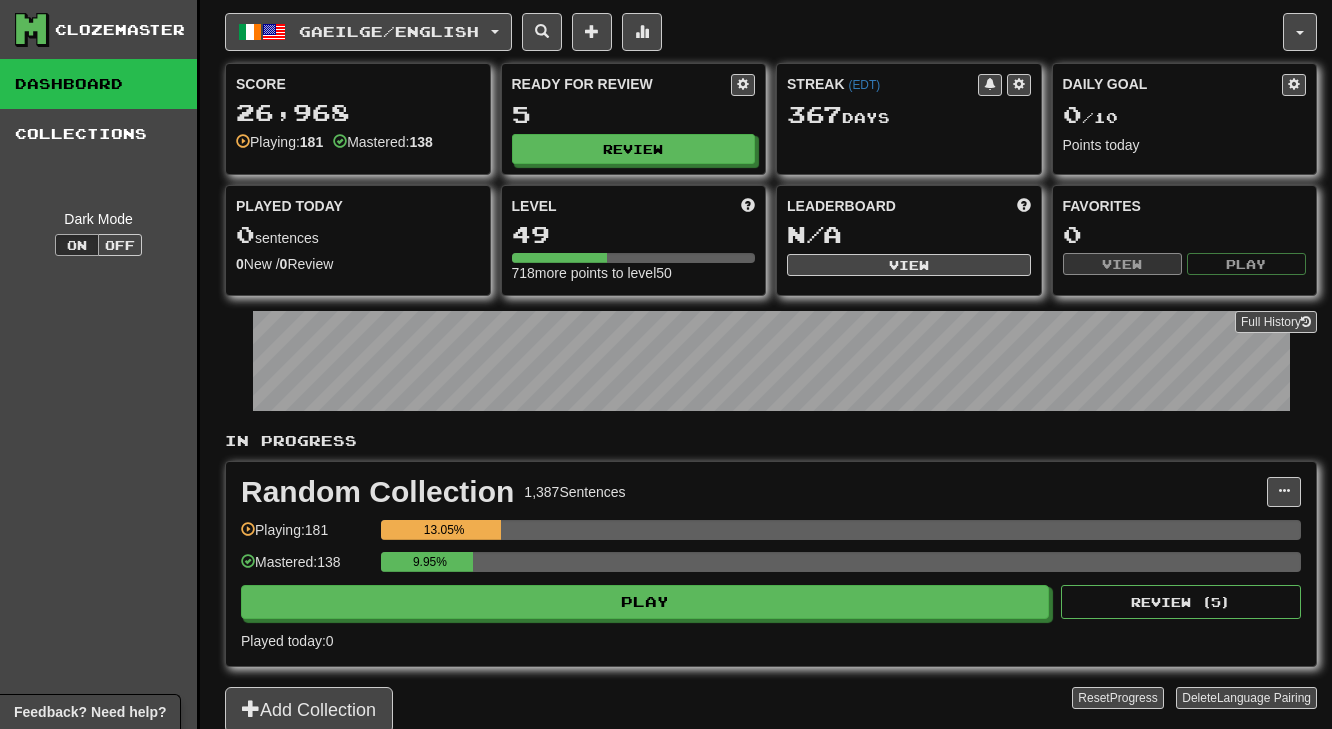 scroll, scrollTop: 0, scrollLeft: 0, axis: both 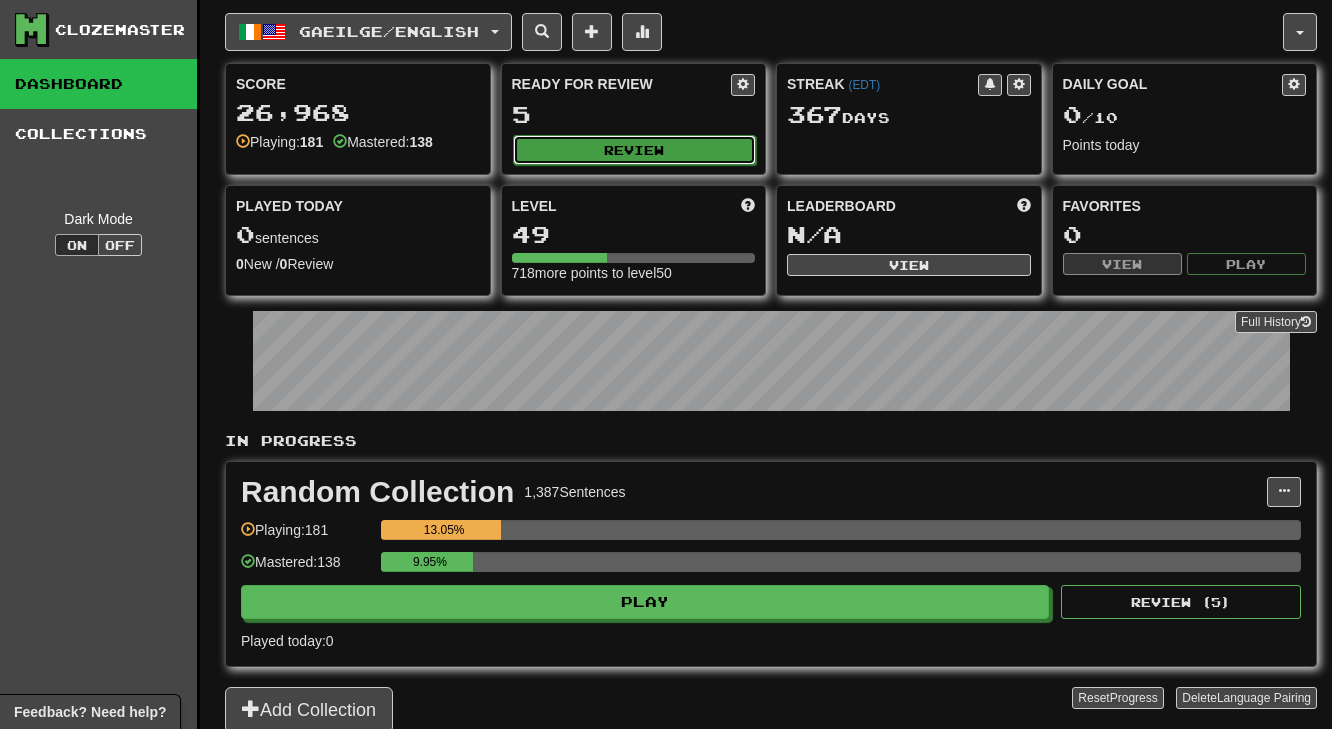 click on "Review" at bounding box center (635, 150) 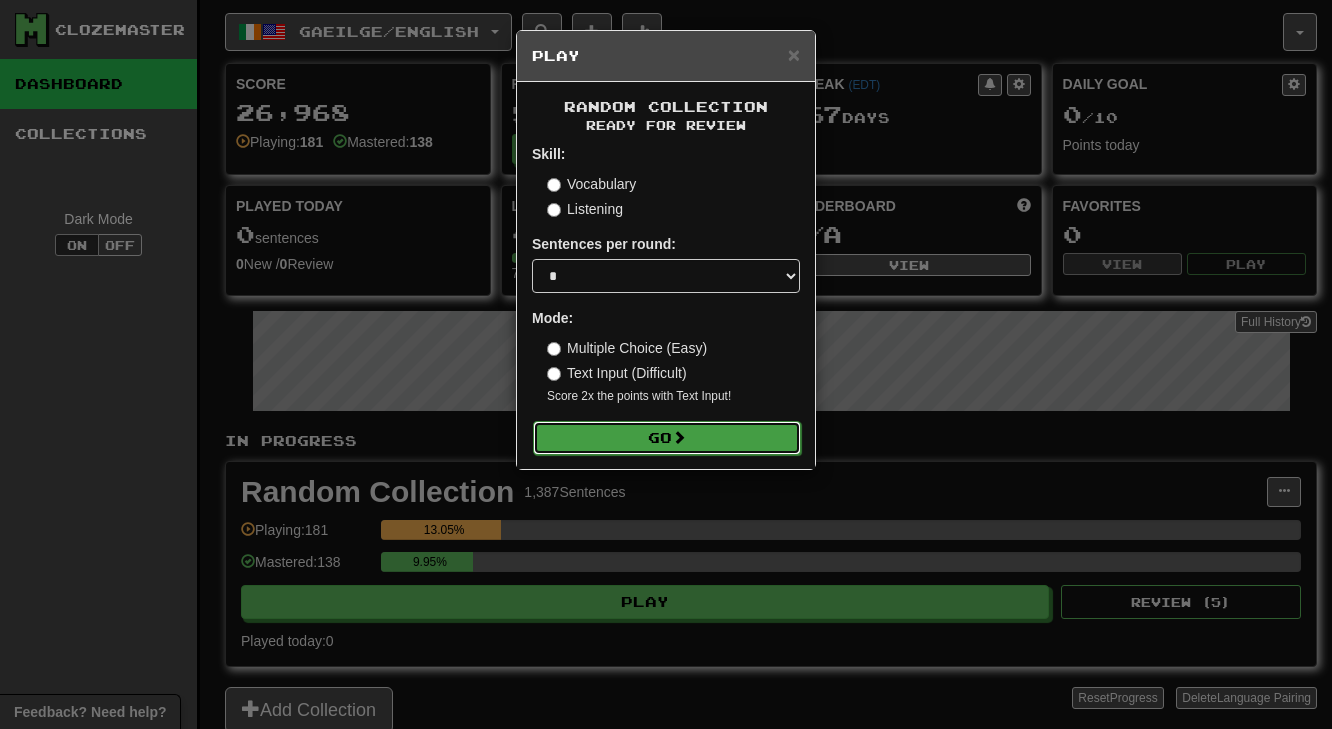 click at bounding box center (679, 437) 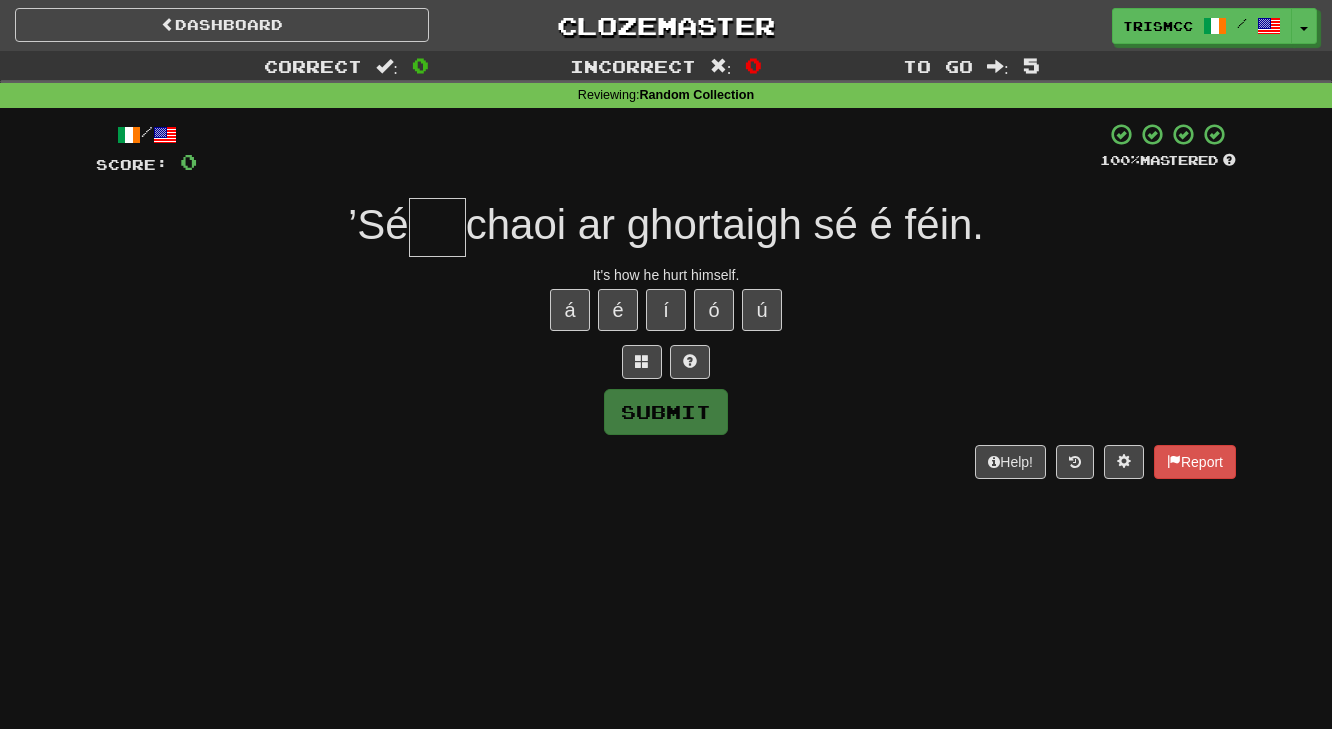 scroll, scrollTop: 0, scrollLeft: 0, axis: both 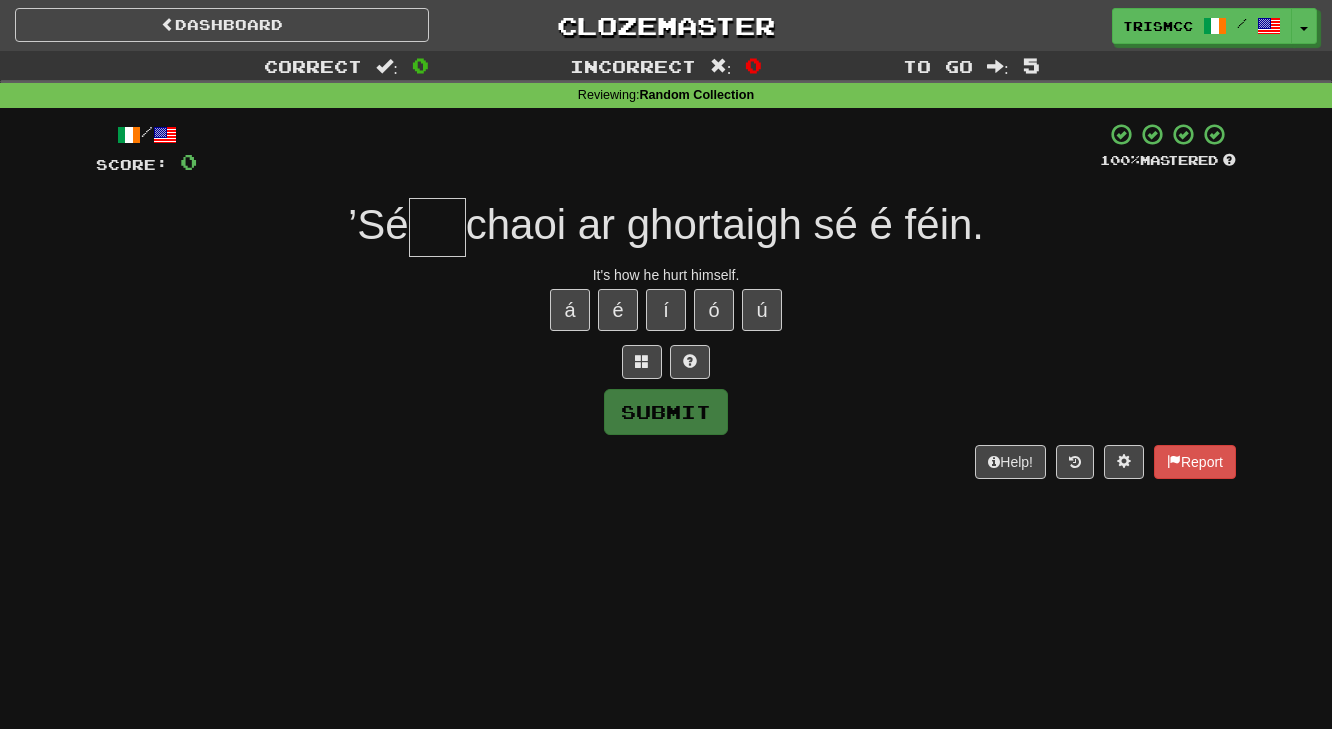 type on "*" 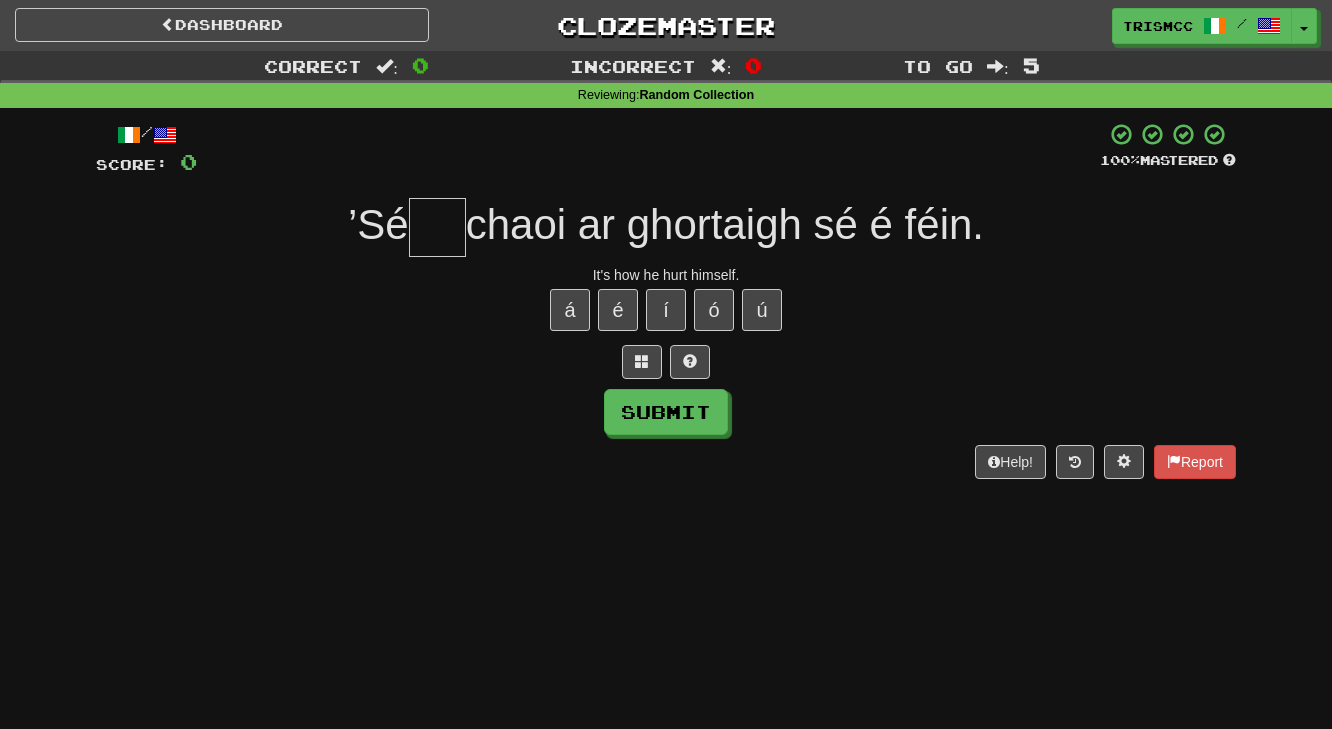 type on "*" 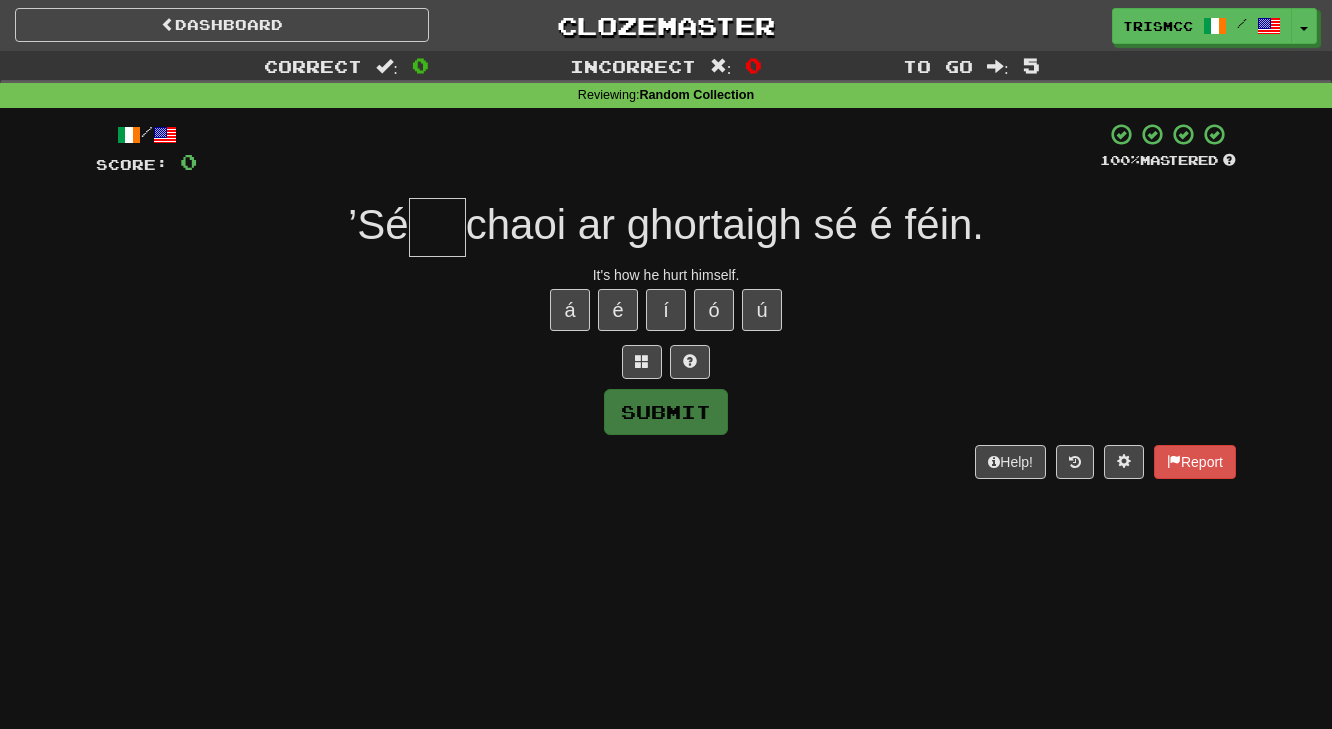 type on "*" 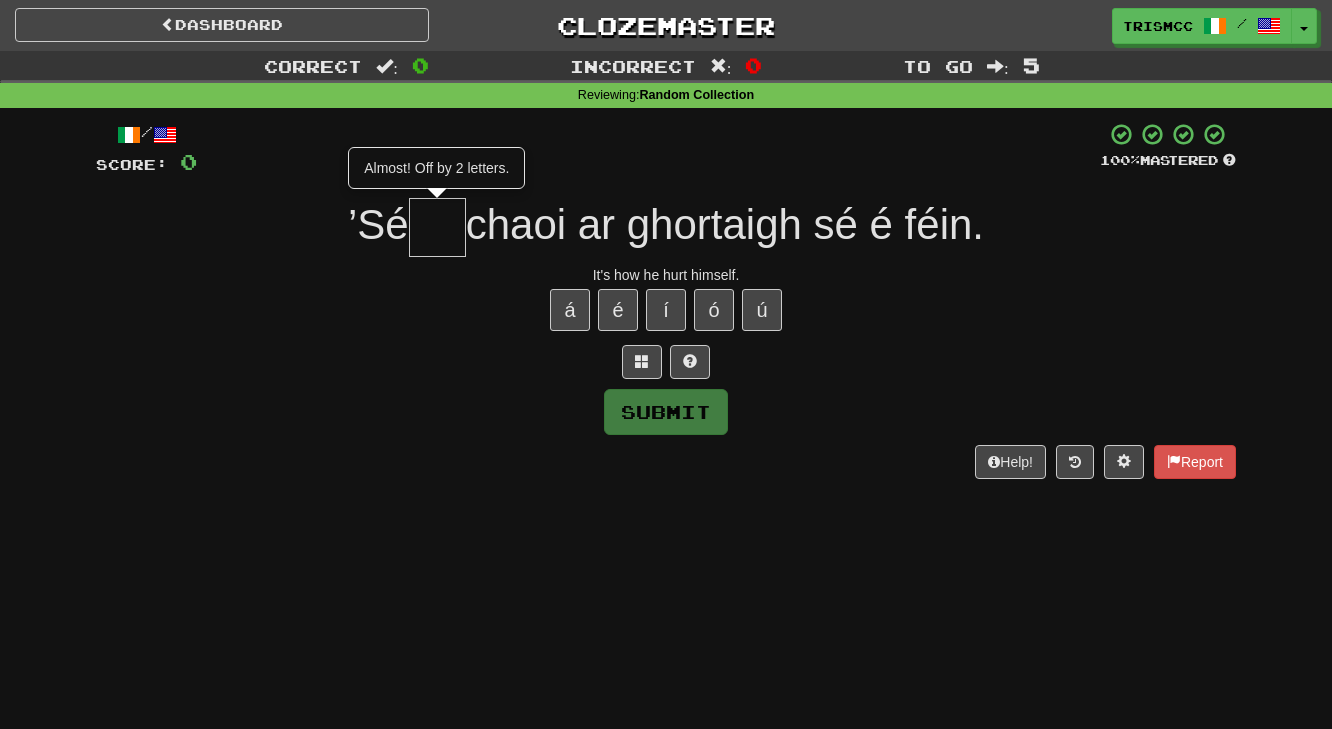 type on "**" 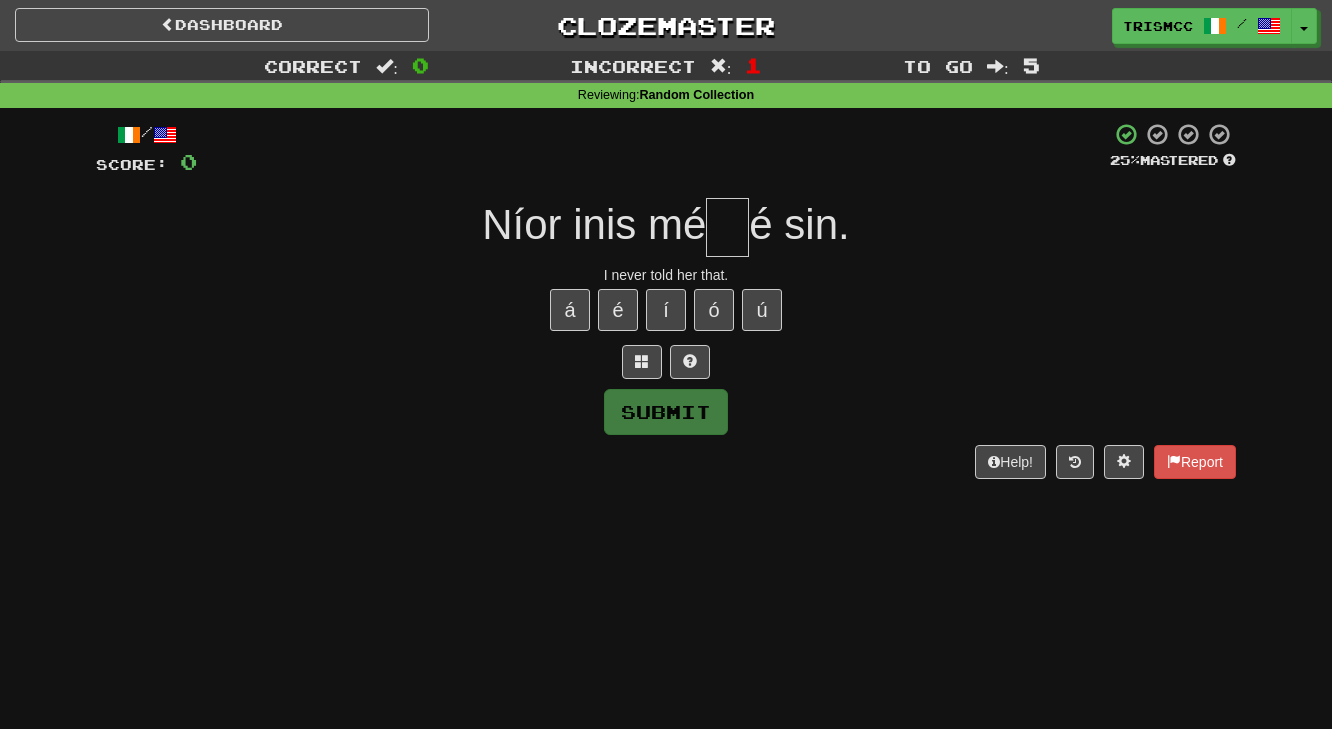 type on "*" 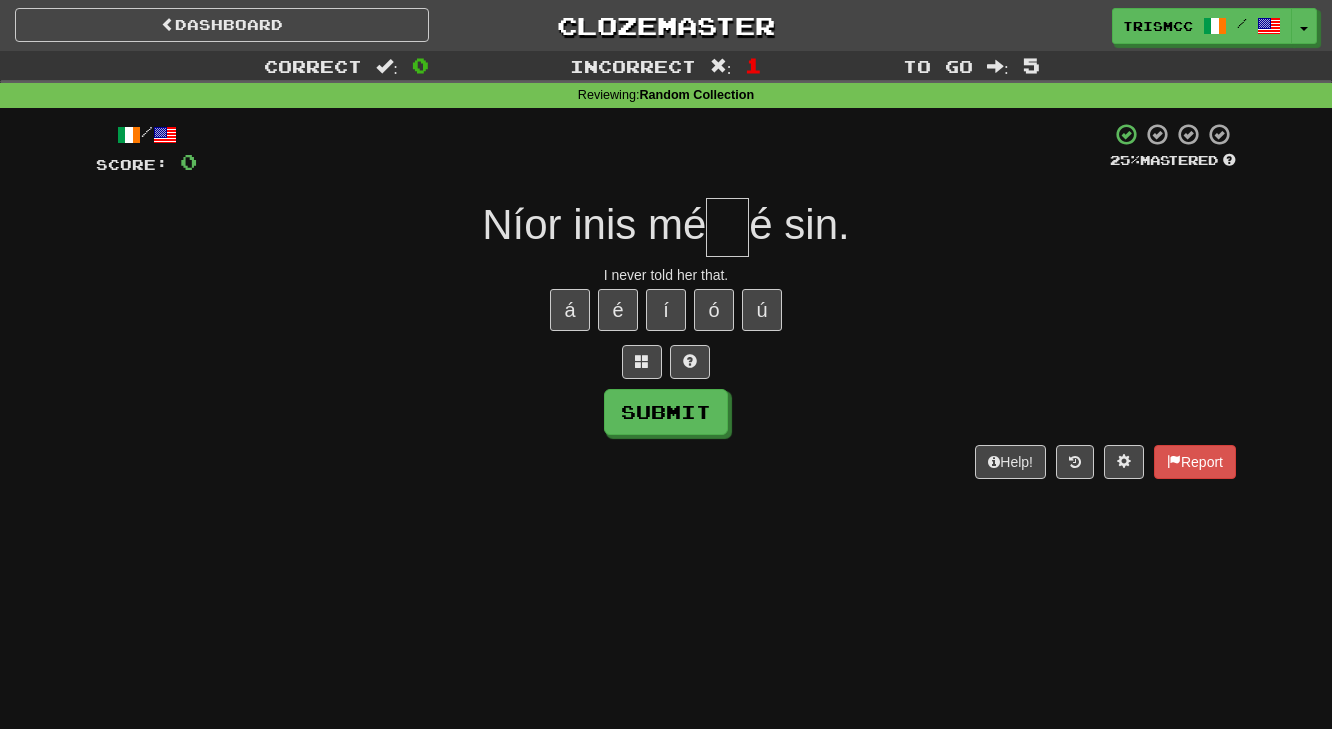 type on "*" 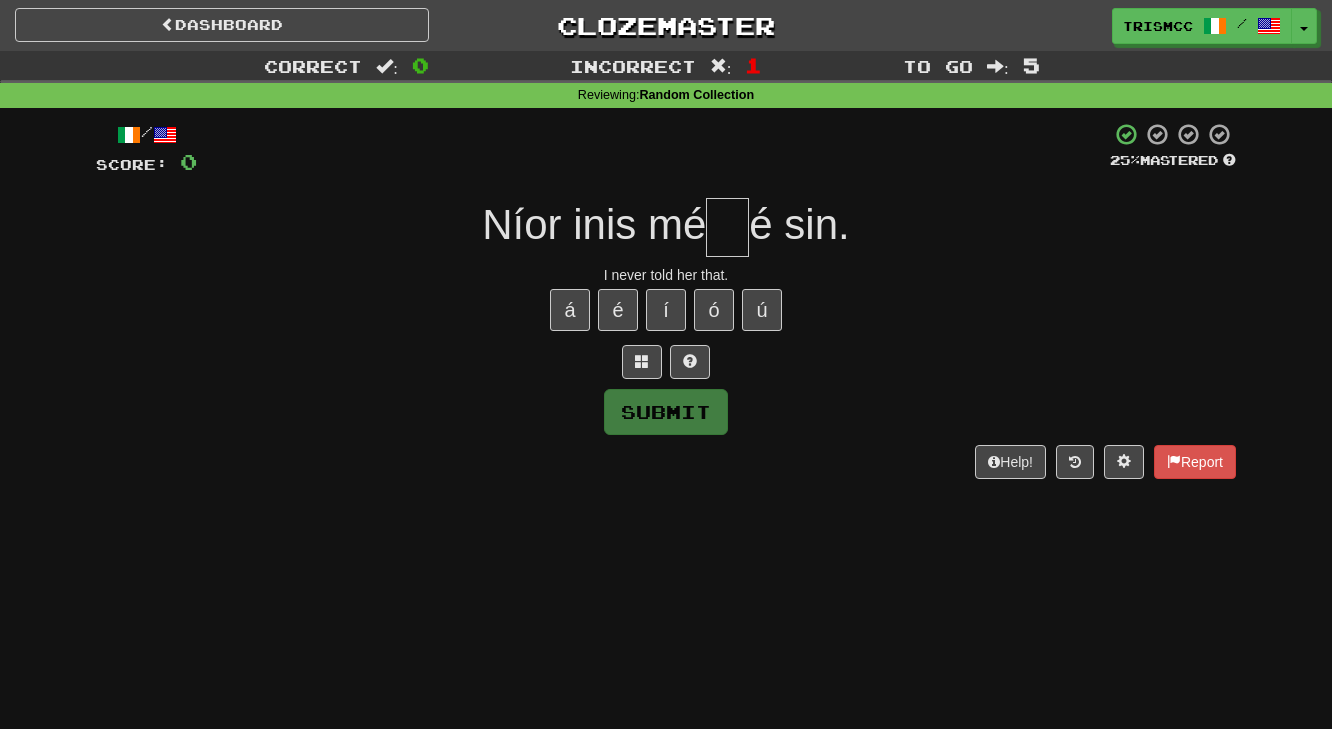 type on "*" 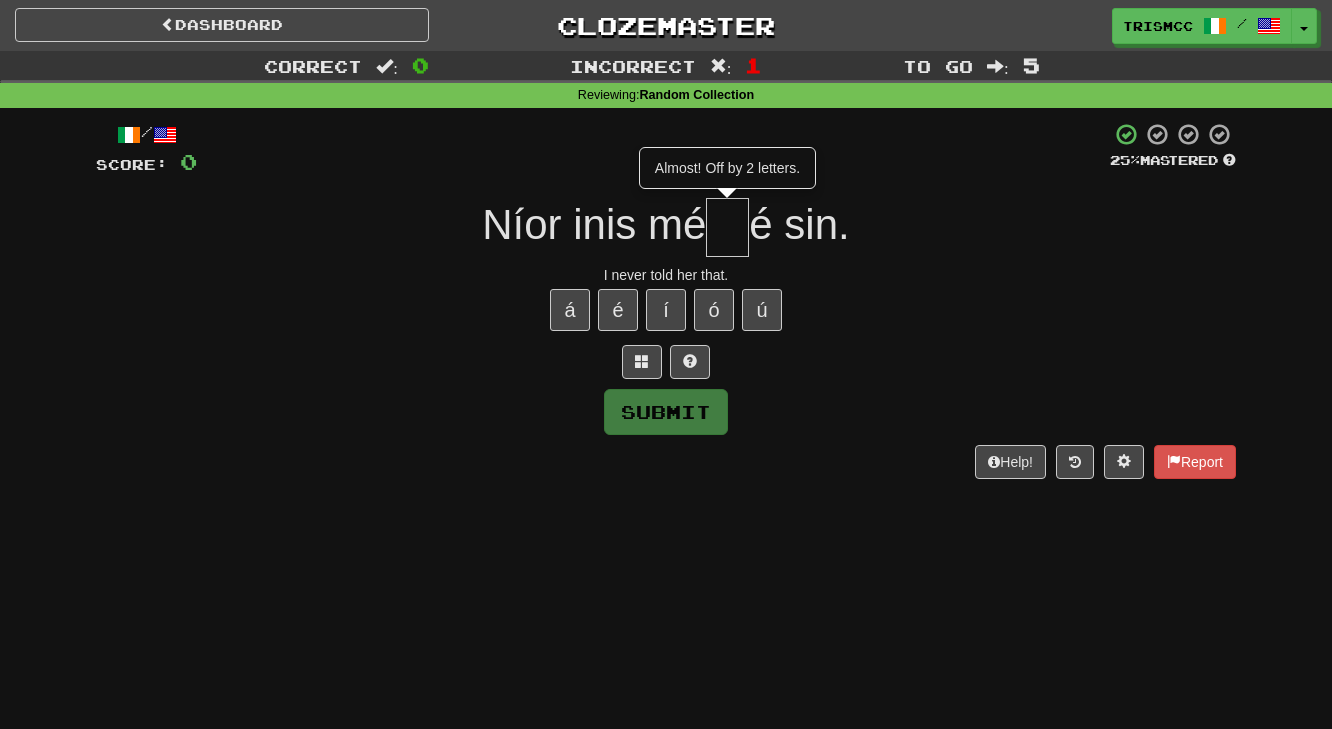type on "**" 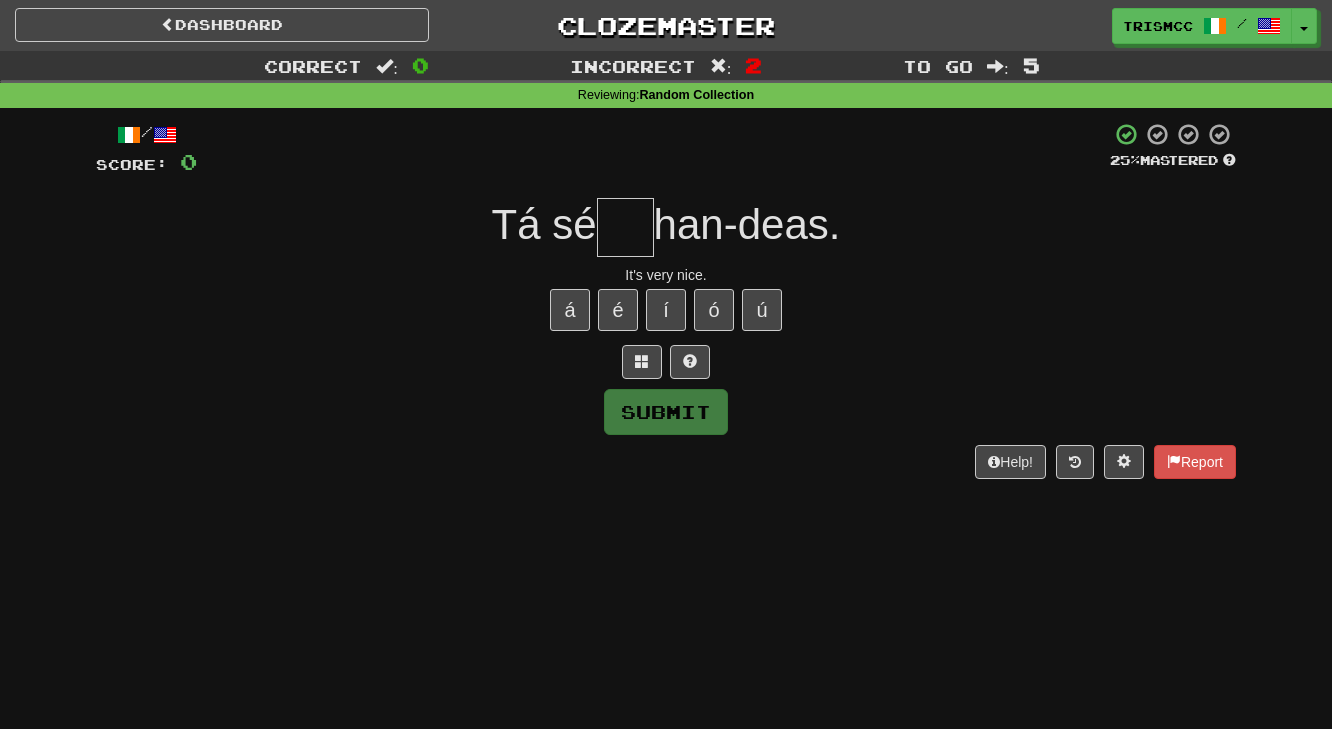 type on "*" 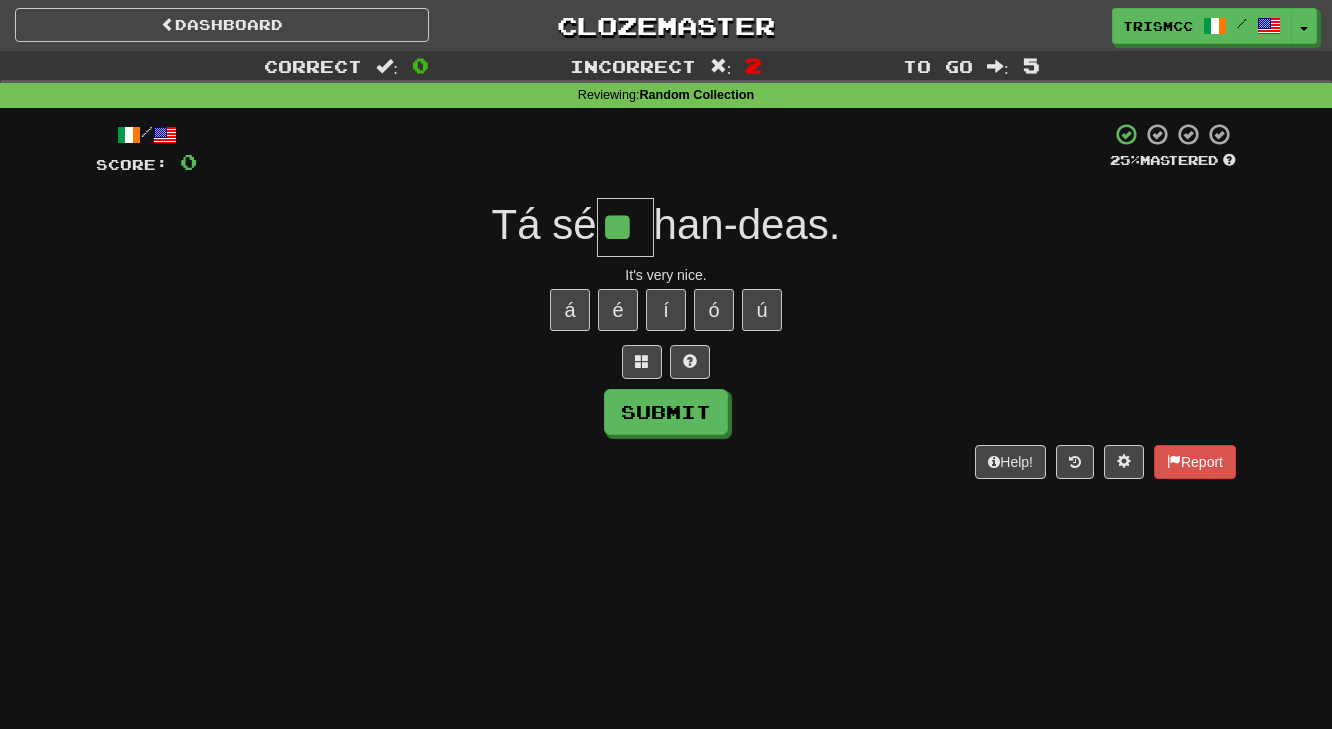 type on "**" 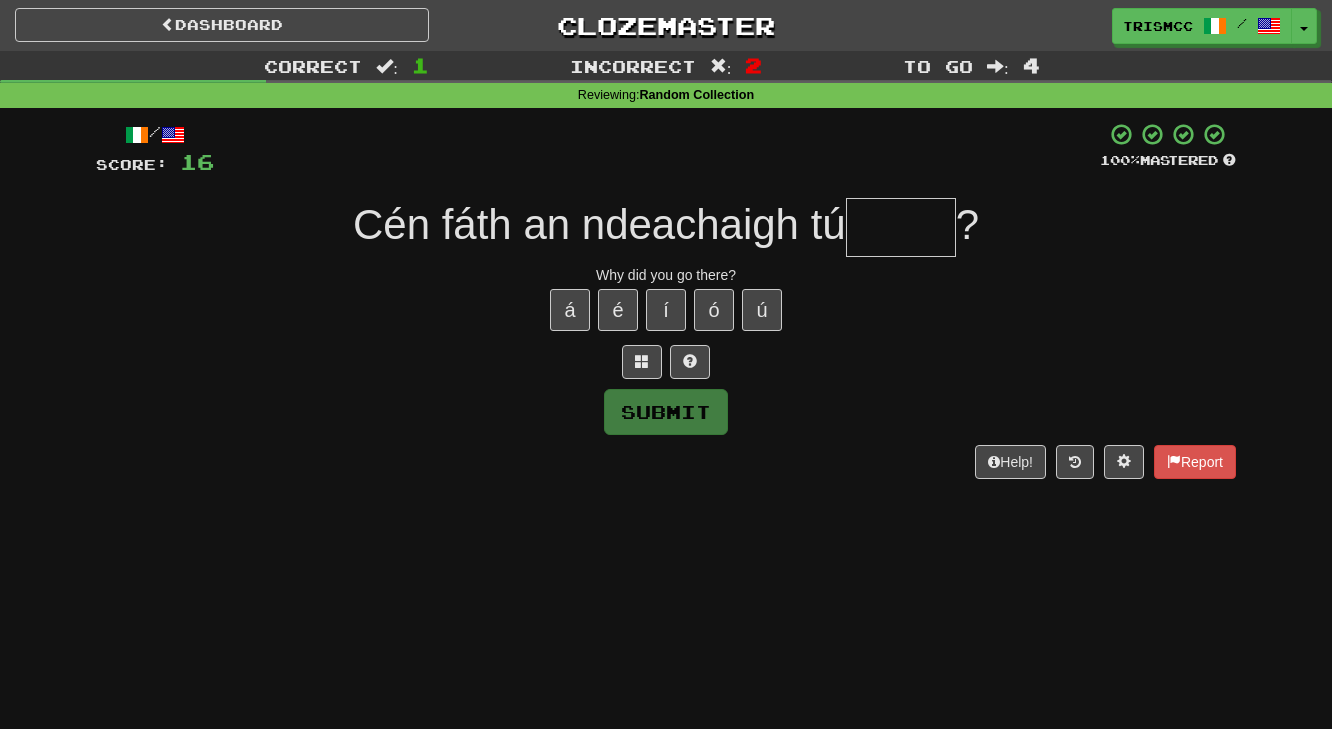 type on "*" 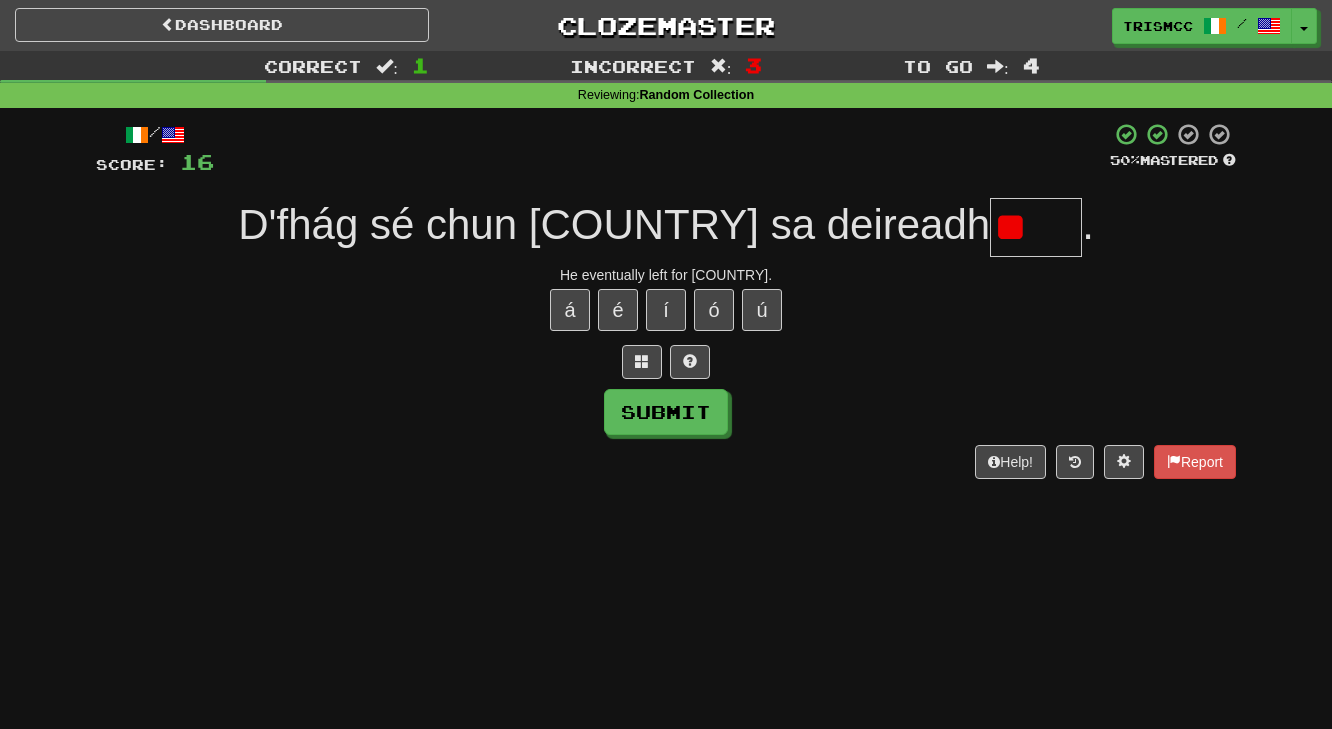 type on "*" 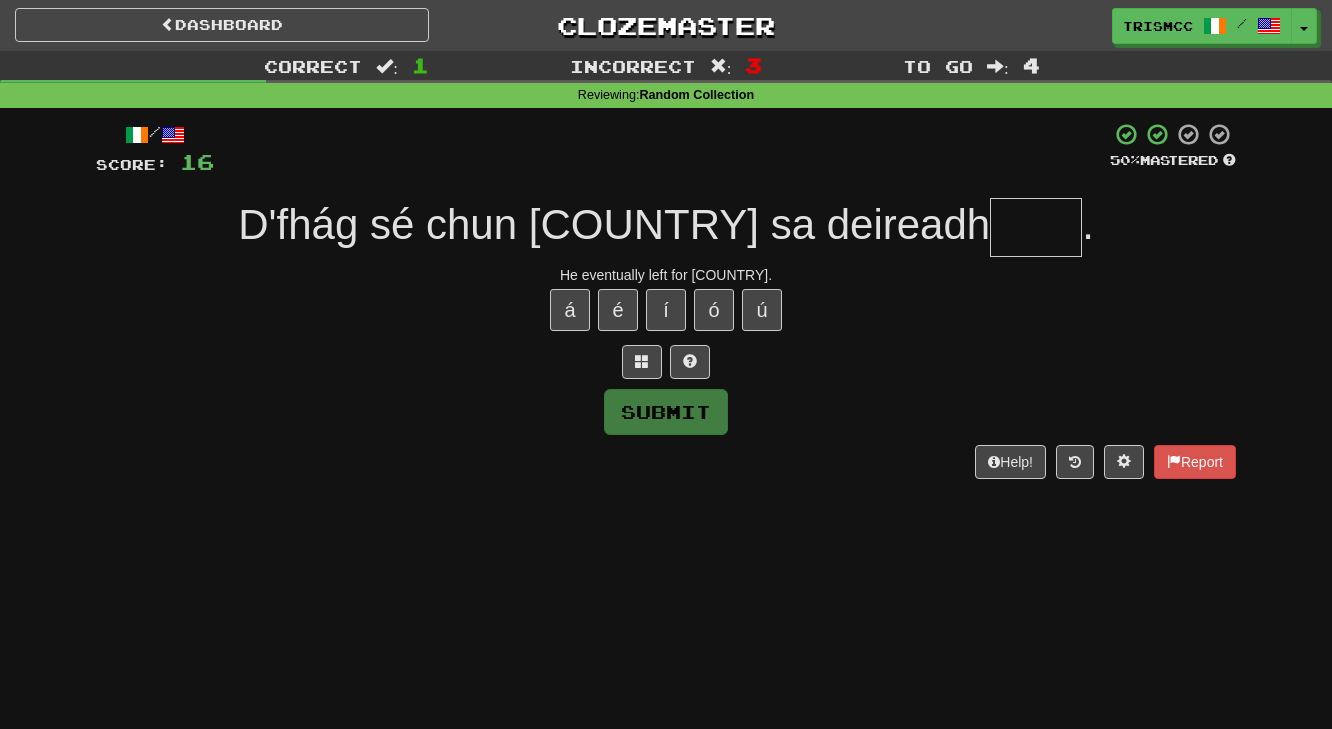 type on "*****" 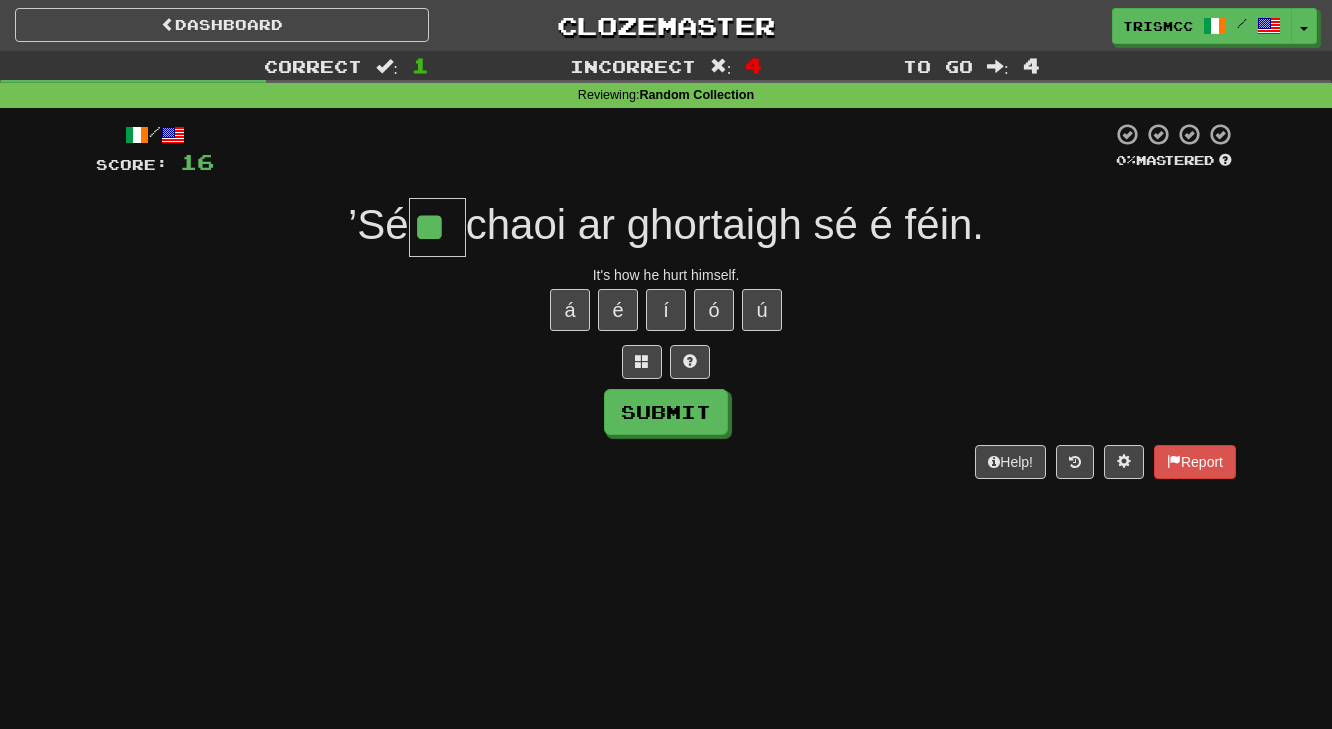 type on "**" 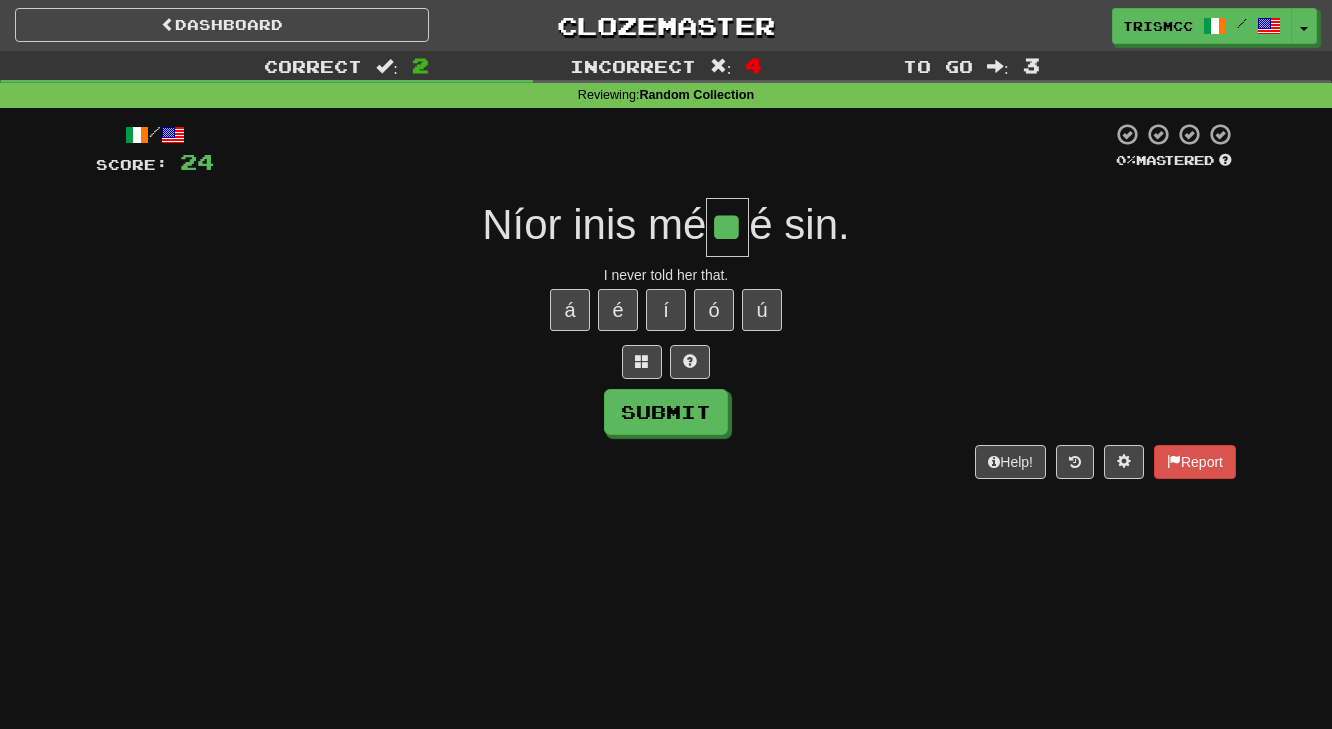 type on "**" 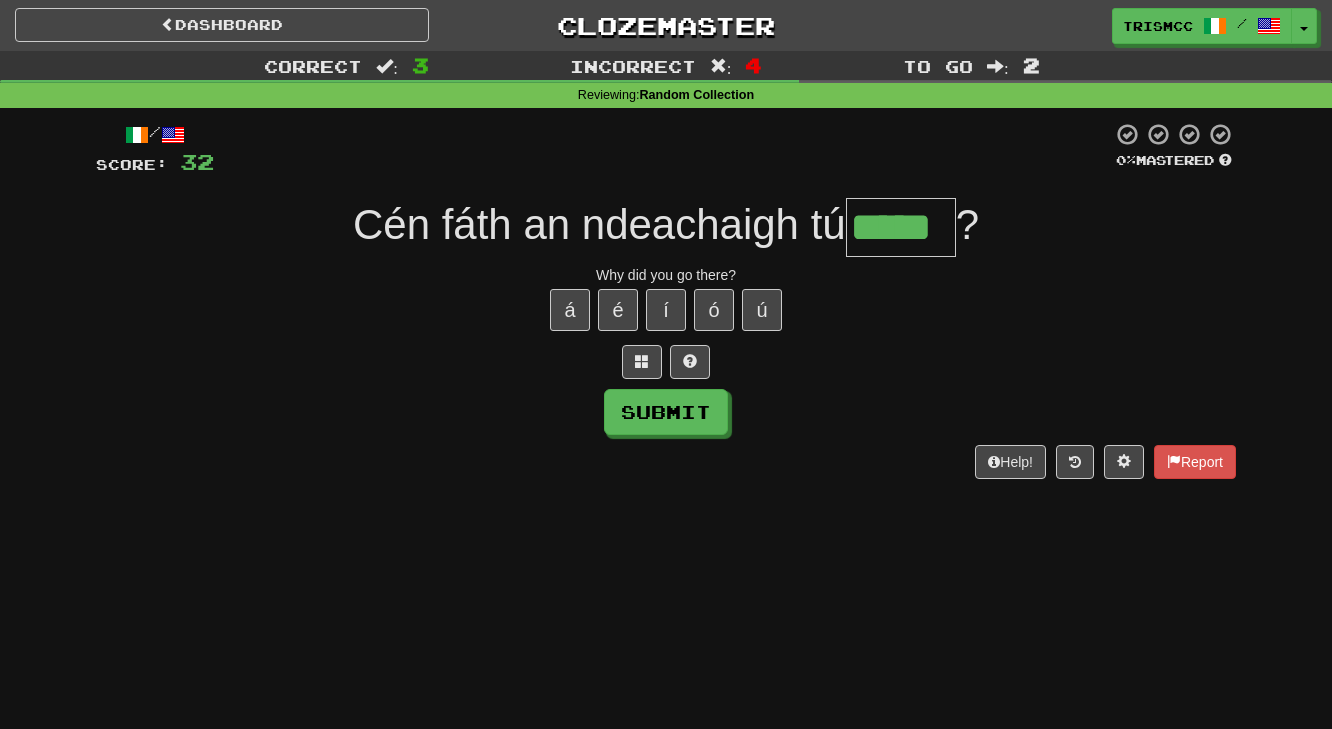 type on "*****" 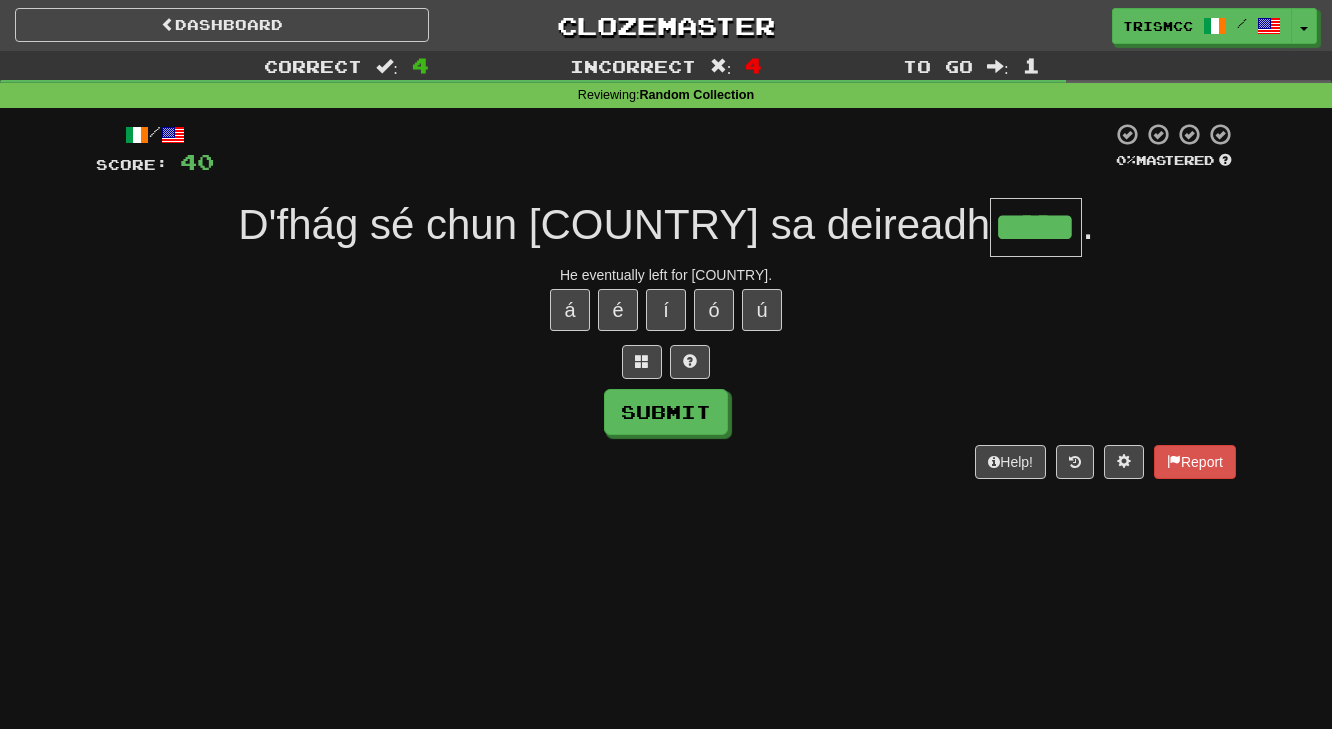 type on "*****" 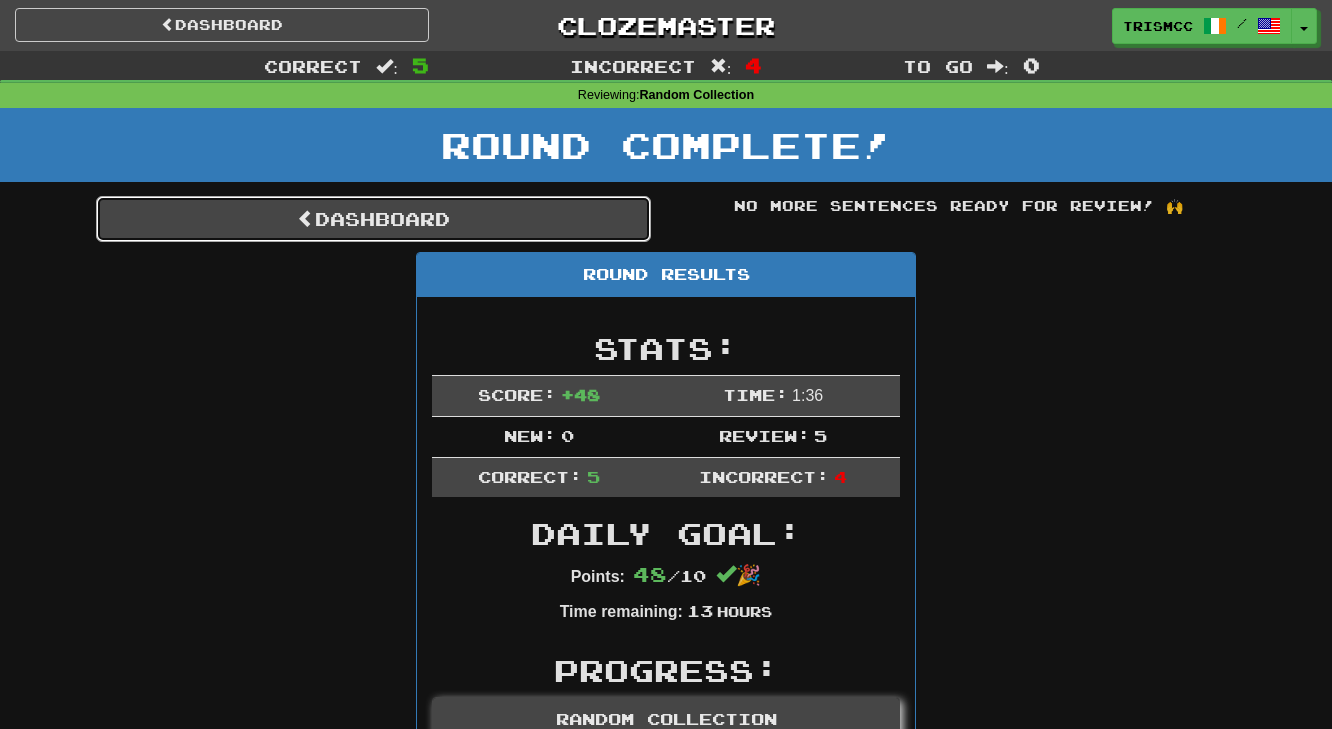 click on "Dashboard" at bounding box center [373, 219] 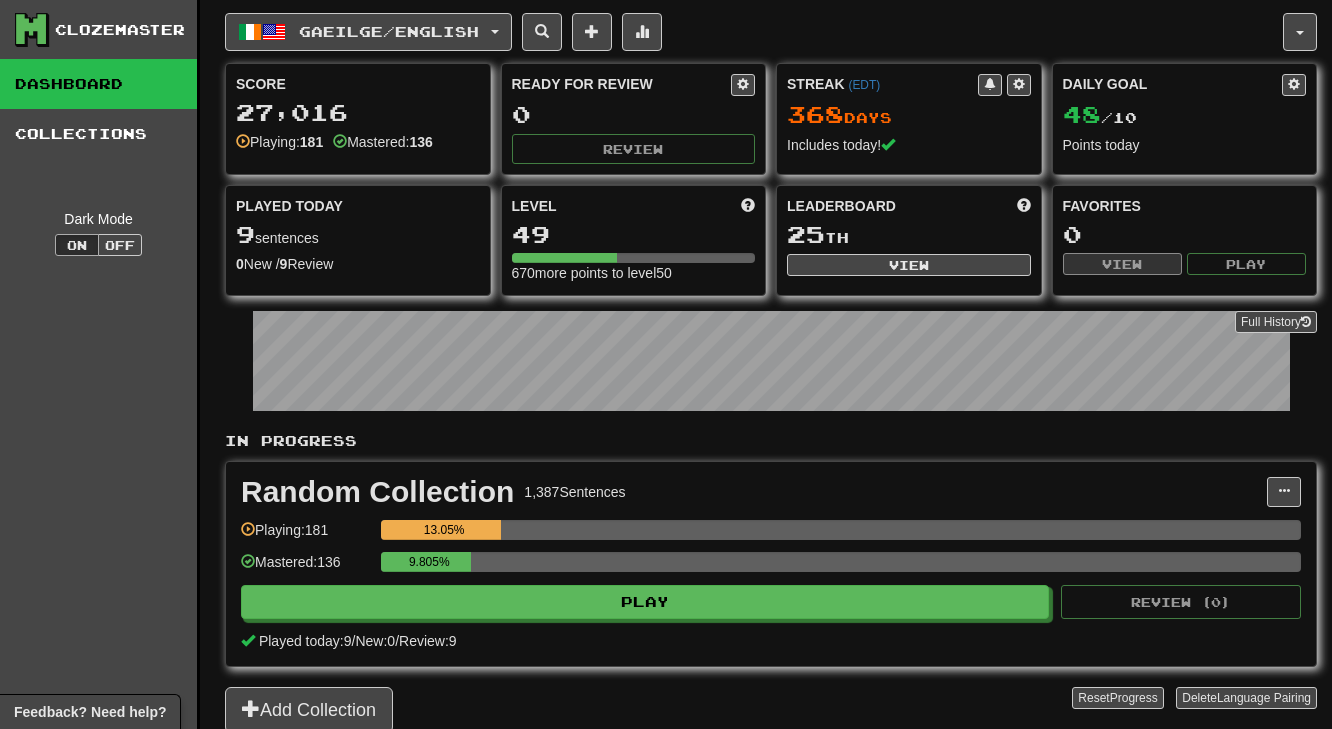 scroll, scrollTop: 0, scrollLeft: 0, axis: both 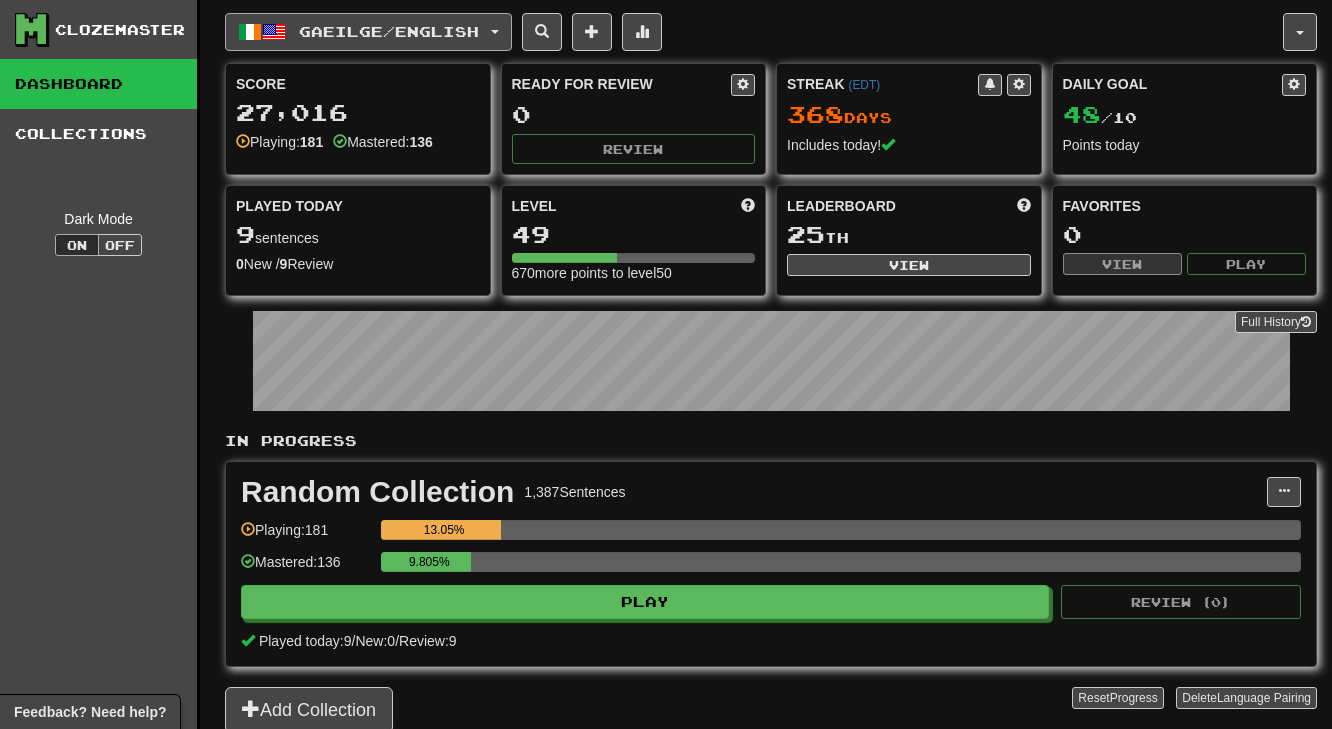 click on "Gaeilge  /  English" at bounding box center [368, 32] 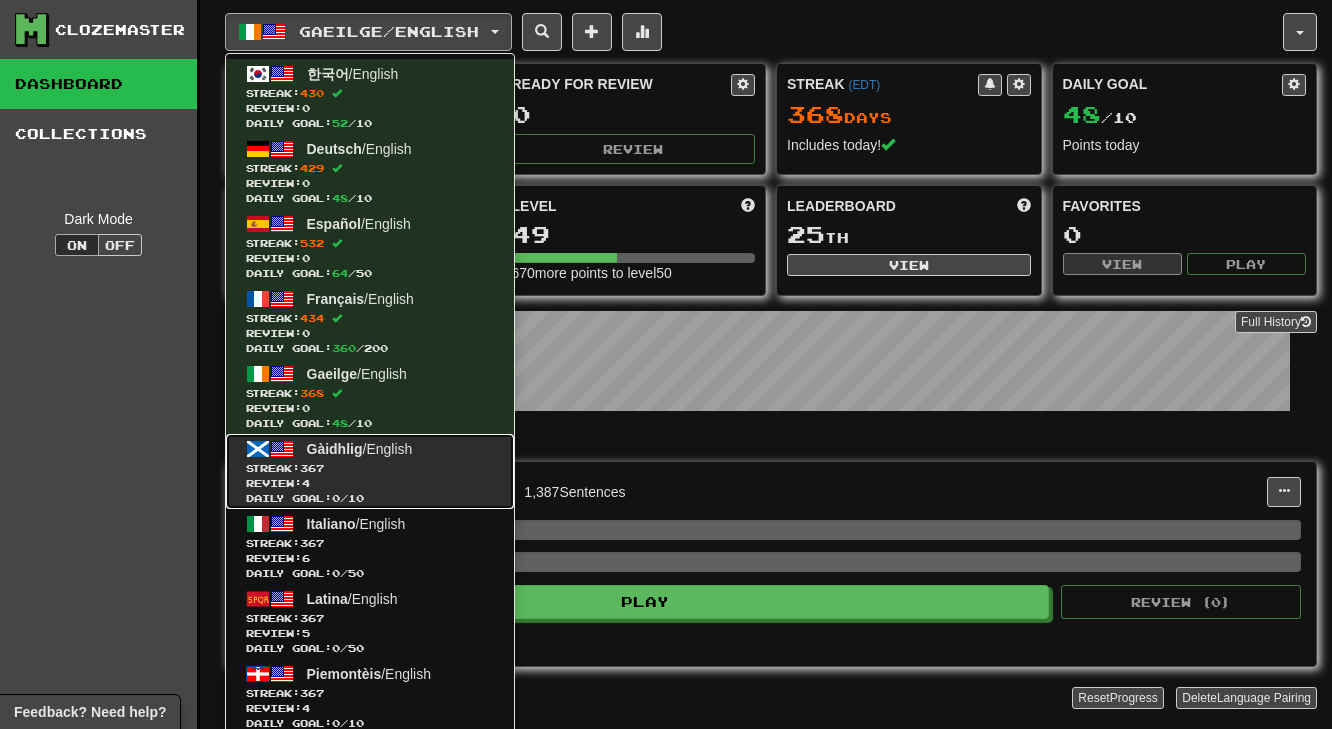 click on "Streak:  367" at bounding box center (370, 468) 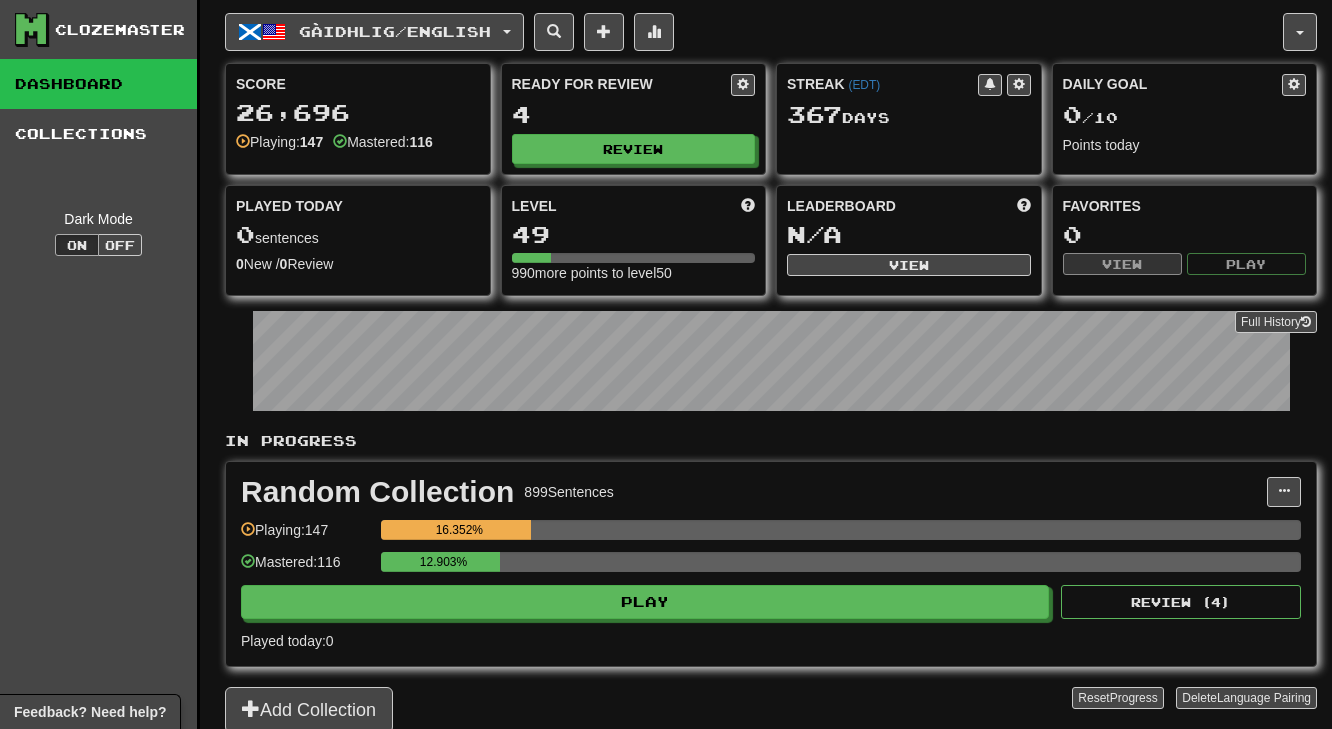 scroll, scrollTop: 0, scrollLeft: 0, axis: both 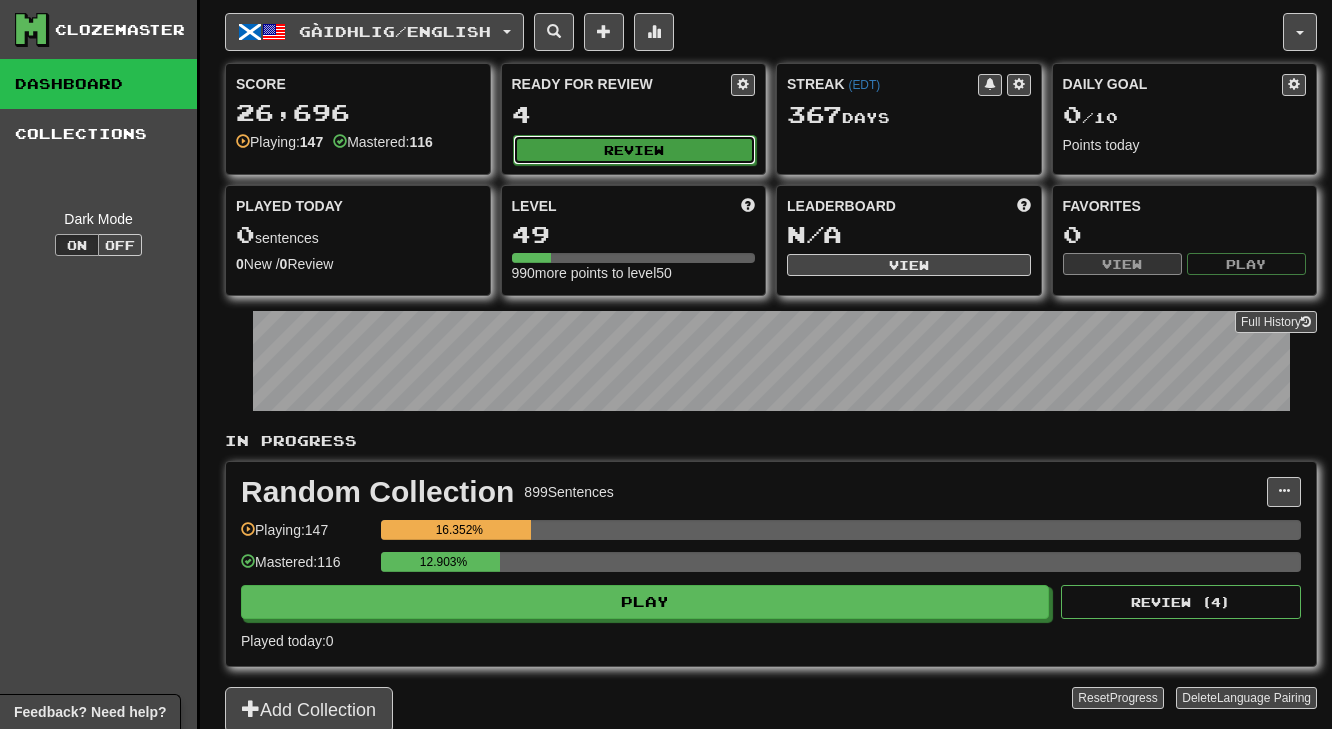 click on "Review" at bounding box center [635, 150] 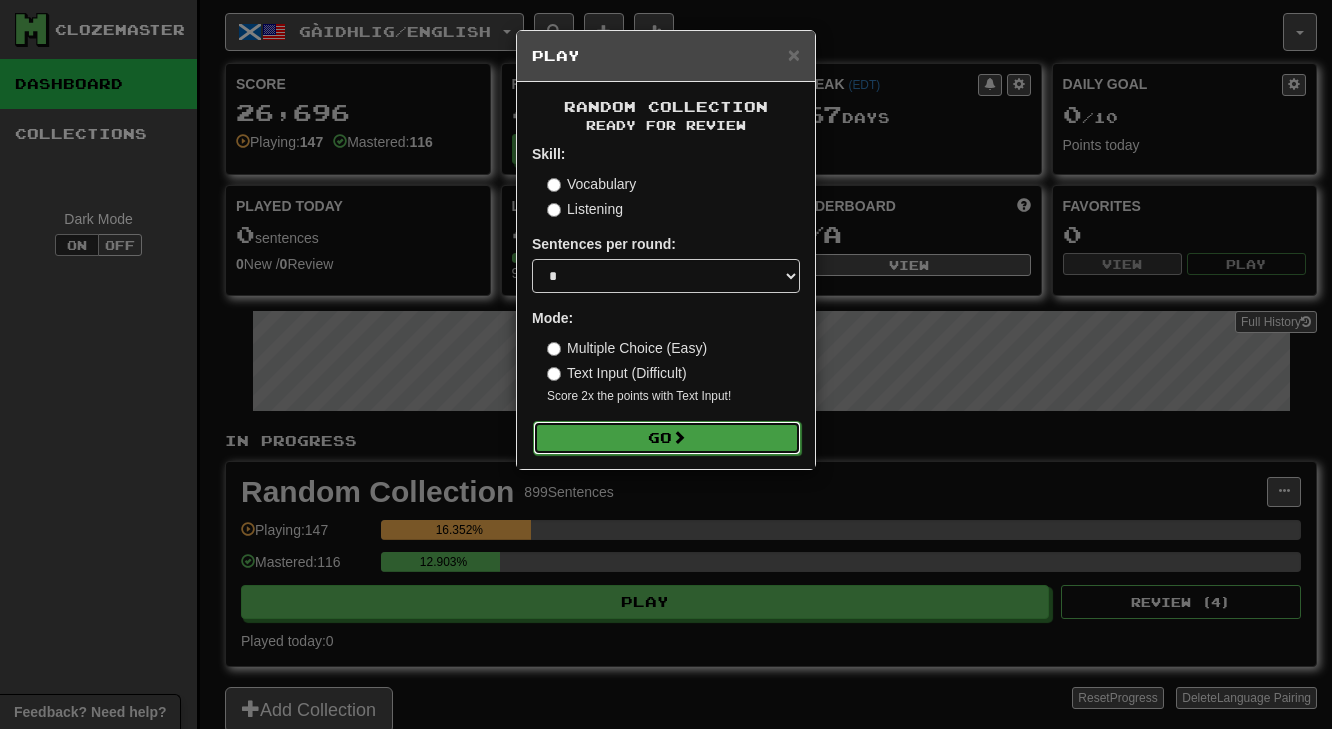 click on "Go" at bounding box center (667, 438) 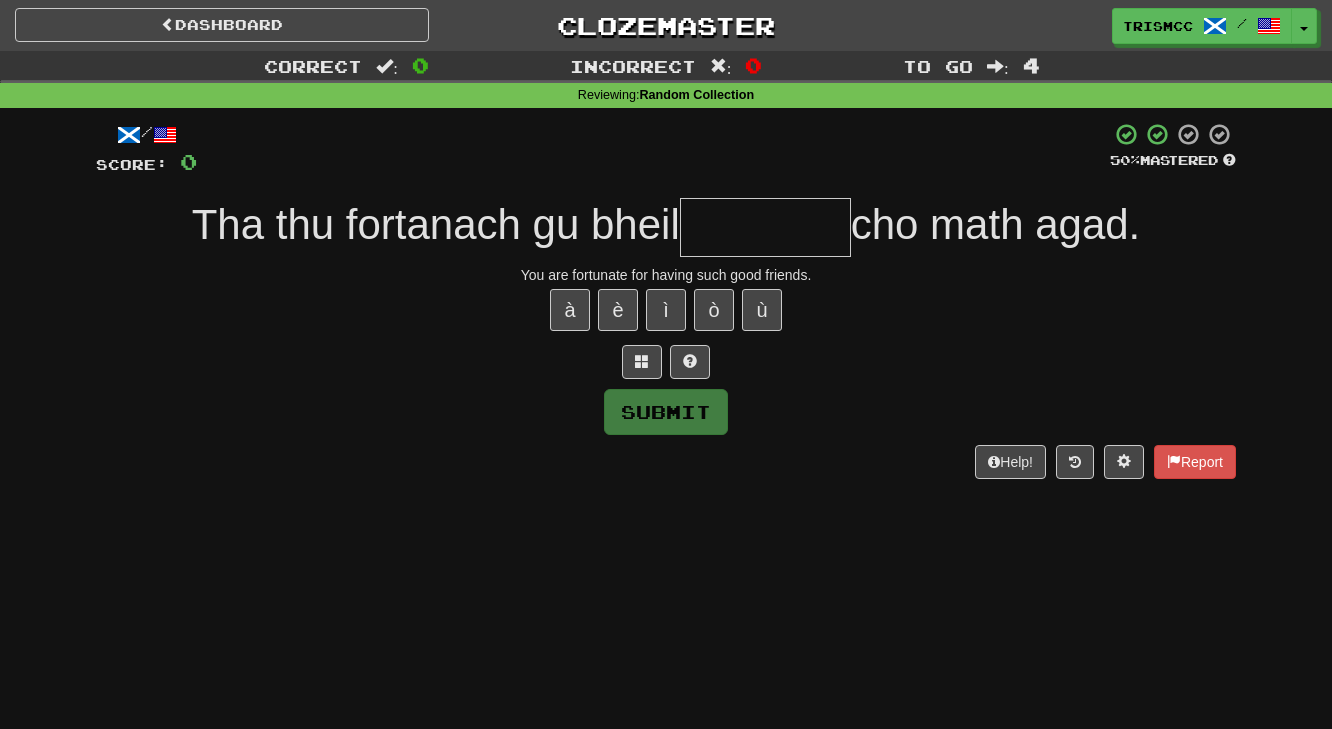scroll, scrollTop: 0, scrollLeft: 0, axis: both 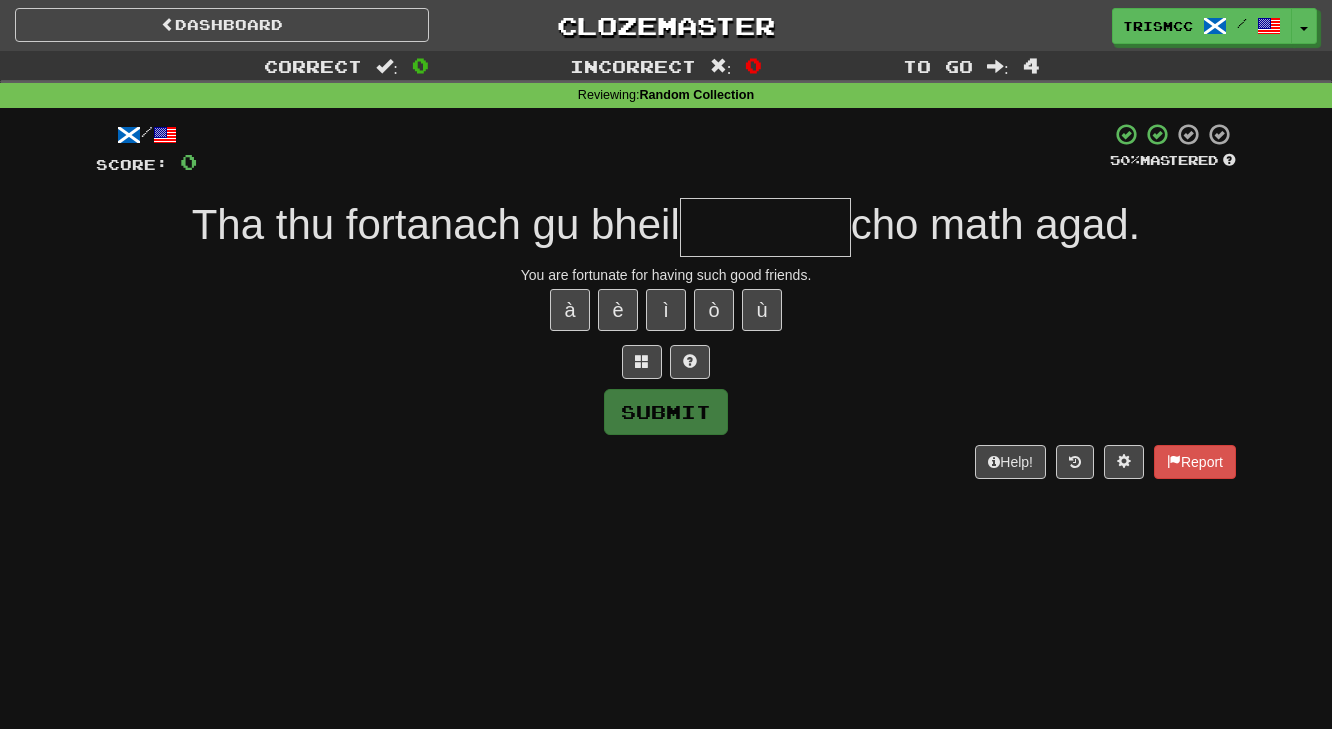 click at bounding box center [765, 227] 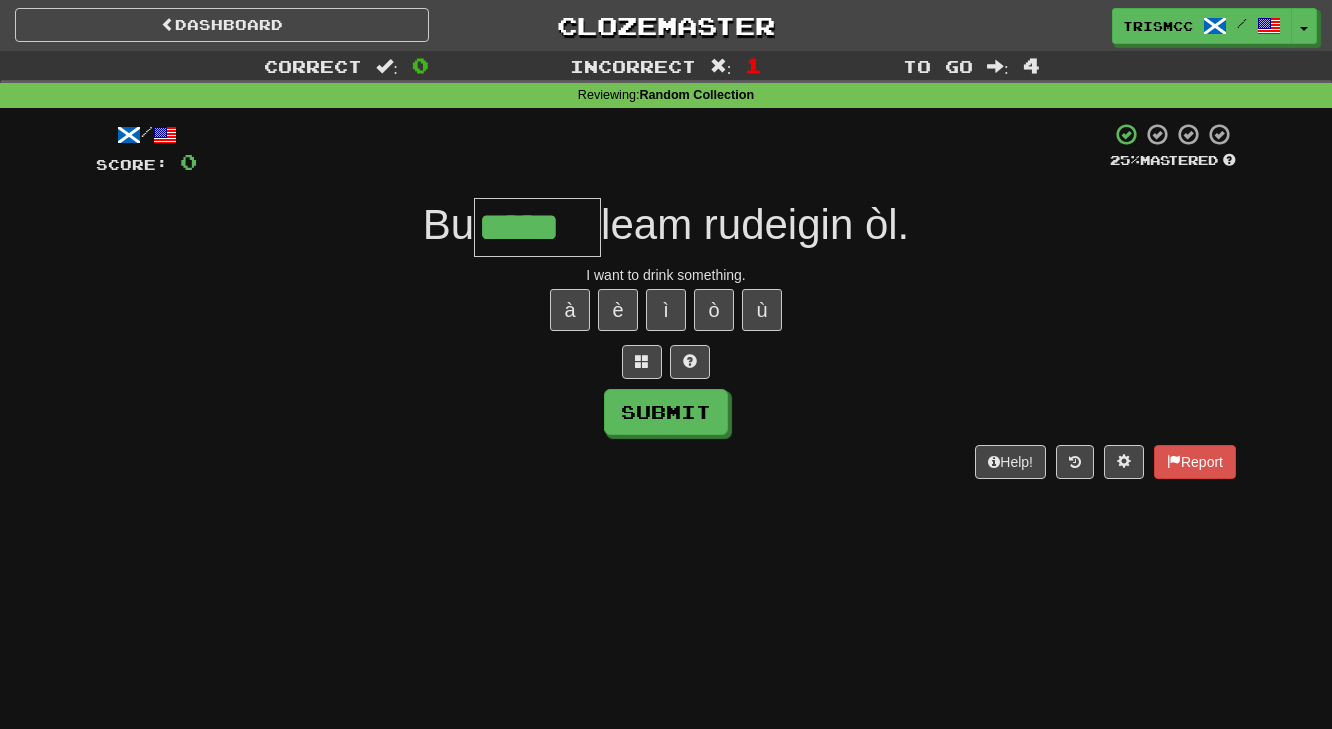 type on "*****" 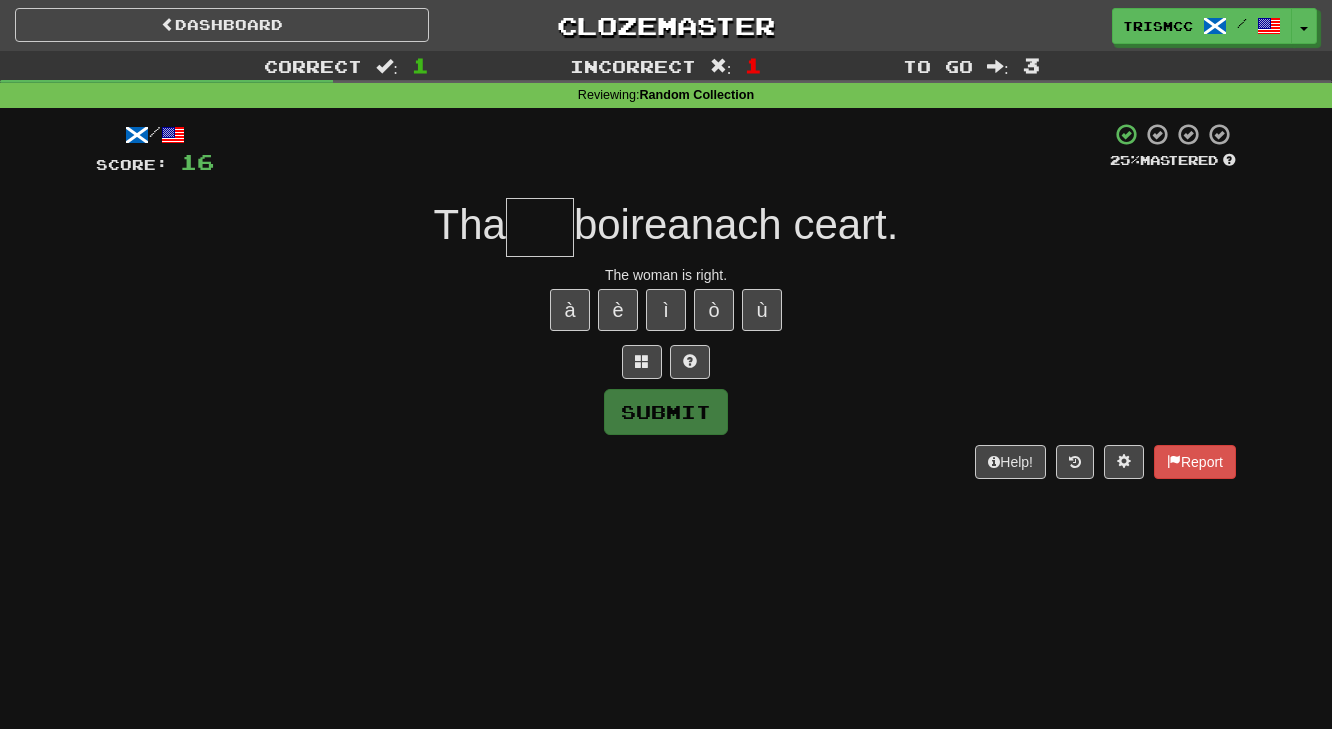 type on "*" 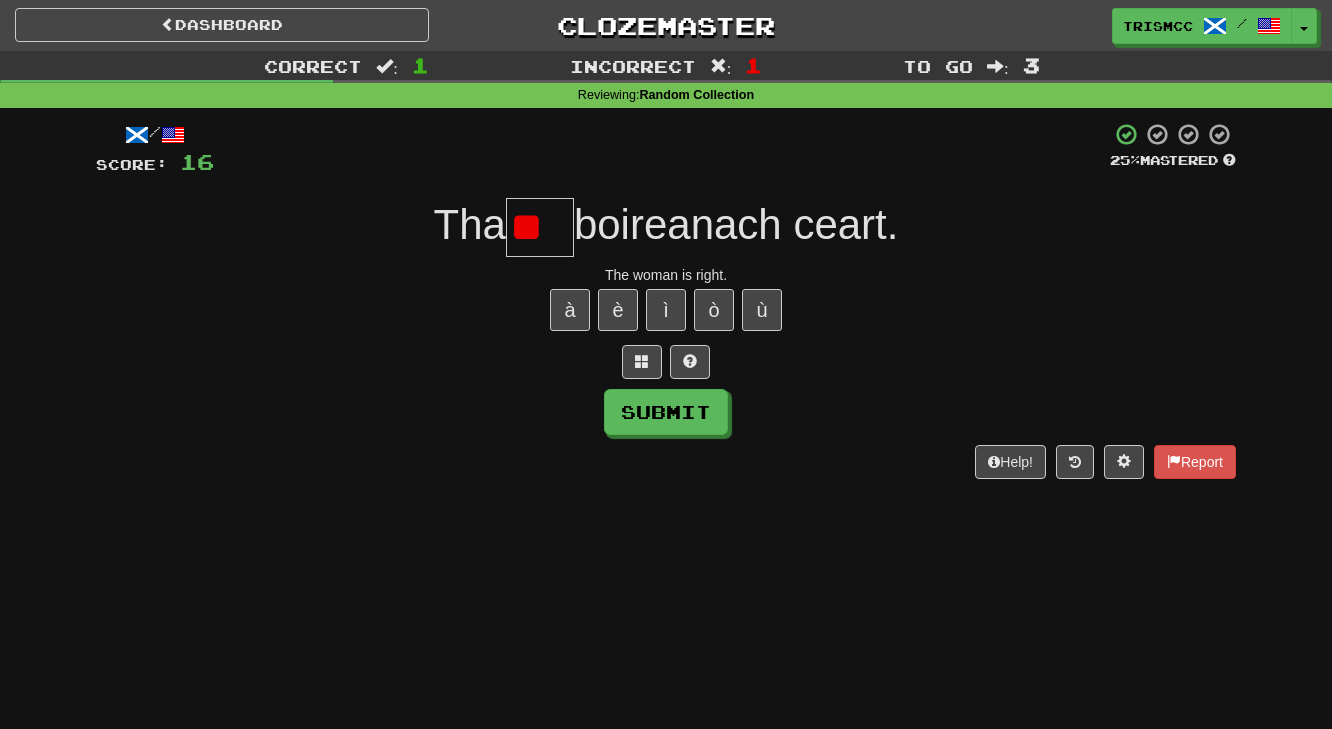type on "*" 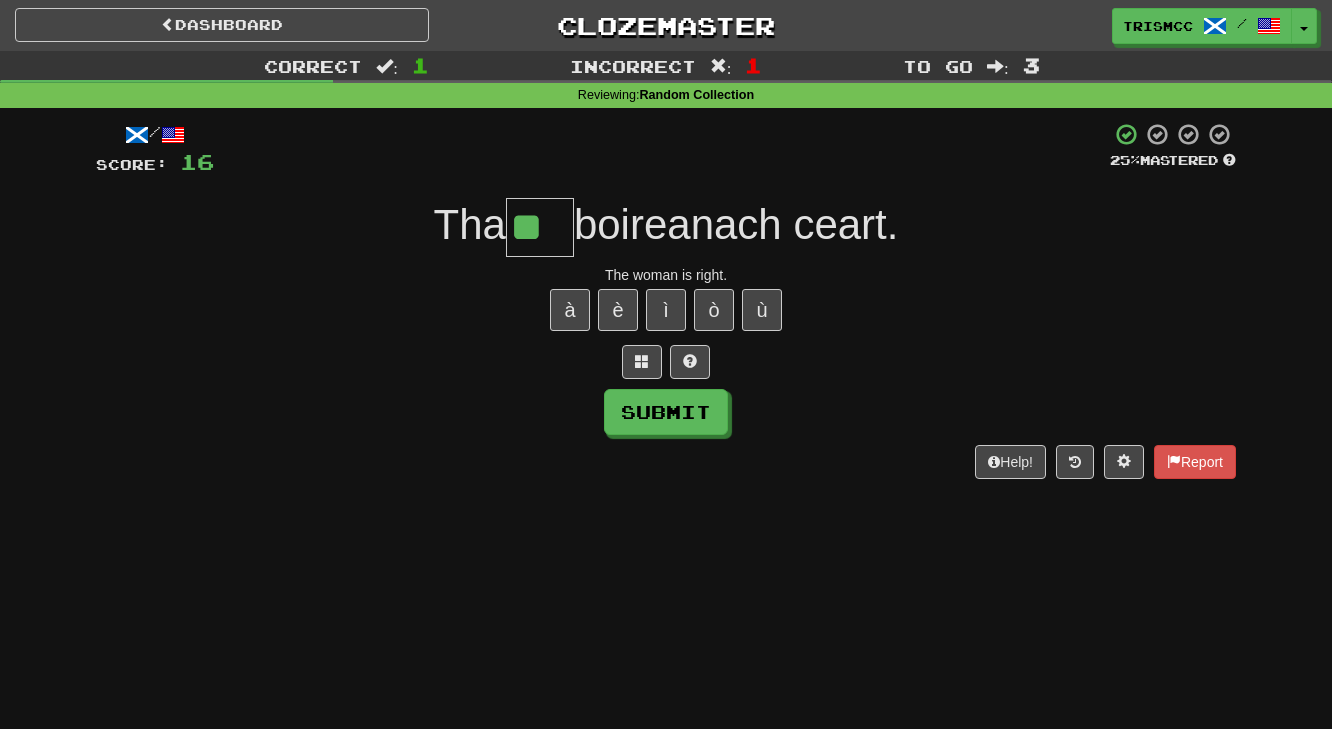 type on "**" 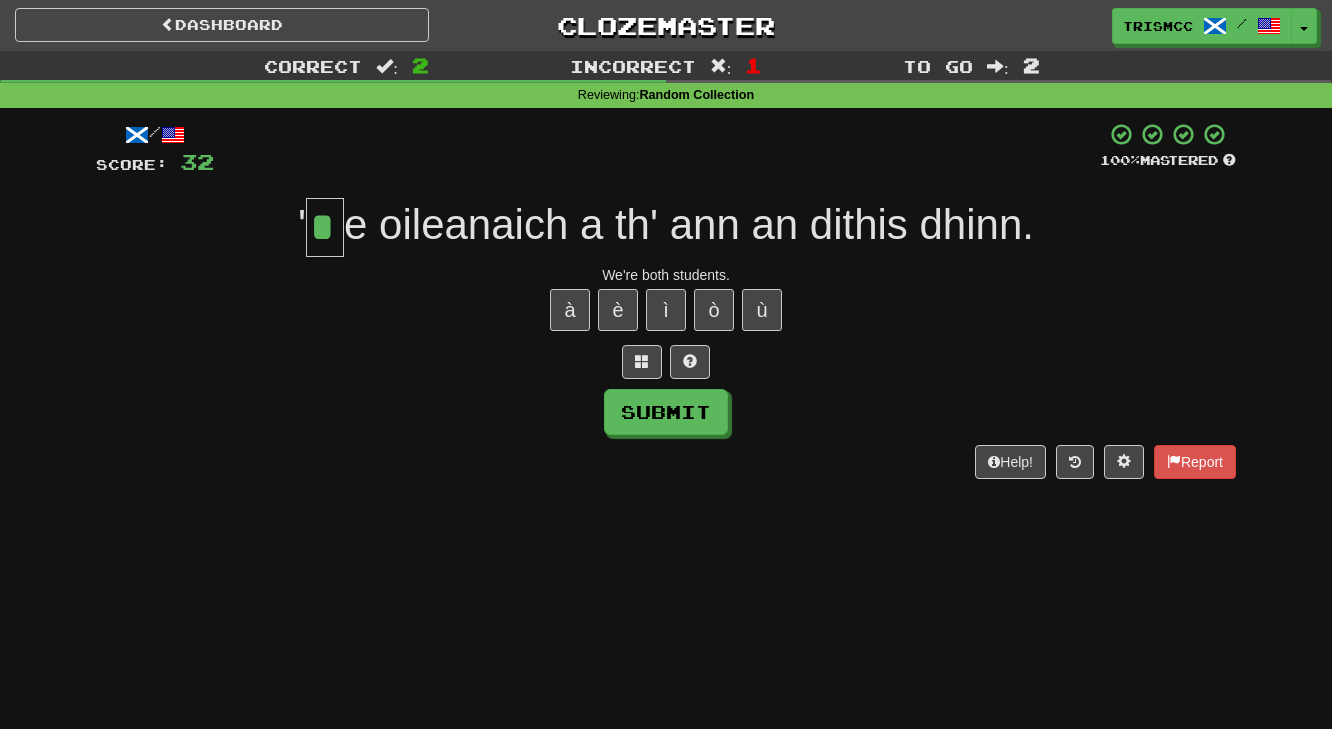 type on "*" 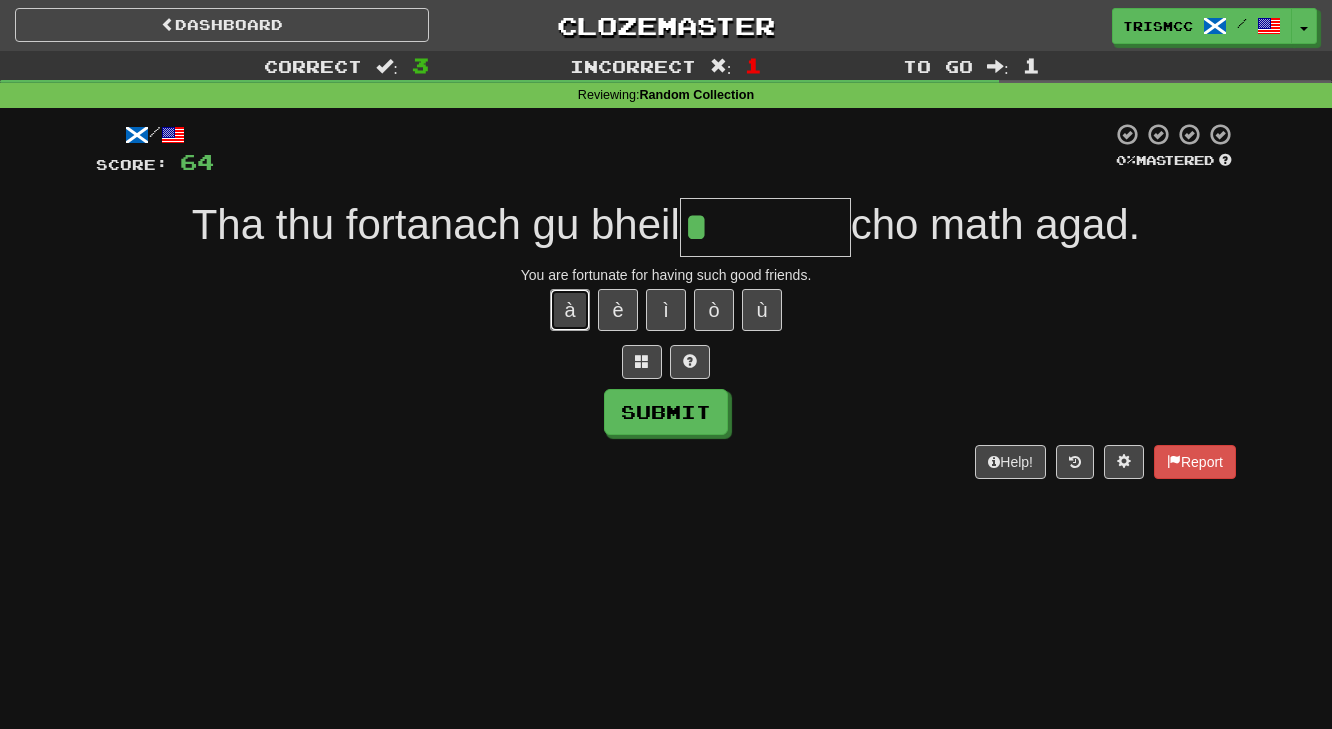 click on "à" at bounding box center (570, 310) 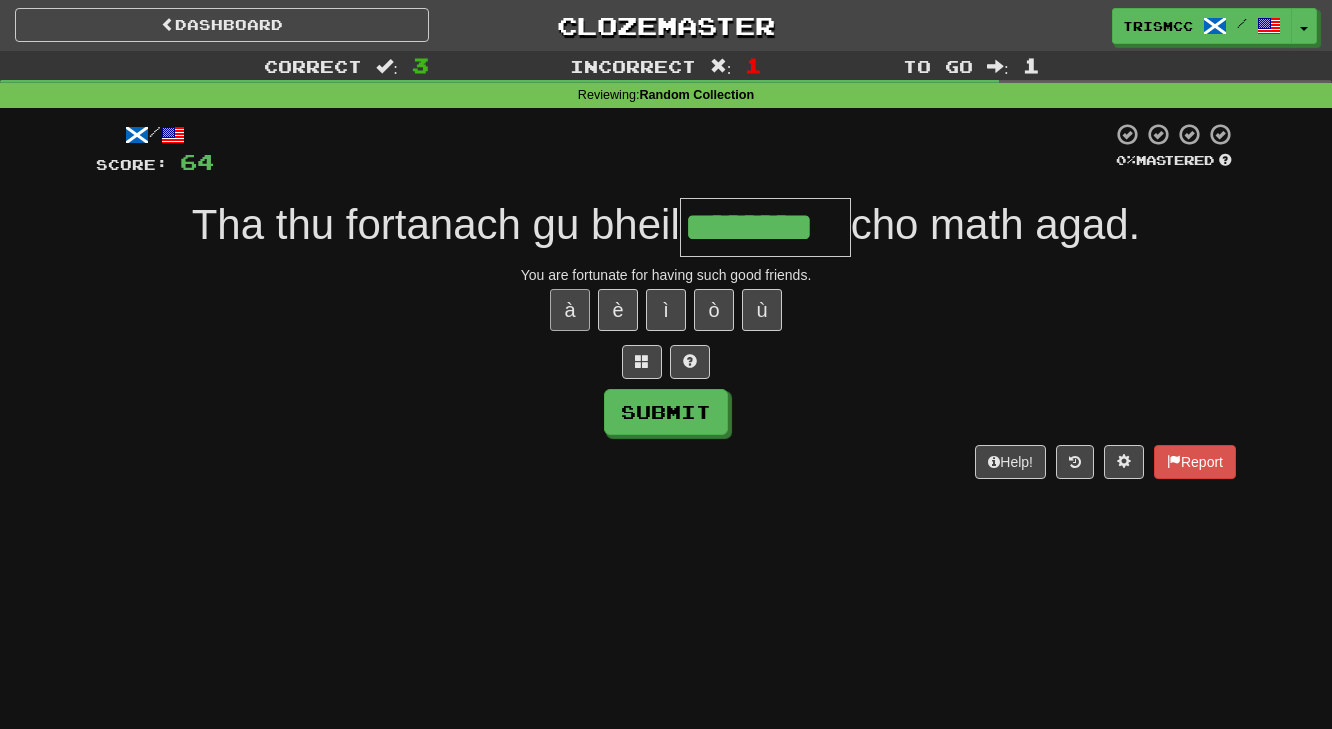 type on "********" 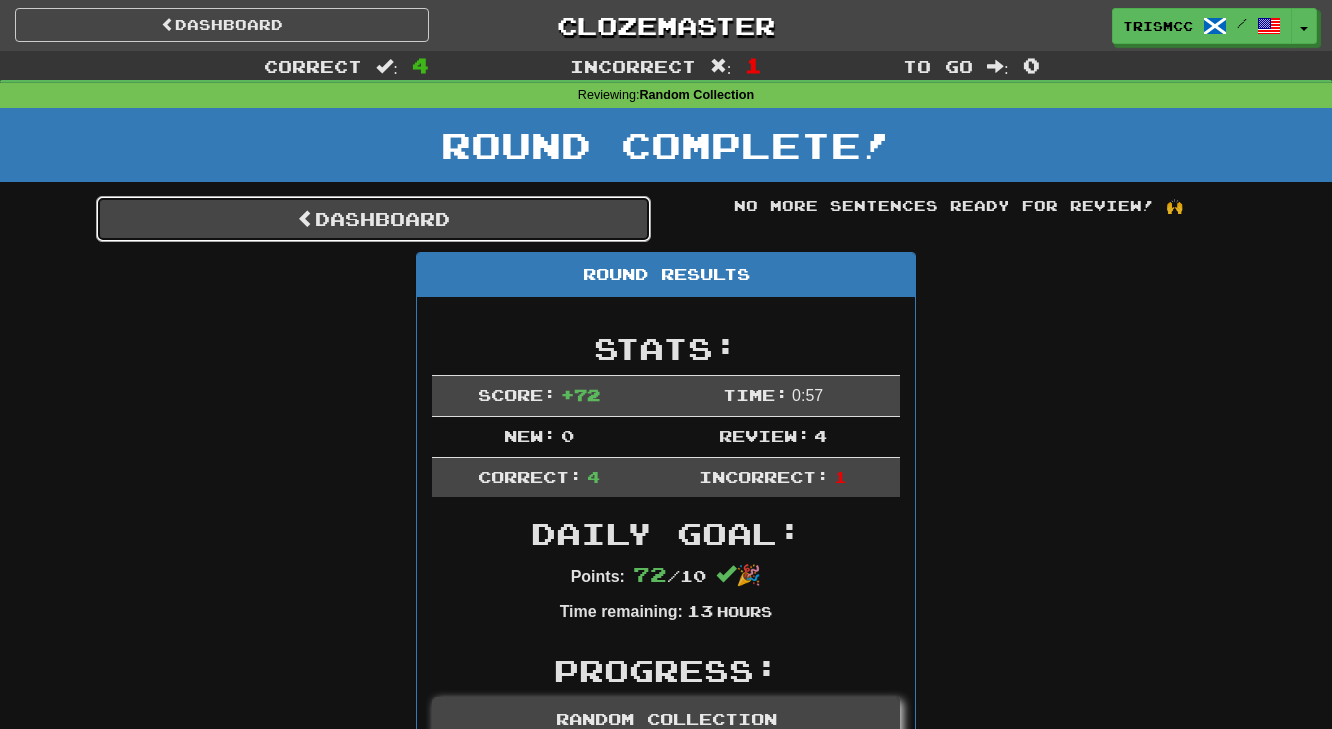 click on "Dashboard" at bounding box center (373, 219) 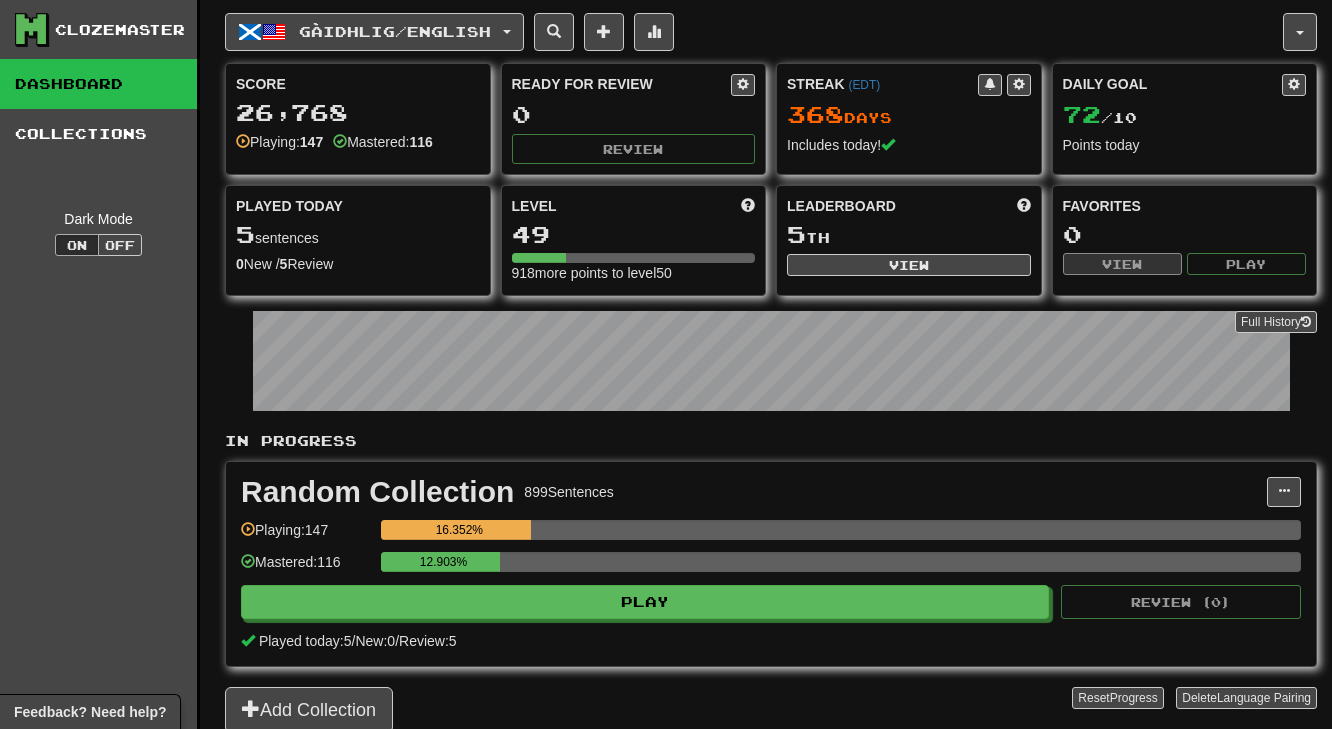scroll, scrollTop: 0, scrollLeft: 0, axis: both 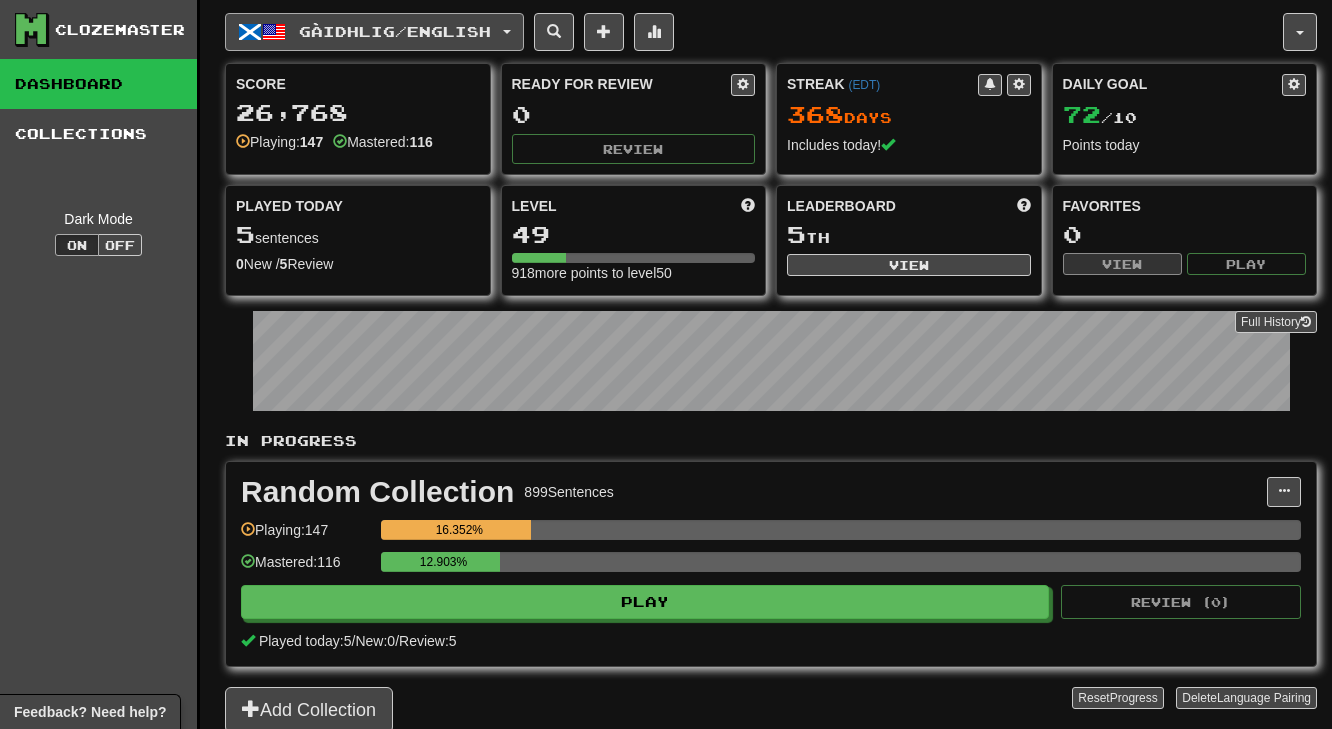 click on "Gàidhlig  /  English" at bounding box center [374, 32] 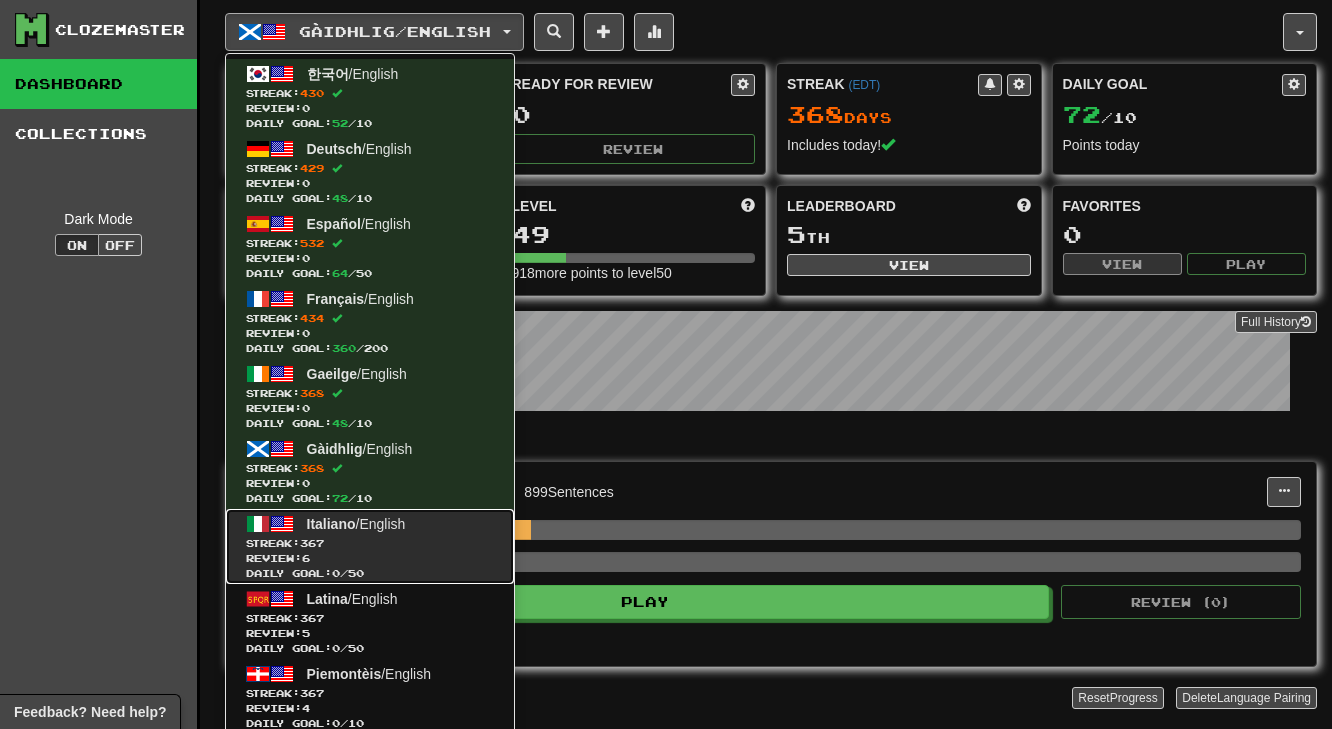 click on "Streak:  367" at bounding box center (370, 543) 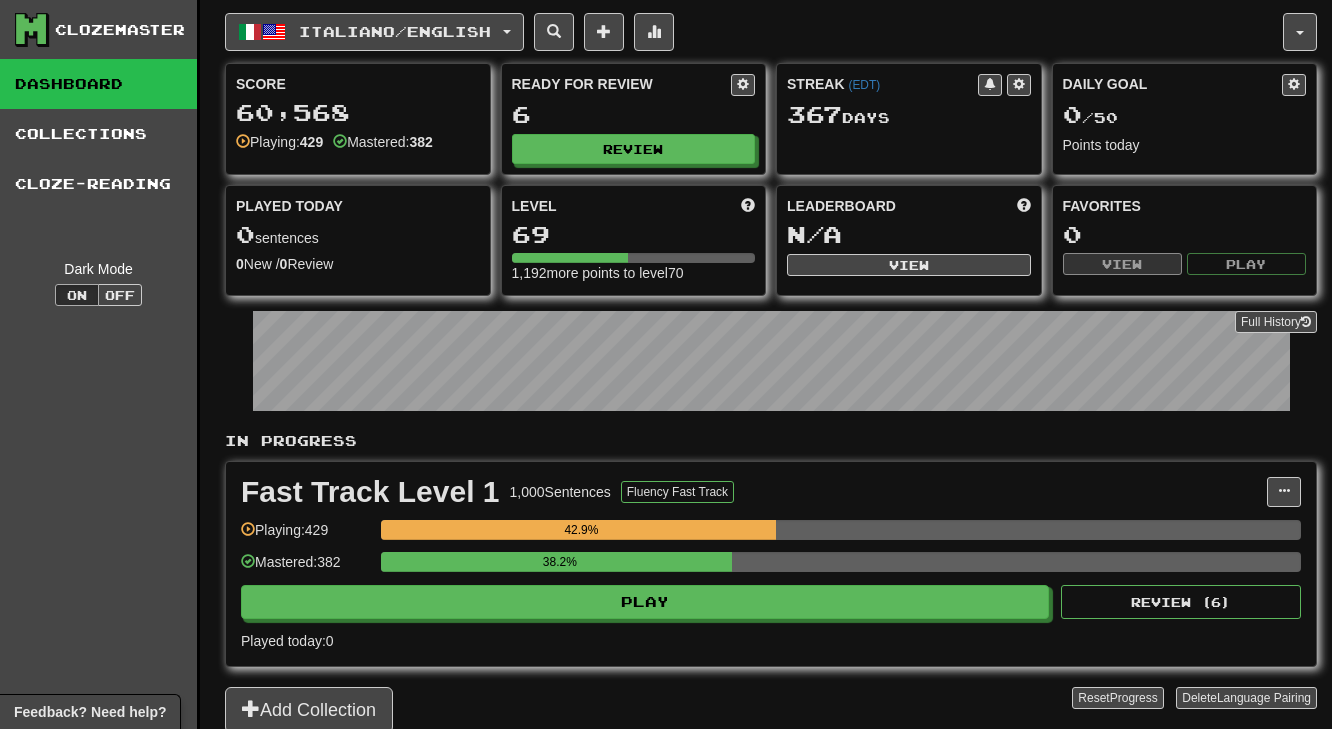 scroll, scrollTop: 0, scrollLeft: 0, axis: both 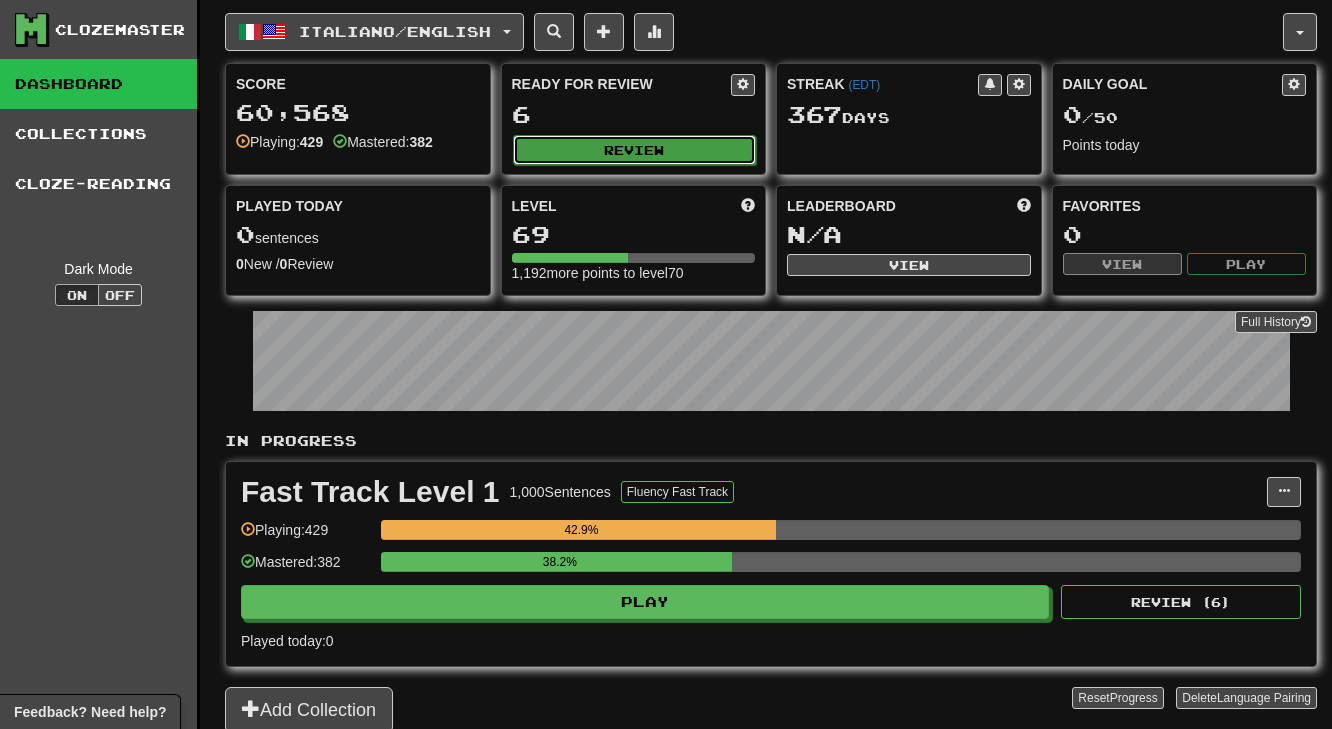 click on "Review" at bounding box center [635, 150] 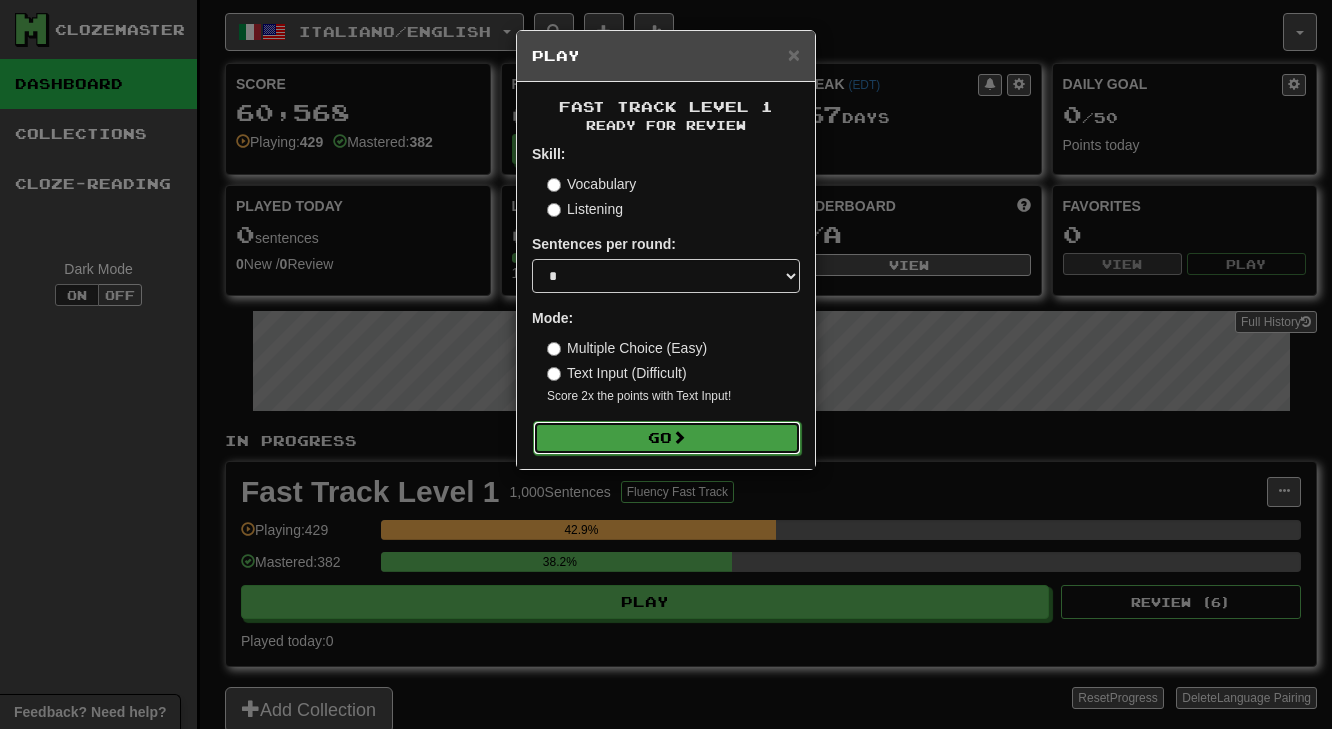 click on "Go" at bounding box center [667, 438] 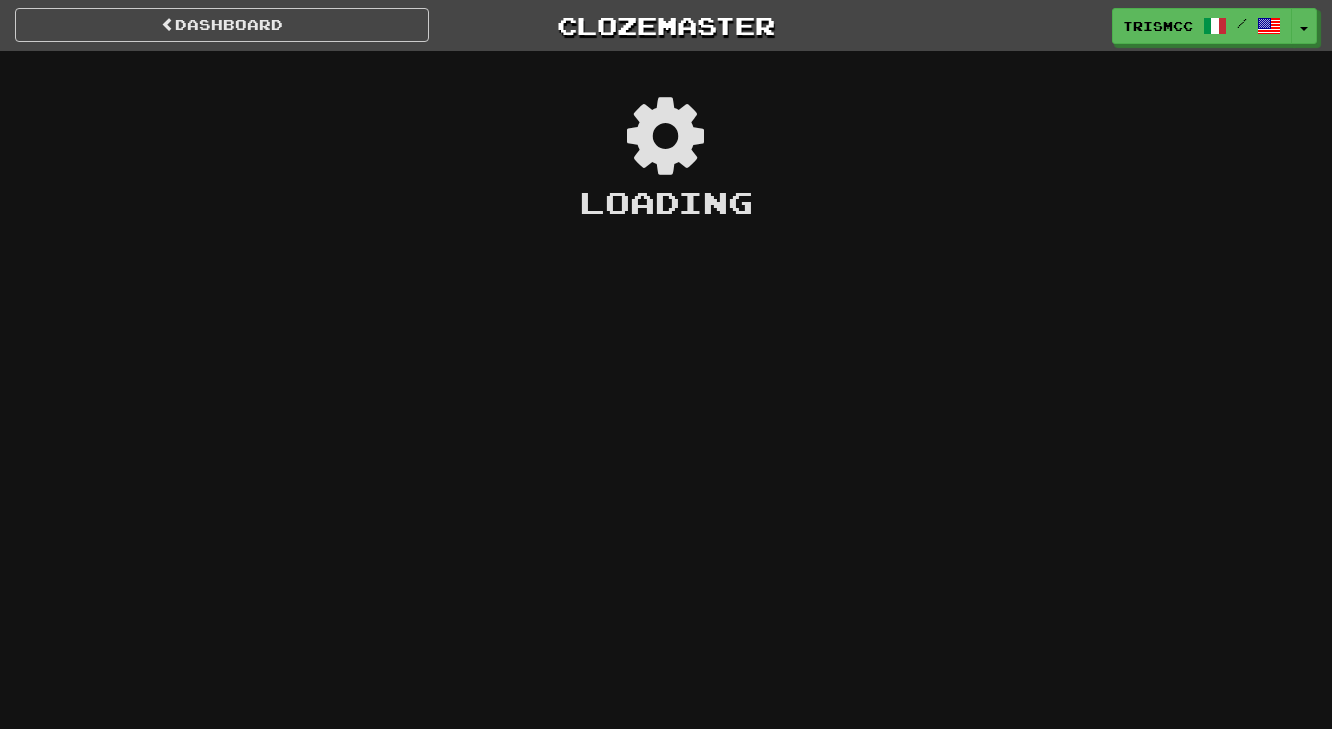 scroll, scrollTop: 0, scrollLeft: 0, axis: both 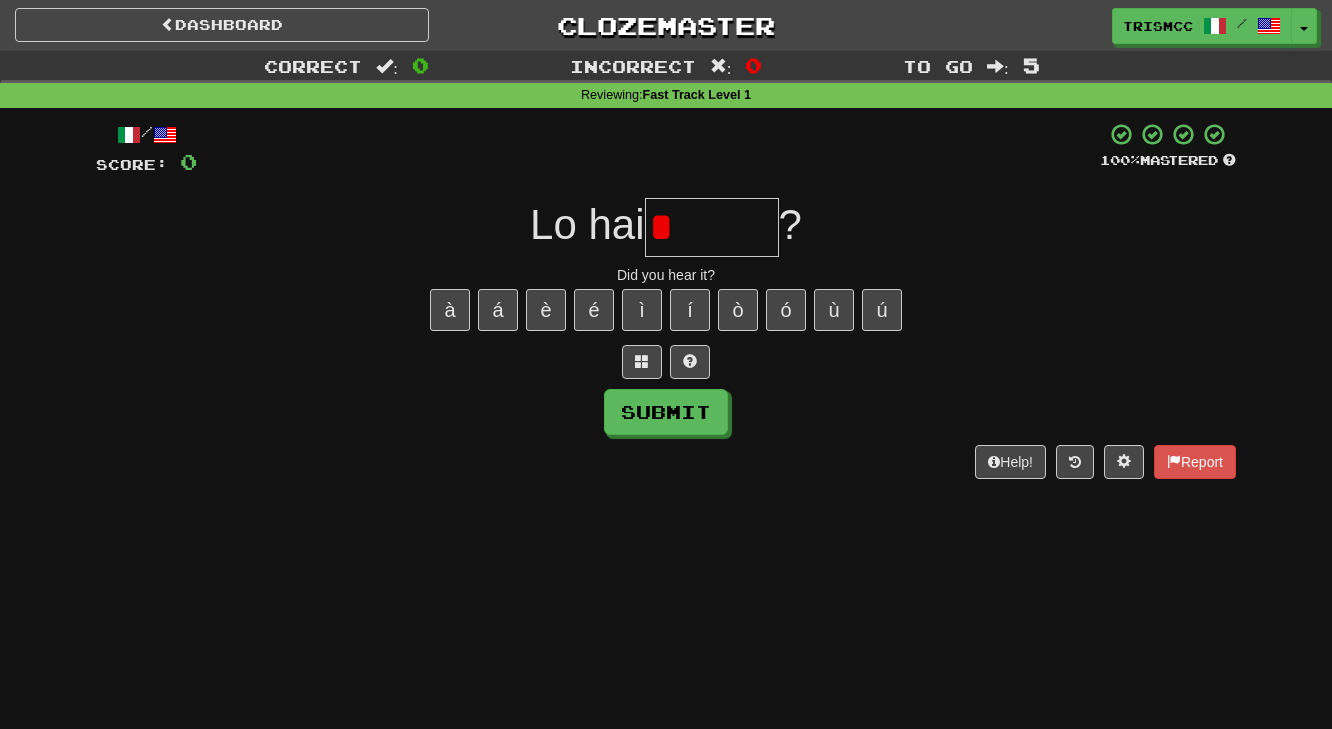 type on "*" 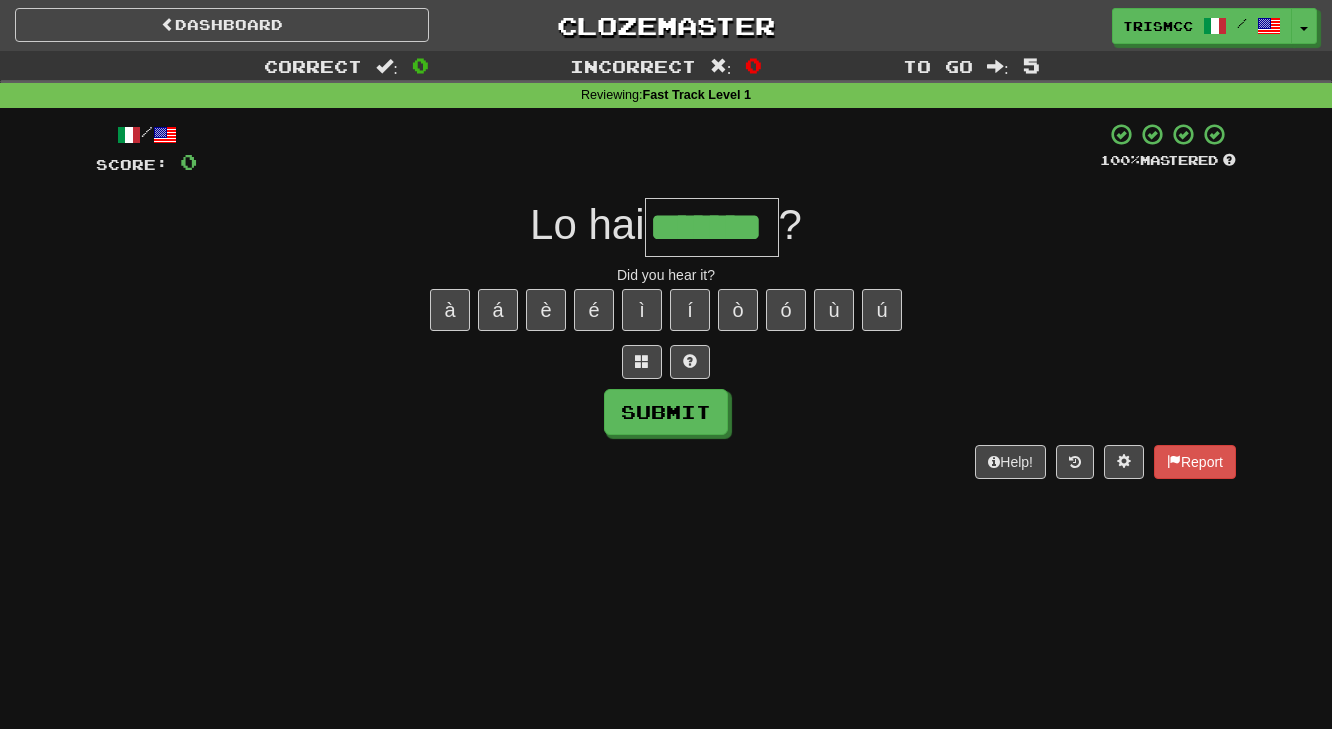 type on "*******" 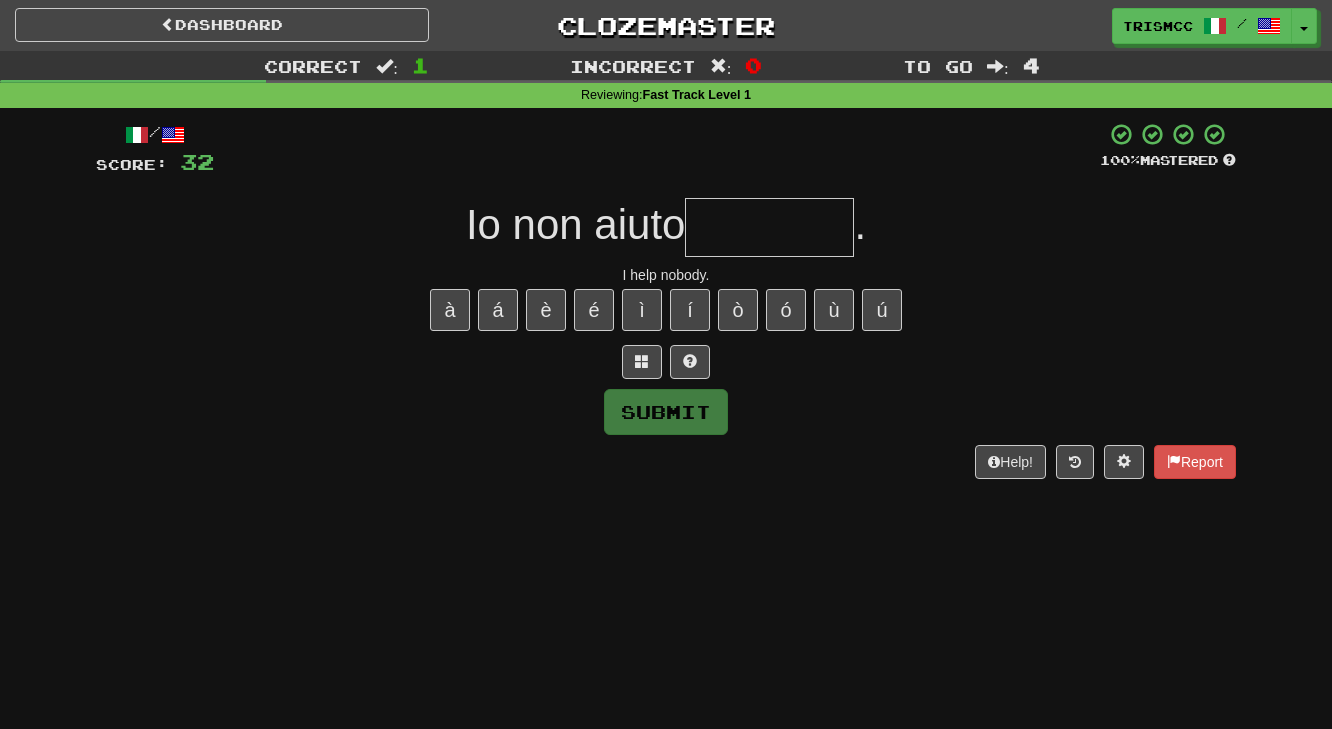 click at bounding box center (769, 227) 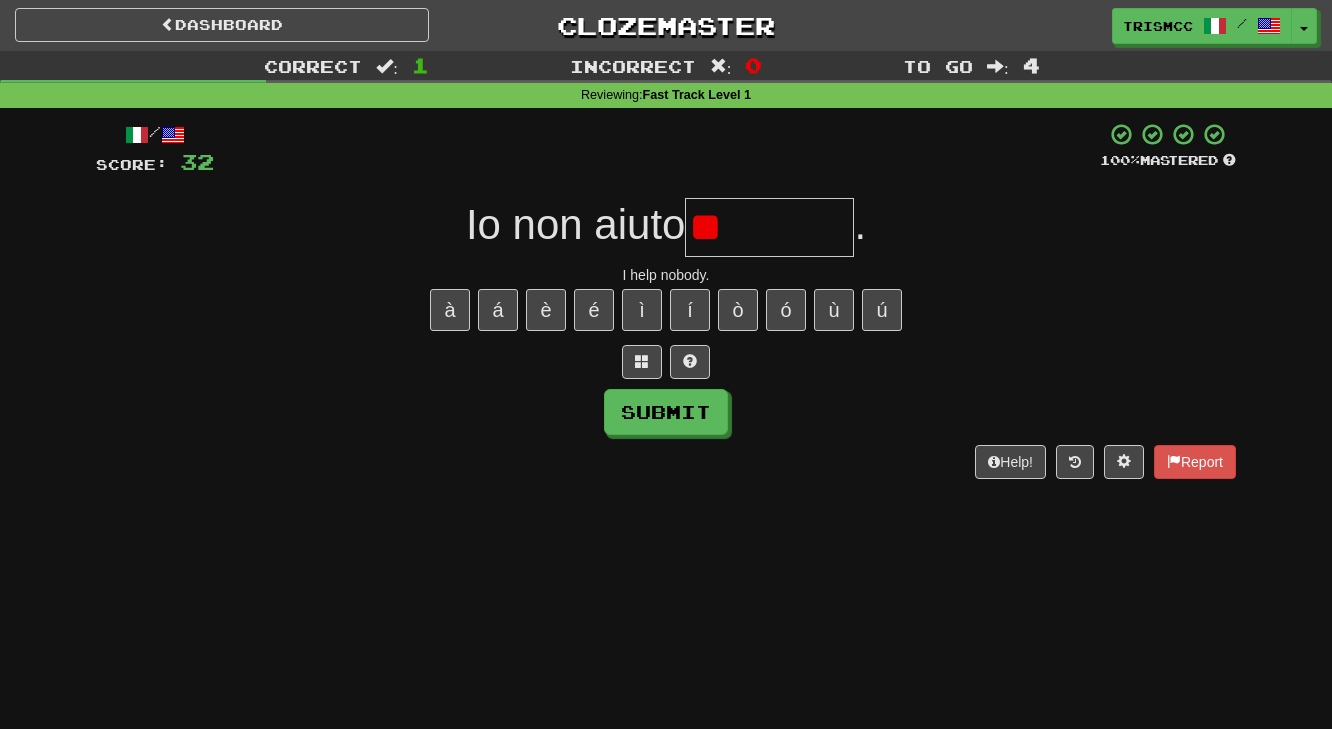 type on "*" 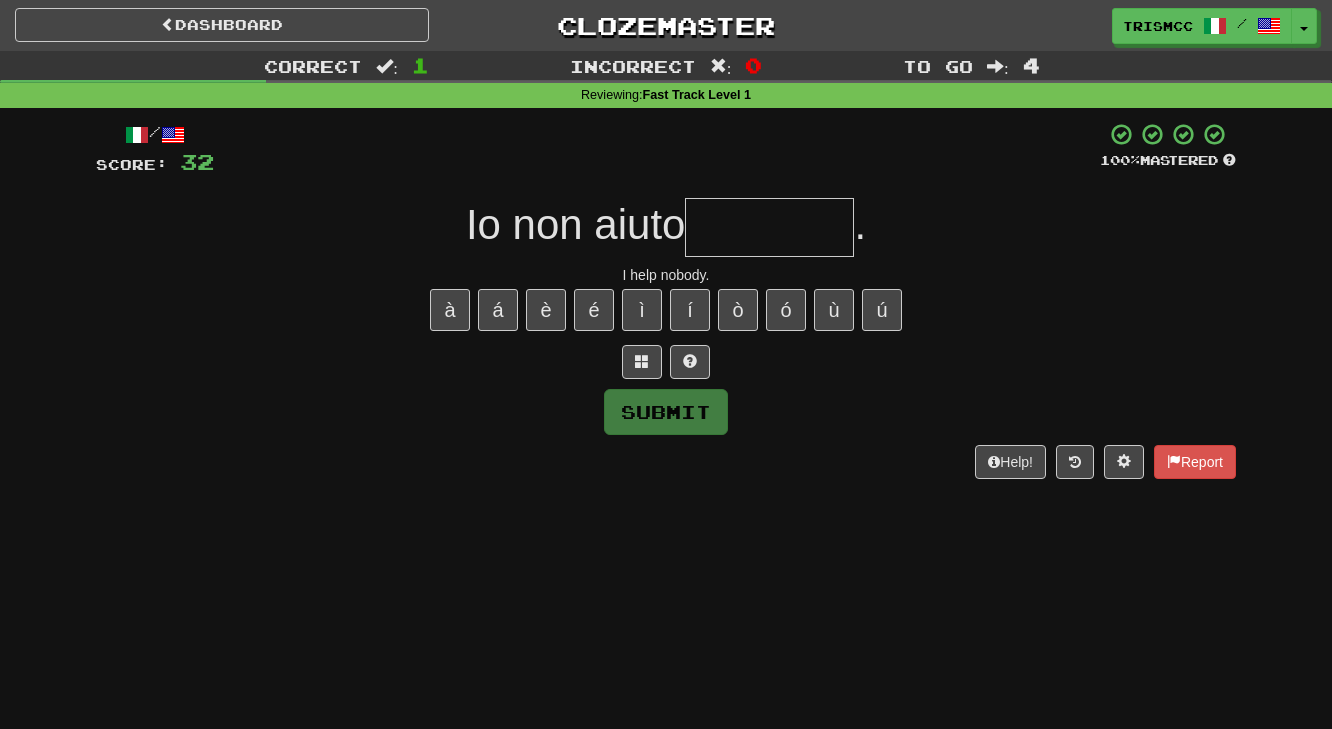 type on "*" 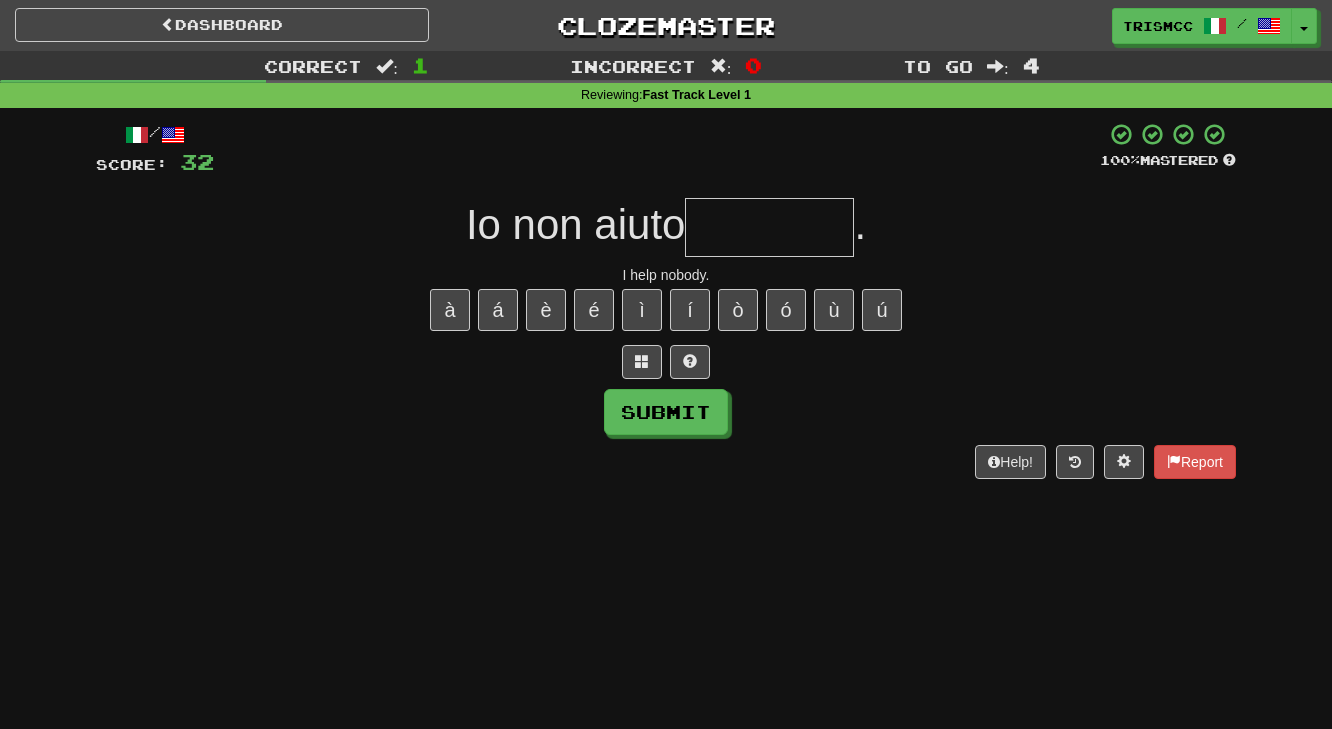 type on "*" 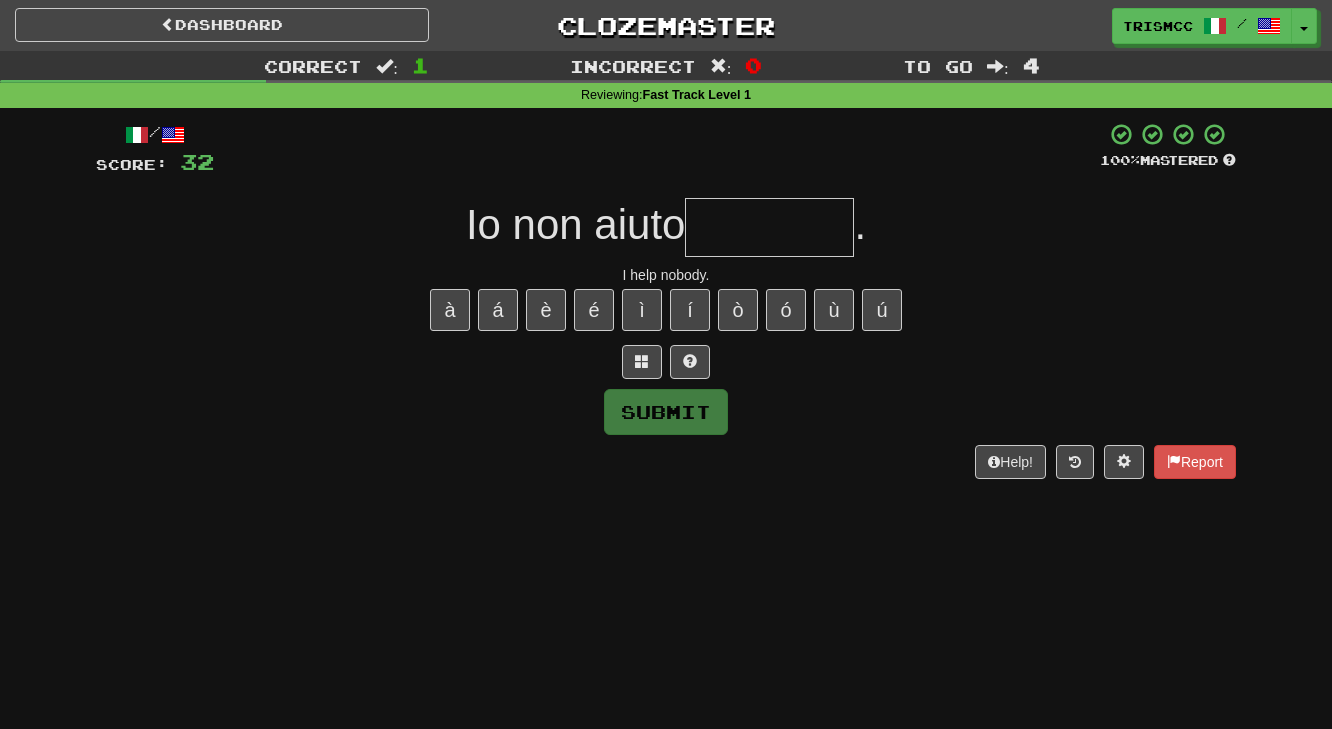 type on "*" 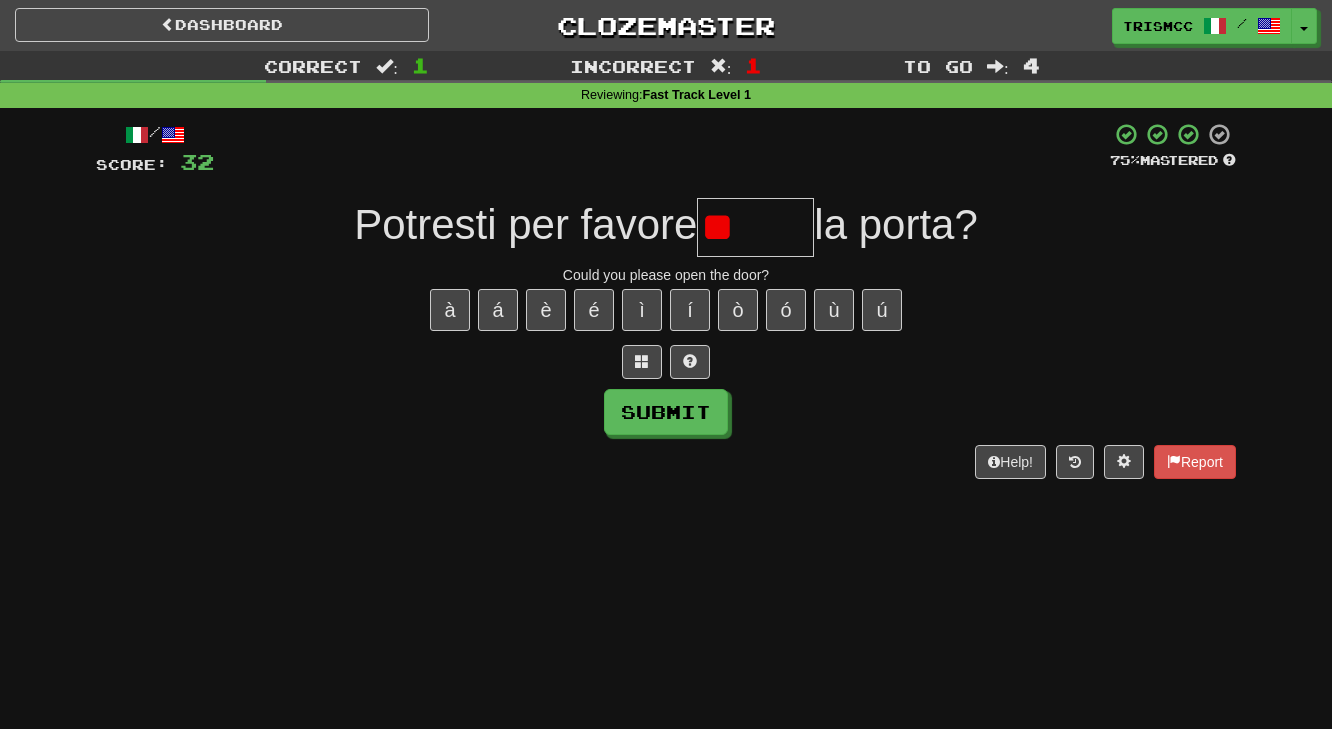 type on "*" 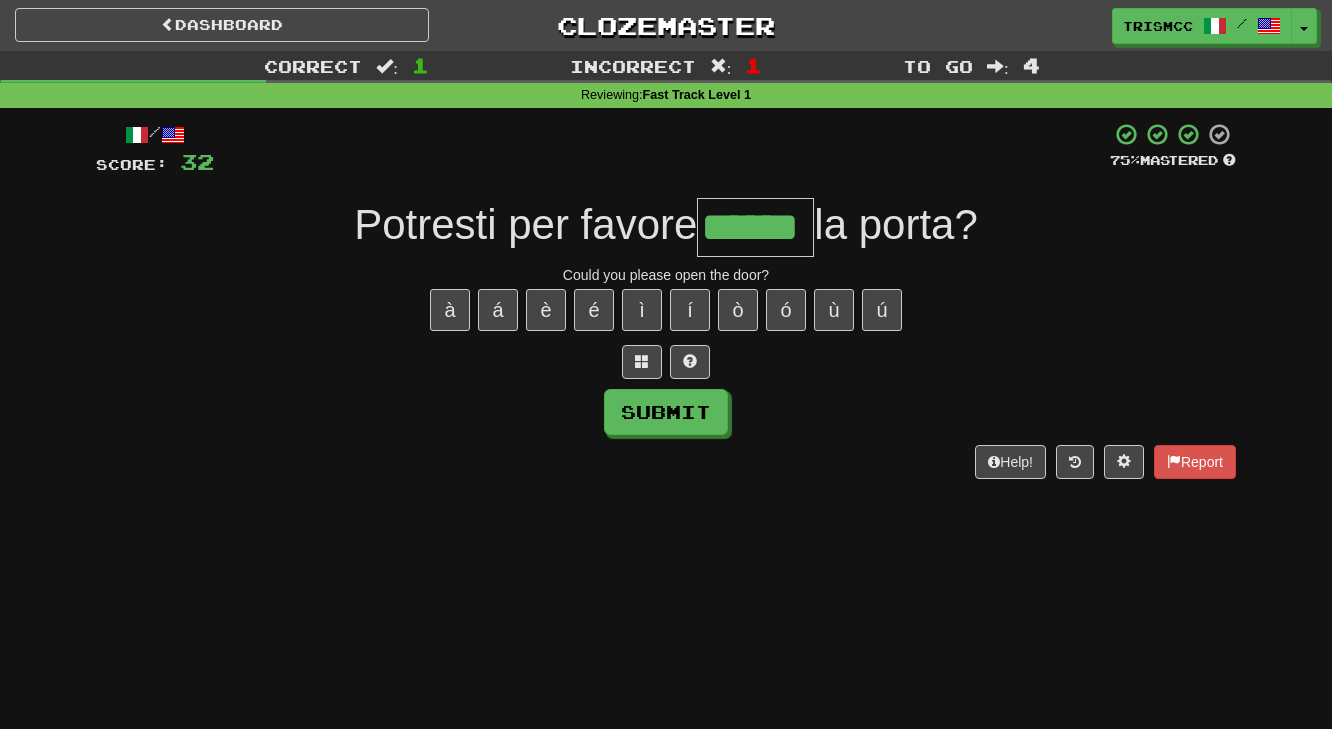 type on "******" 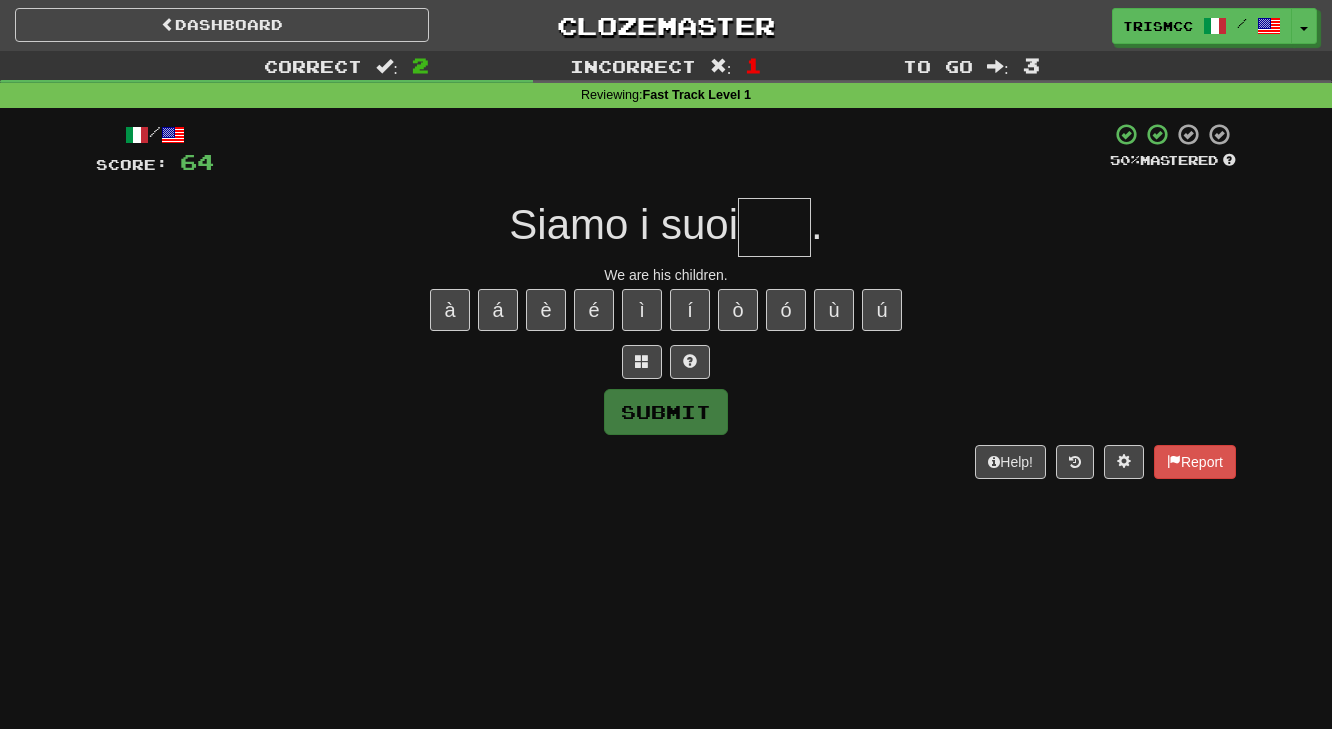 type on "*" 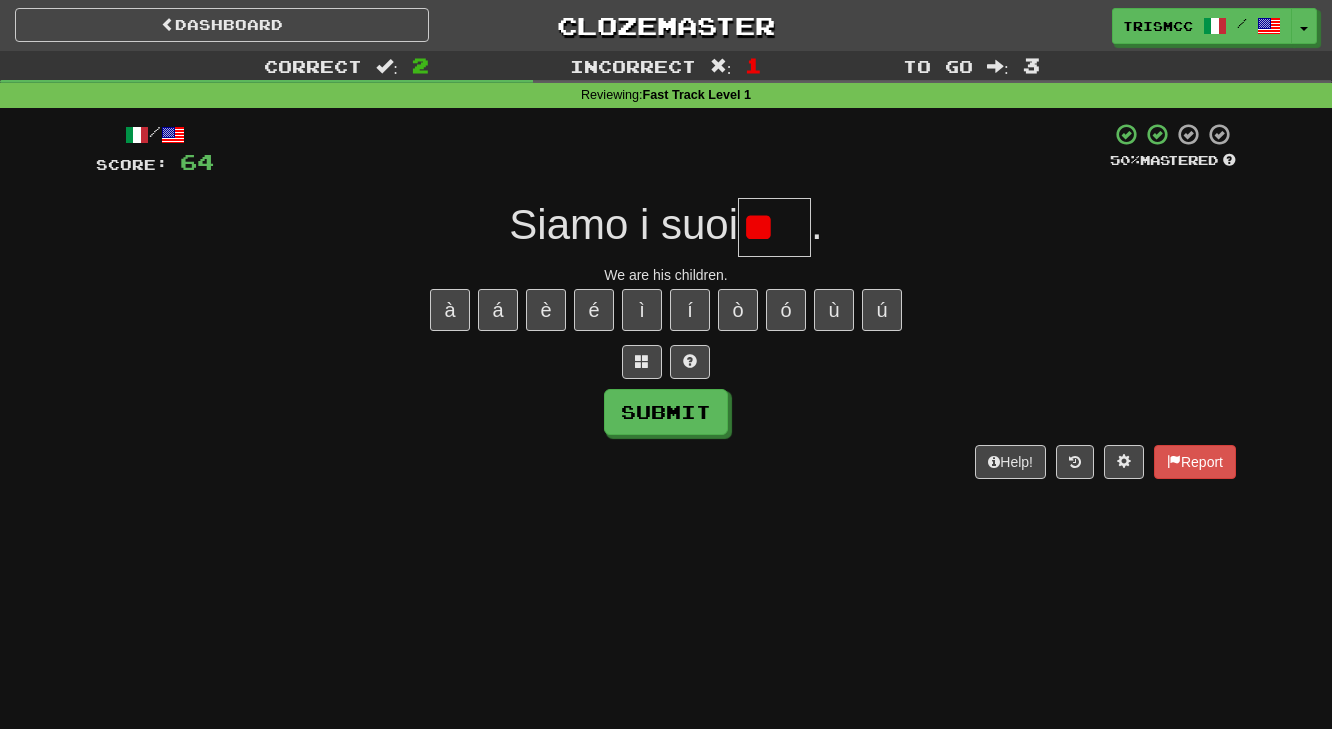 type on "*" 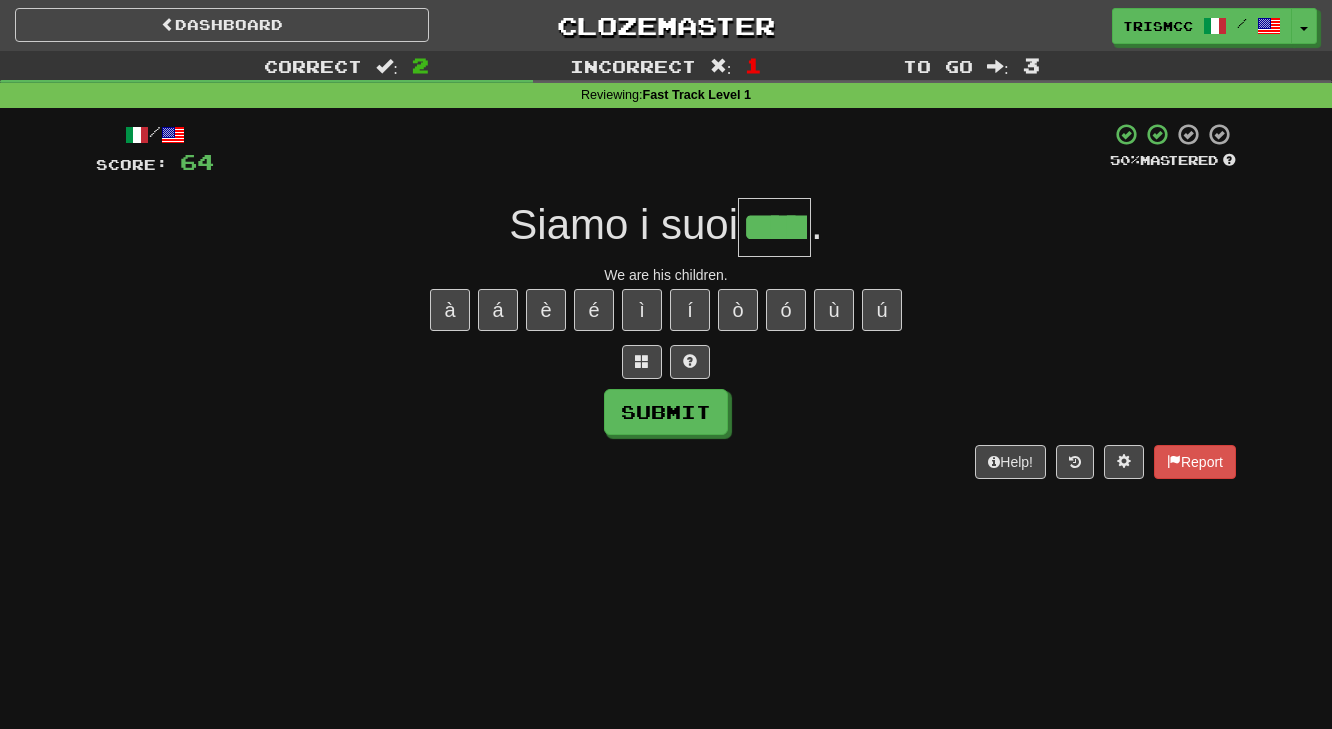 type on "*****" 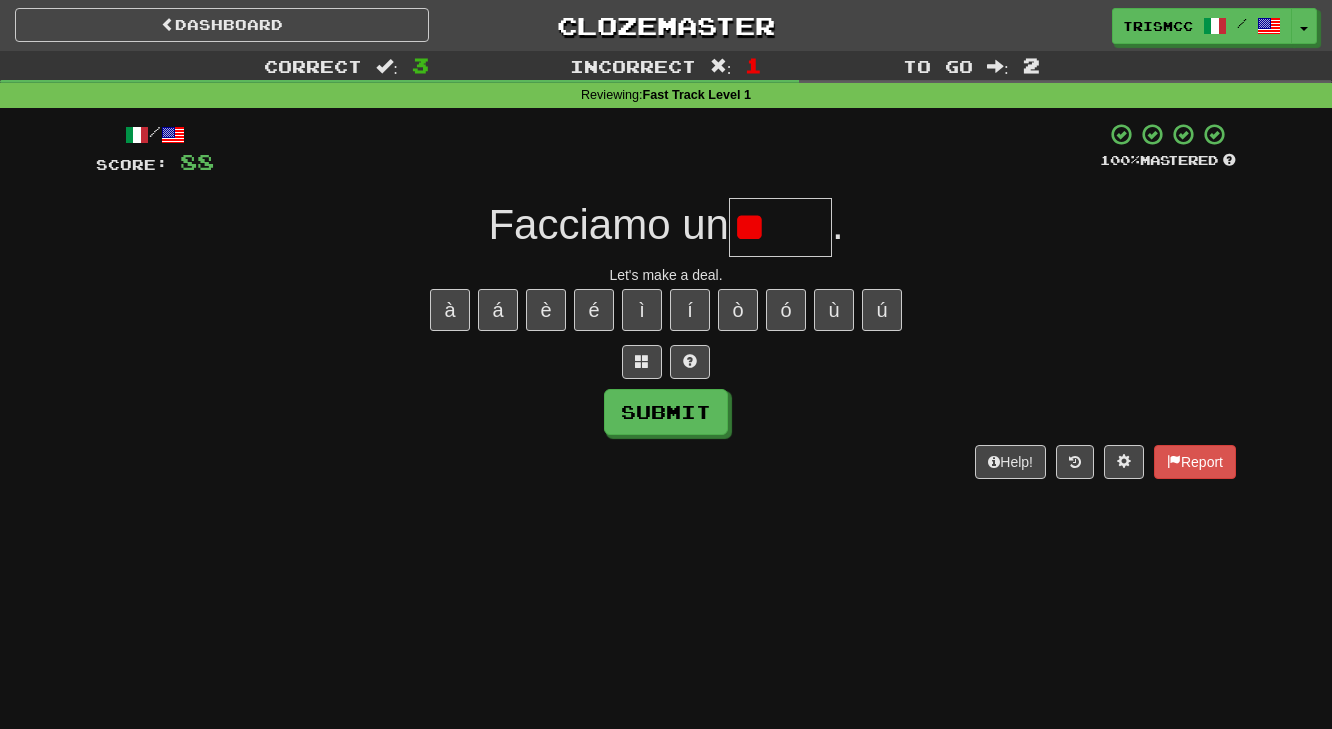 type on "*" 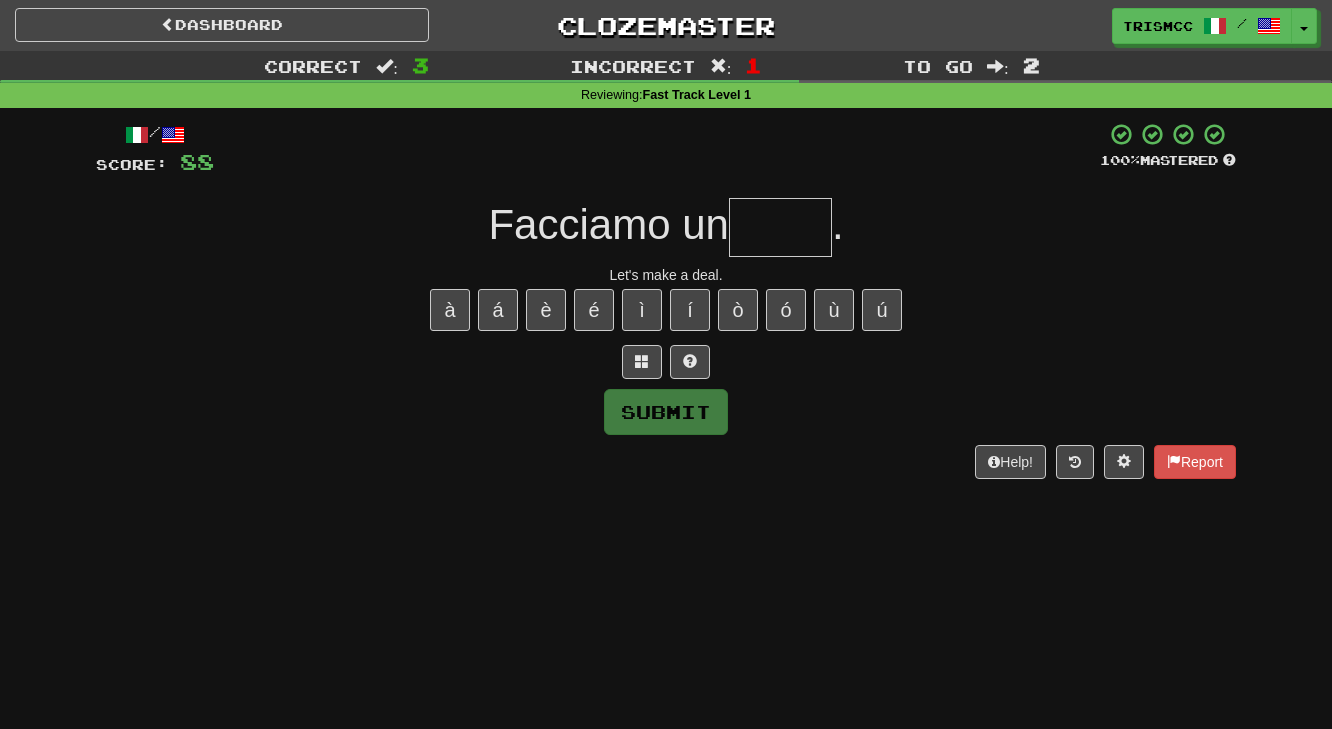 type on "*" 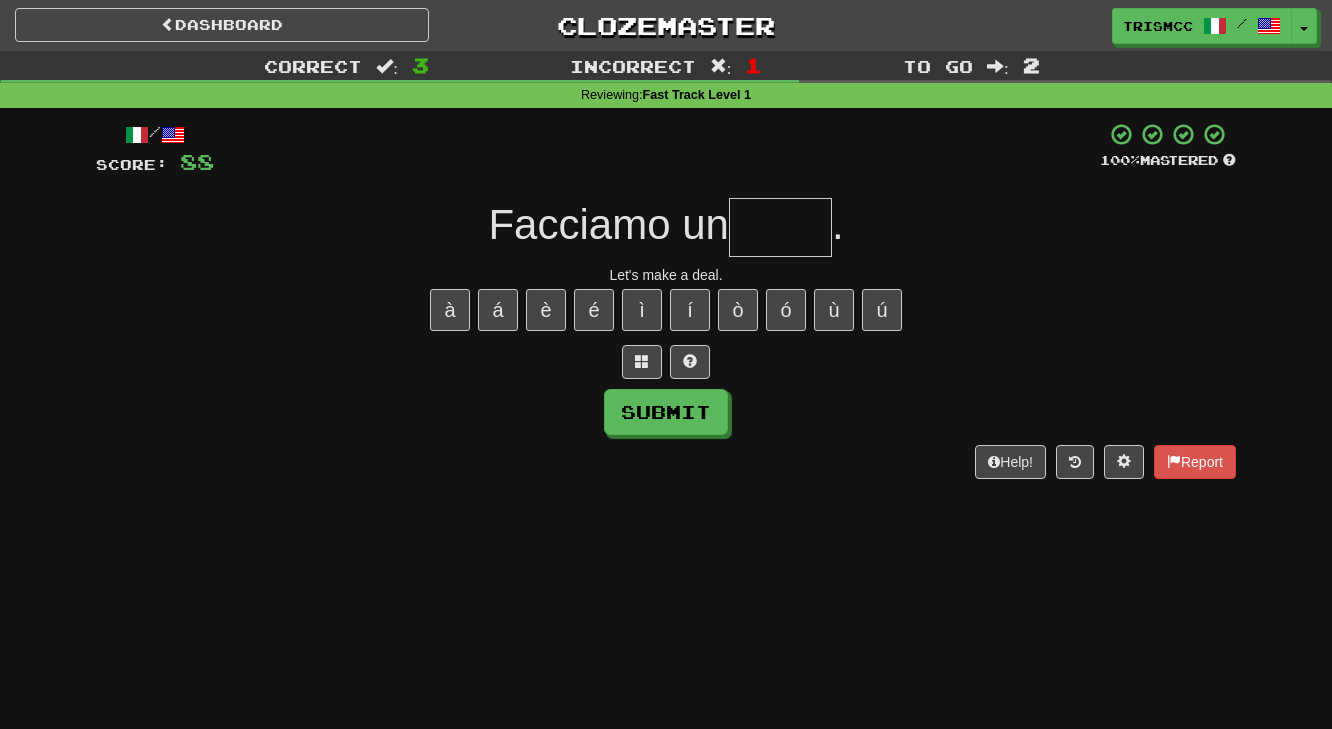 type on "*" 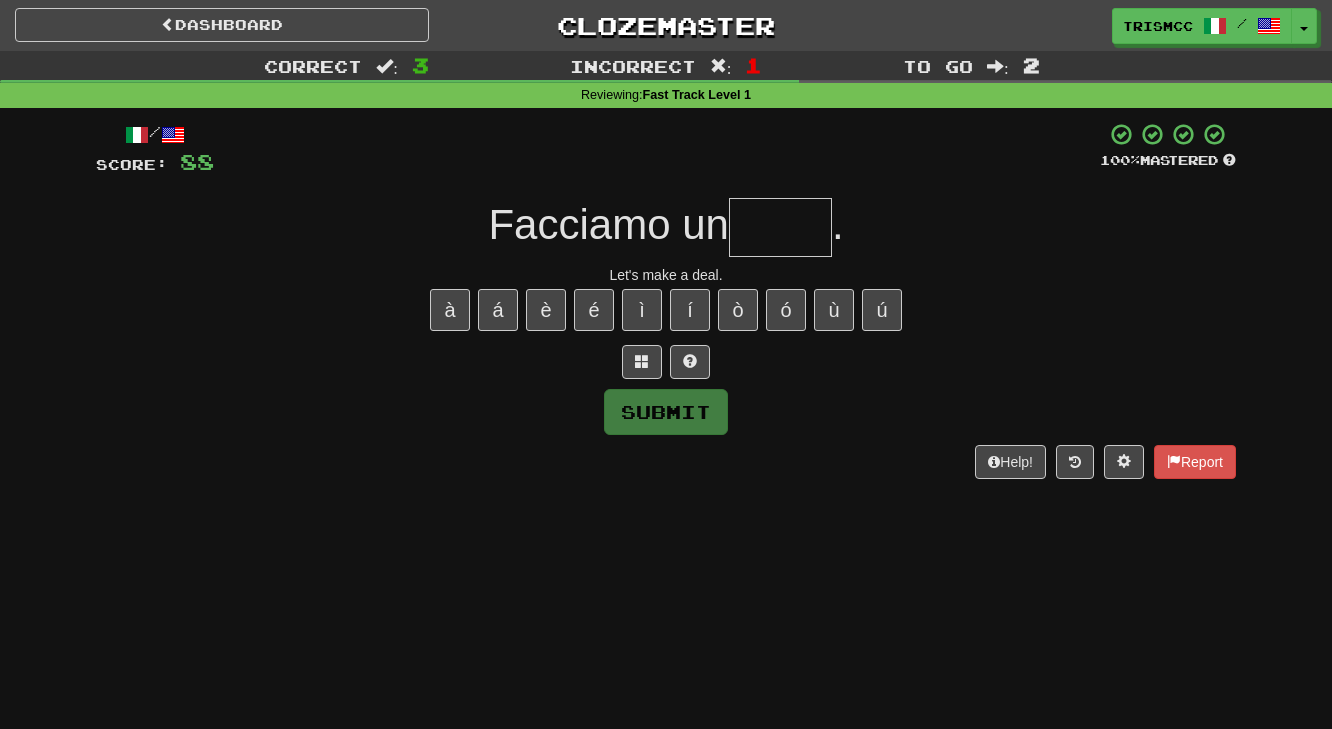 type on "*****" 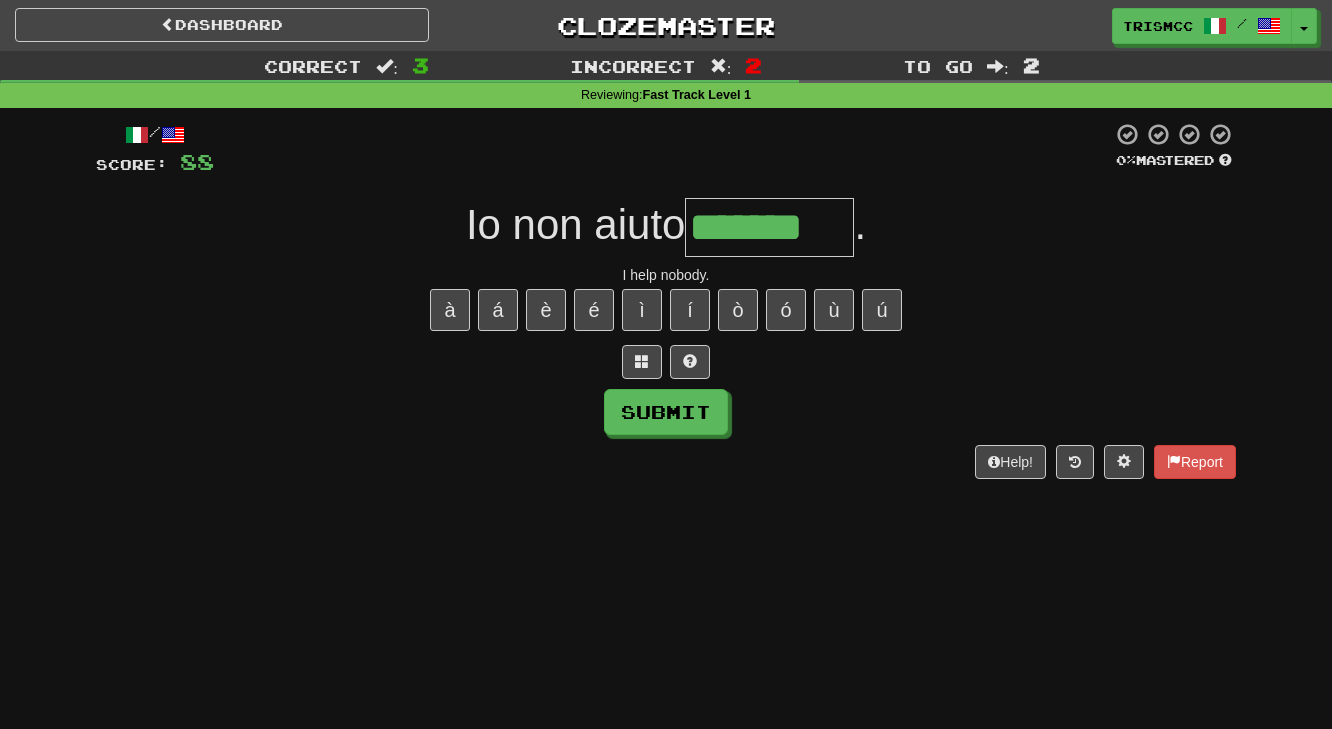 type on "*******" 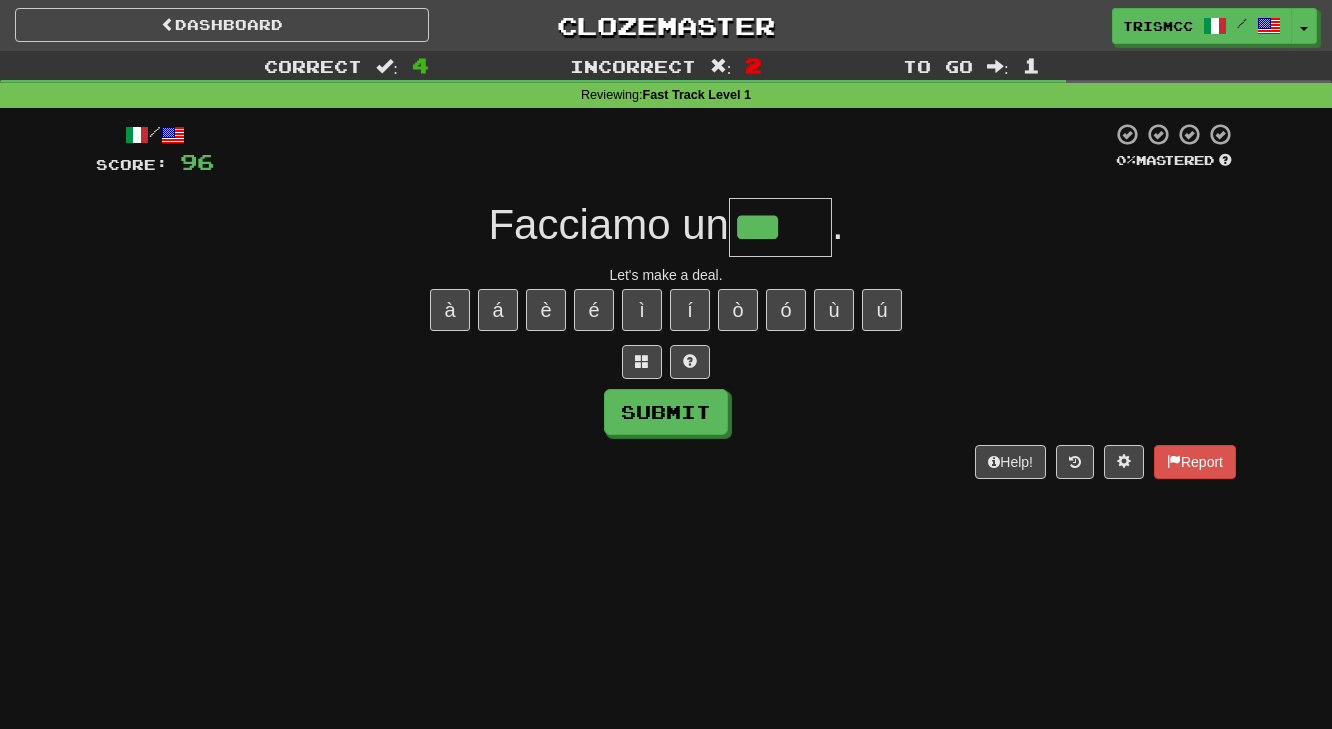 type on "****" 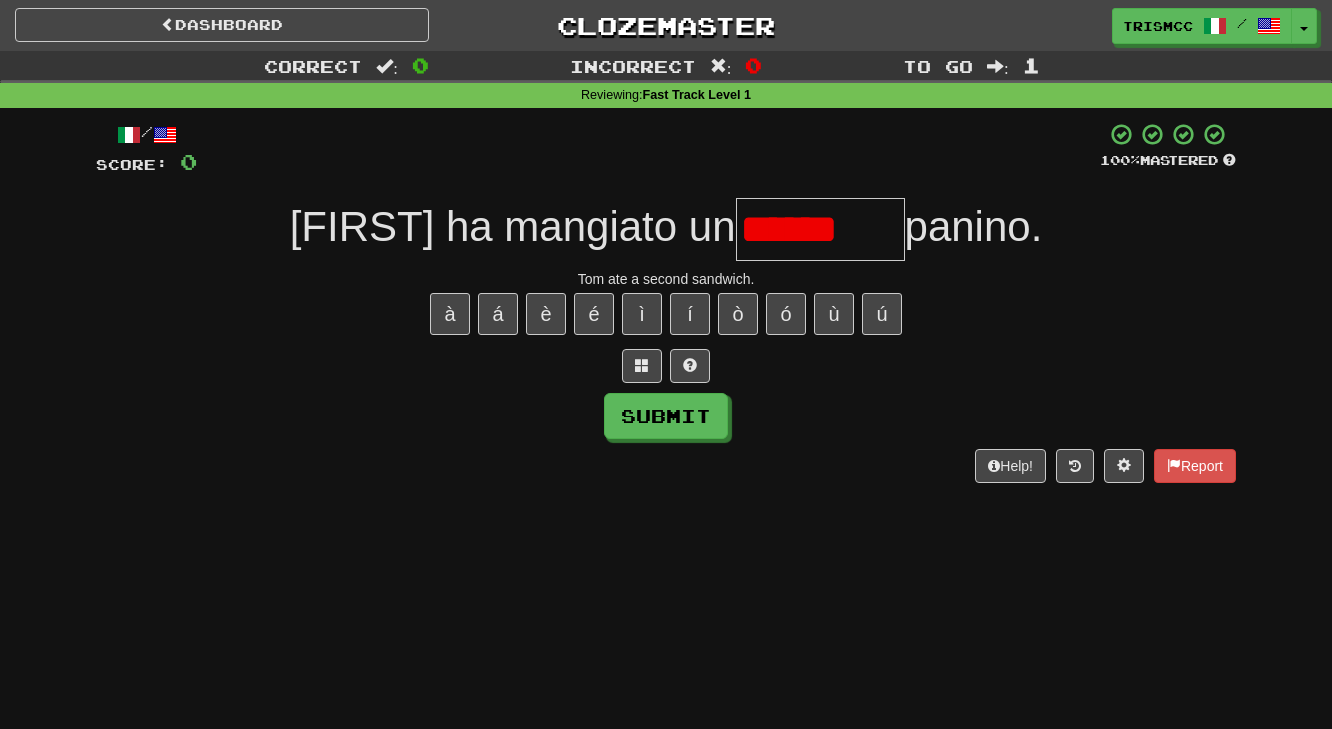 scroll, scrollTop: 0, scrollLeft: 0, axis: both 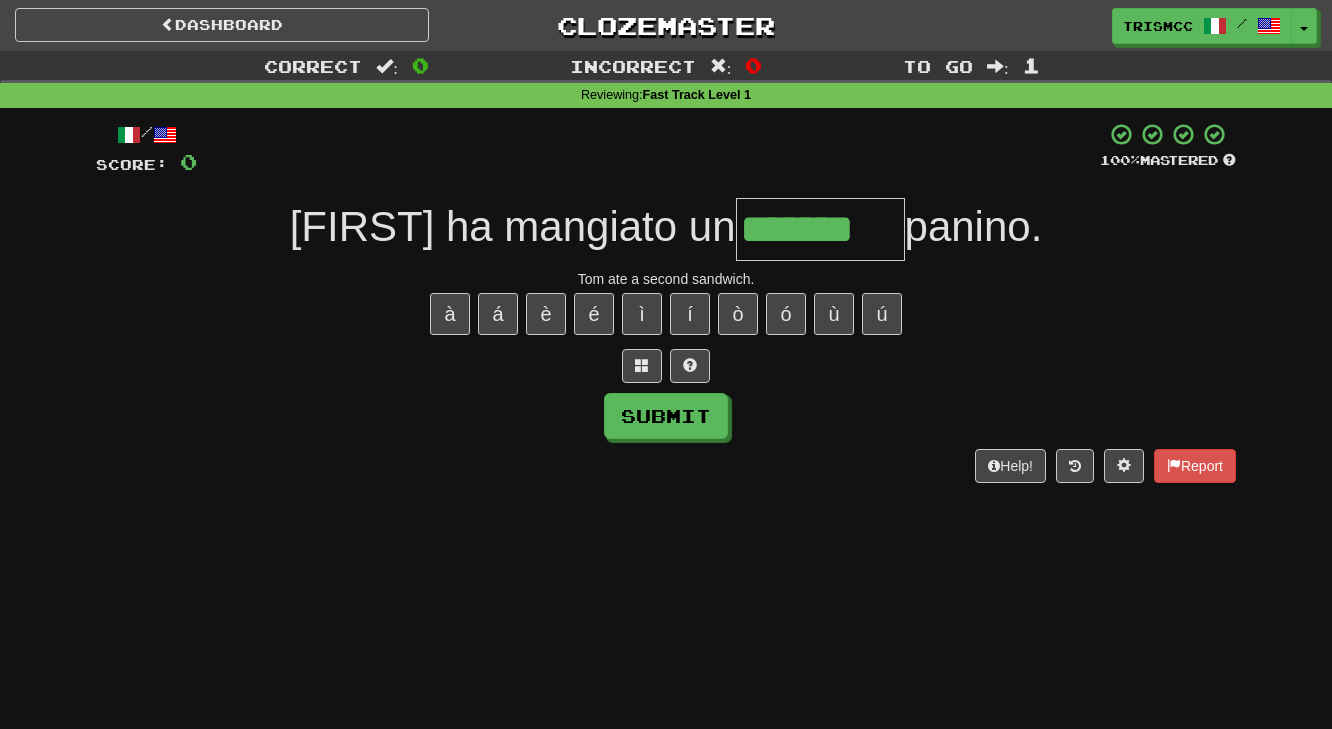 type on "*******" 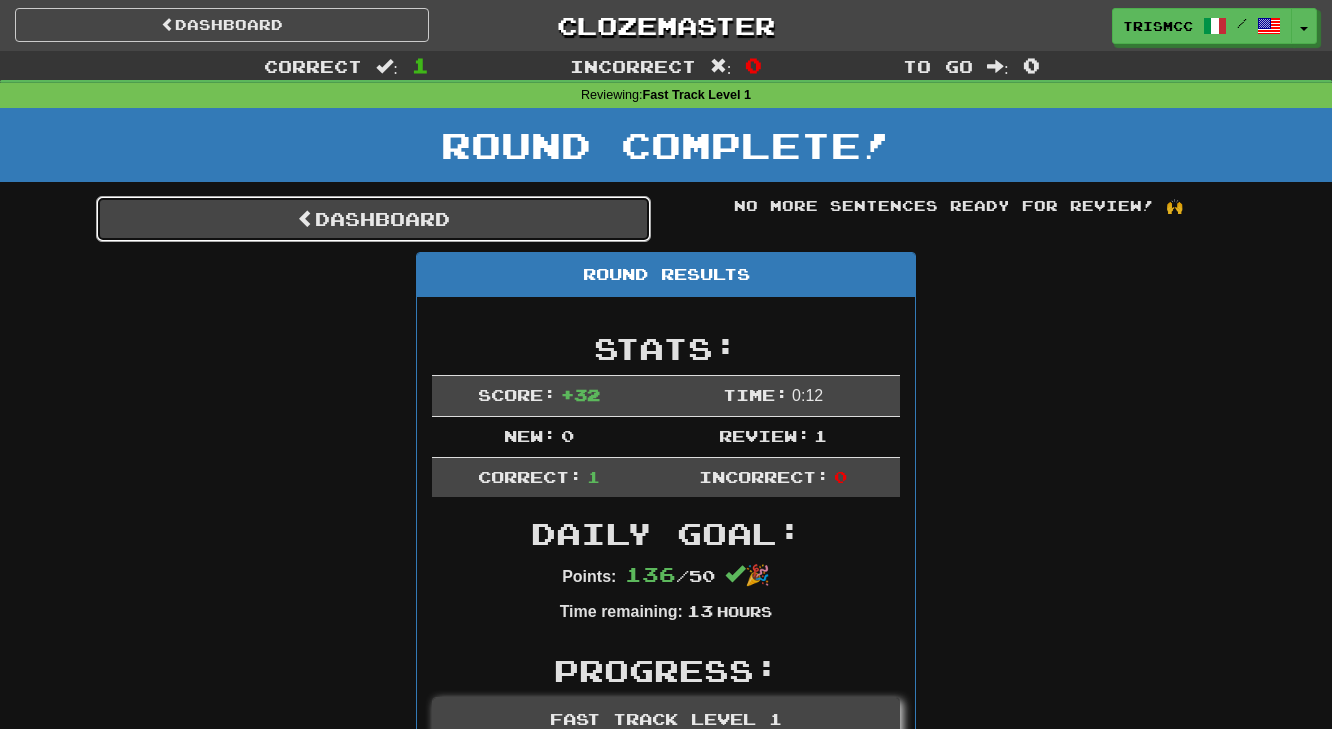 click on "Dashboard" at bounding box center (373, 219) 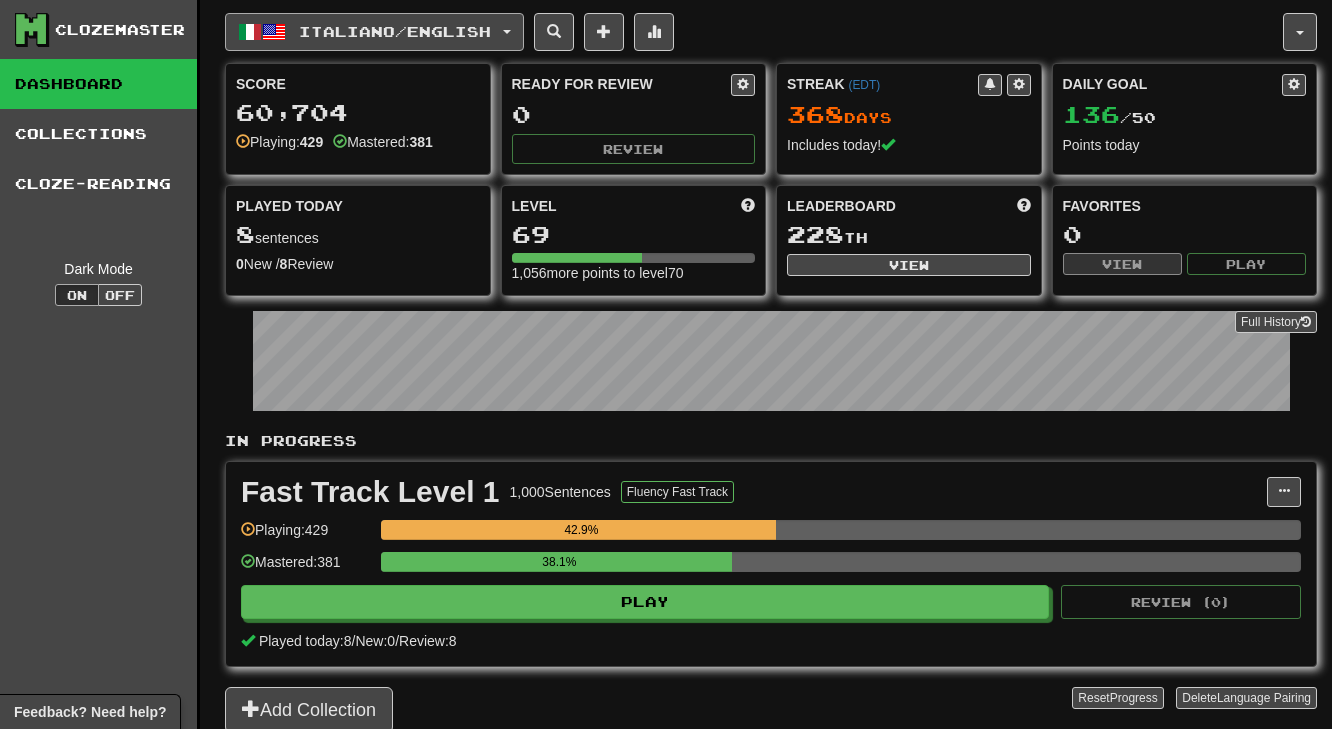 scroll, scrollTop: 0, scrollLeft: 0, axis: both 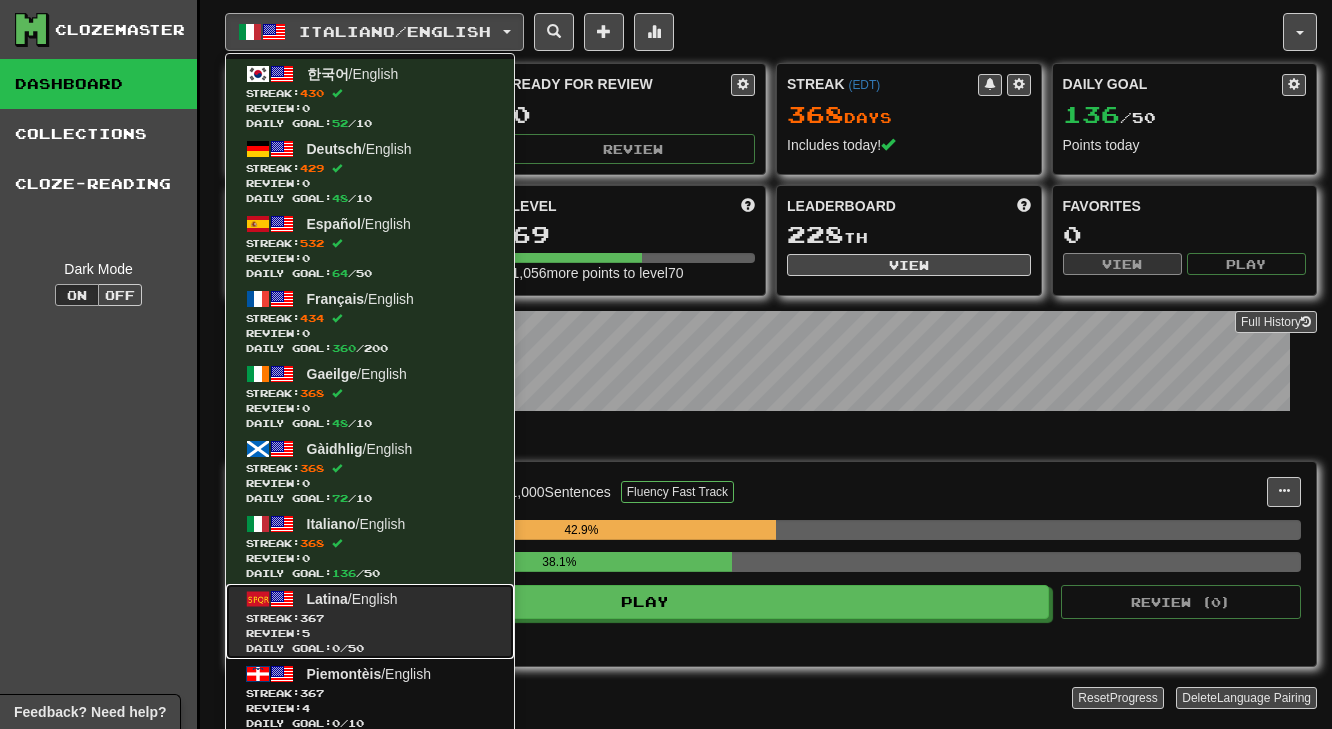 click on "Daily Goal:  0  /  50" at bounding box center [370, 648] 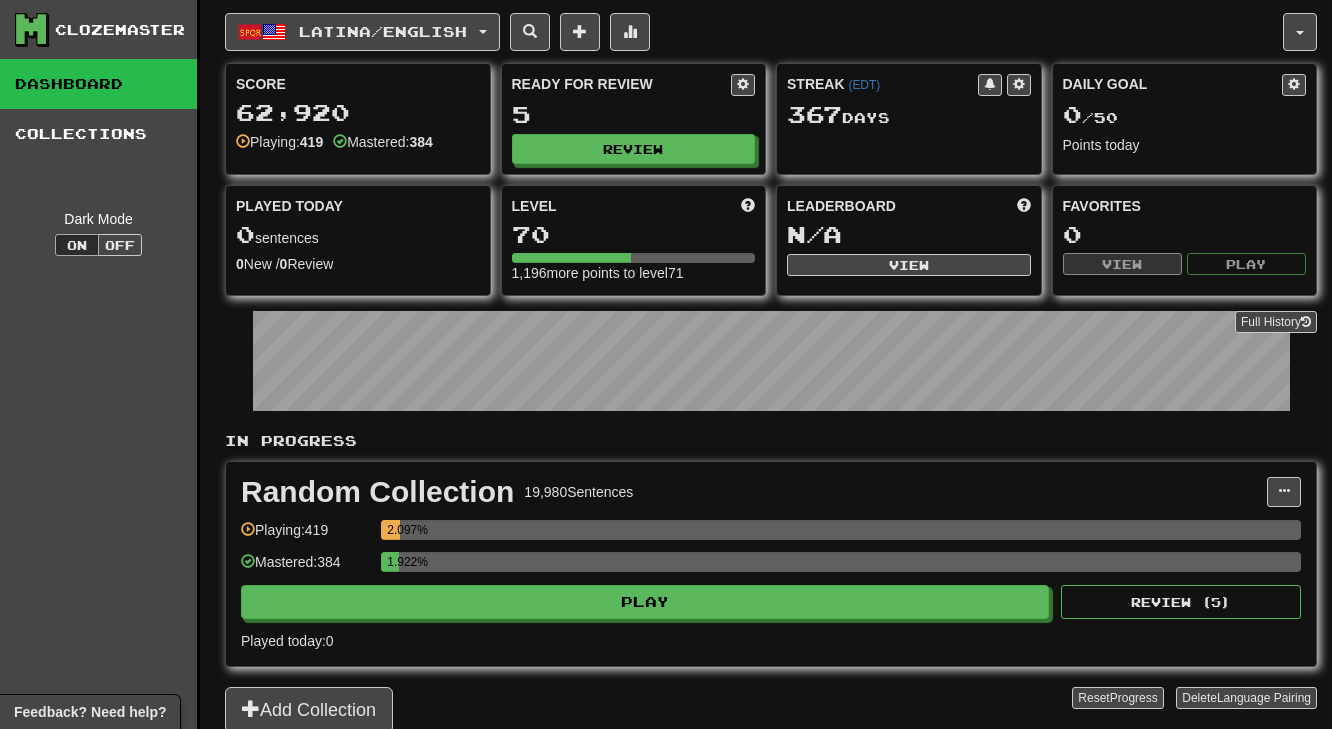 scroll, scrollTop: 0, scrollLeft: 0, axis: both 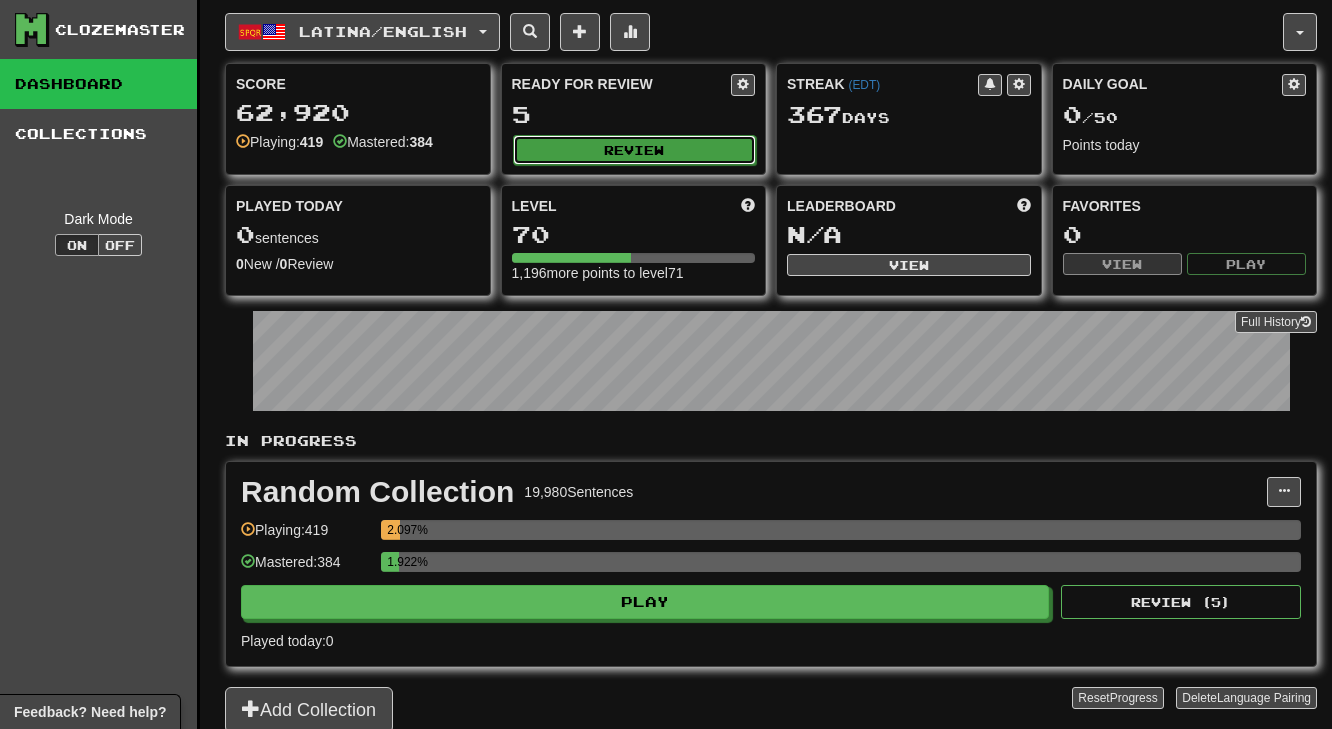 click on "Review" at bounding box center [635, 150] 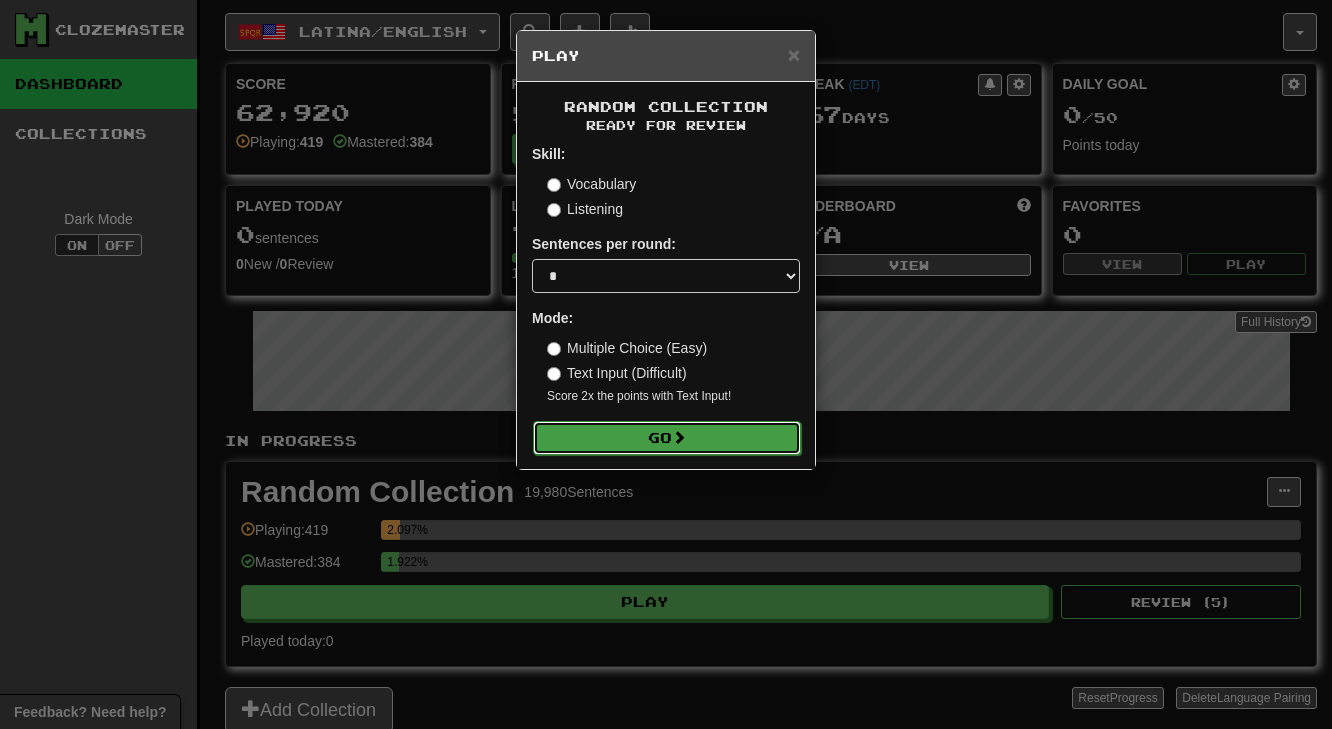 click at bounding box center (679, 437) 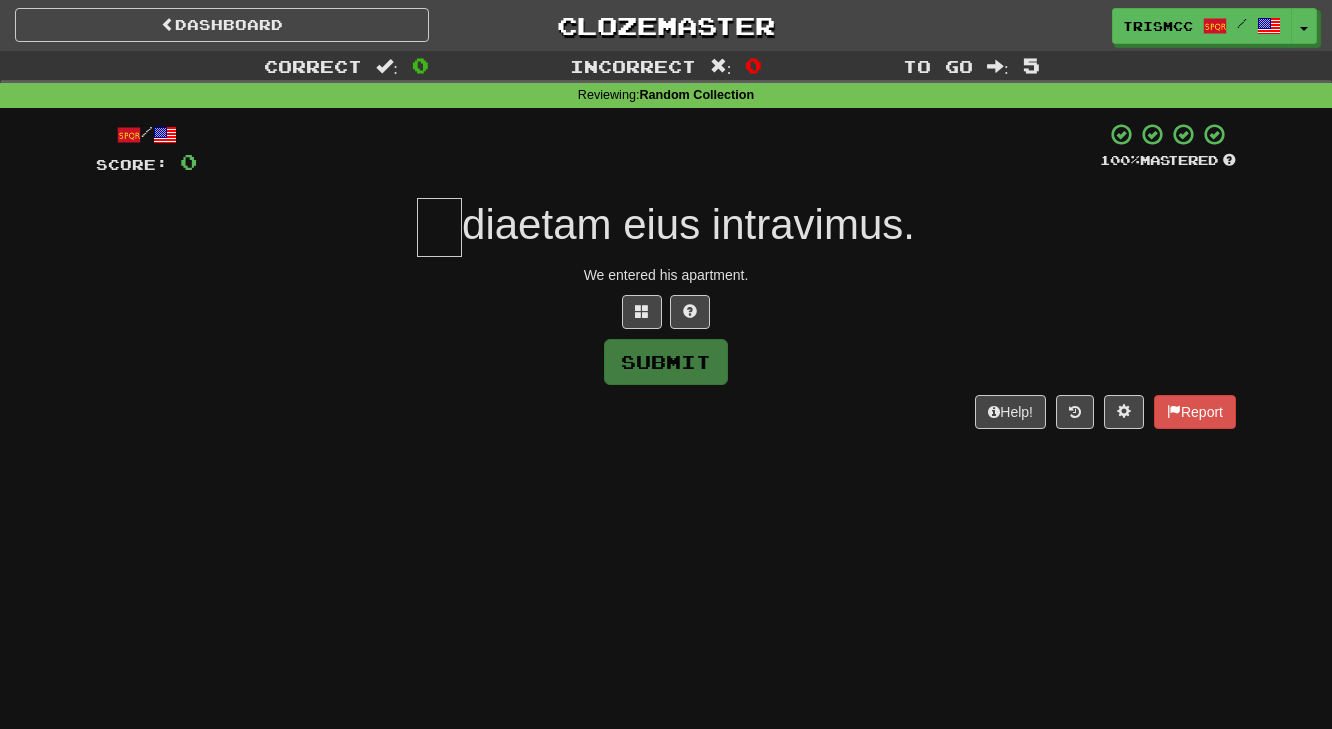 scroll, scrollTop: 0, scrollLeft: 0, axis: both 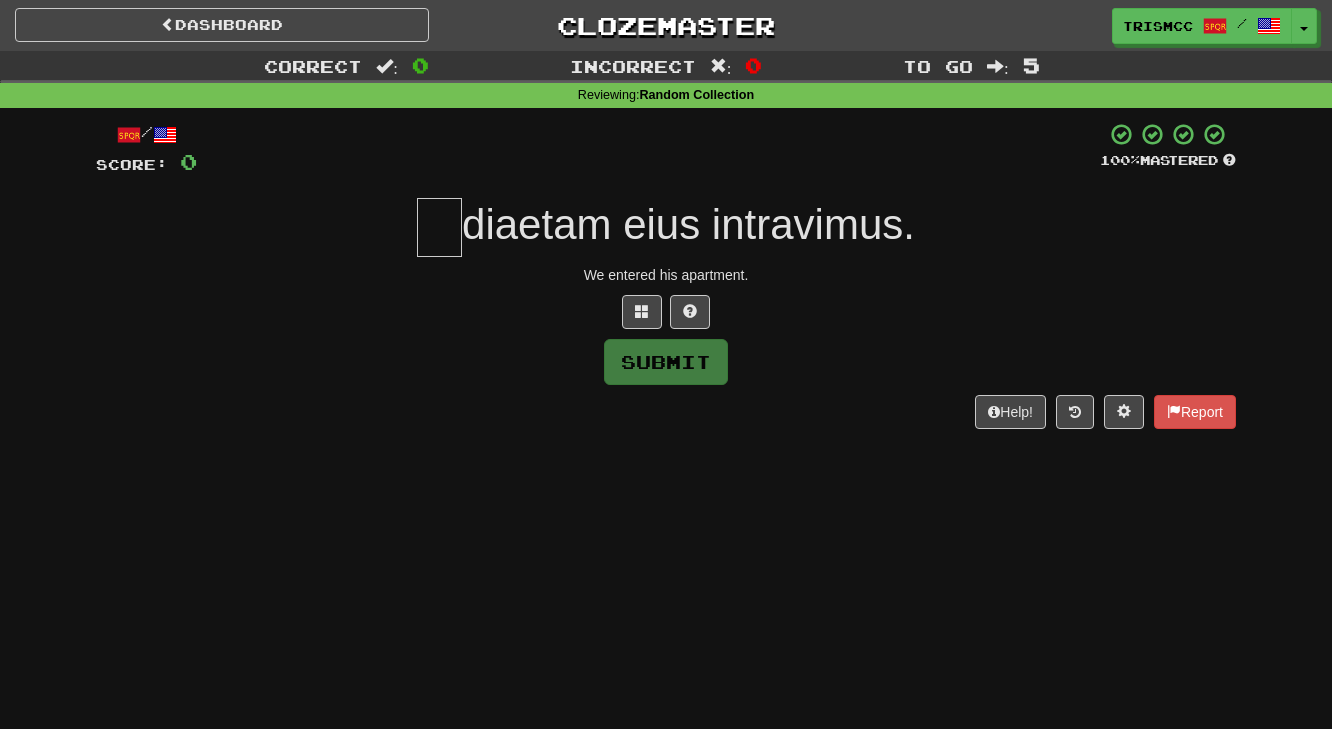 type on "*" 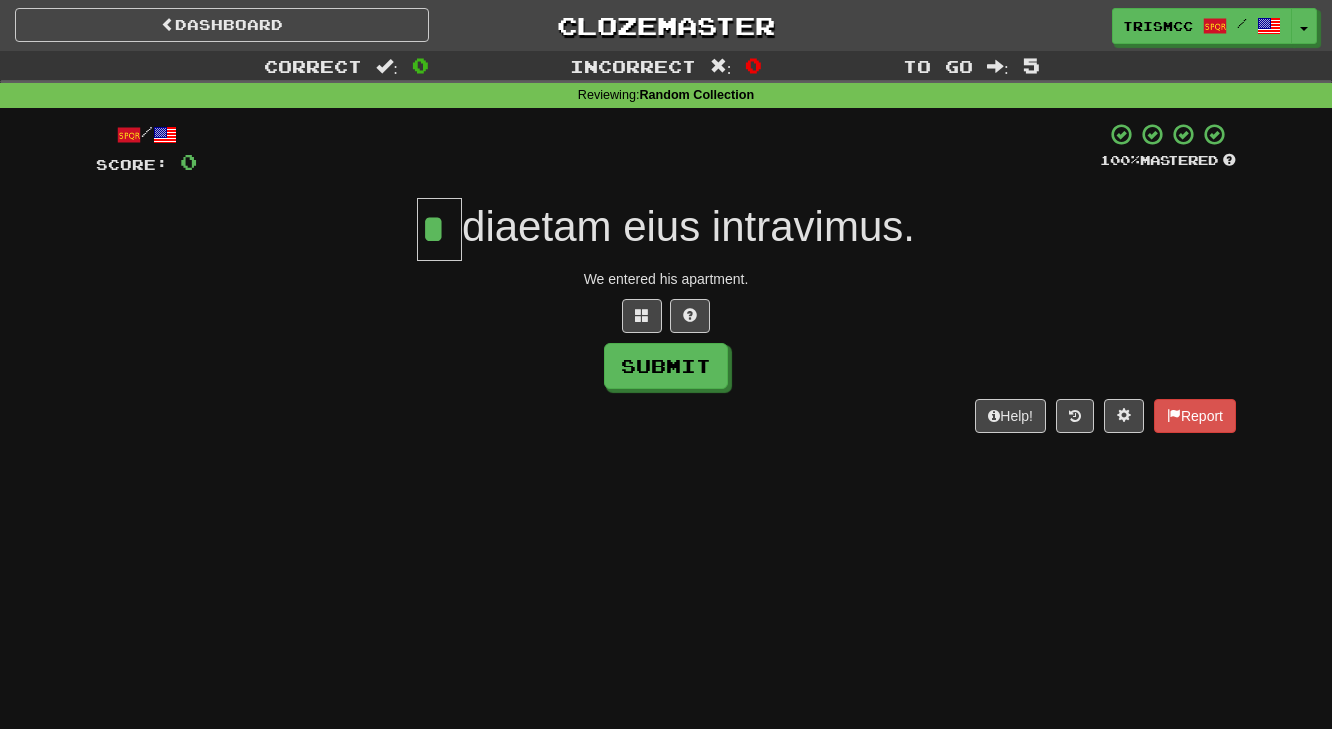 scroll, scrollTop: 0, scrollLeft: 0, axis: both 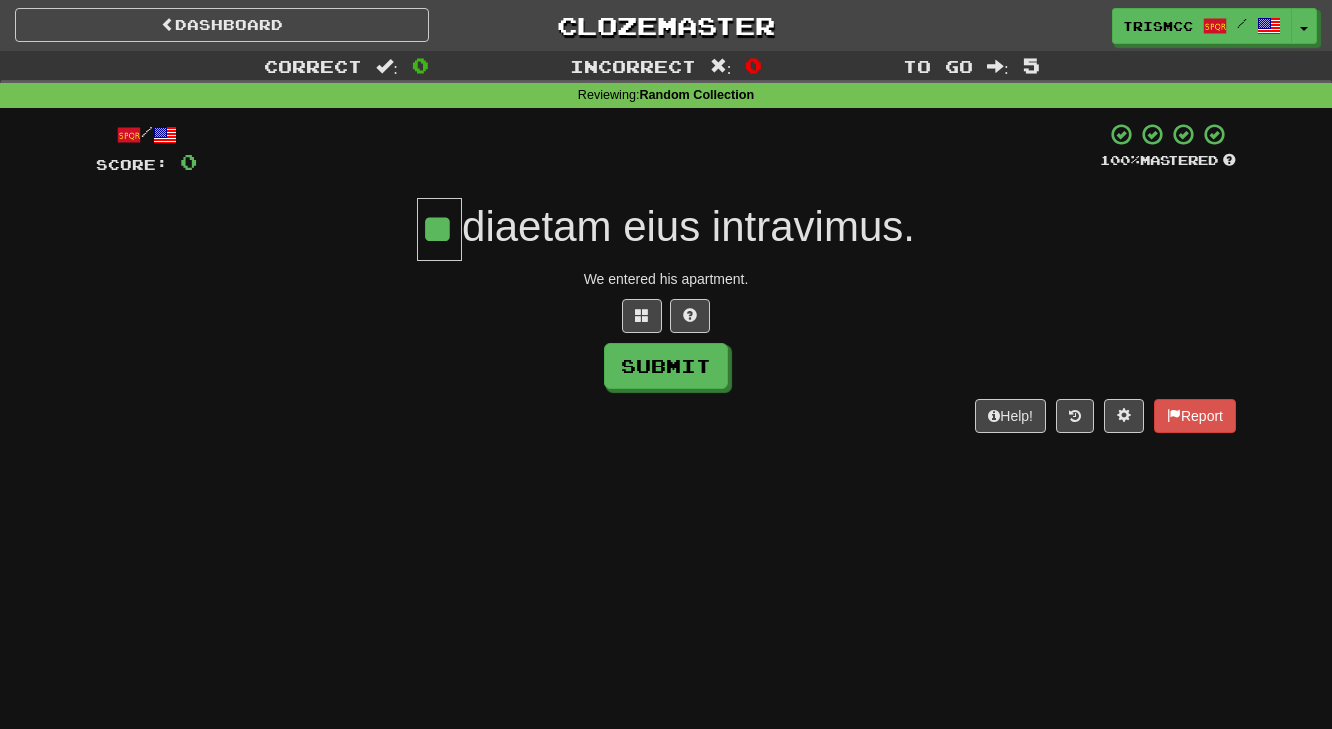 type on "**" 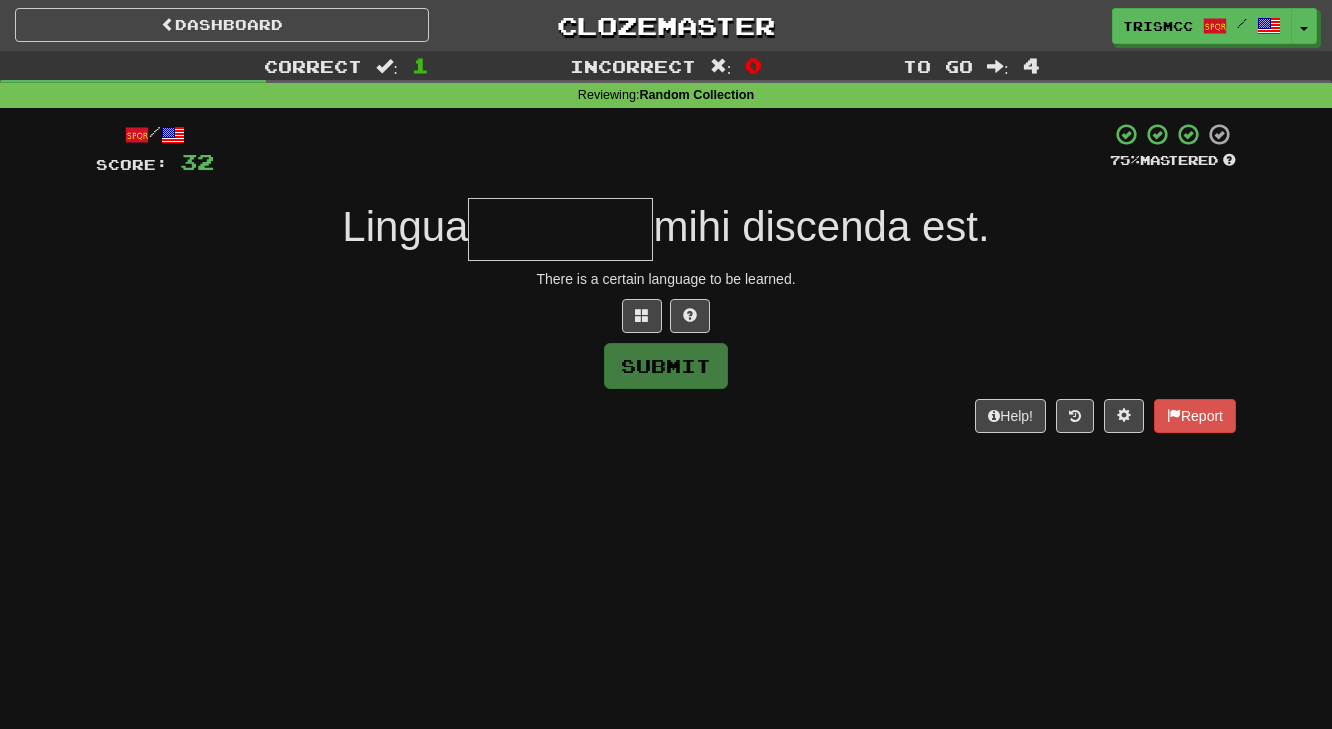 click at bounding box center (560, 229) 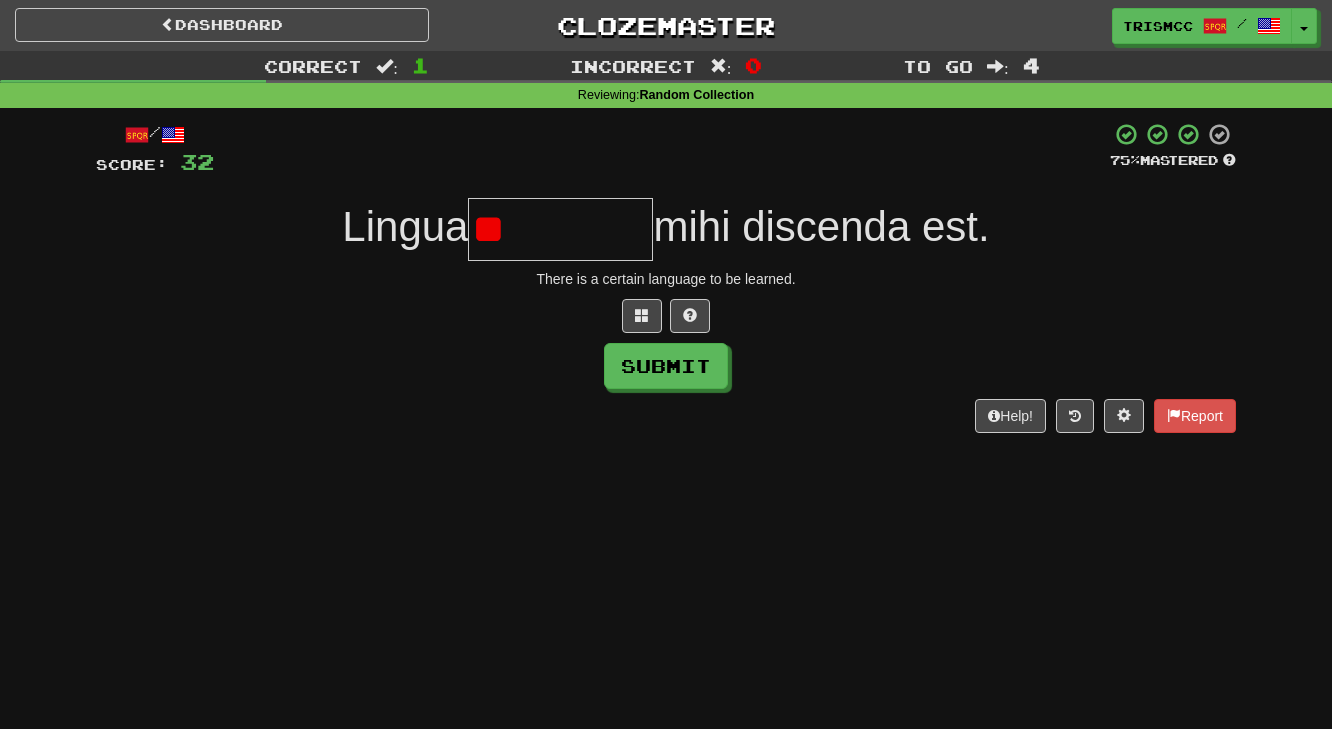 type on "*" 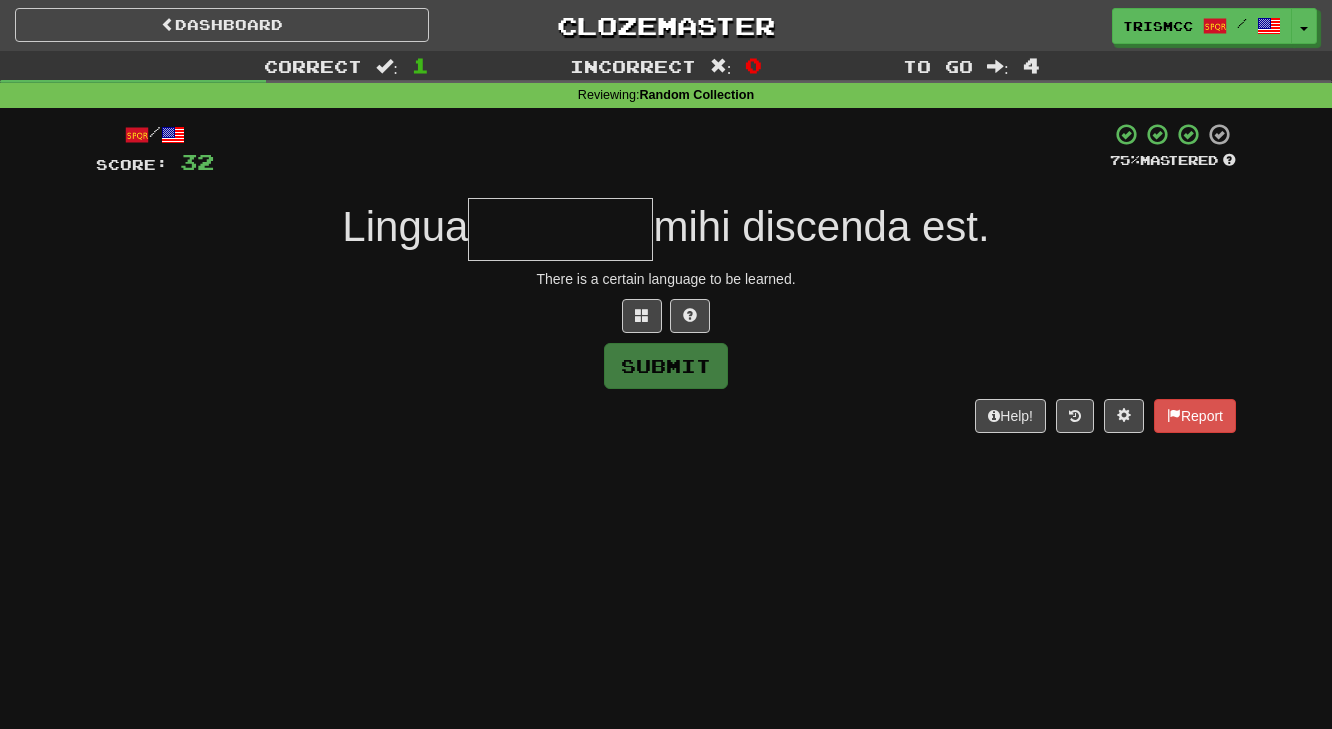 type on "*" 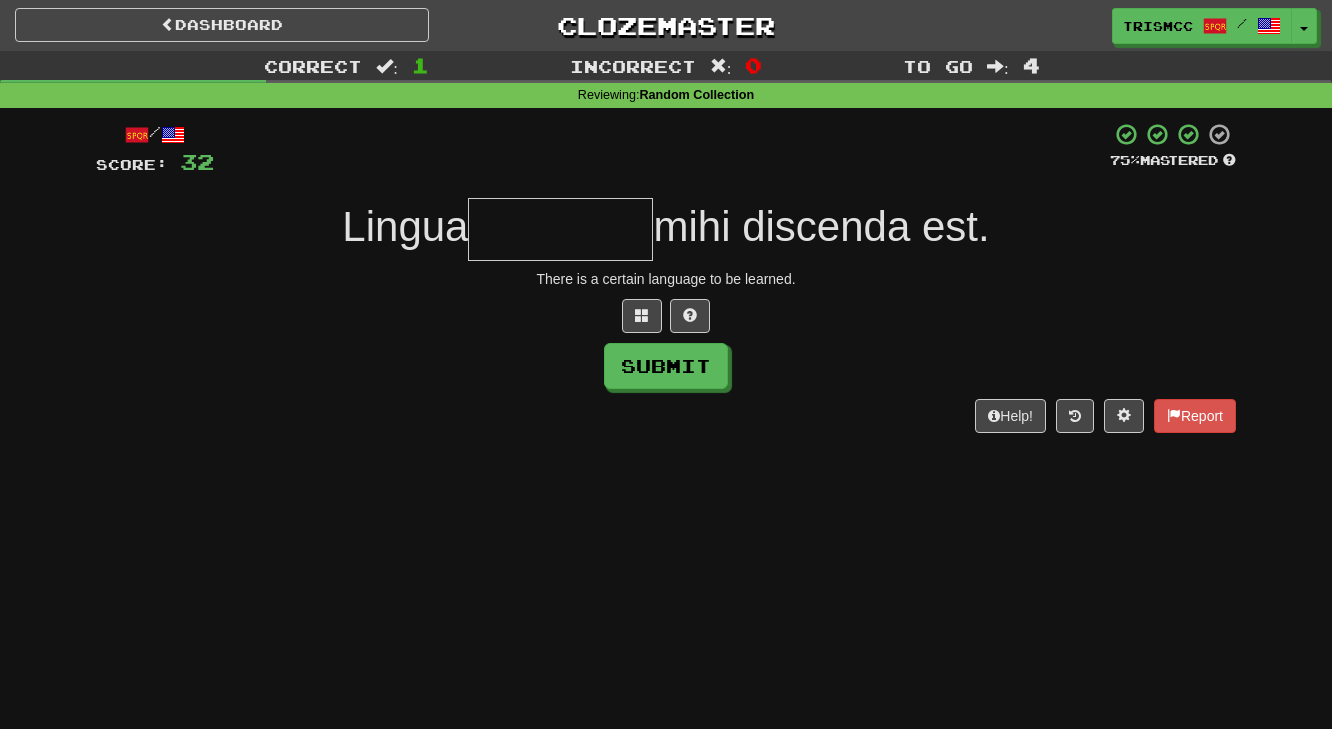 type on "*" 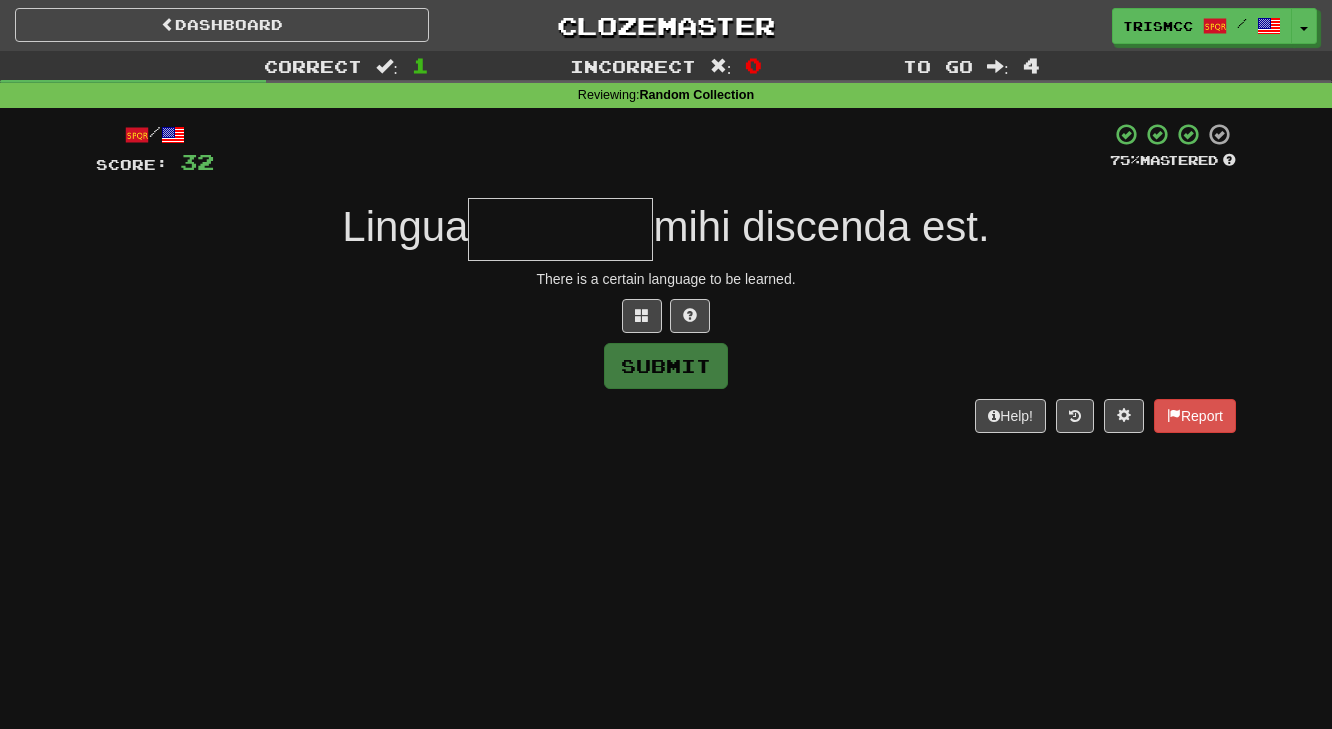 type on "*" 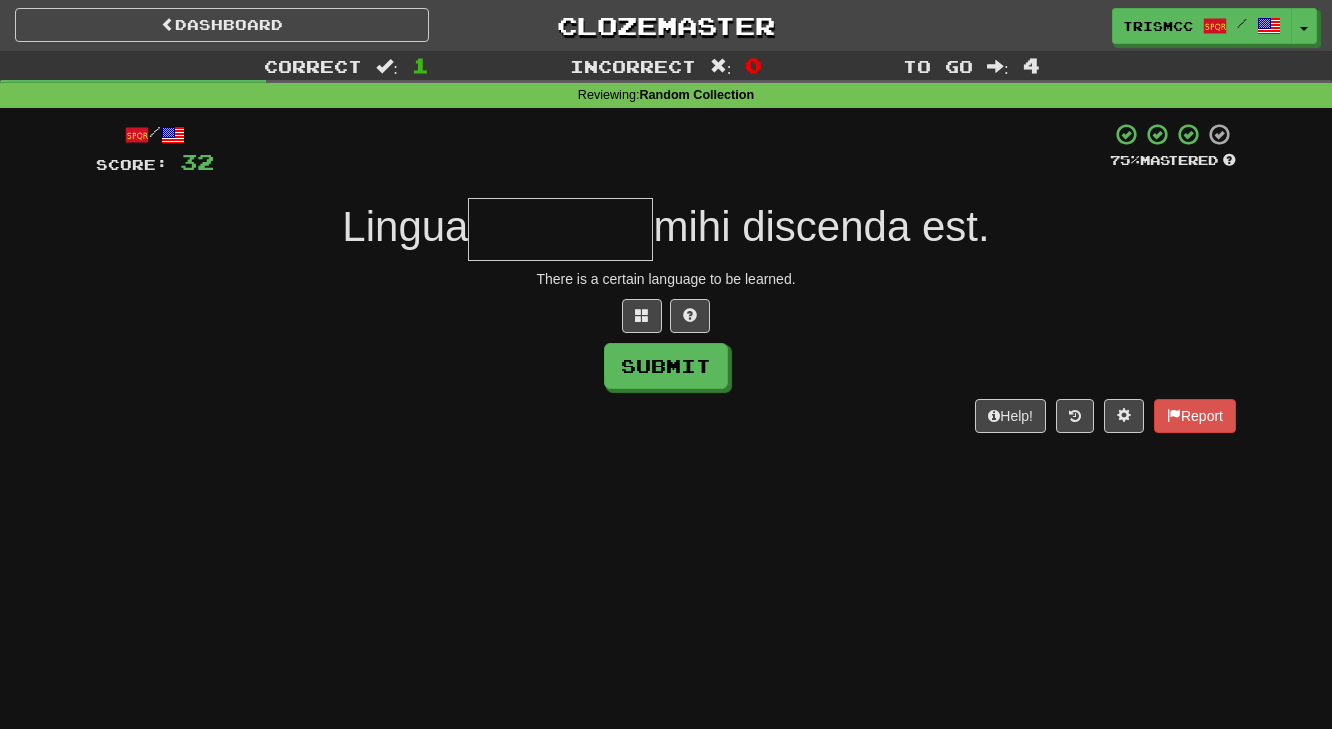 type on "*" 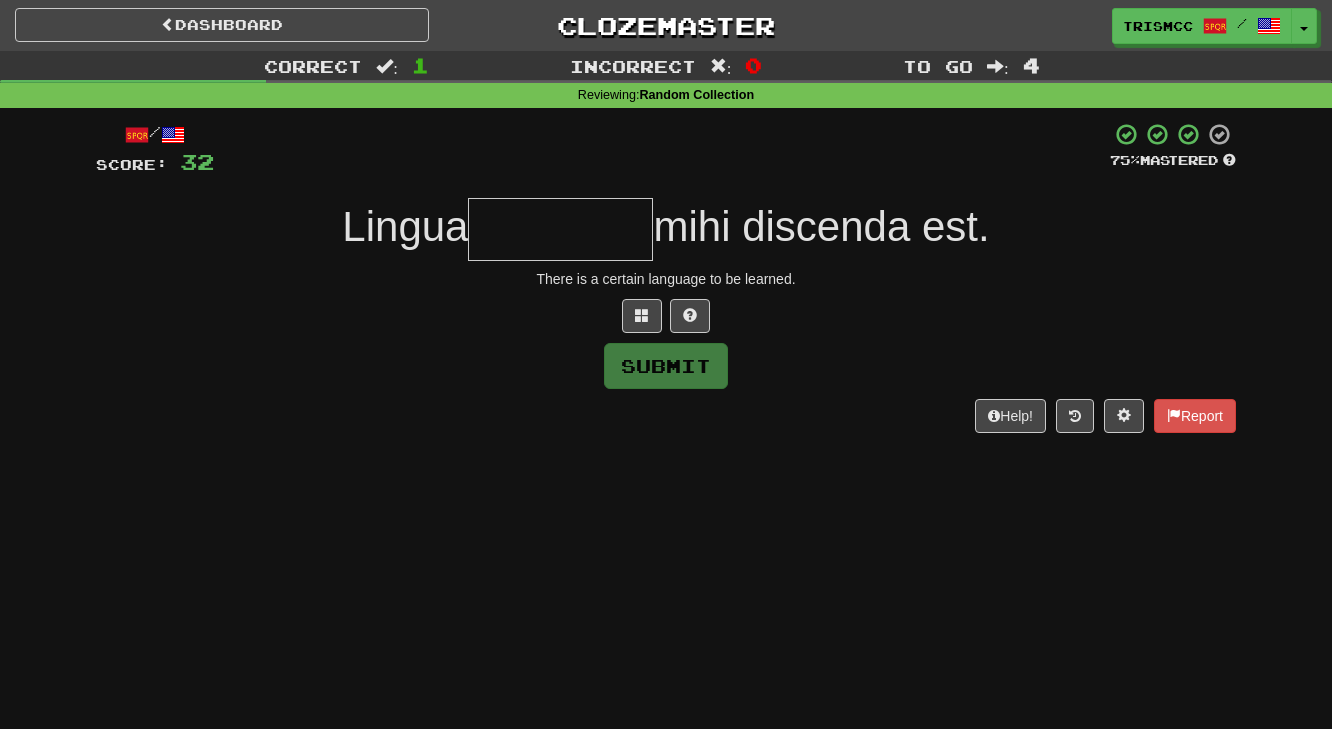 type on "*******" 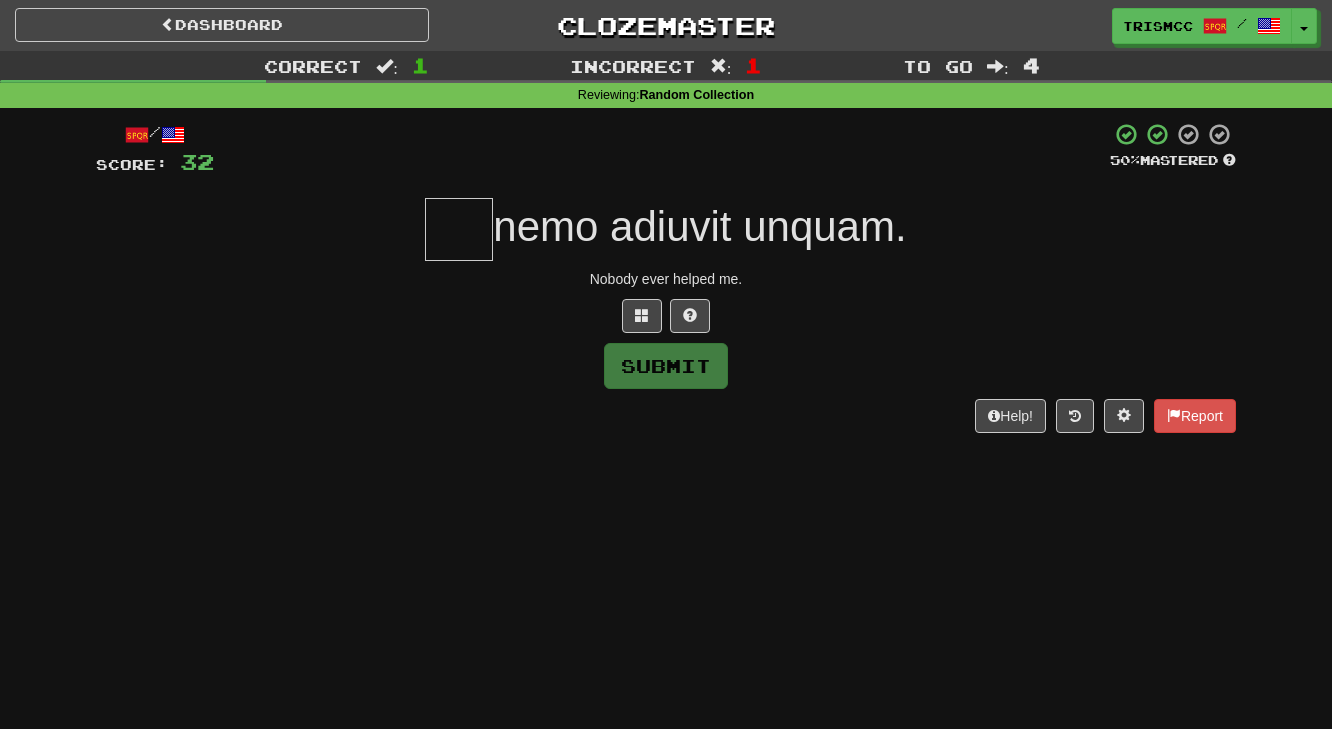 type on "*" 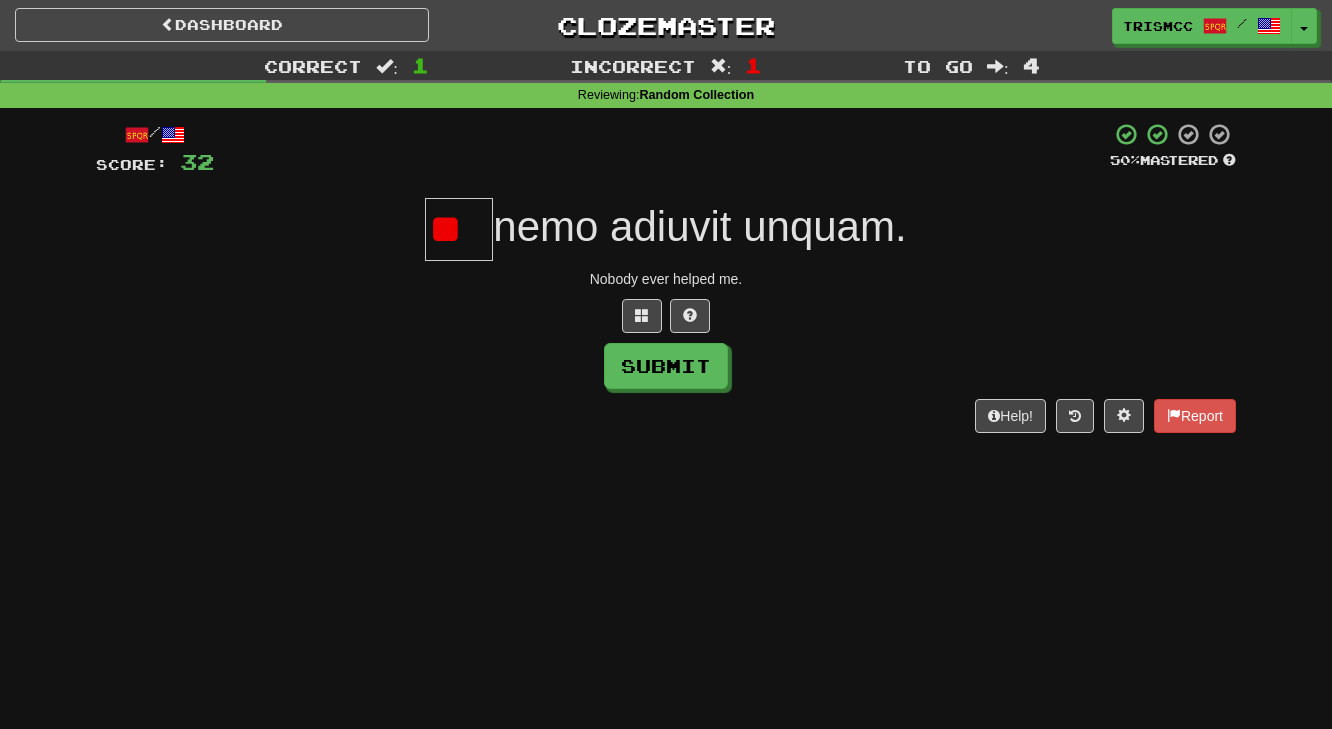 type on "*" 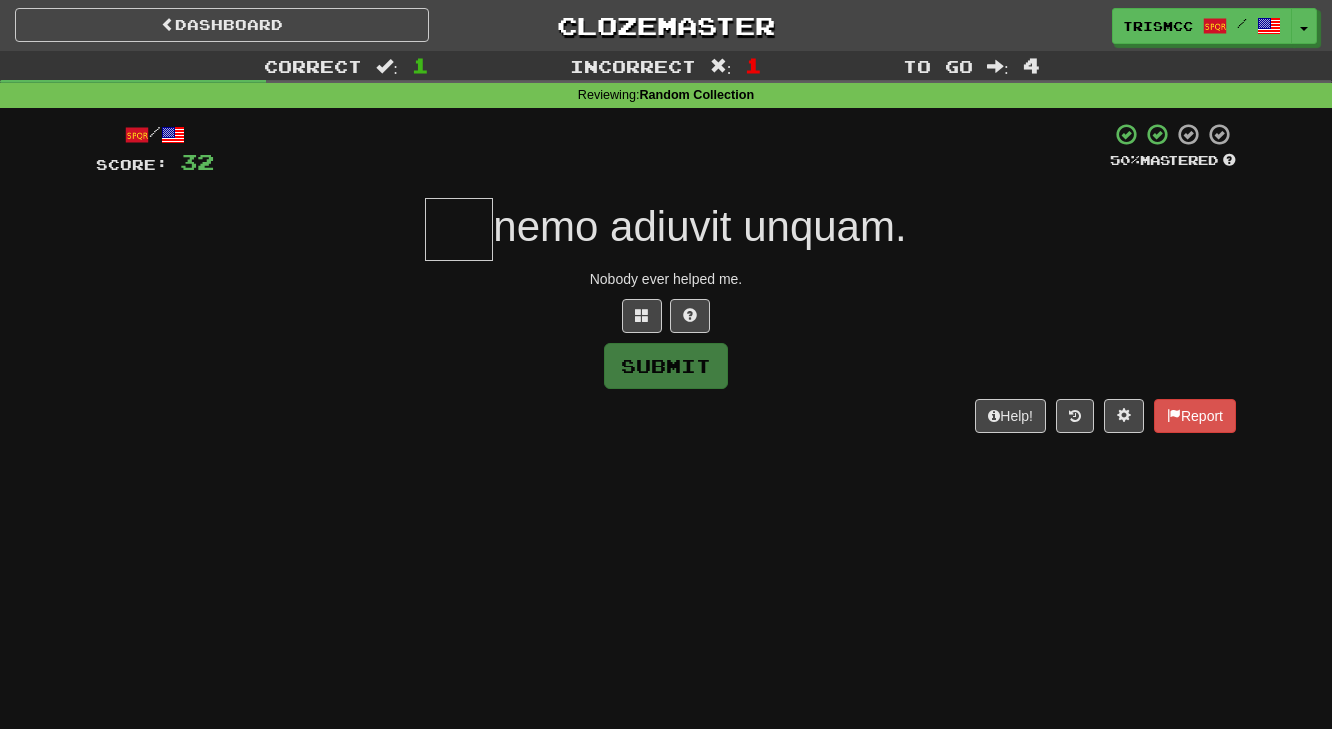 click at bounding box center [459, 229] 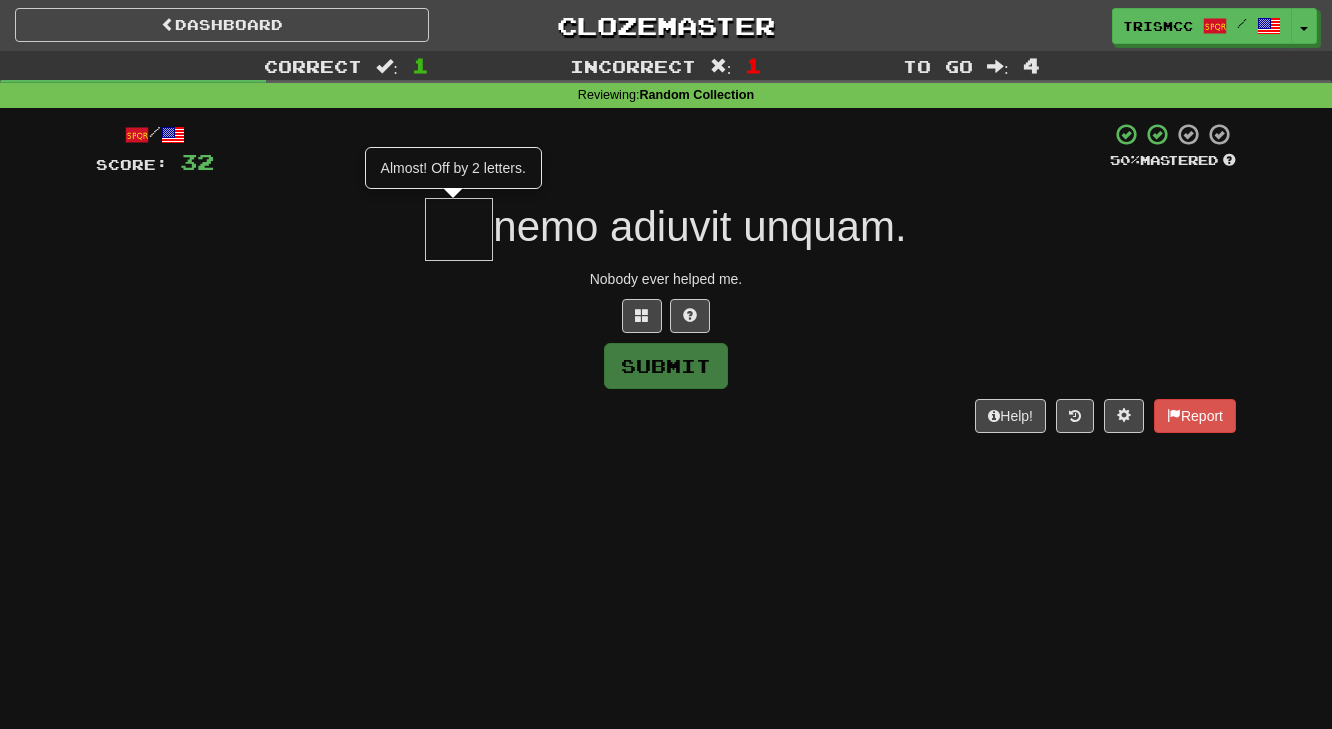 type on "**" 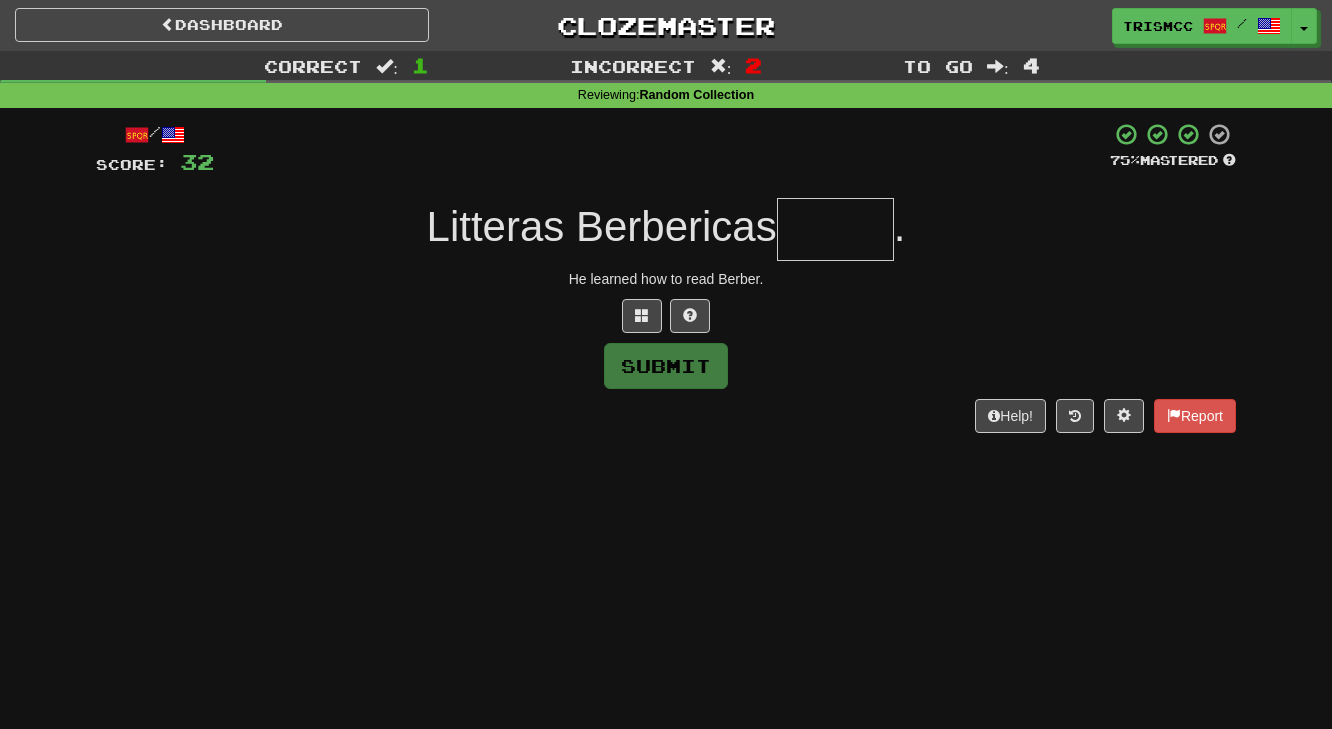 type on "*" 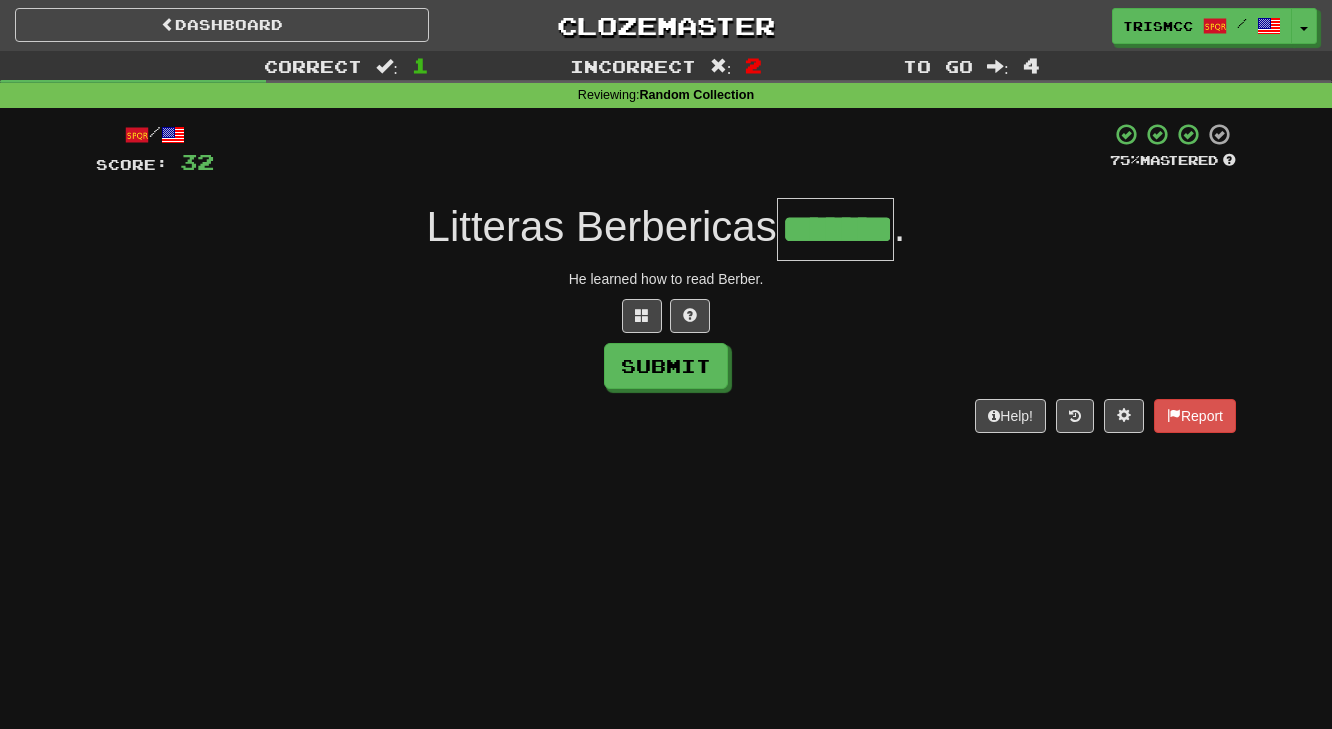 type on "*******" 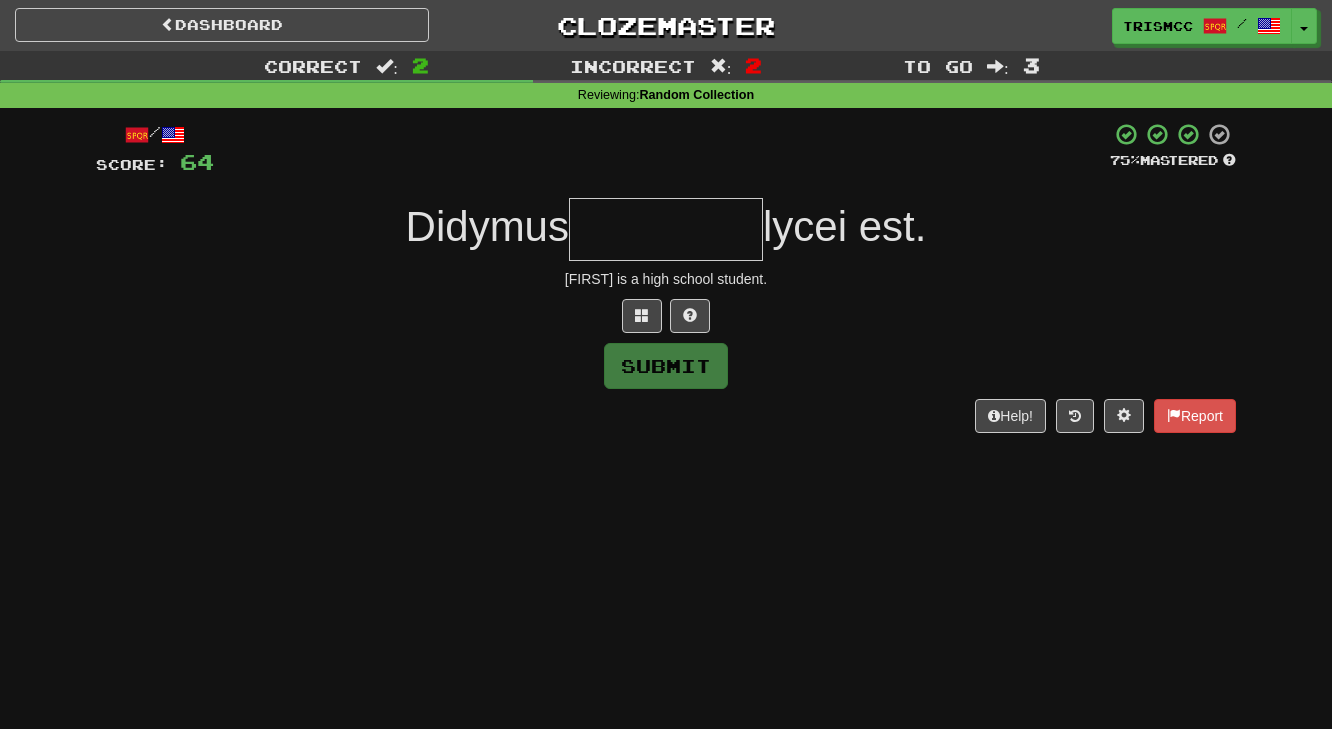 type on "*" 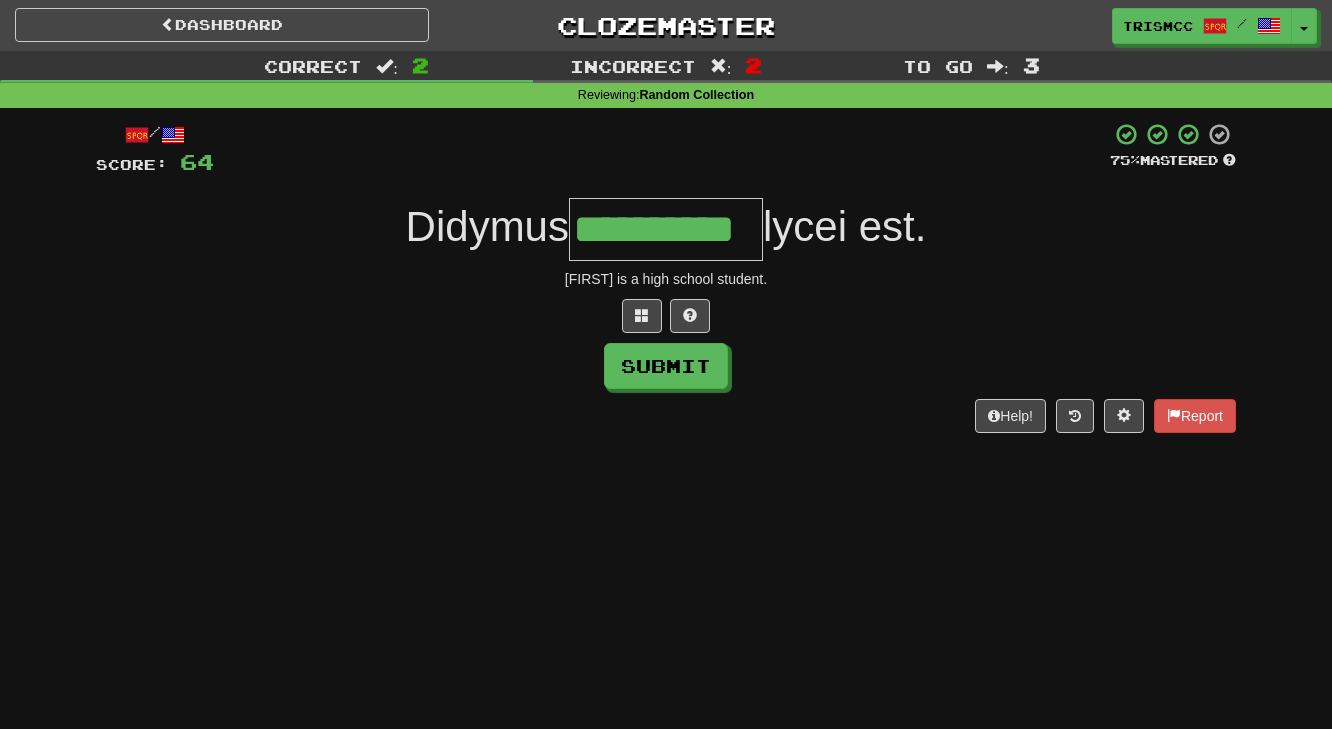 type on "**********" 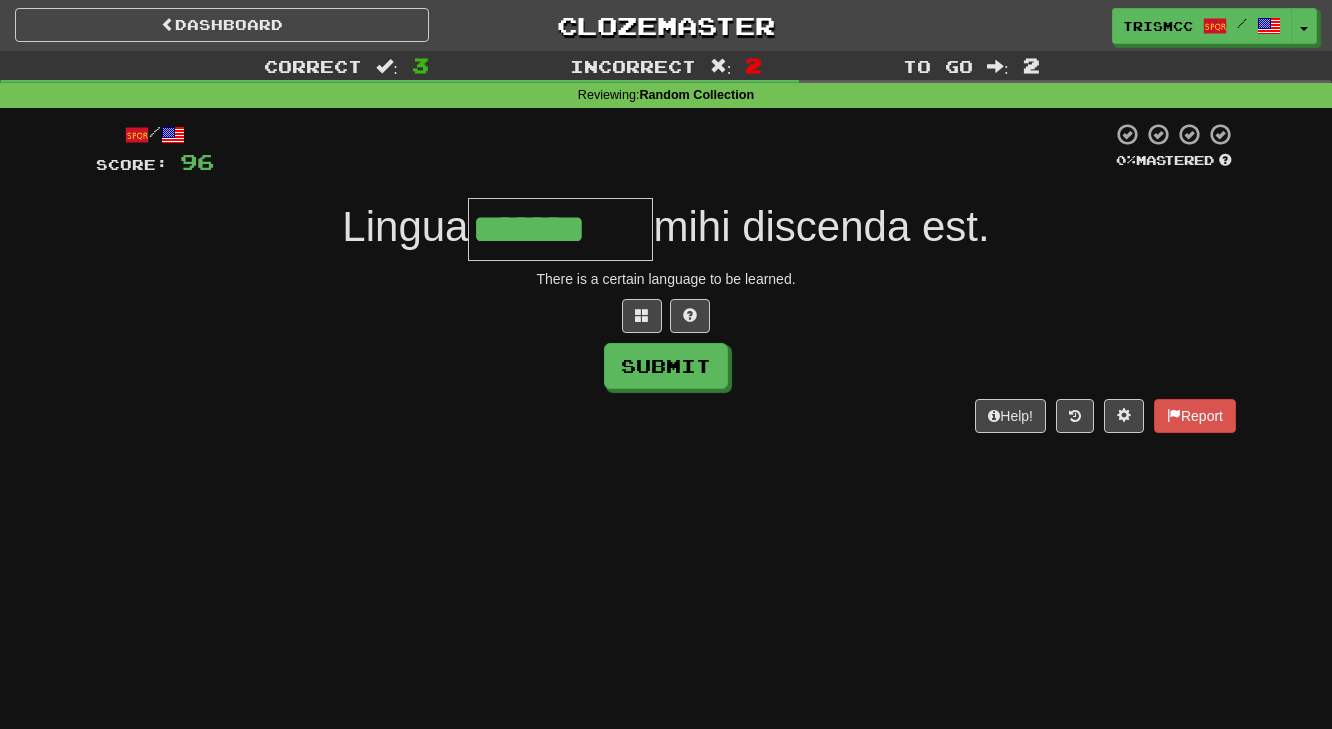 type on "*******" 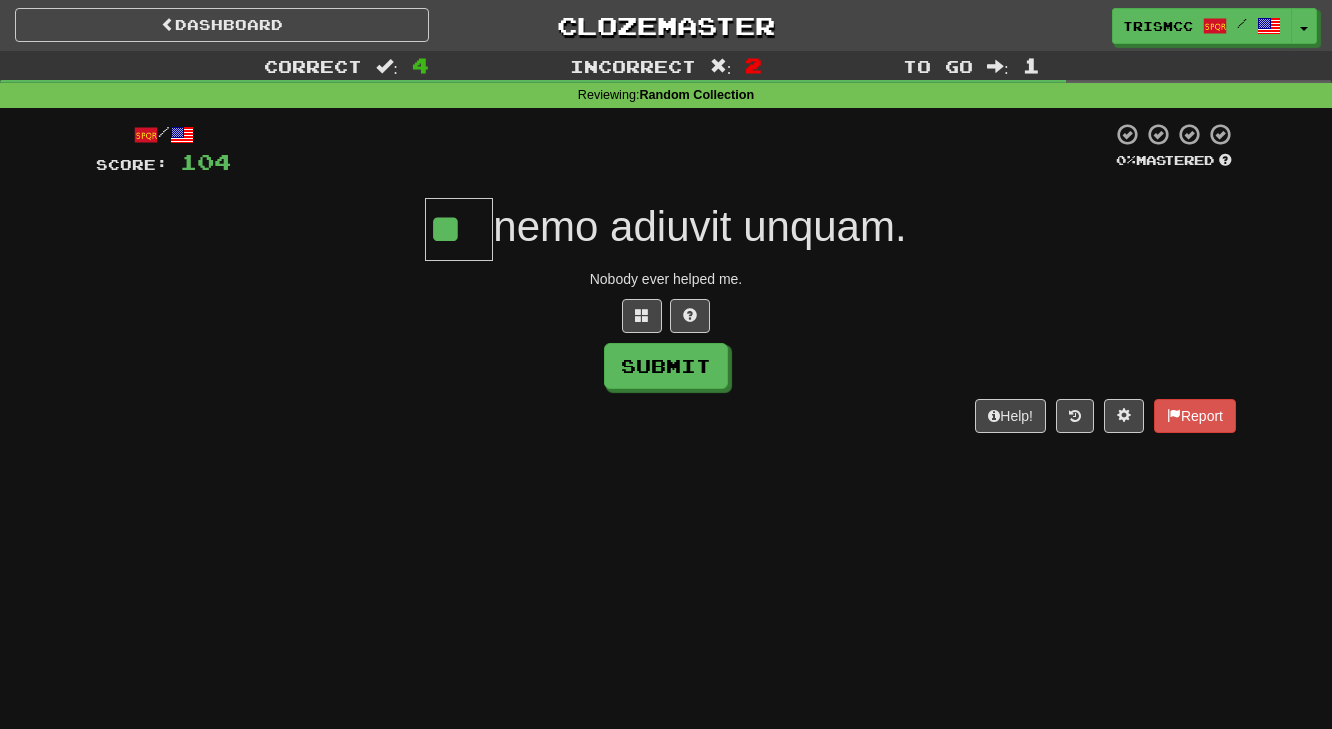 type on "**" 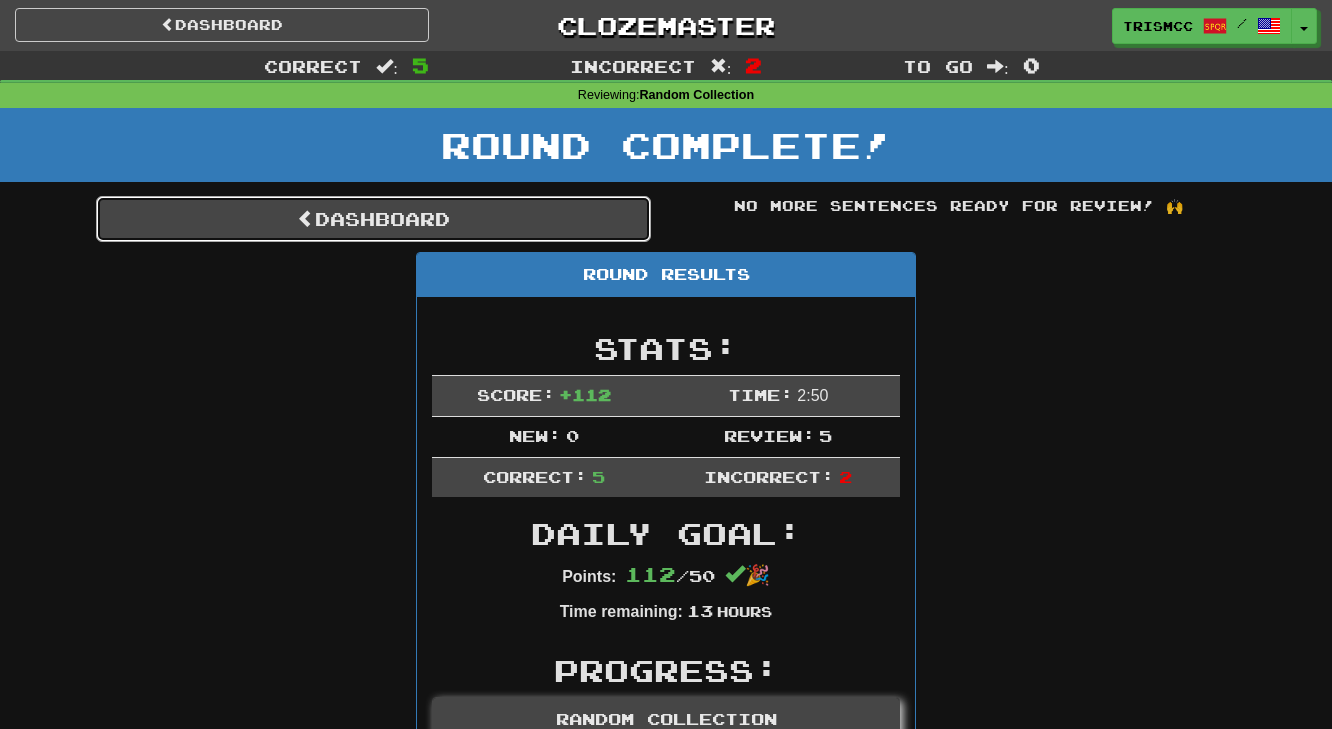click on "Dashboard" at bounding box center [373, 219] 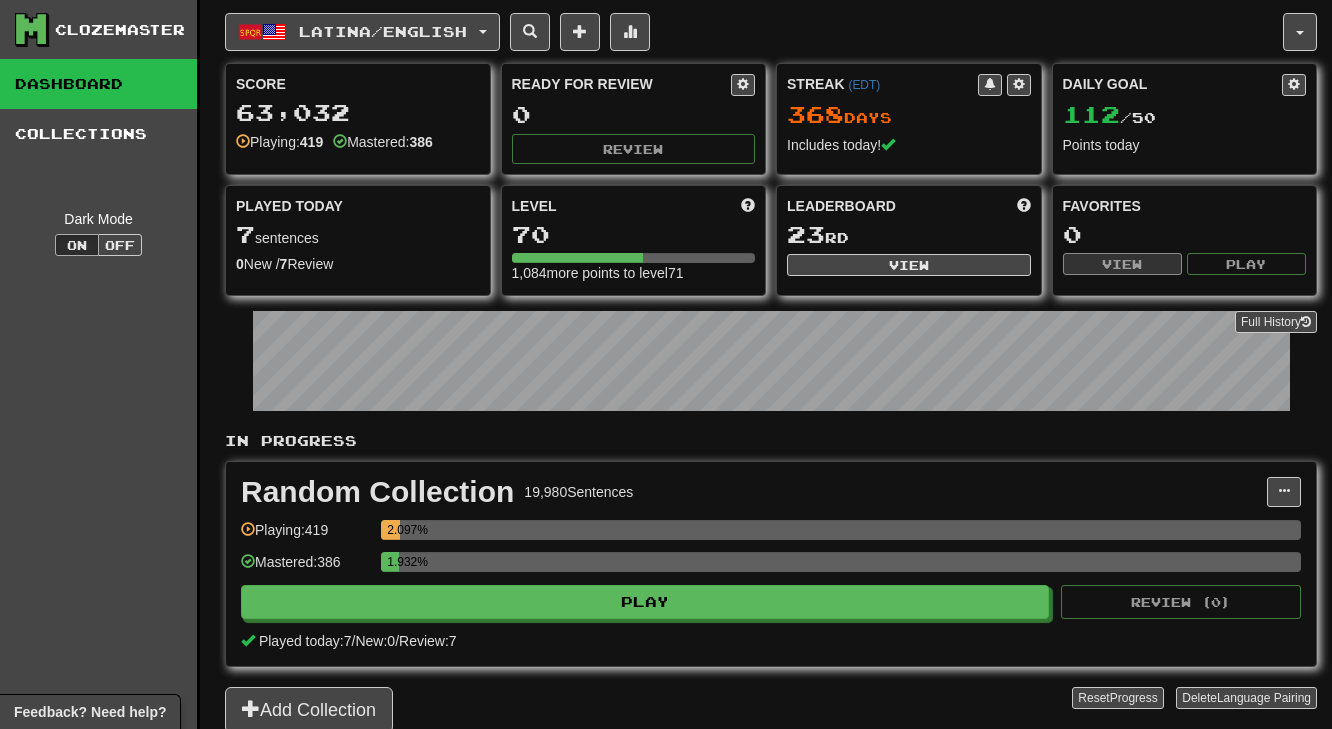 scroll, scrollTop: 0, scrollLeft: 0, axis: both 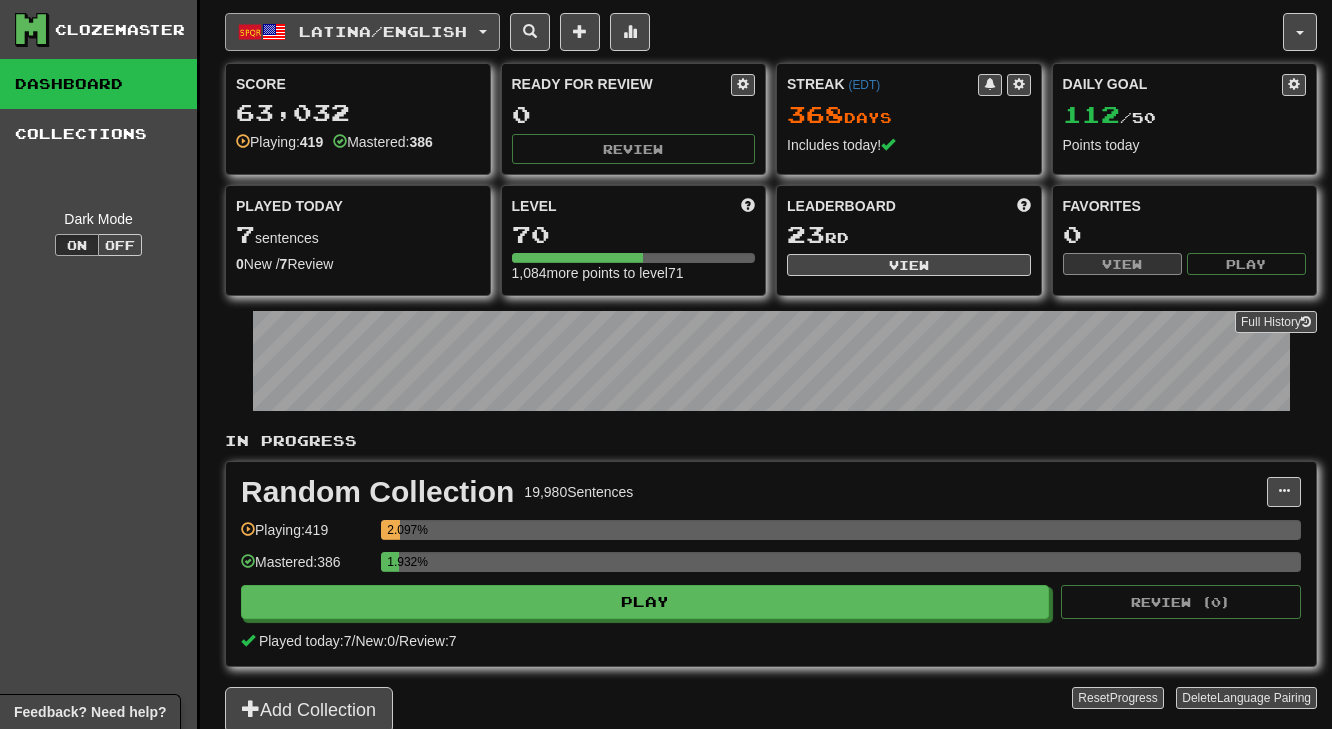 click on "Latina  /  English" at bounding box center (383, 31) 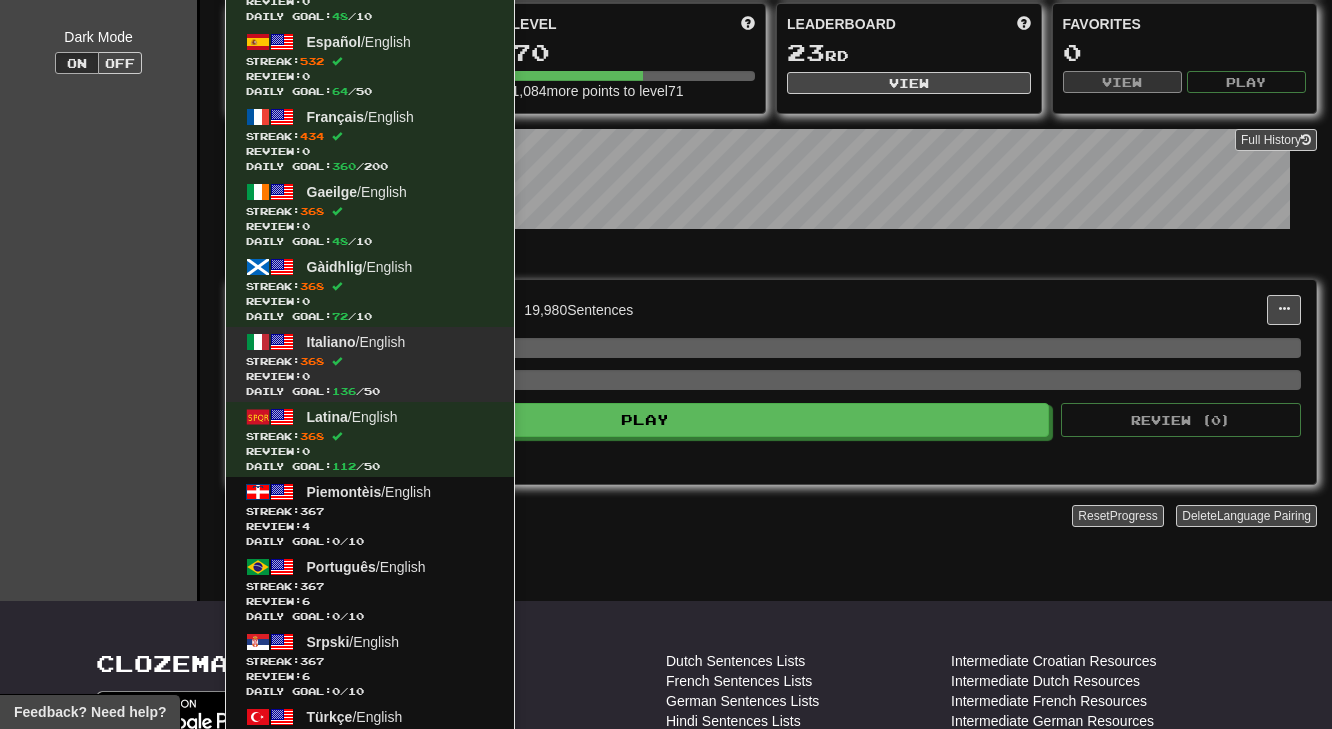 scroll, scrollTop: 240, scrollLeft: 0, axis: vertical 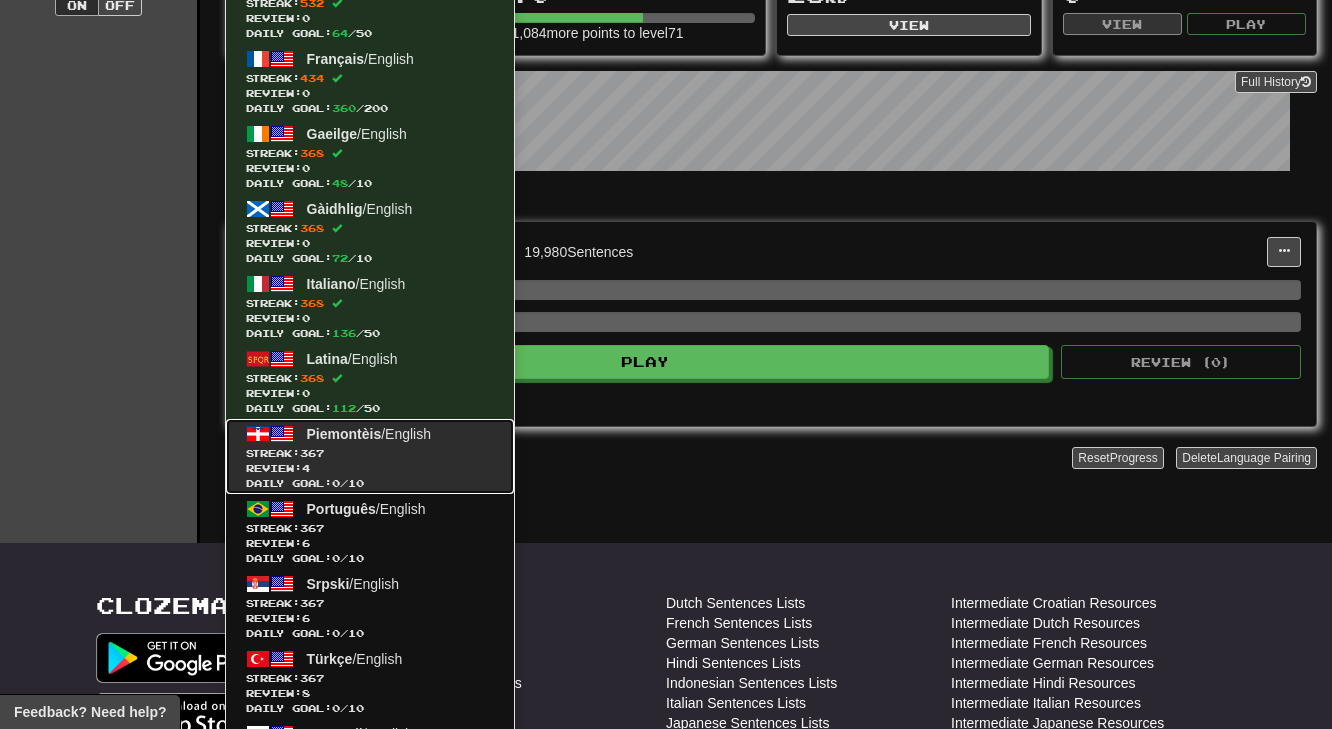 click on "Daily Goal:  0  /  10" at bounding box center (370, 483) 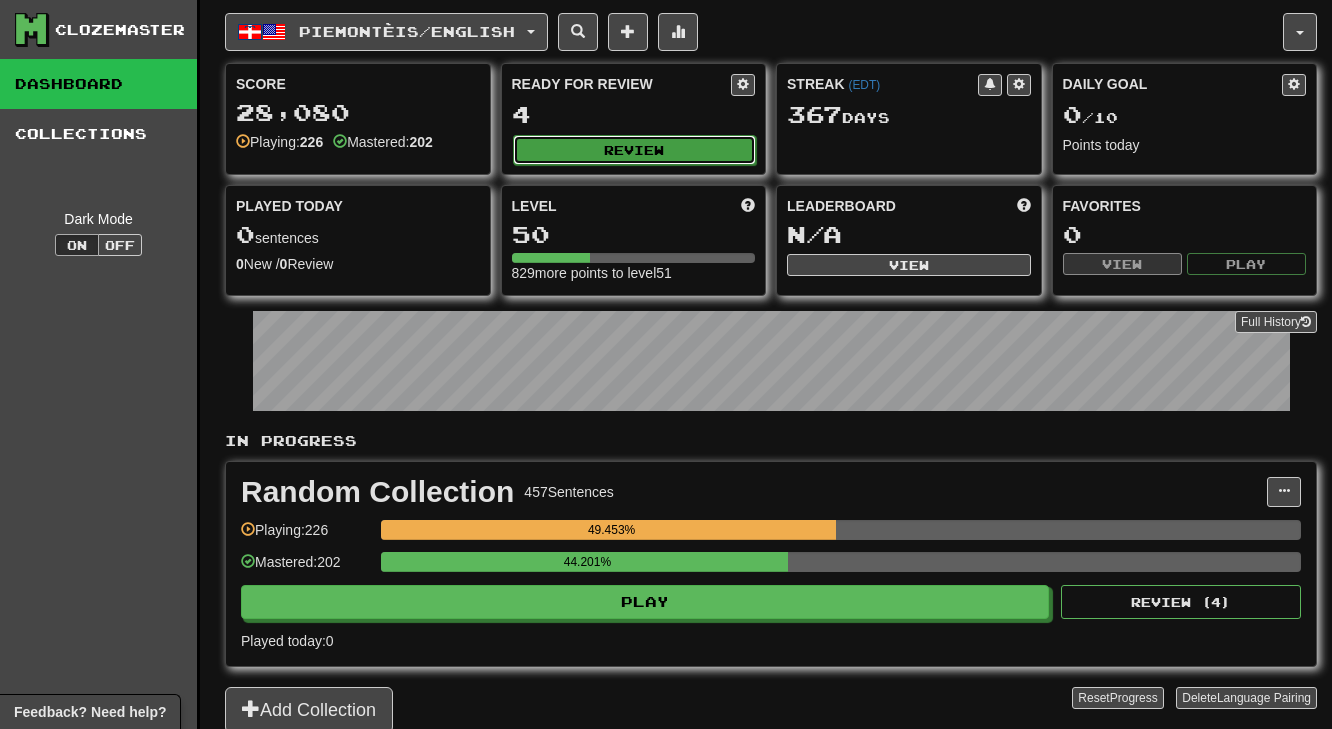 click on "Review" at bounding box center [635, 150] 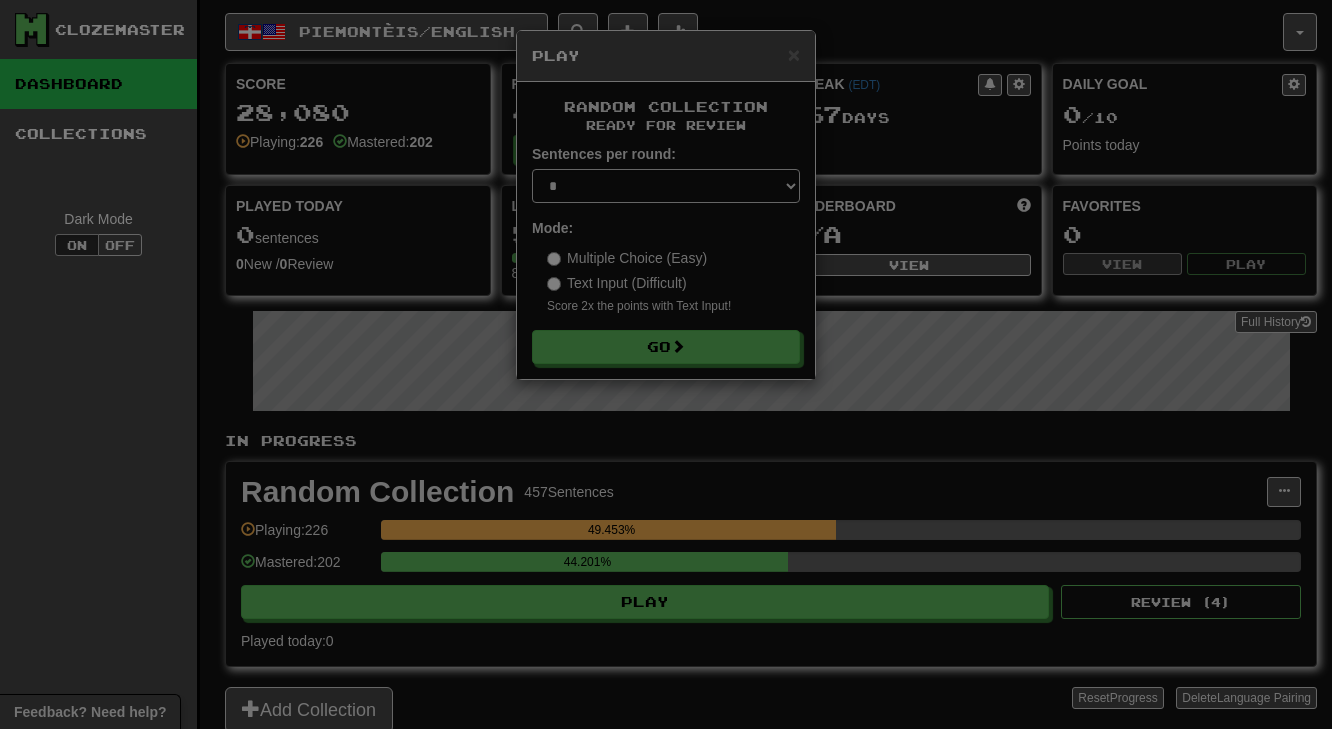 scroll, scrollTop: 0, scrollLeft: 0, axis: both 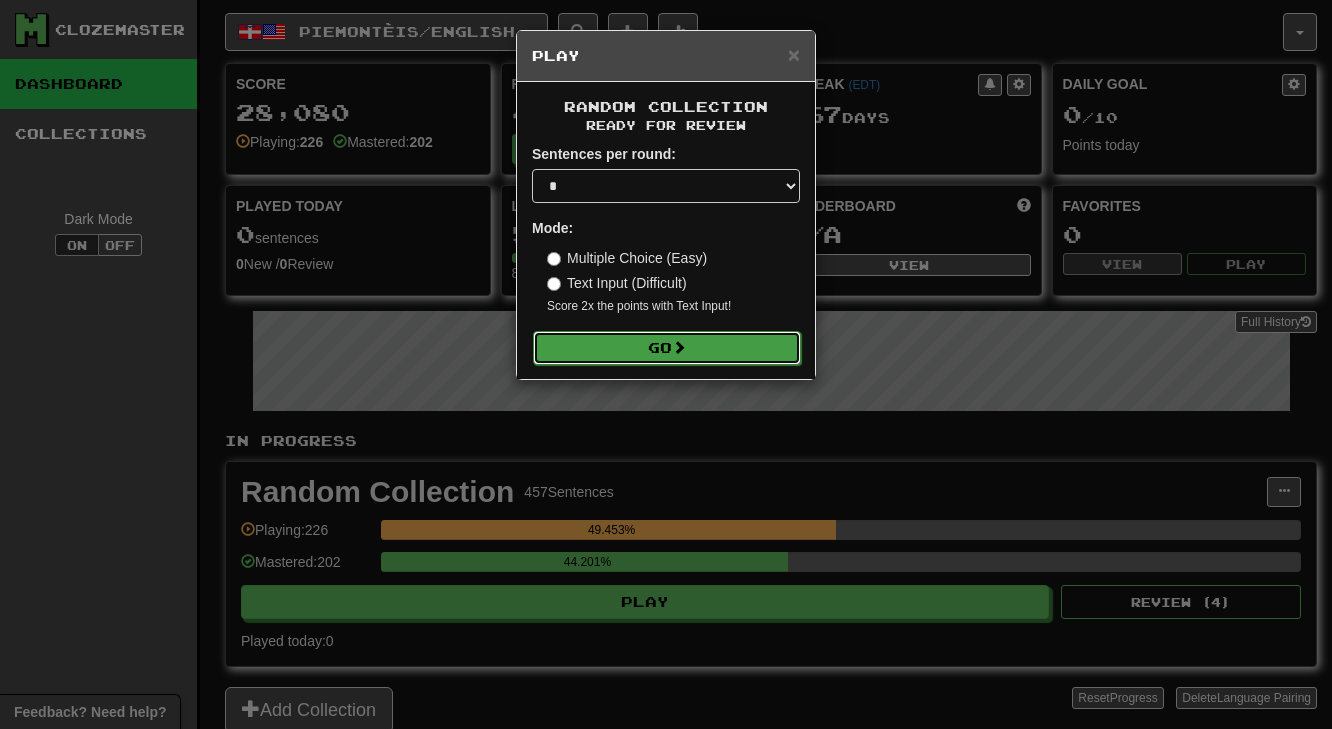 click on "Go" at bounding box center (667, 348) 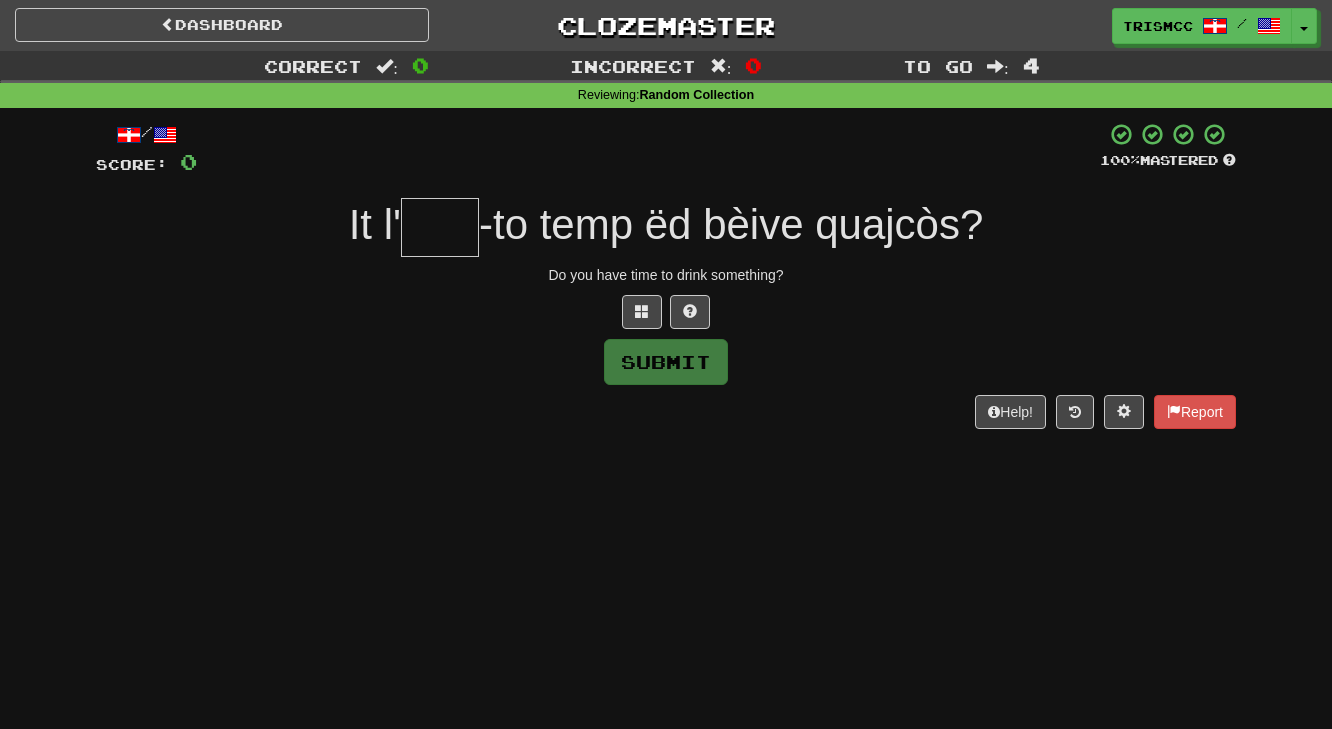 scroll, scrollTop: 0, scrollLeft: 0, axis: both 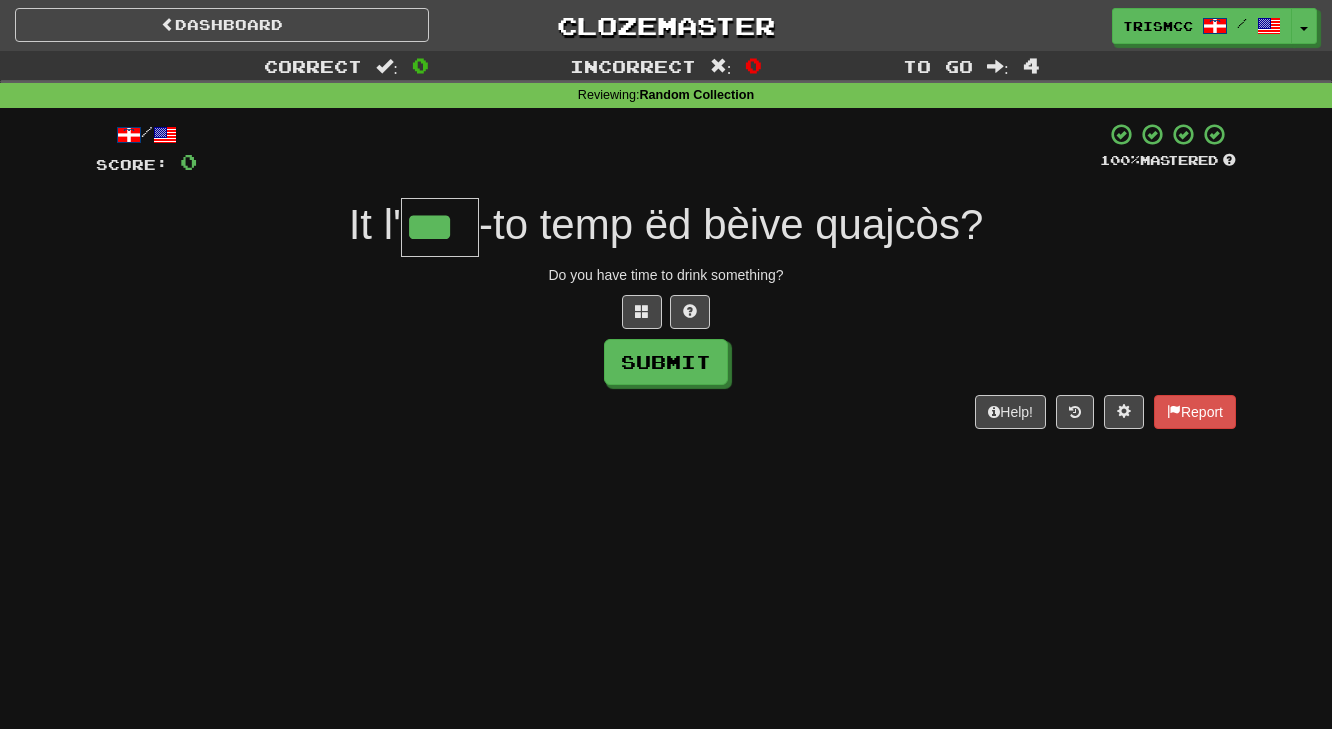 type on "***" 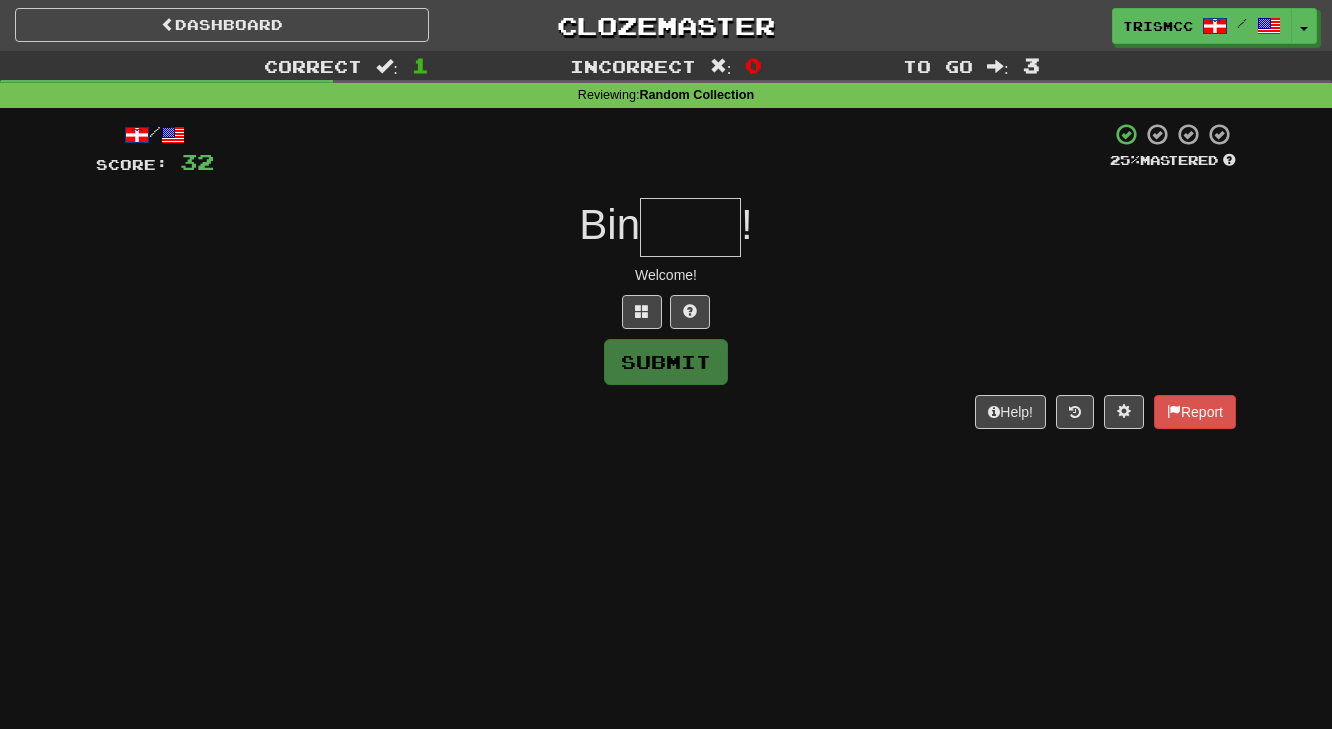 type on "*" 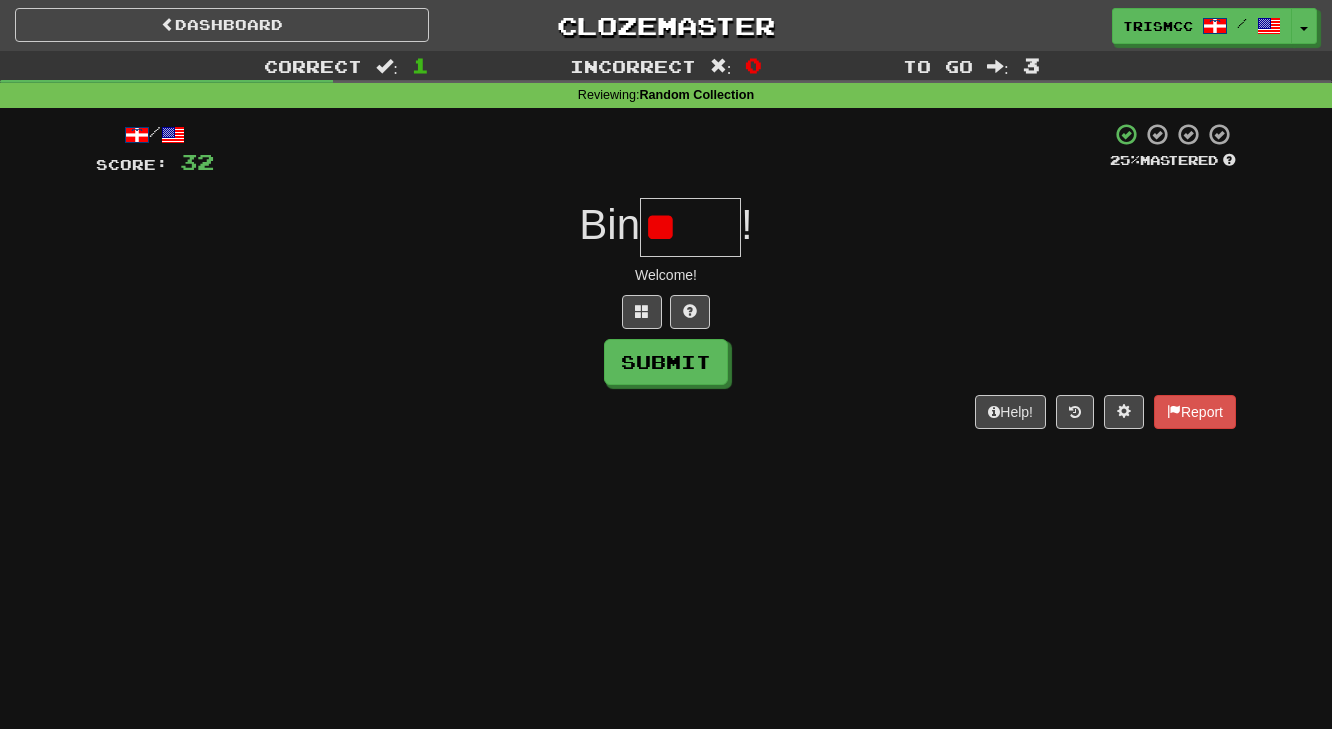 type on "*" 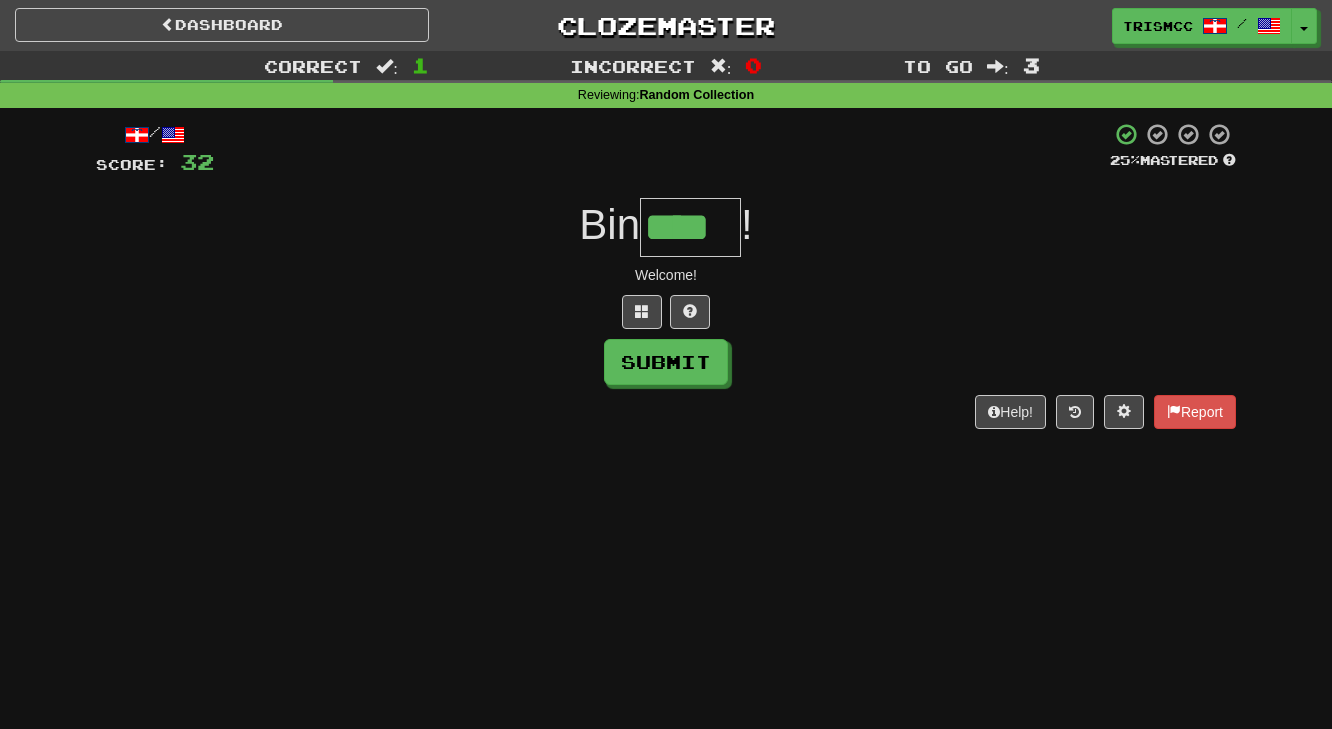 type on "****" 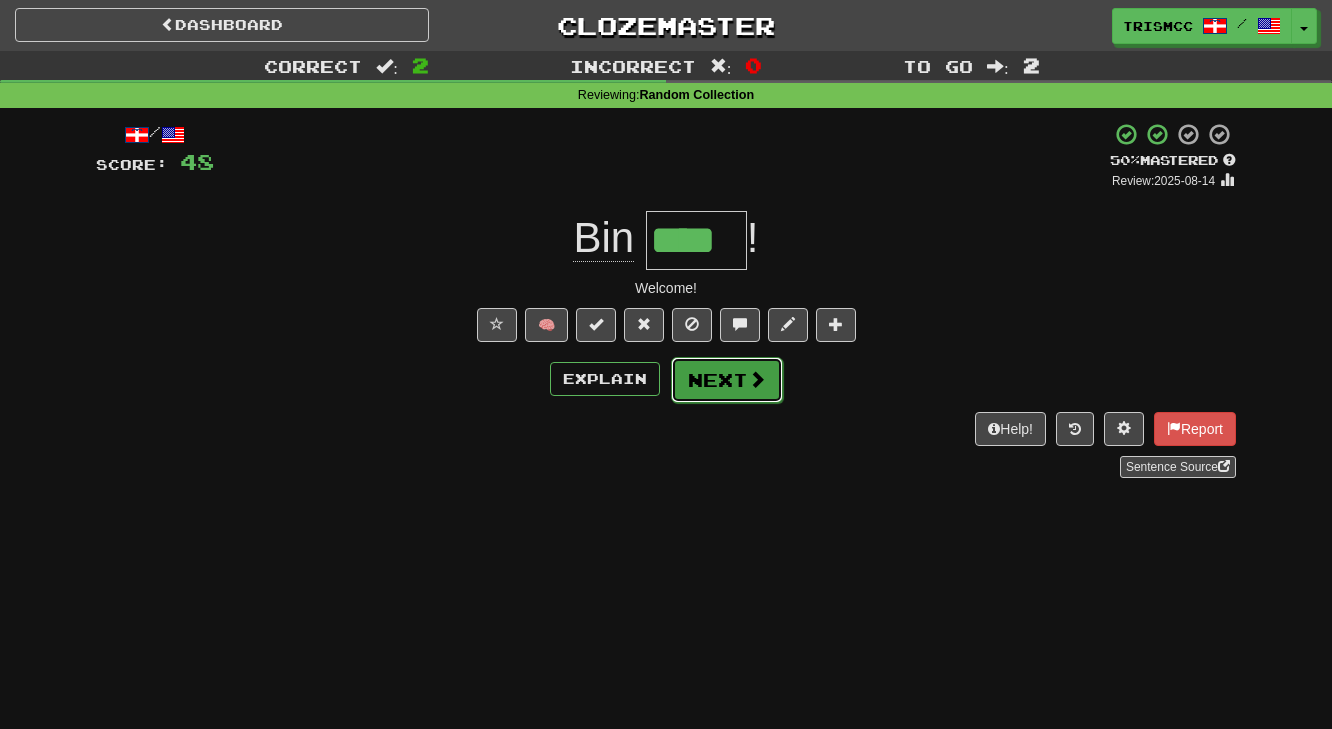 click on "Next" at bounding box center [727, 380] 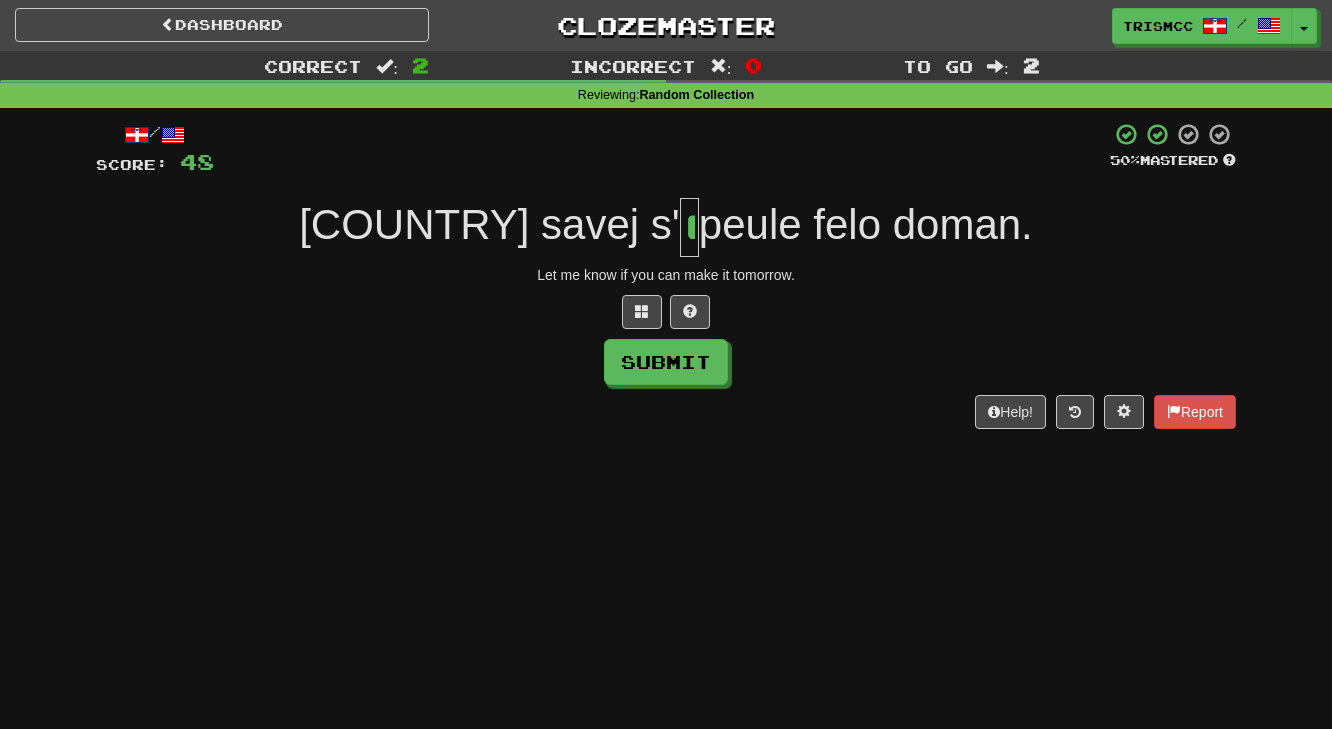 type on "*" 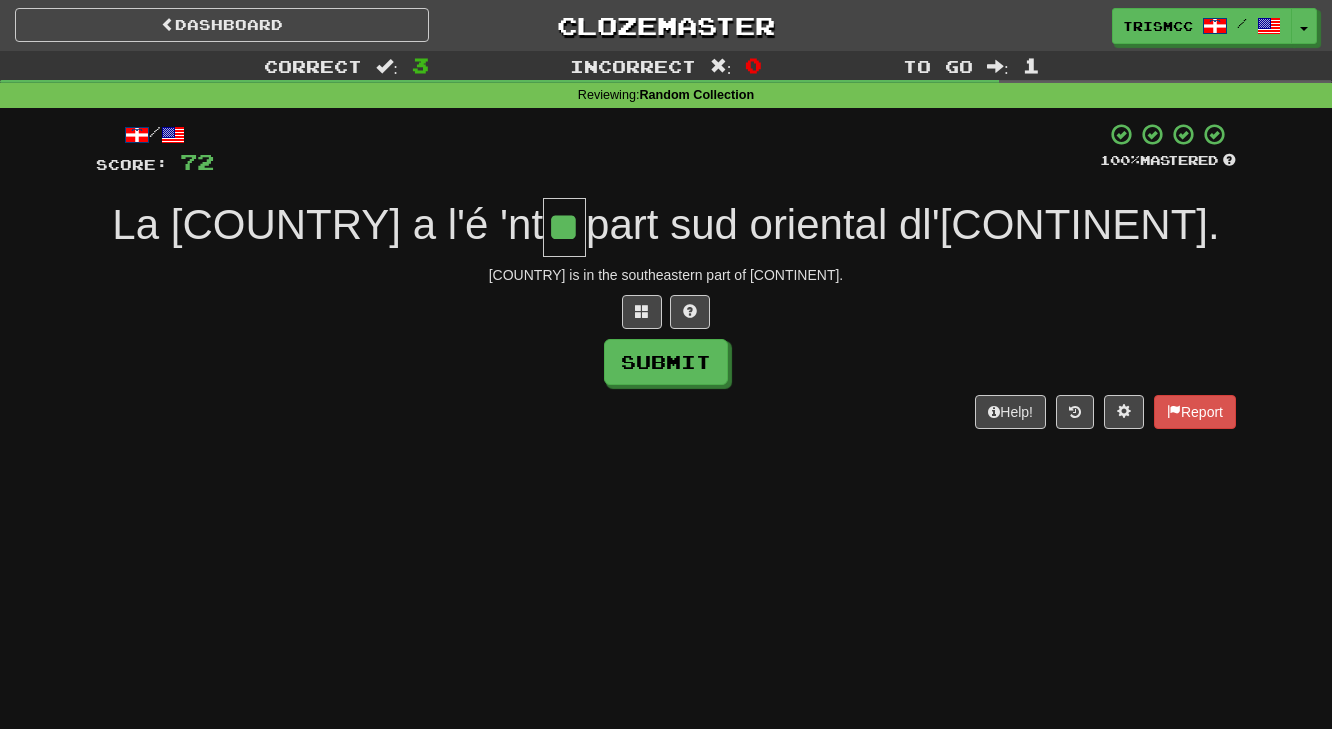 type on "**" 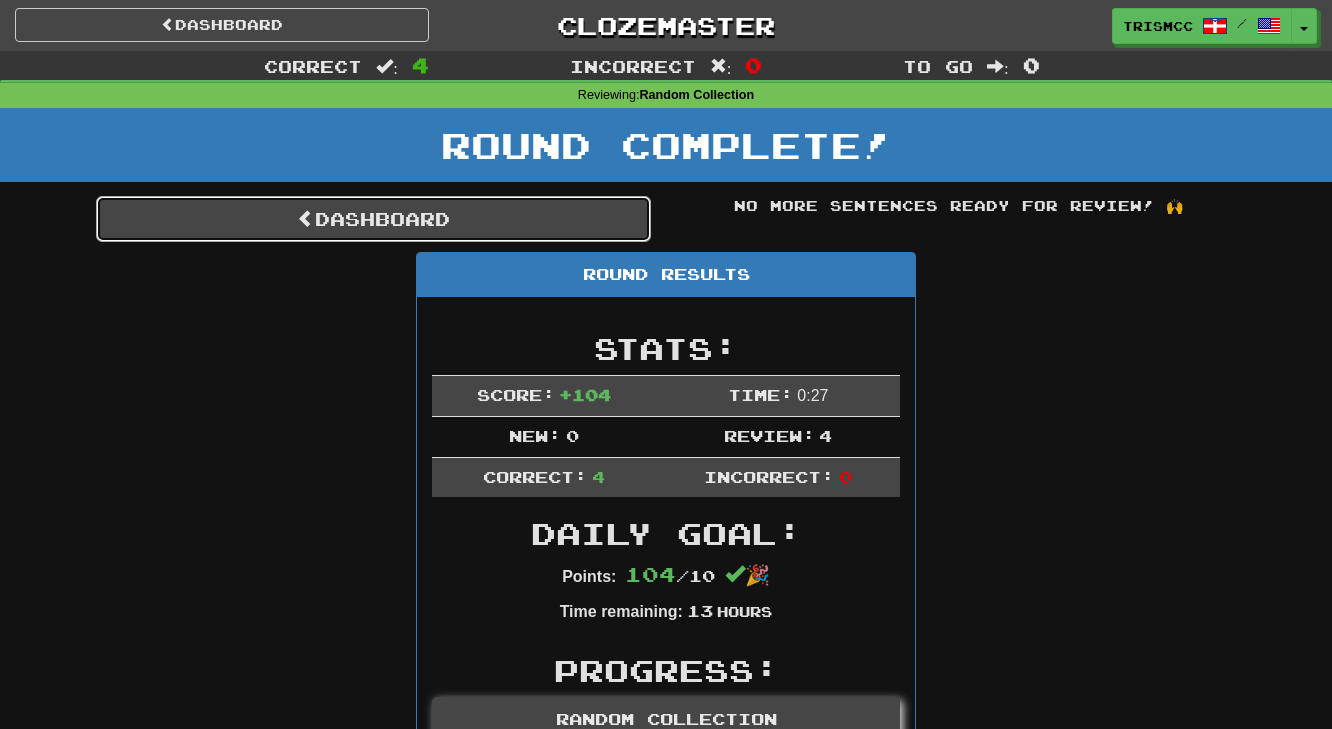click on "Dashboard" at bounding box center [373, 219] 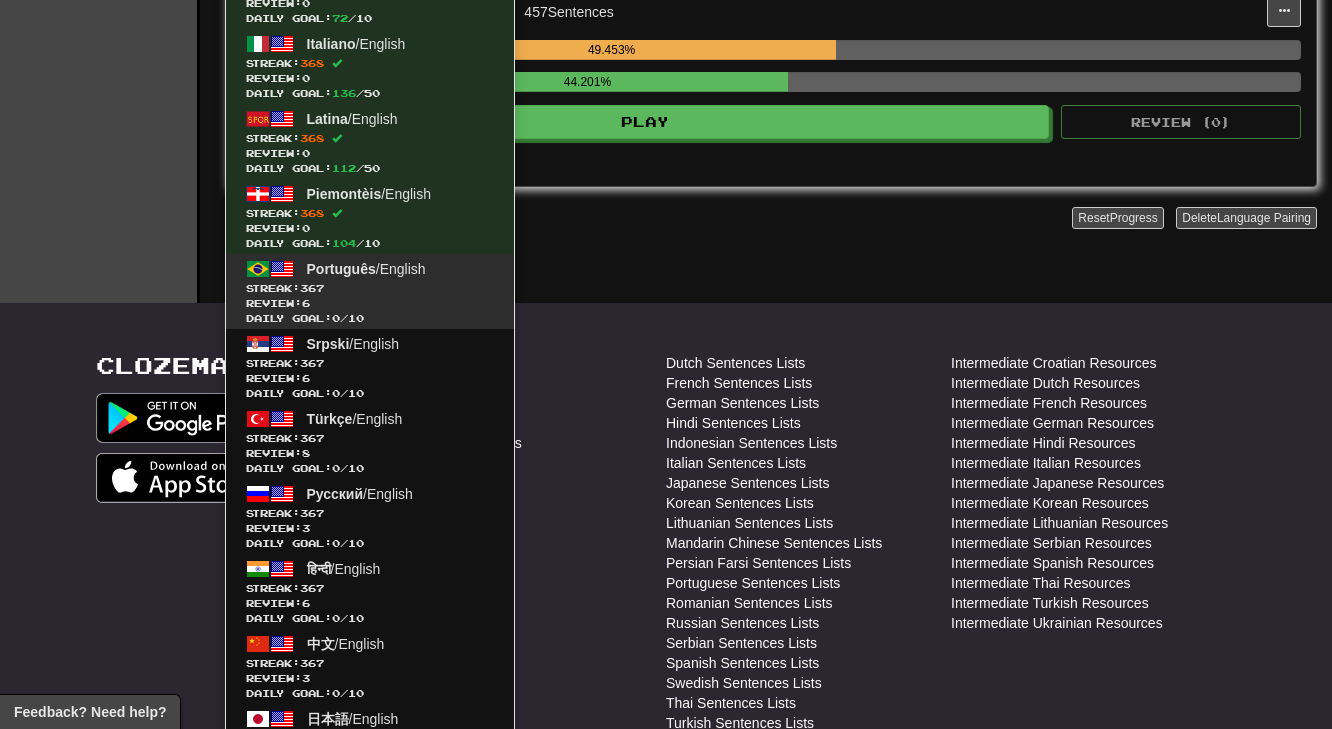 scroll, scrollTop: 480, scrollLeft: 0, axis: vertical 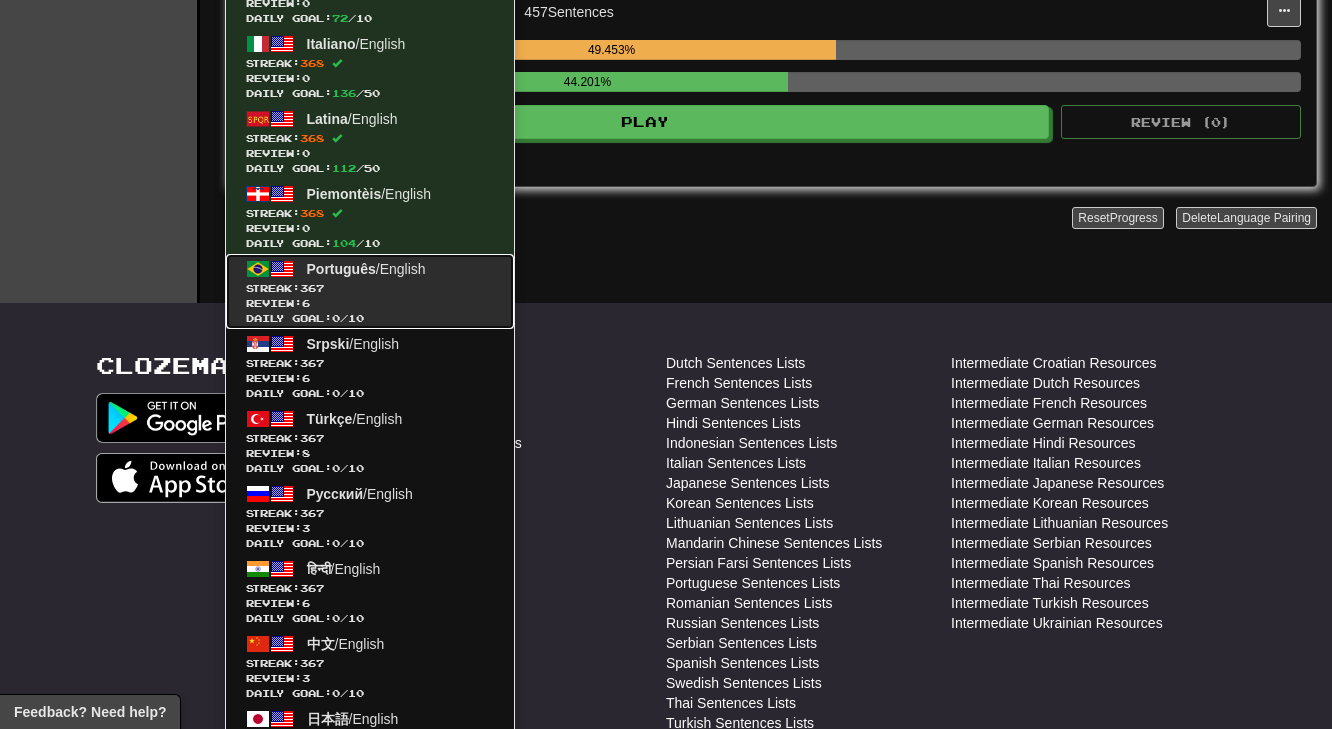 click on "Review:  6" at bounding box center [370, 303] 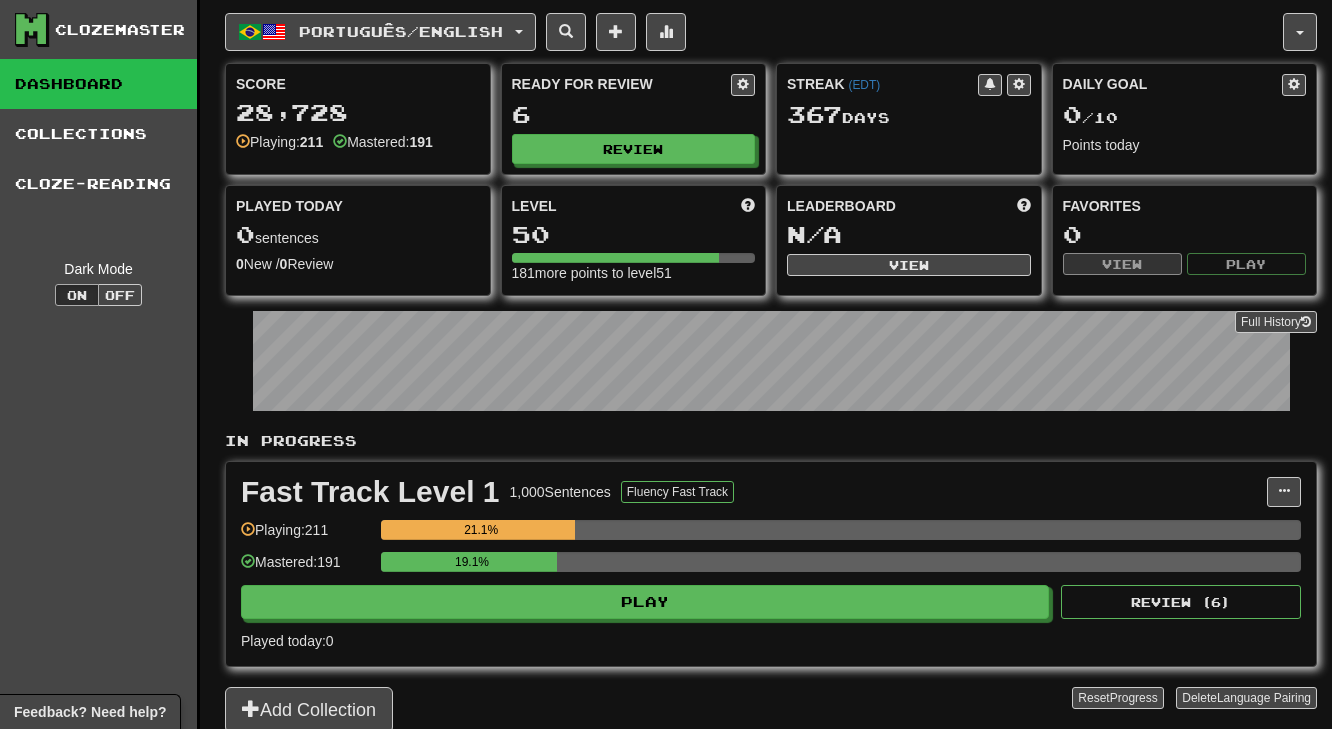 scroll, scrollTop: 0, scrollLeft: 0, axis: both 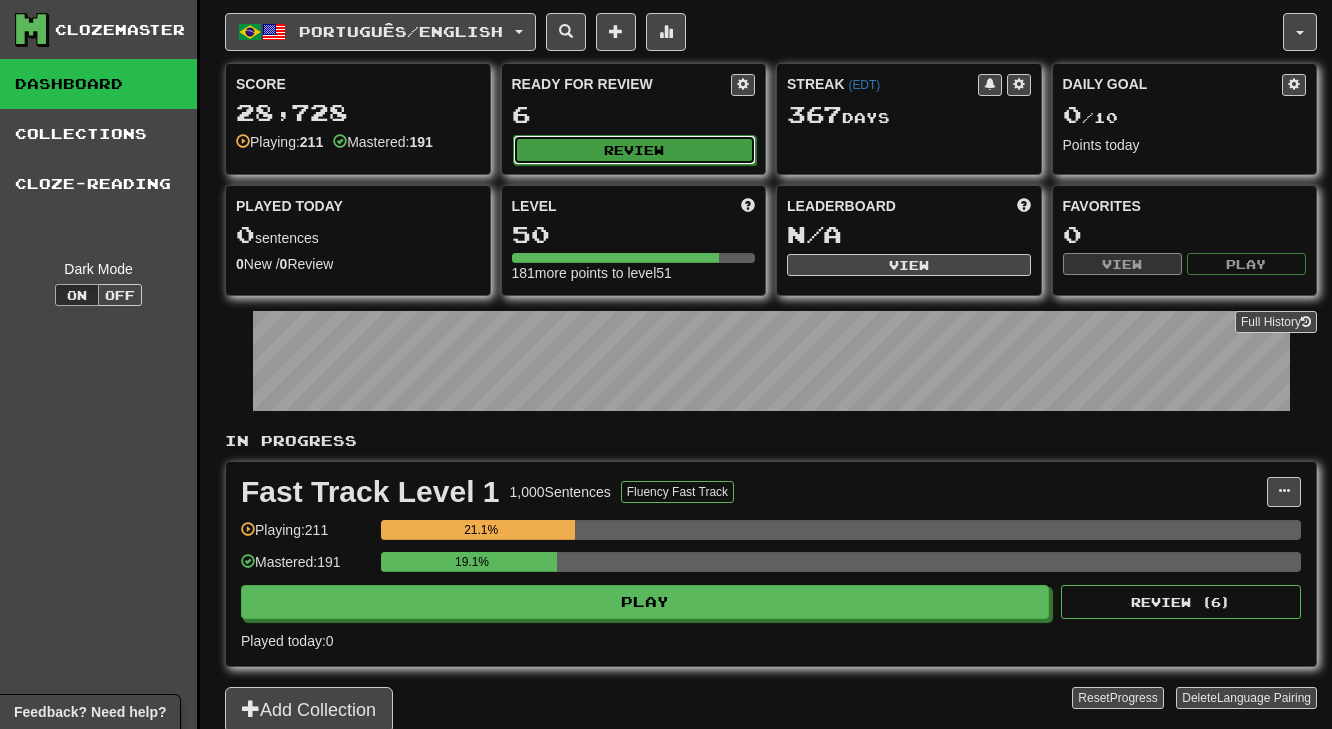 click on "Review" at bounding box center (635, 150) 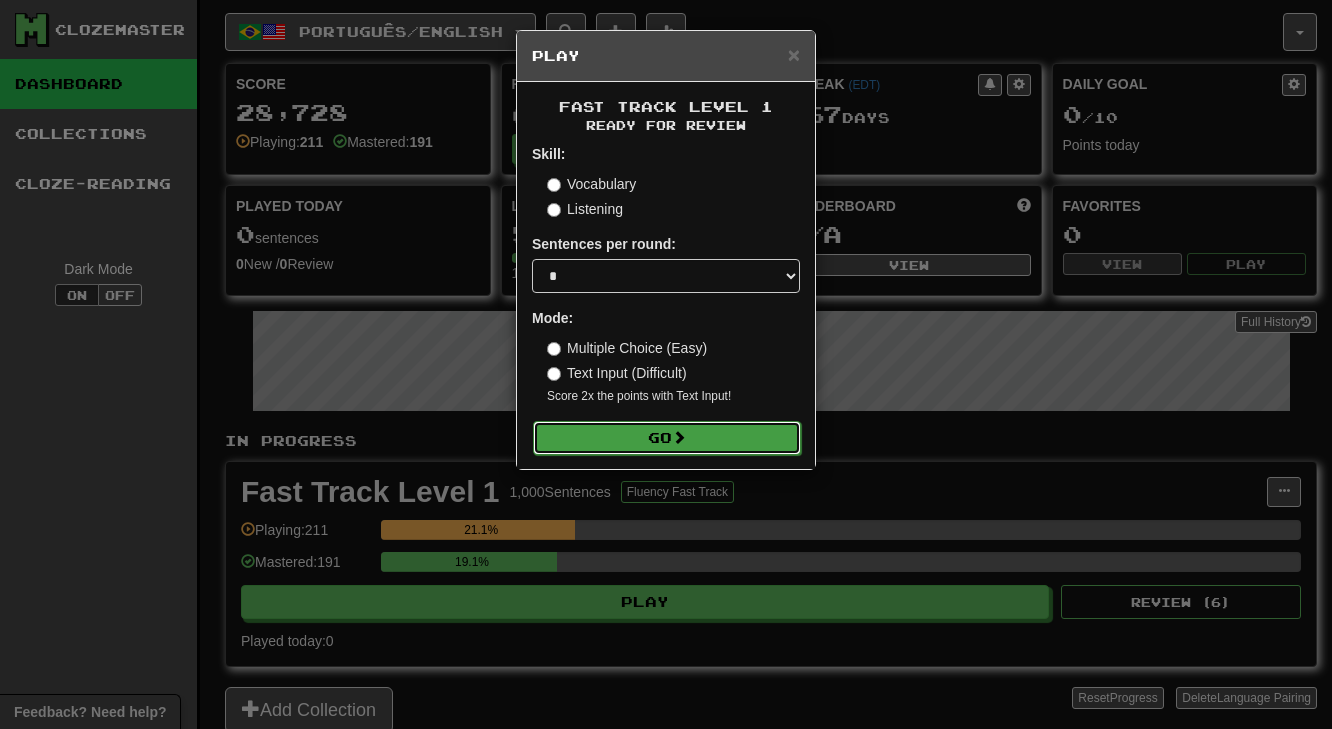 click on "Go" at bounding box center (667, 438) 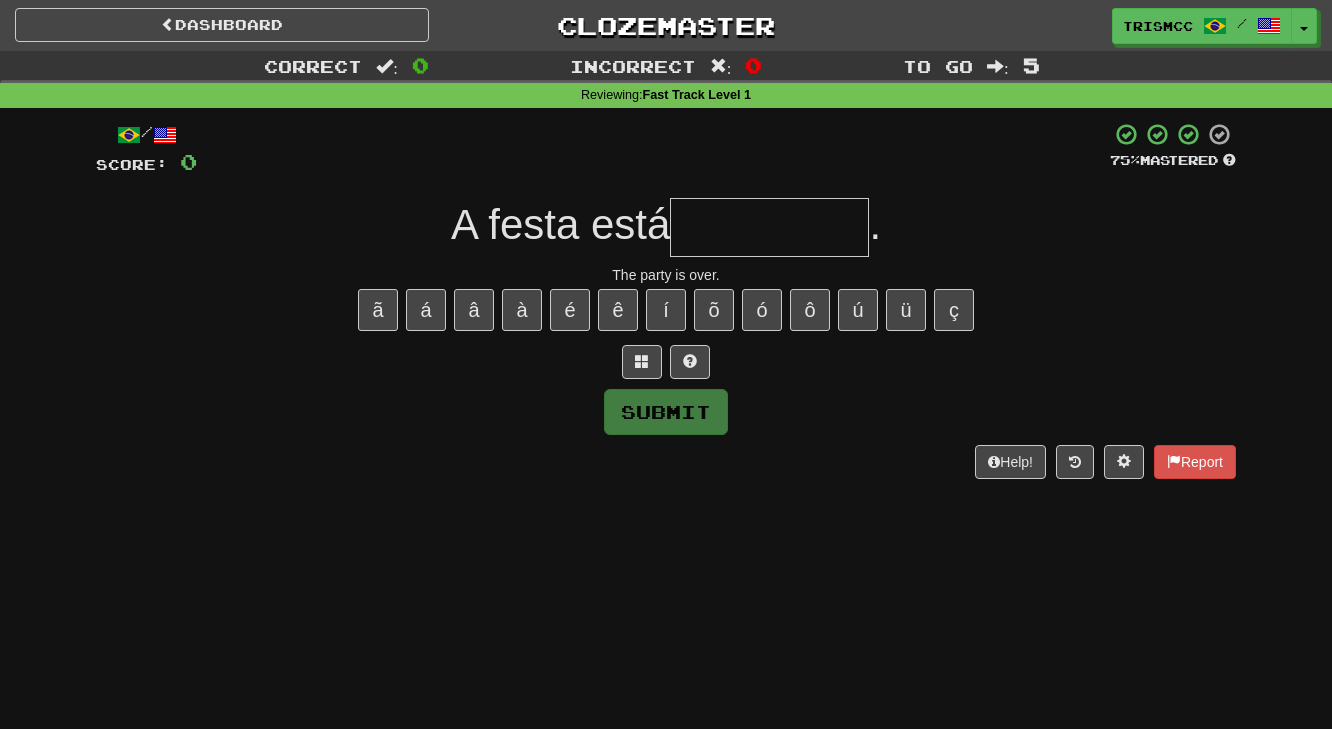 scroll, scrollTop: 0, scrollLeft: 0, axis: both 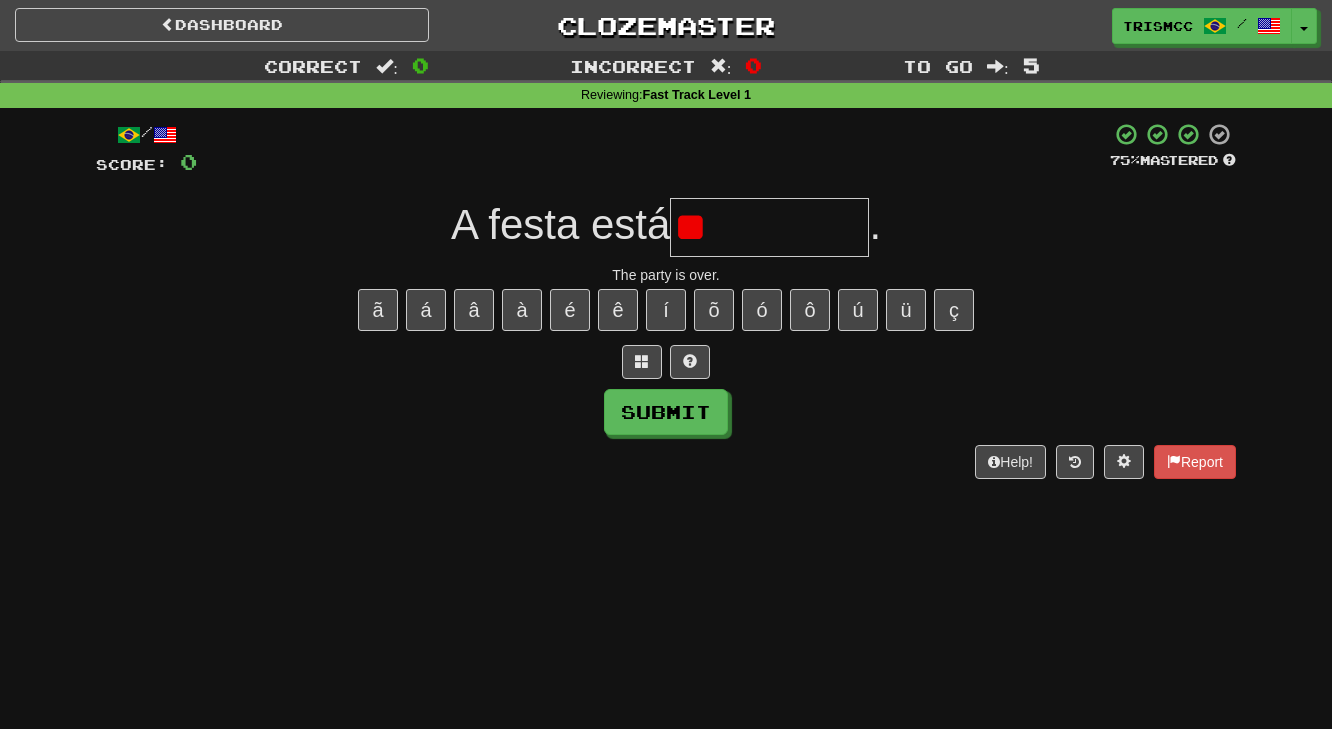 type on "*" 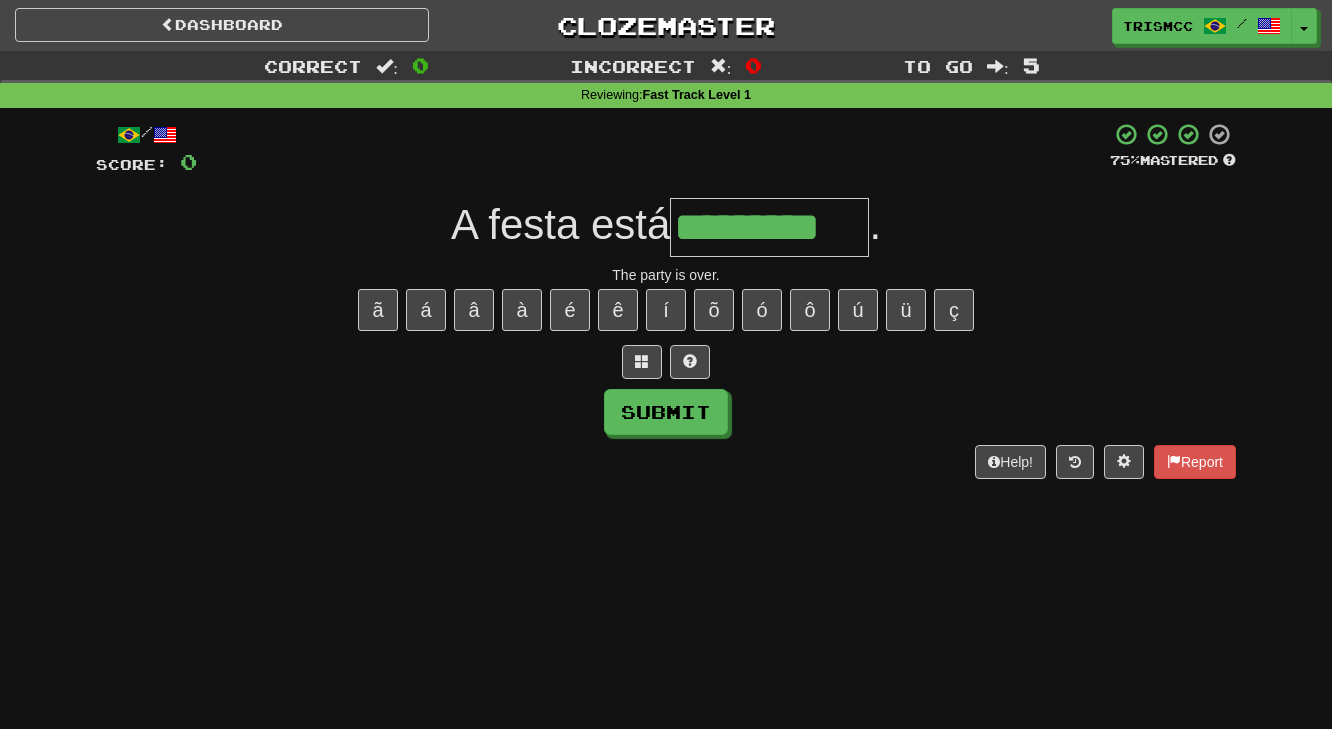 type on "*********" 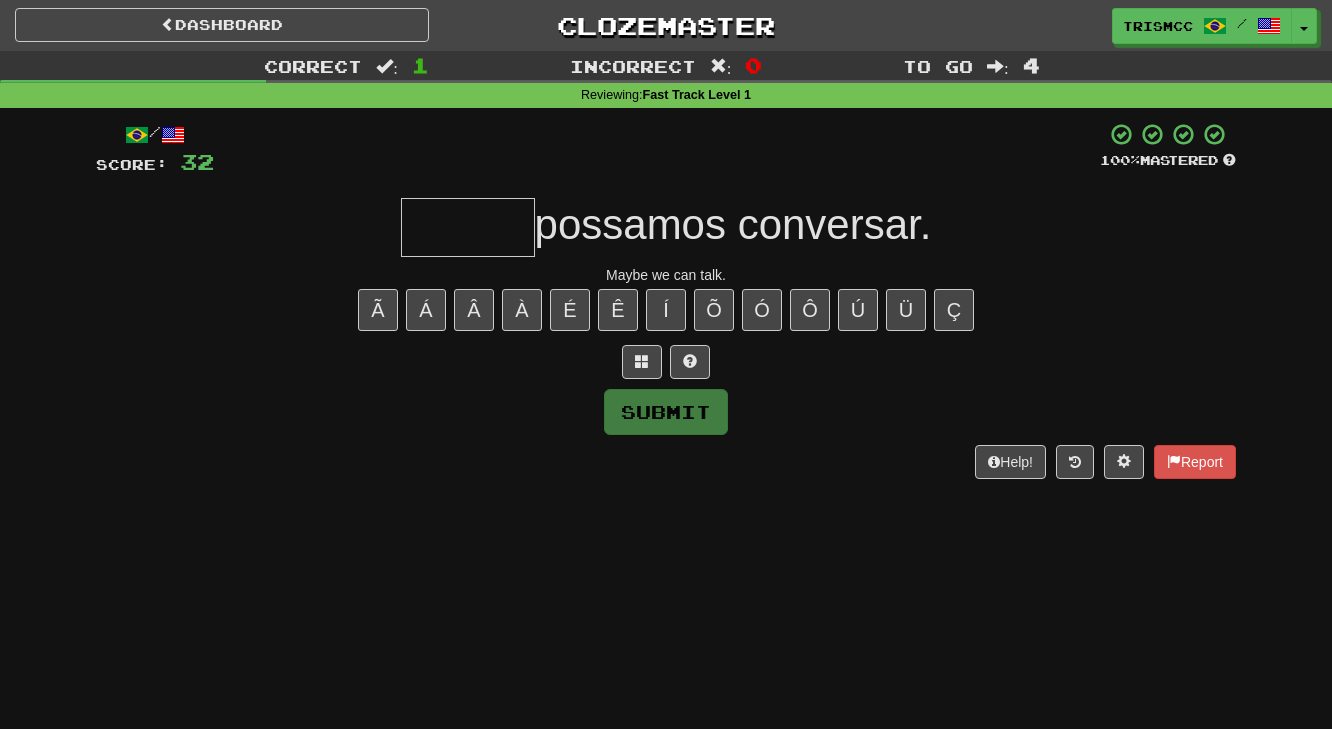 type on "*" 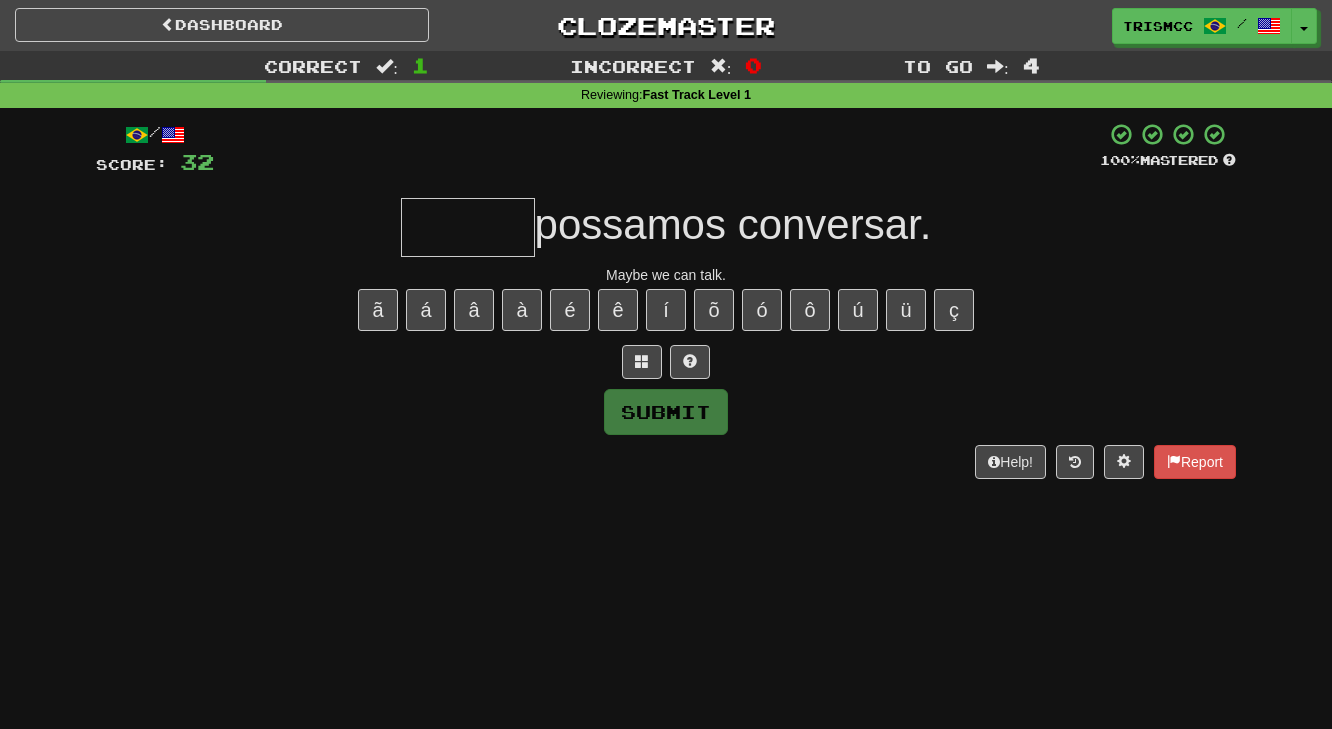 type on "*" 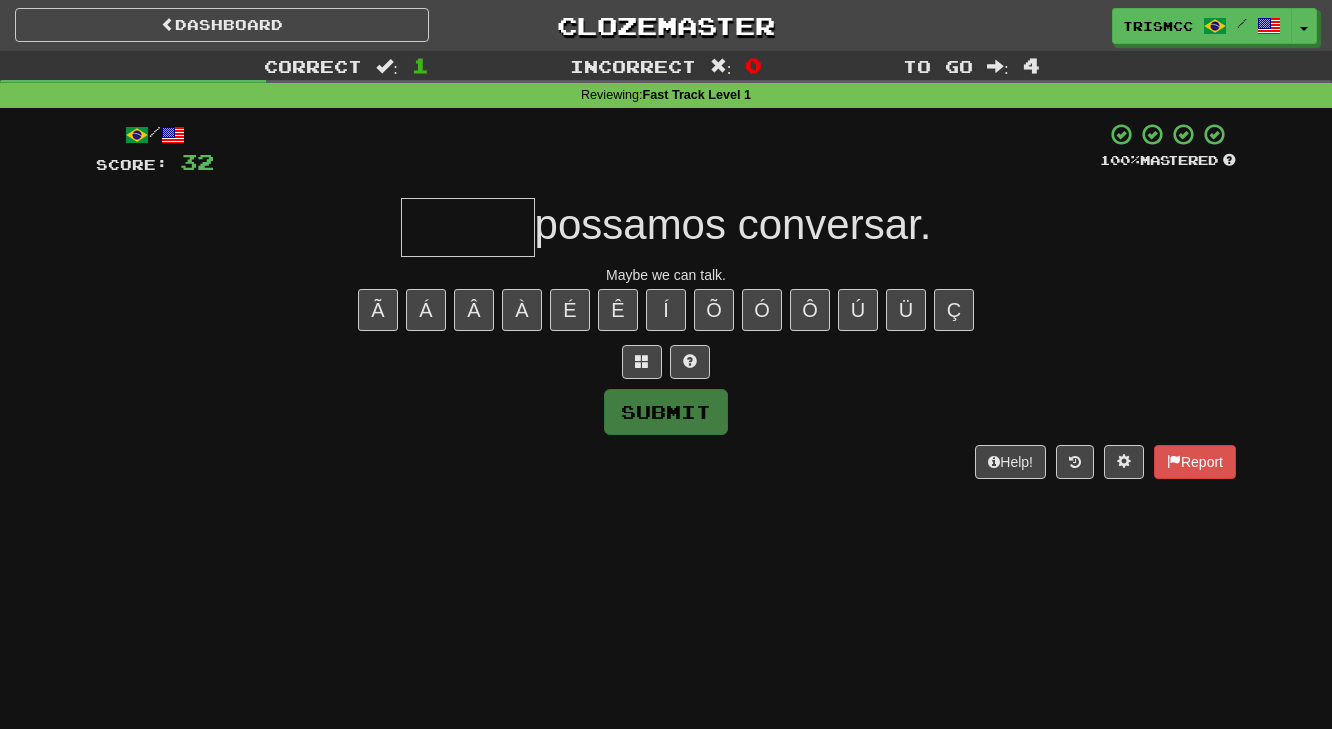 type on "*" 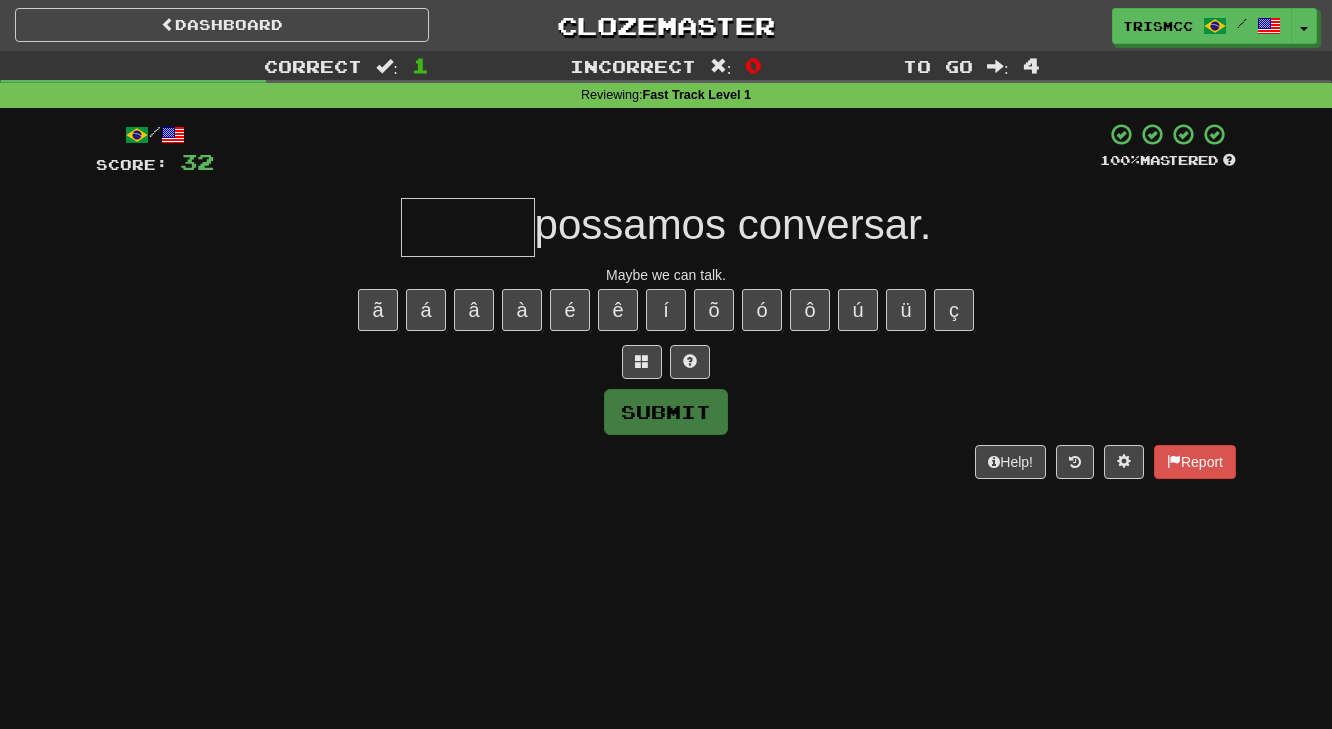 type on "******" 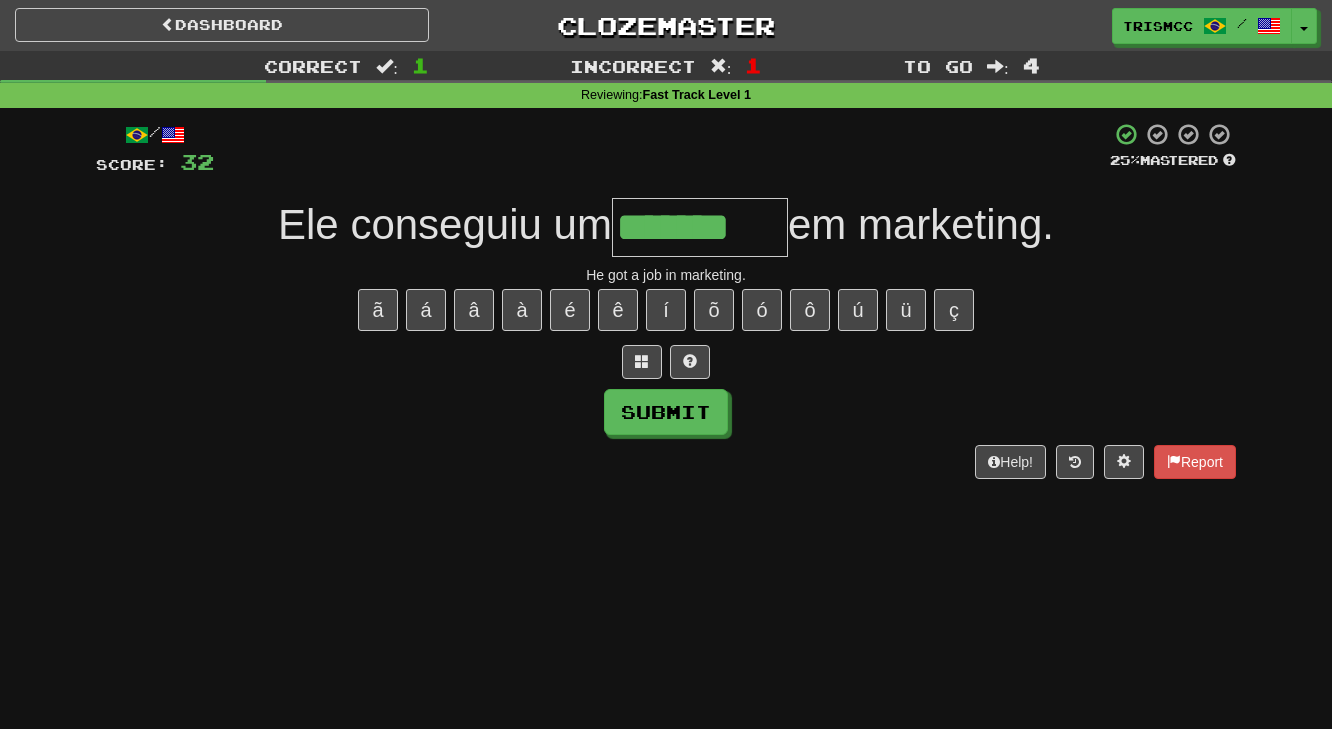 type on "*******" 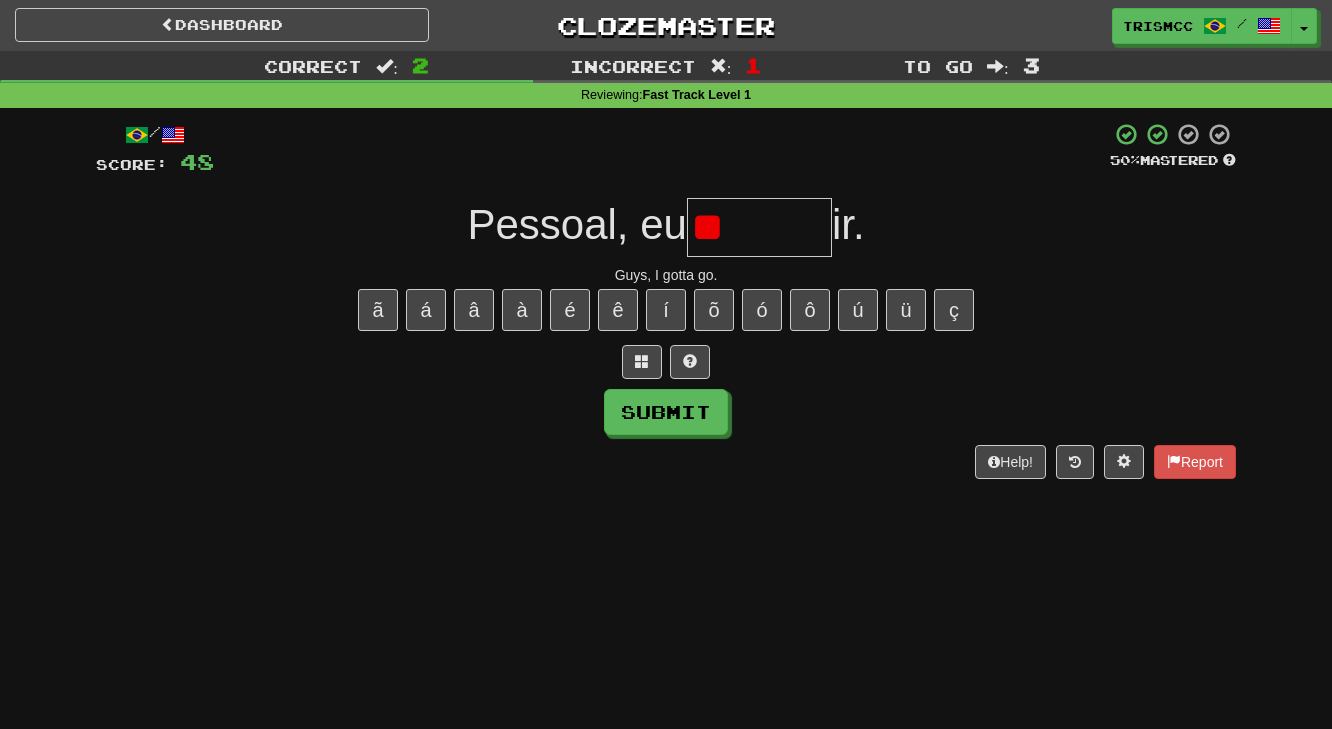 type on "*" 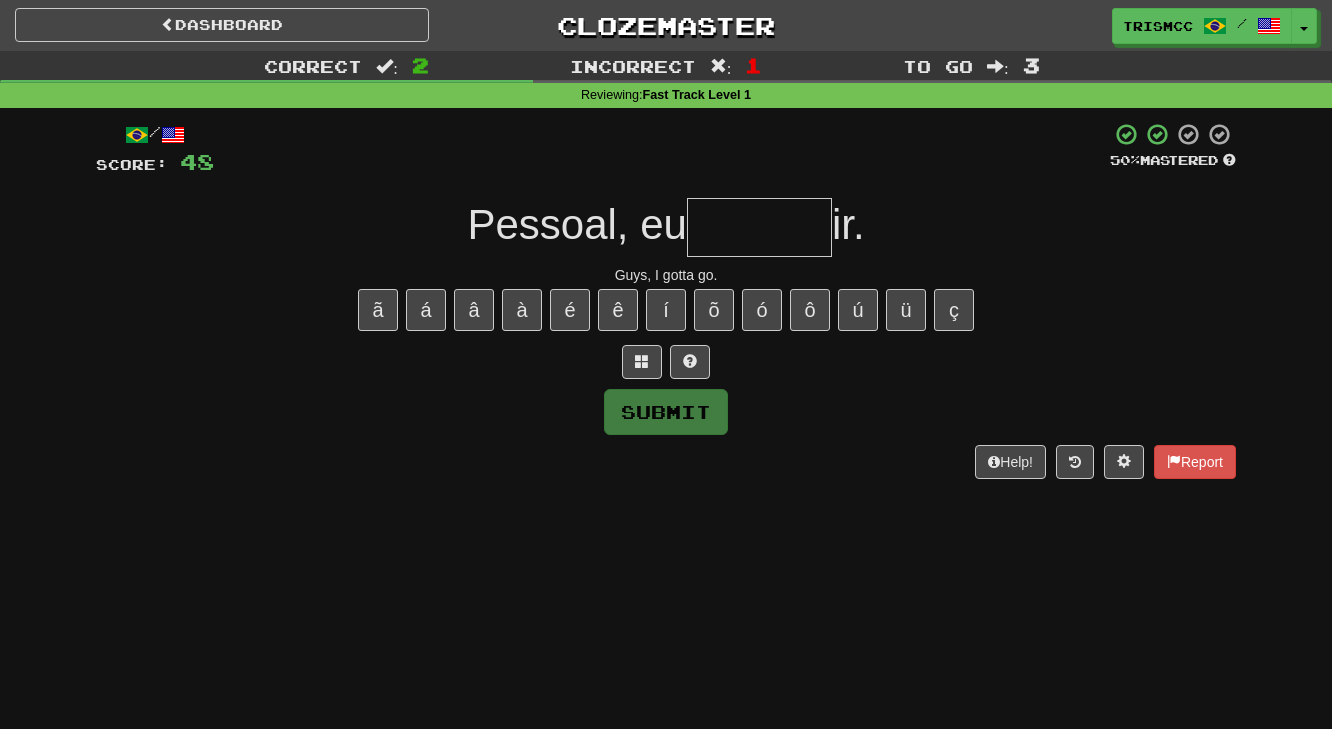 type on "*******" 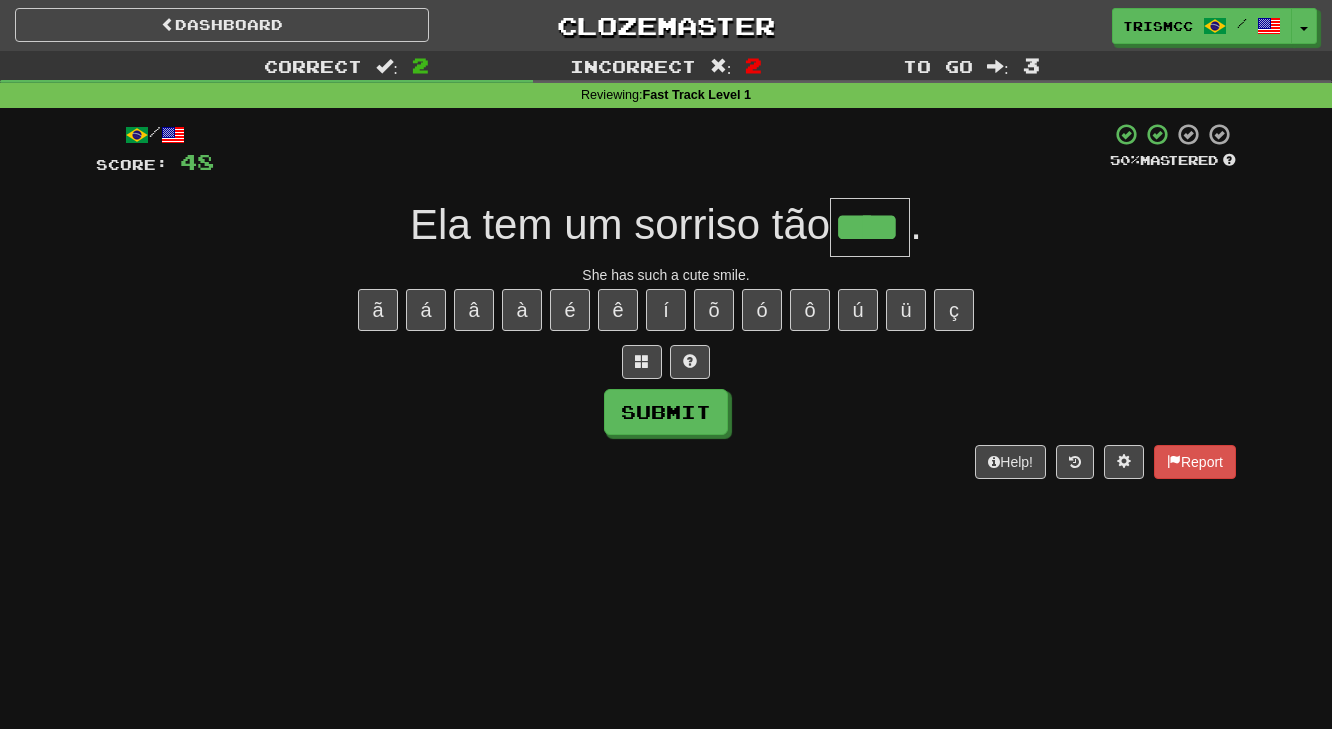 type on "****" 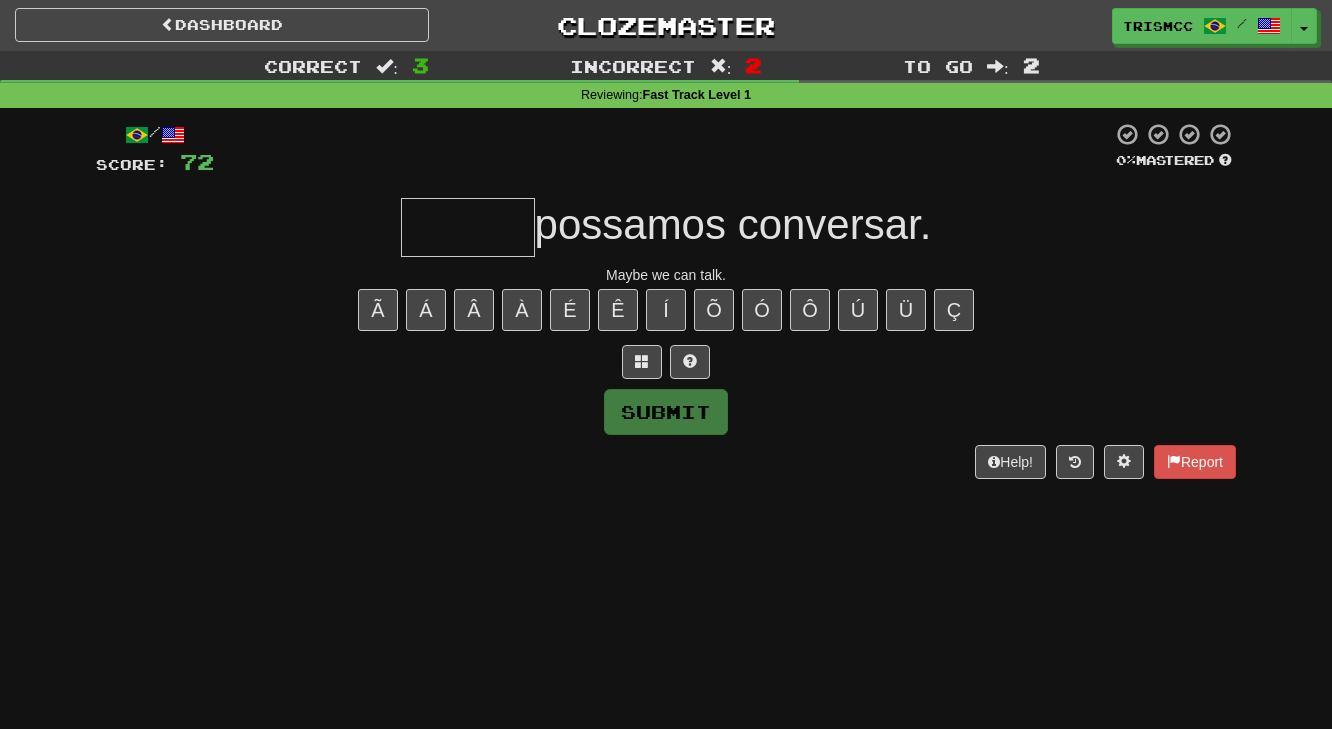type on "*" 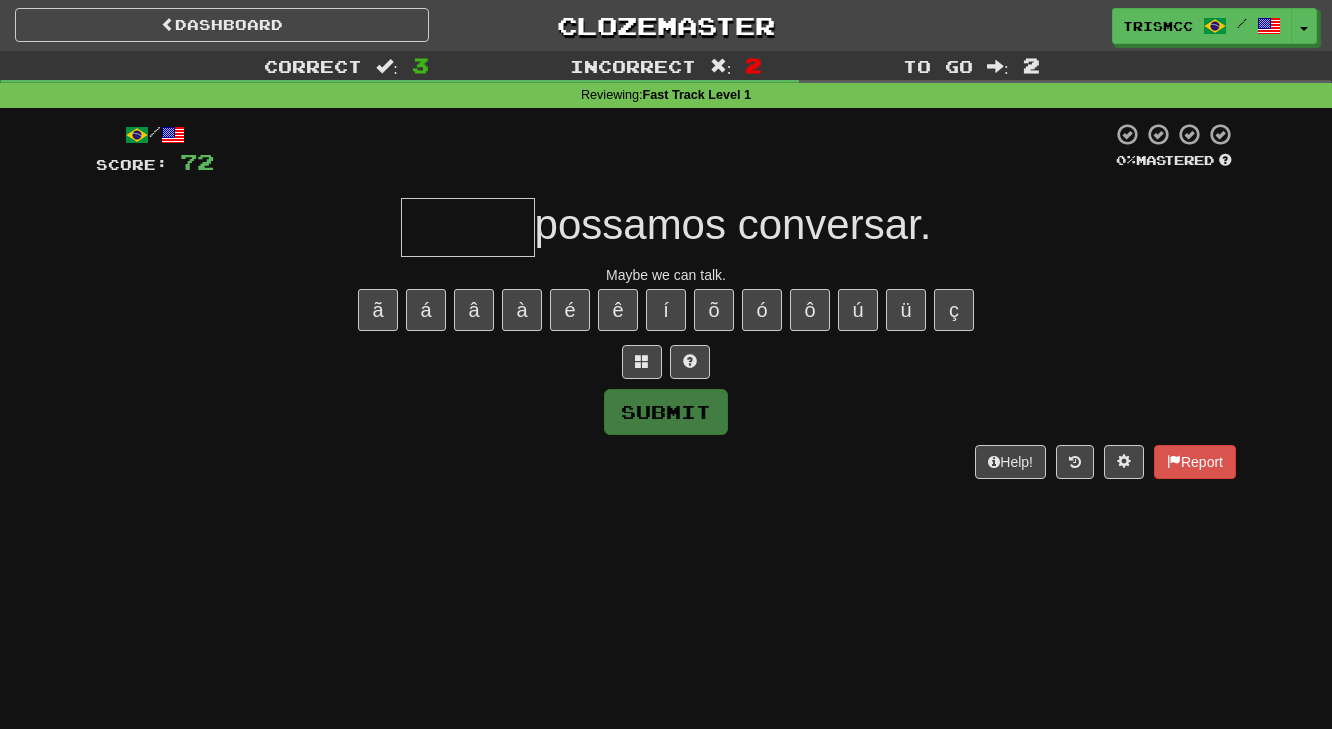 type on "******" 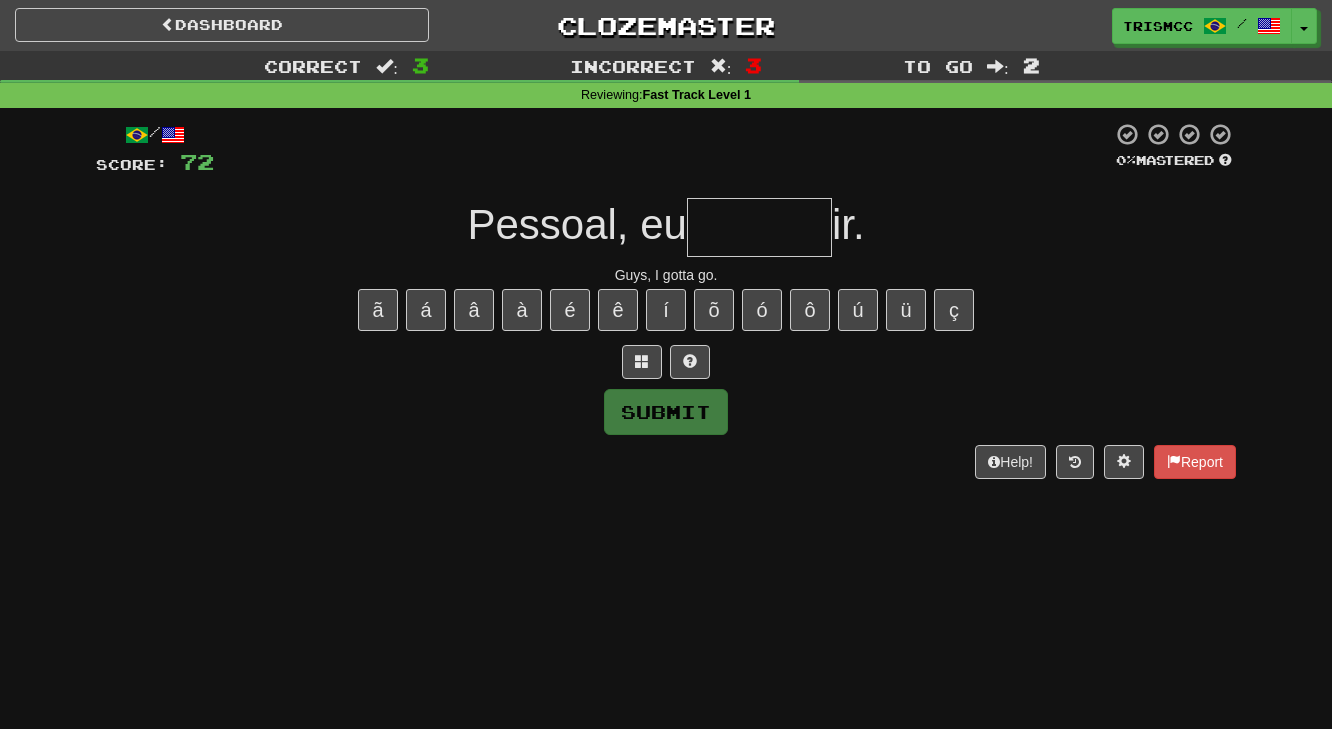 type on "*******" 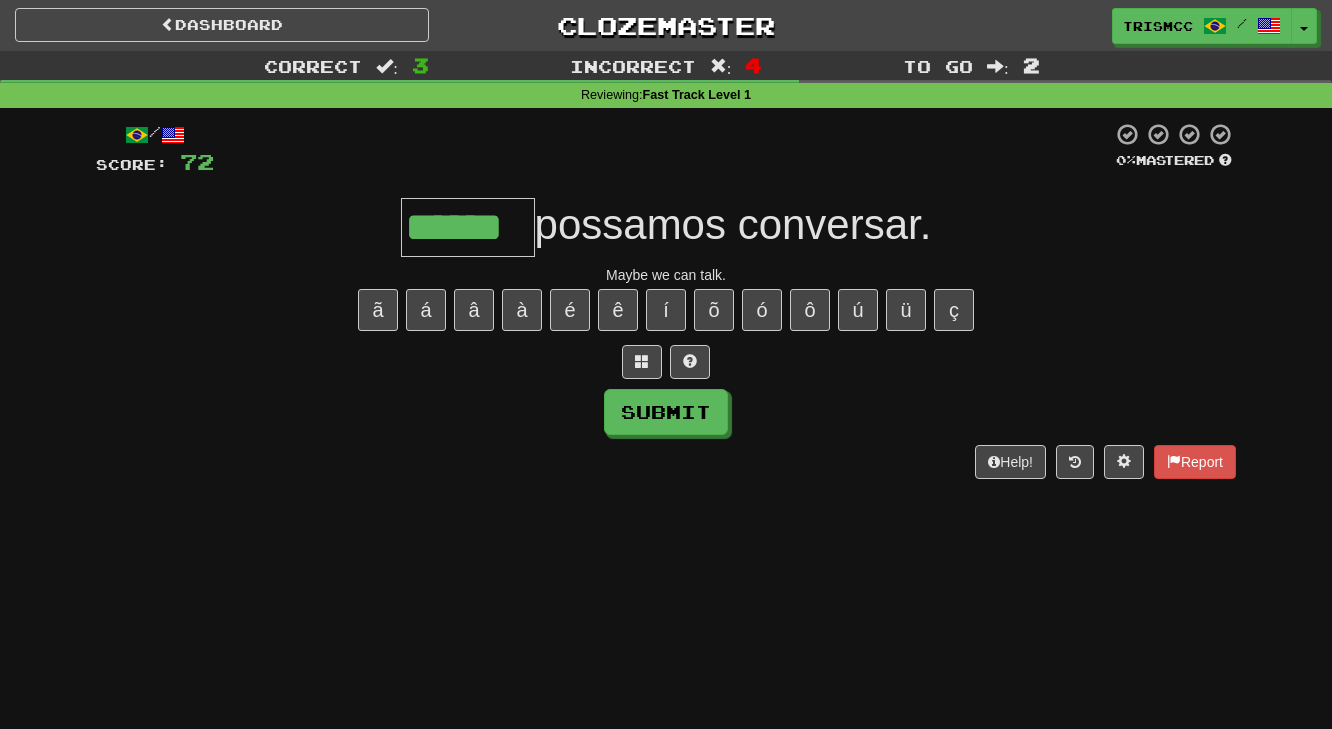 type on "******" 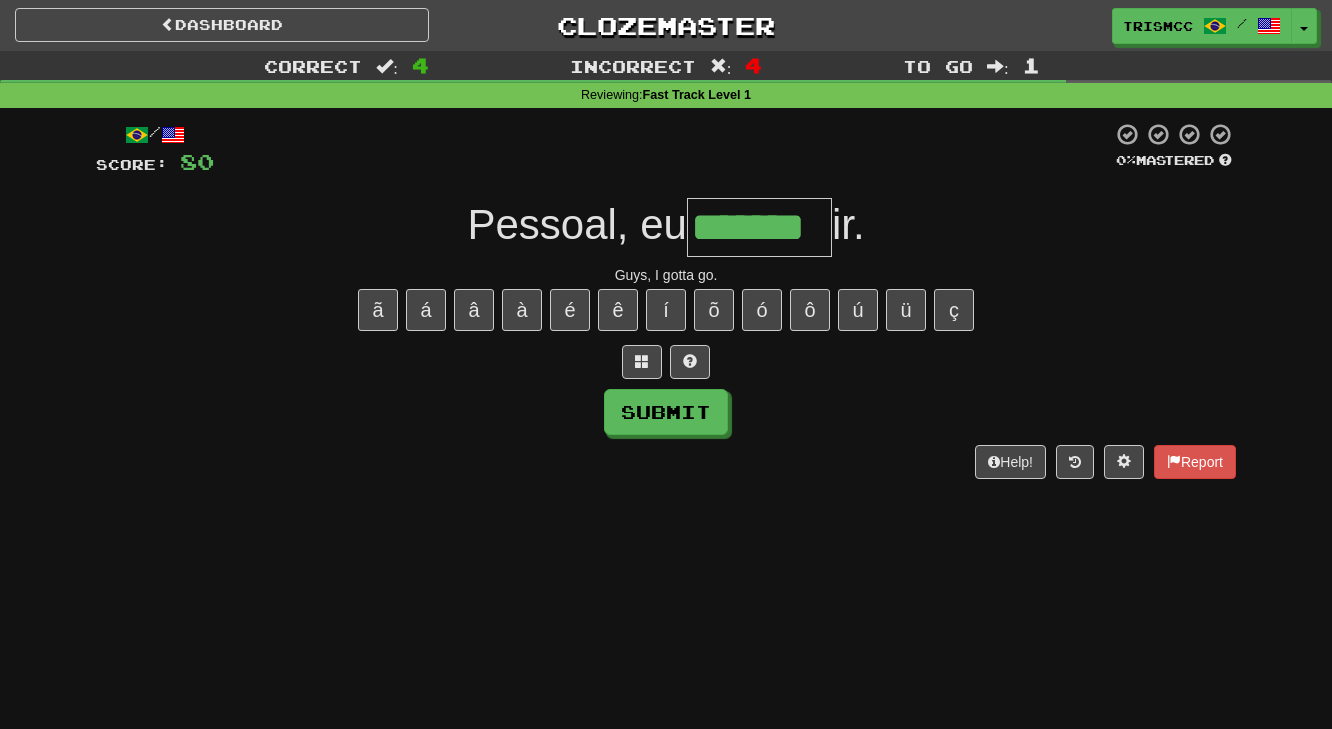 type on "*******" 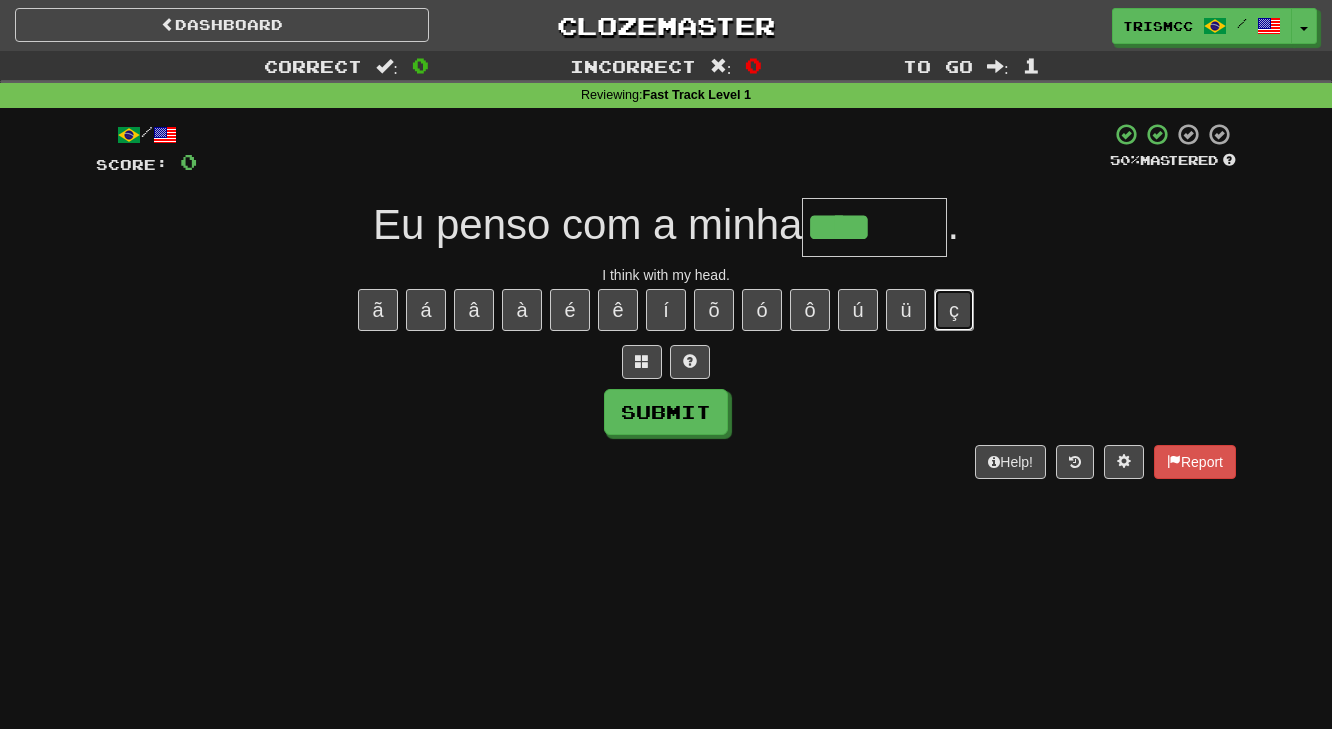 click on "ç" at bounding box center (954, 310) 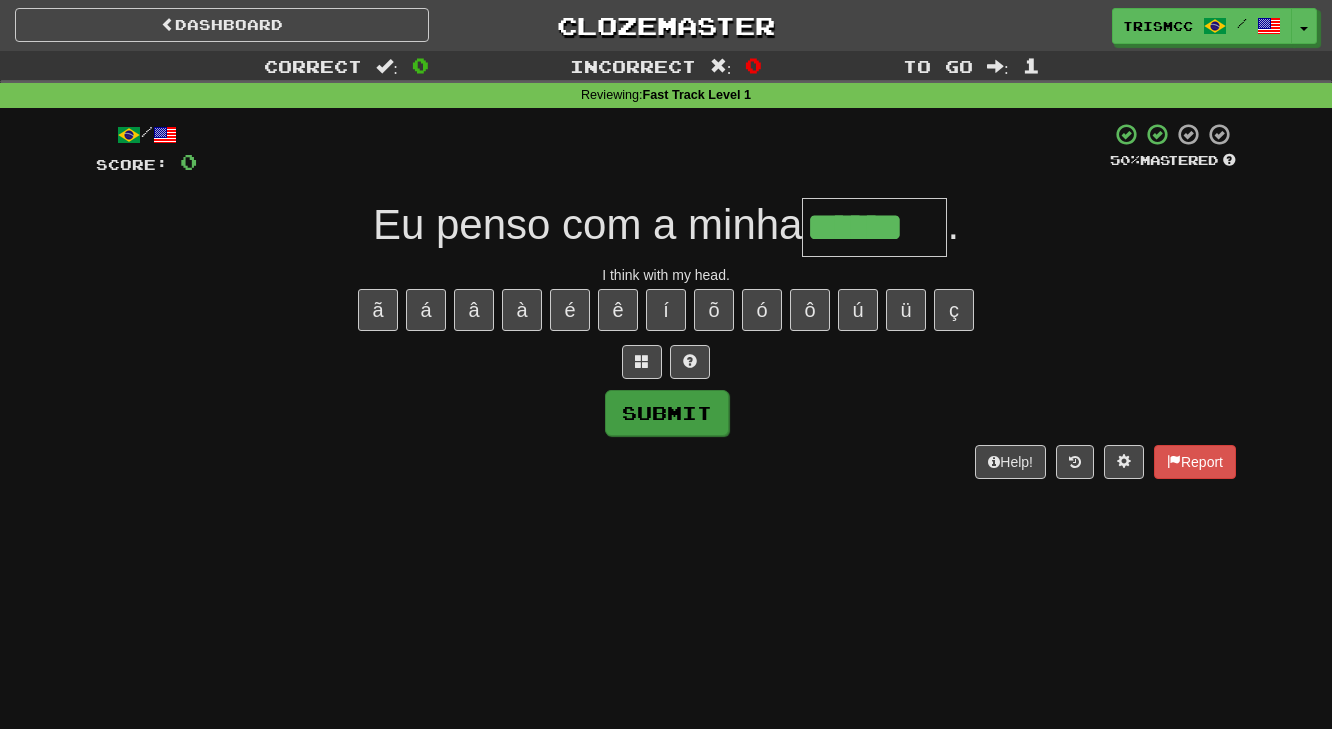 type on "******" 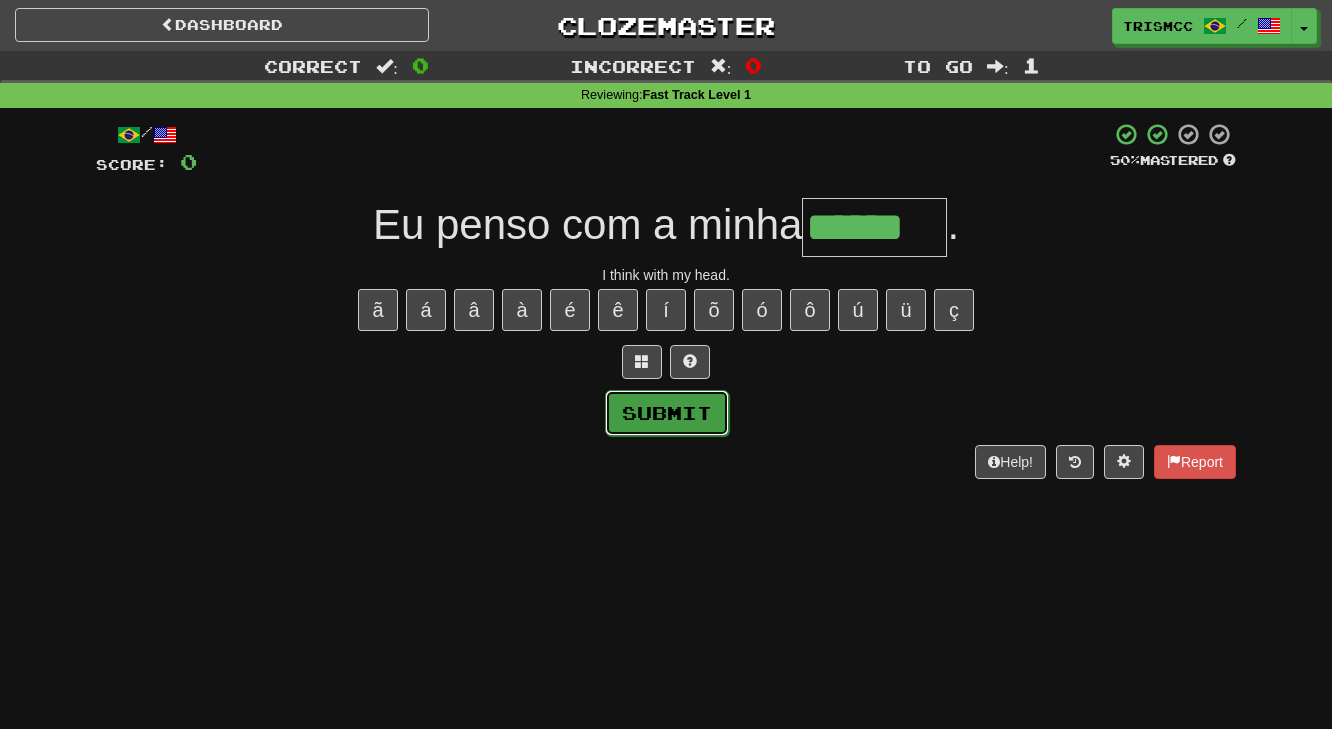 click on "Submit" at bounding box center (667, 413) 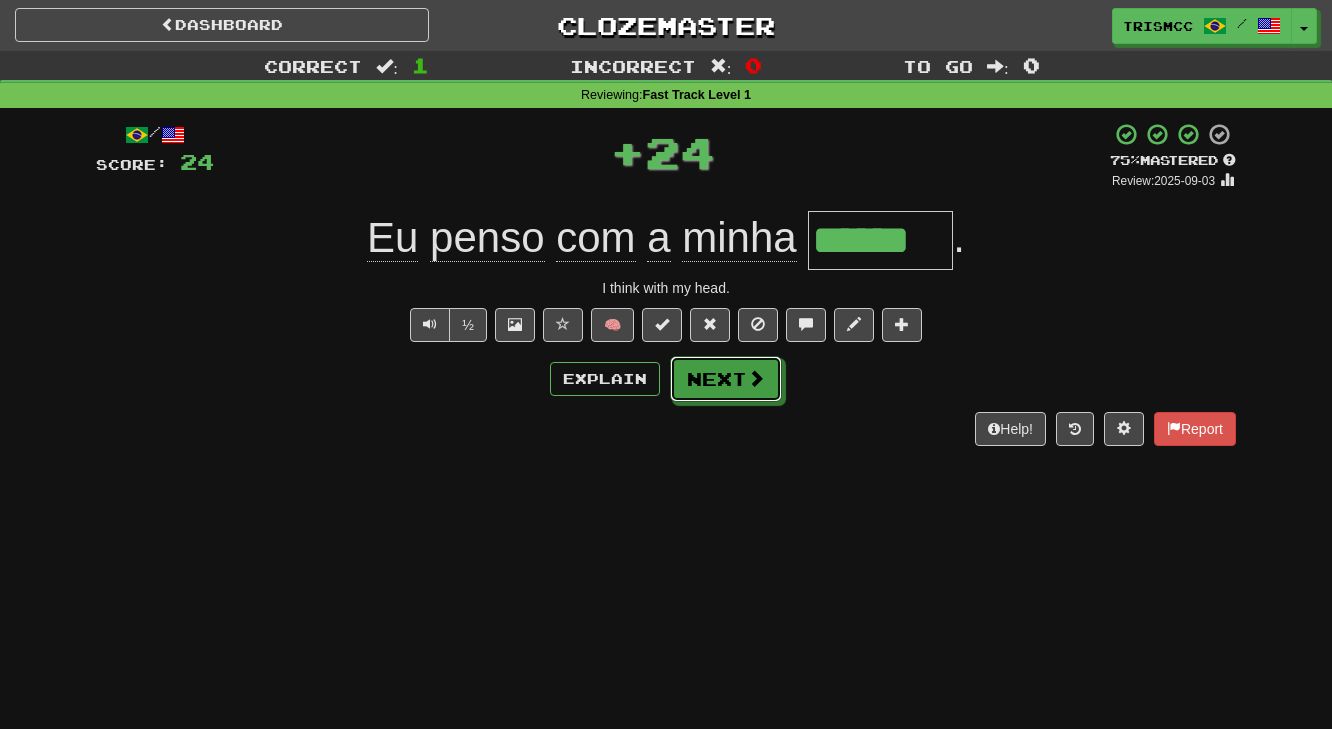 click on "Next" at bounding box center [726, 379] 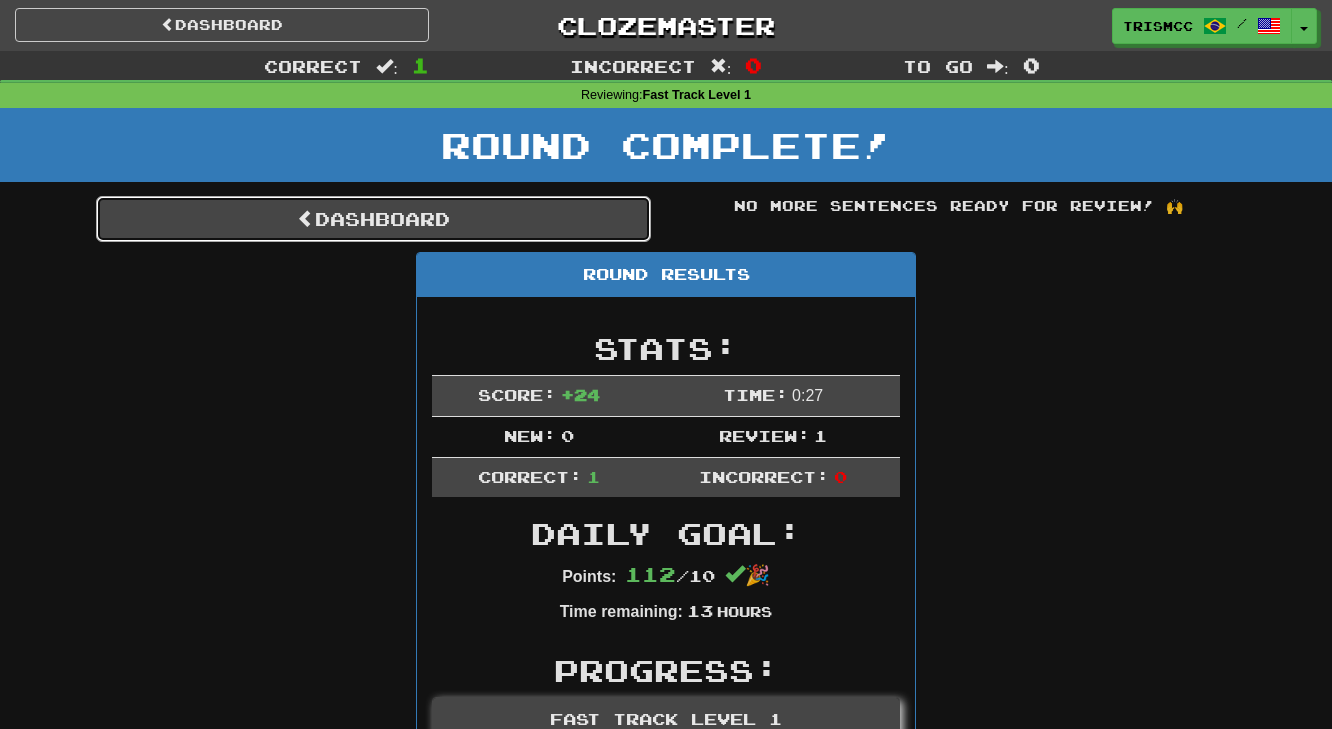 click on "Dashboard" at bounding box center (373, 219) 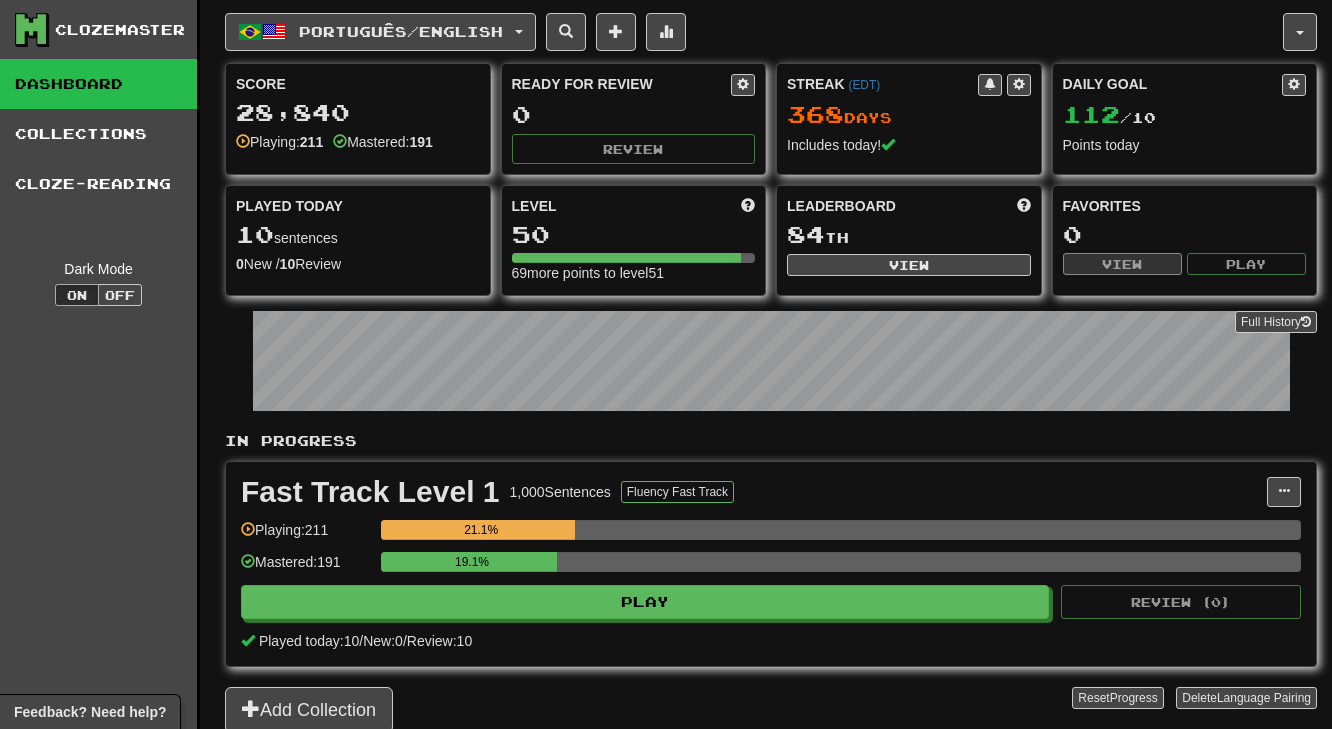scroll, scrollTop: 0, scrollLeft: 0, axis: both 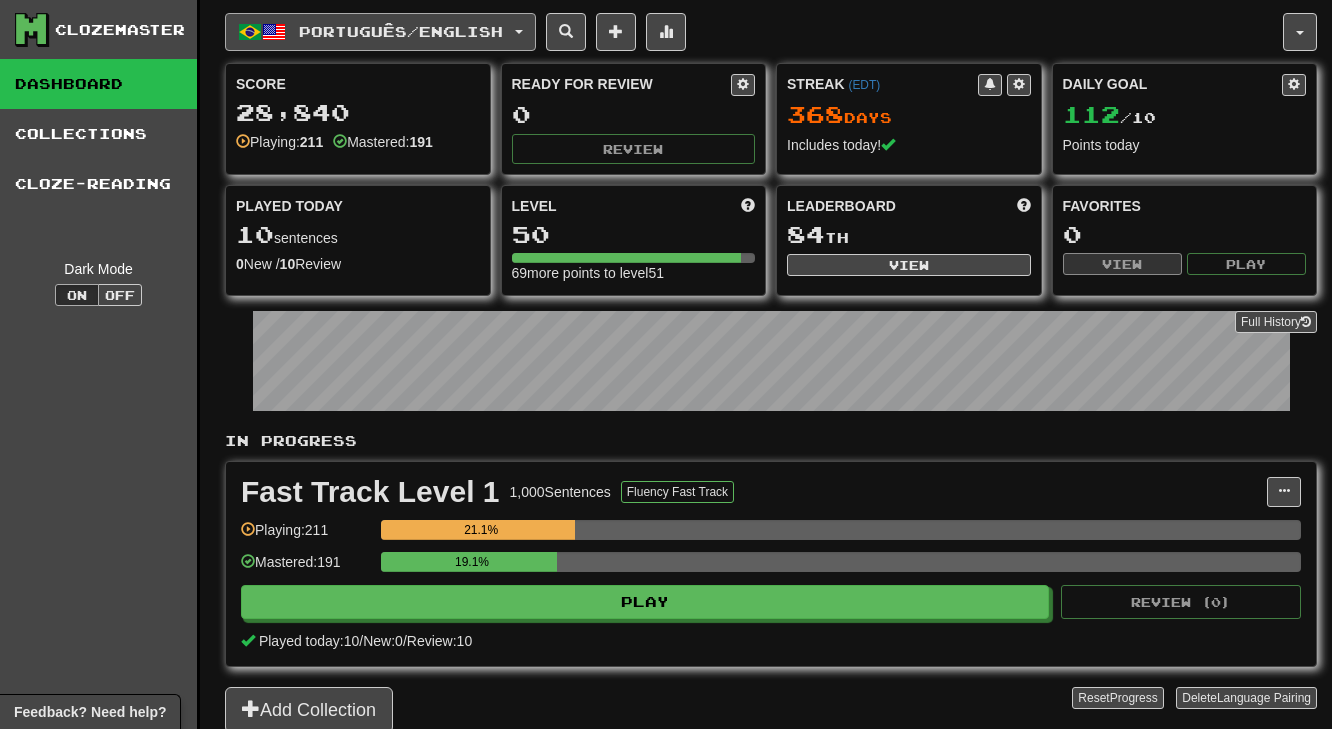 click on "Português  /  English" at bounding box center (380, 32) 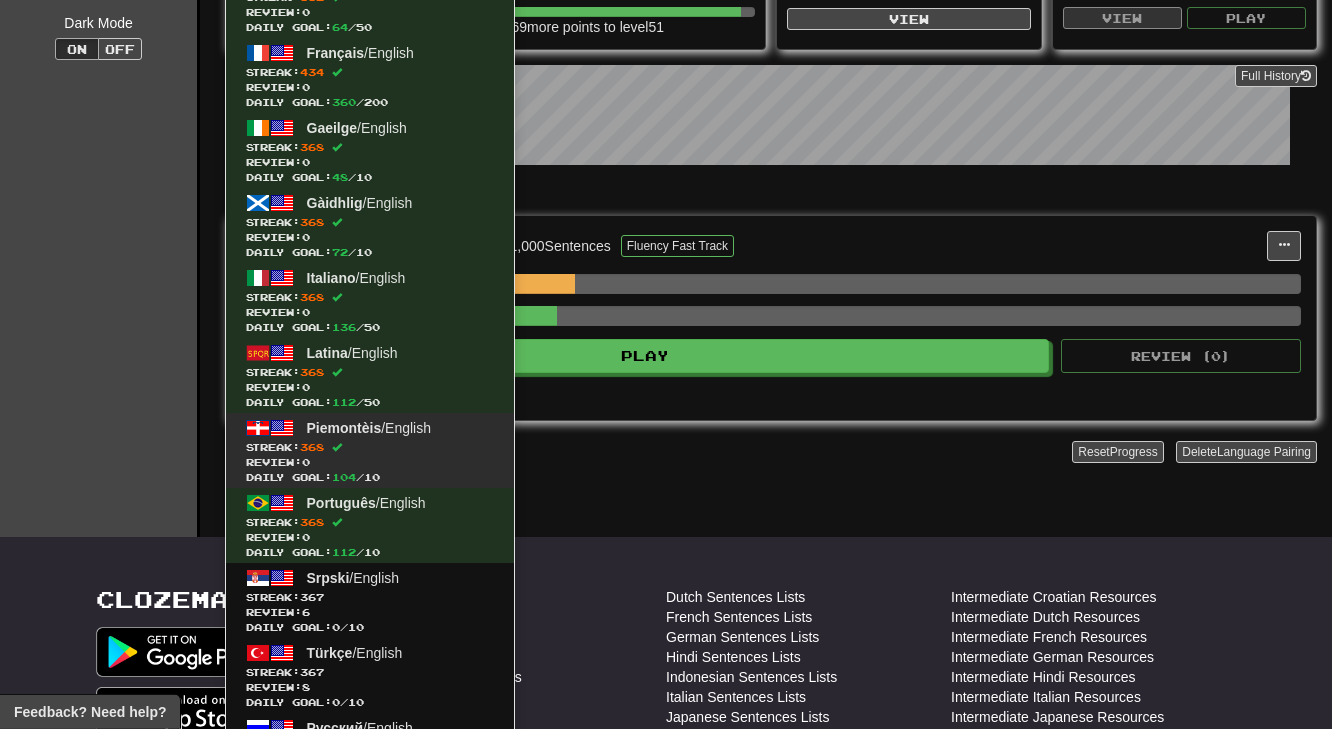 scroll, scrollTop: 480, scrollLeft: 0, axis: vertical 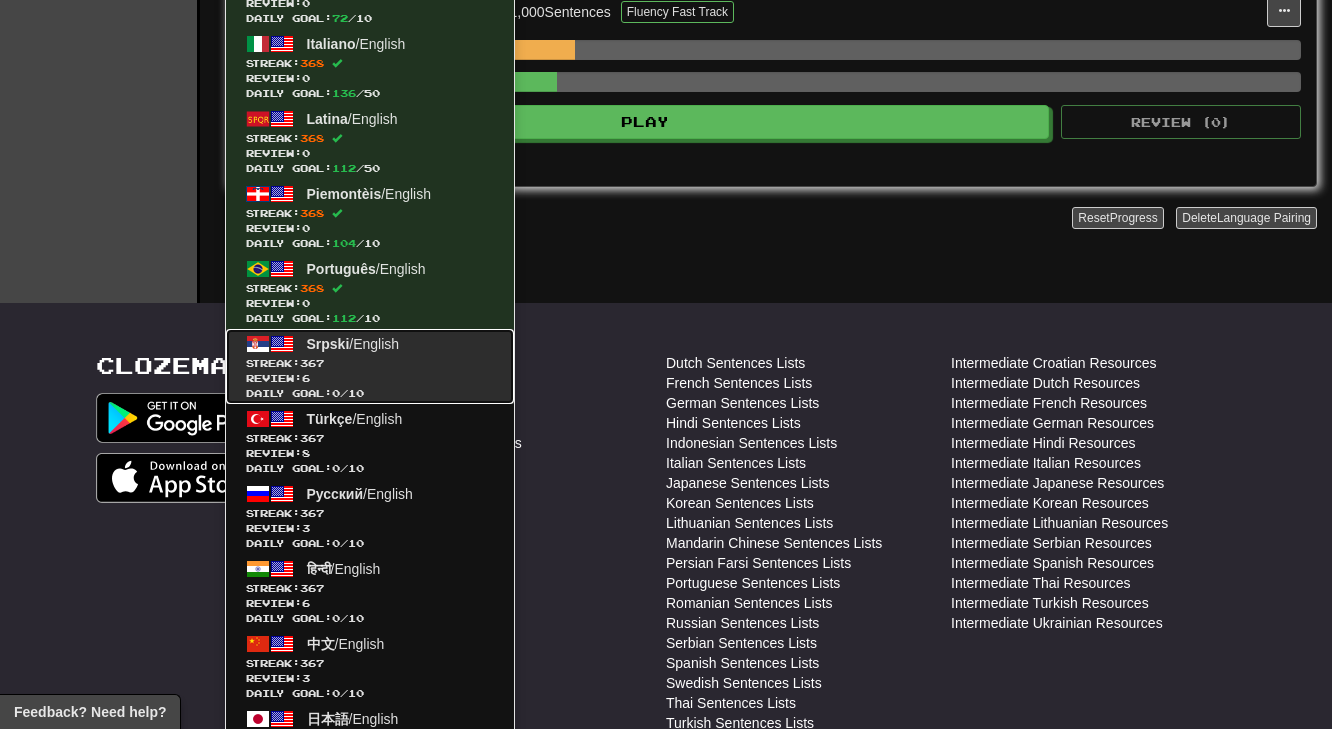 click on "Streak:  367" at bounding box center [370, 363] 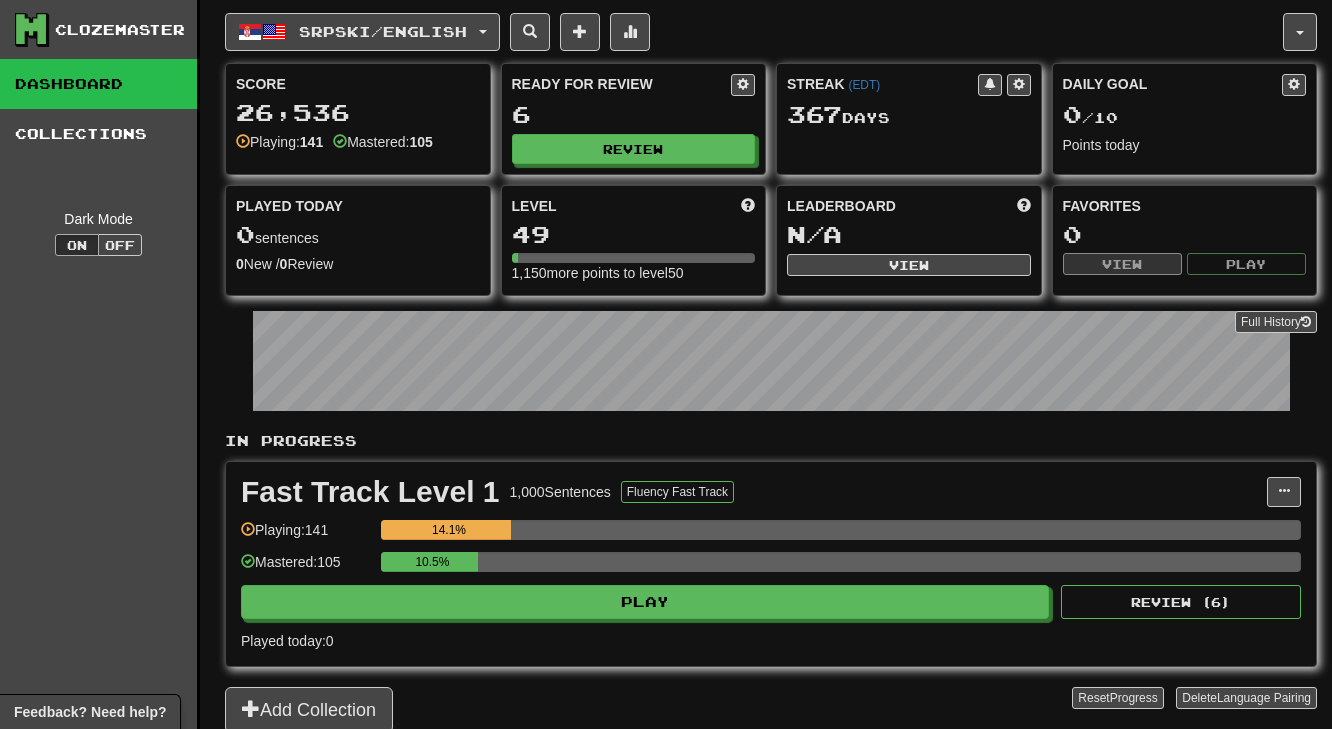 scroll, scrollTop: 0, scrollLeft: 0, axis: both 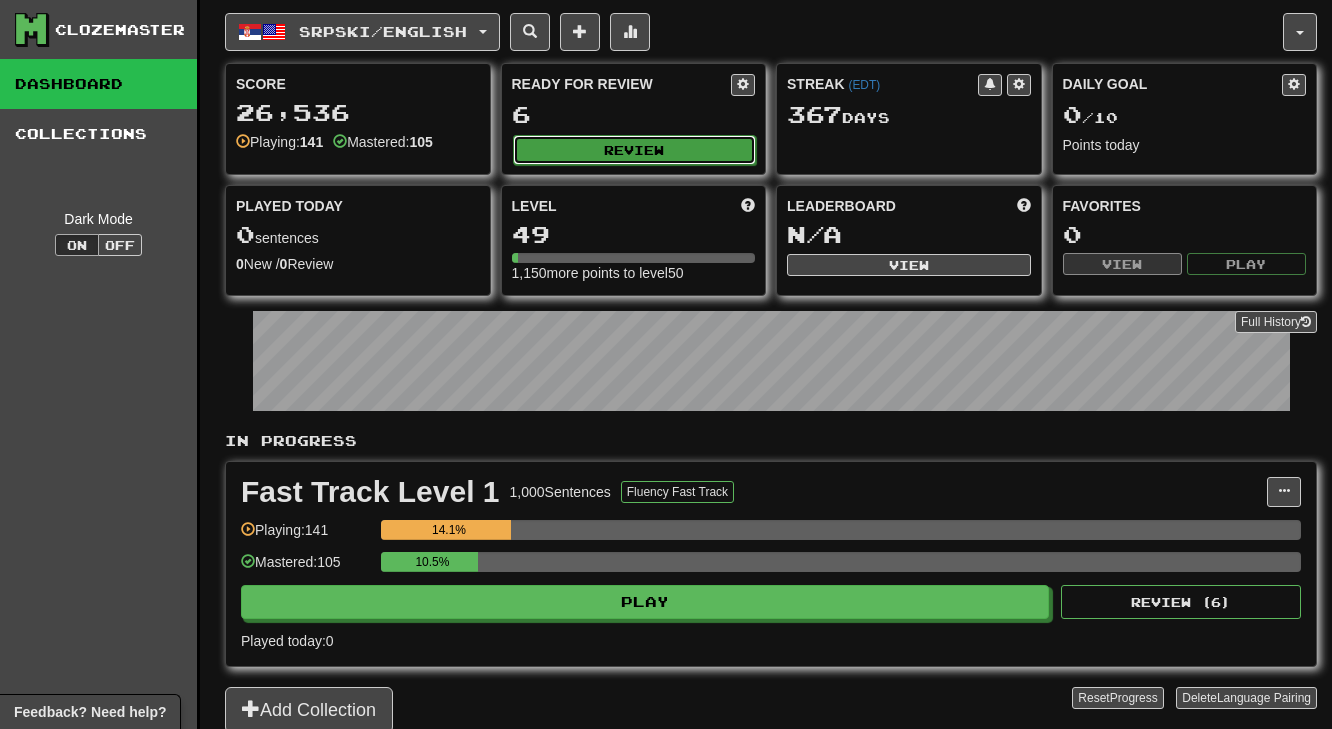 click on "Review" at bounding box center [635, 150] 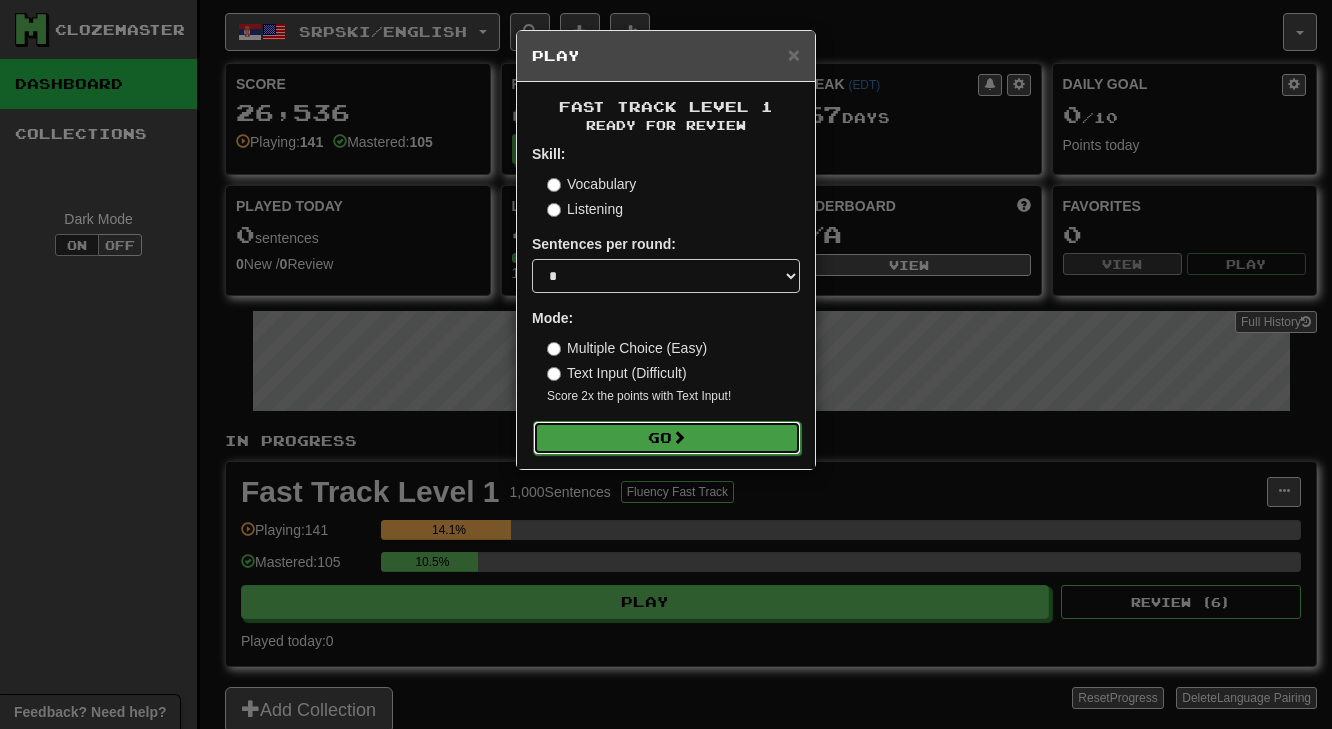 click on "Go" at bounding box center [667, 438] 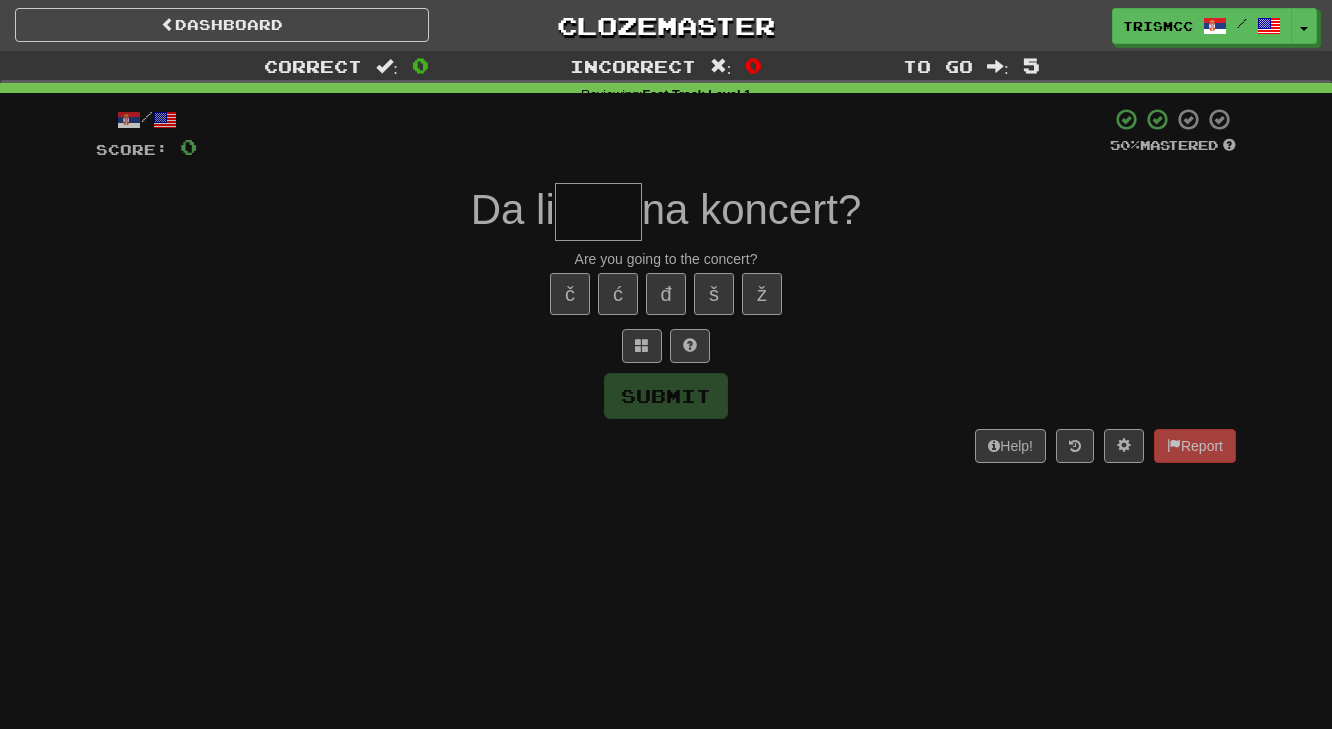 scroll, scrollTop: 0, scrollLeft: 0, axis: both 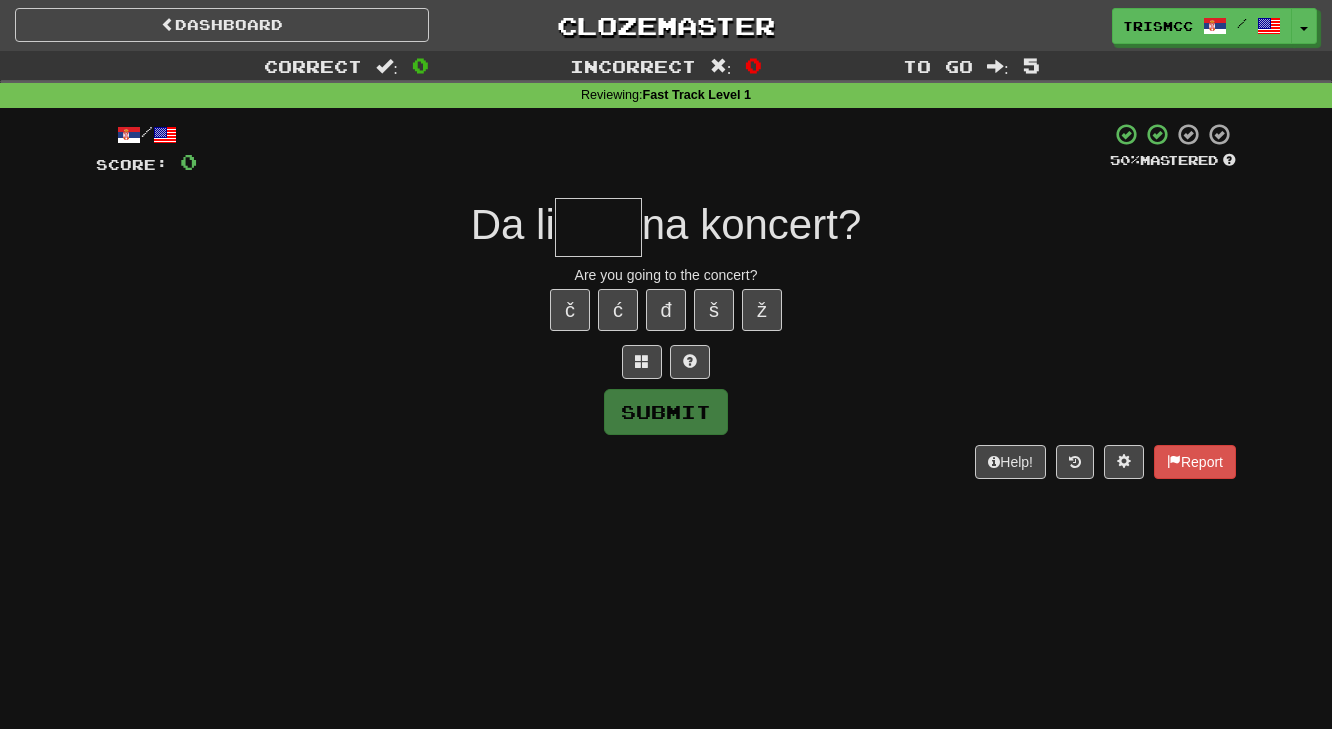click at bounding box center [598, 227] 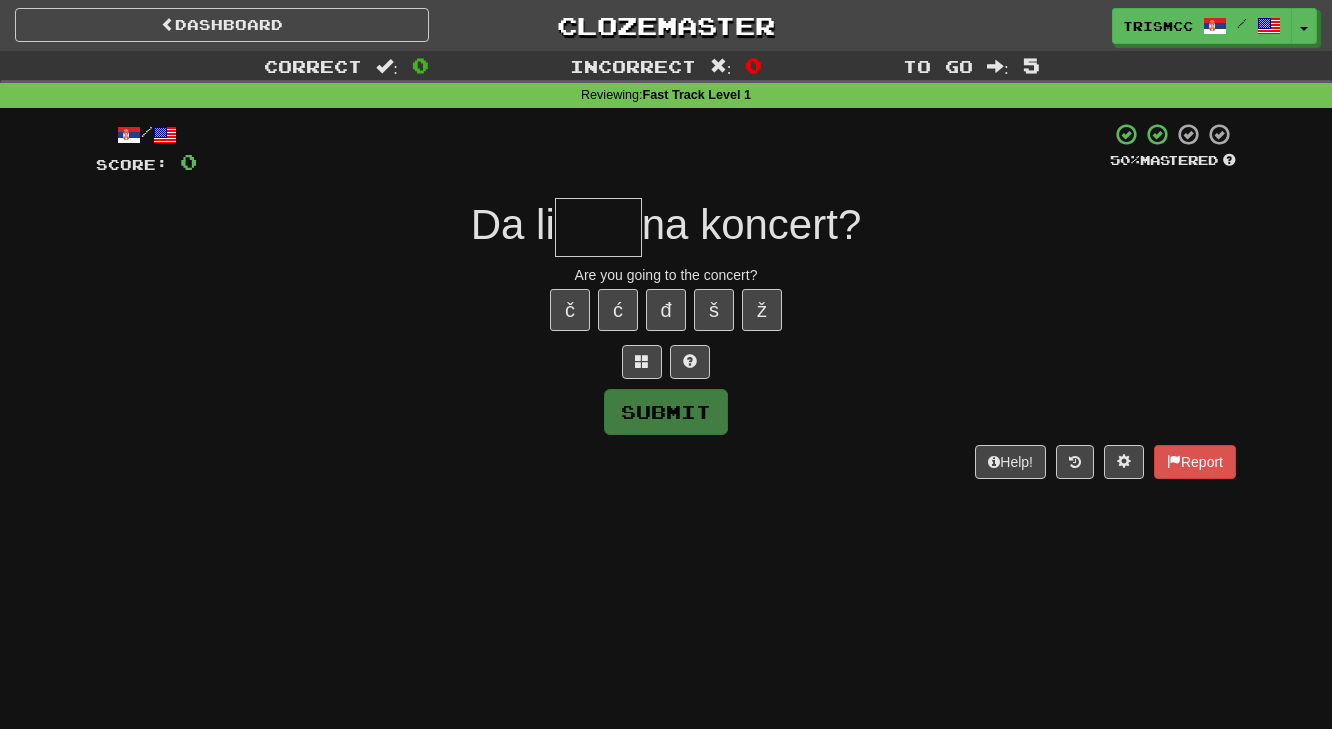 type on "*" 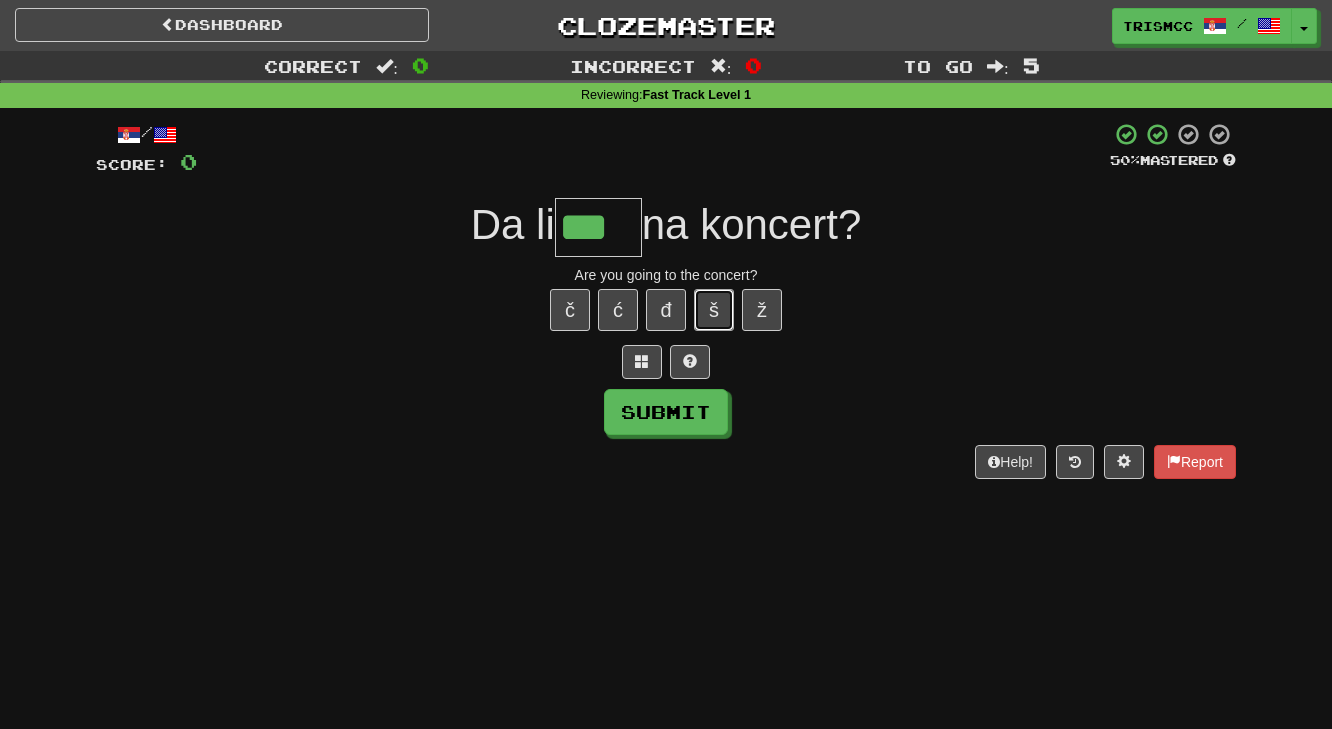 click on "š" at bounding box center (714, 310) 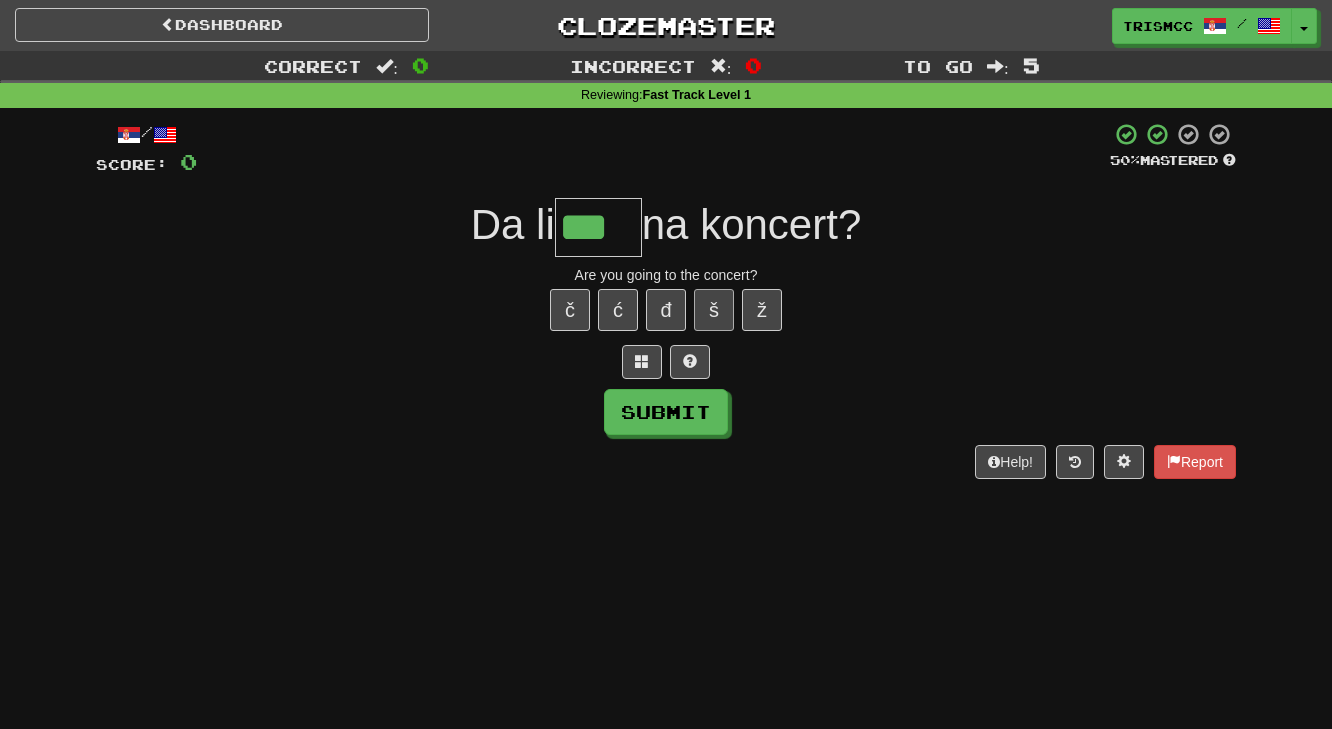type on "****" 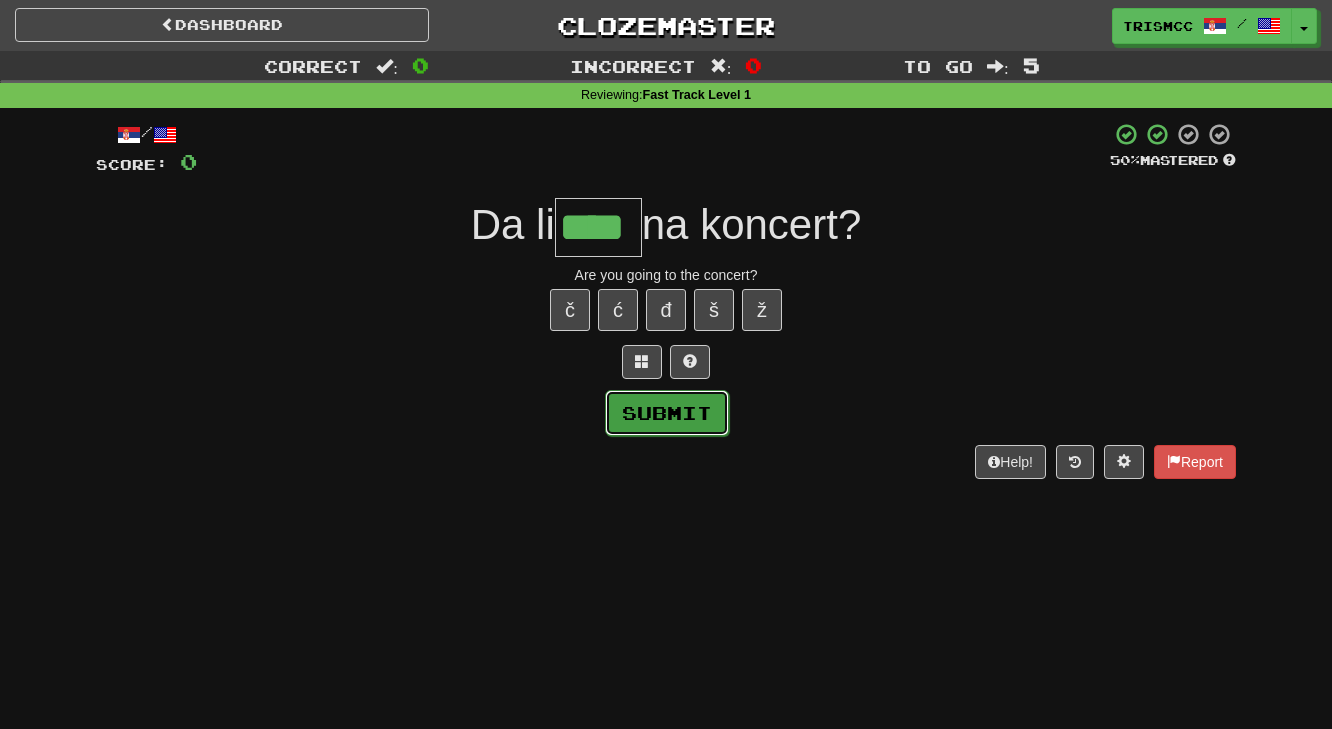 click on "Submit" at bounding box center [667, 413] 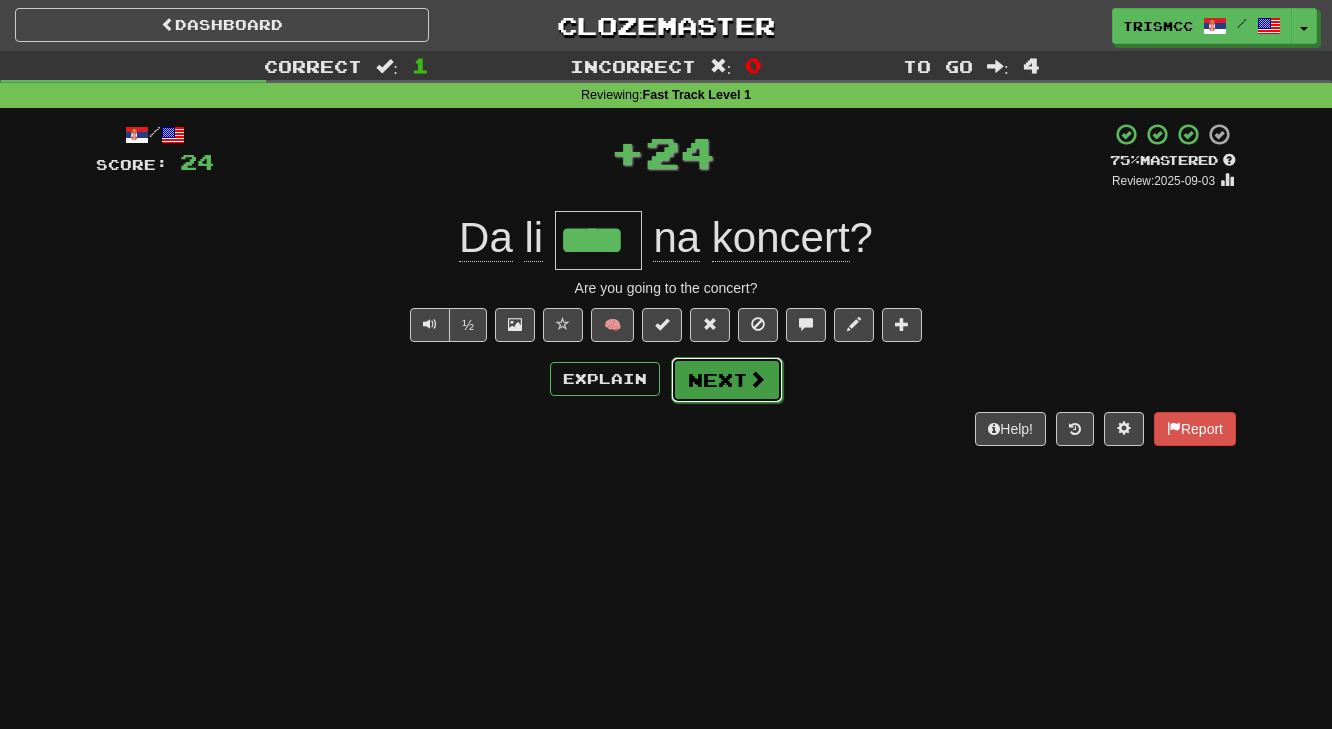 click on "Next" at bounding box center [727, 380] 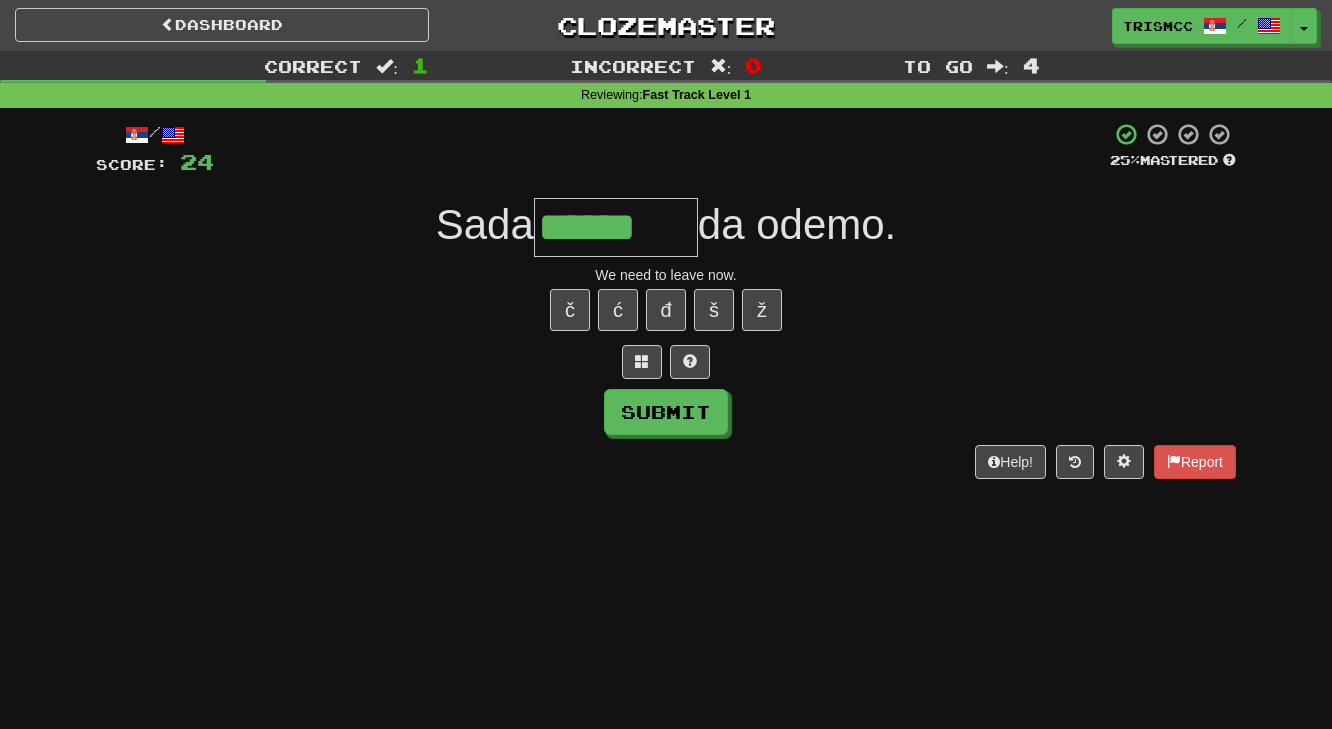type on "******" 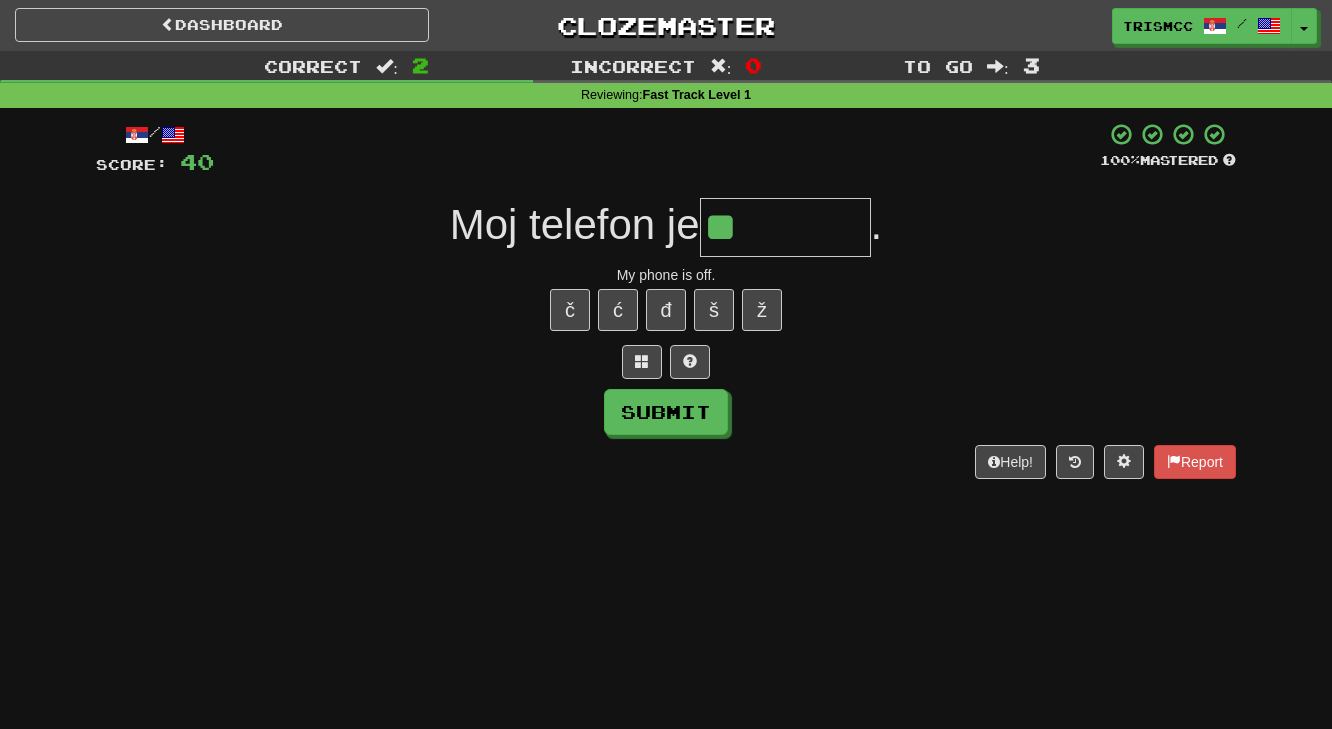 type on "*********" 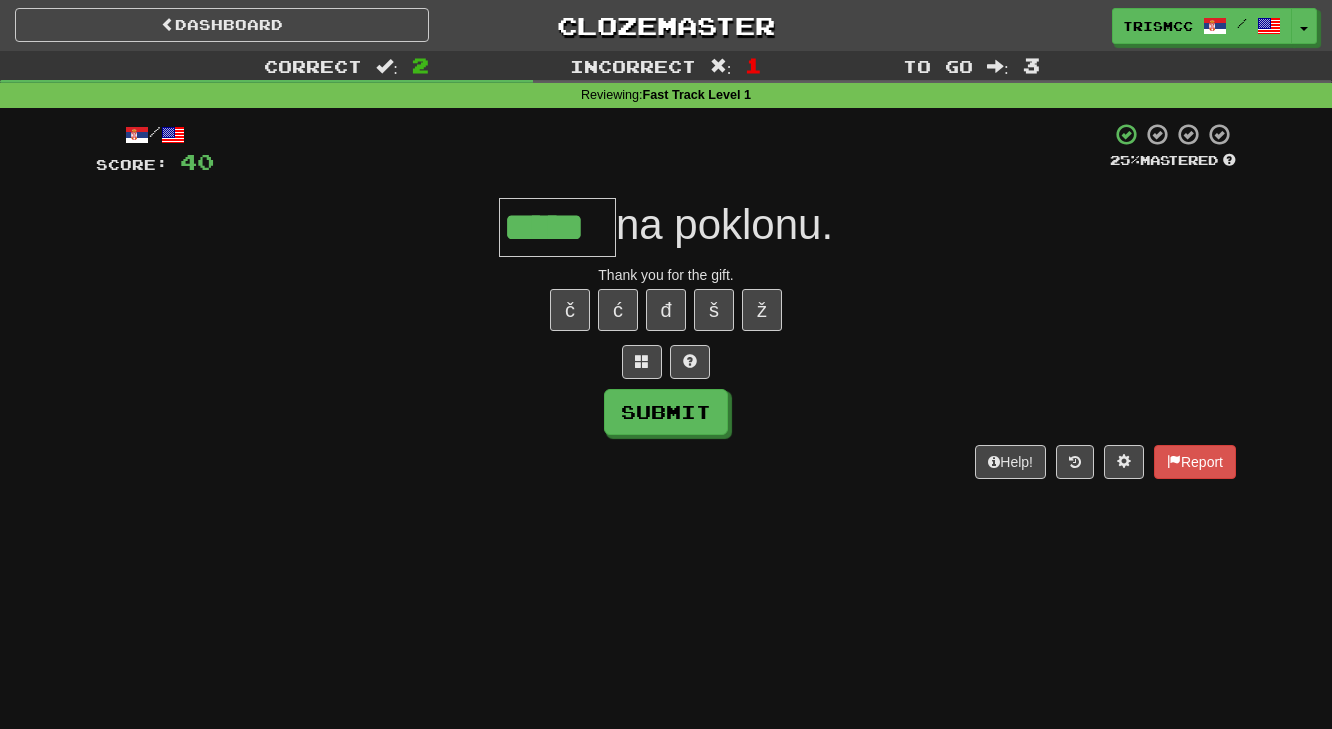 type on "*****" 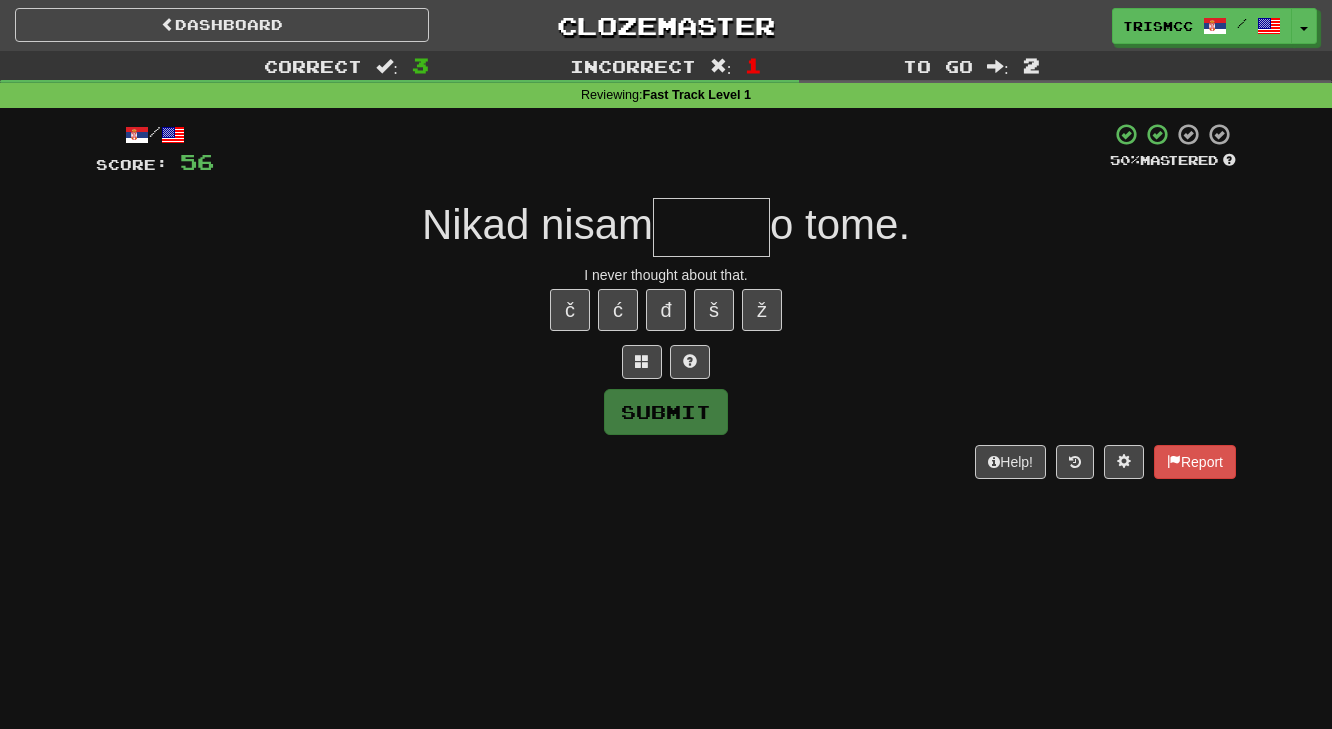 type on "*" 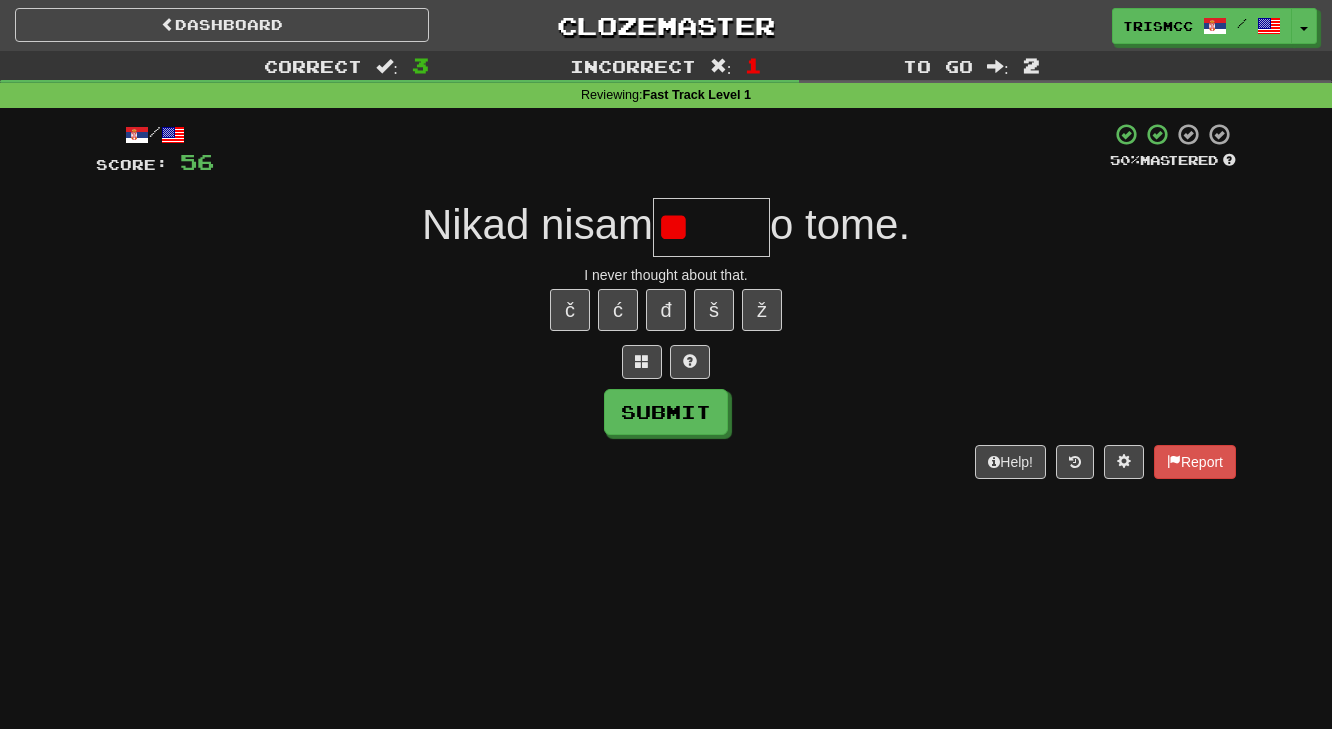 type on "*" 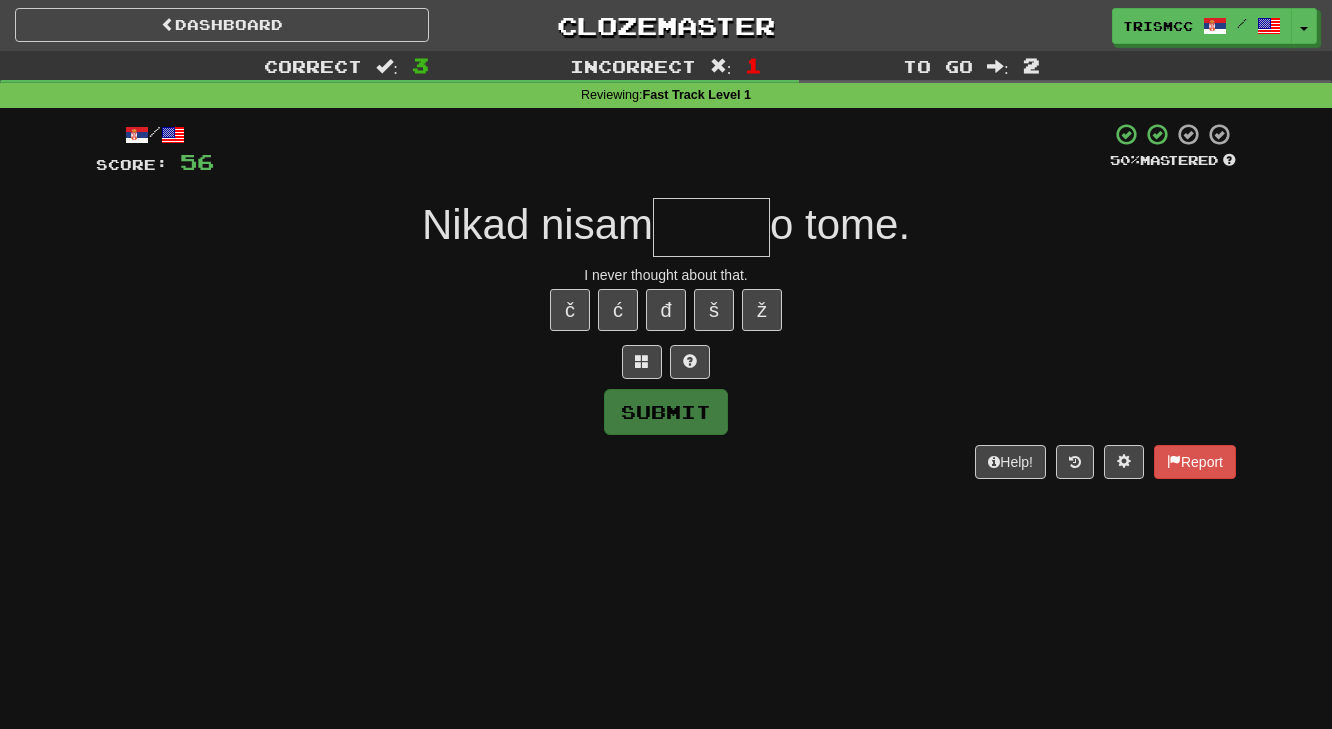 type on "*" 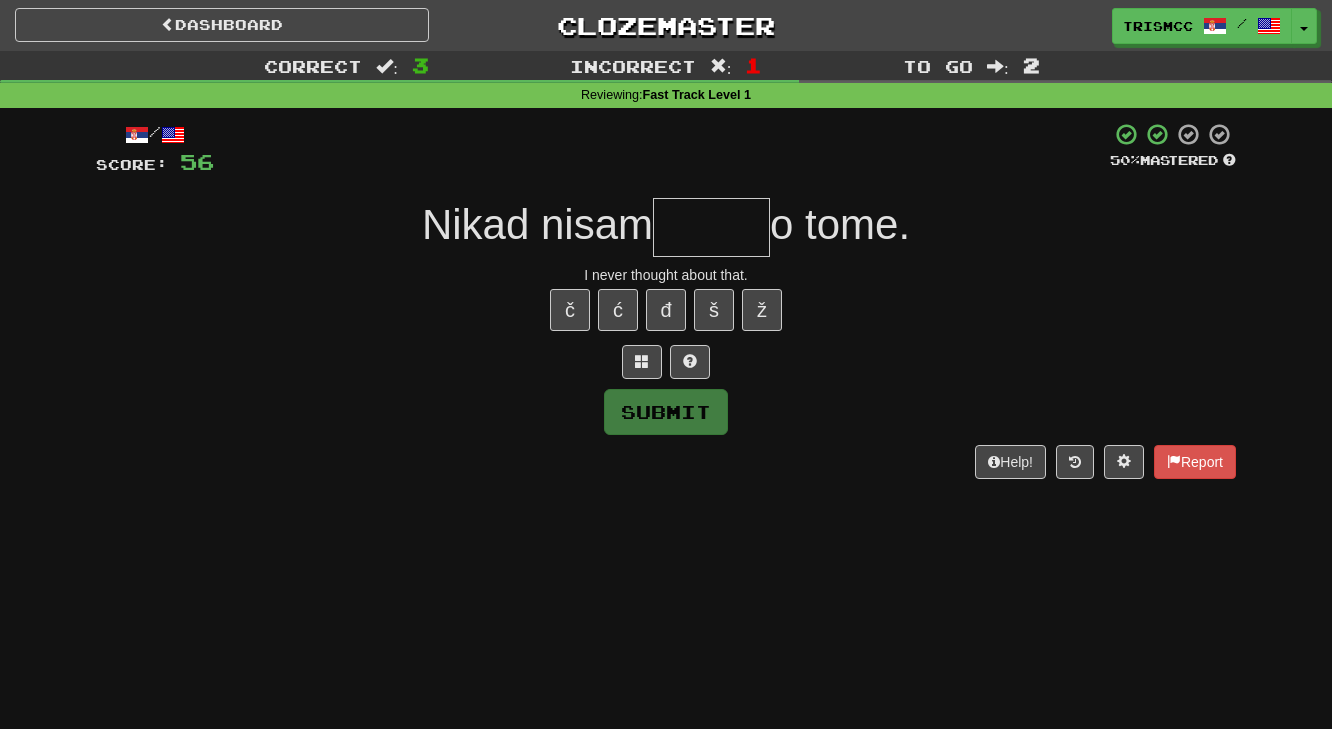 type on "*" 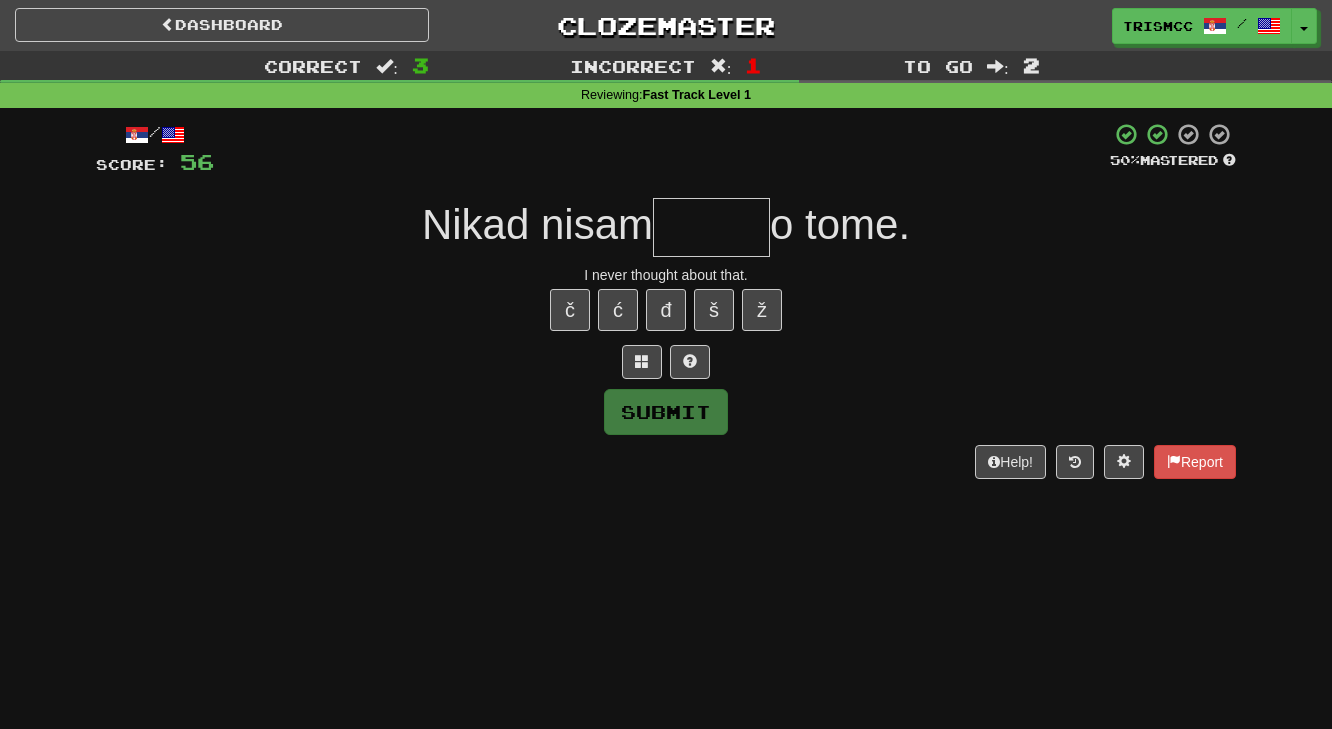type on "*" 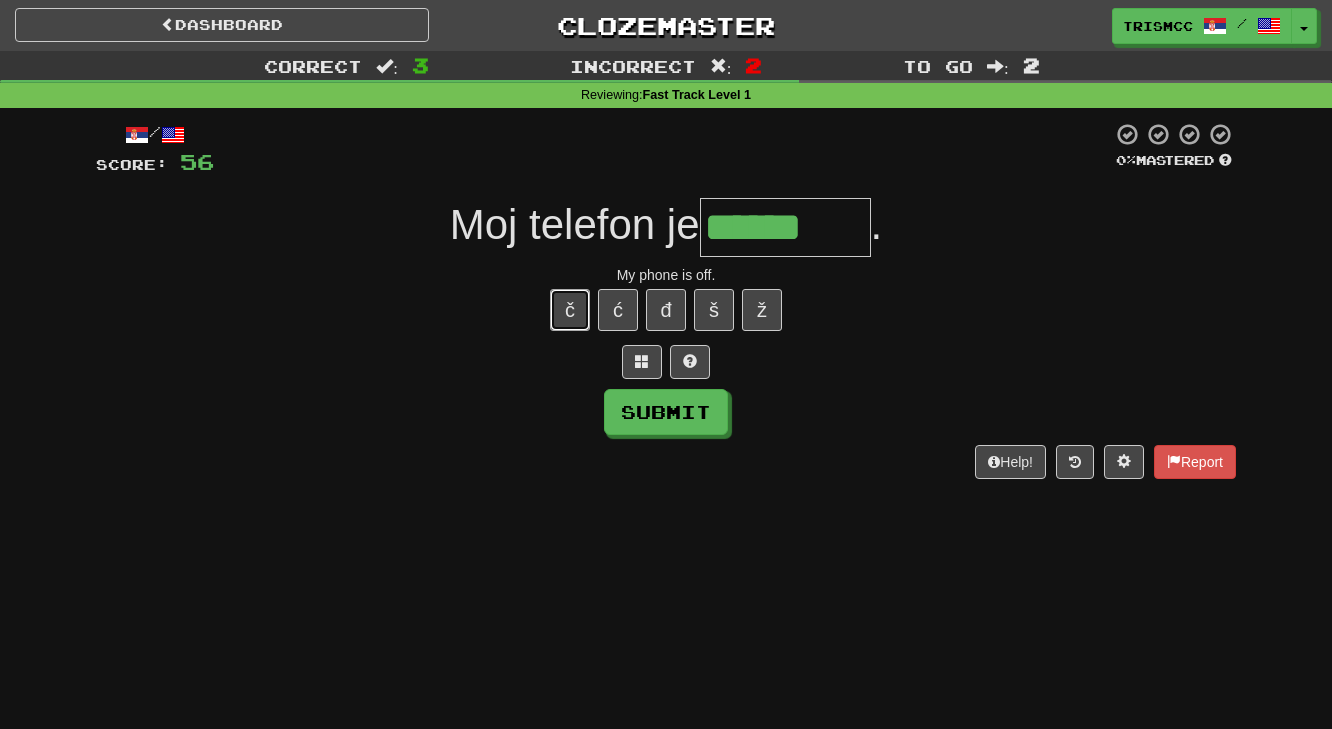 click on "č" at bounding box center [570, 310] 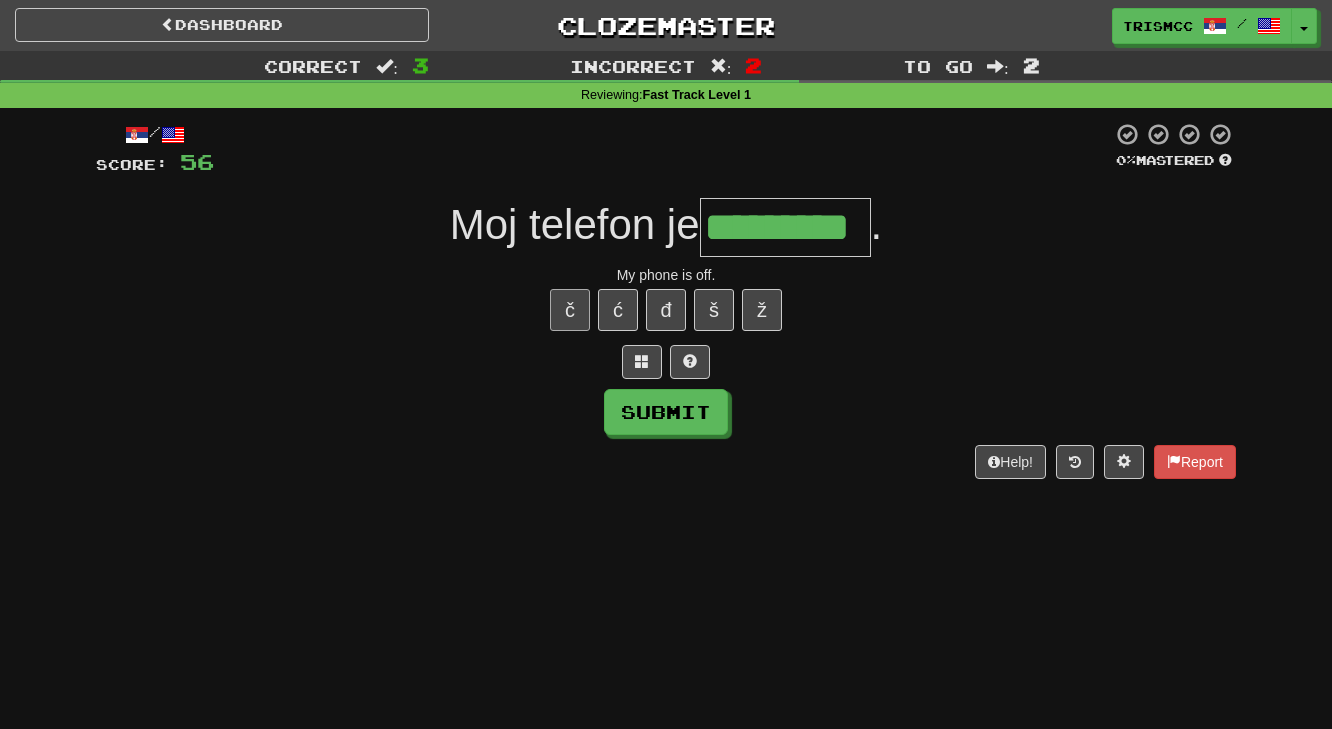 type on "*********" 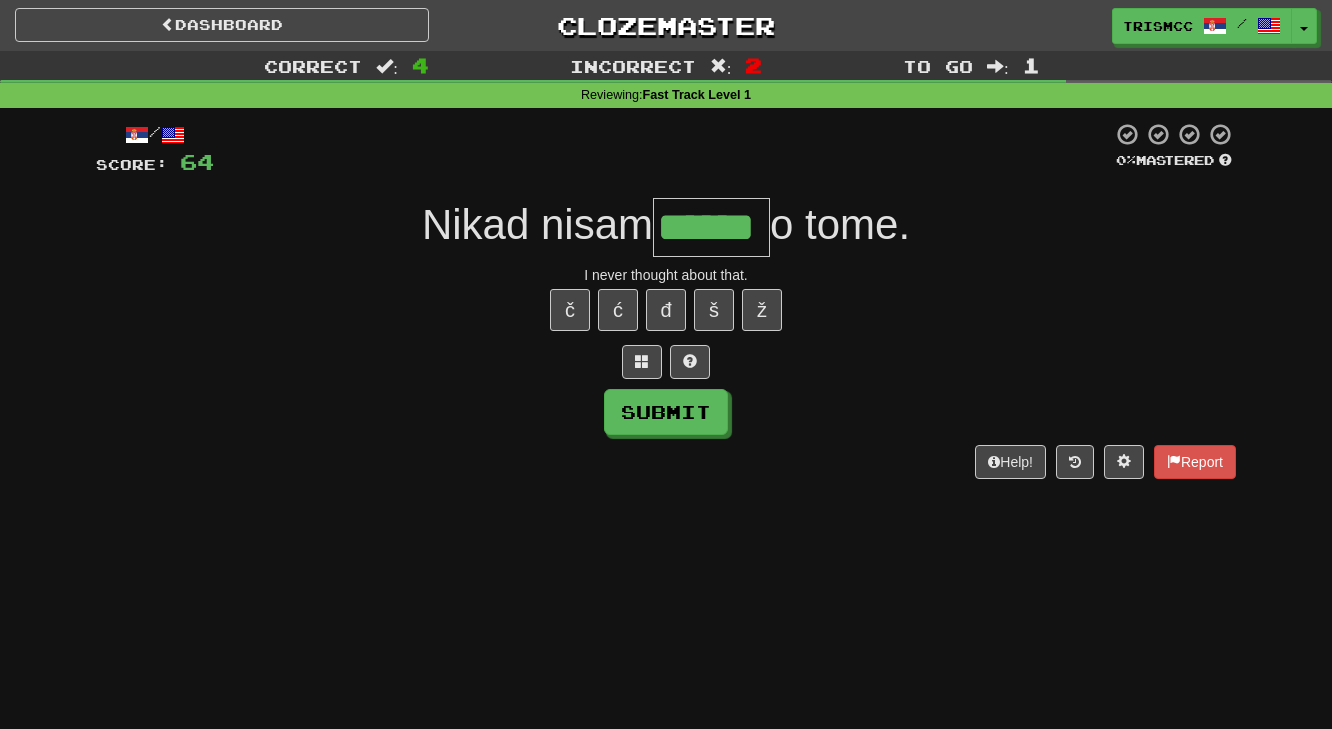 type on "******" 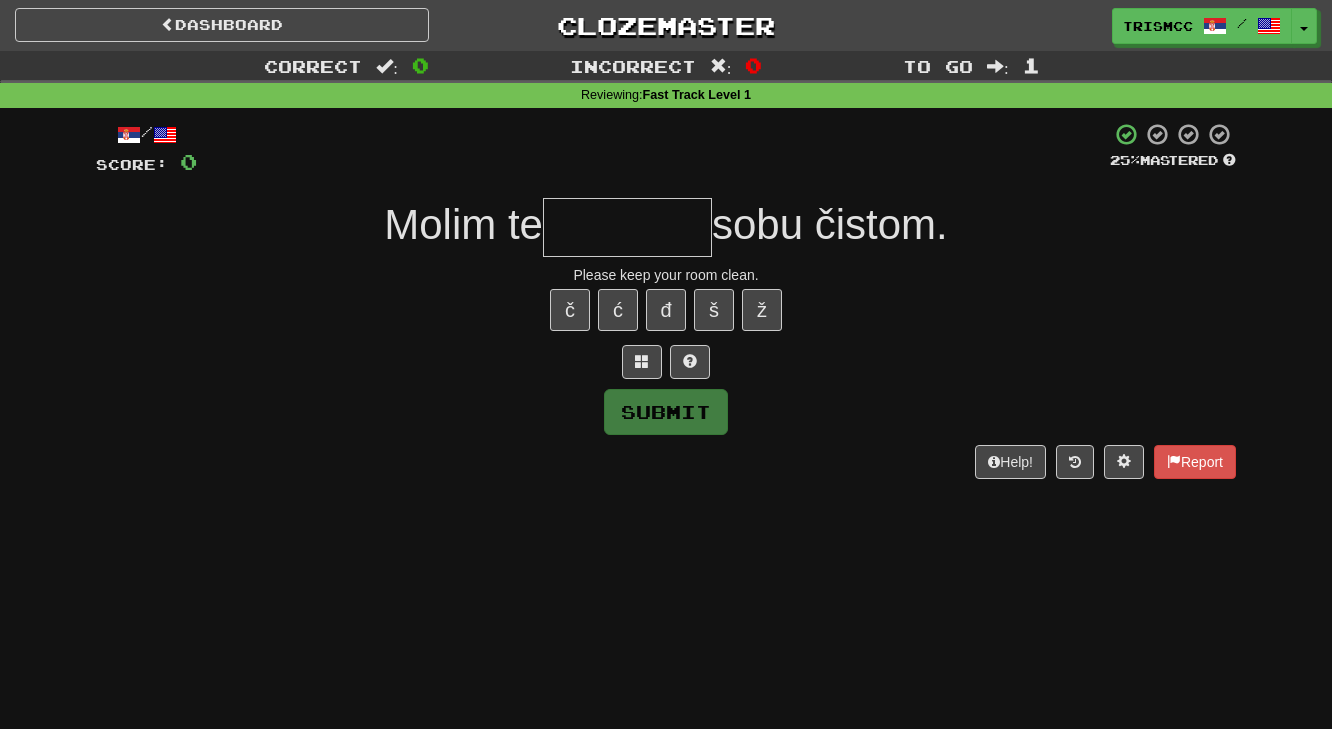 type on "*" 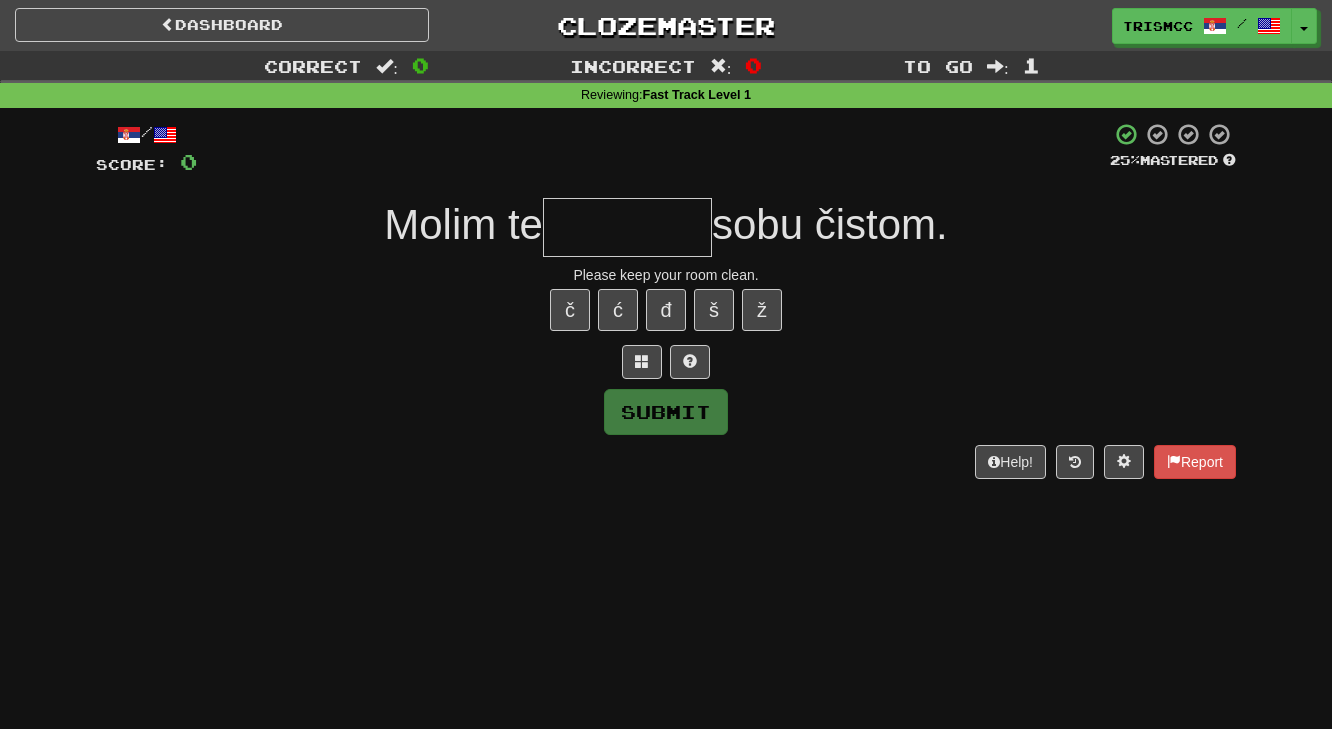type on "*" 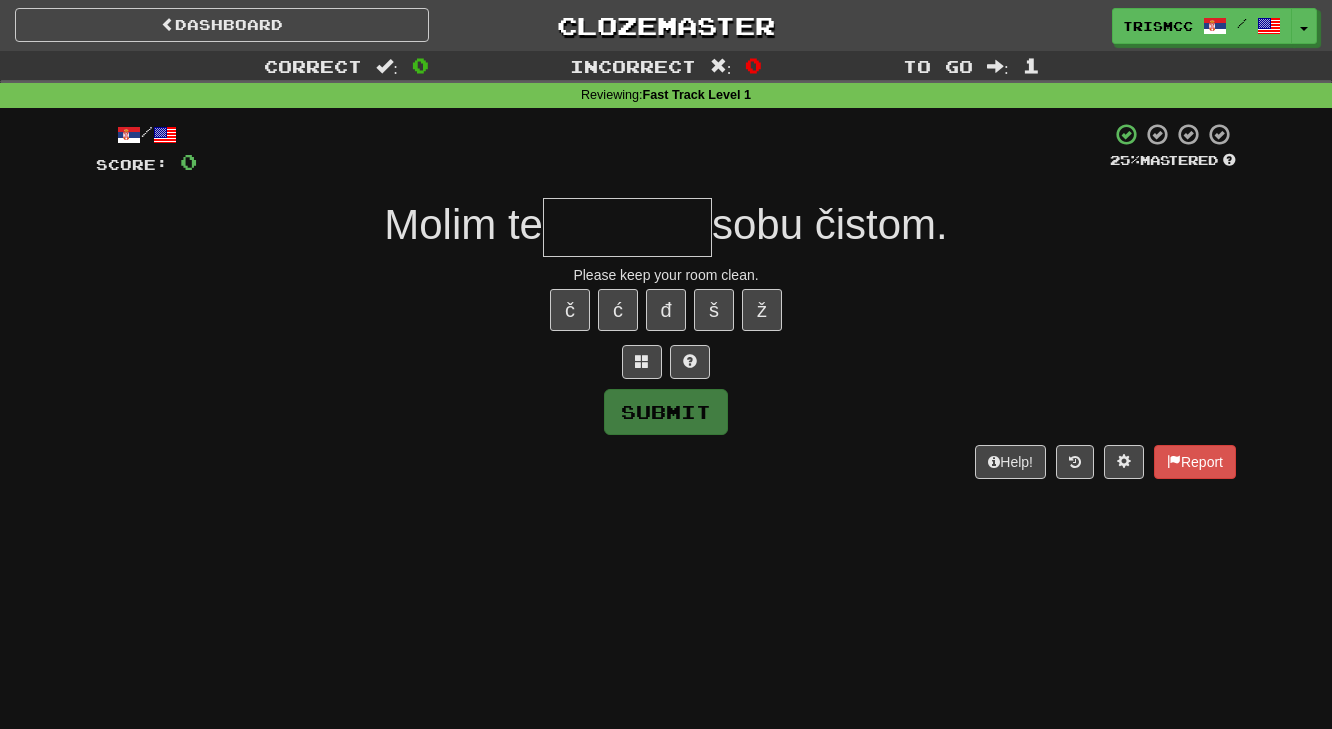 type on "*" 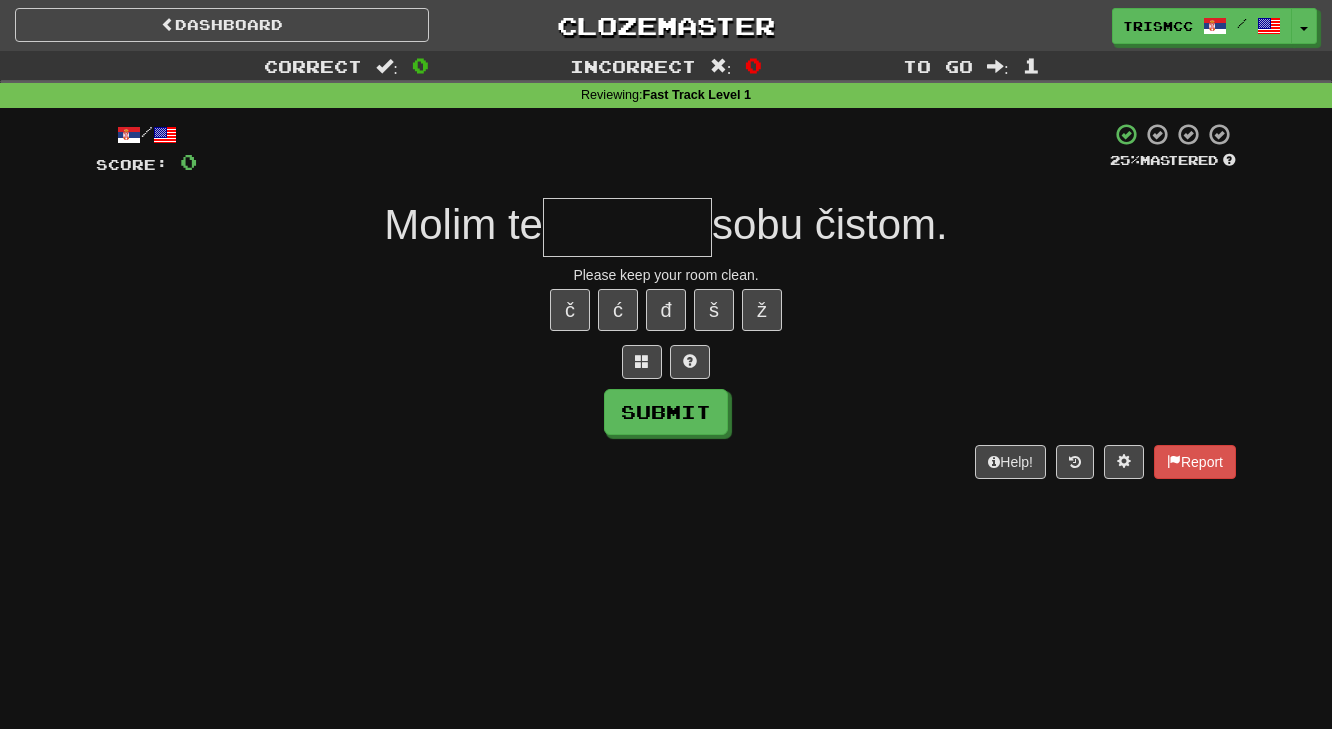 type on "*" 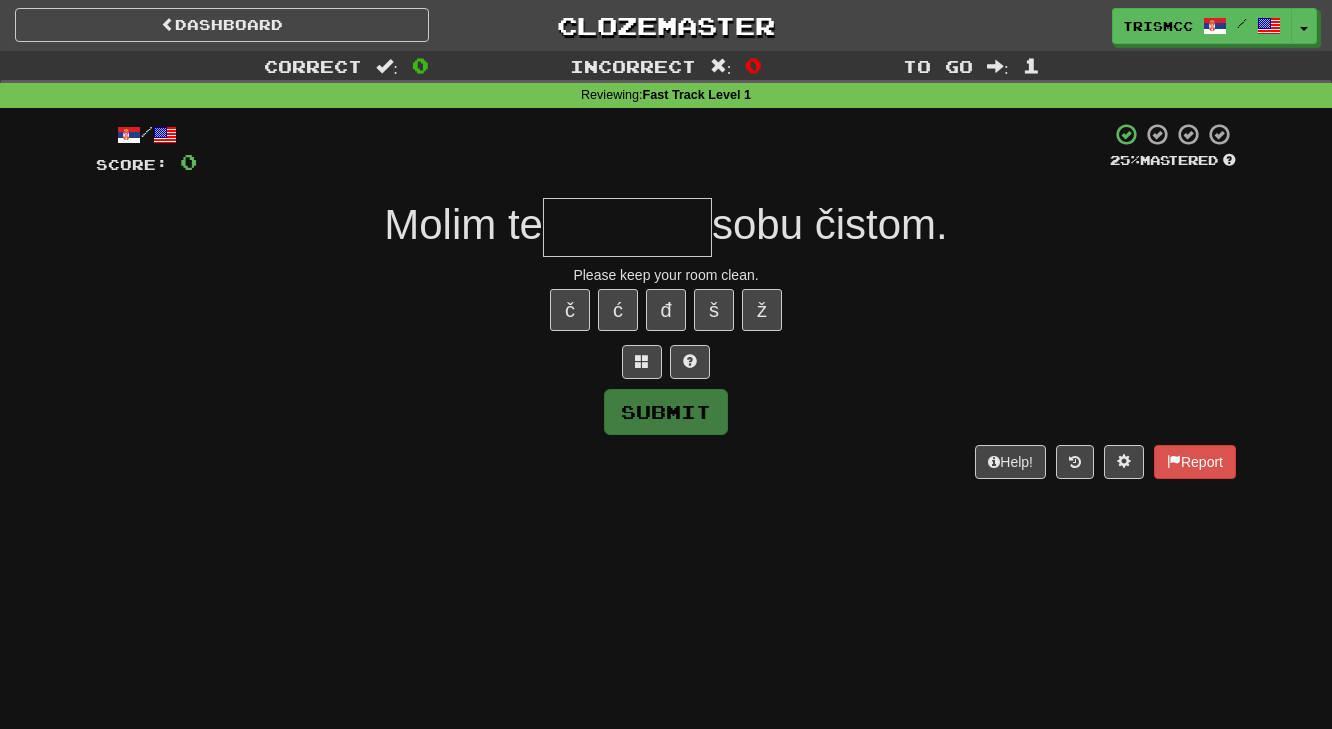 type on "*" 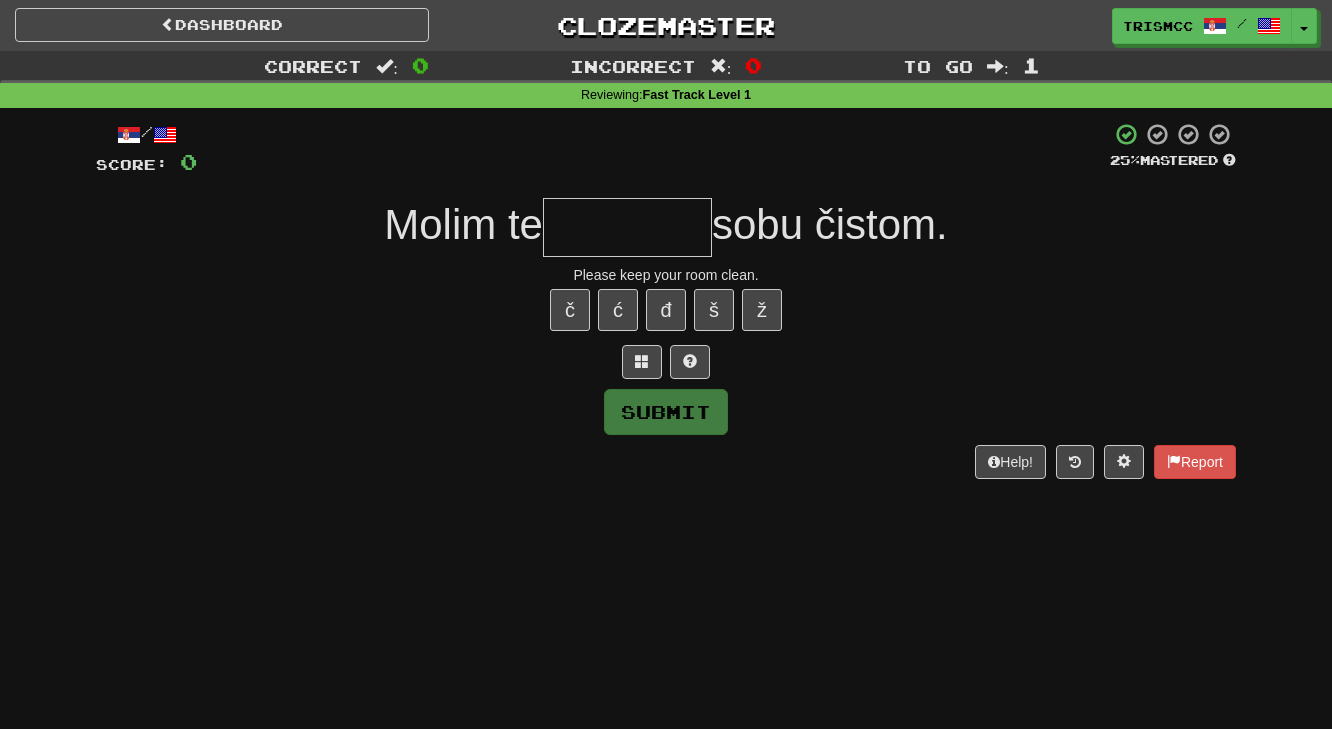 type on "*" 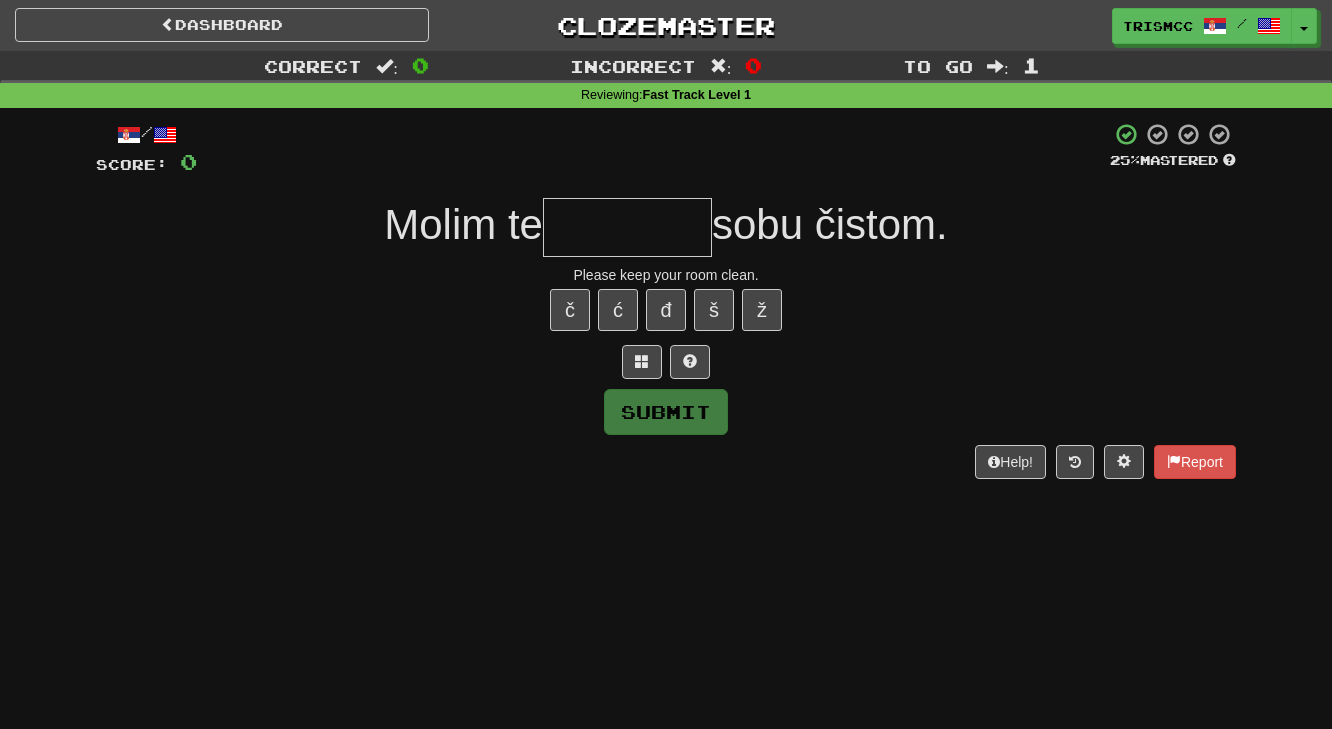 type on "********" 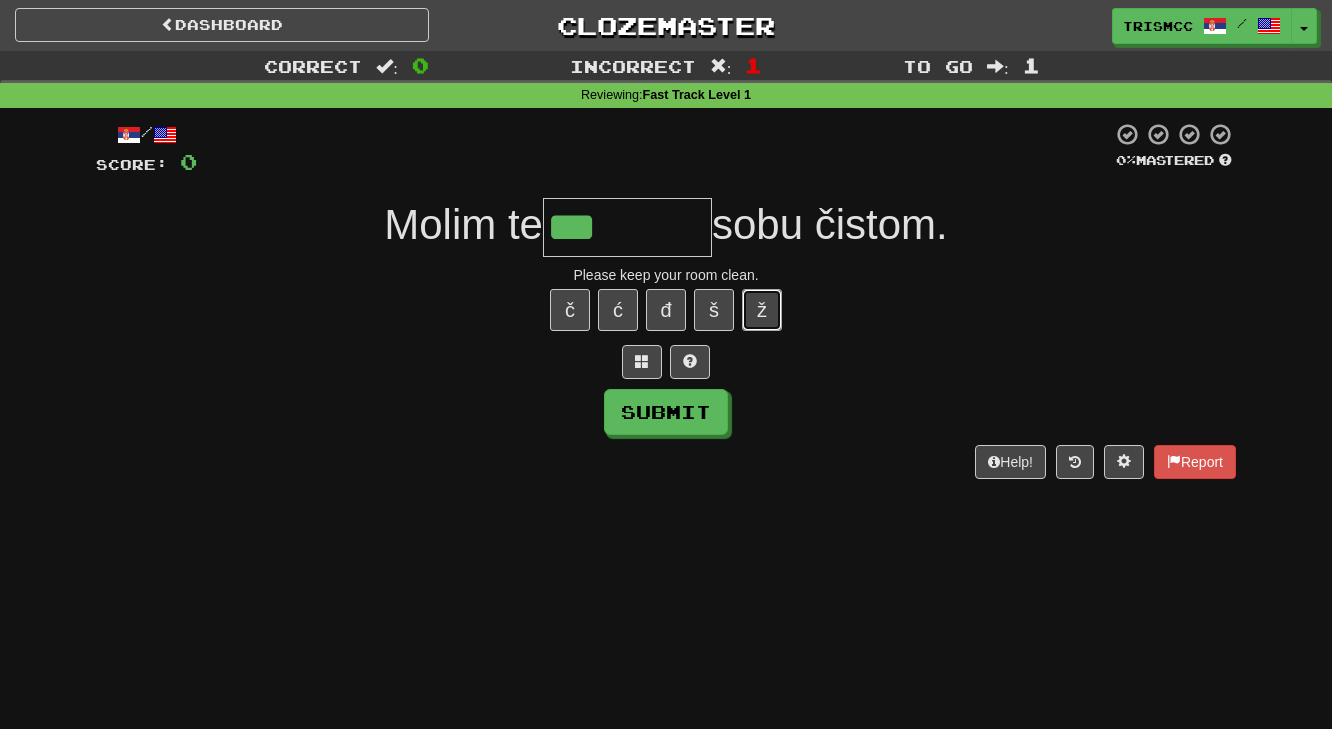 click on "ž" at bounding box center [762, 310] 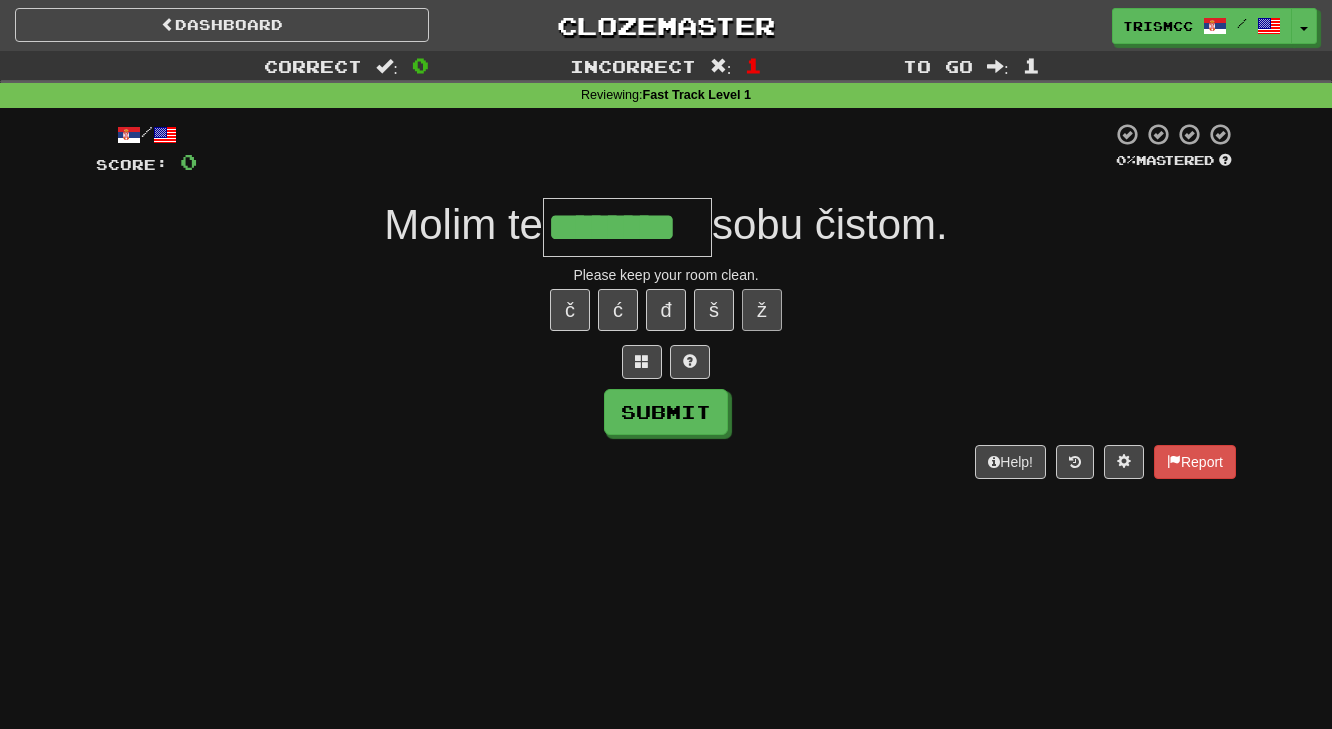 type on "********" 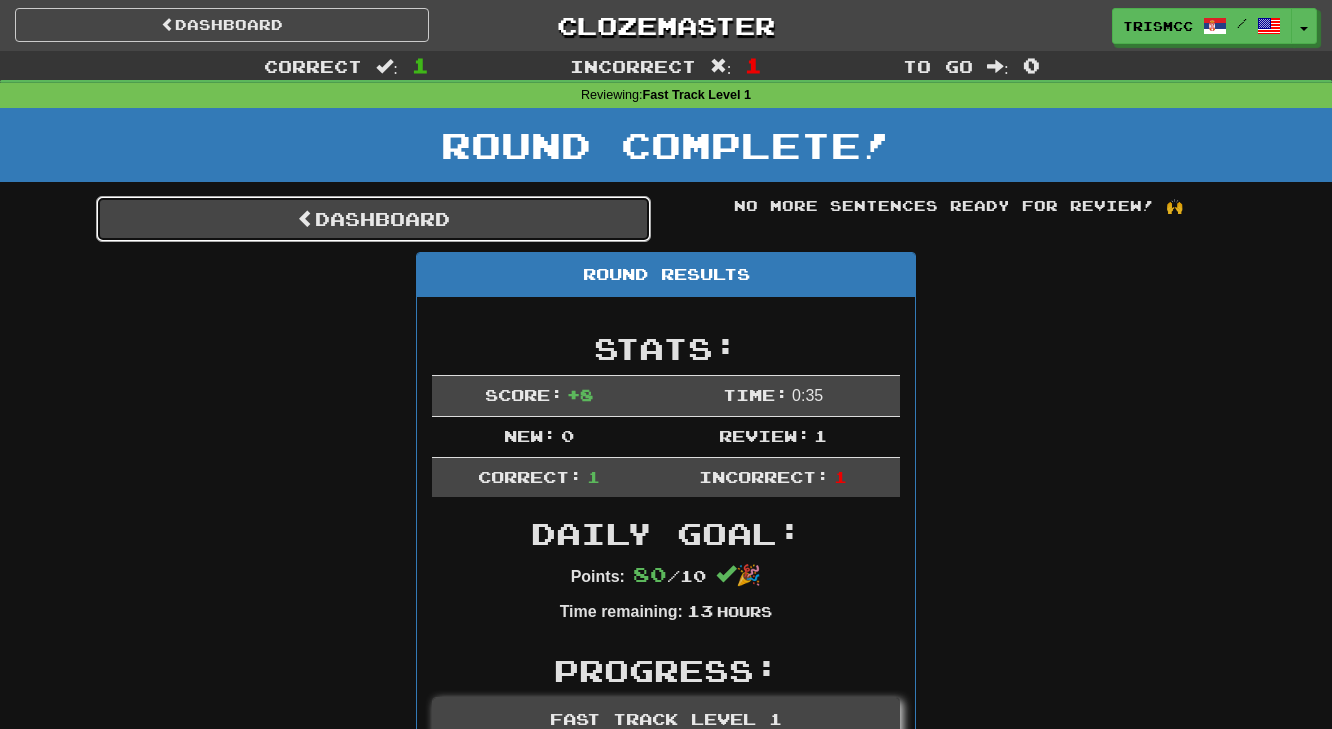 click on "Dashboard" at bounding box center [373, 219] 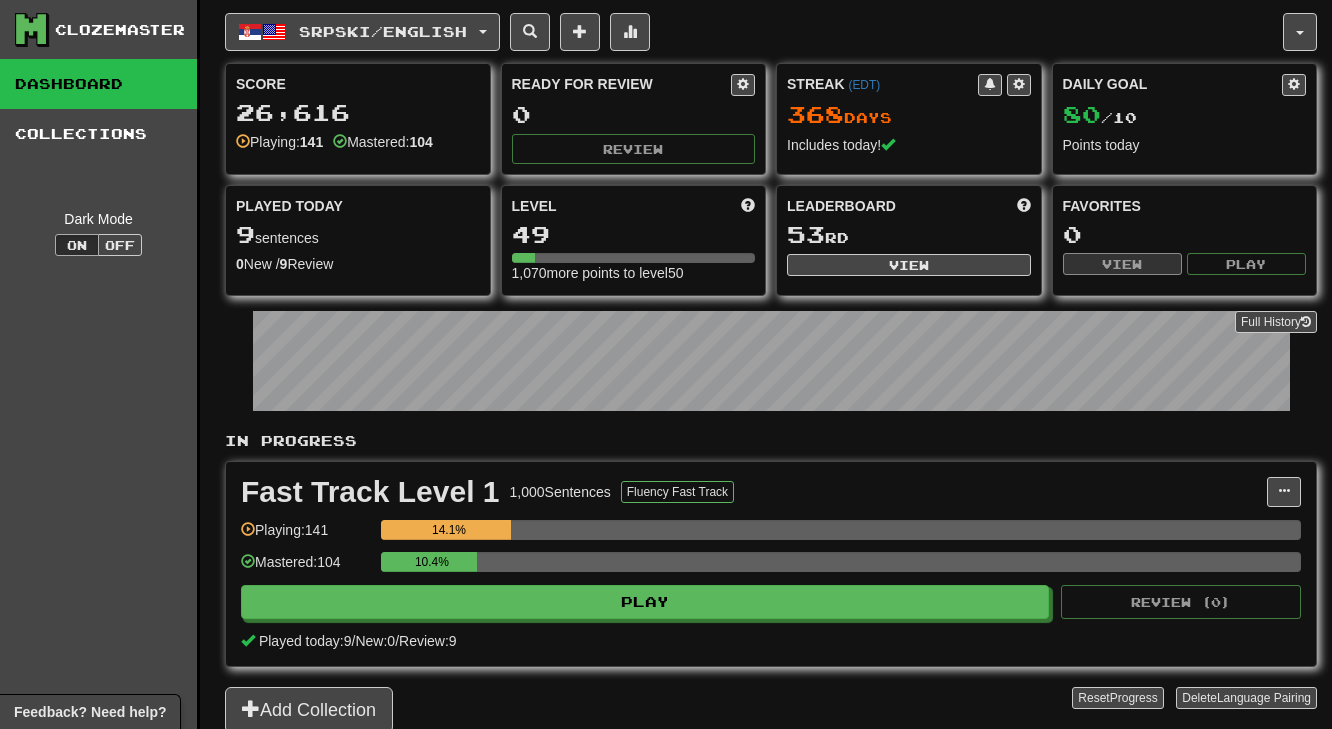scroll, scrollTop: 0, scrollLeft: 0, axis: both 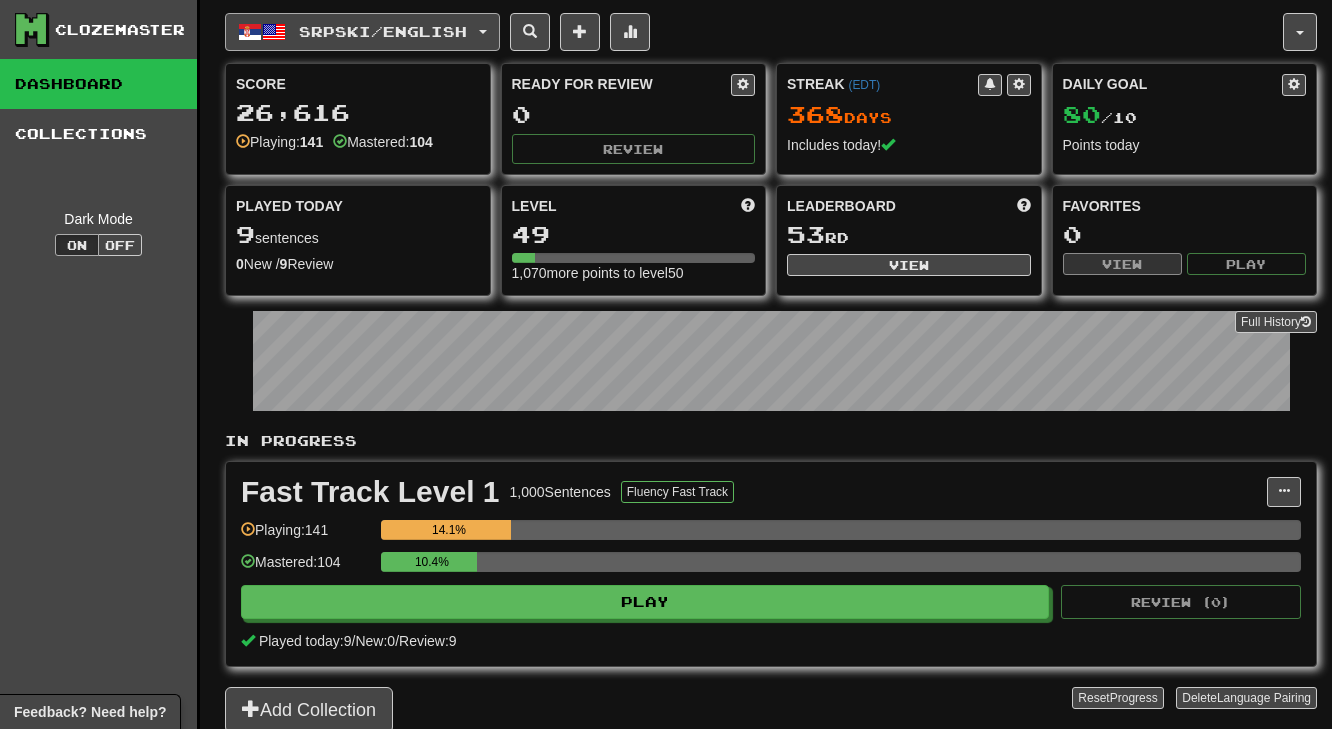 click on "Srpski  /  English" at bounding box center [383, 31] 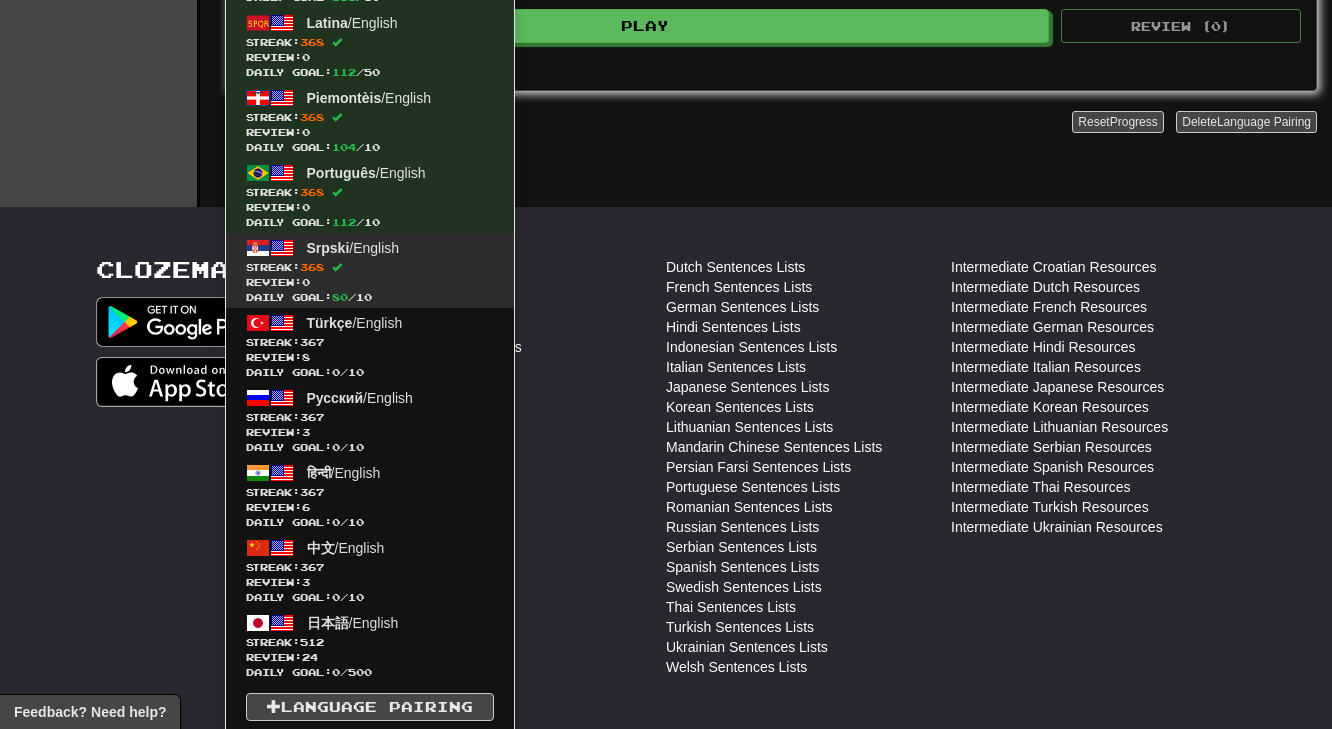scroll, scrollTop: 600, scrollLeft: 0, axis: vertical 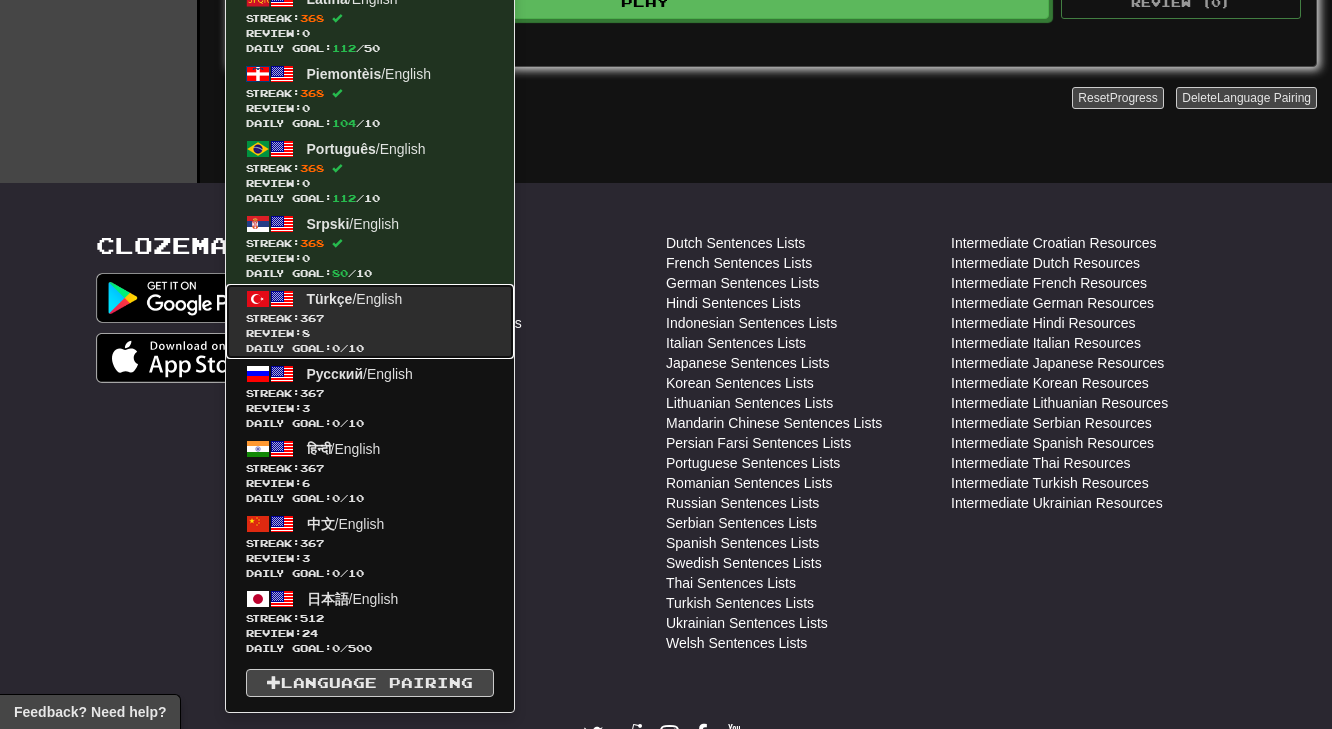 click on "Review:  8" at bounding box center (370, 333) 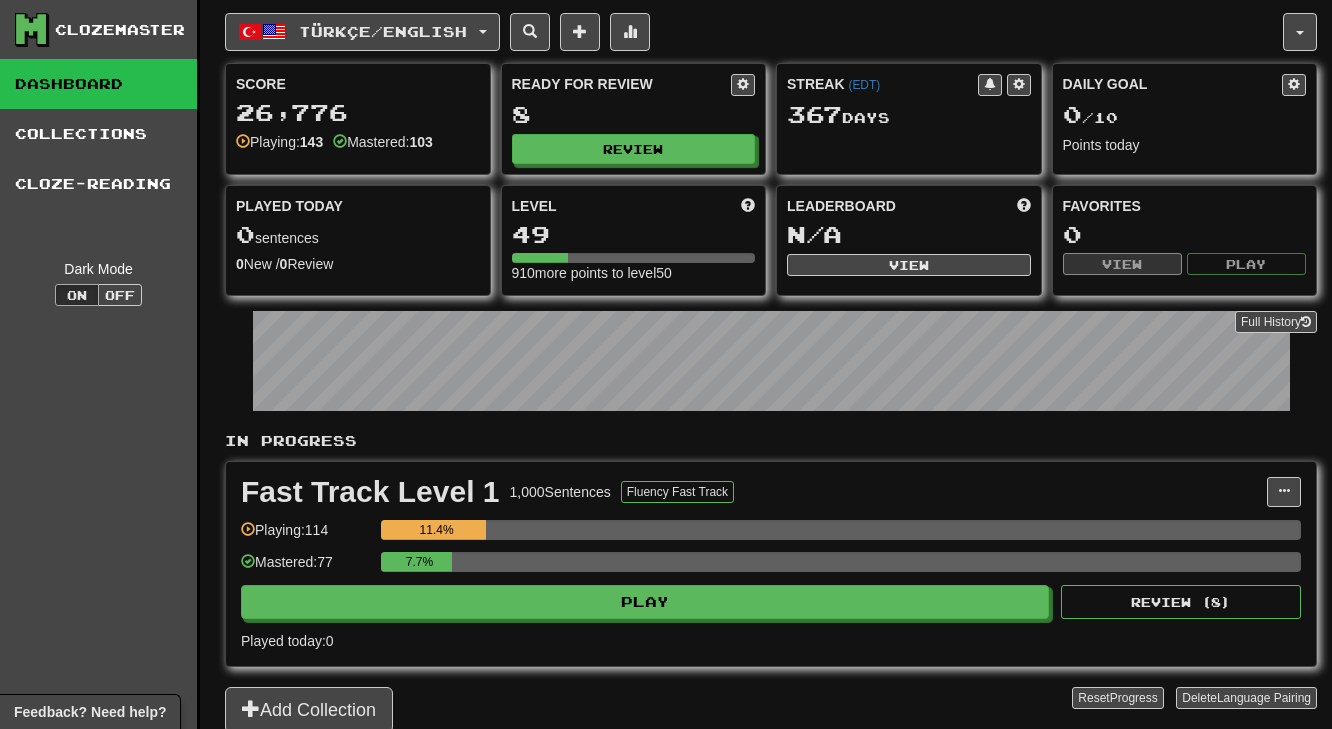 scroll, scrollTop: 0, scrollLeft: 0, axis: both 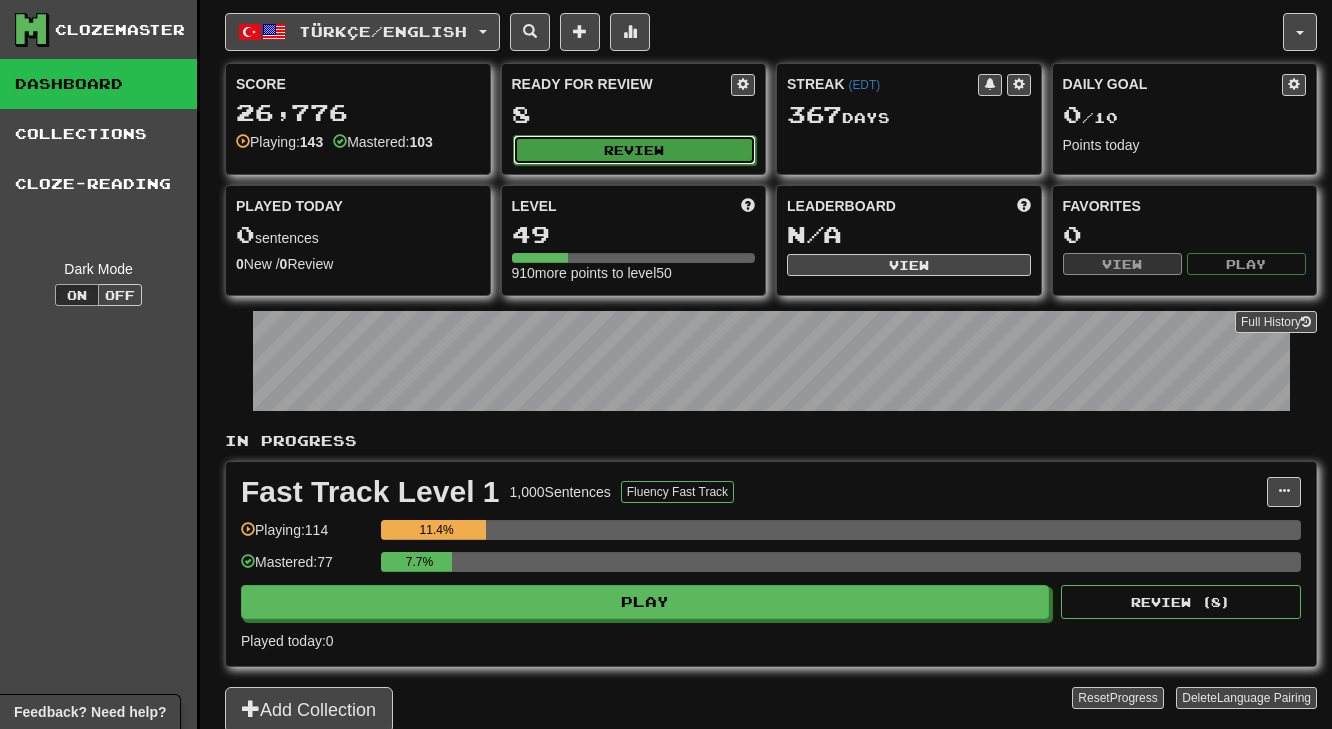 click on "Review" at bounding box center [635, 150] 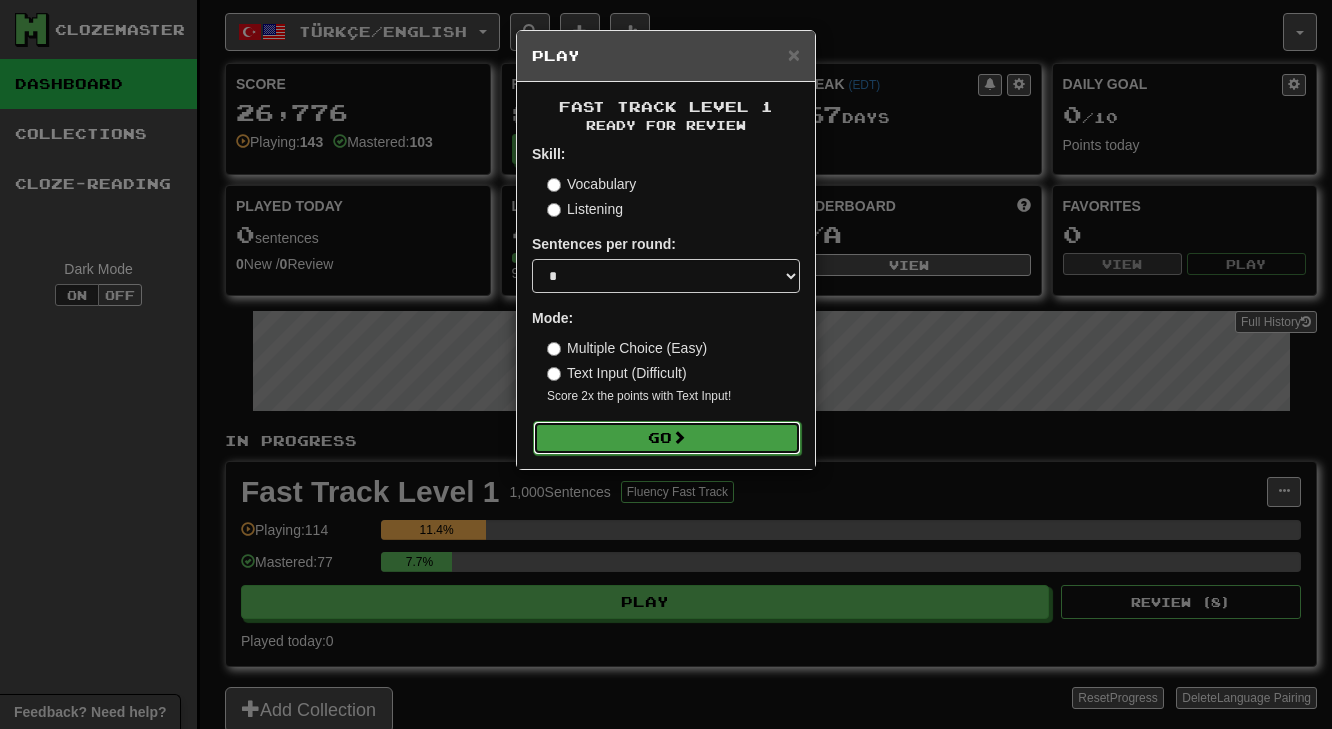 click on "Go" at bounding box center (667, 438) 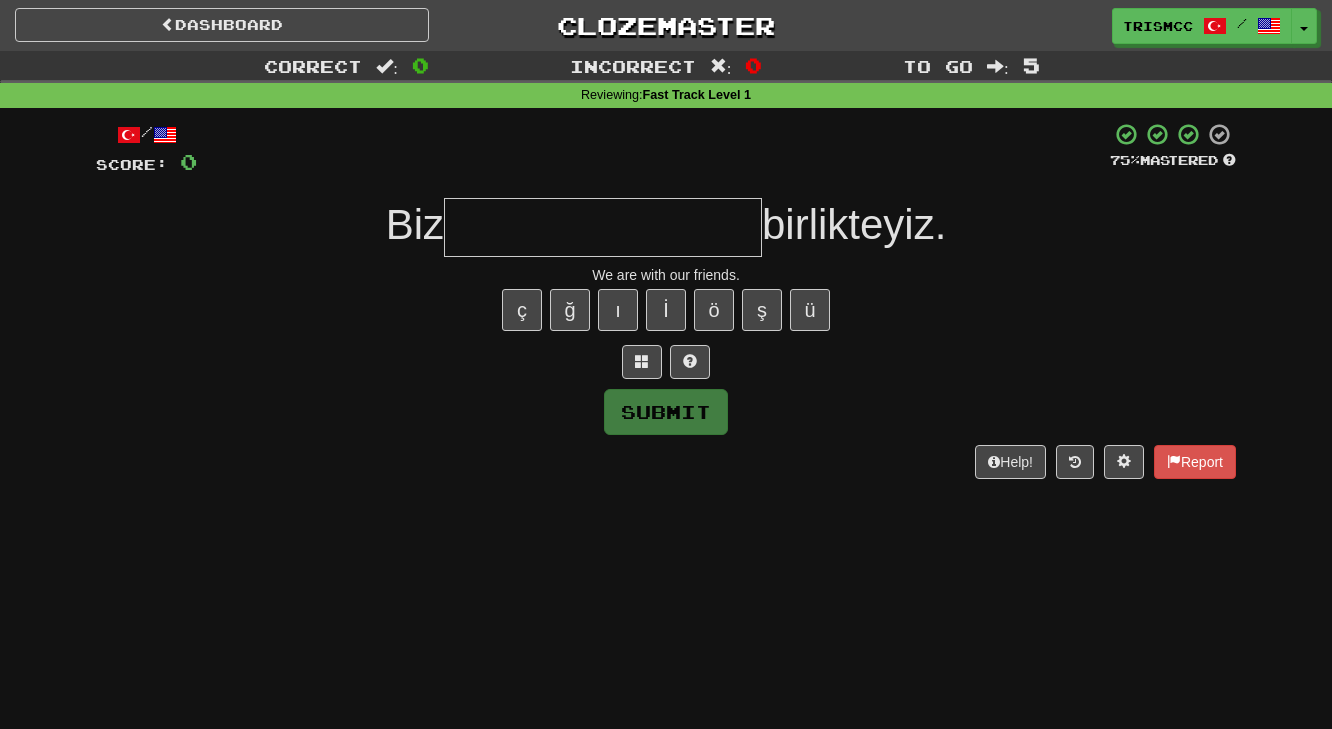 scroll, scrollTop: 0, scrollLeft: 0, axis: both 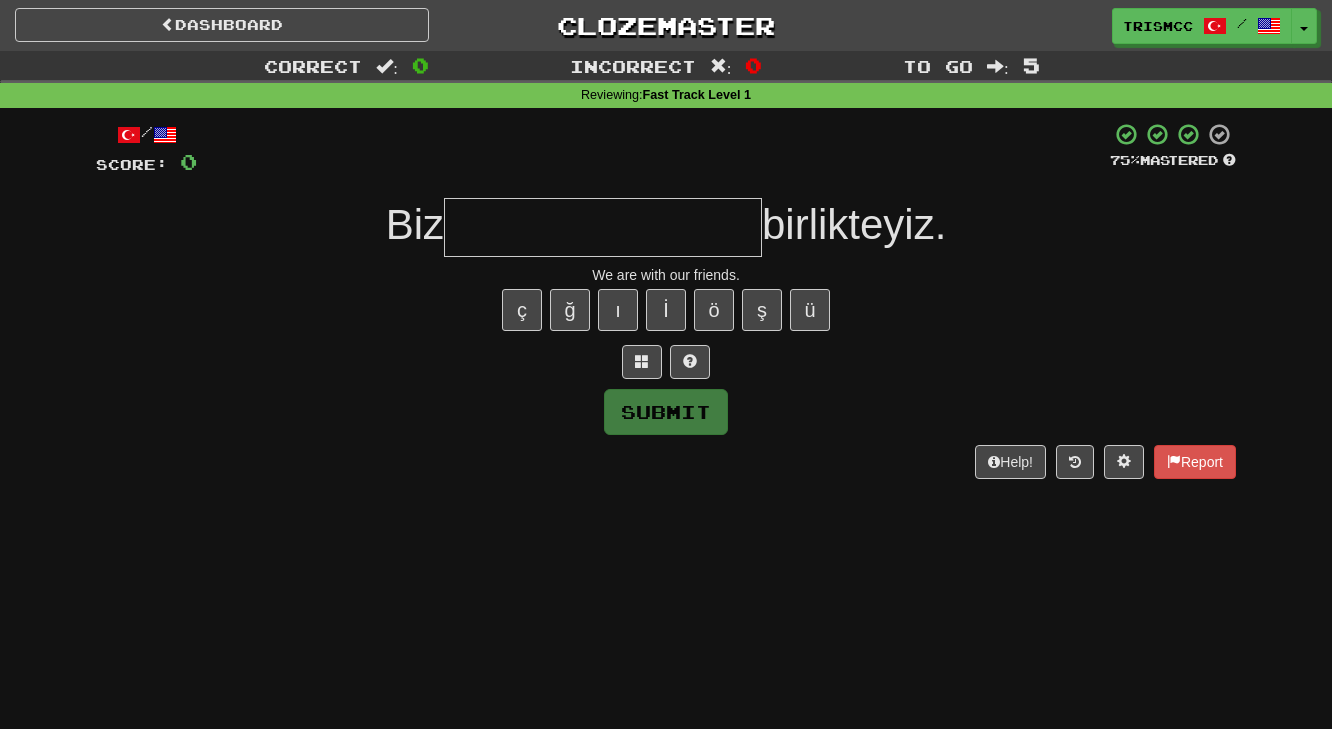 type on "*" 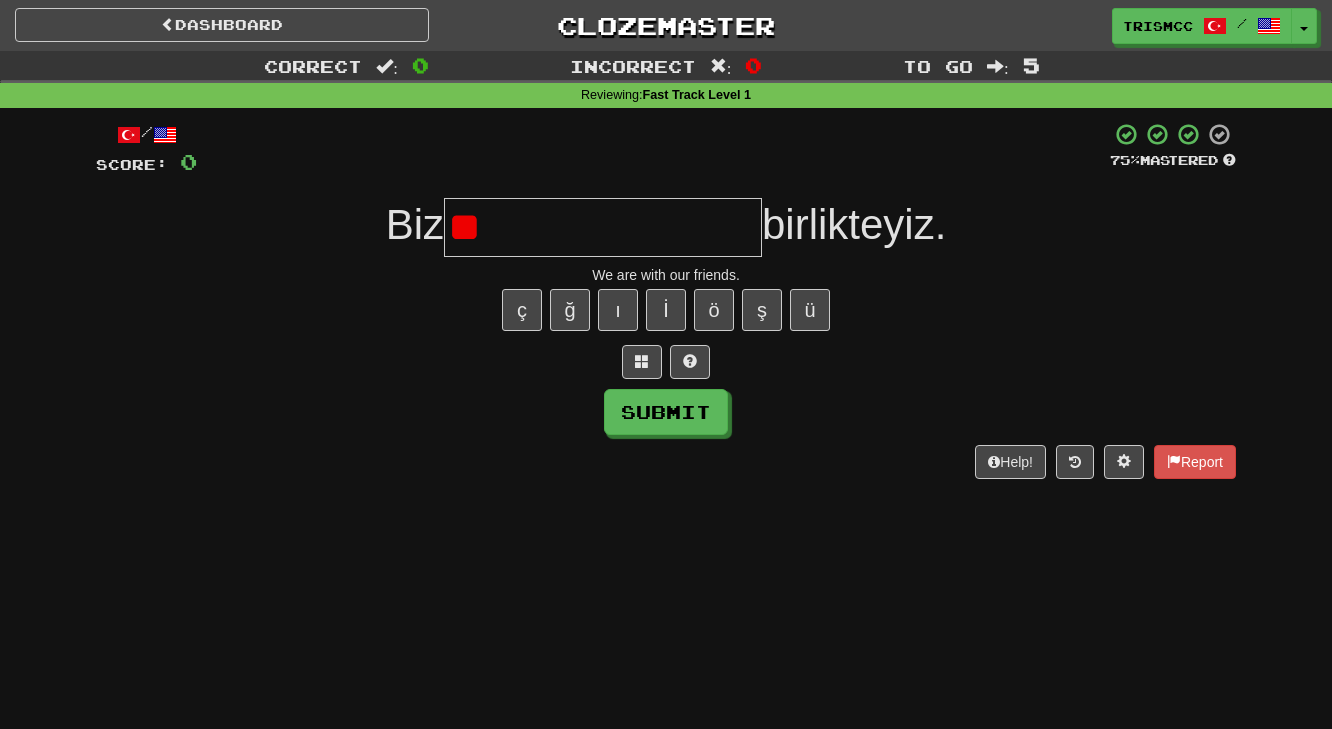 type on "*" 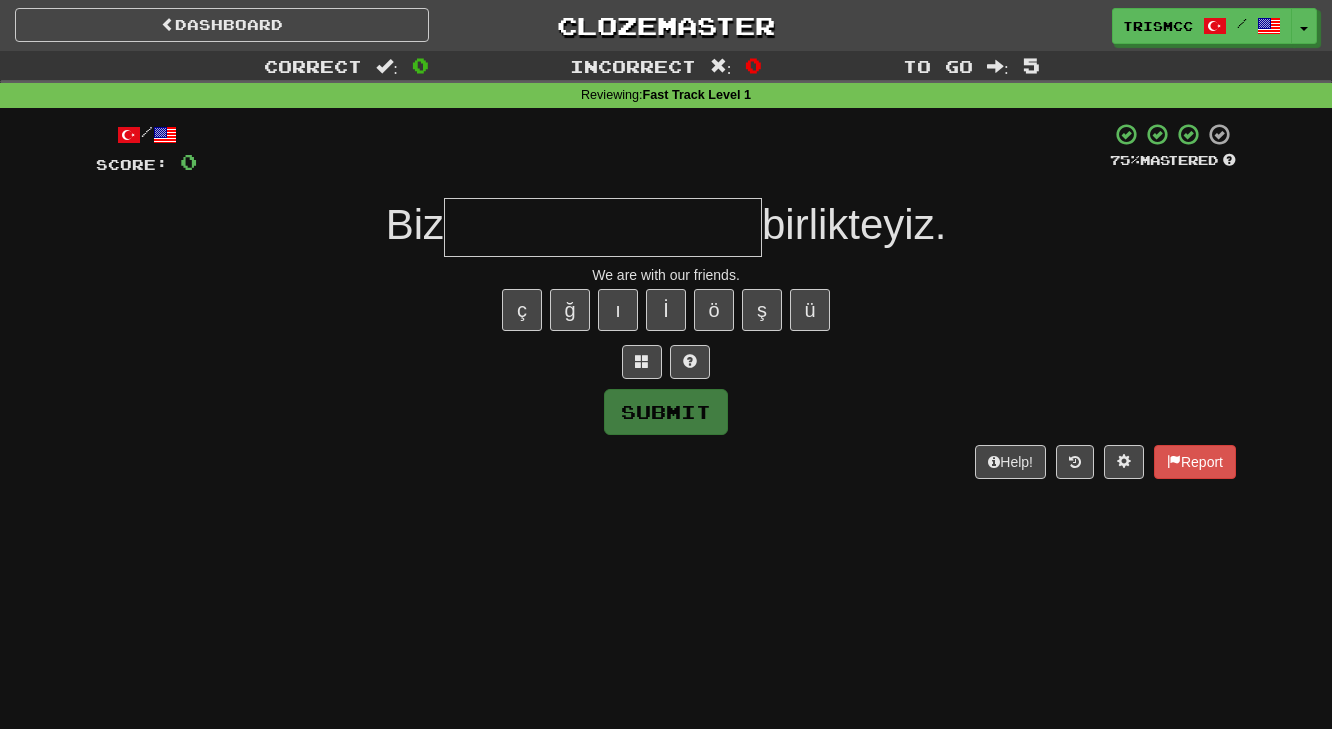 type on "*" 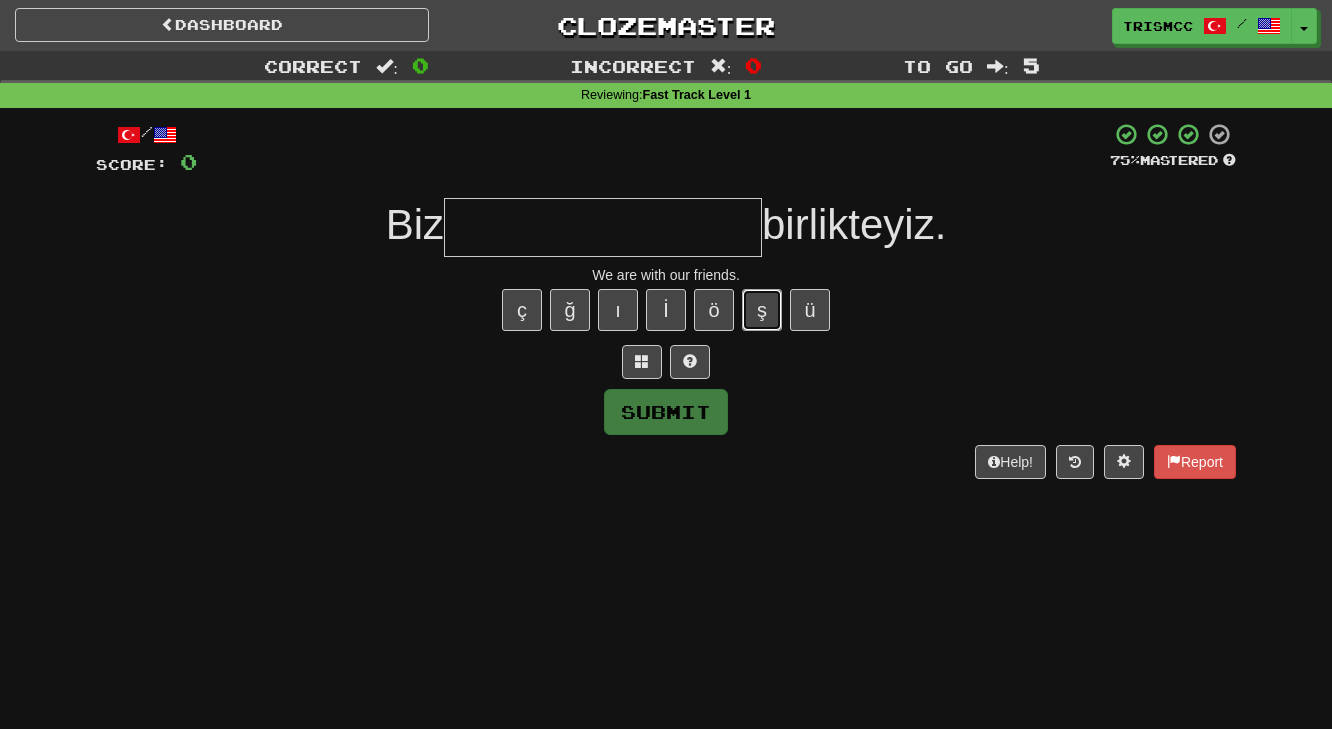 click on "ş" at bounding box center (762, 310) 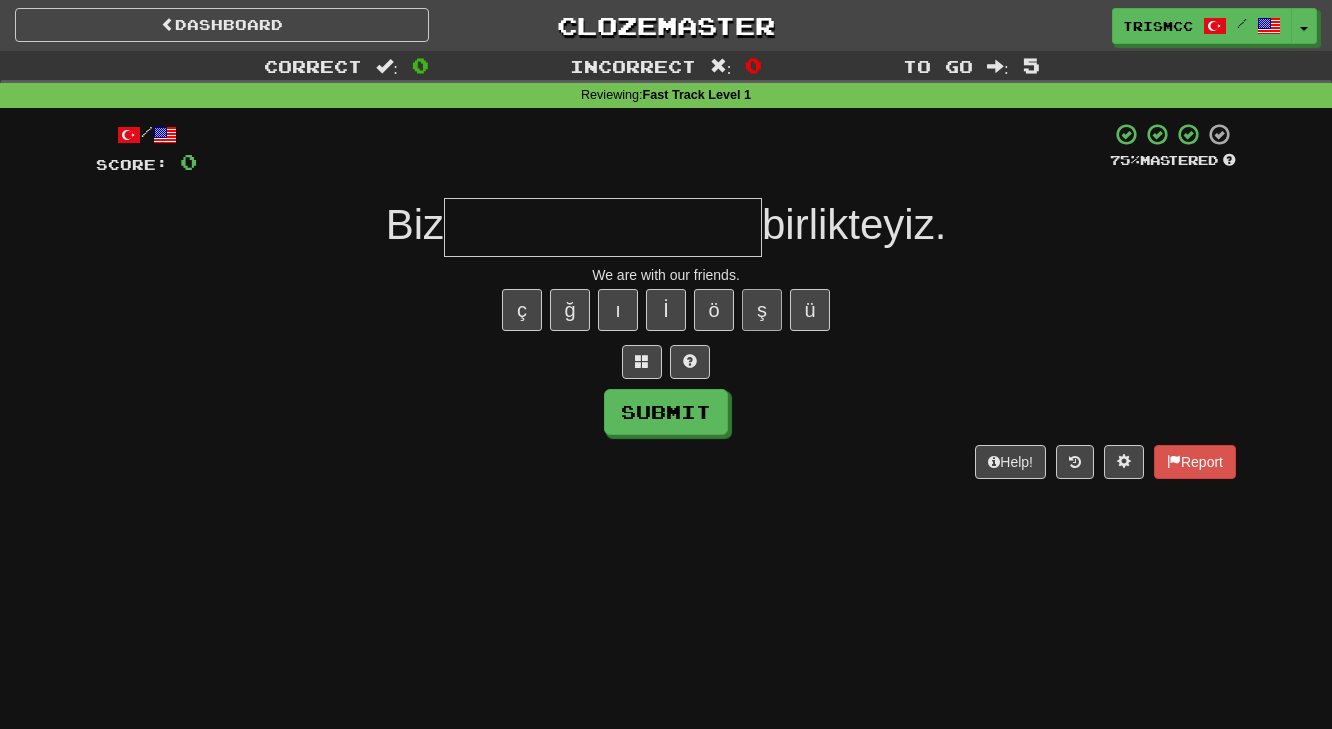 type on "*" 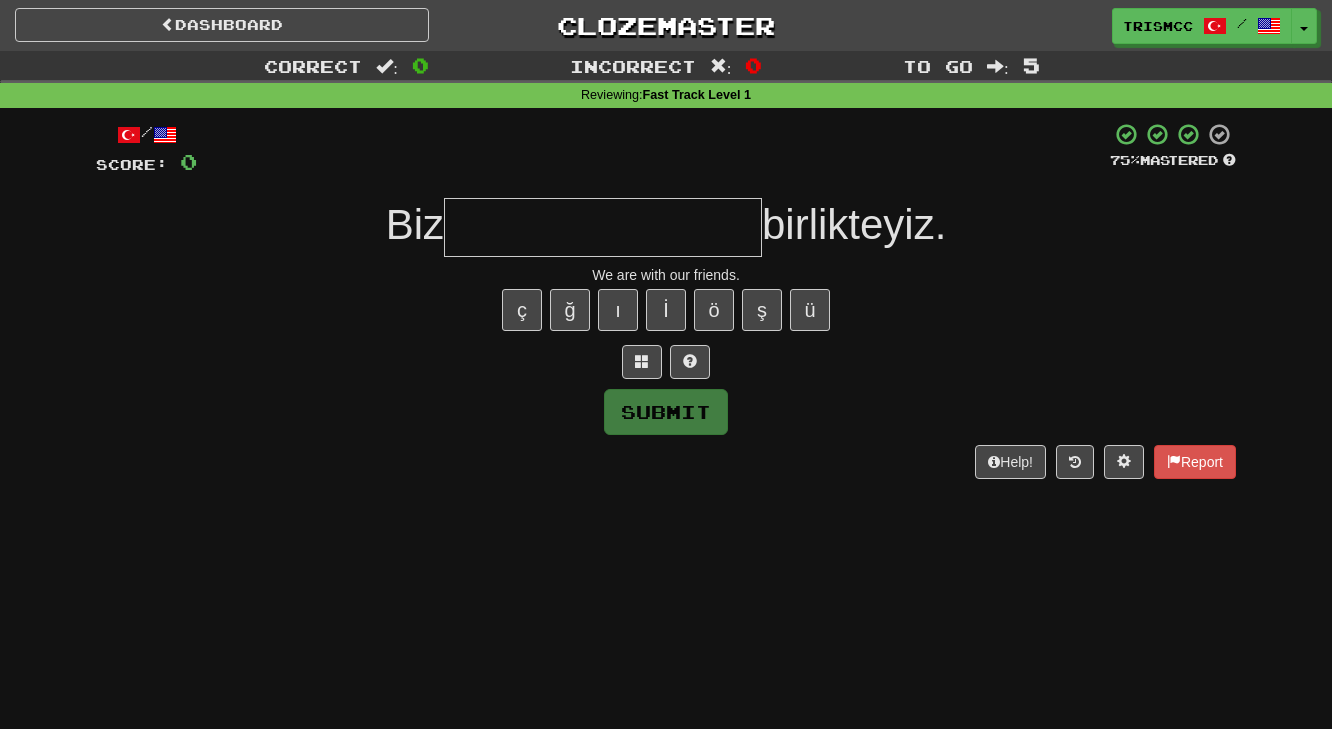 type on "*" 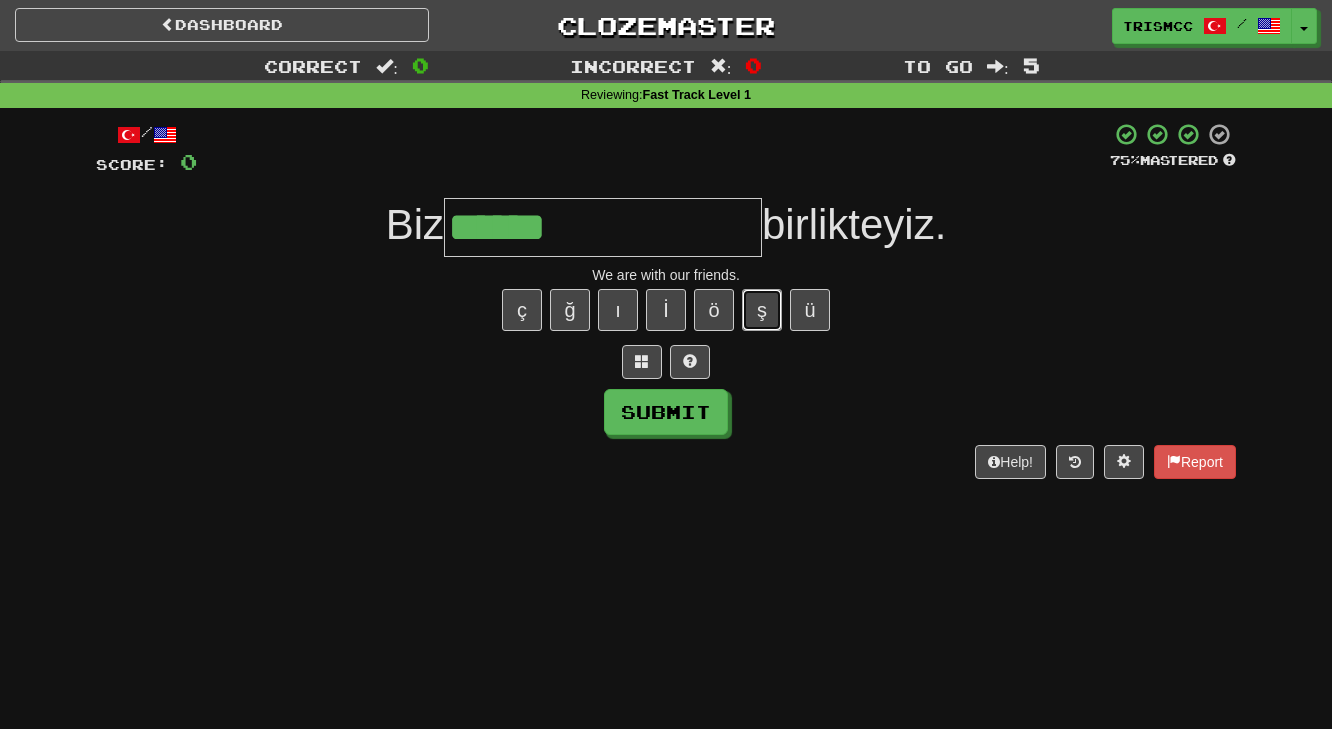 click on "ş" at bounding box center [762, 310] 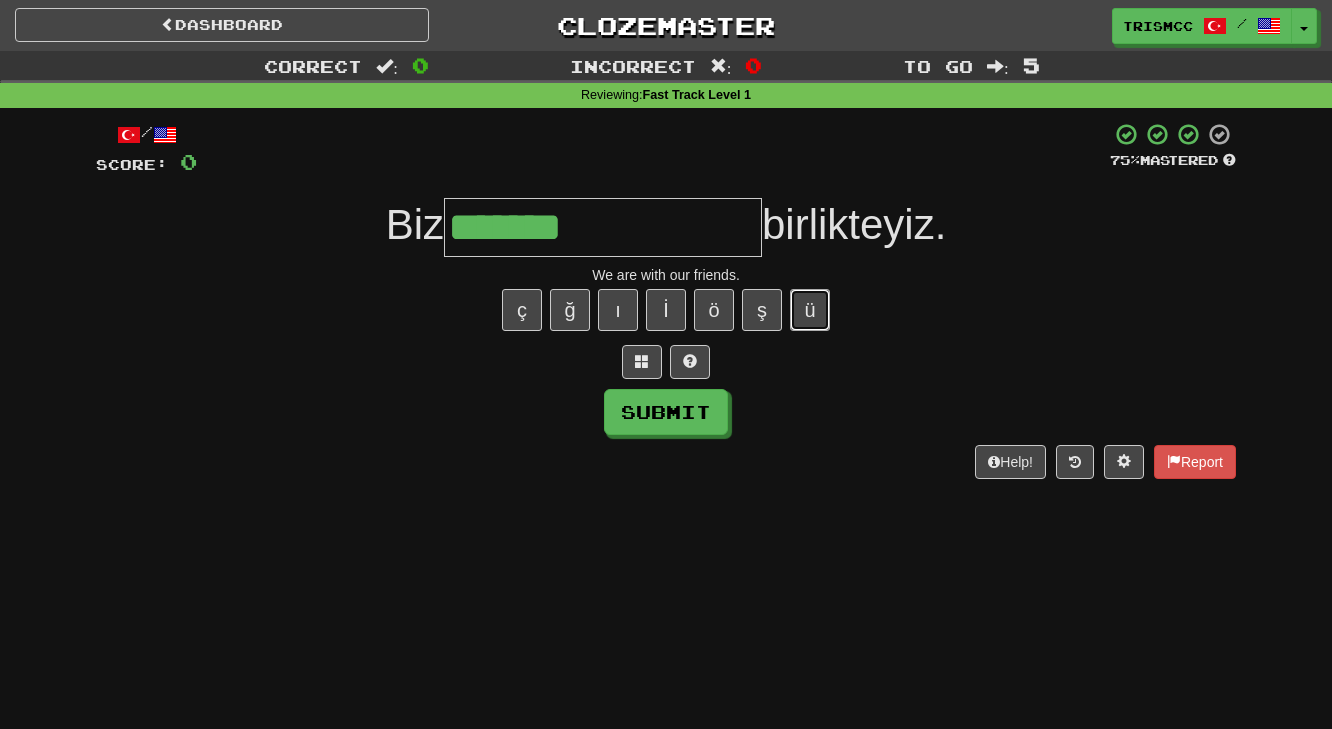 click on "ü" at bounding box center (810, 310) 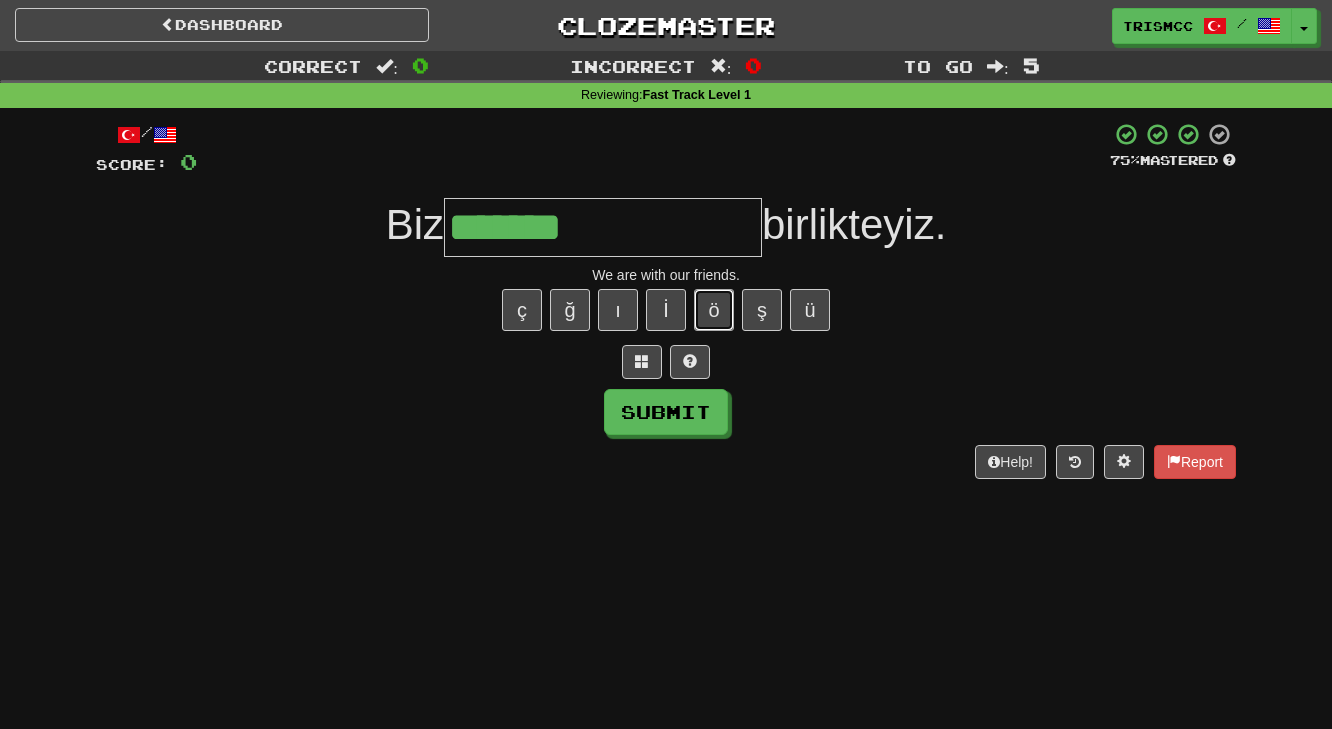 click on "ö" at bounding box center [714, 310] 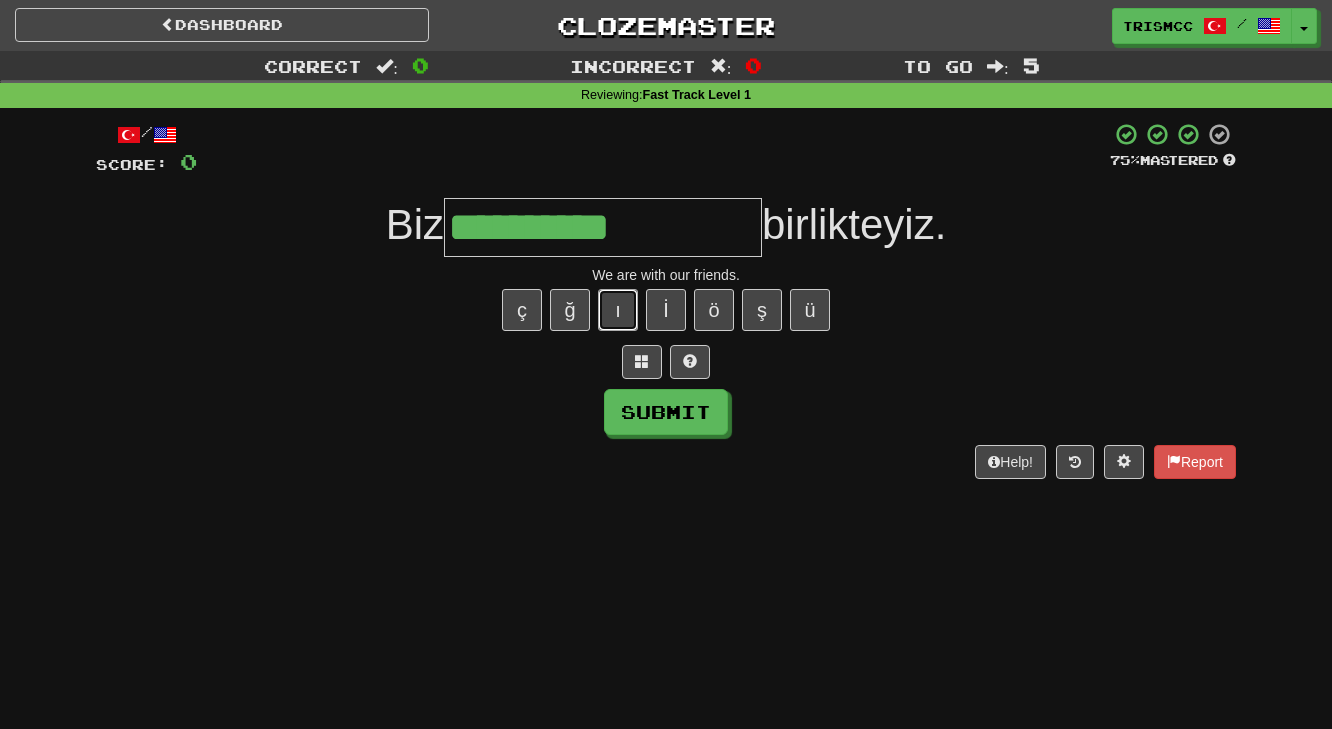 click on "ı" at bounding box center (618, 310) 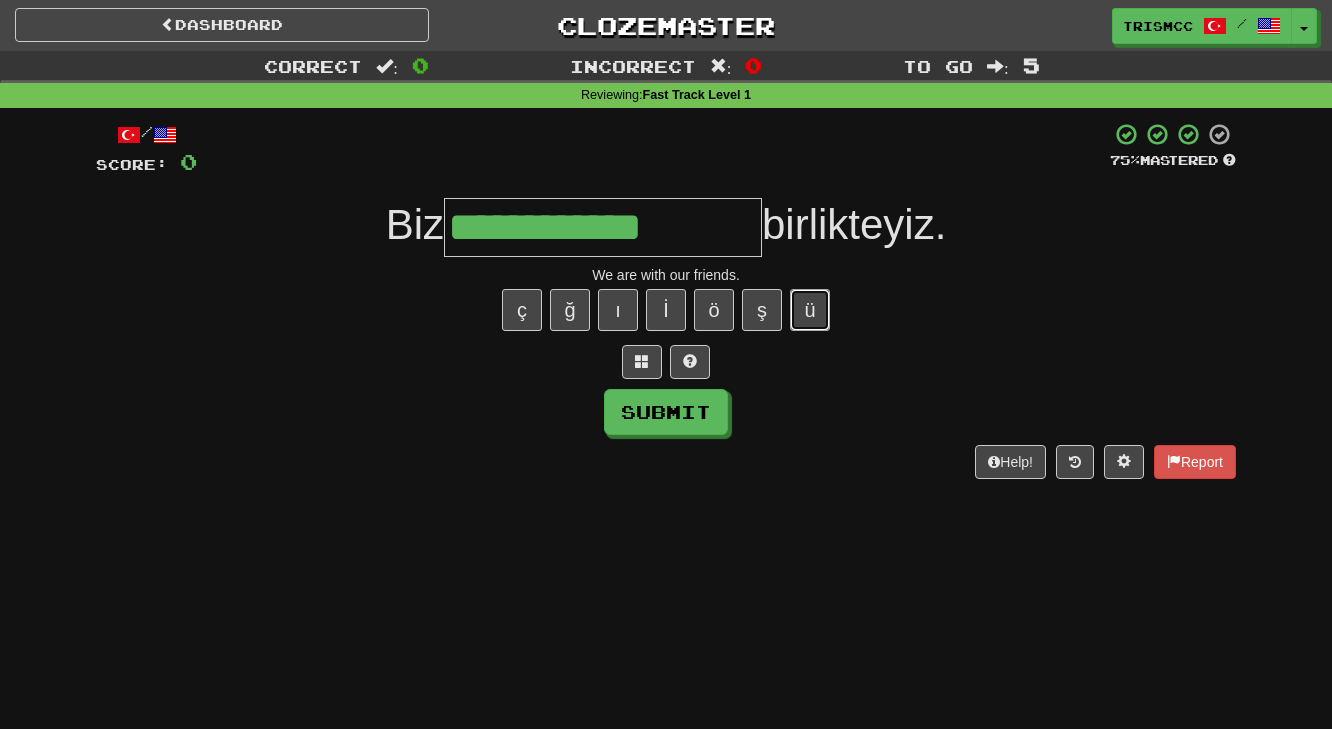 click on "ü" at bounding box center [810, 310] 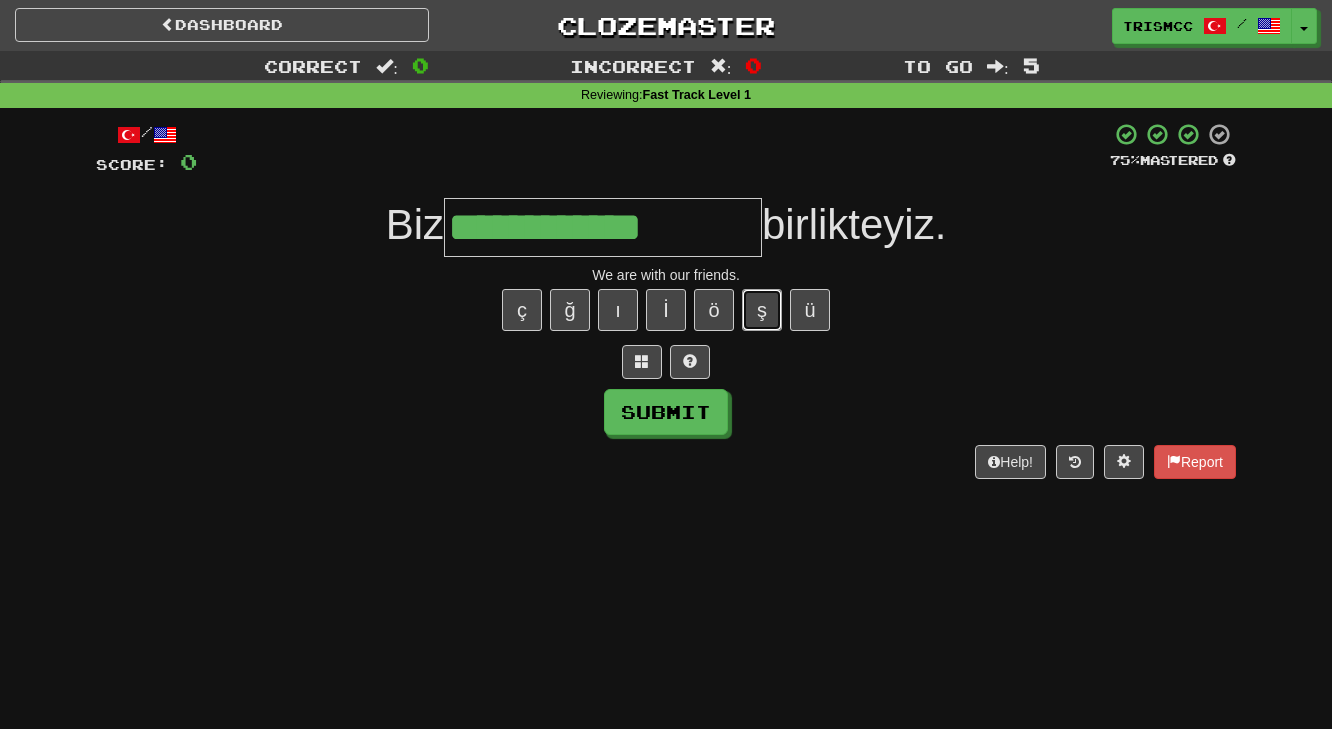 click on "ş" at bounding box center (762, 310) 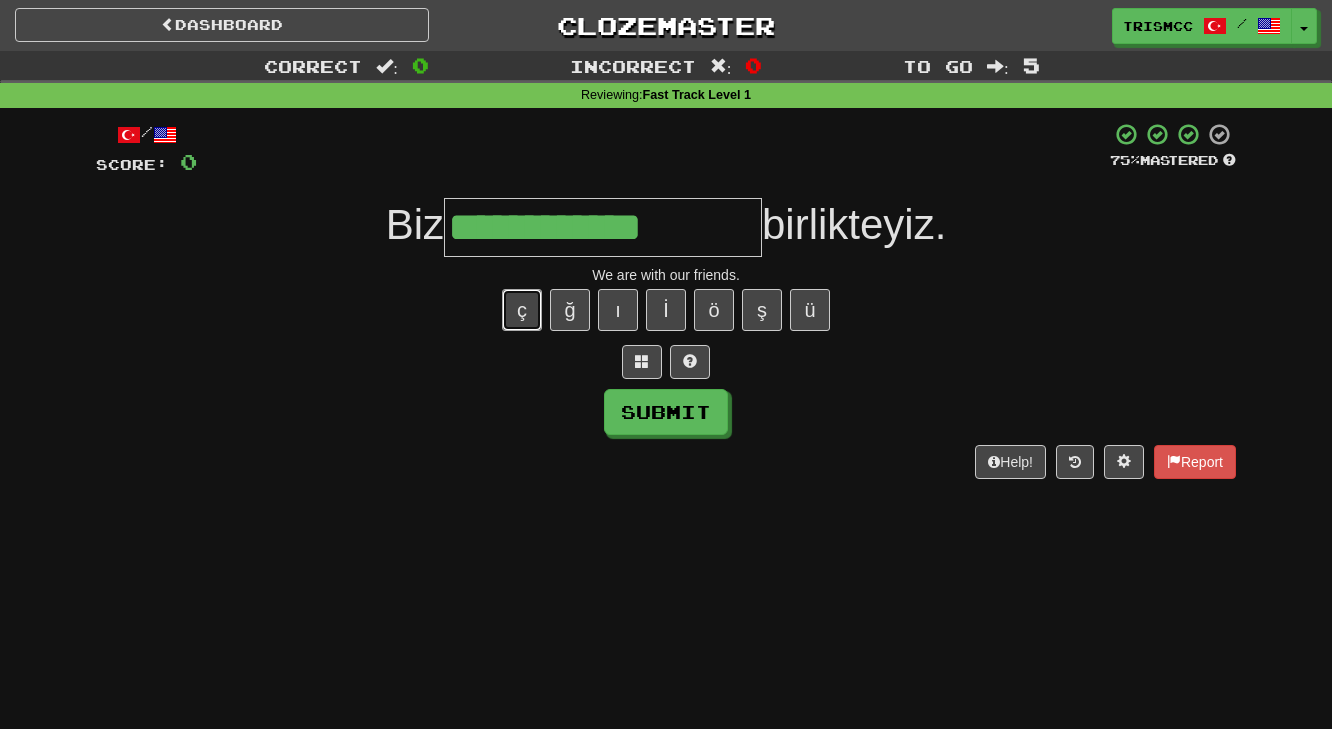 click on "ç" at bounding box center [522, 310] 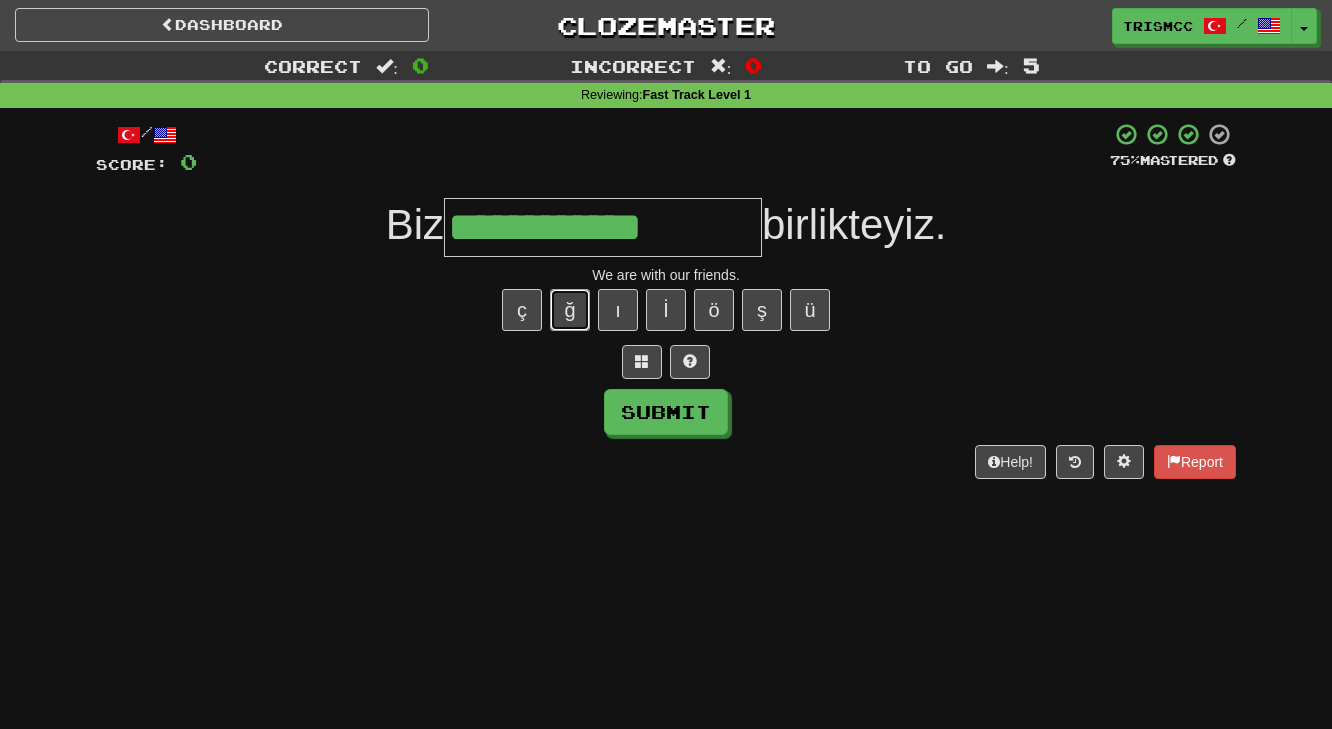 click on "ğ" at bounding box center (570, 310) 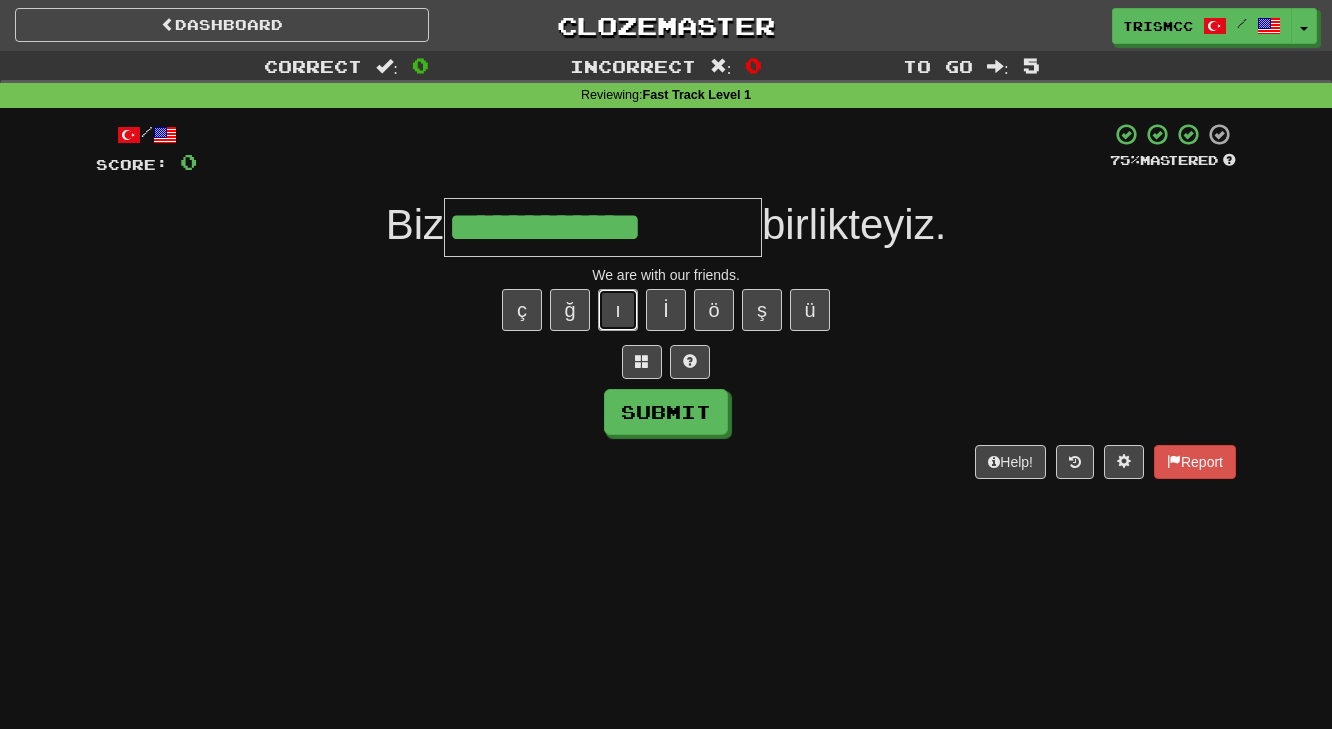 click on "ı" at bounding box center (618, 310) 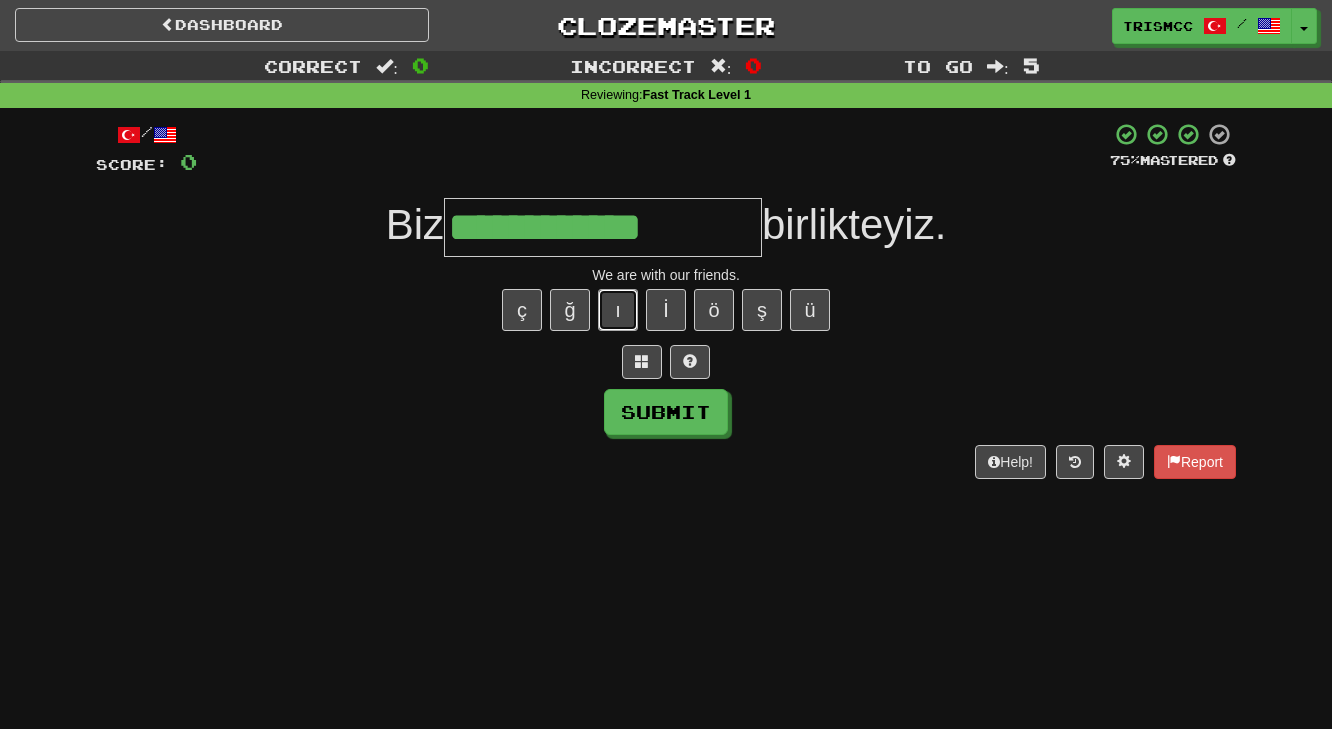 click on "ı" at bounding box center [618, 310] 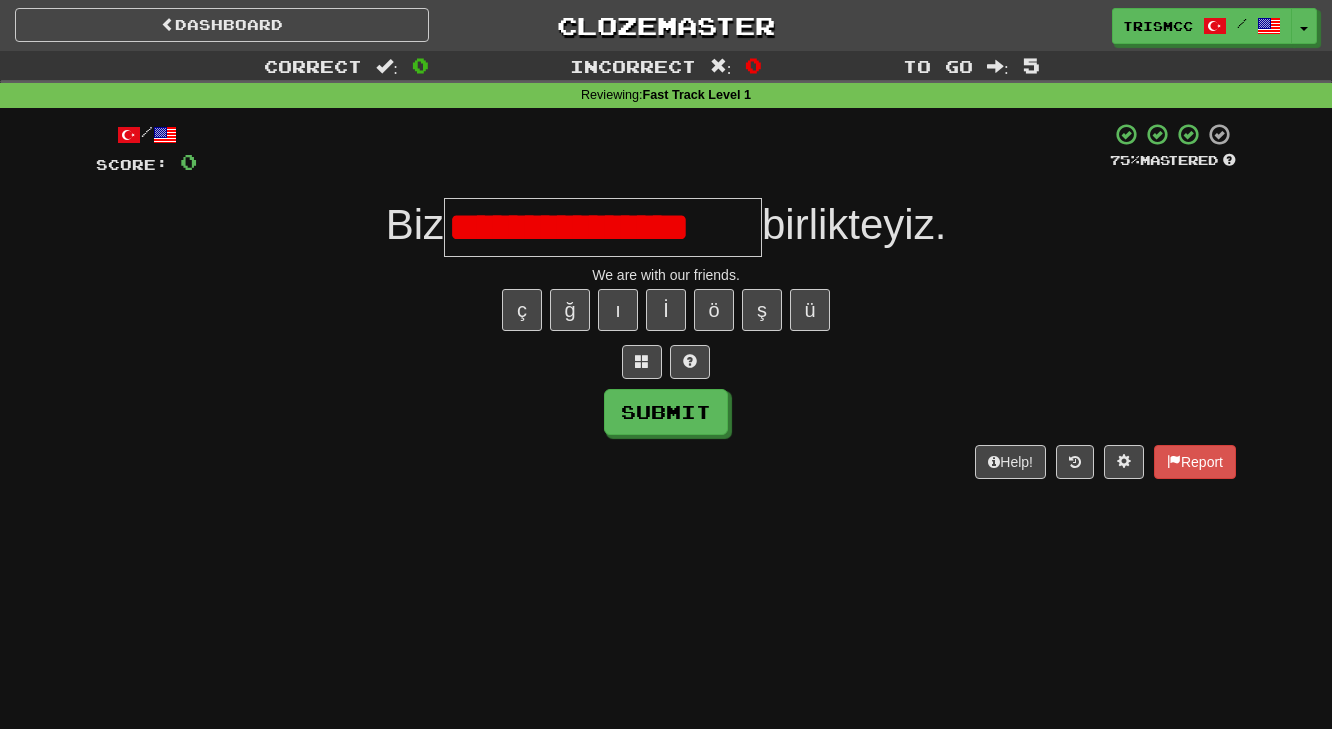 click on "**********" at bounding box center [603, 227] 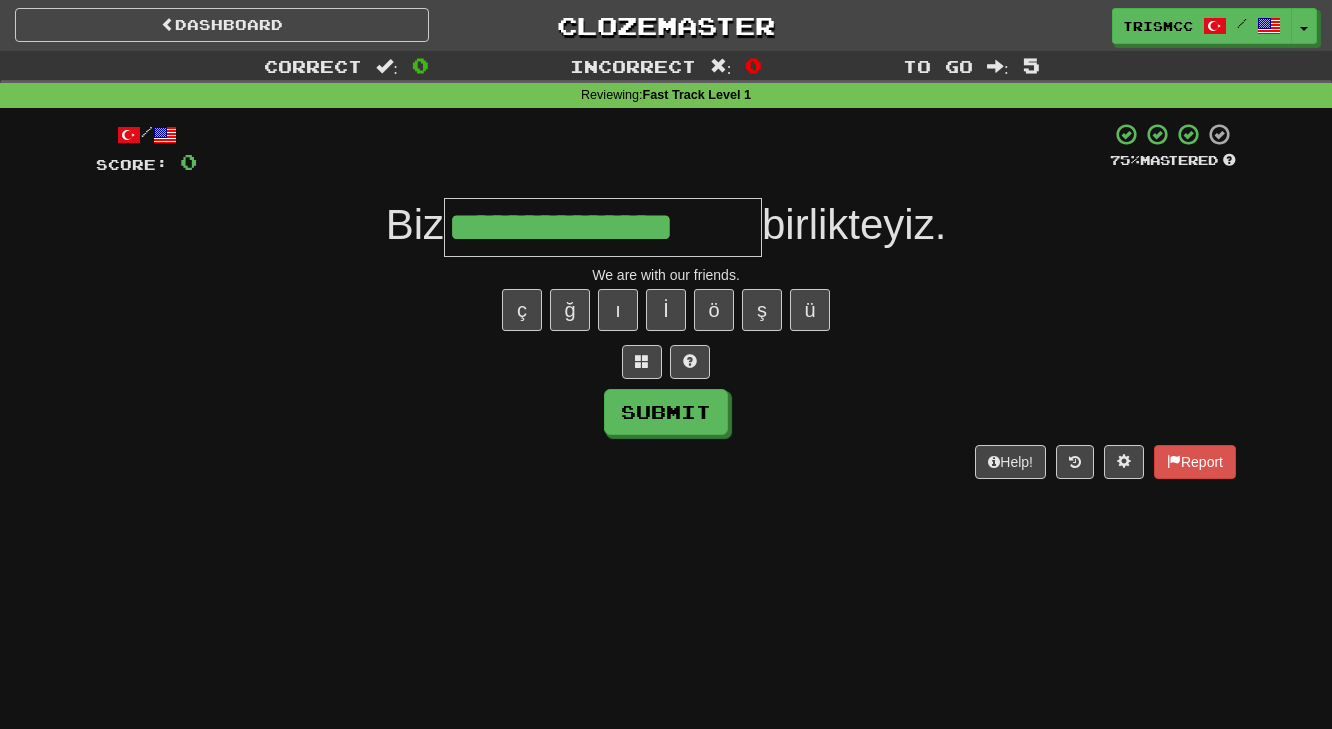 click on "**********" at bounding box center (603, 227) 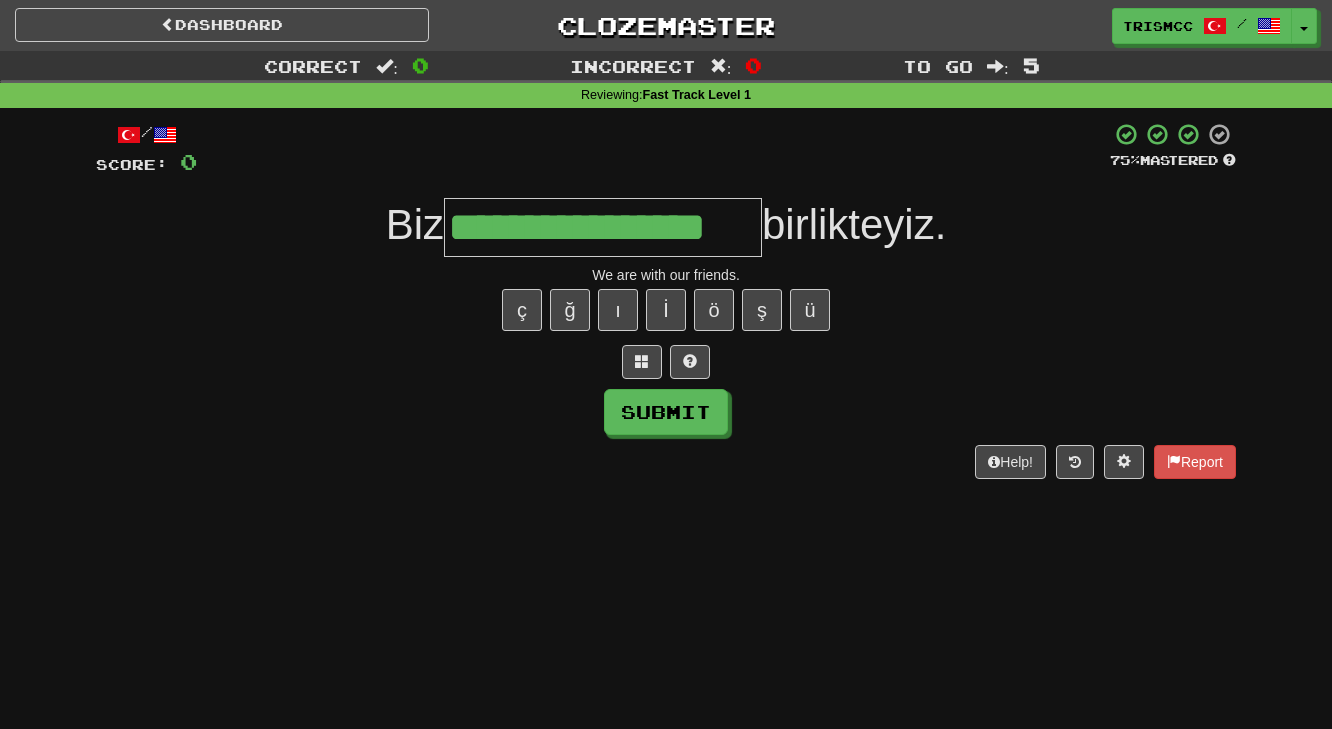 type on "**********" 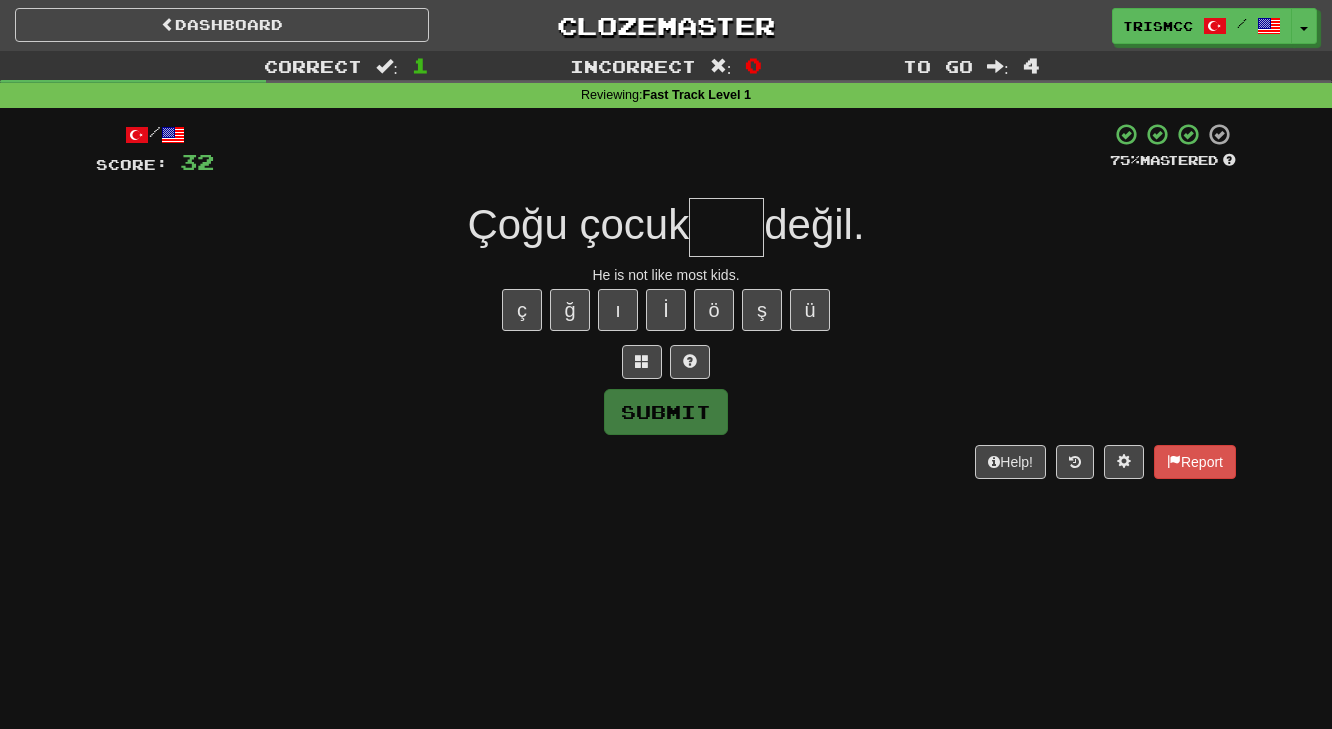 type on "*" 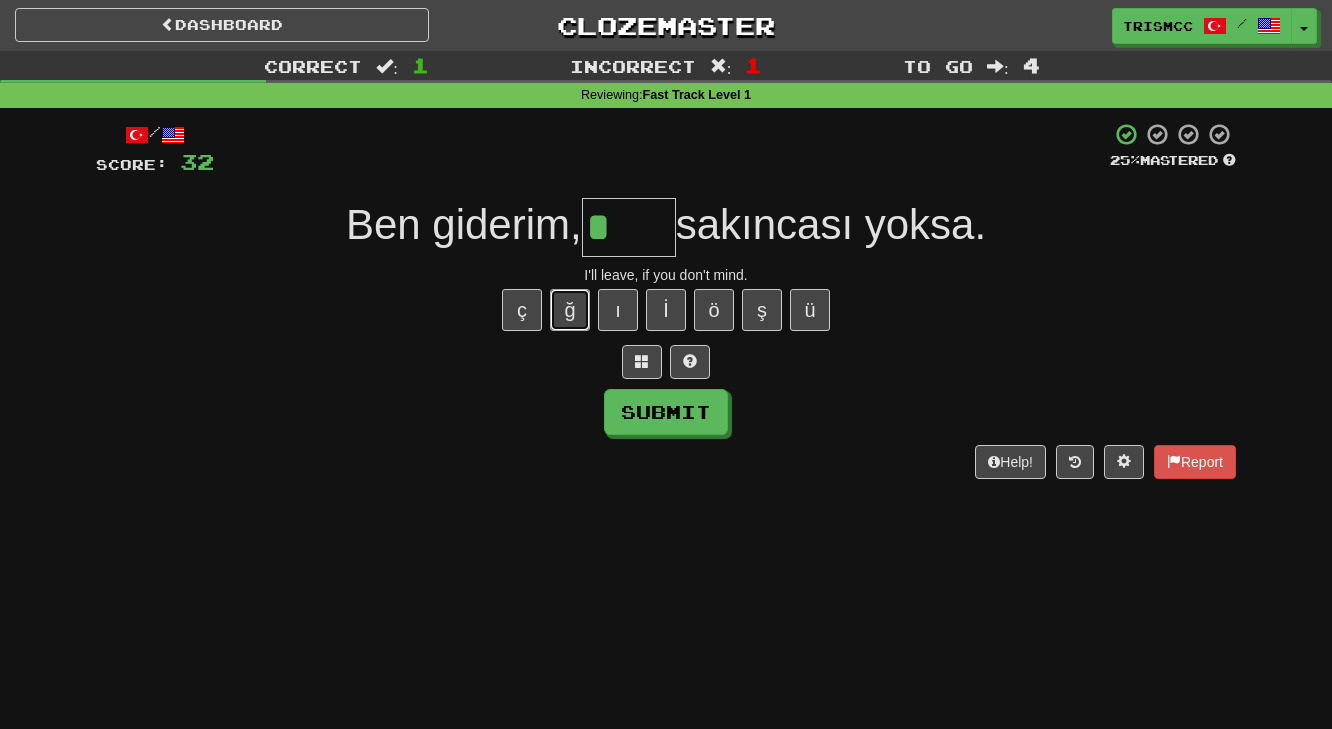 click on "ğ" at bounding box center (570, 310) 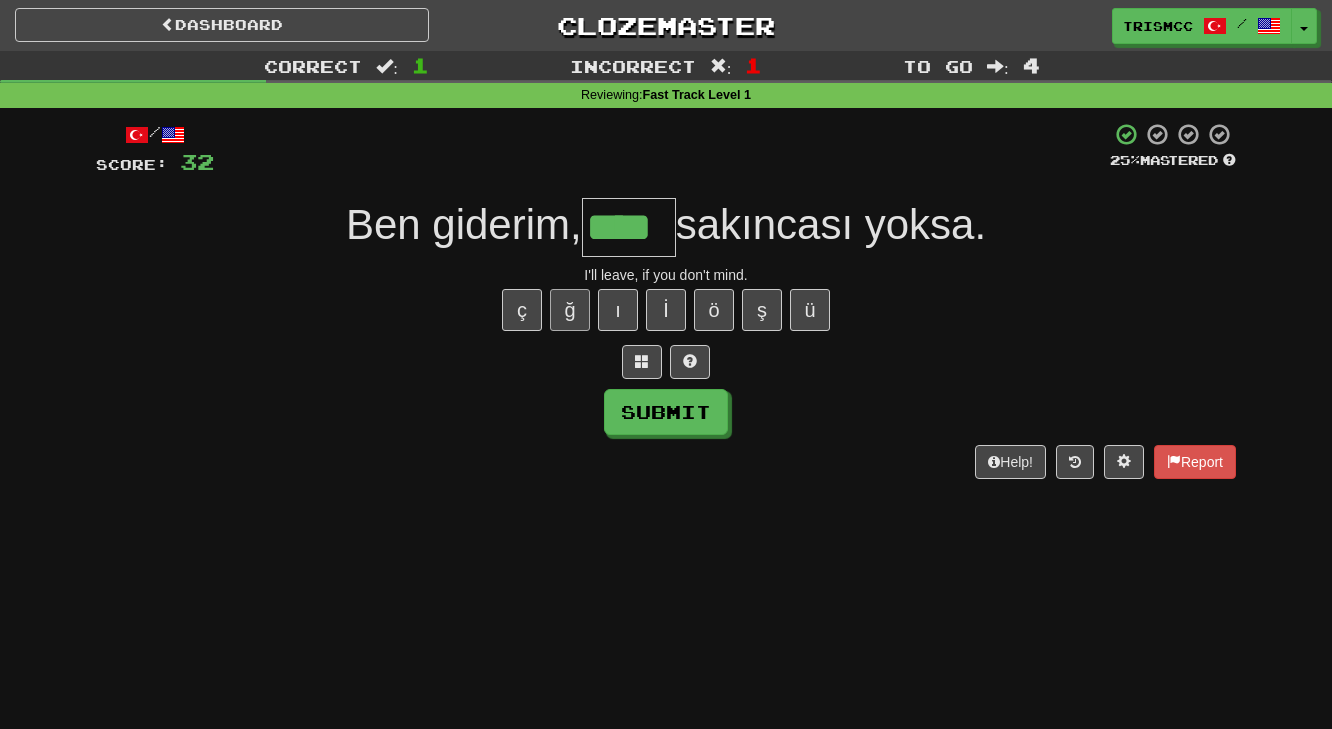 type on "****" 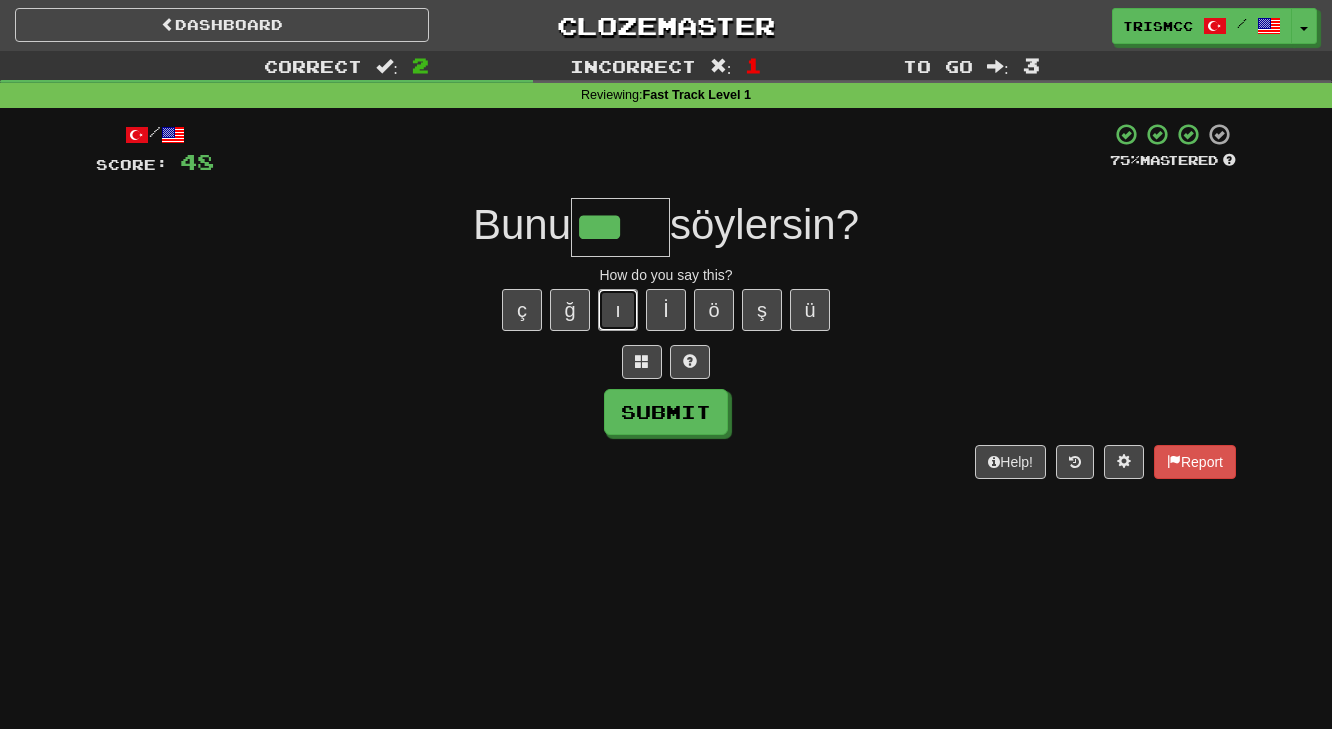 click on "ı" at bounding box center (618, 310) 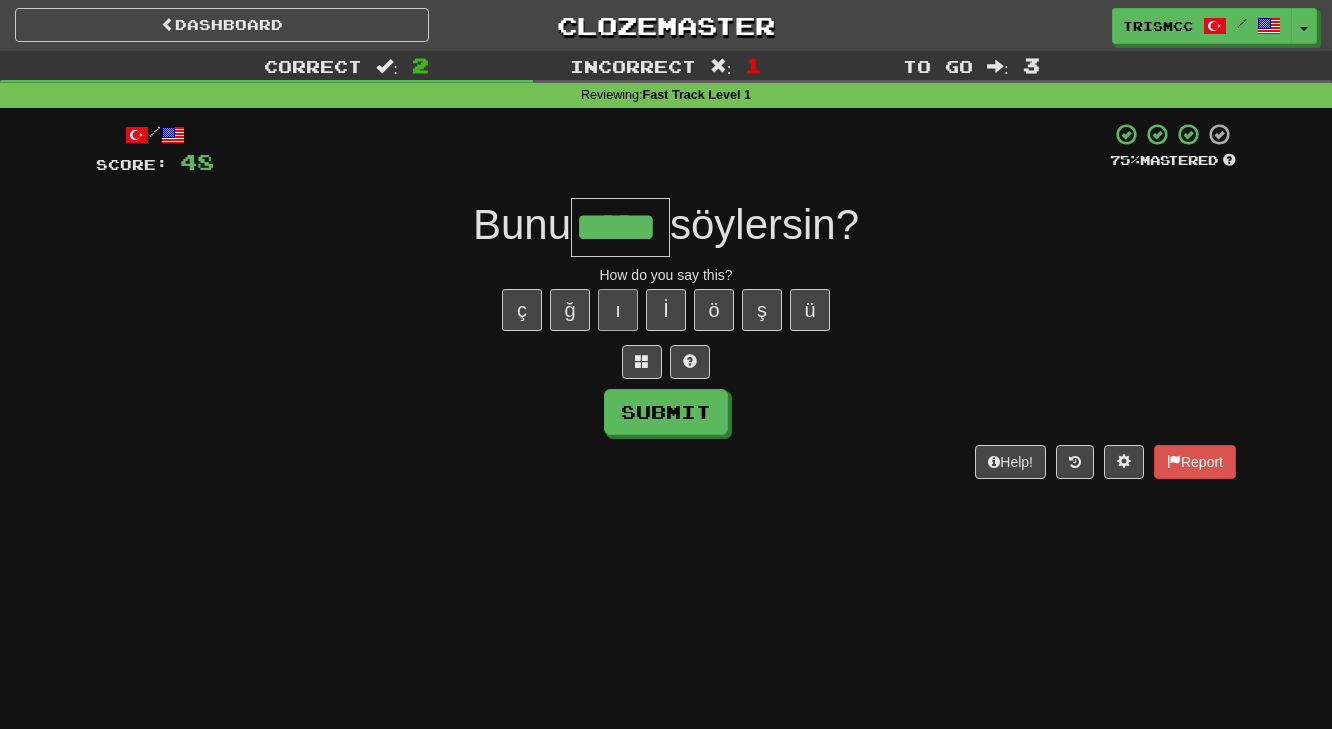 type on "*****" 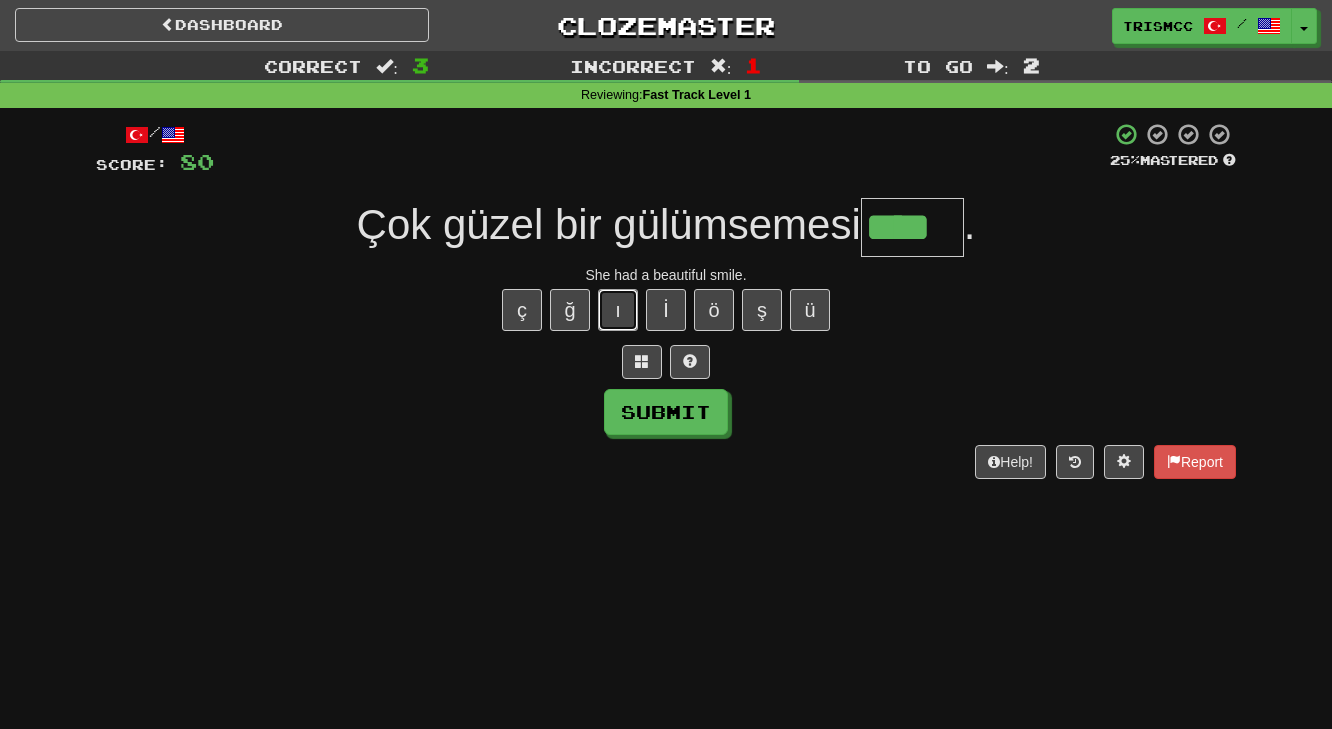 click on "ı" at bounding box center (618, 310) 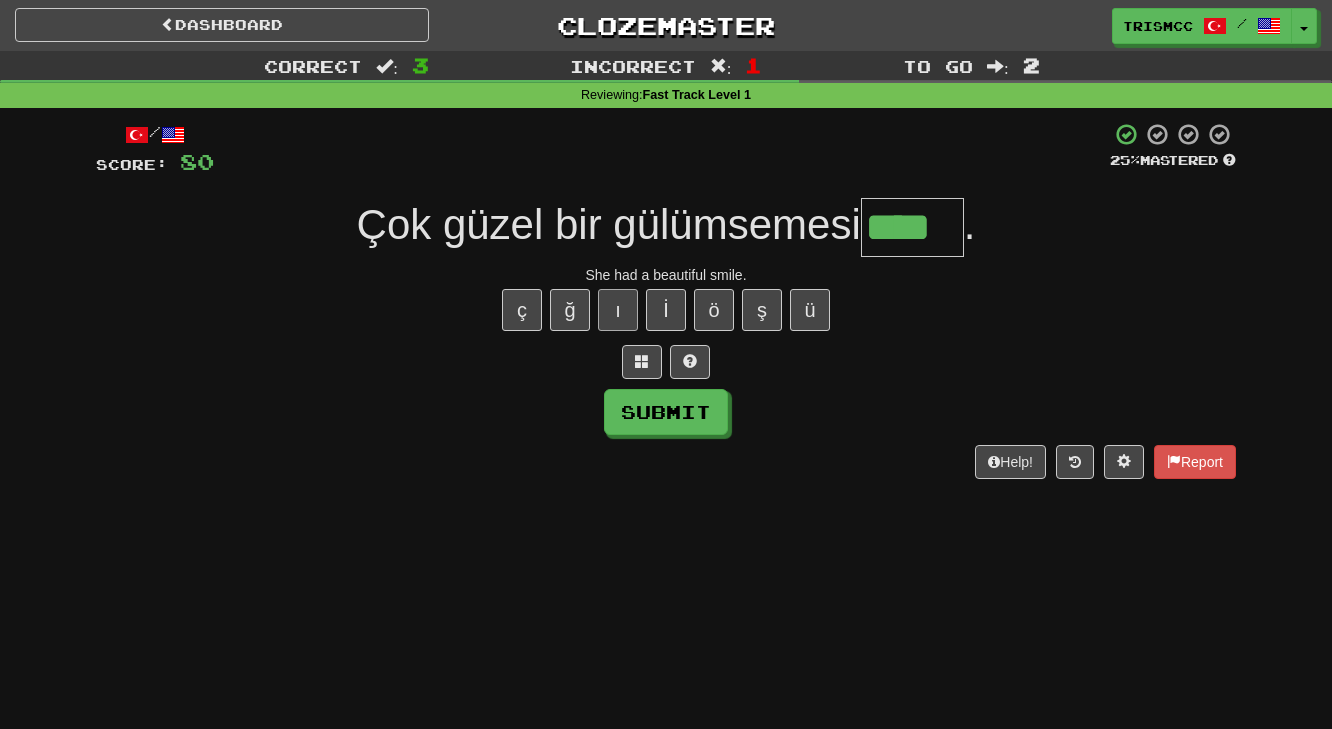 type on "*****" 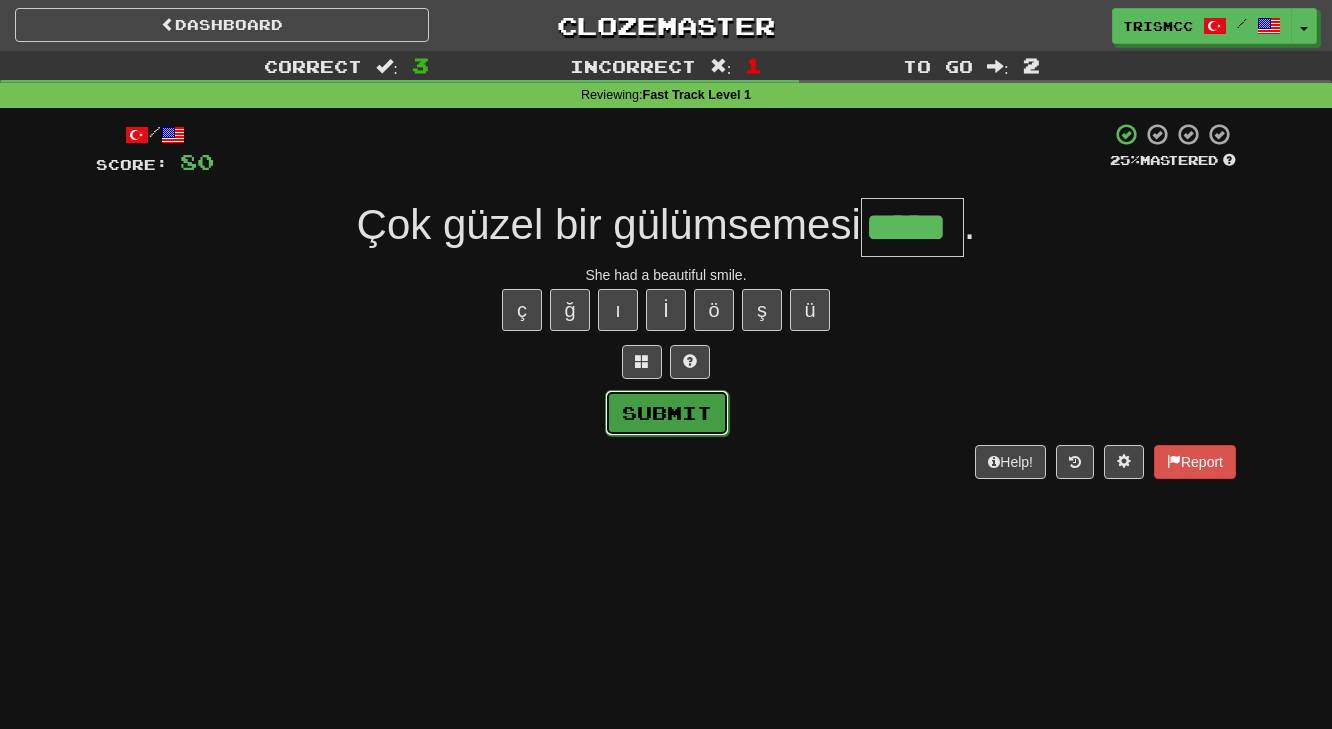 click on "Submit" at bounding box center [667, 413] 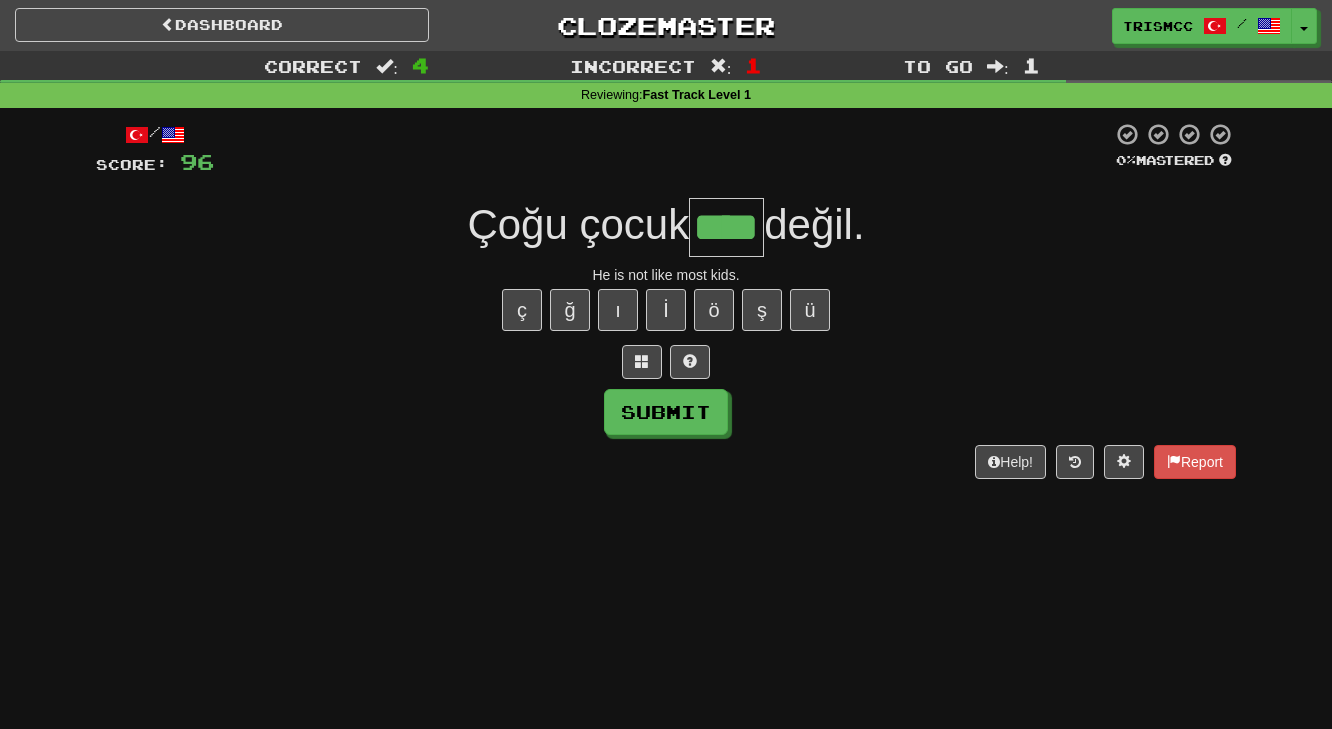 type on "****" 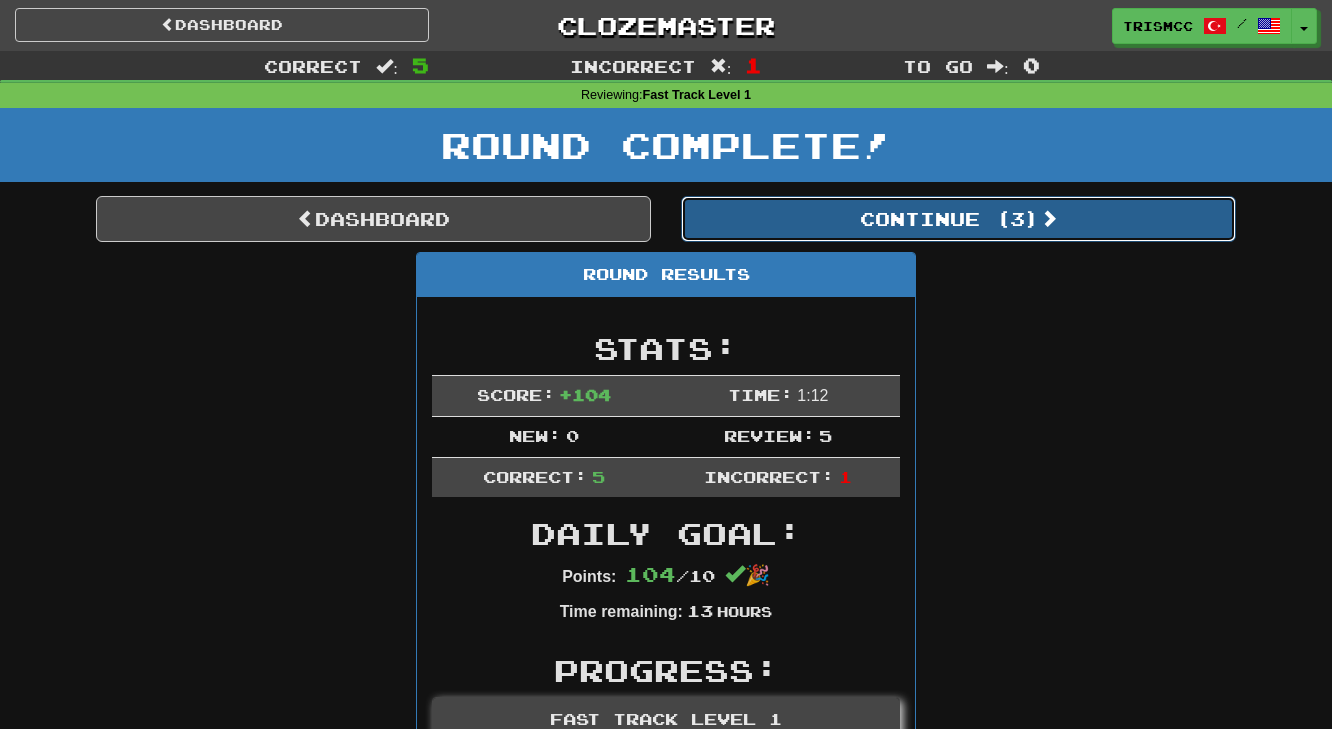 click on "Continue ( 3 )" at bounding box center (958, 219) 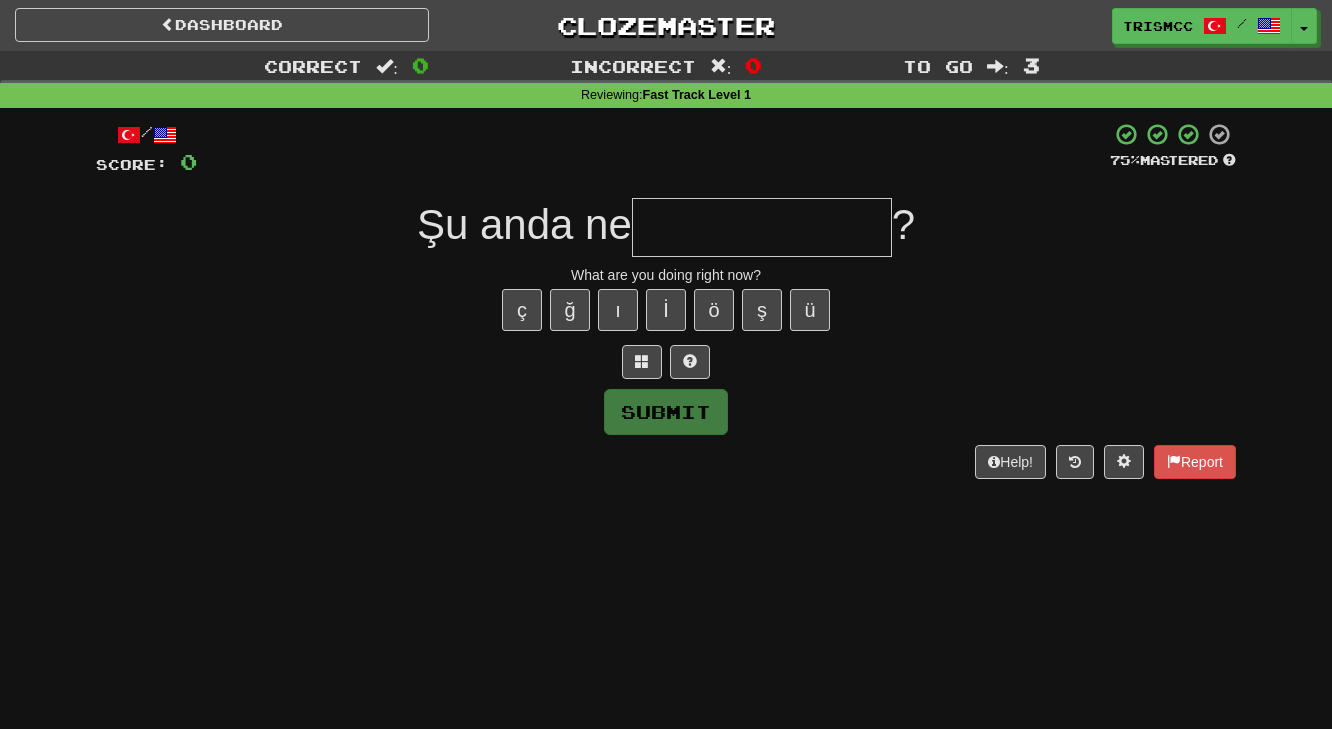 click on "Dashboard
Clozemaster
TrisMcC
/
Toggle Dropdown
Dashboard
Leaderboard
Activity Feed
Notifications
Profile
Discussions
한국어
/
English
Streak:
430
Review:
0
Daily Goal:  52 /10
Deutsch
/
English
Streak:
429
Review:
0
Daily Goal:  48 /10
Español
/
English
Streak:
532
Review:
0
Daily Goal:  64 /50
Français
/
English
Streak:
434
Review:
0
Daily Goal:  360 /200
Gaeilge
/
English
Streak:
368
Review:
0
Daily Goal:  48 /10
Gàidhlig
/
English
Streak:
368
Review:
0
Daily Goal:  72 /10
Italiano
/
English
Streak:
368
Review:
0
Daily Goal:  136" at bounding box center [666, 364] 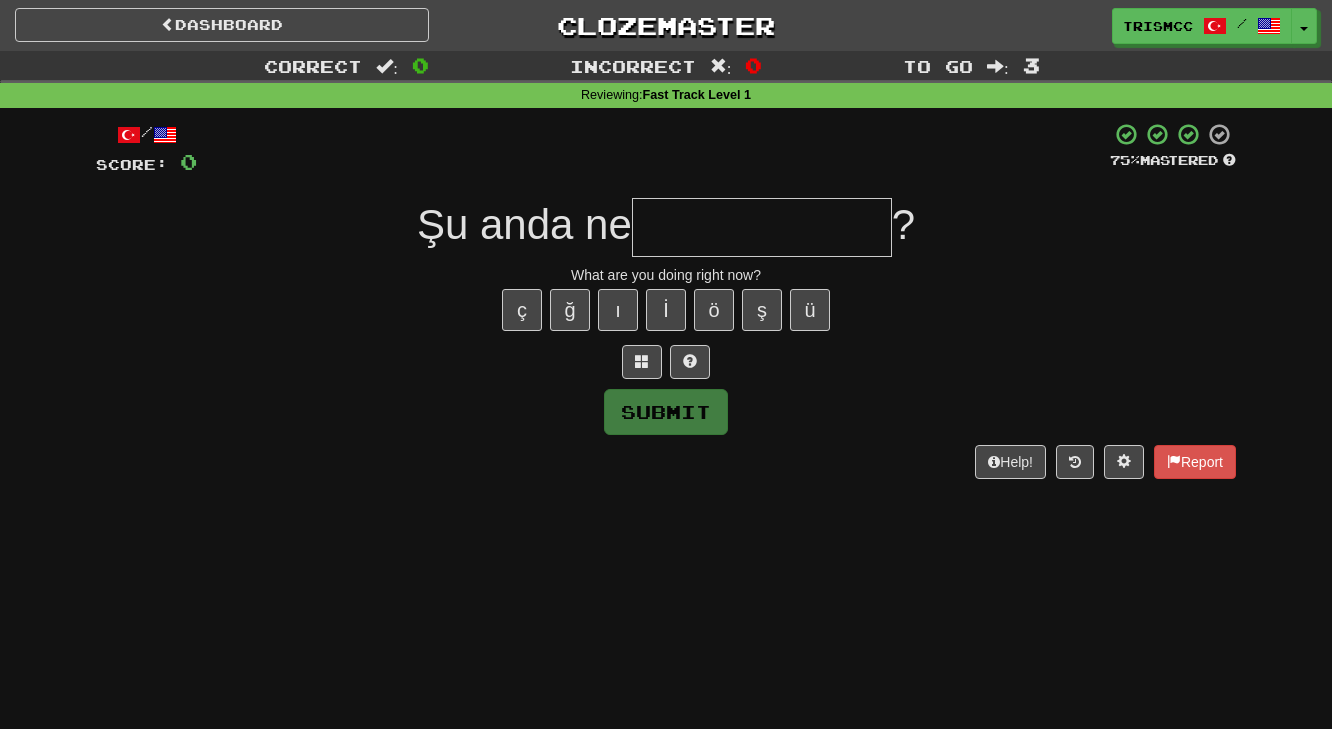 type on "*" 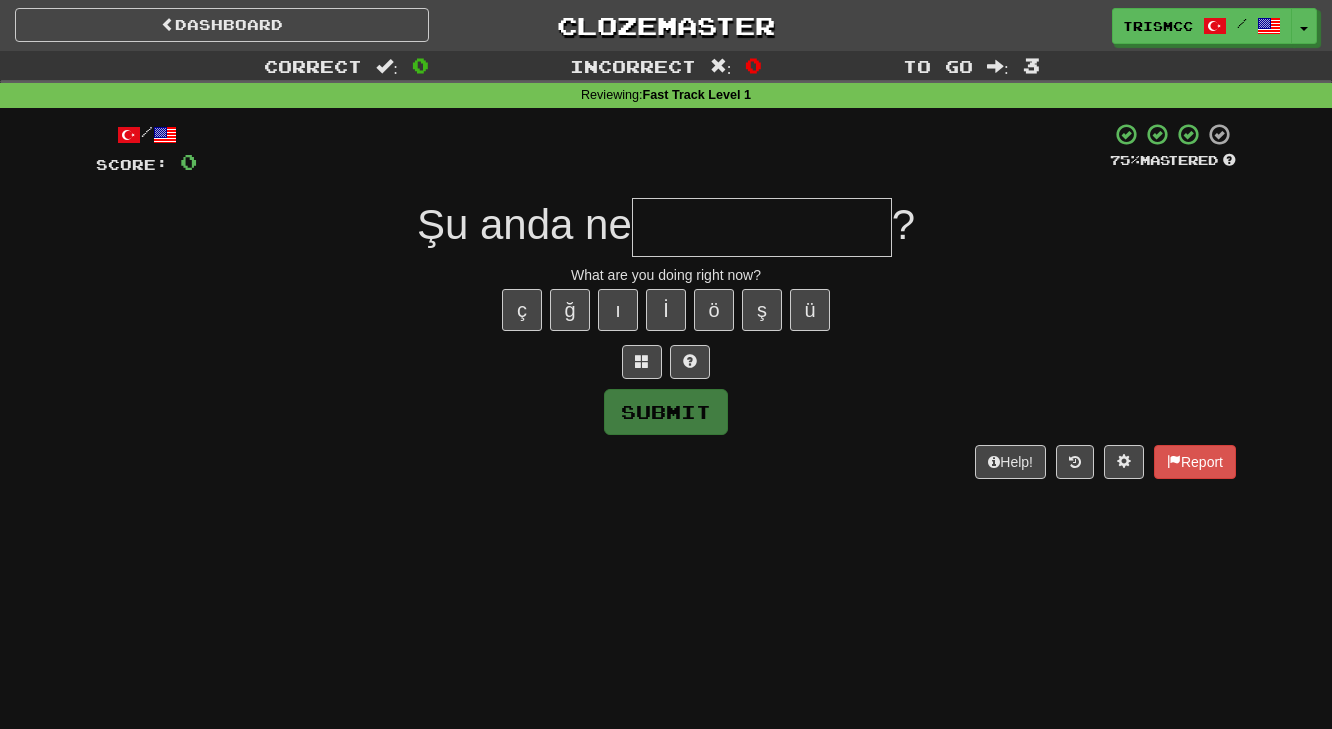 type on "**********" 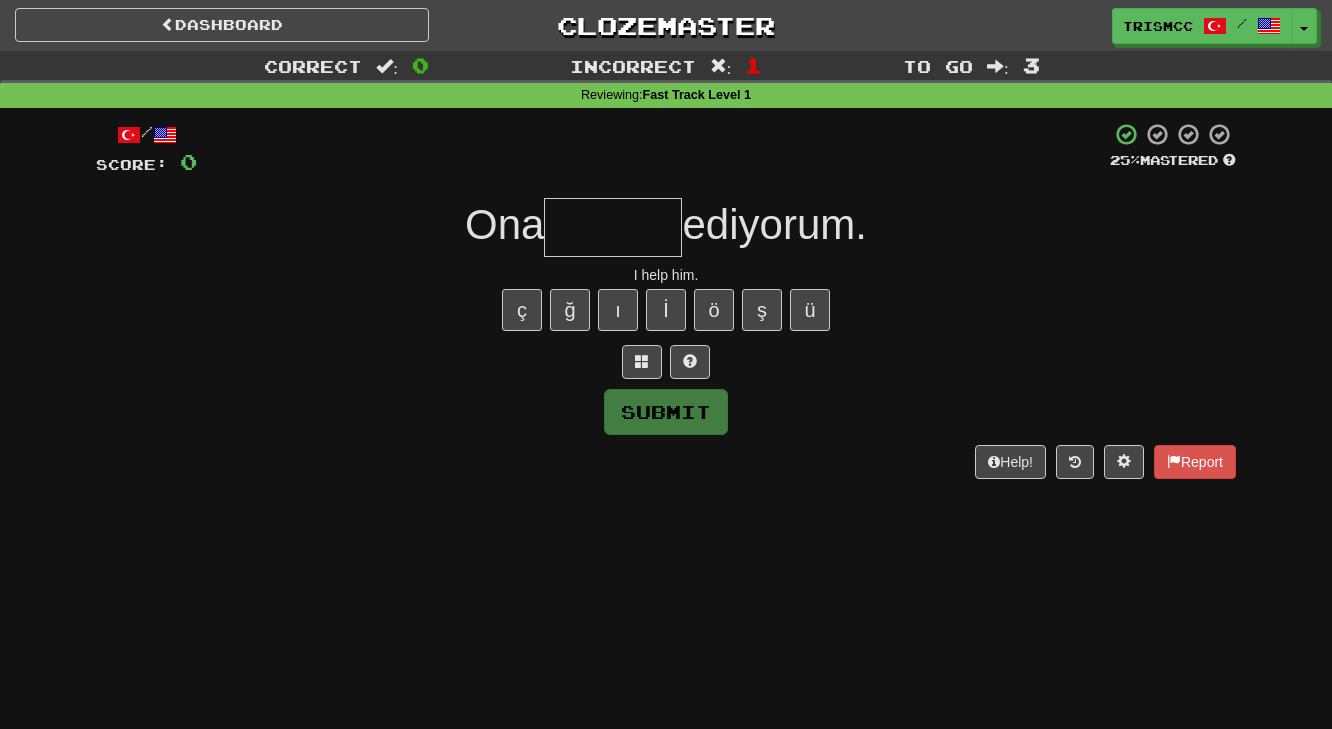 type on "******" 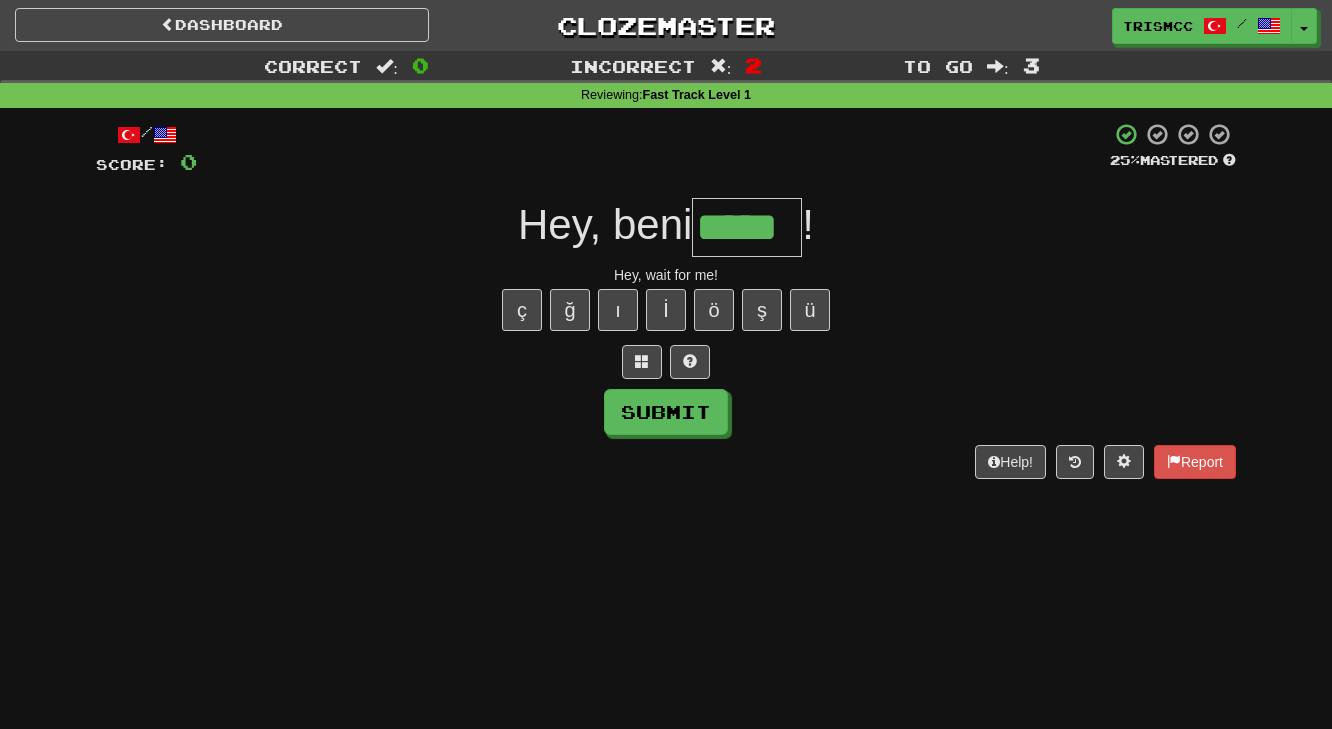 type on "*****" 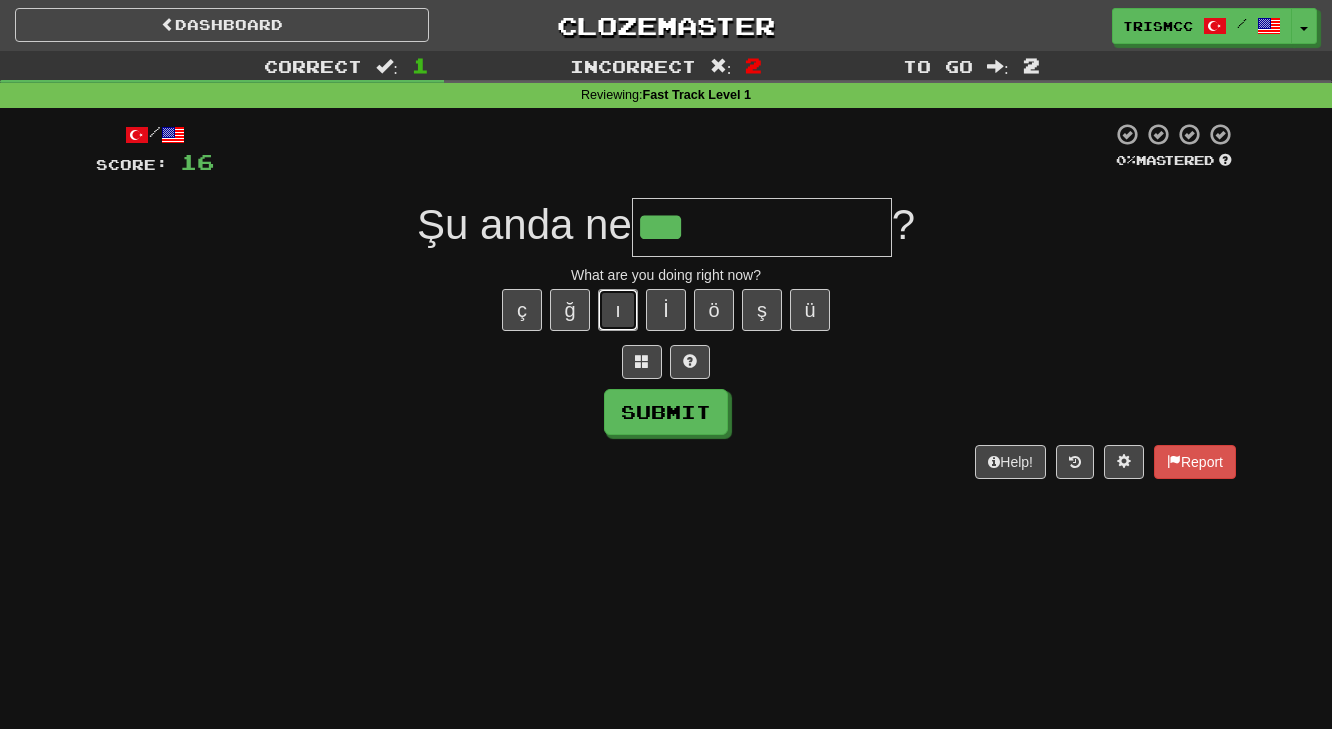 click on "ı" at bounding box center (618, 310) 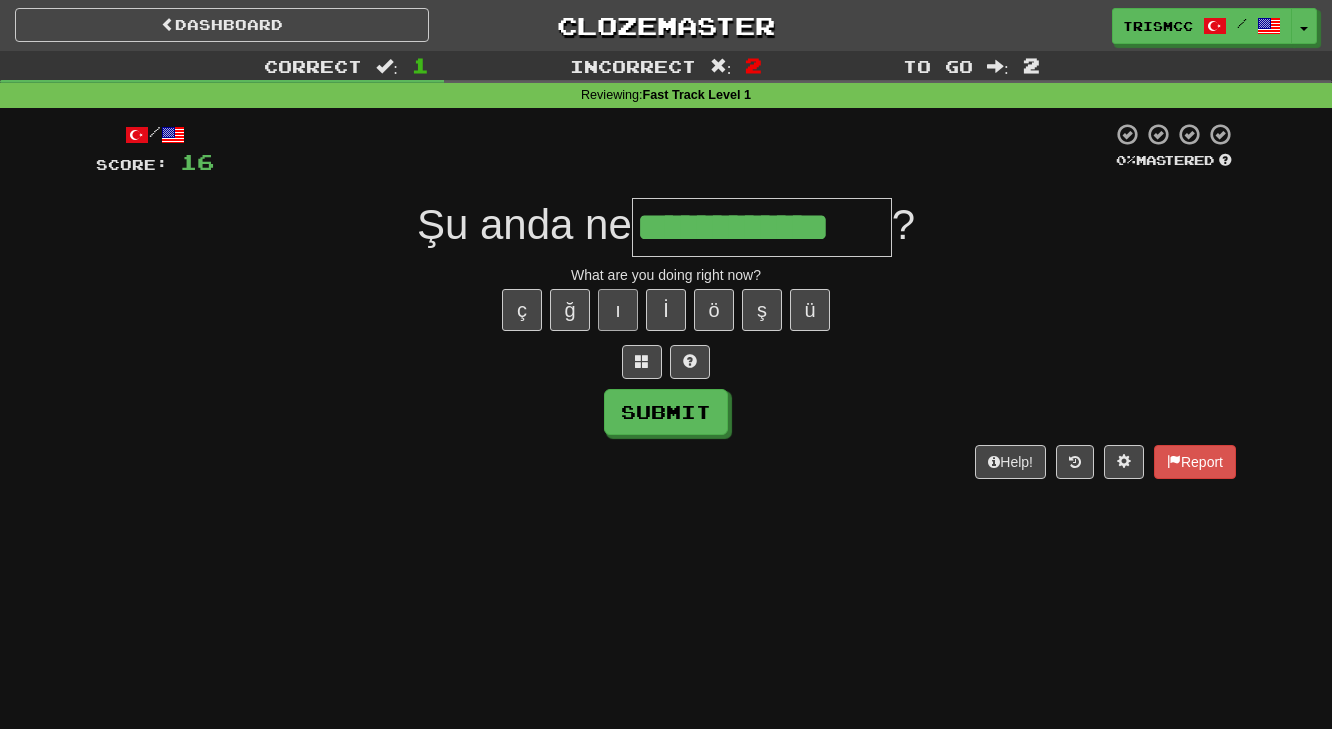 type on "**********" 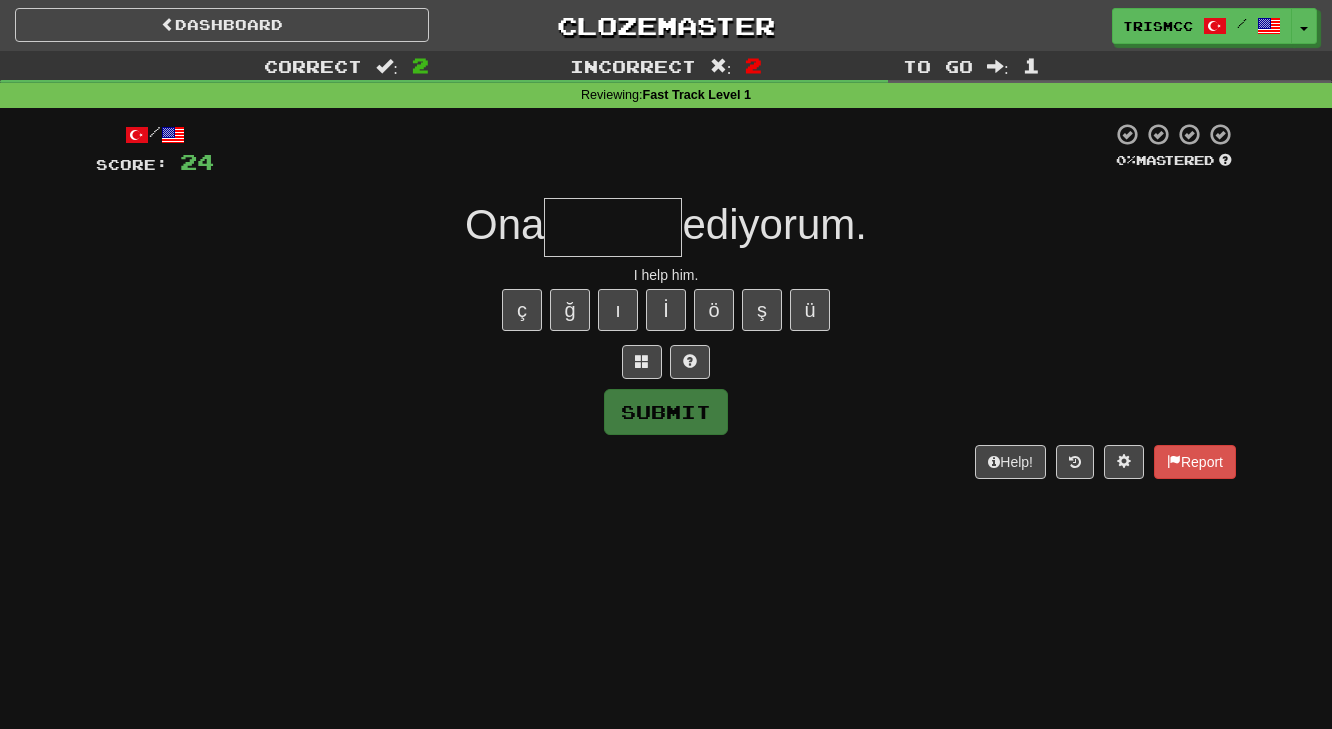 type on "******" 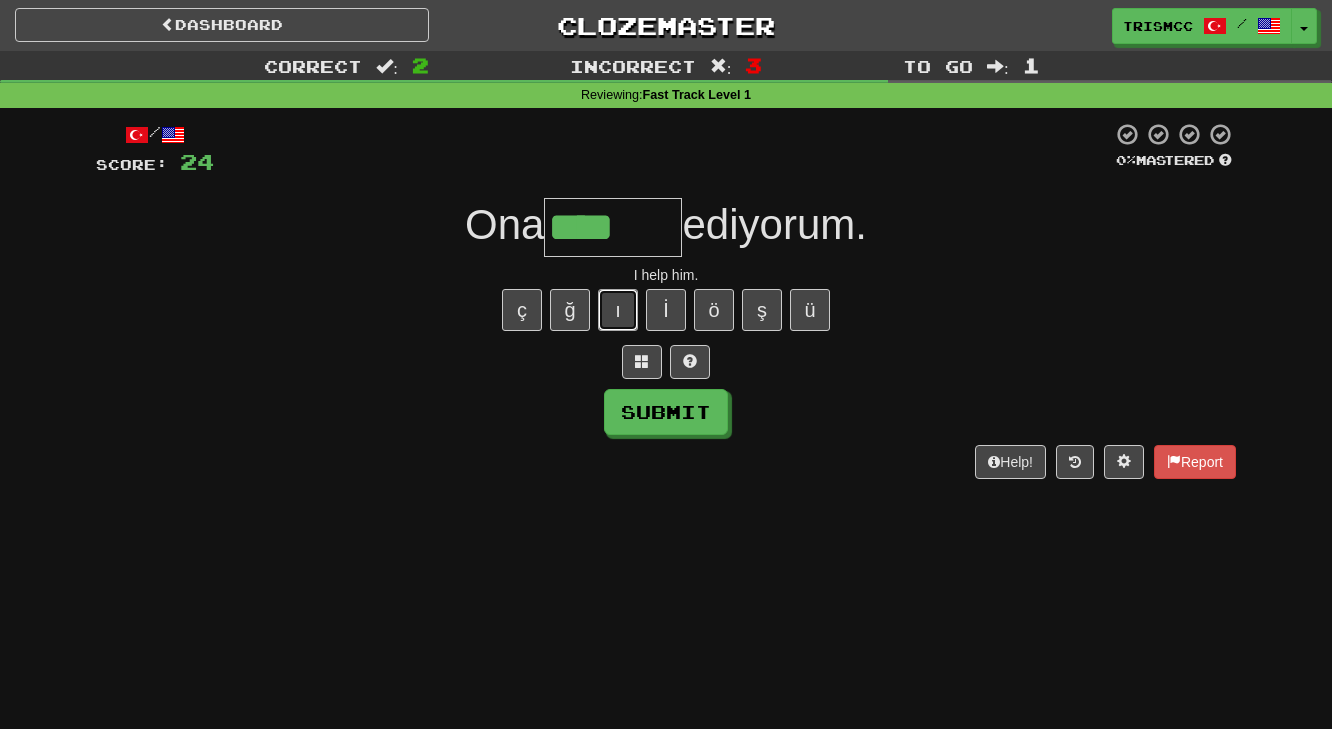 click on "ı" at bounding box center [618, 310] 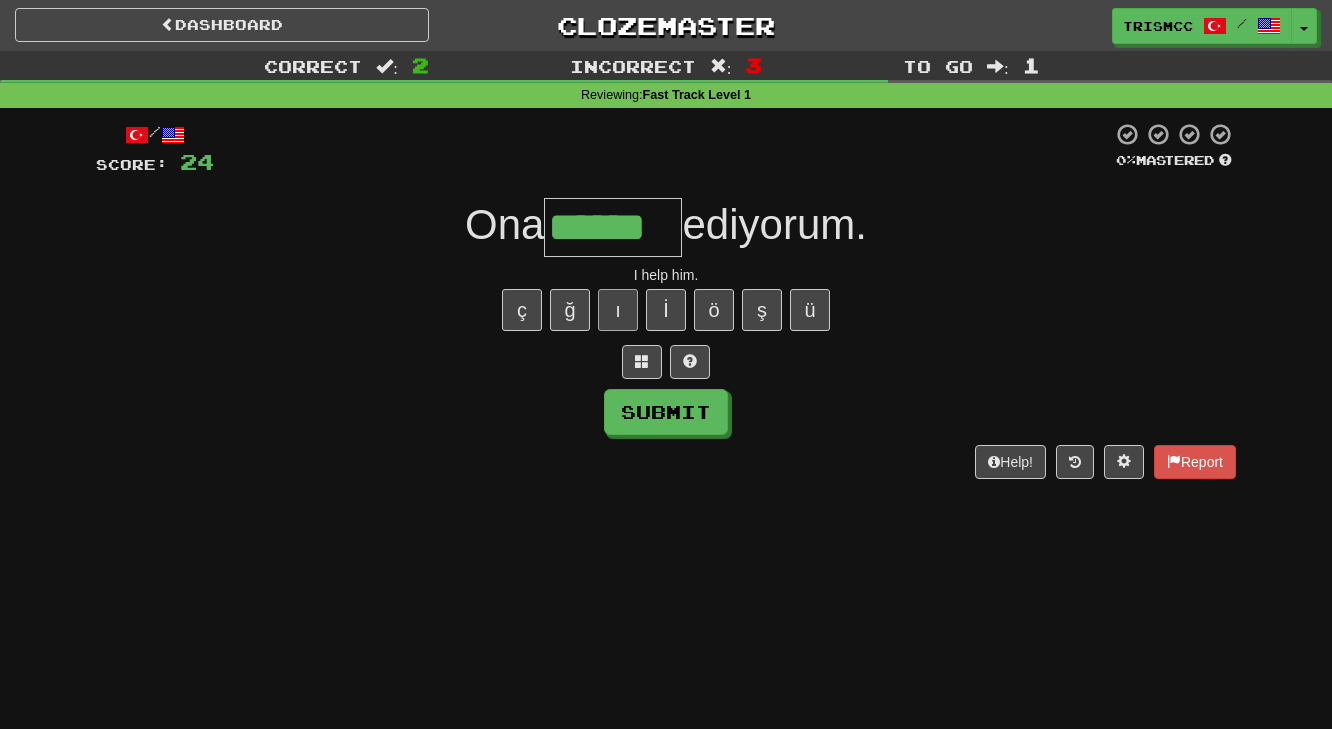 type on "******" 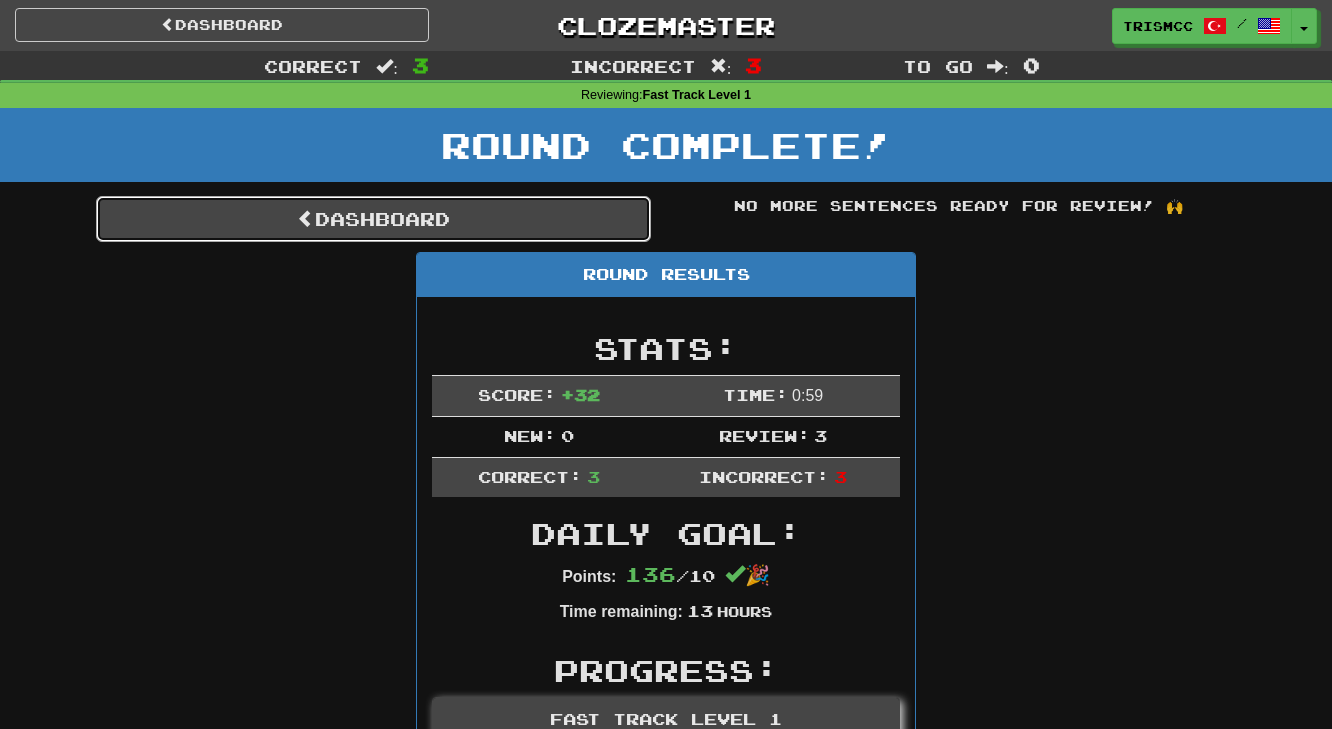 click on "Dashboard" at bounding box center [373, 219] 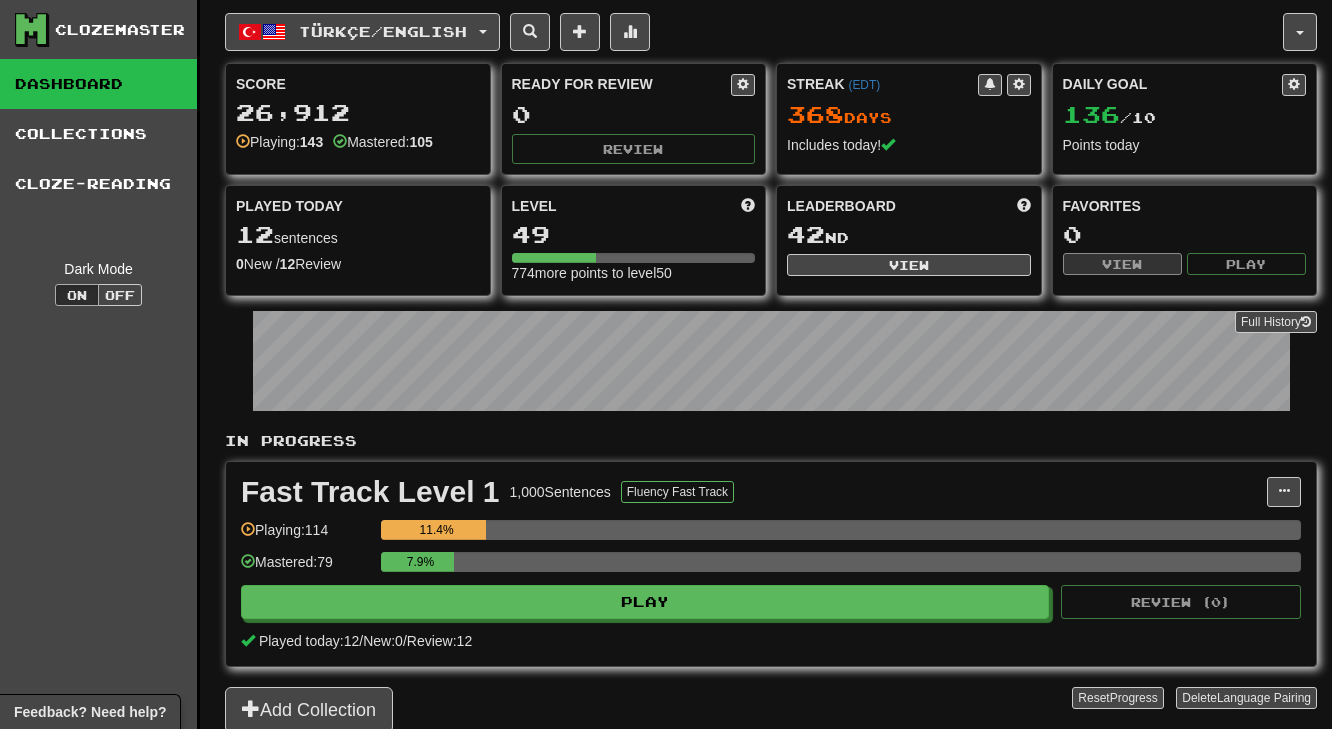 scroll, scrollTop: 0, scrollLeft: 0, axis: both 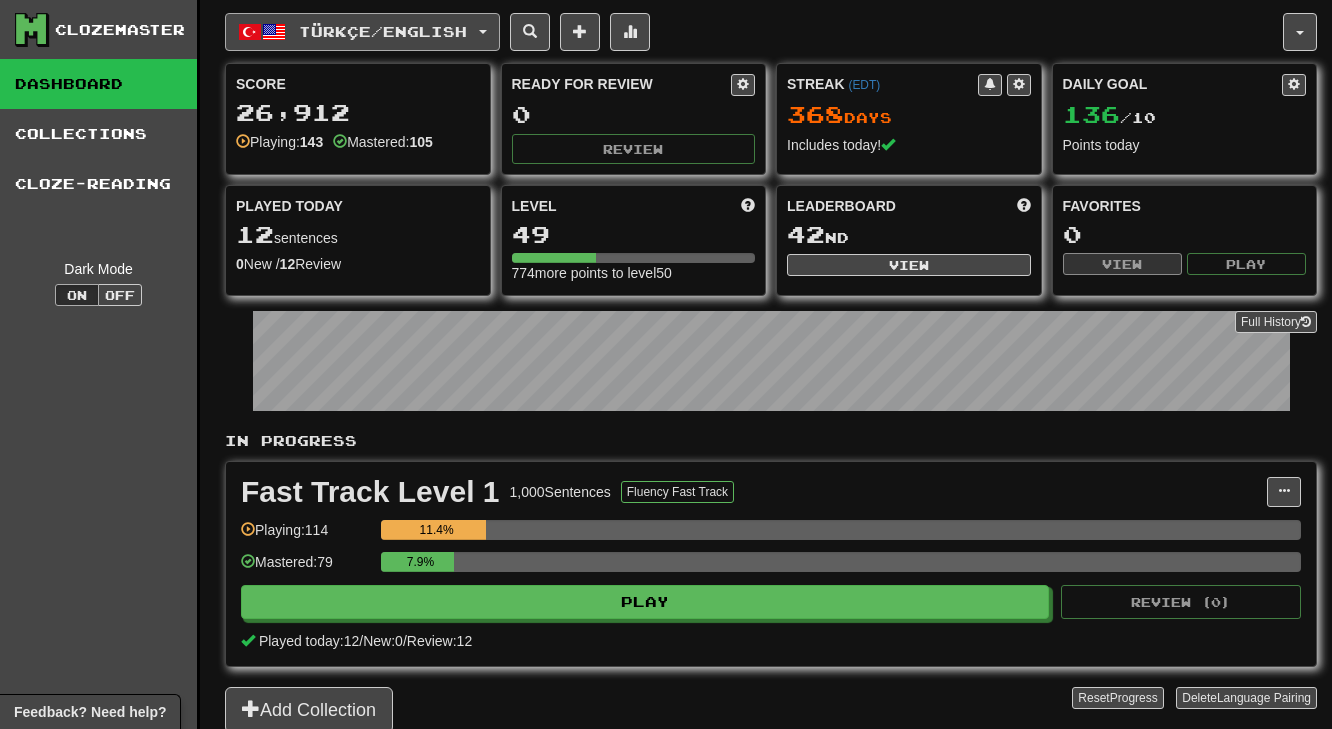 click on "Türkçe  /  English" at bounding box center [383, 31] 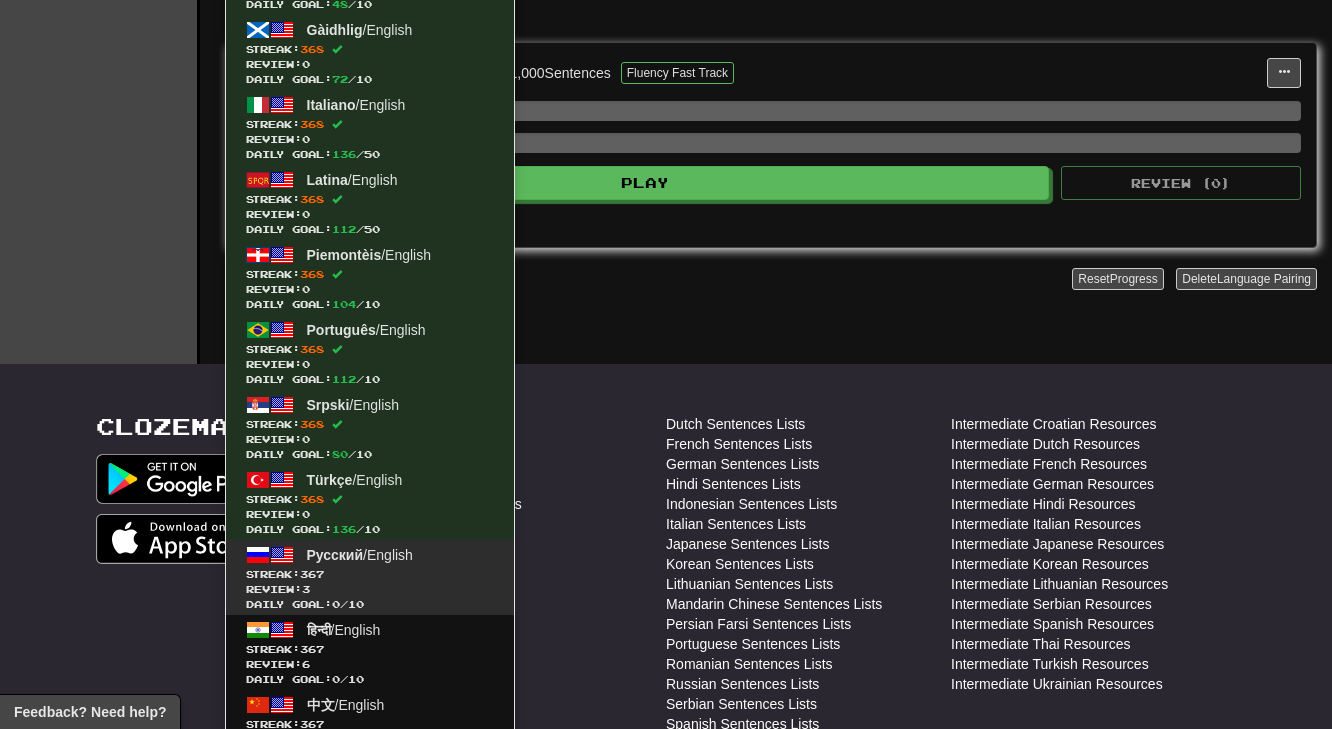scroll, scrollTop: 480, scrollLeft: 0, axis: vertical 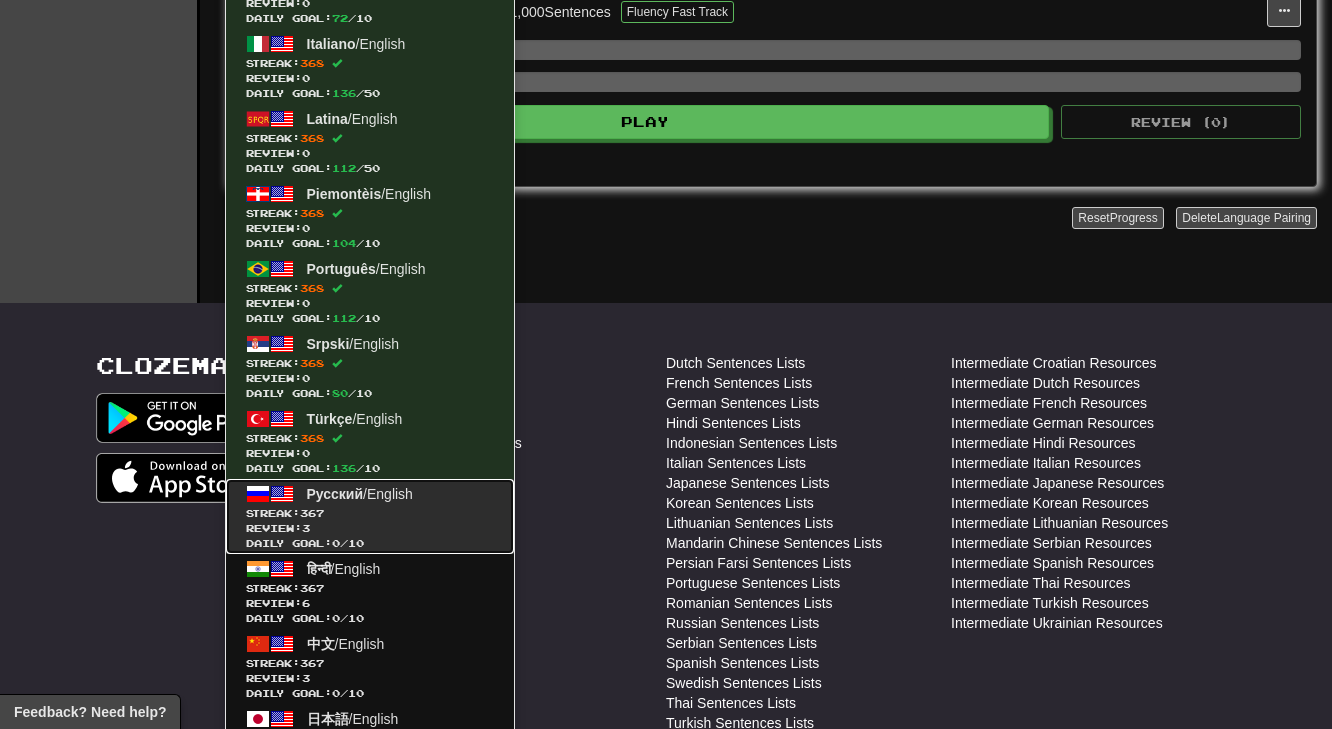click on "Review:  3" at bounding box center (370, 528) 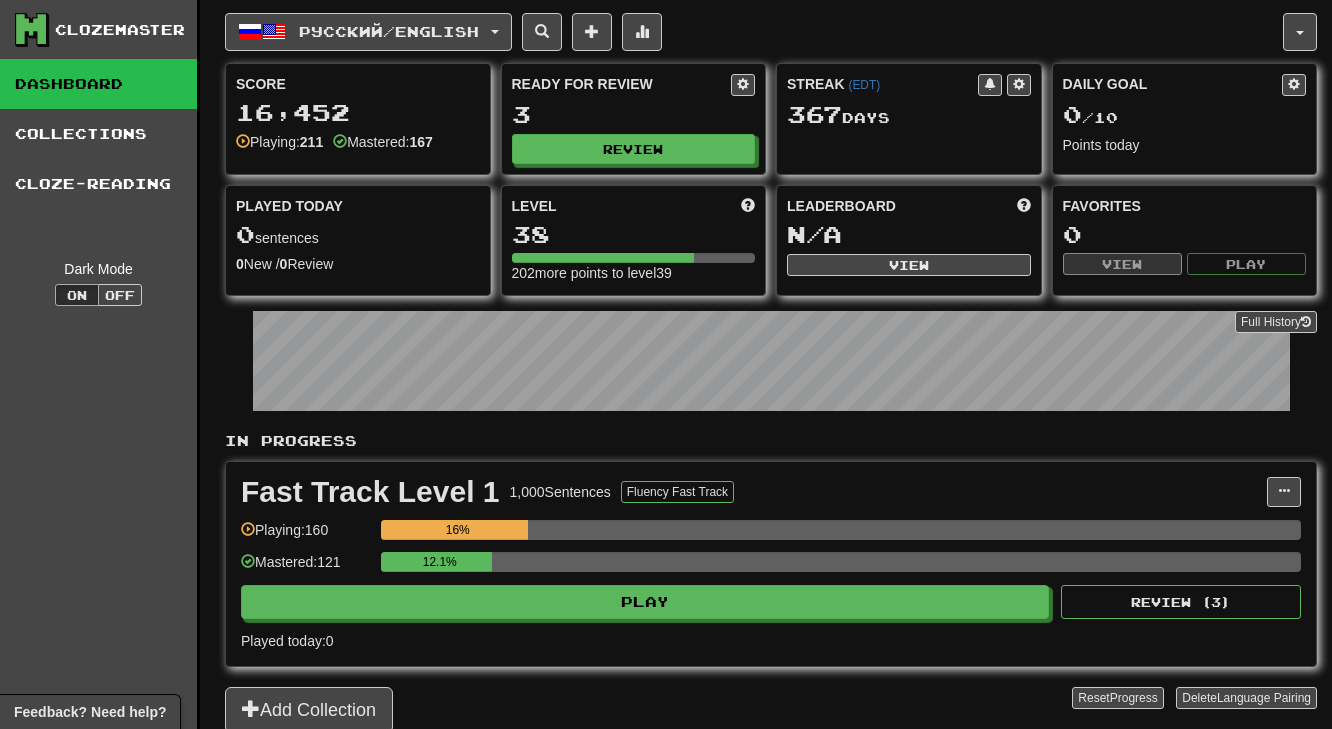 scroll, scrollTop: 0, scrollLeft: 0, axis: both 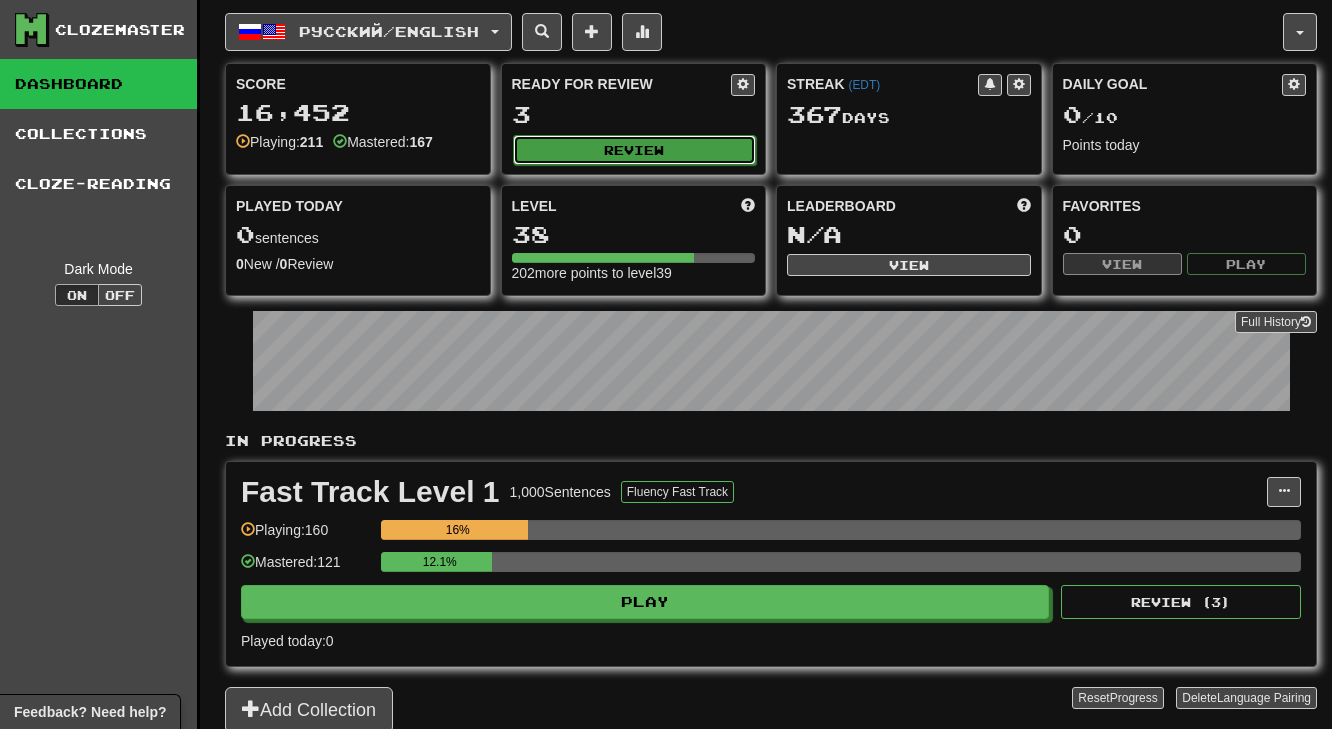 click on "Review" at bounding box center (635, 150) 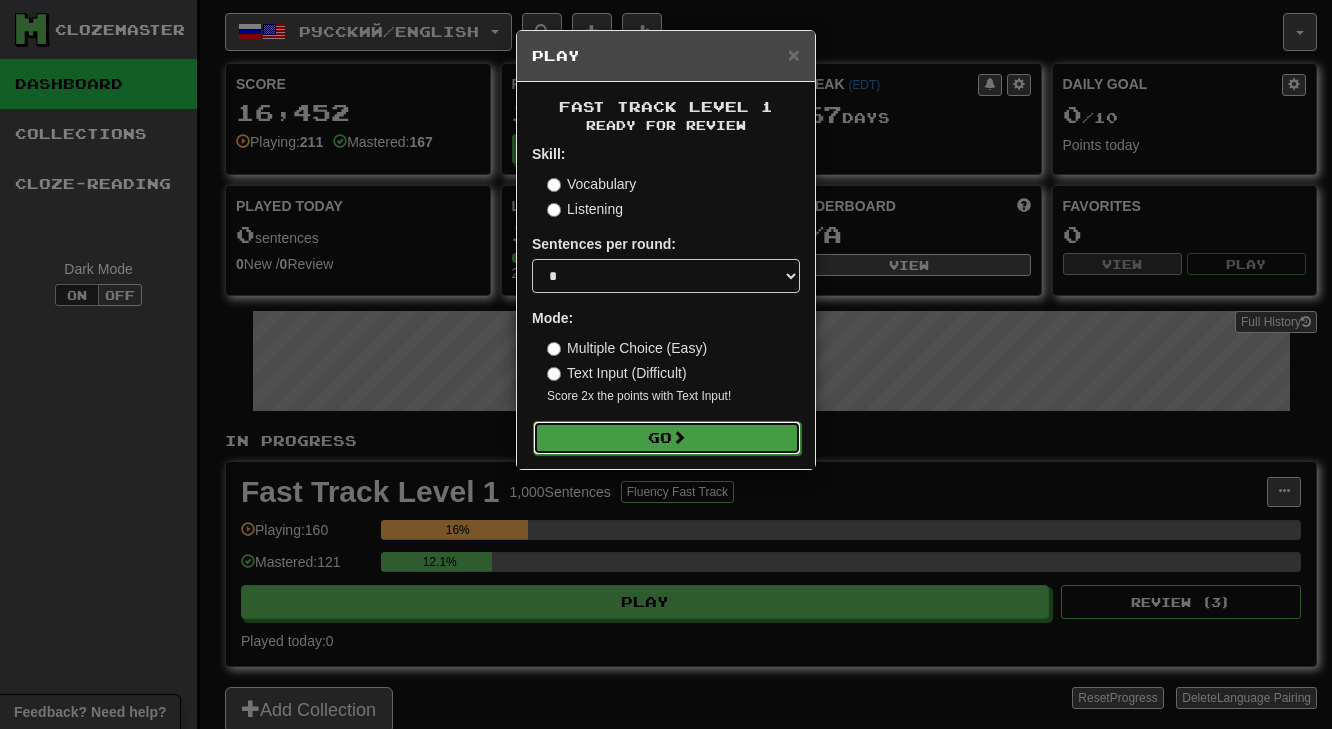 click on "Go" at bounding box center (667, 438) 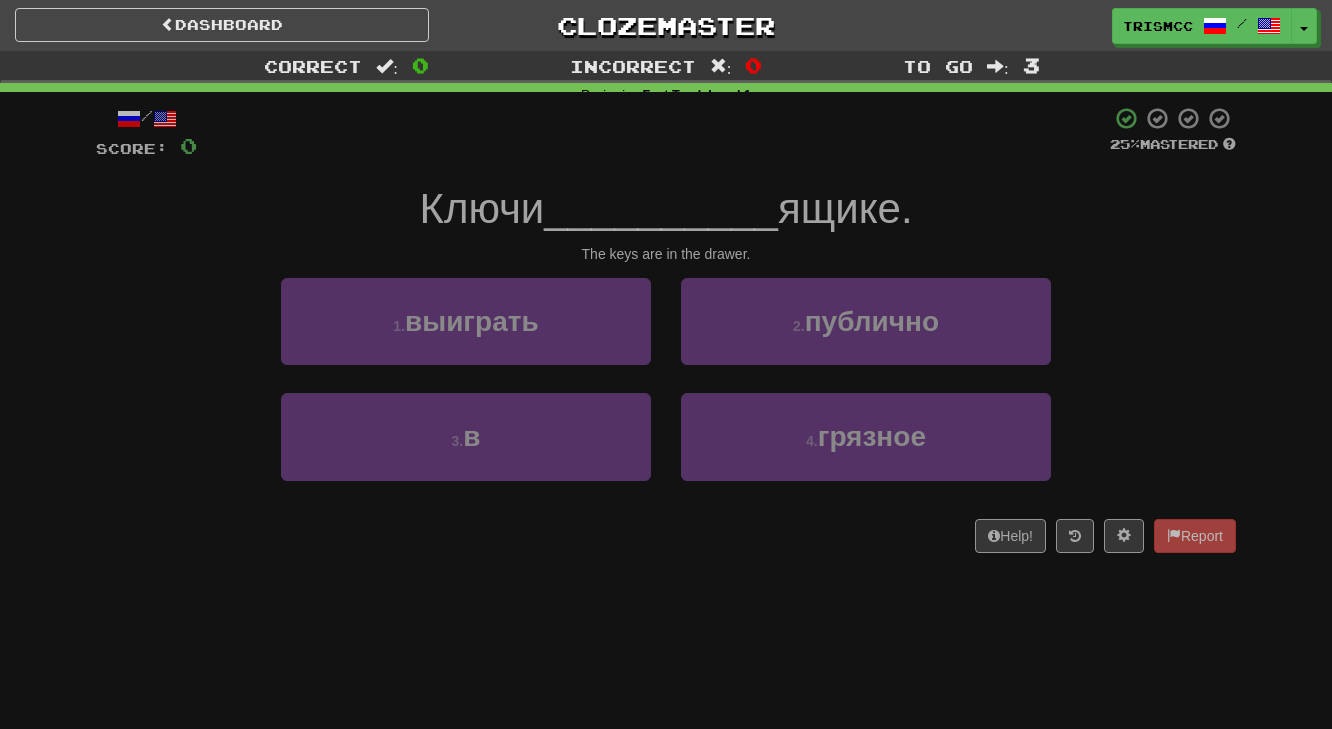 scroll, scrollTop: 0, scrollLeft: 0, axis: both 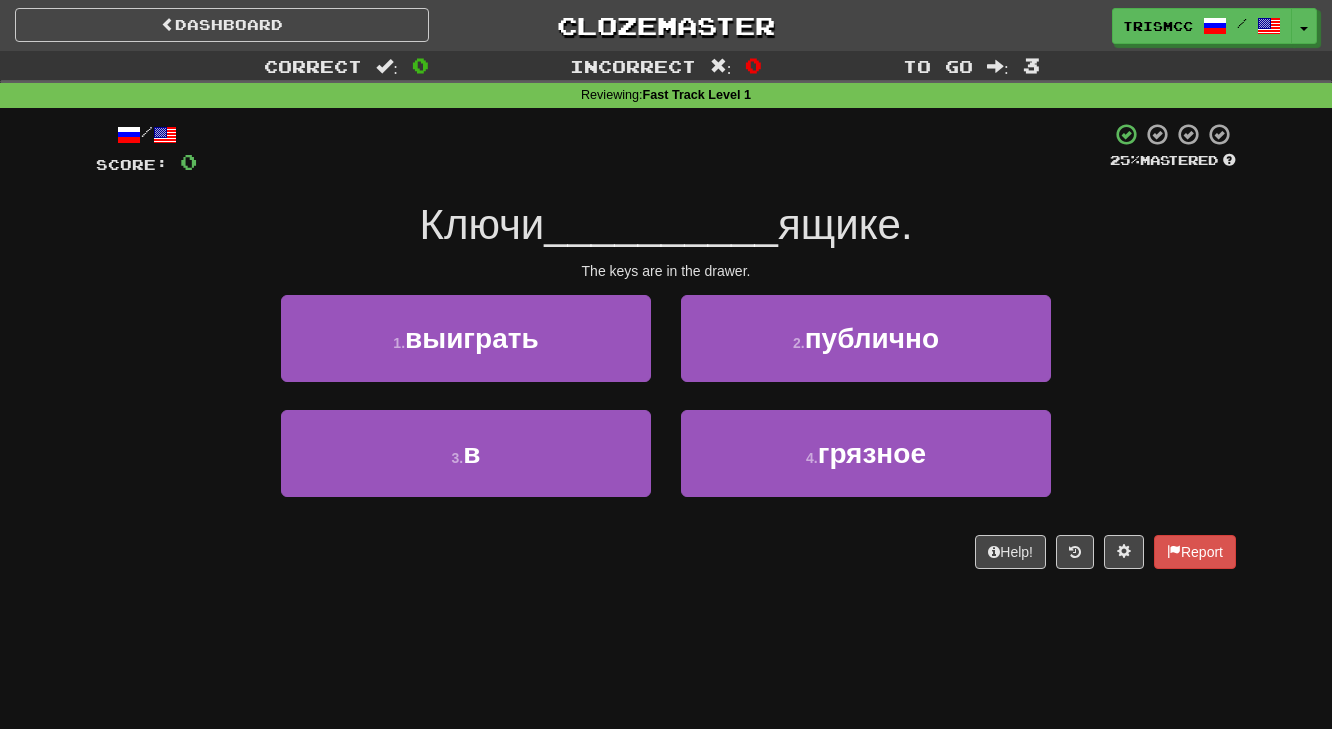 click on "__________" at bounding box center (661, 224) 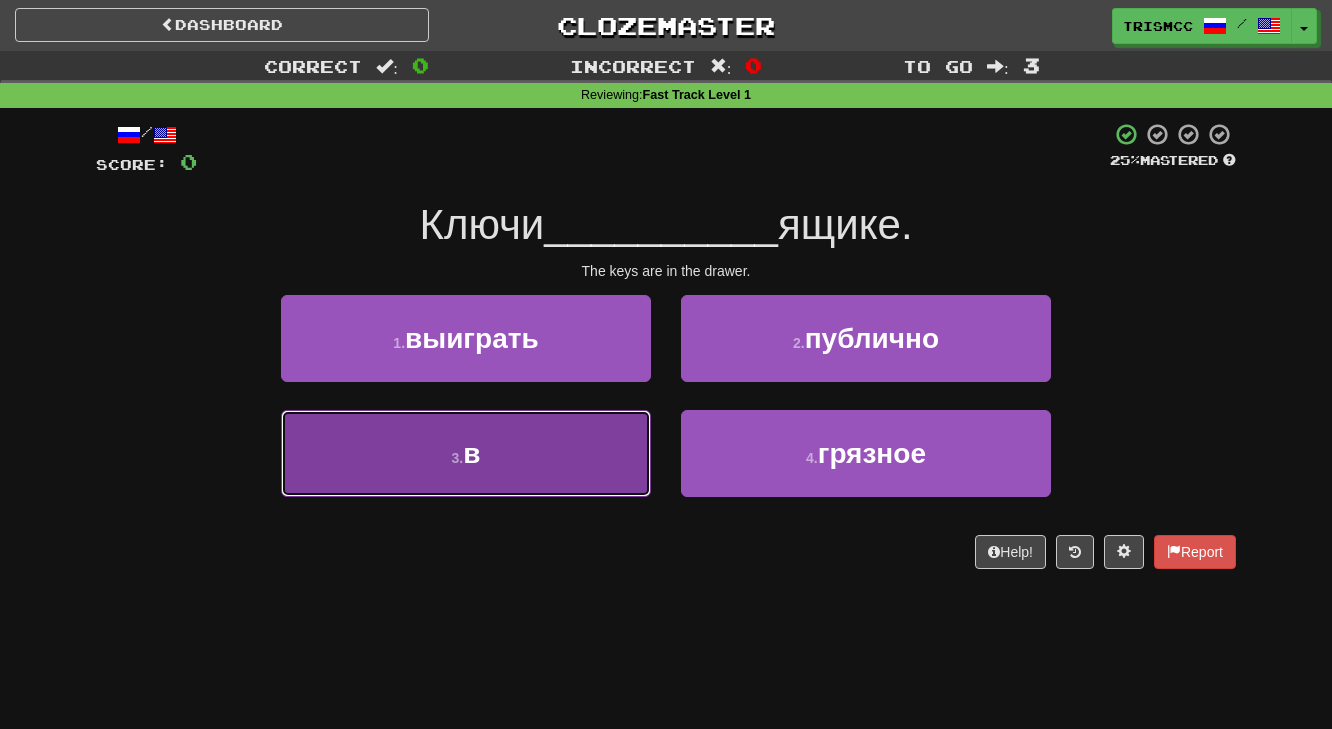 click on "3 .  в" at bounding box center (466, 453) 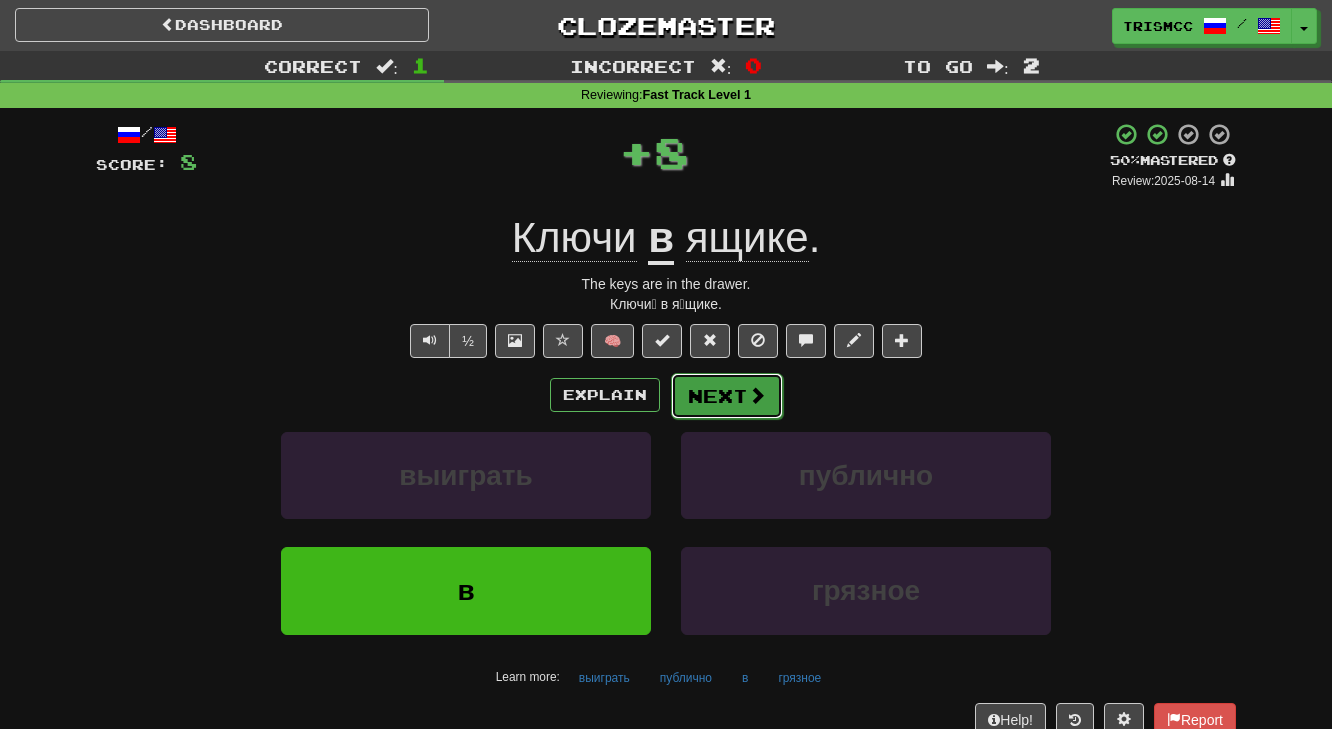 click on "Next" at bounding box center [727, 396] 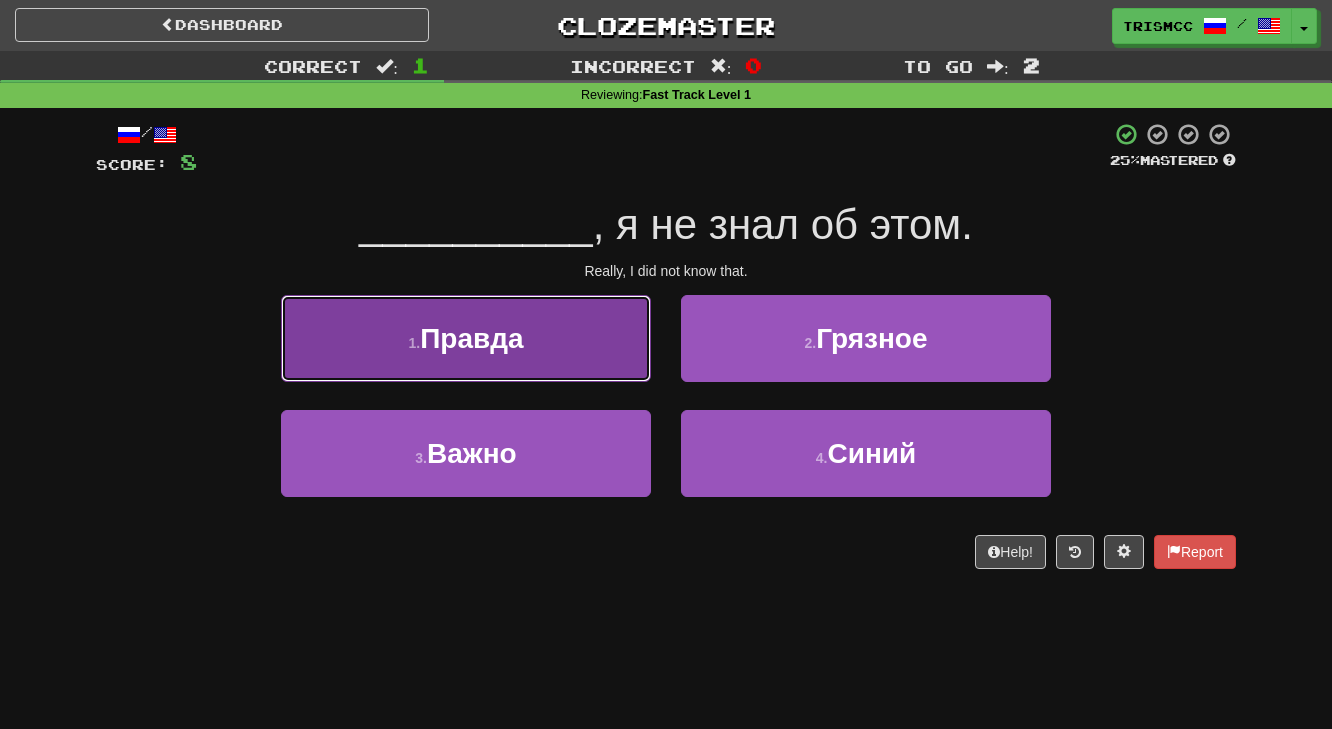 click on "1 .  Правда" at bounding box center (466, 338) 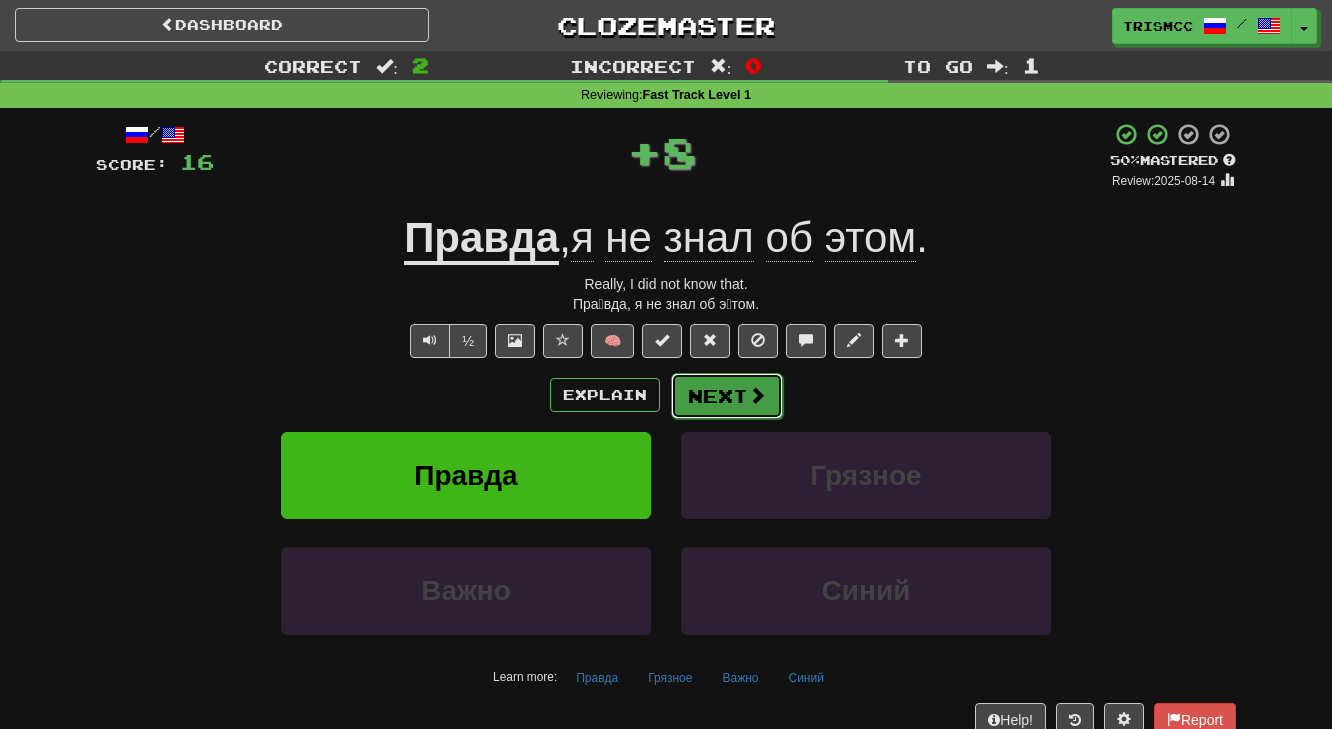 click on "Next" at bounding box center [727, 396] 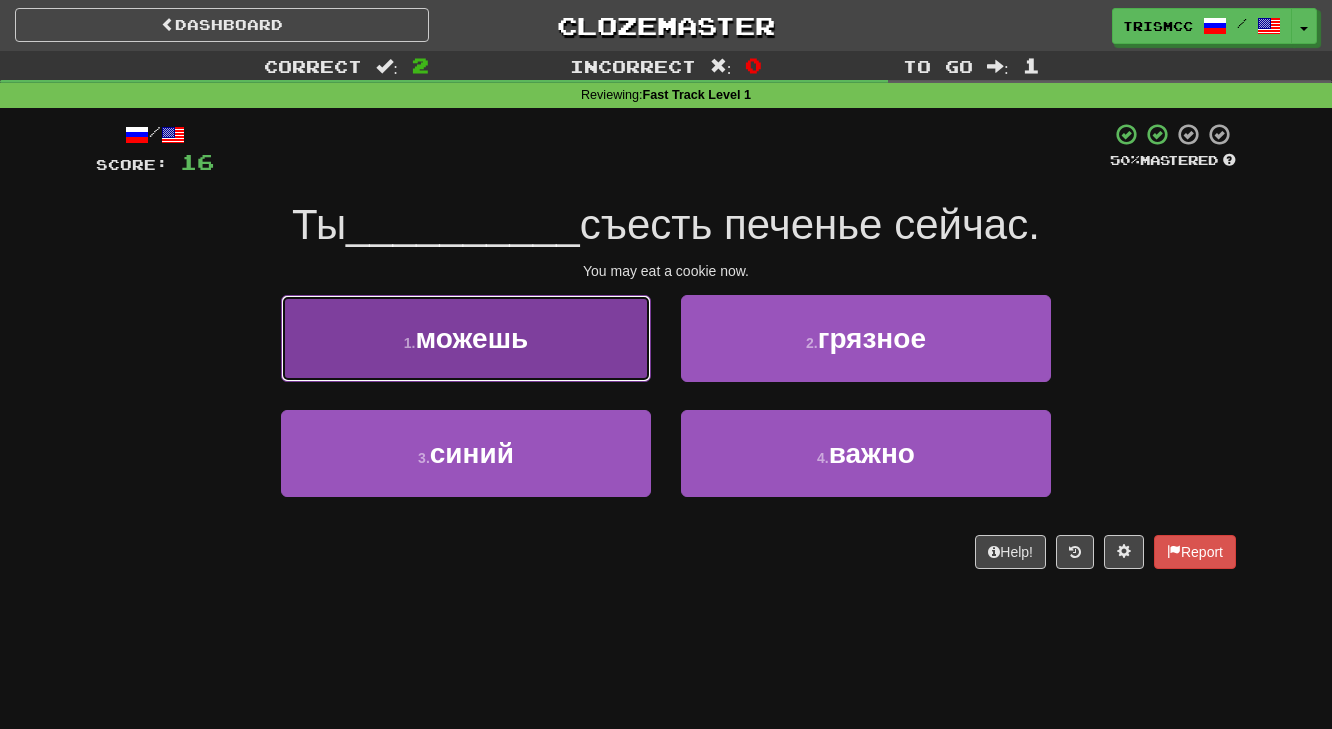 click on "1 .  можешь" at bounding box center (466, 338) 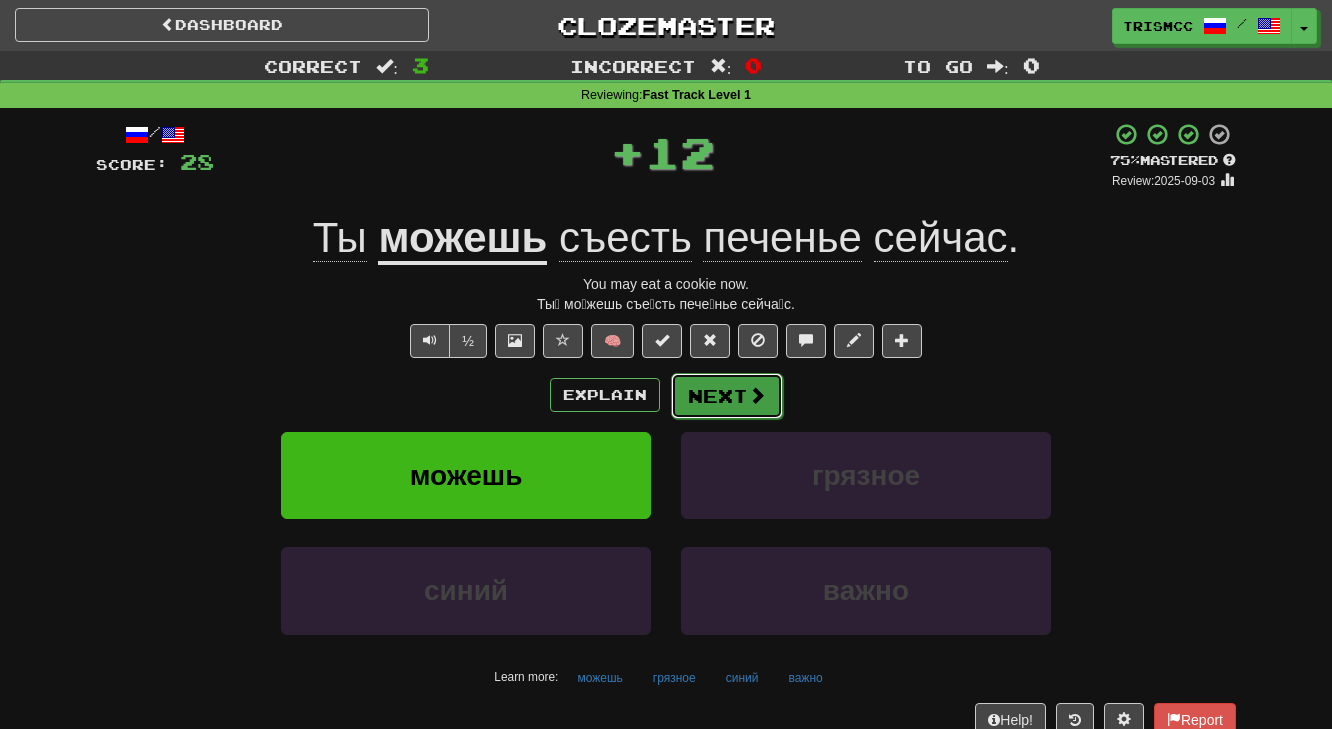 click on "Next" at bounding box center (727, 396) 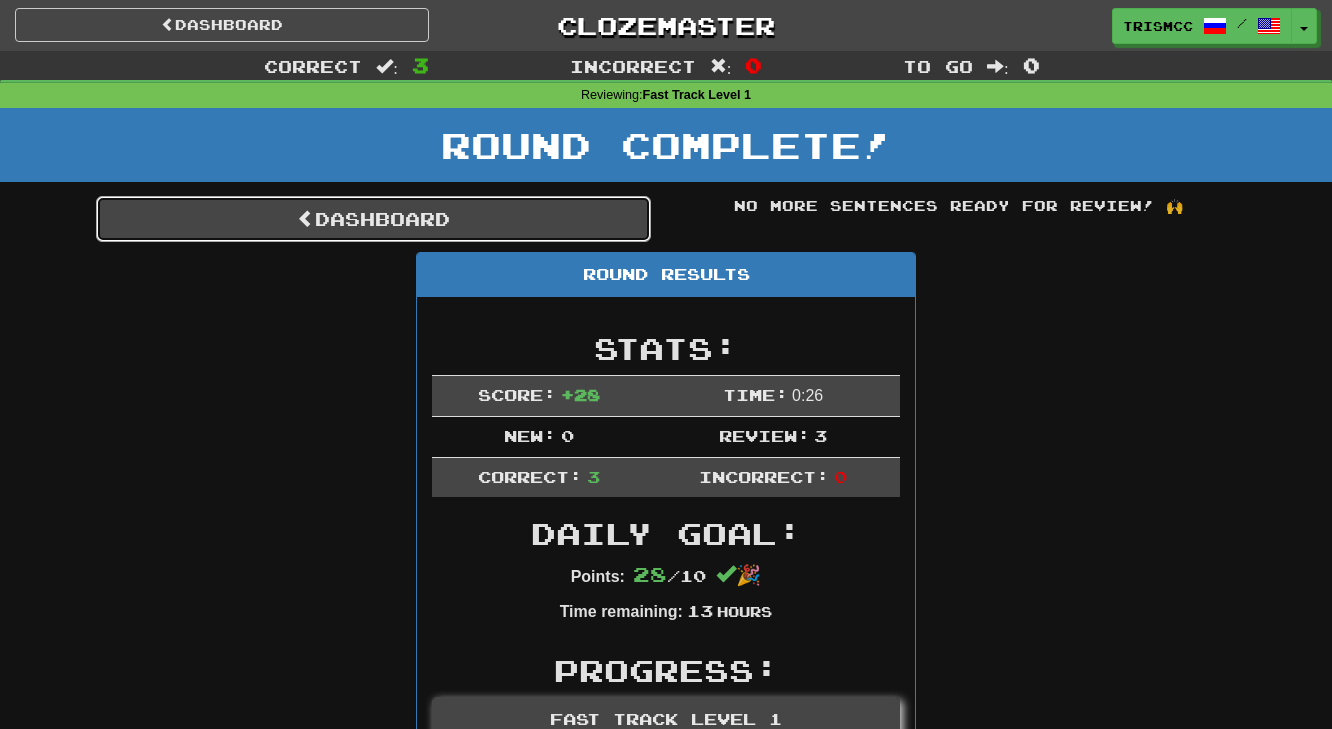 click on "Dashboard" at bounding box center [373, 219] 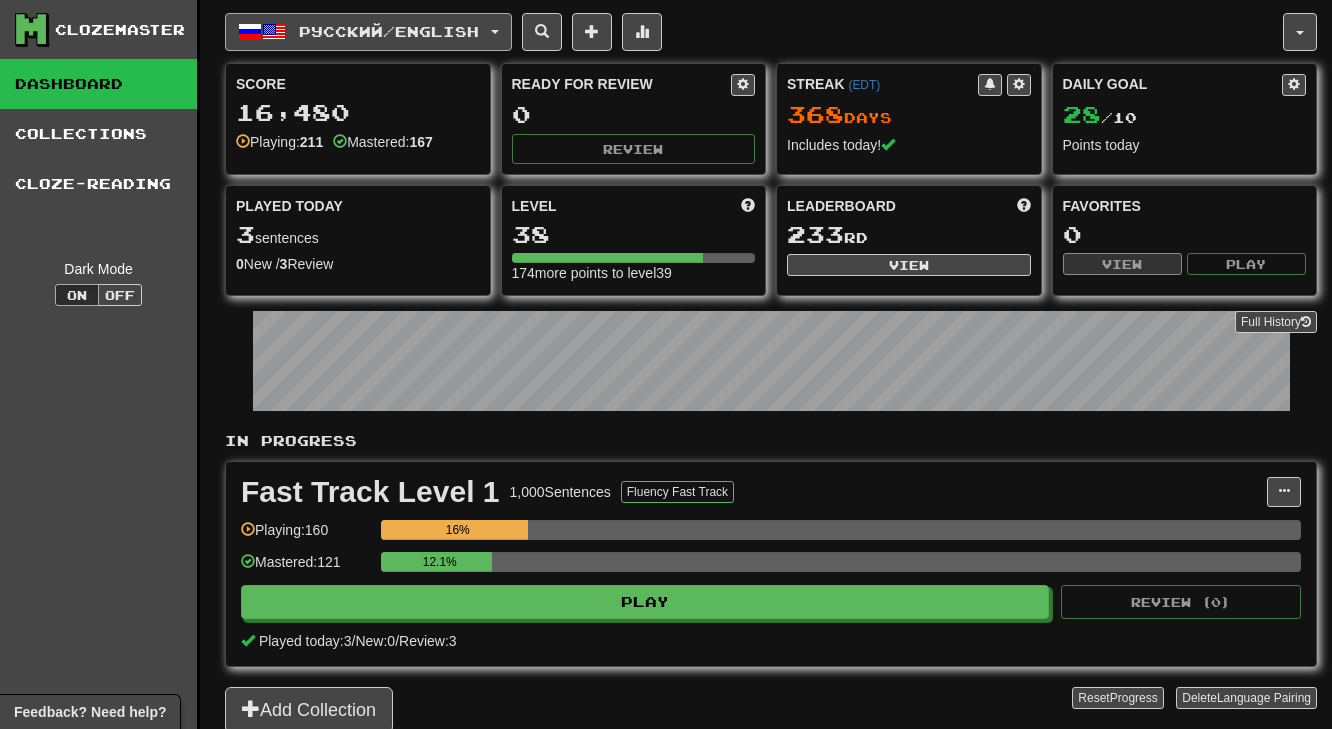scroll, scrollTop: 0, scrollLeft: 0, axis: both 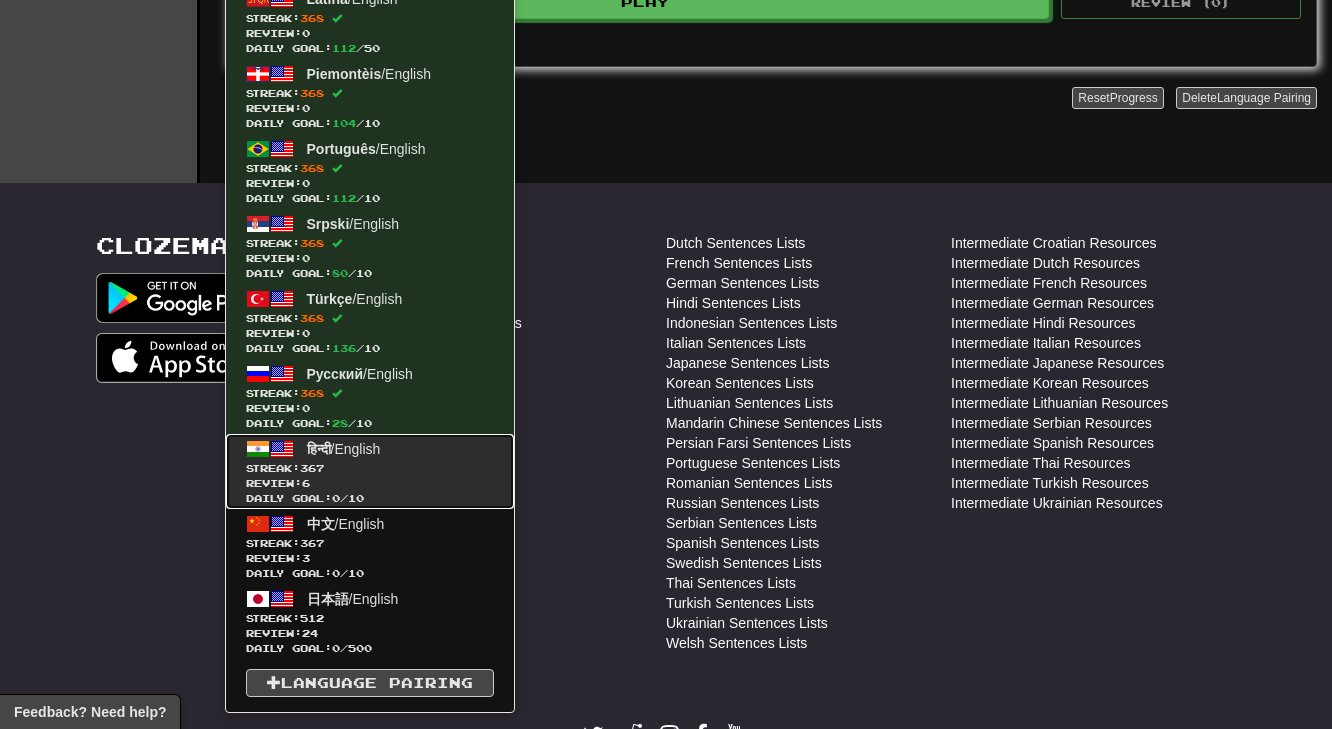 click on "Review:  6" at bounding box center (370, 483) 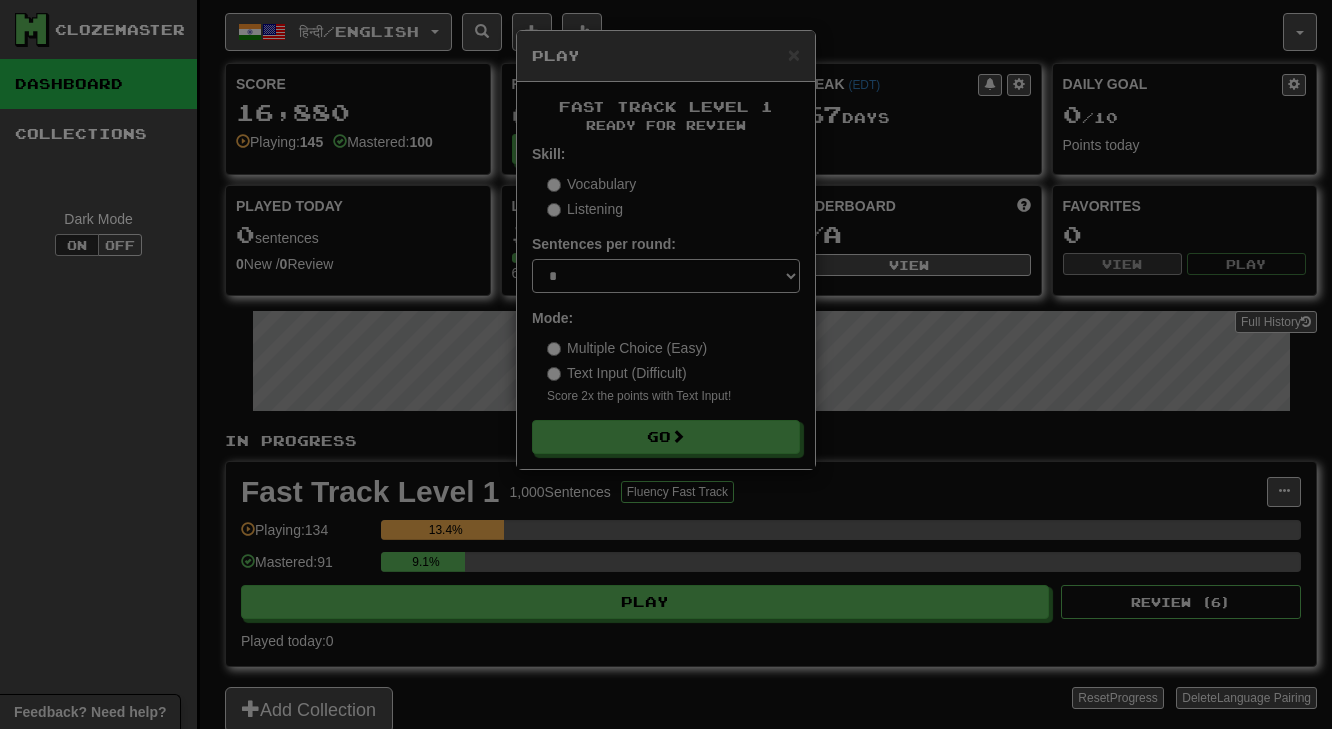 scroll, scrollTop: 0, scrollLeft: 0, axis: both 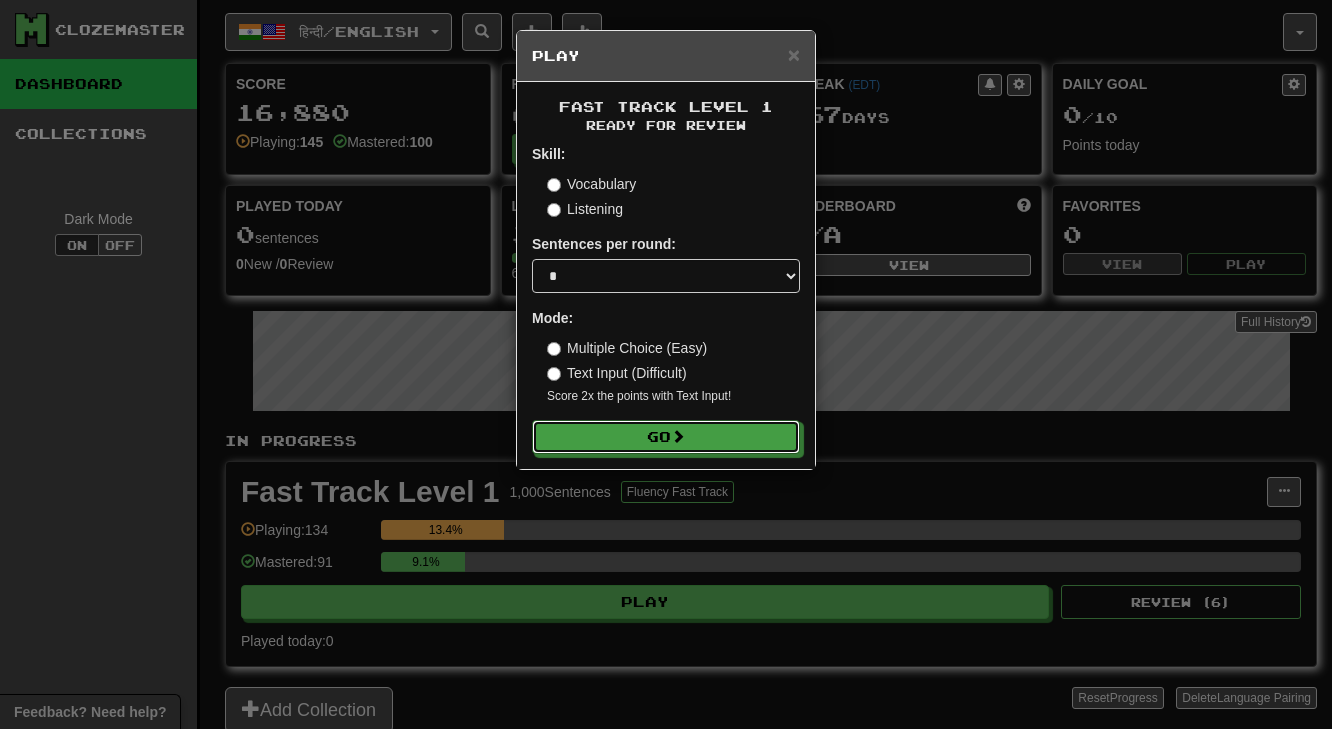 click on "Go" at bounding box center [666, 437] 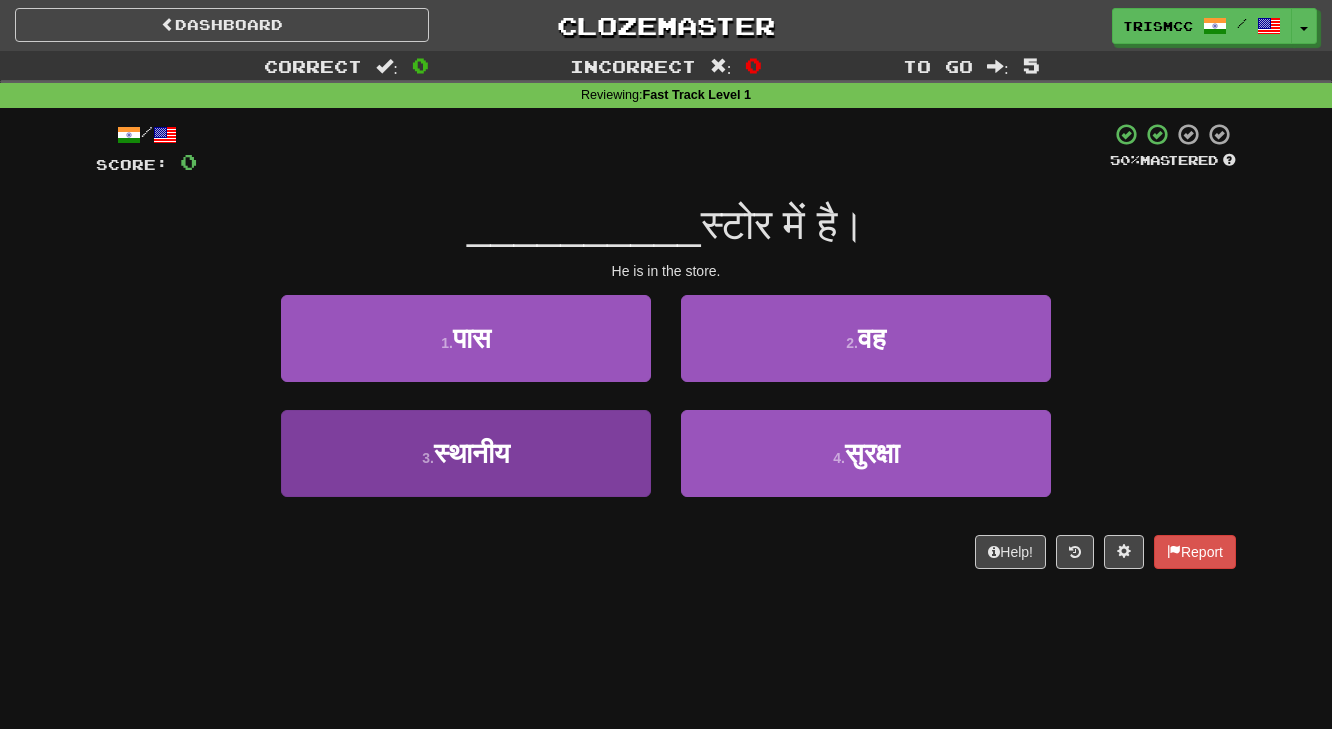 scroll, scrollTop: 0, scrollLeft: 0, axis: both 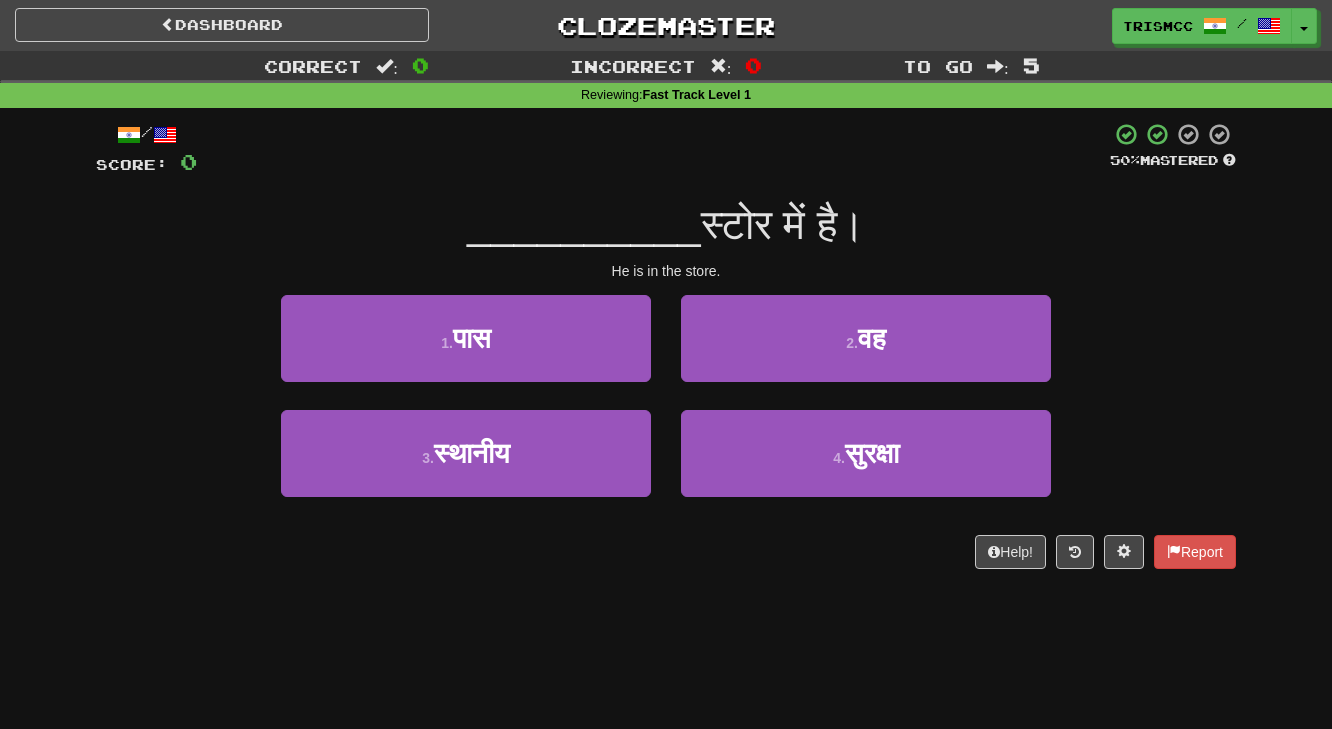 click on "Help!  Report" at bounding box center (666, 552) 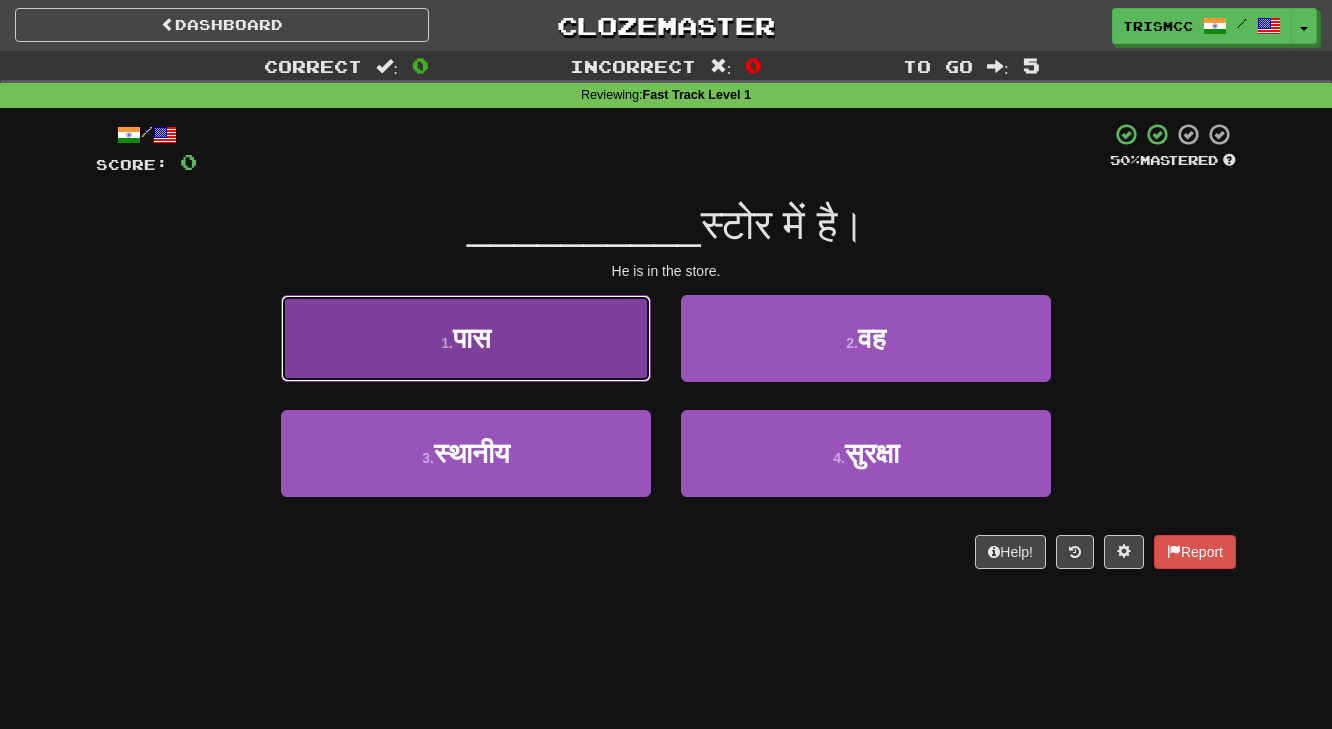 click on "1 .  पास" at bounding box center [466, 338] 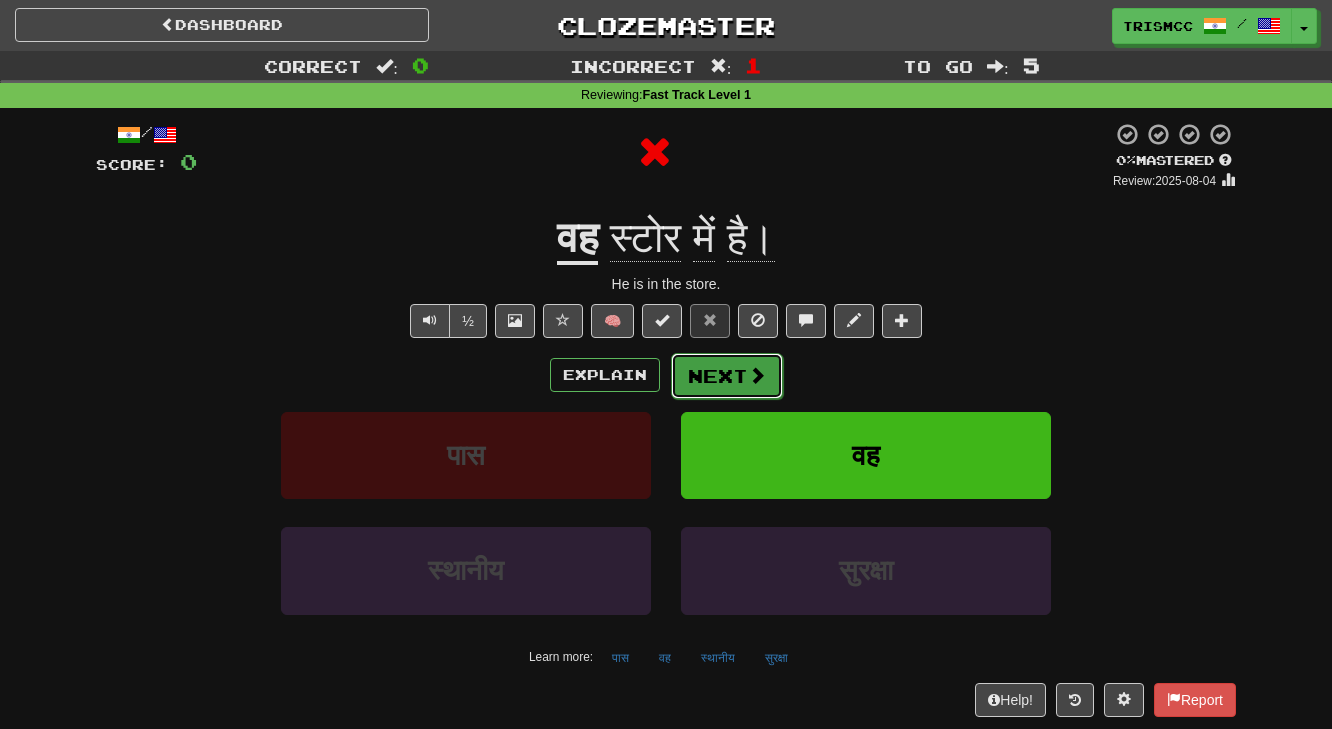 click on "Next" at bounding box center (727, 376) 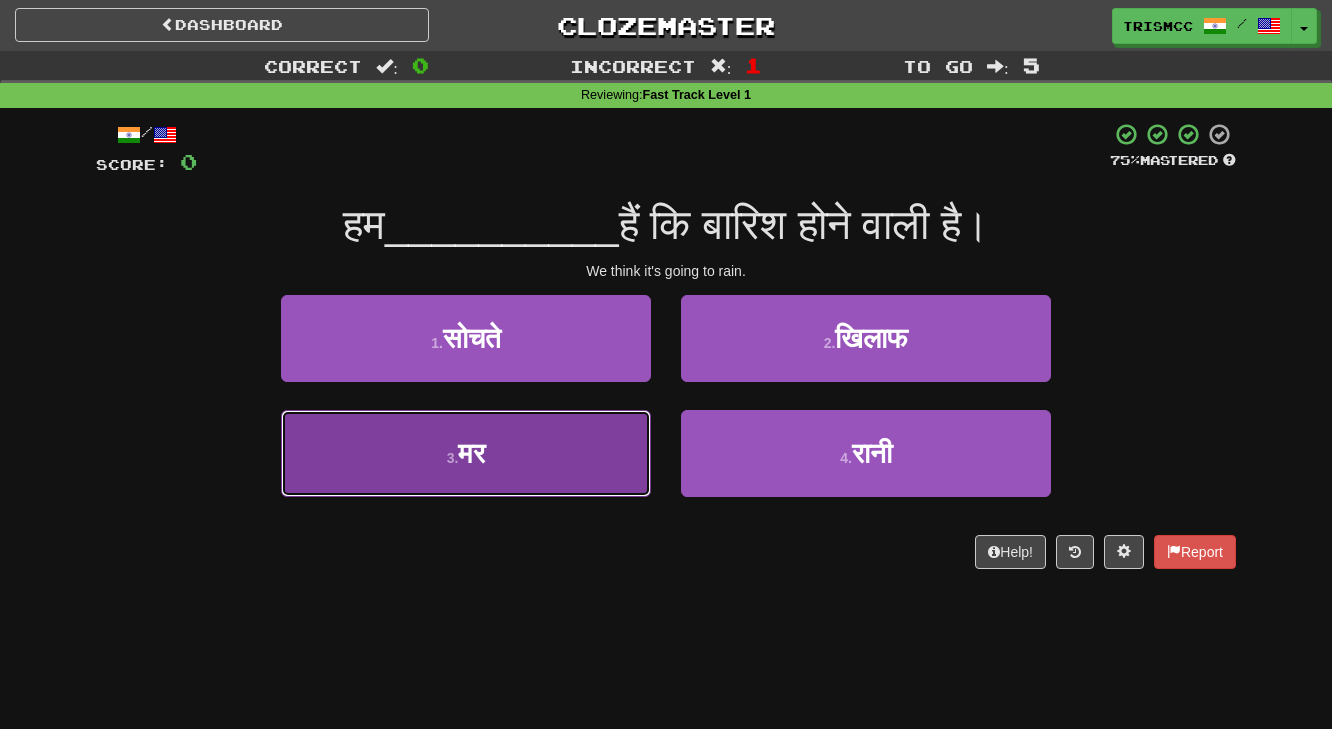 click on "3 .  मर" at bounding box center (466, 453) 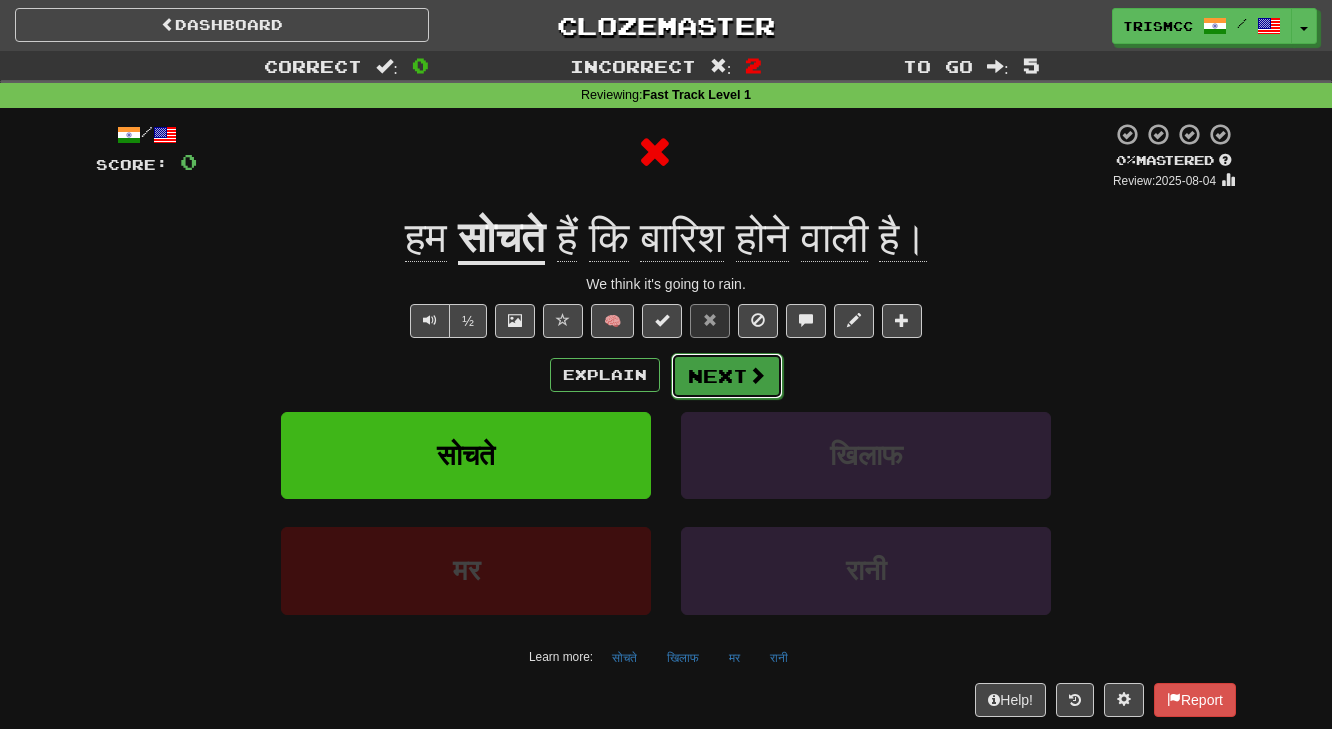click at bounding box center [757, 375] 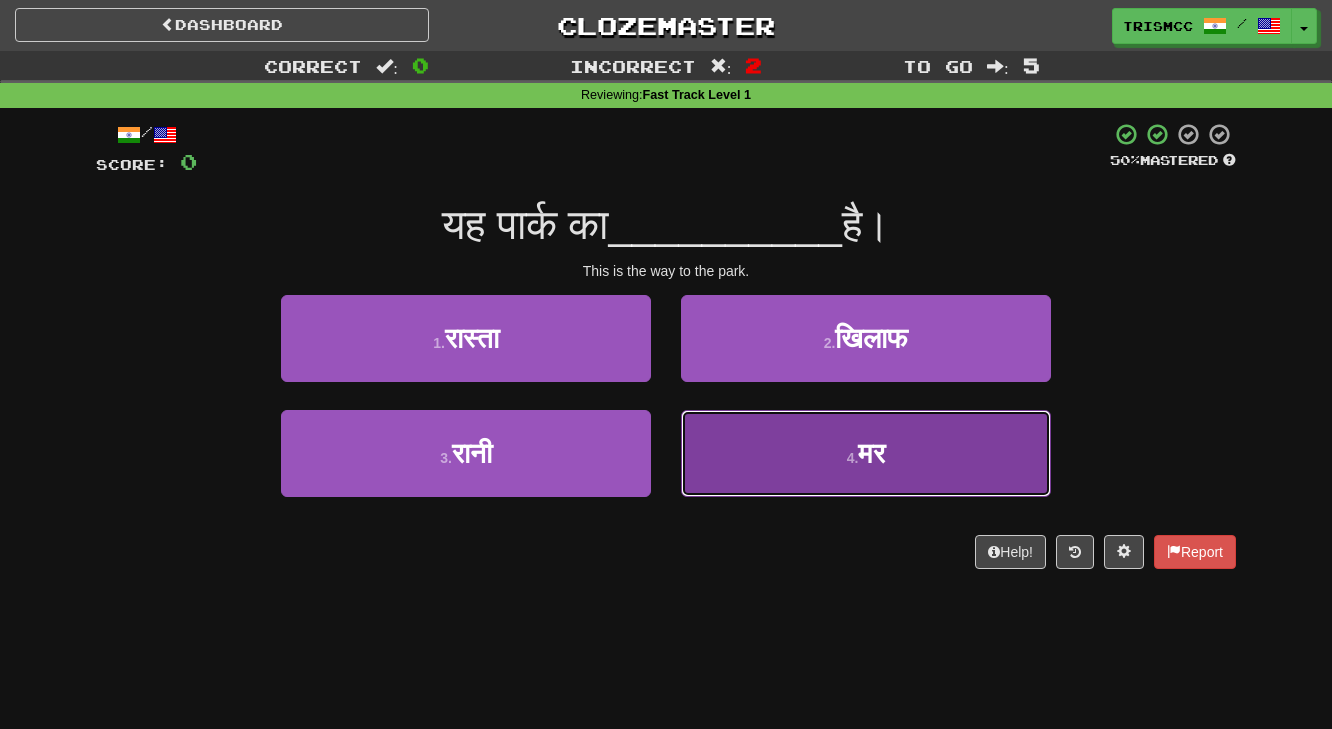 click on "4 .  मर" at bounding box center [866, 453] 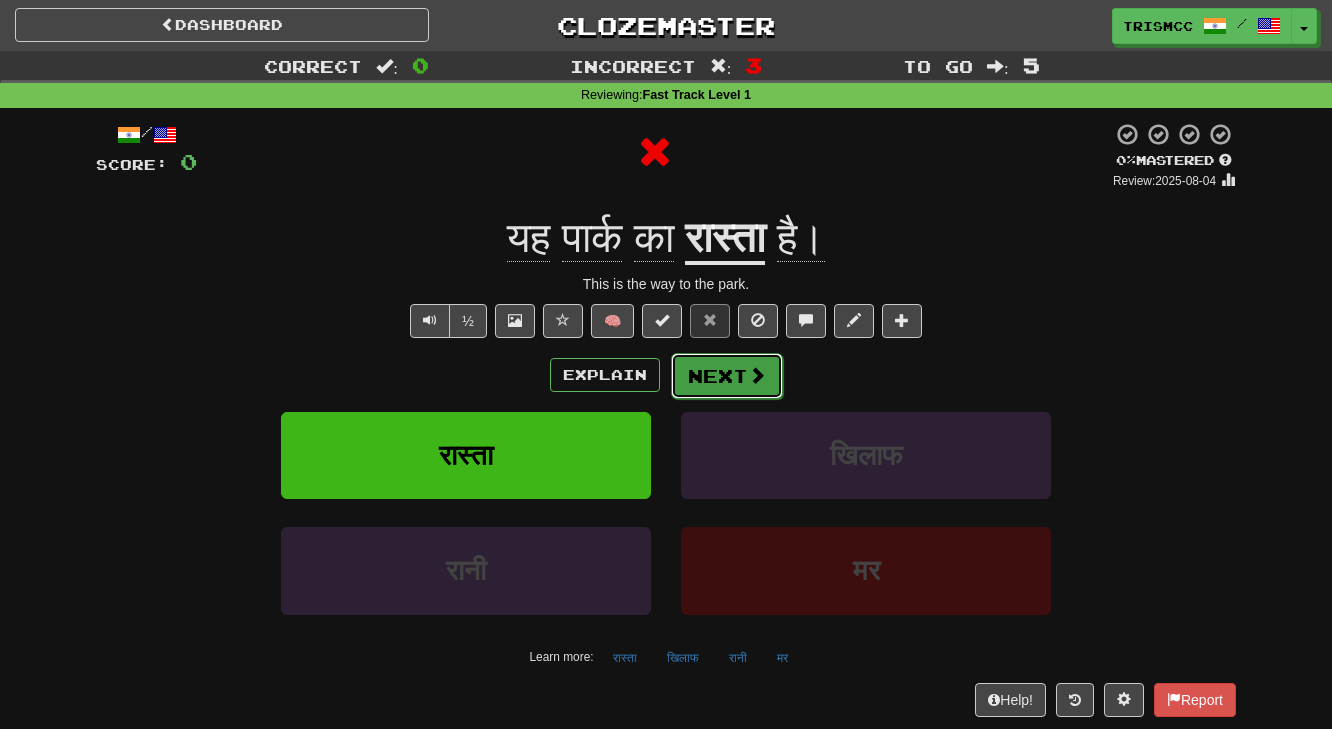 click on "Next" at bounding box center (727, 376) 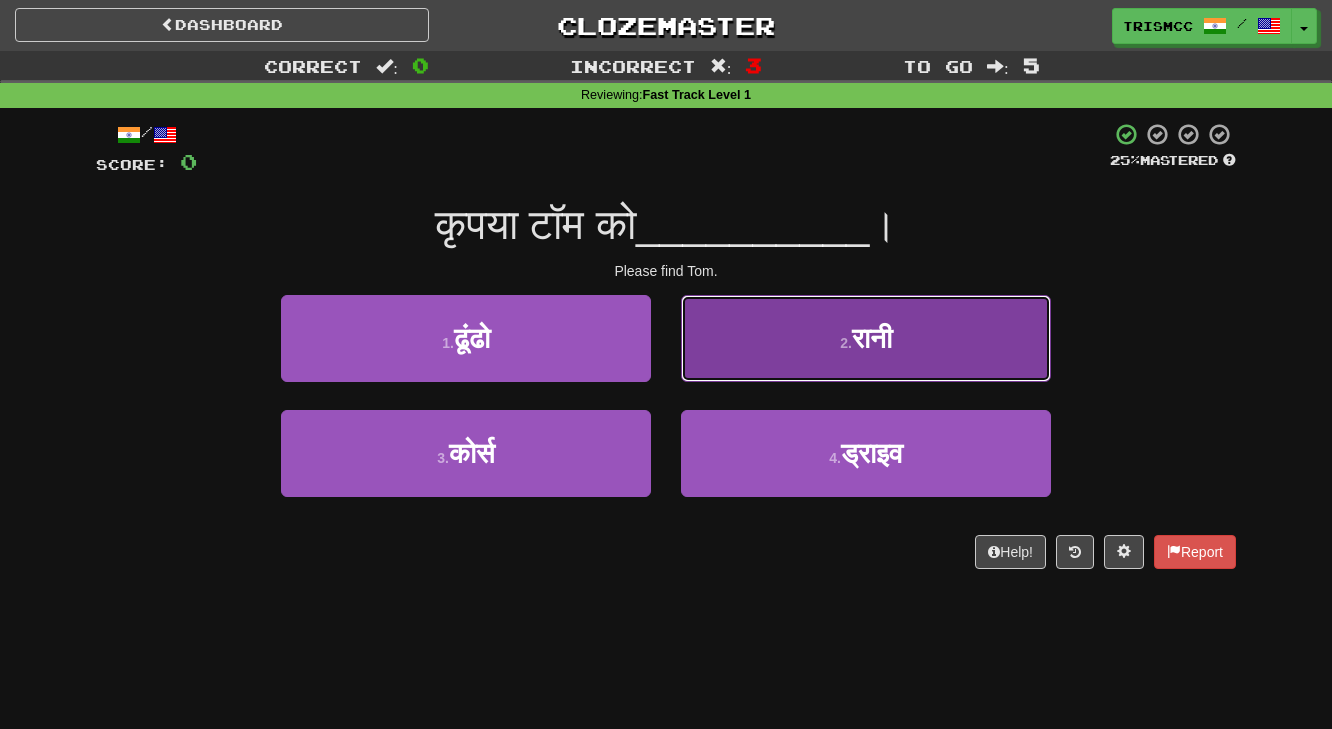 click on "2 .  रानी" at bounding box center [866, 338] 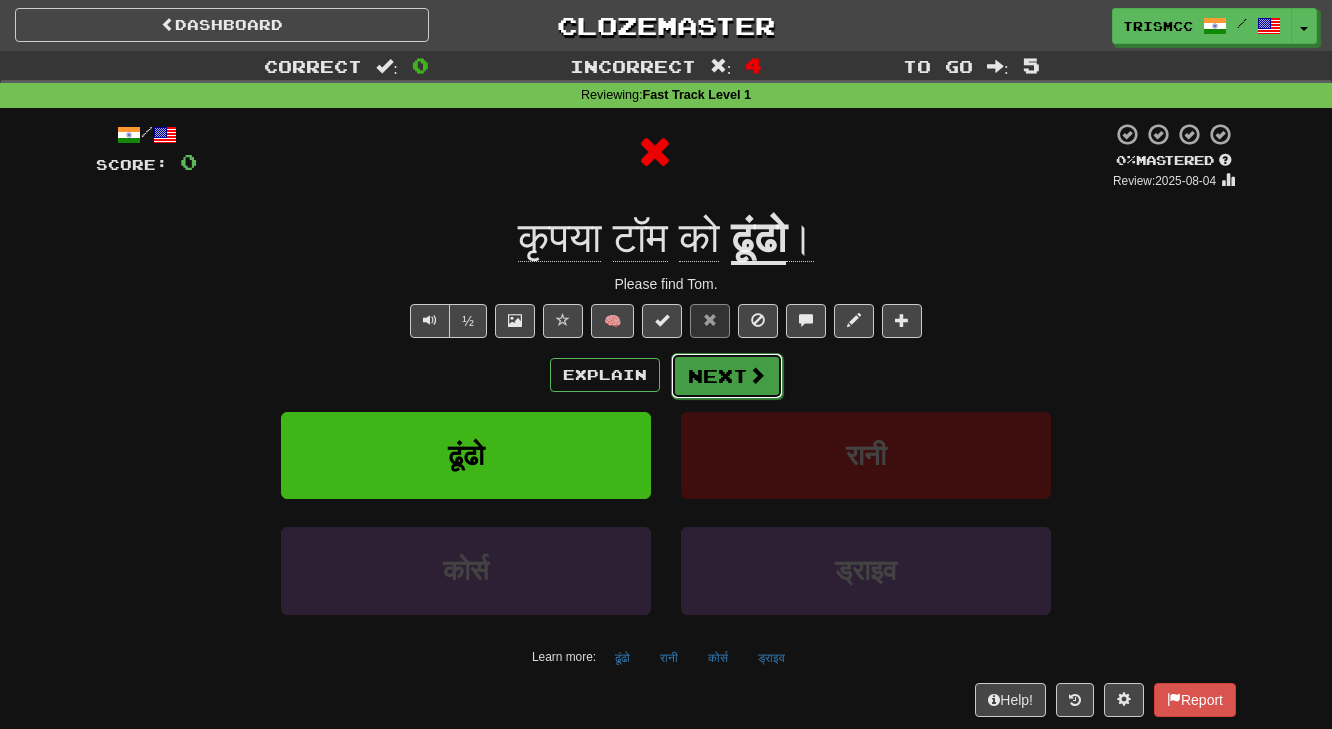 click at bounding box center [757, 375] 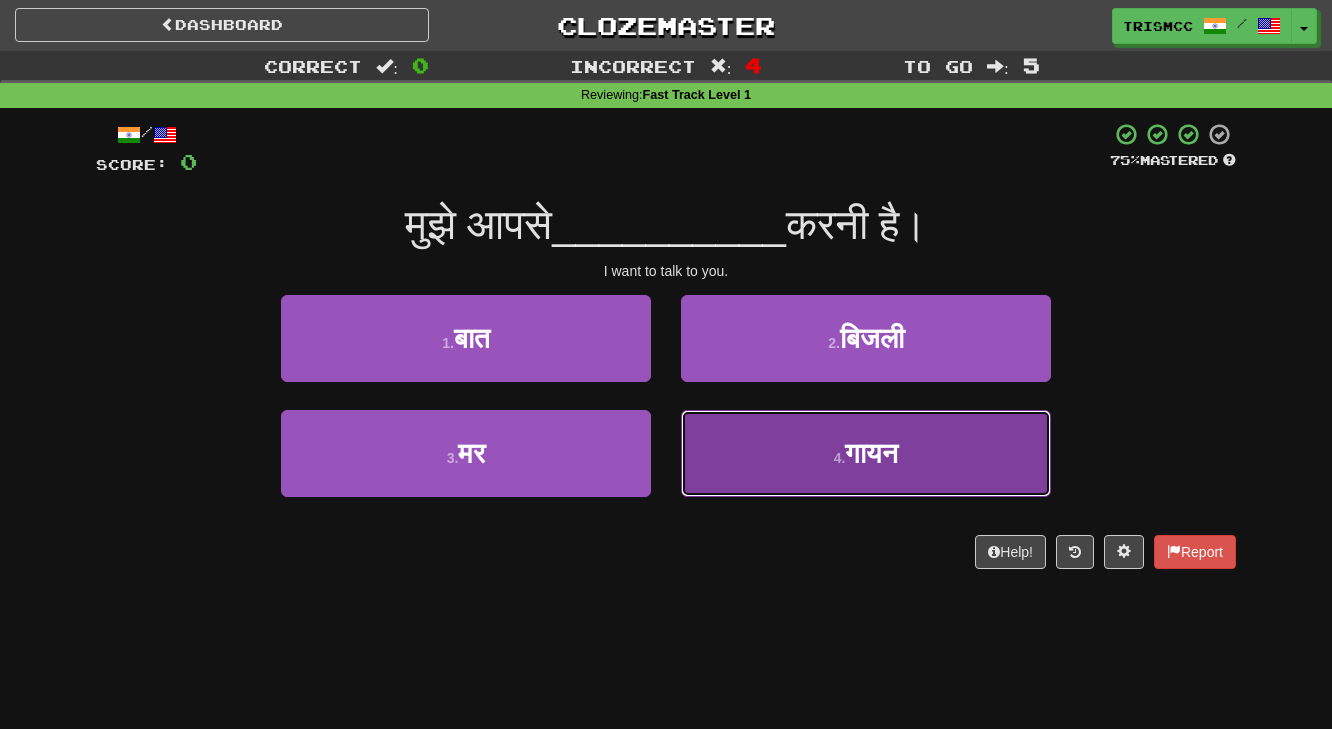 click on "गायन" at bounding box center (871, 453) 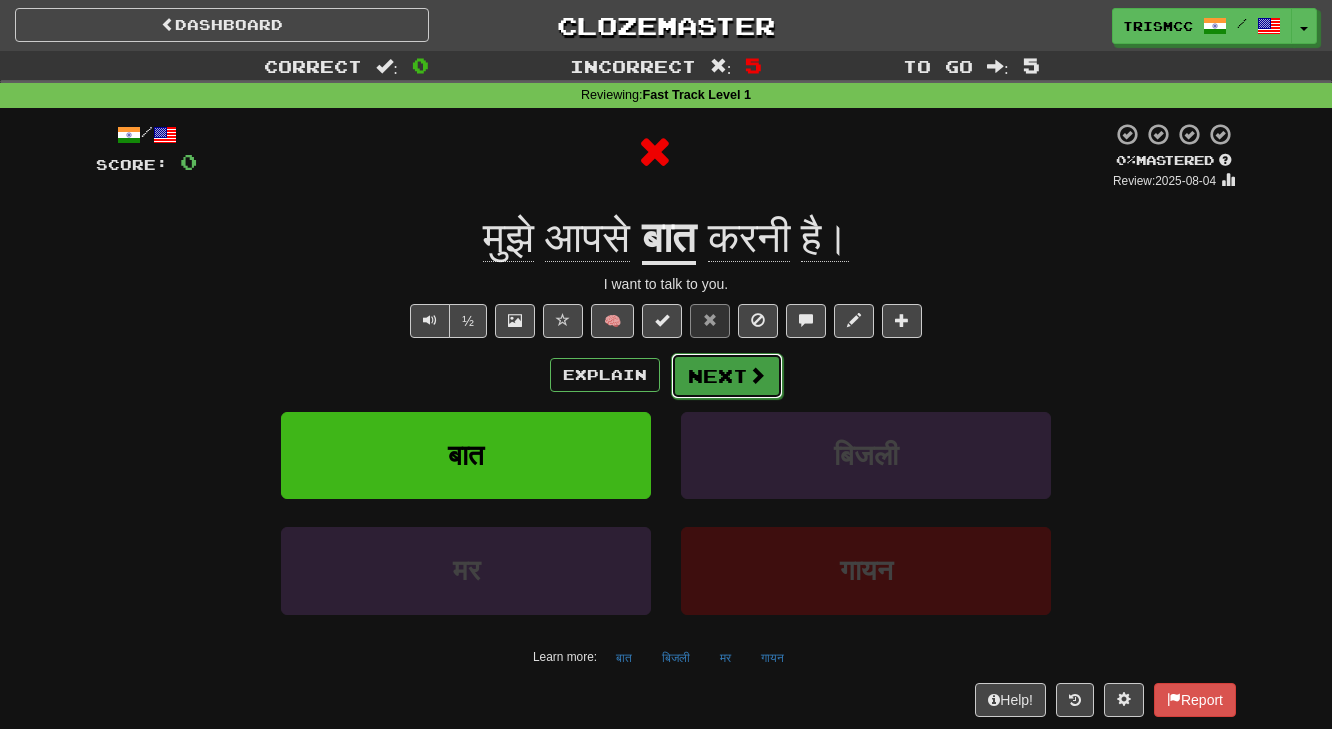 click on "Next" at bounding box center [727, 376] 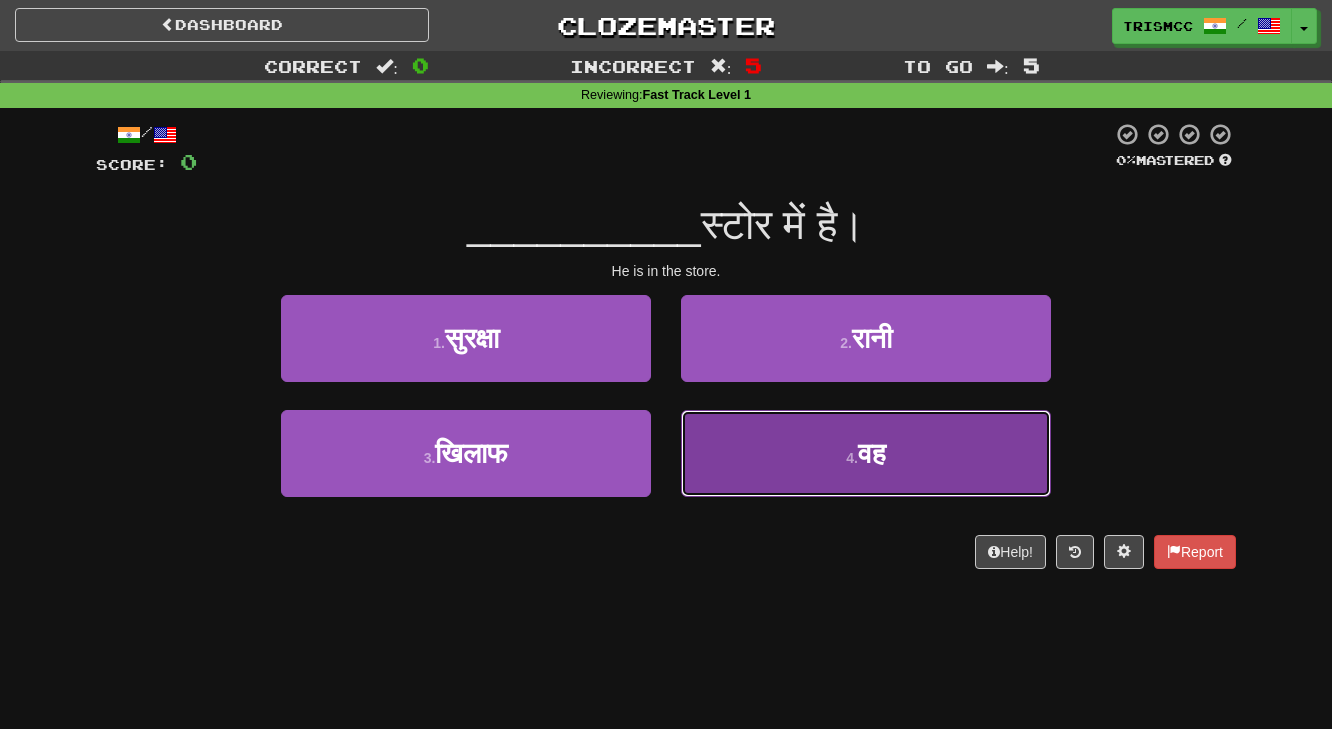 click on "4 .  वह" at bounding box center (866, 453) 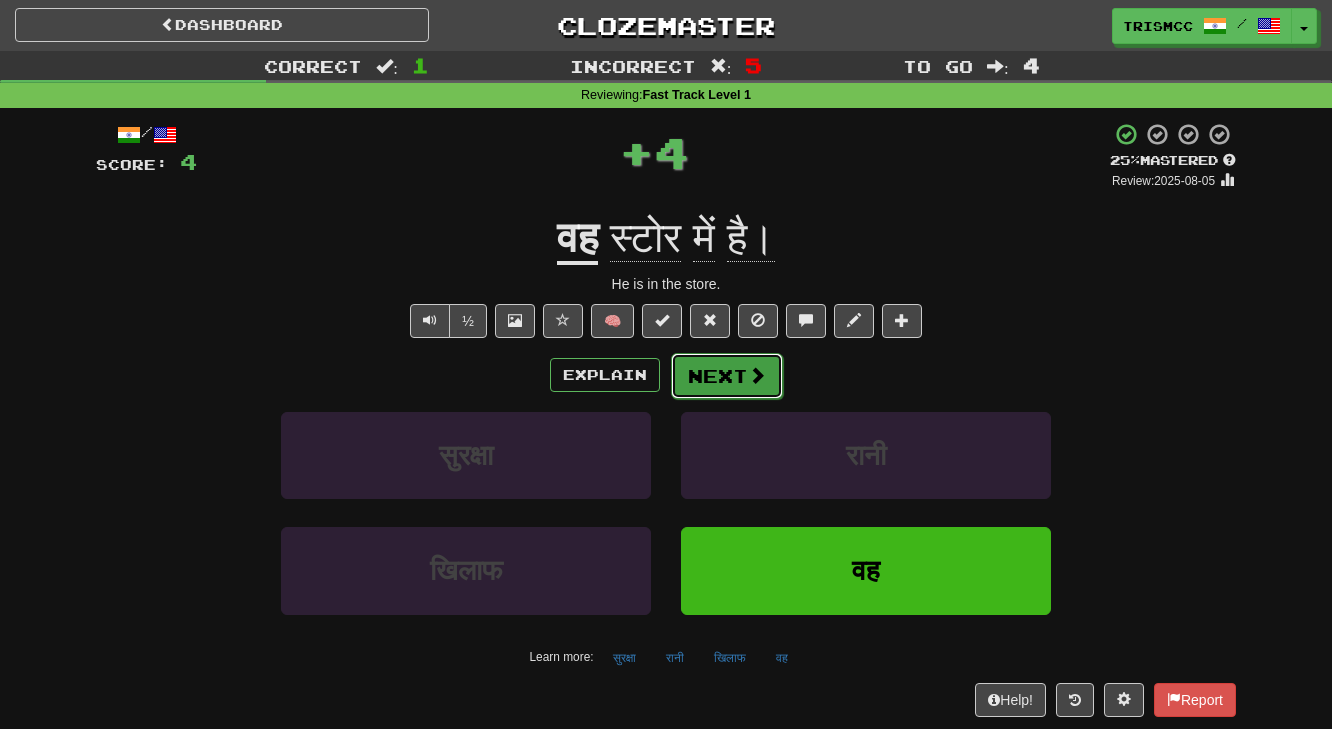 click on "Next" at bounding box center (727, 376) 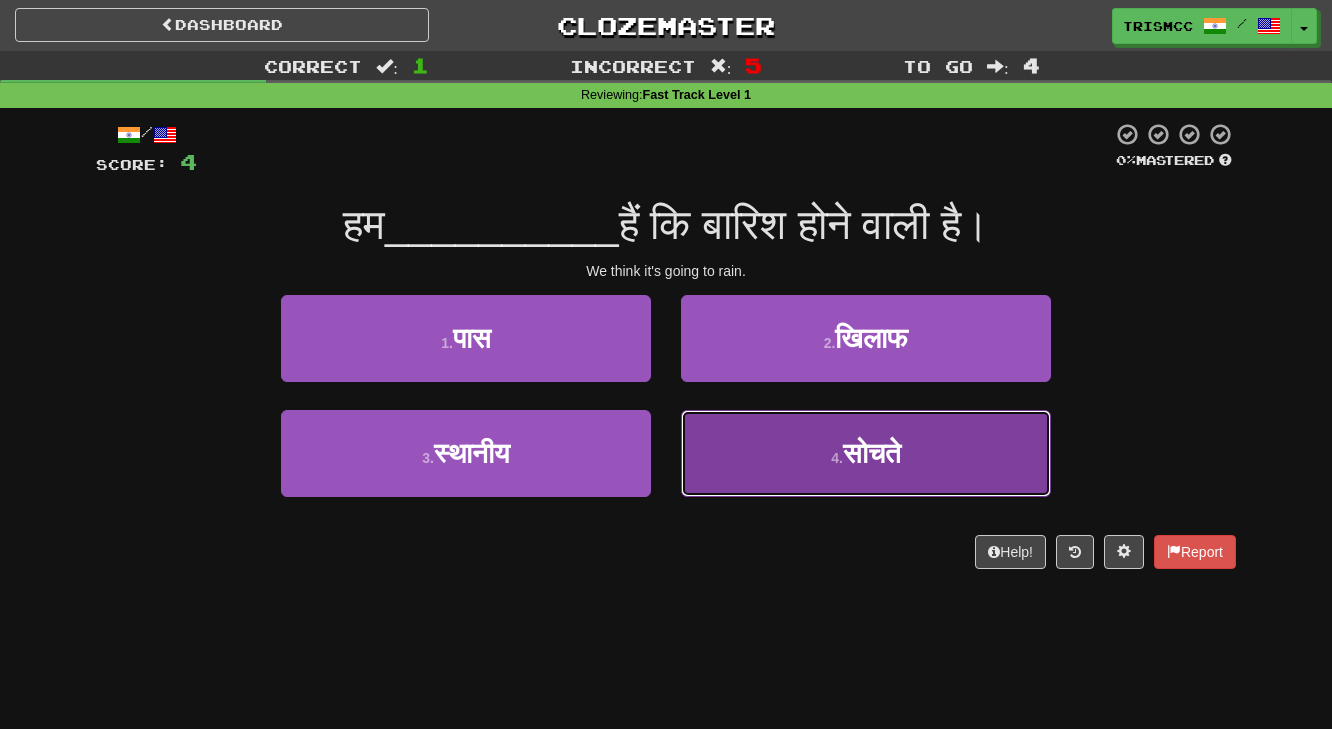 click on "4 .  सोचते" at bounding box center [866, 453] 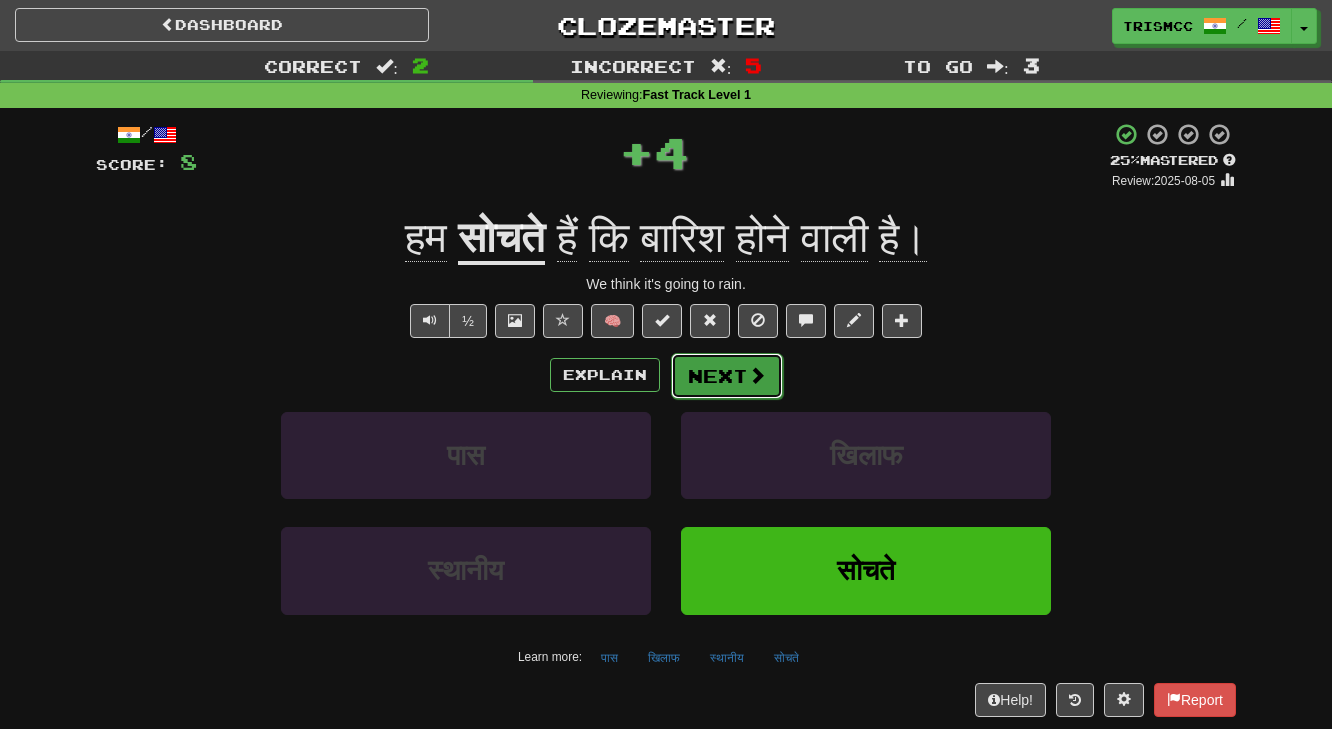click on "Next" at bounding box center [727, 376] 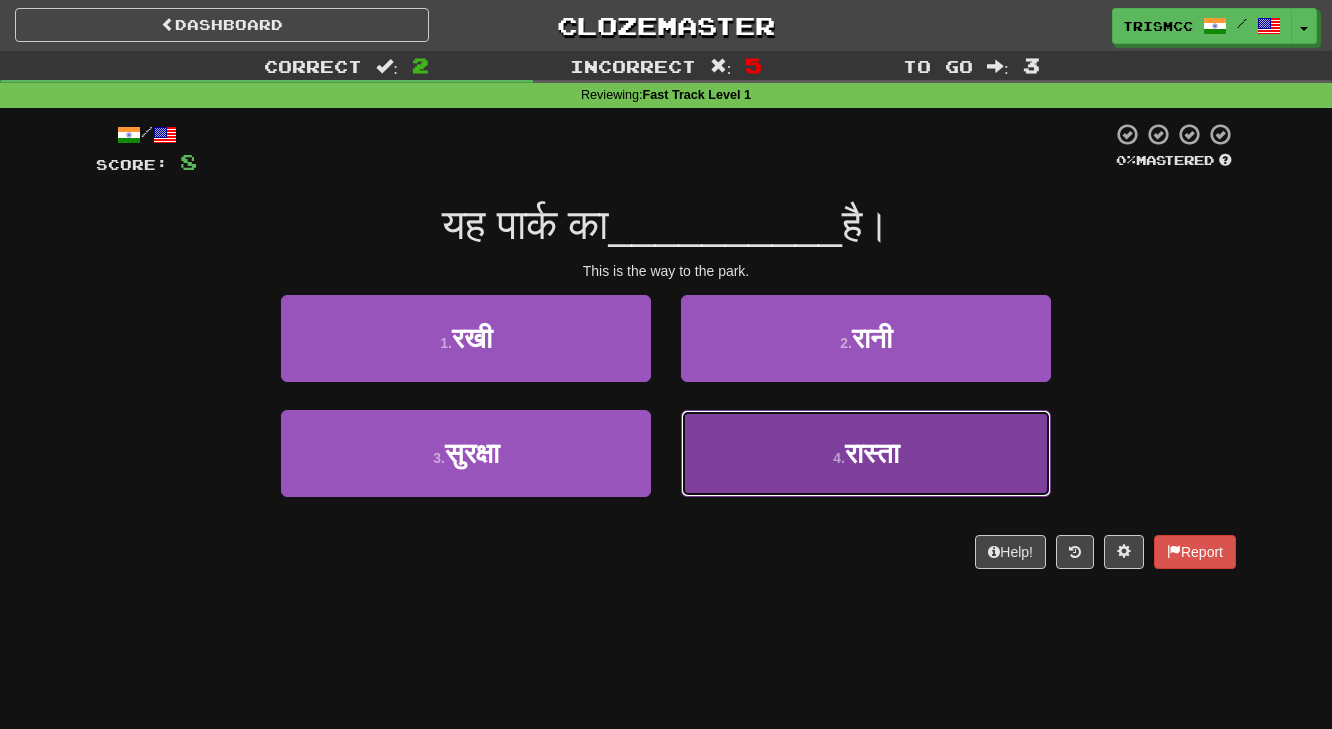 click on "4 .  रास्ता" at bounding box center [866, 453] 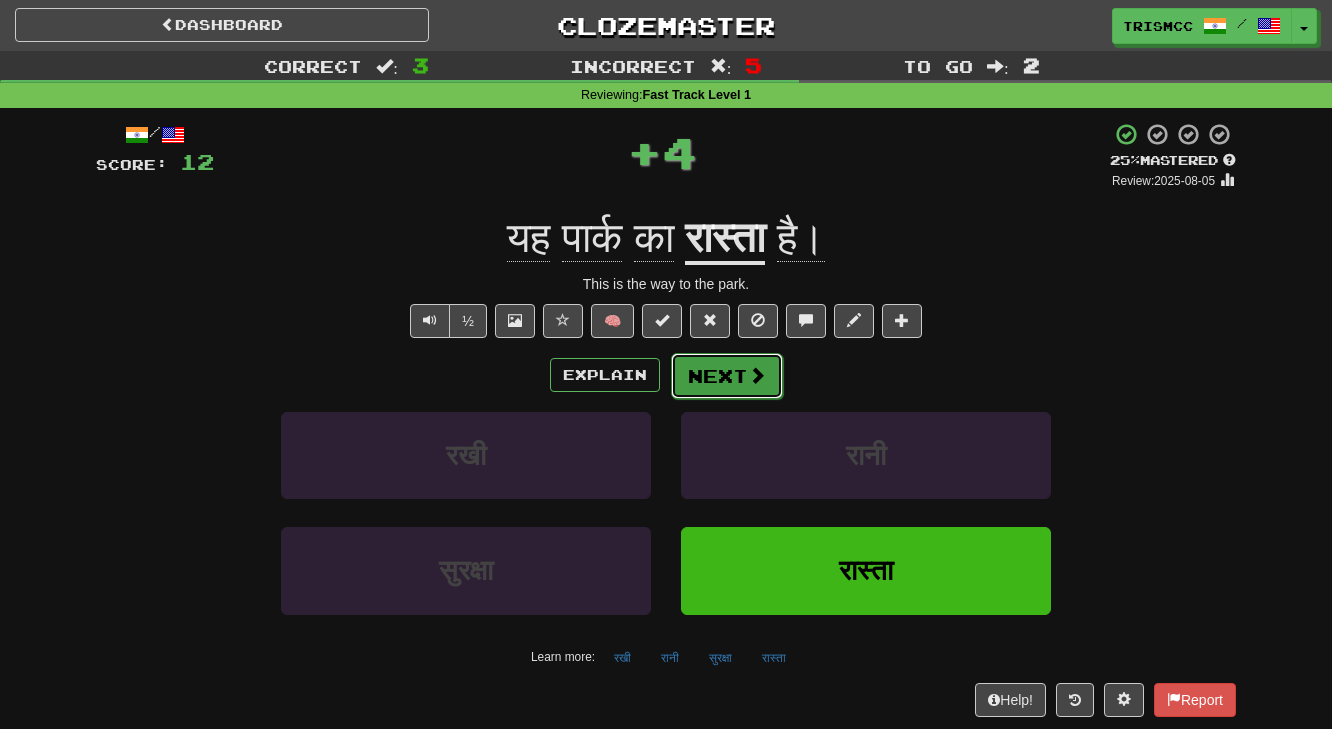 click on "Next" at bounding box center (727, 376) 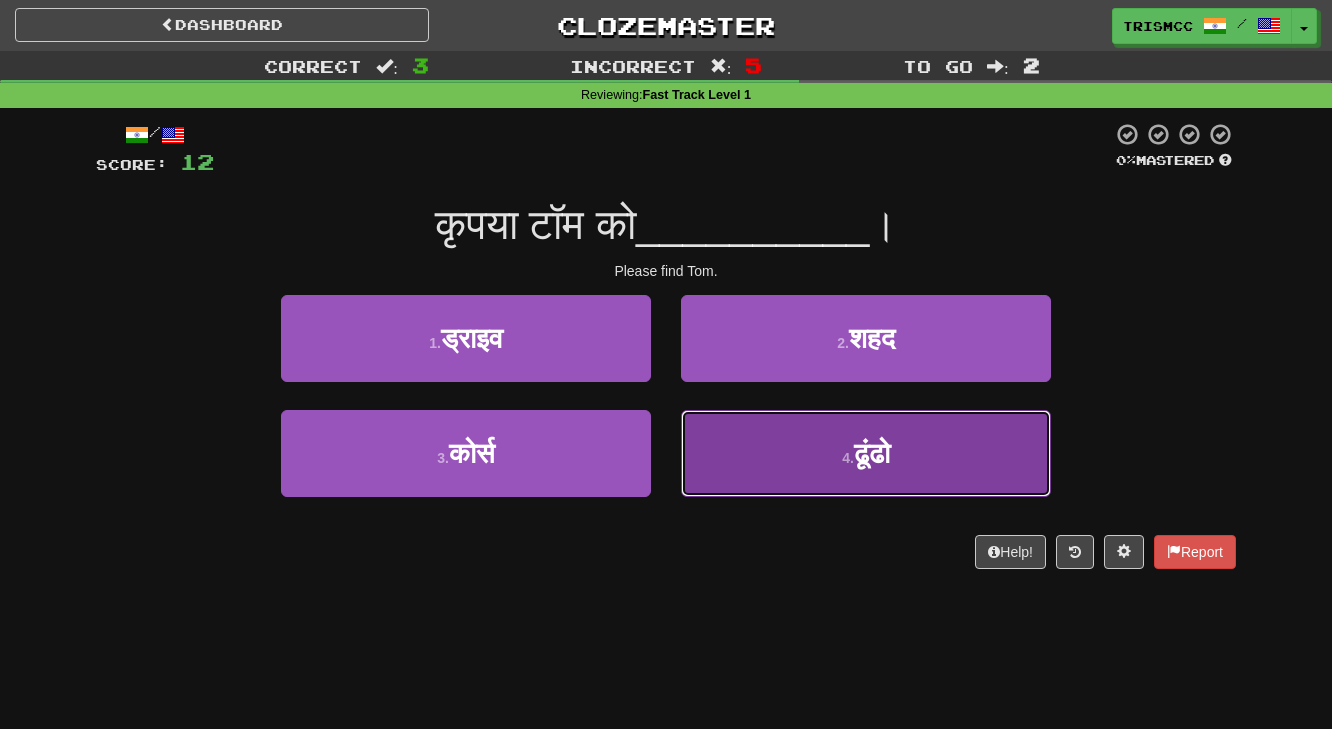 click on "4 .  ढूंढो" at bounding box center [866, 453] 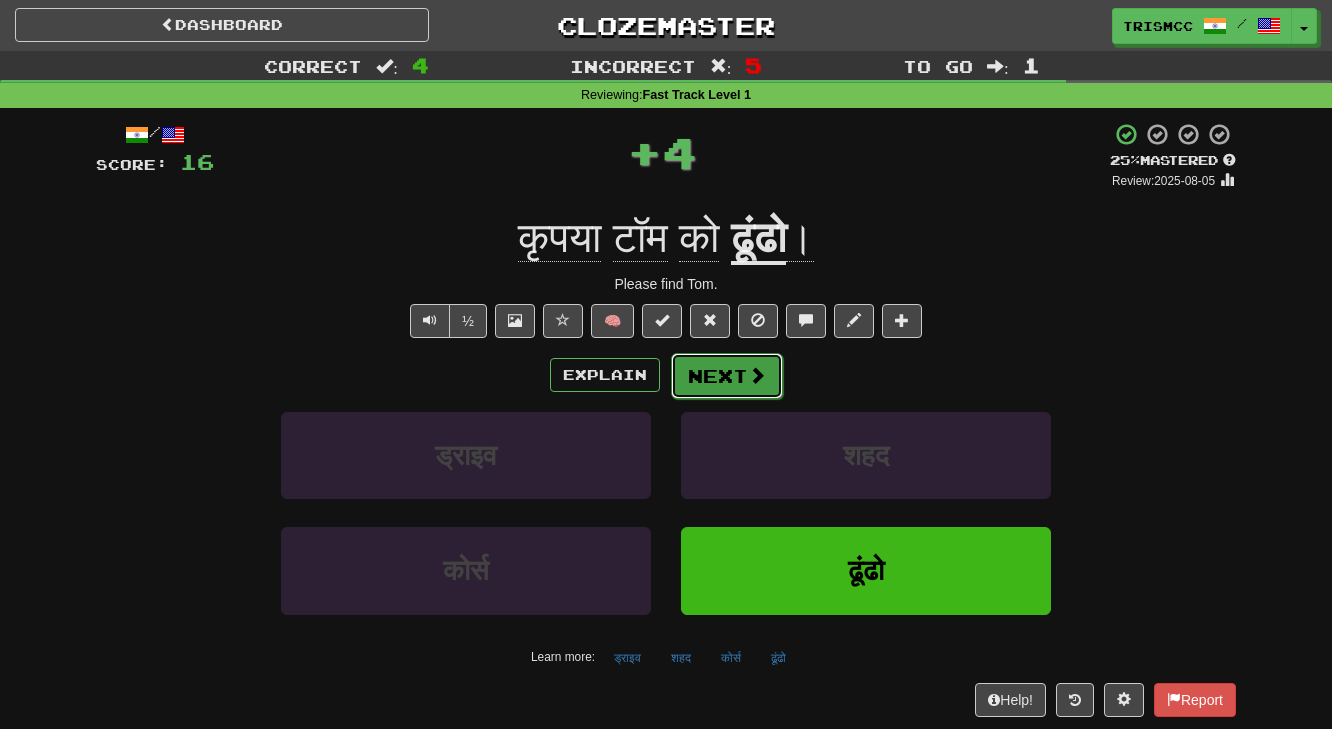 click at bounding box center (757, 375) 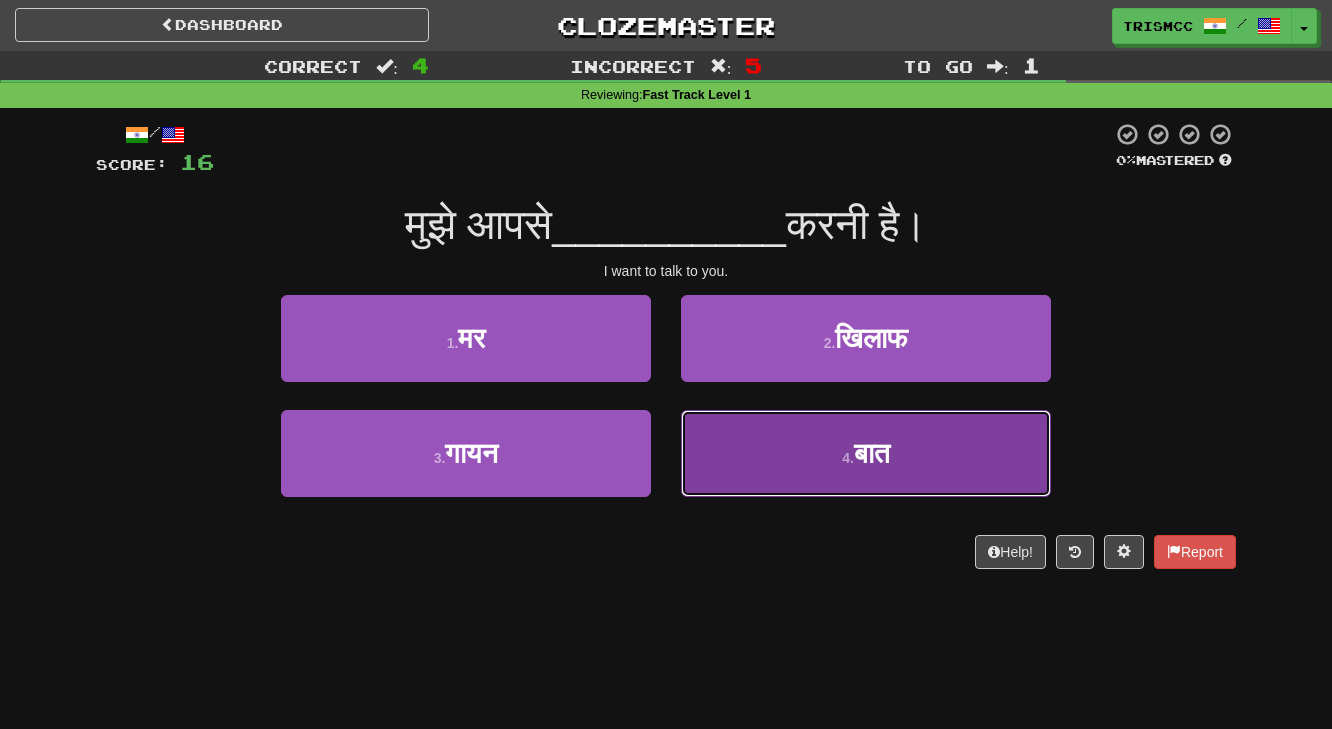 click on "4 .  बात" at bounding box center (866, 453) 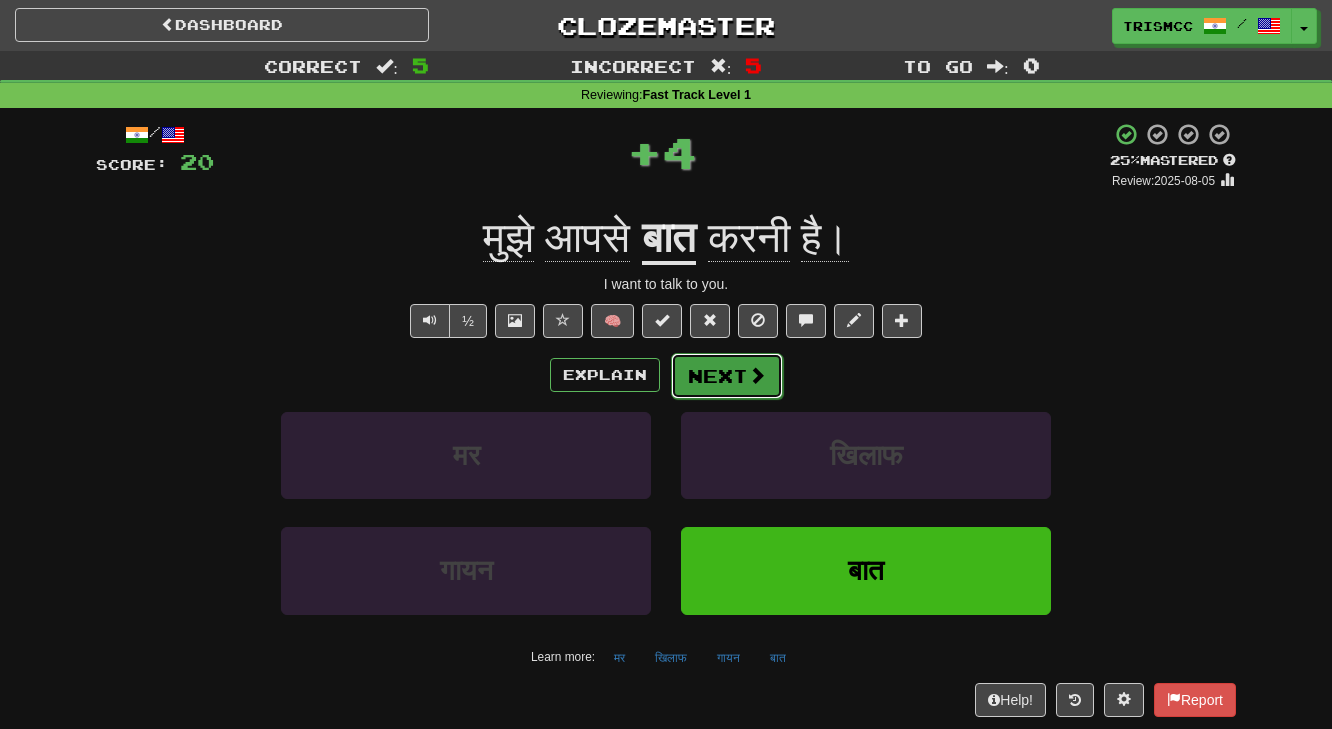 click on "Next" at bounding box center (727, 376) 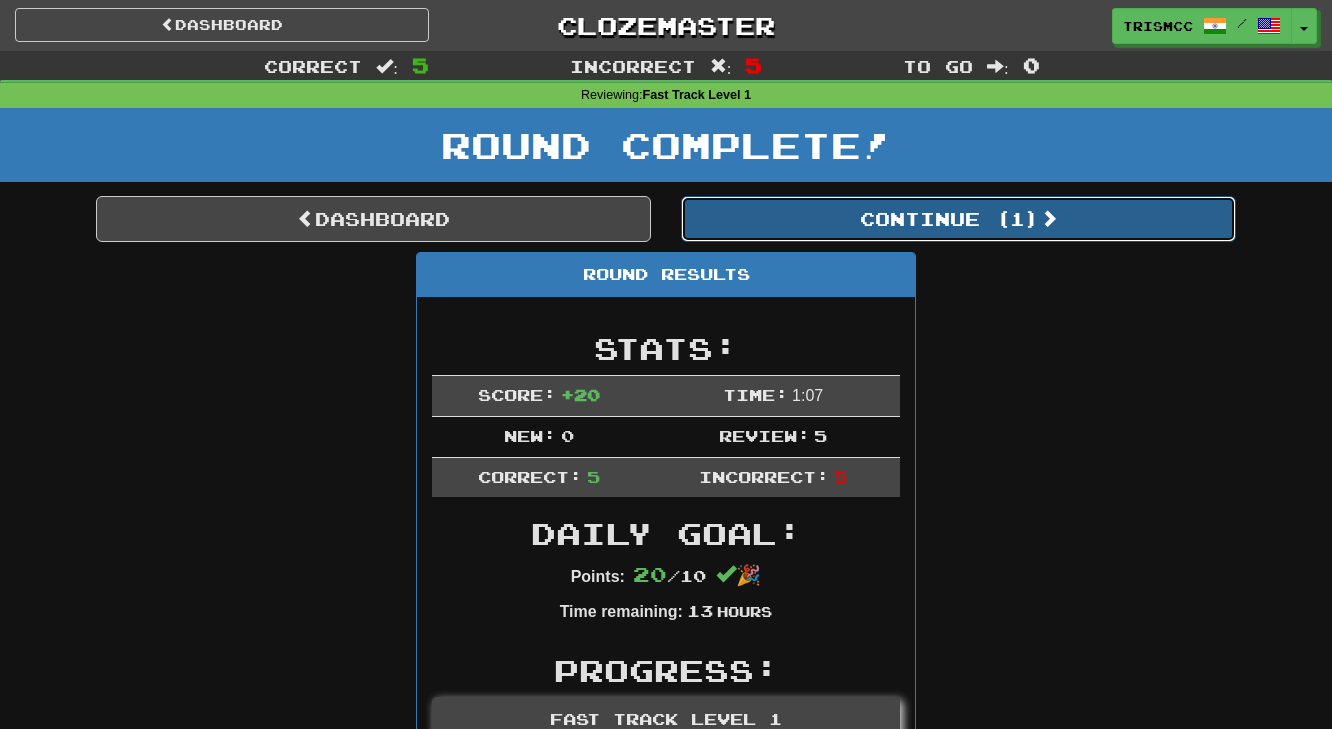 click on "Continue ( 1 )" at bounding box center [958, 219] 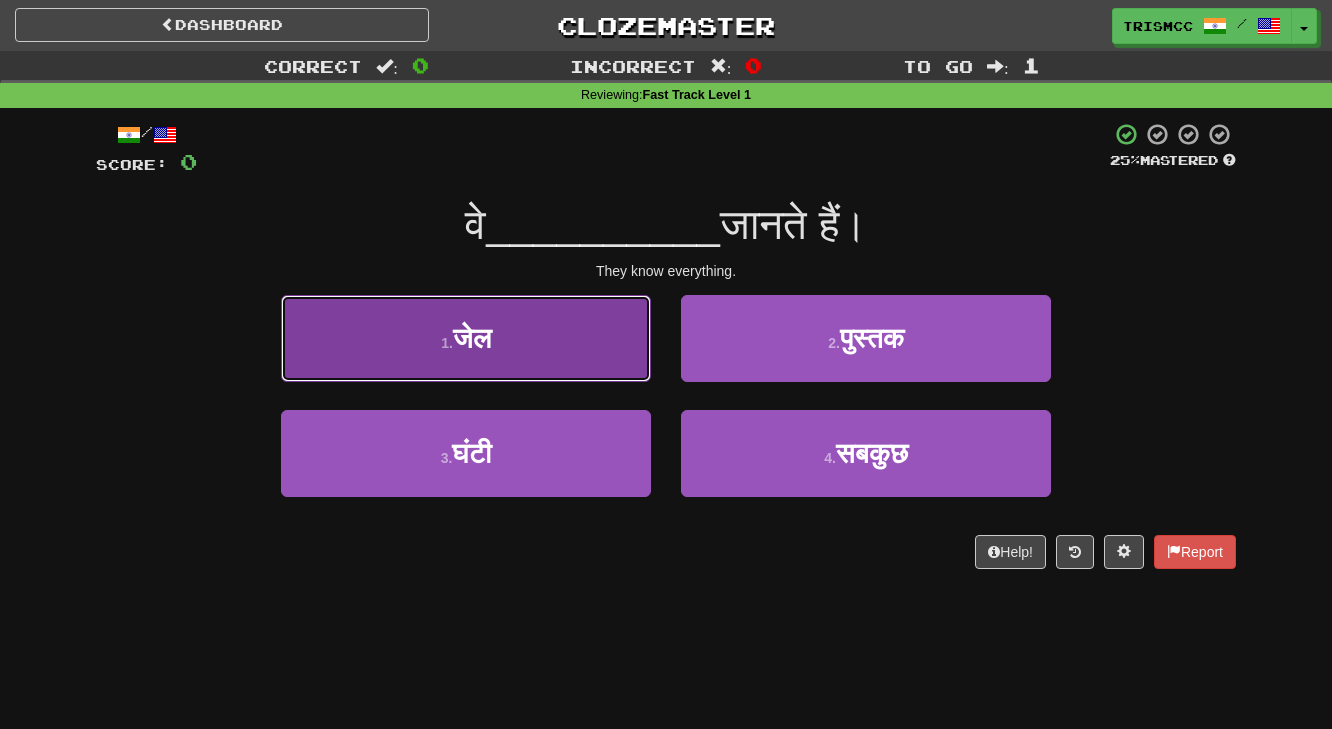 click on "1 .  जेल" at bounding box center (466, 338) 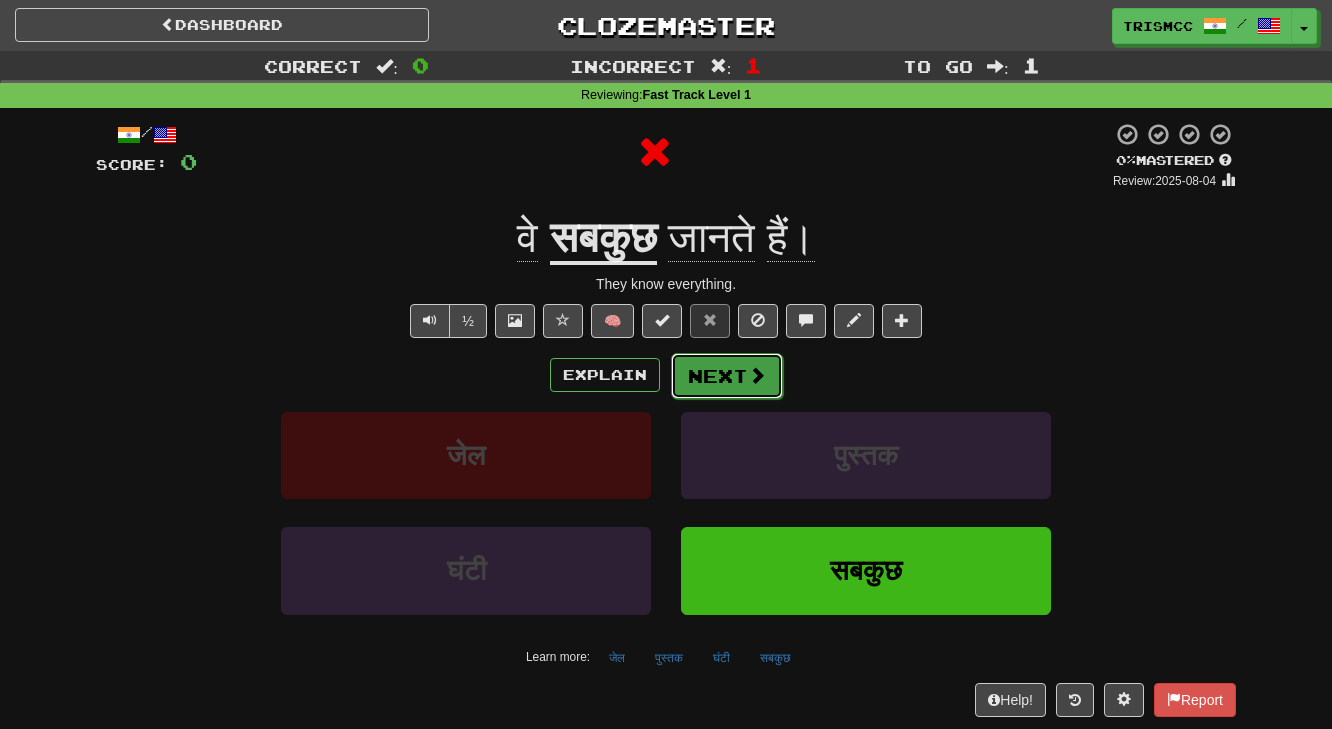 click on "Next" 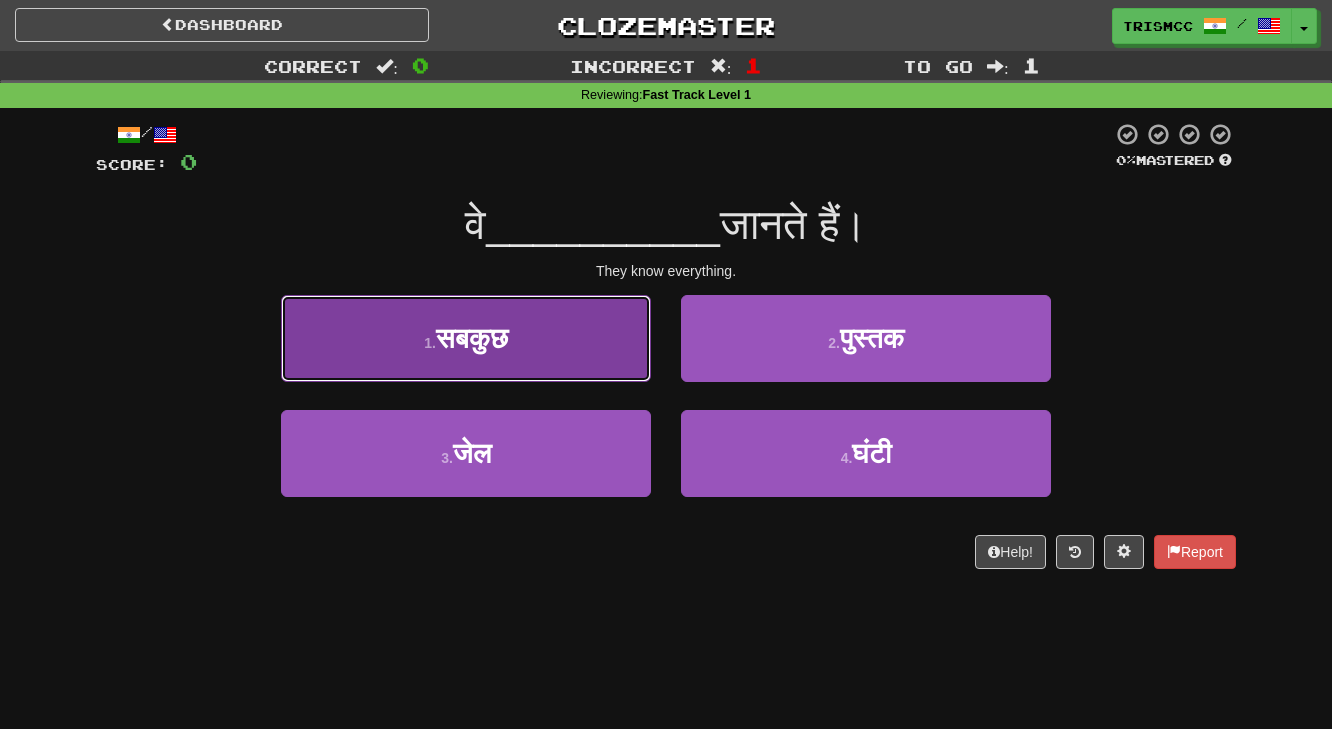 click on "1 .  सबकुछ" 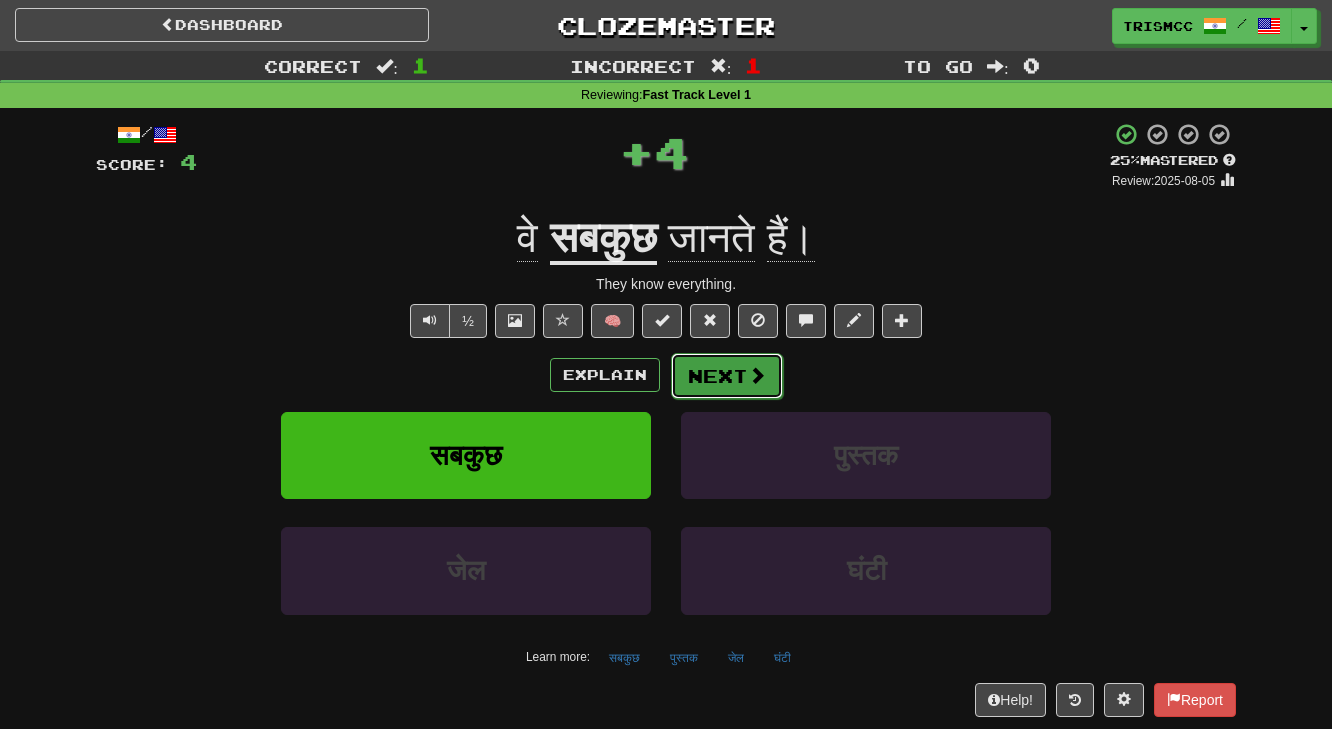 click on "Next" 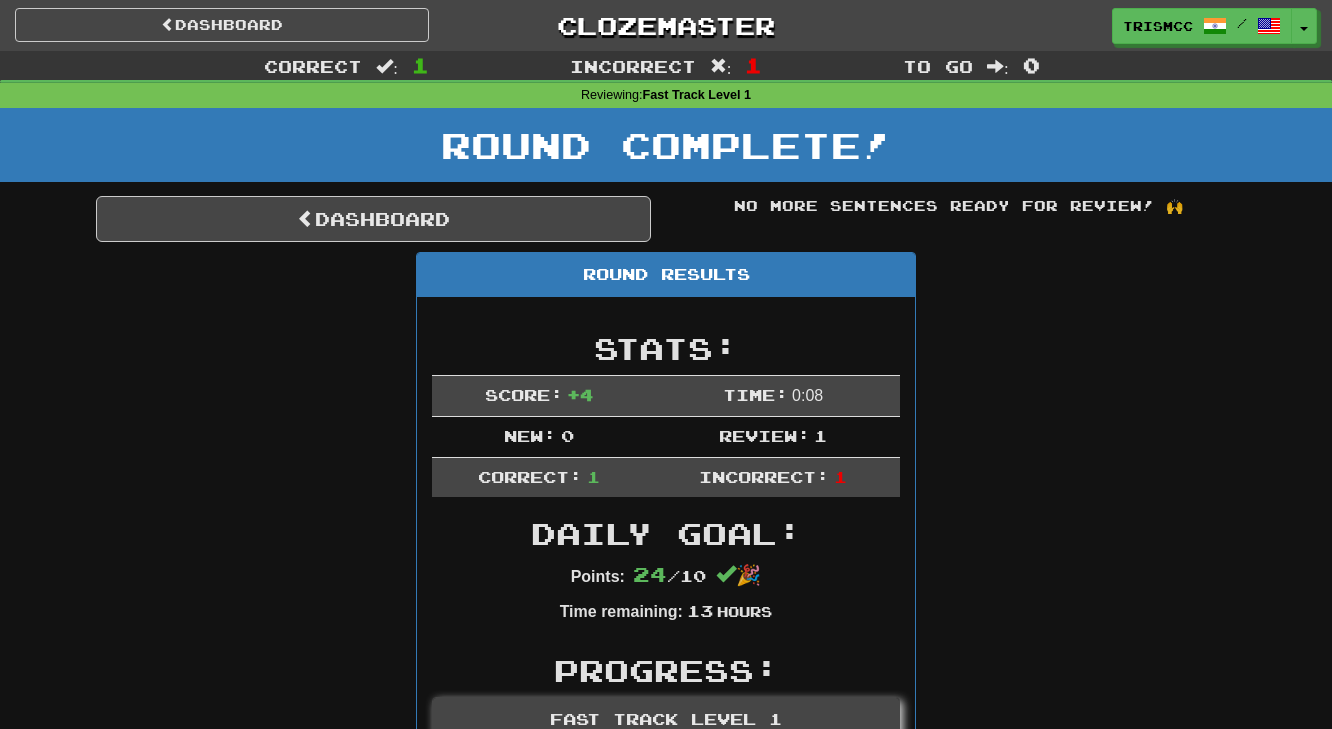 click on "Round Results Stats: Score:   + 4 Time:   0 : 0 8 New:   0 Review:   1 Correct:   1 Incorrect:   1 Daily Goal: Points:   24  /  10  🎉 Time remaining: 13   Hours Progress: Fast Track Level 1 Playing:  134  /  1,000 13.4% Mastered:  91  /  1,000 9.1% Ready for Review:  0  /  Level:  39 589  points to level  40  - keep going! Ranked:  30 th  this week ( 4  points to  29 th ) Sentences:  Report वे  सबकुछ  जानते हैं। They know everything." 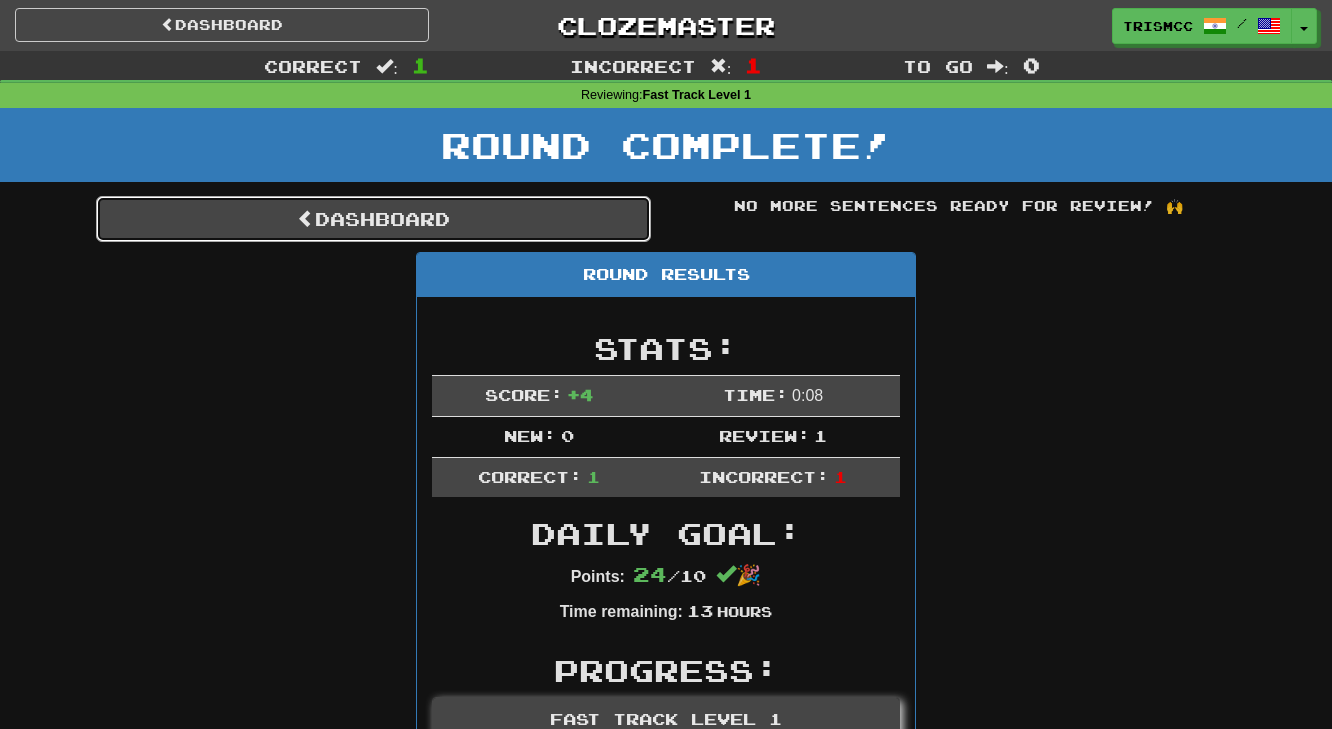 click on "Dashboard" 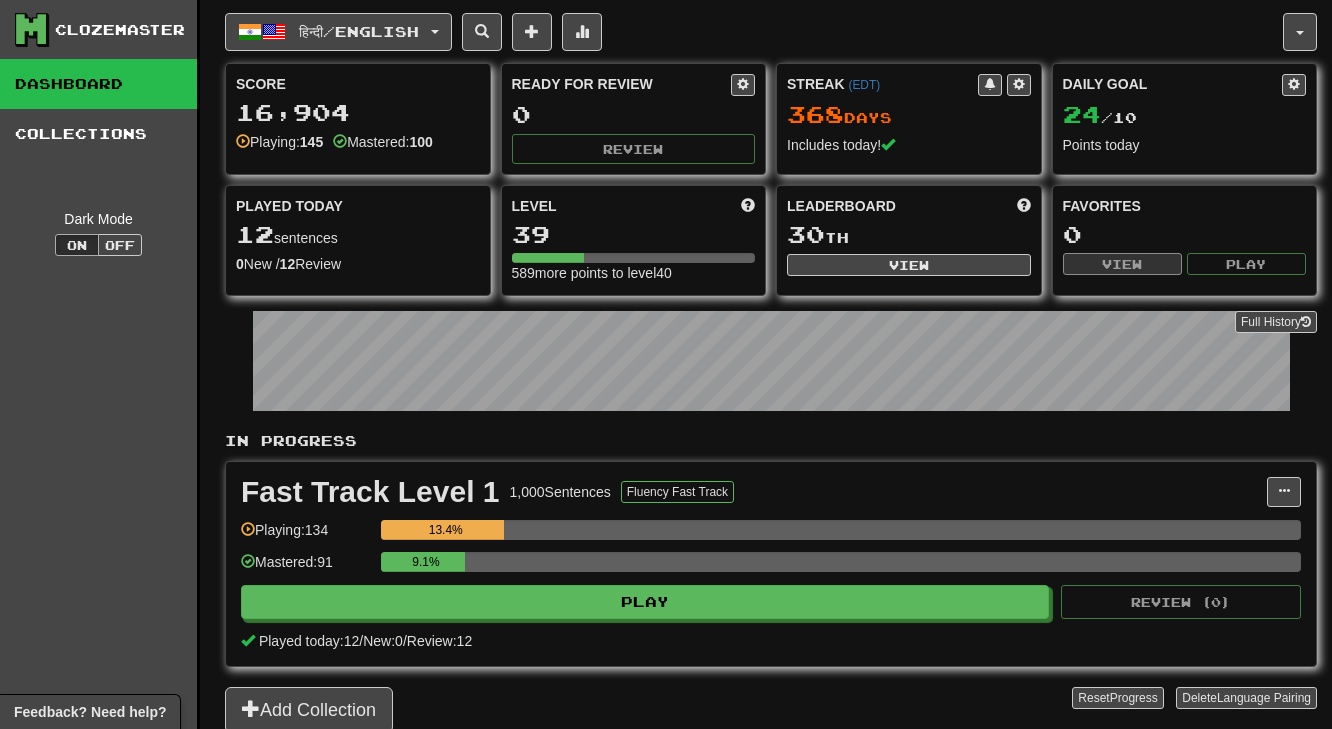 scroll, scrollTop: 714, scrollLeft: 0, axis: vertical 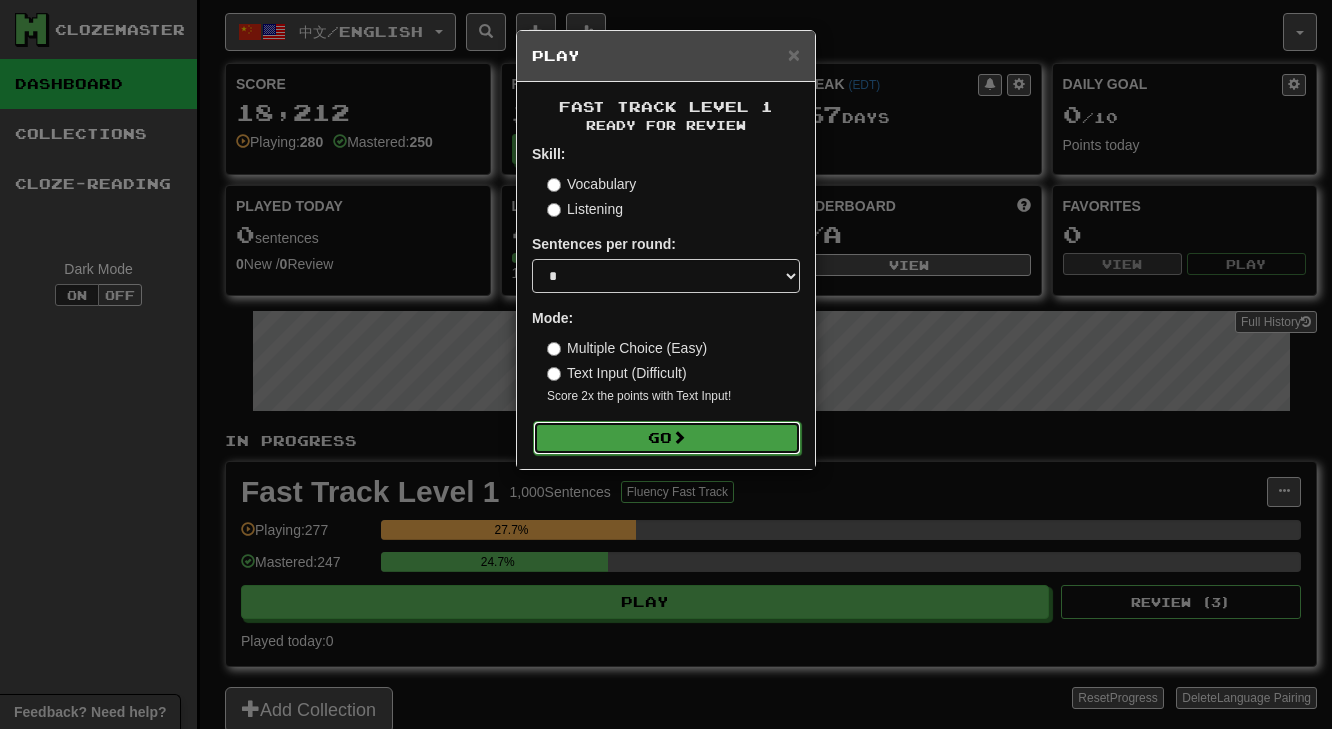 click on "Go" at bounding box center [667, 438] 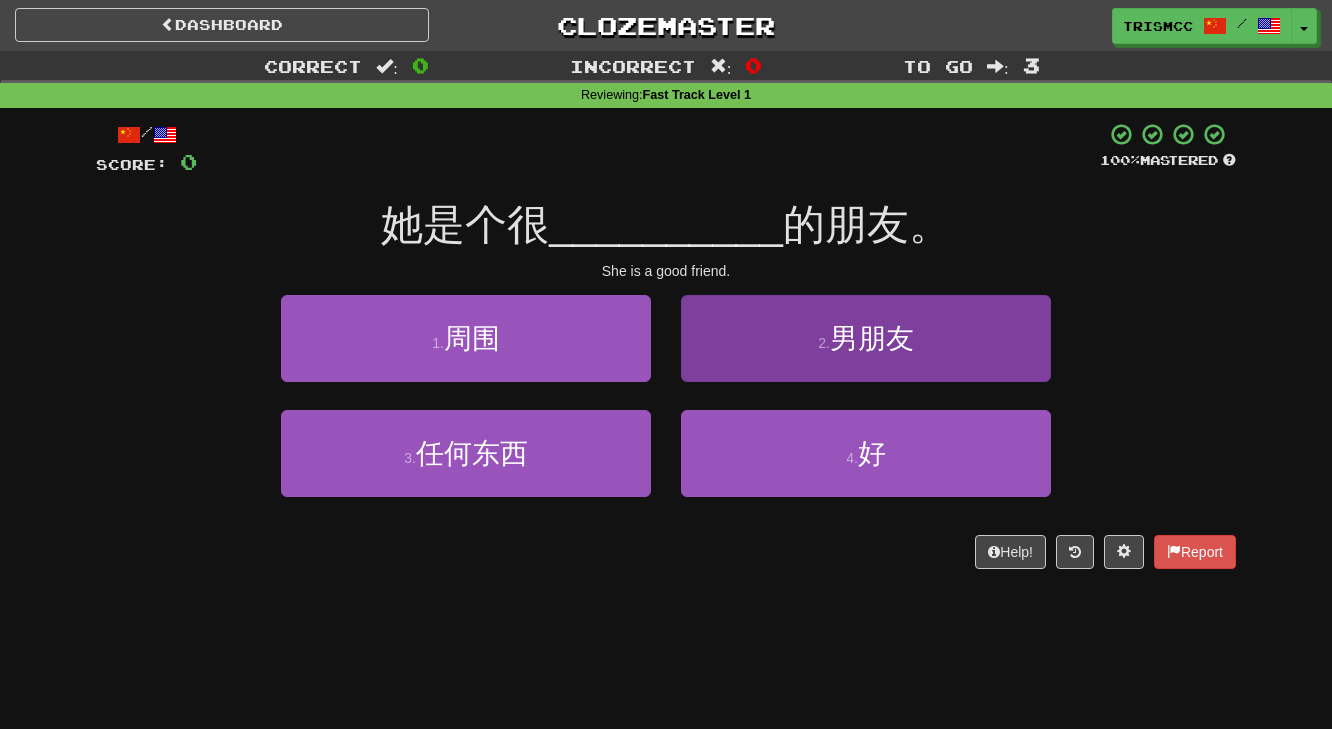 scroll, scrollTop: 0, scrollLeft: 0, axis: both 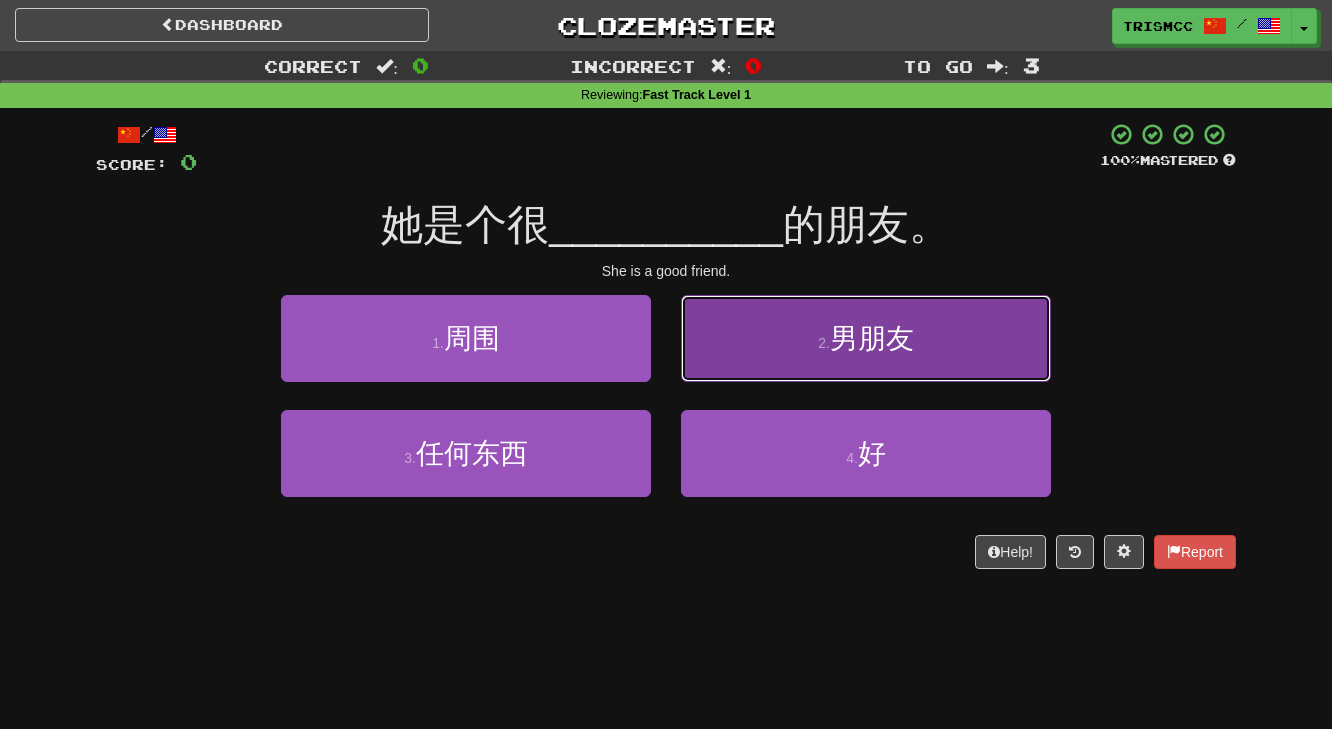 click on "2 .  男朋友" at bounding box center (866, 338) 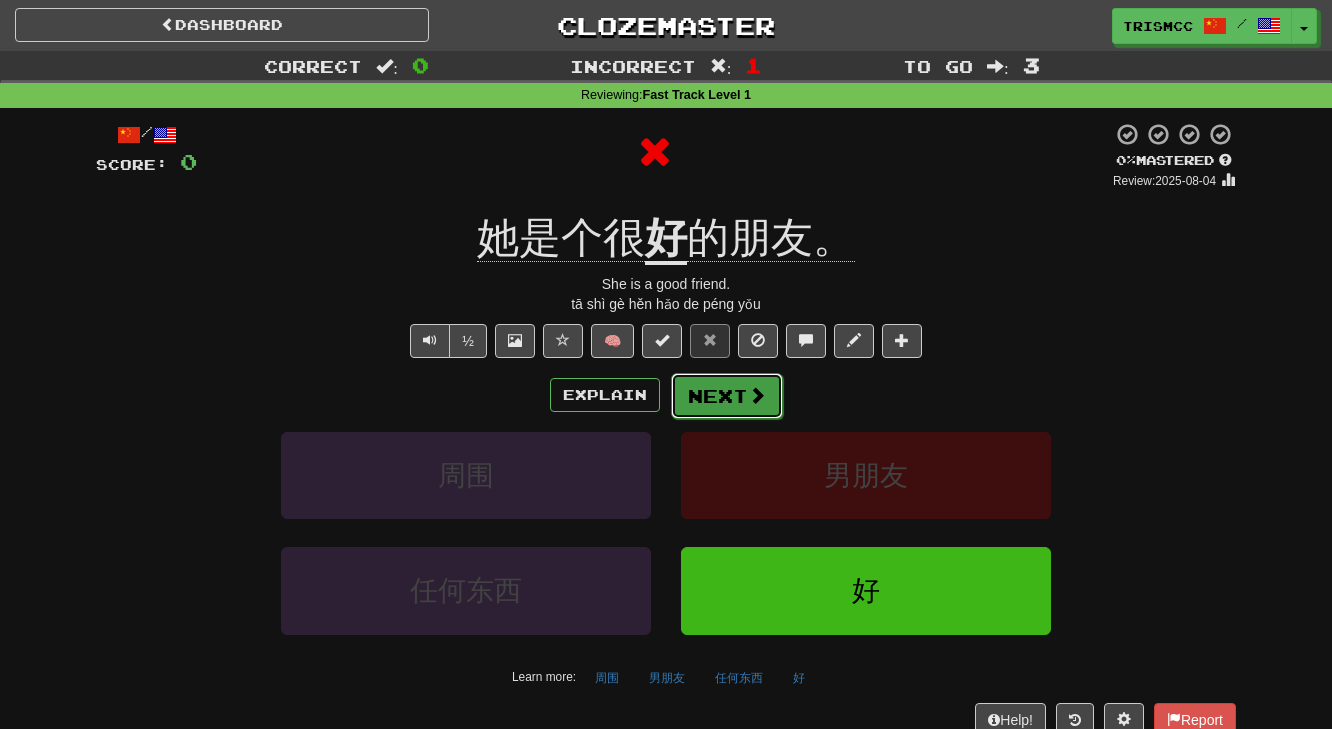 click on "Next" at bounding box center [727, 396] 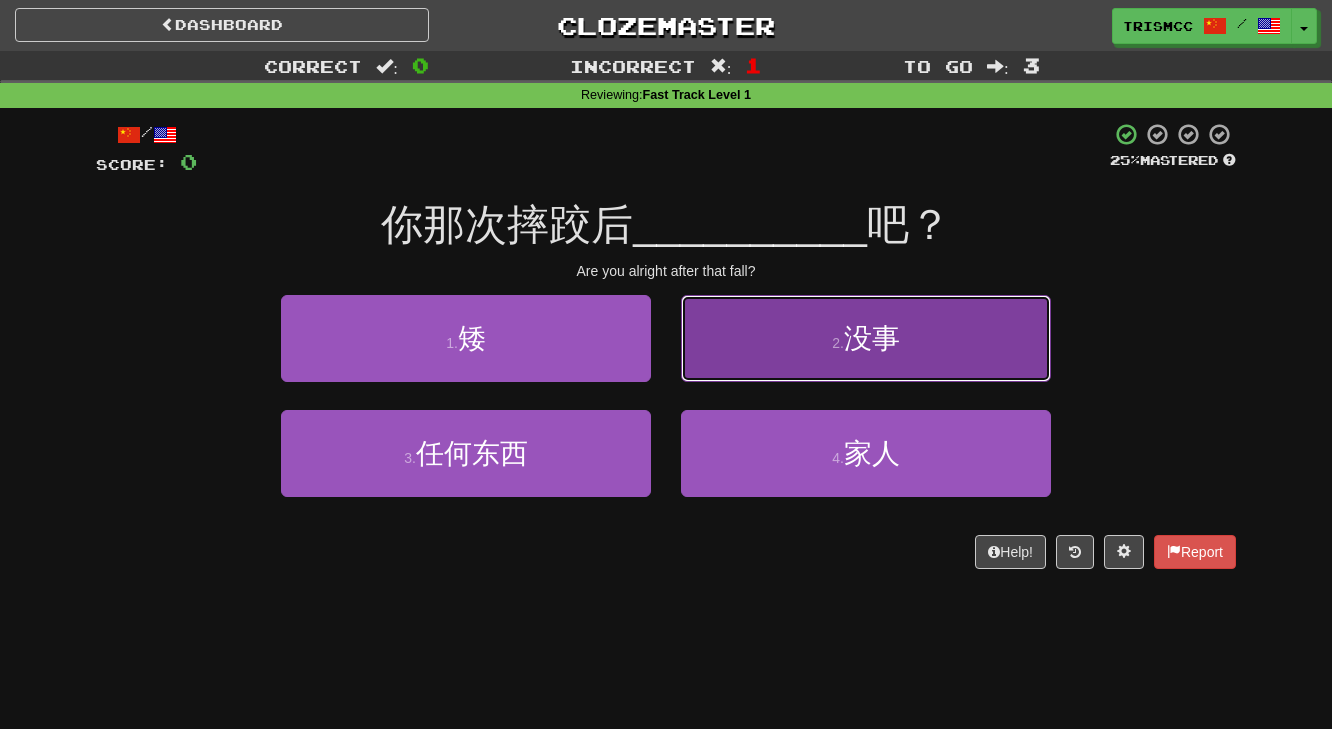 click on "2 .  没事" at bounding box center [866, 338] 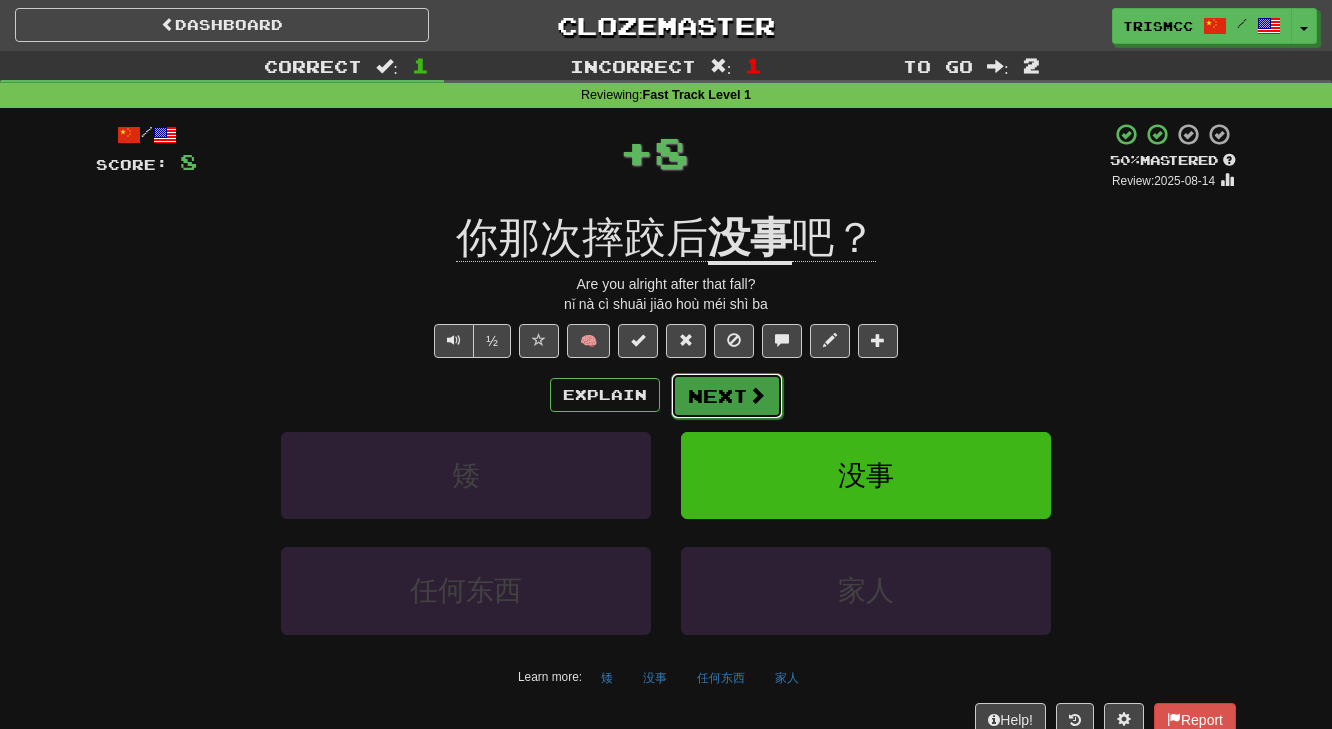click on "Next" at bounding box center (727, 396) 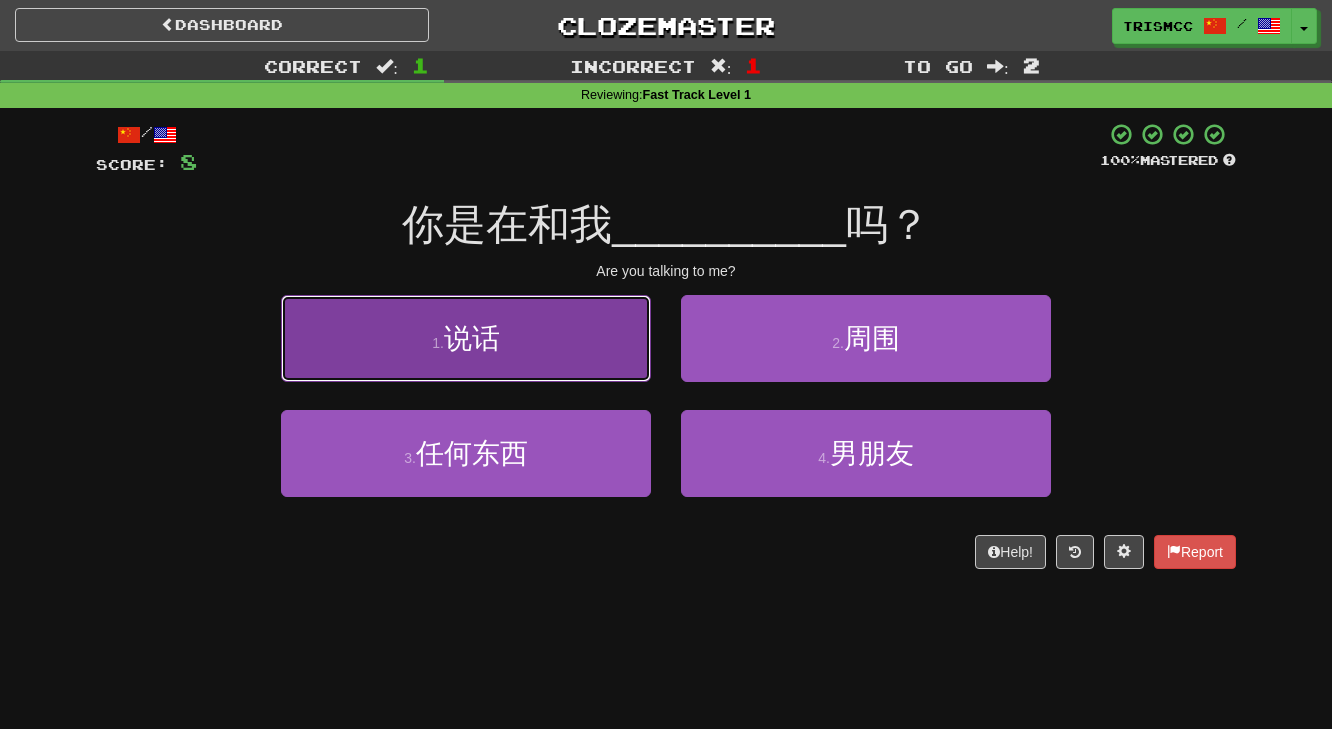 click on "1 .  说话" at bounding box center [466, 338] 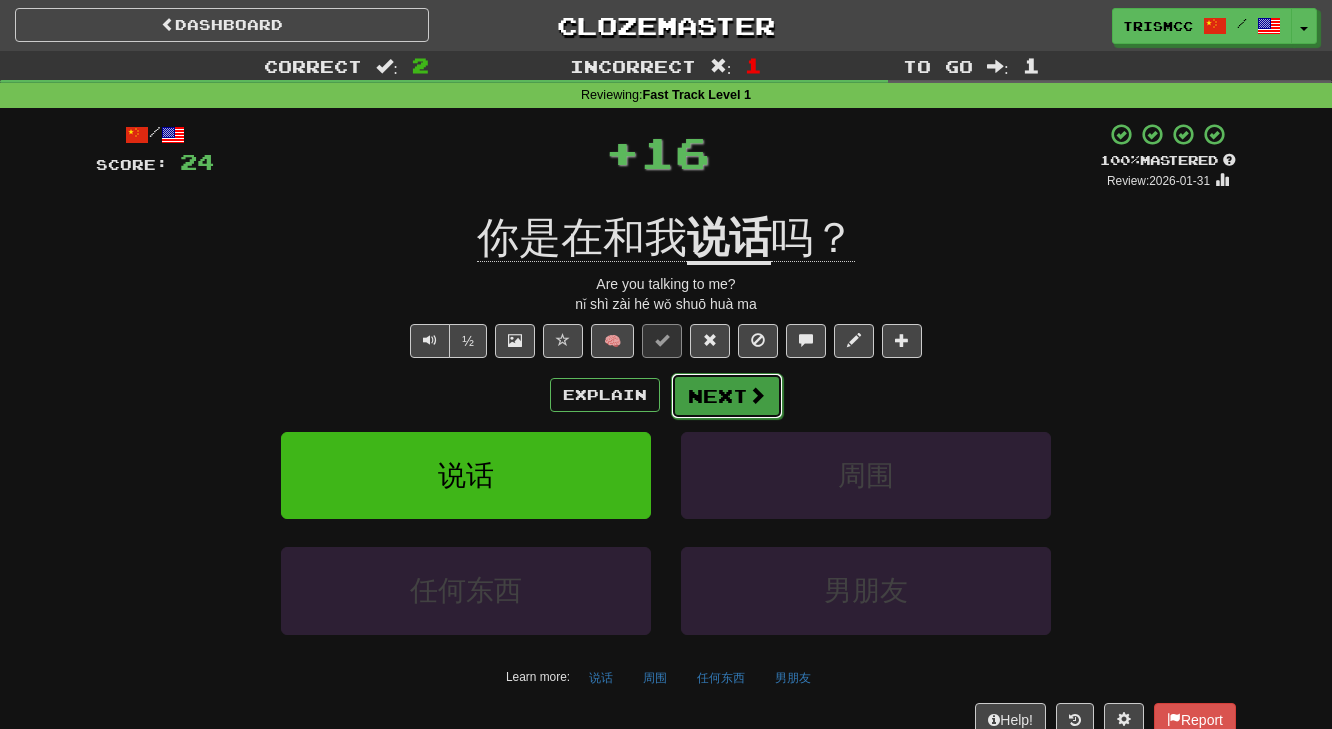 click on "Next" at bounding box center [727, 396] 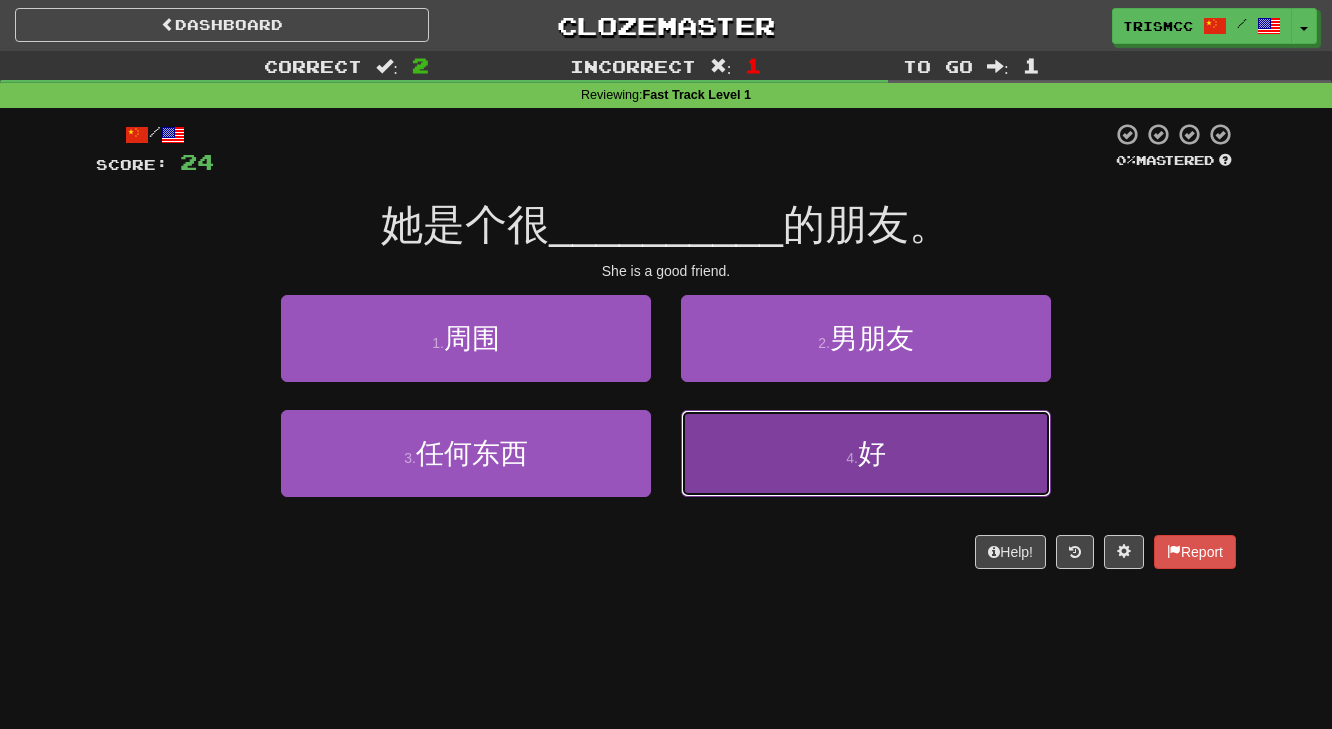 click on "4 .  好" at bounding box center [866, 453] 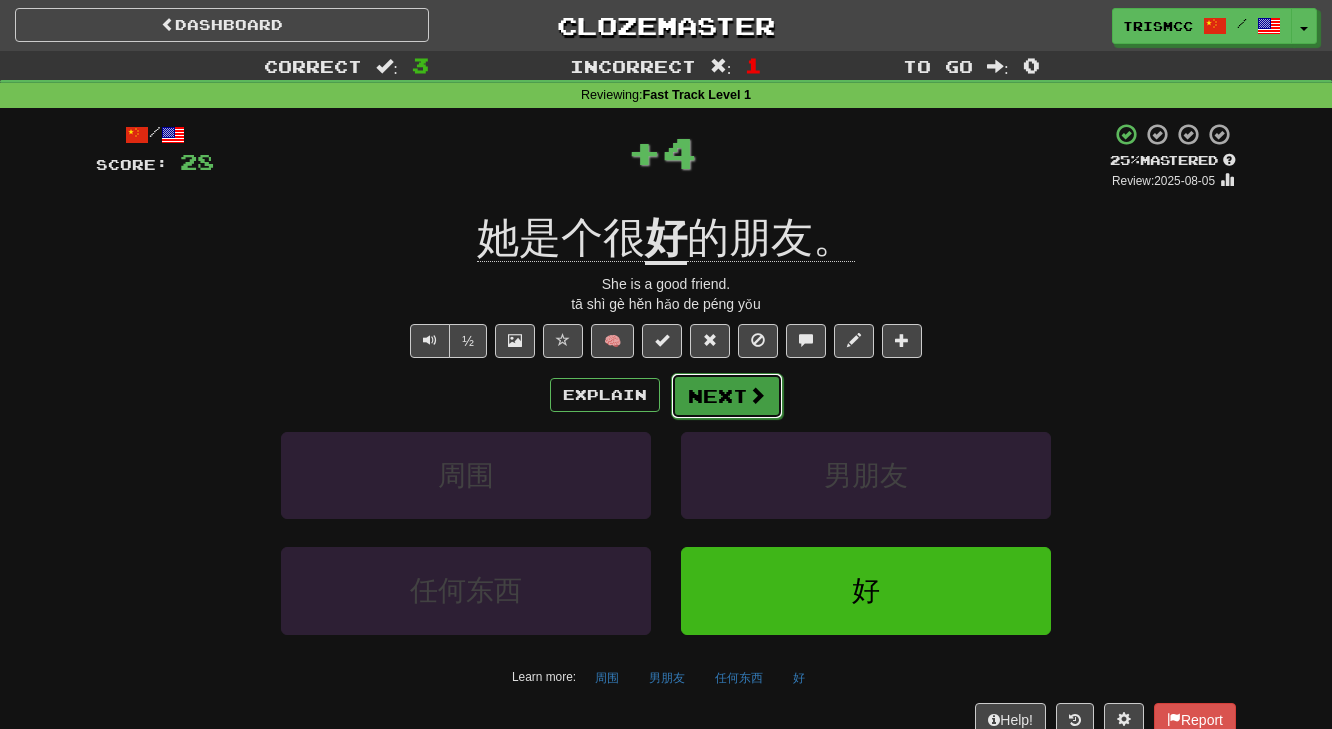 click on "Next" at bounding box center (727, 396) 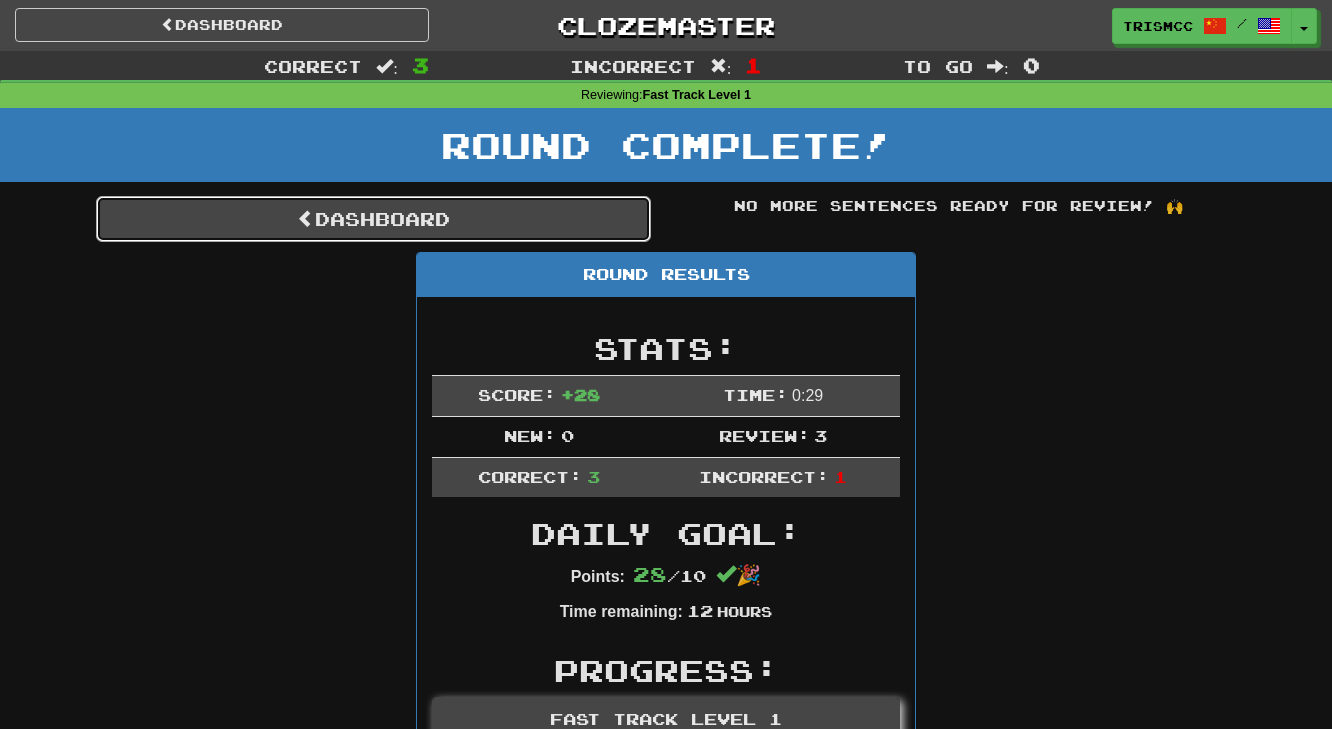 drag, startPoint x: 408, startPoint y: 217, endPoint x: 415, endPoint y: 209, distance: 10.630146 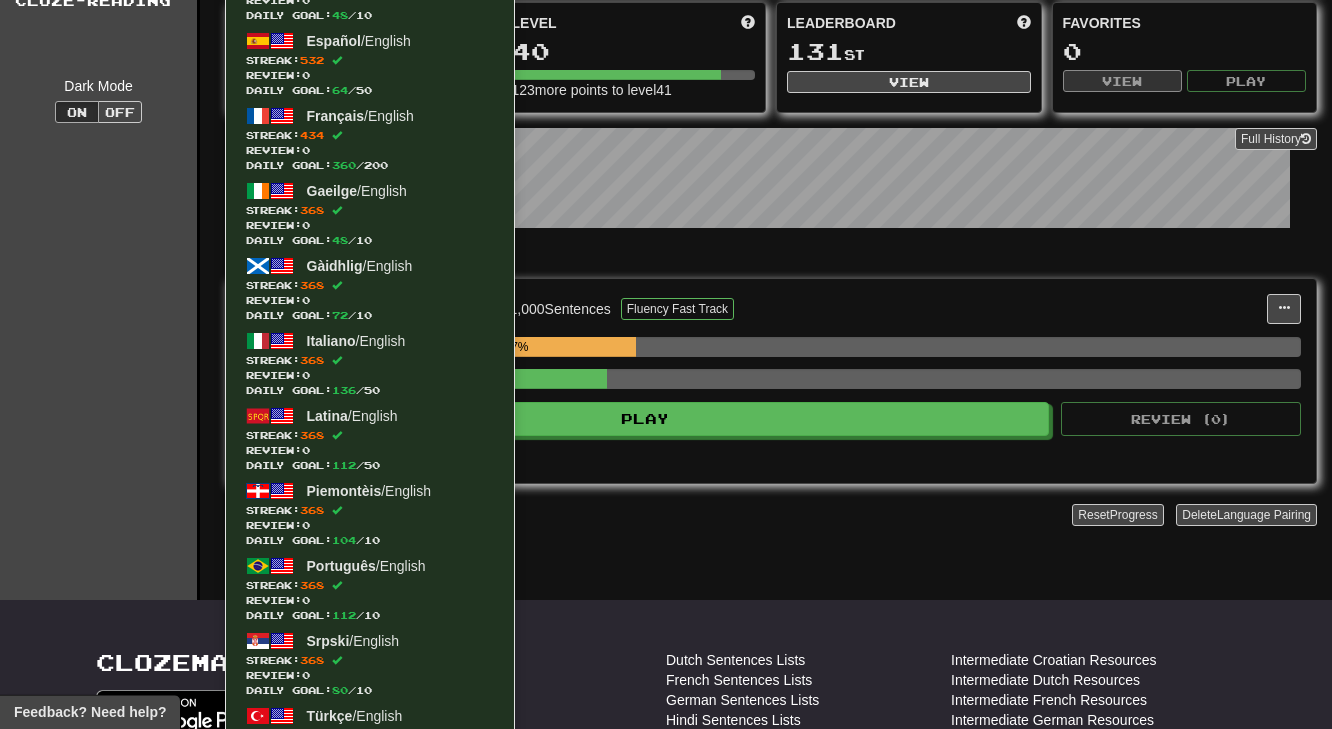 scroll, scrollTop: 714, scrollLeft: 0, axis: vertical 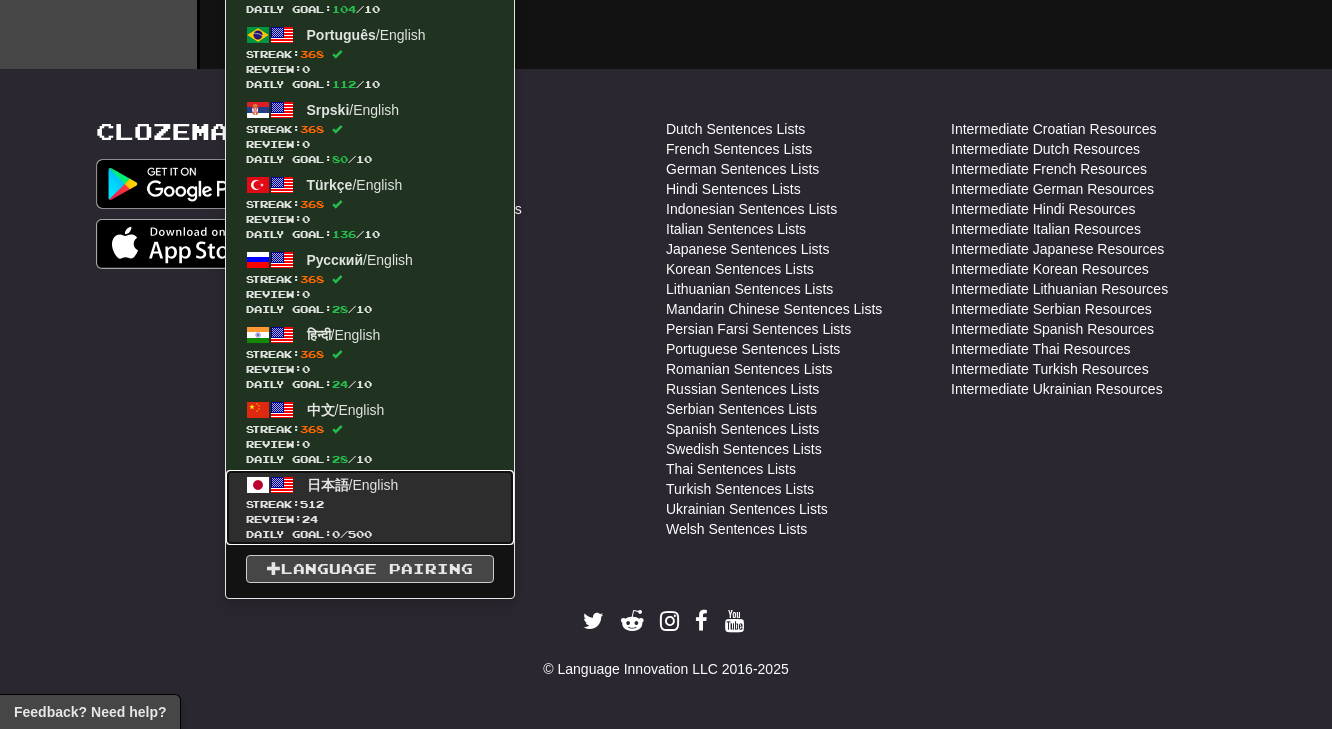 click on "Streak:  512" at bounding box center (370, 504) 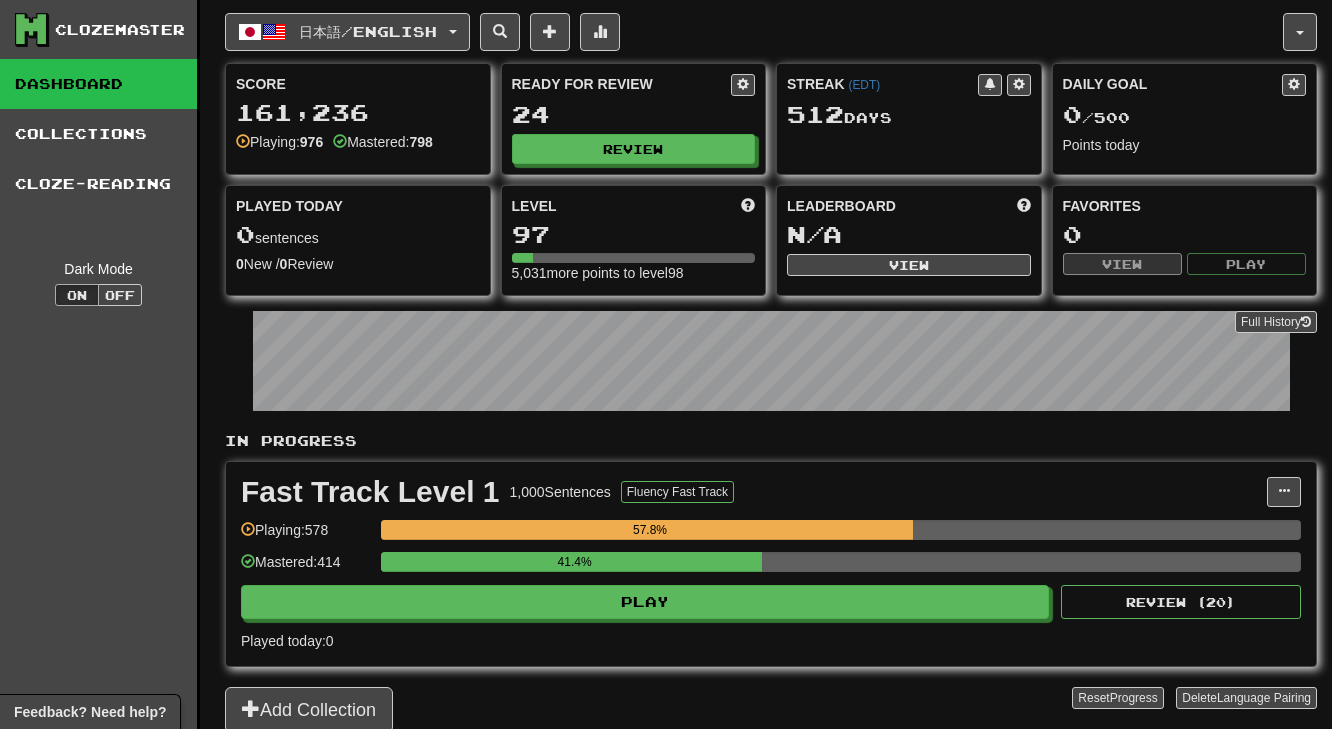 scroll, scrollTop: 0, scrollLeft: 0, axis: both 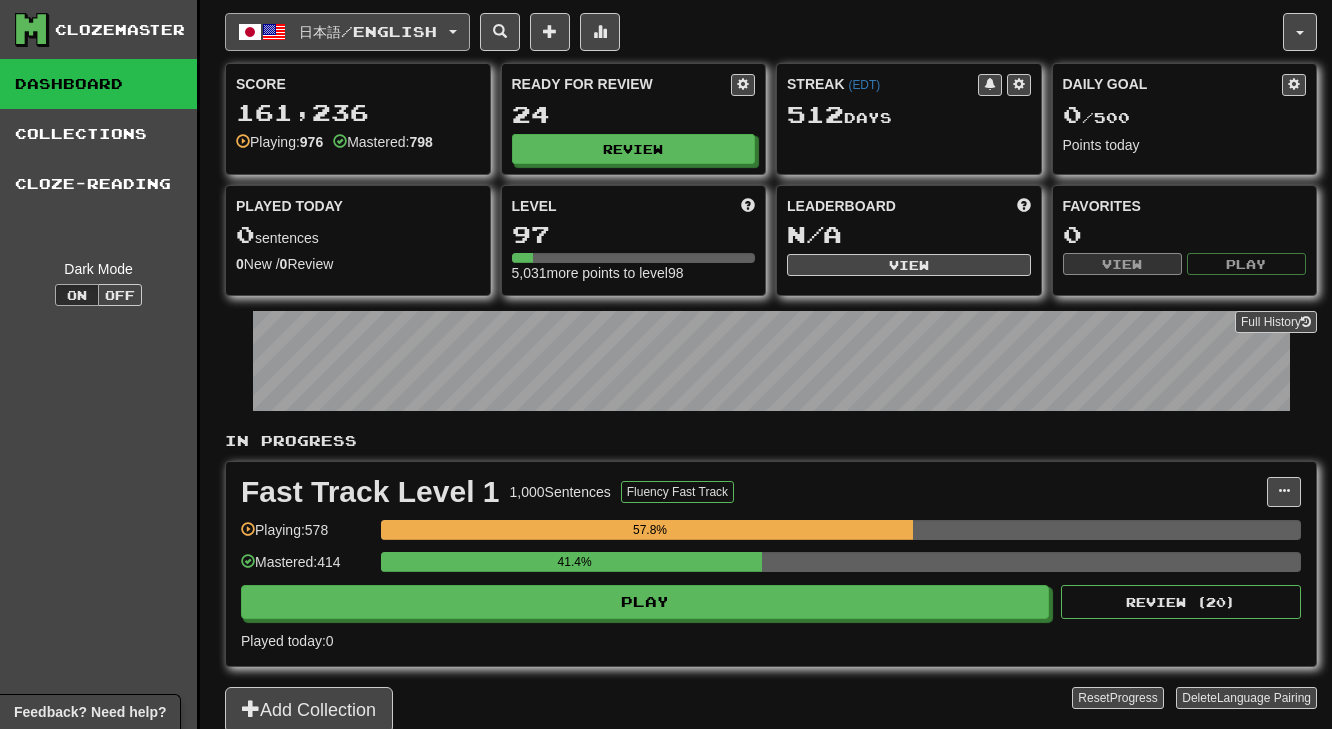 click on "日本語  /  English" at bounding box center (368, 31) 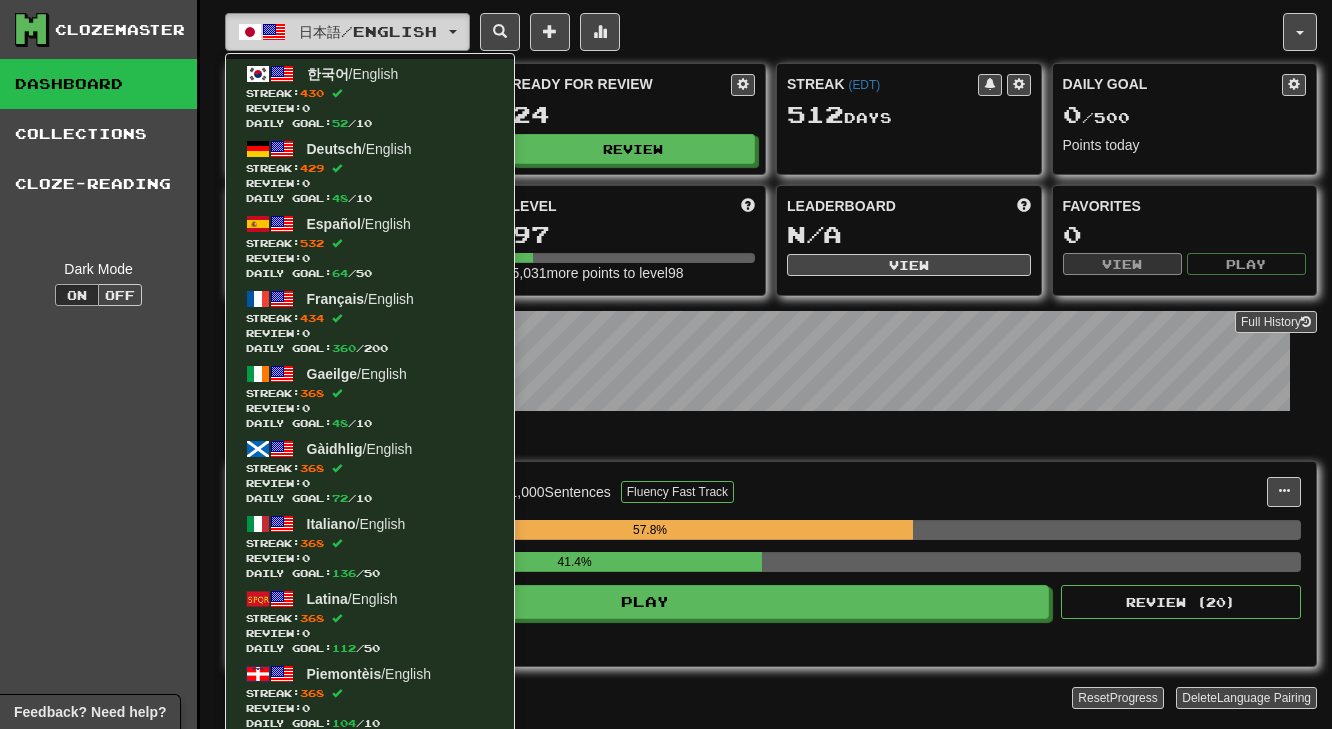 click on "日本語  /  English" at bounding box center (368, 31) 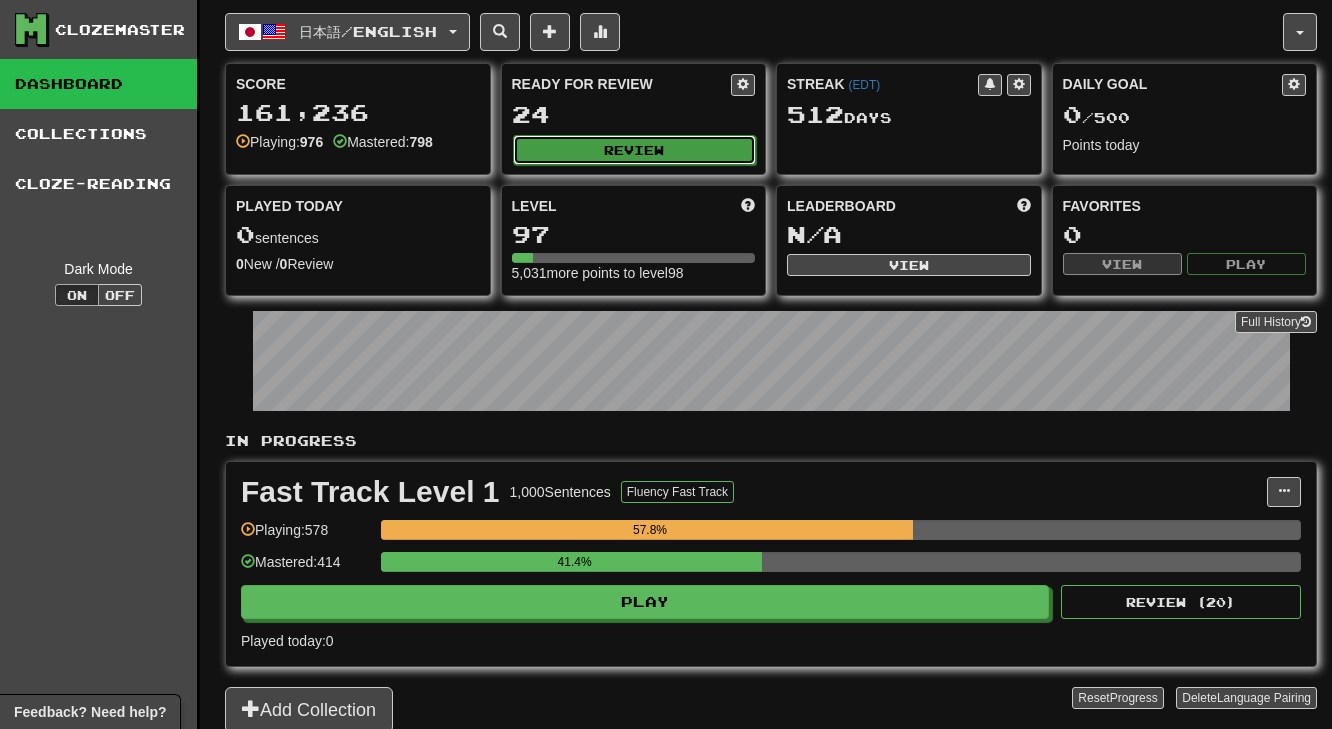 click on "Review" at bounding box center (635, 150) 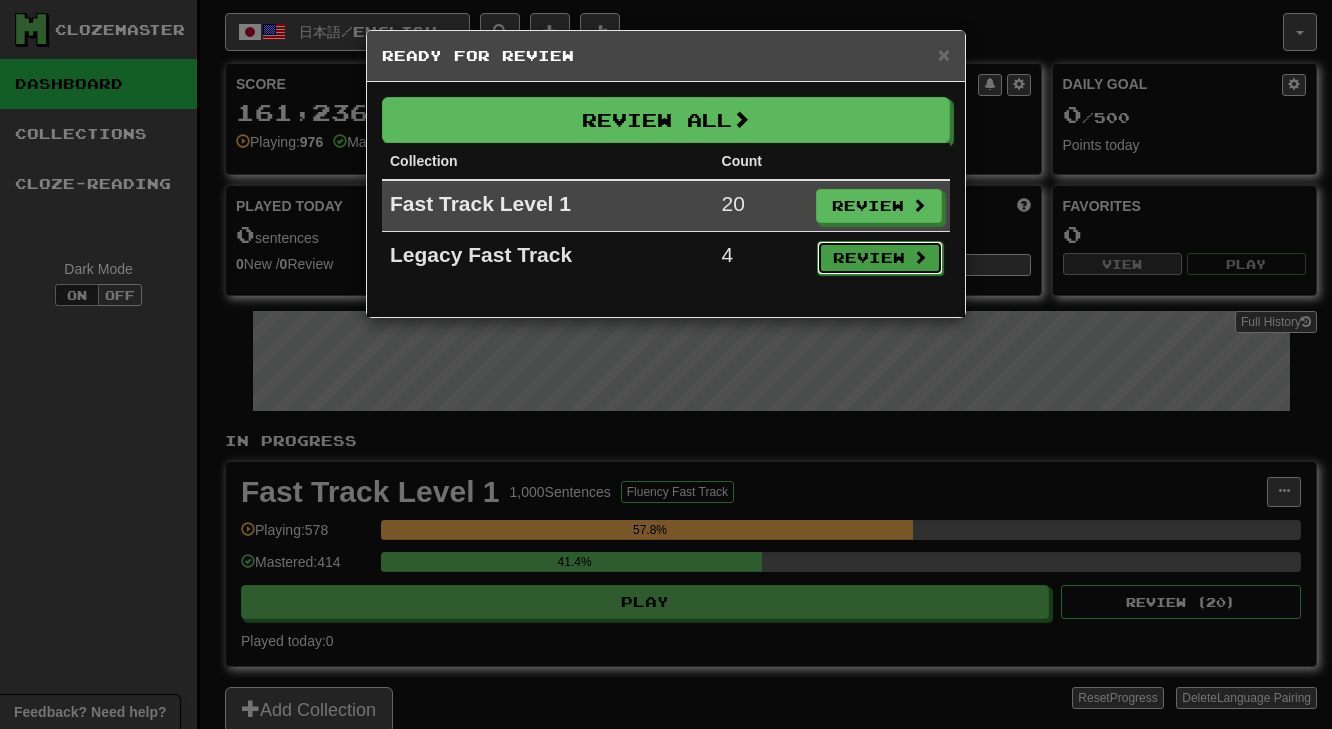 click on "Review" at bounding box center (880, 258) 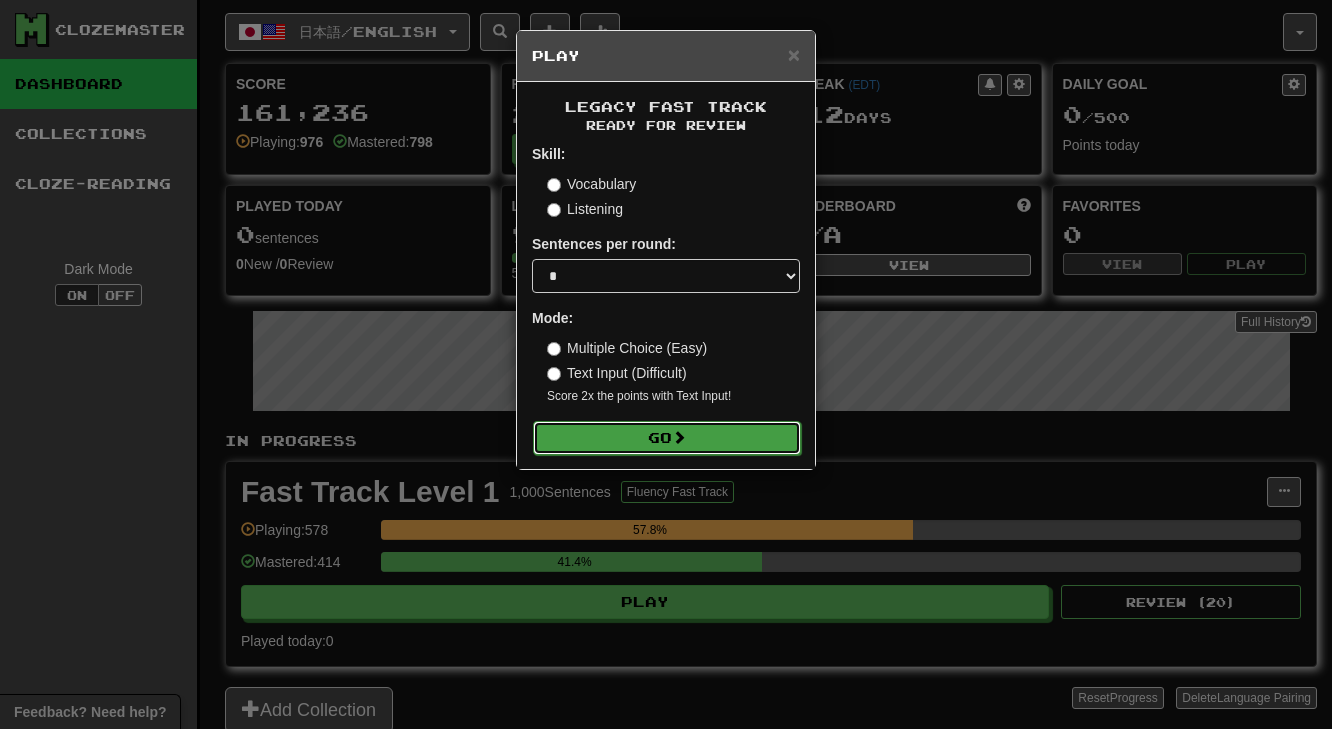 click on "Go" at bounding box center (667, 438) 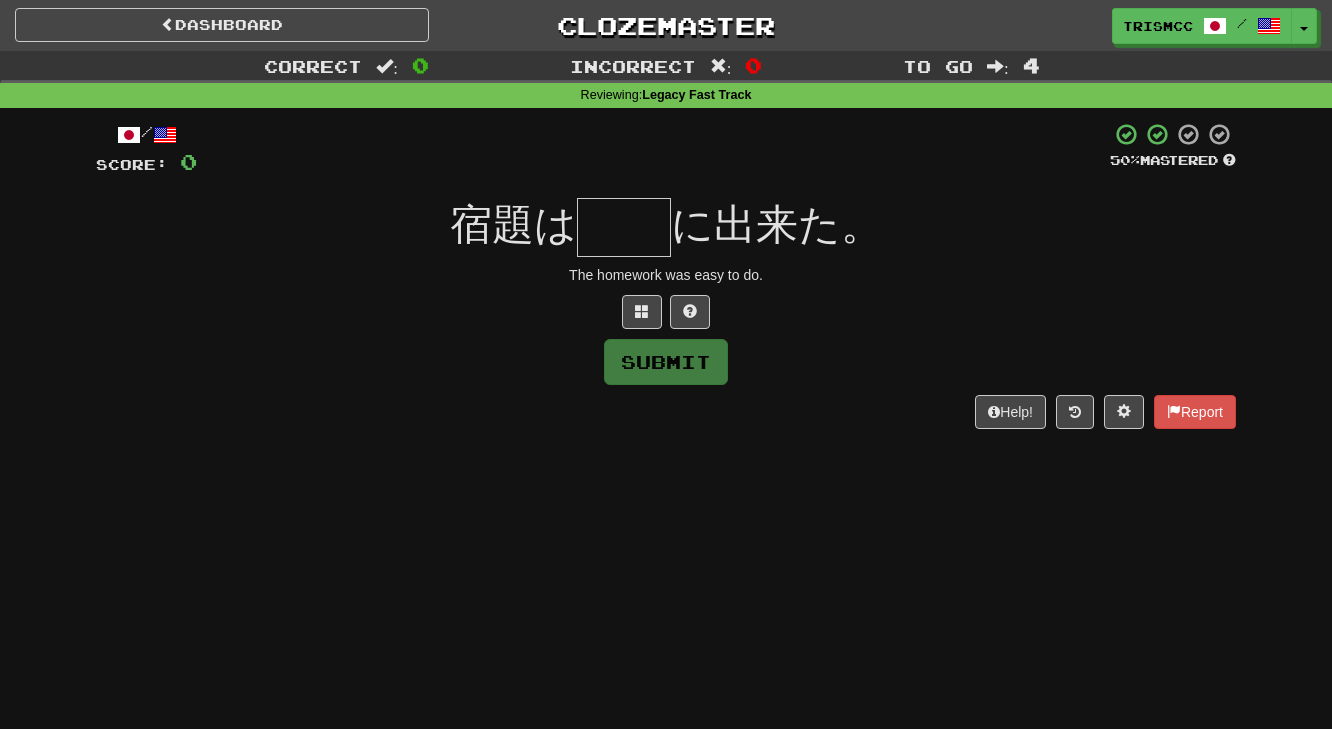 scroll, scrollTop: 0, scrollLeft: 0, axis: both 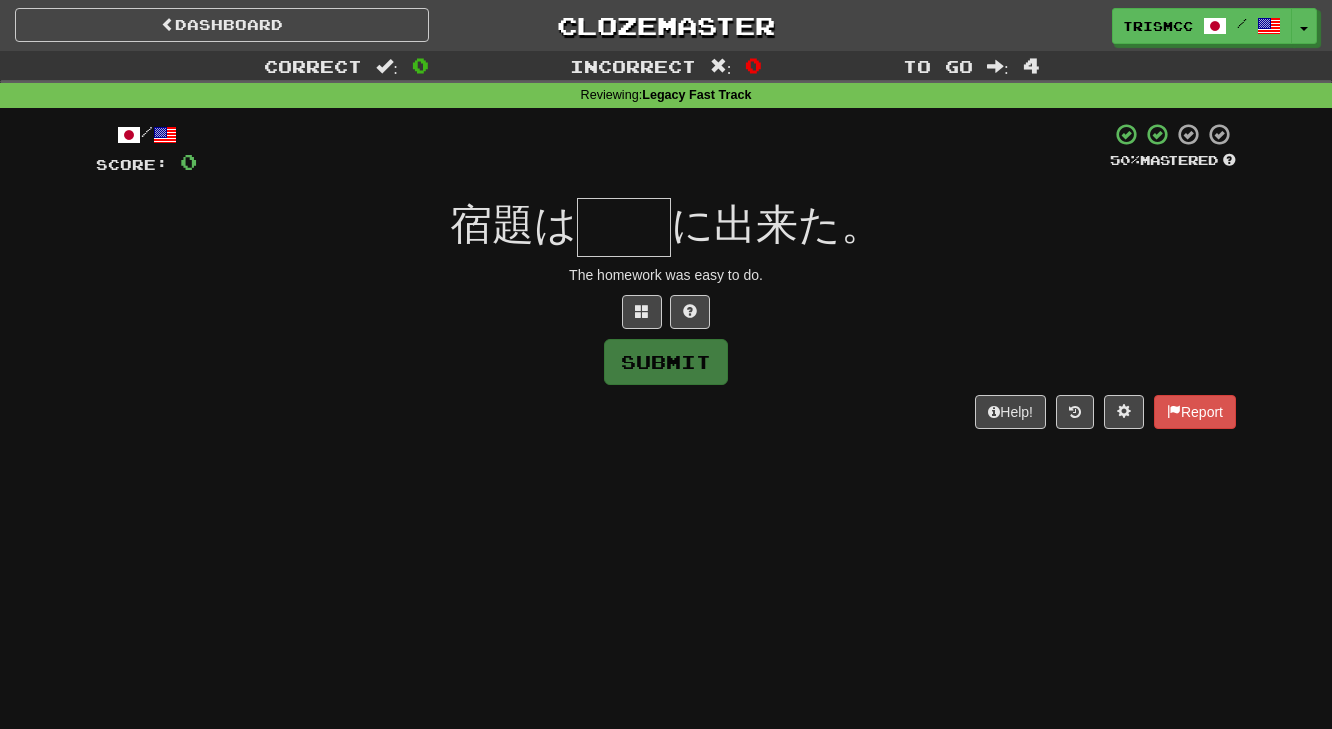click at bounding box center (624, 227) 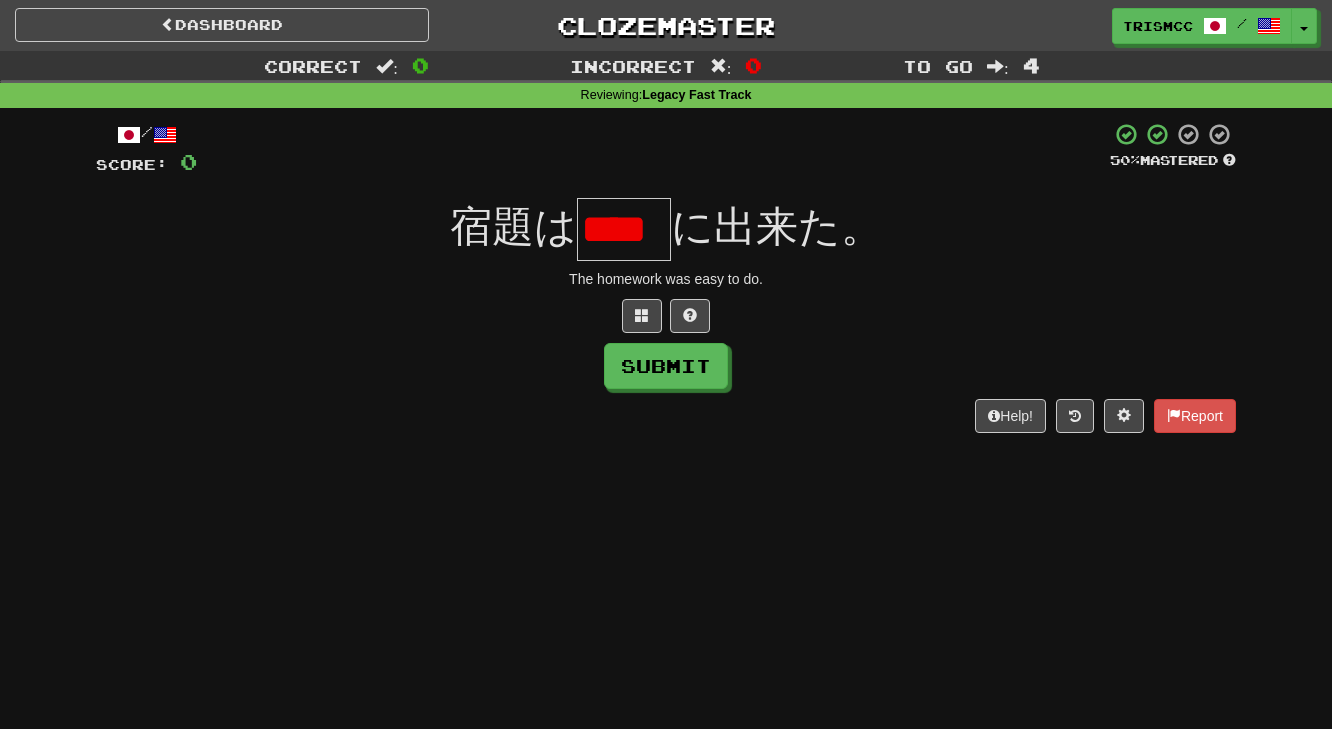 scroll, scrollTop: 0, scrollLeft: 5, axis: horizontal 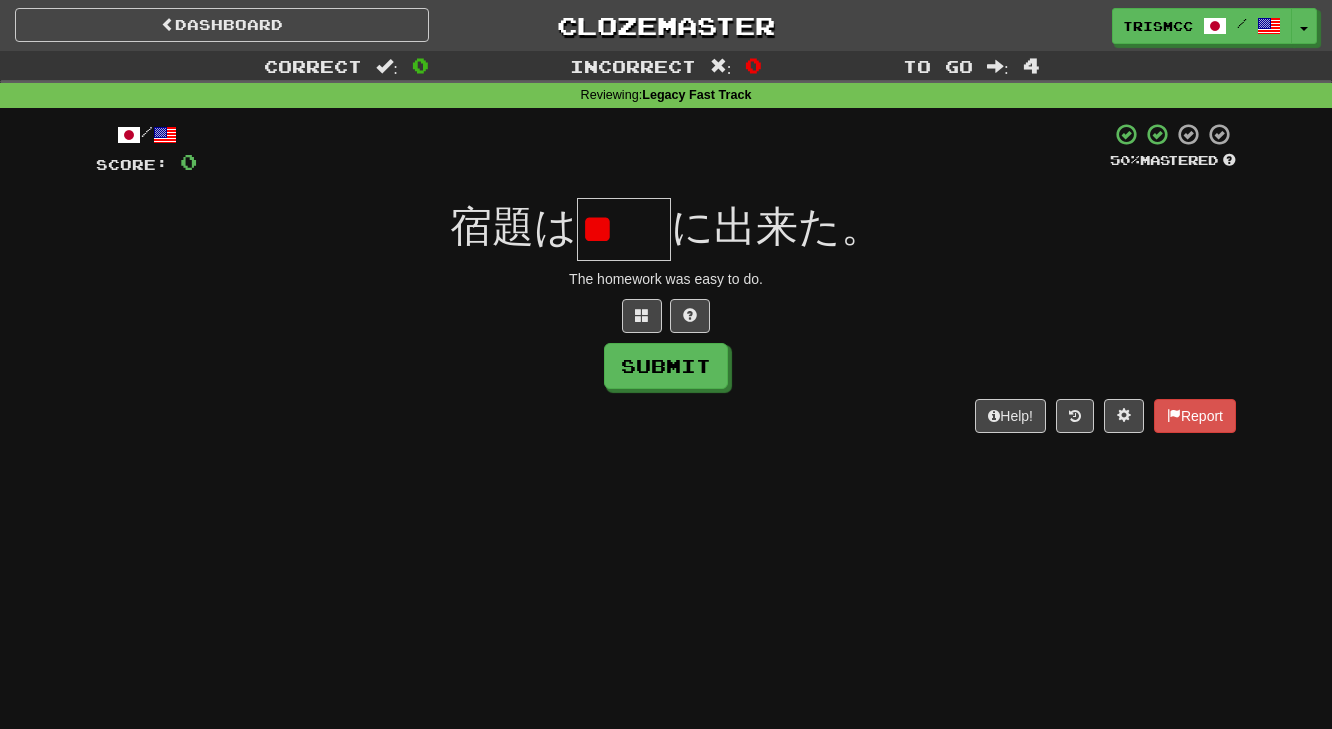 type on "*" 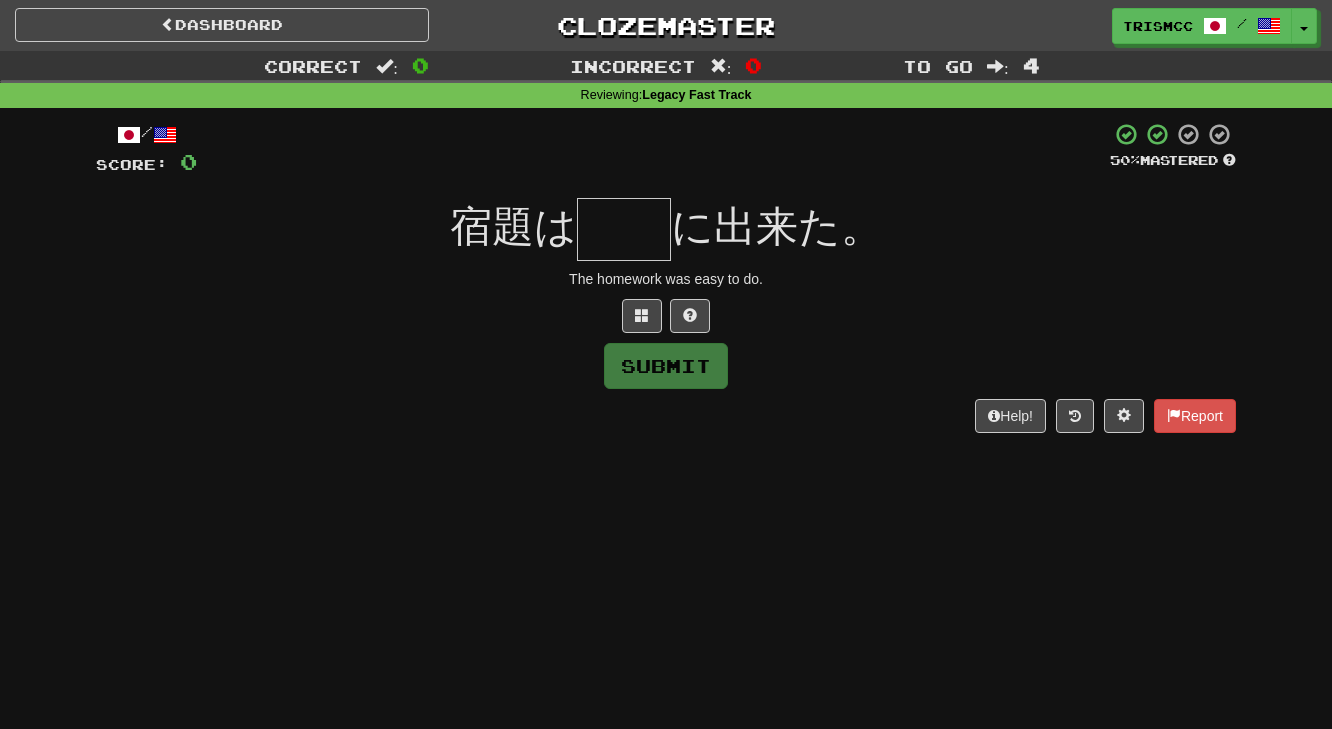 scroll, scrollTop: 0, scrollLeft: 0, axis: both 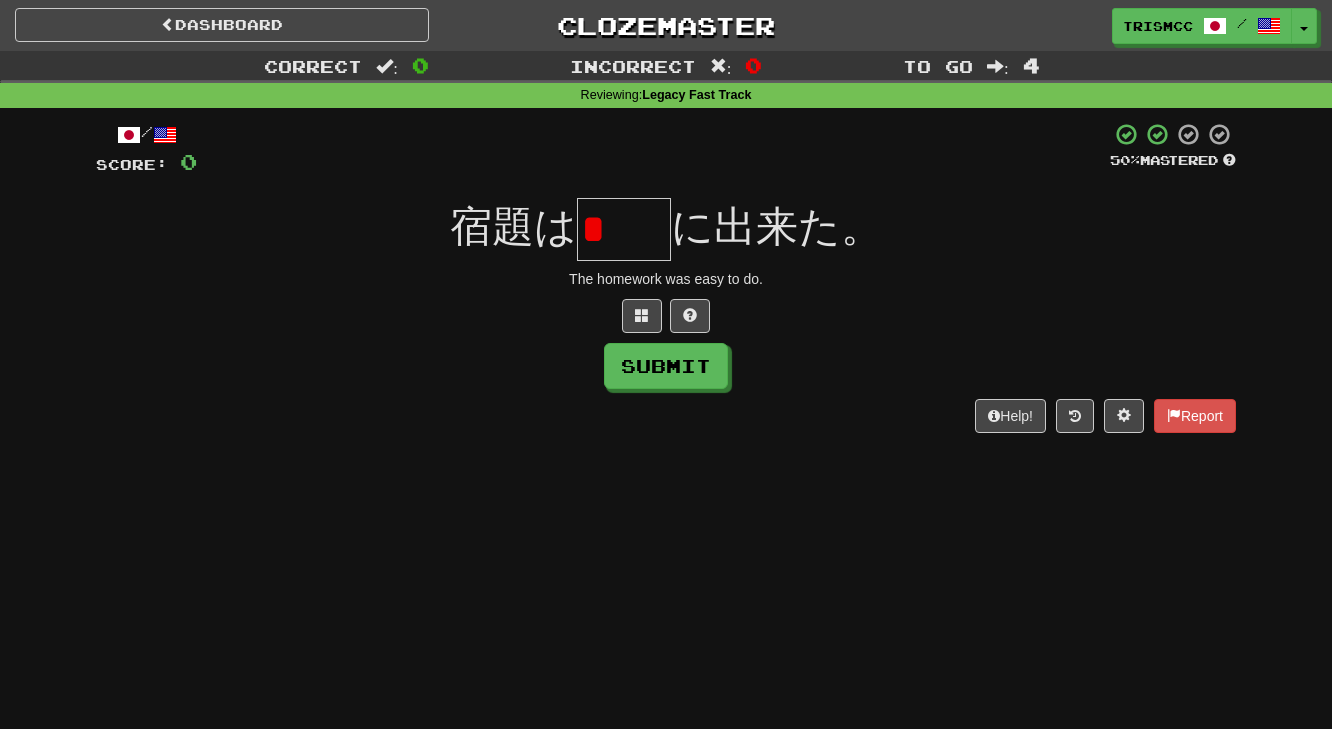 type on "*" 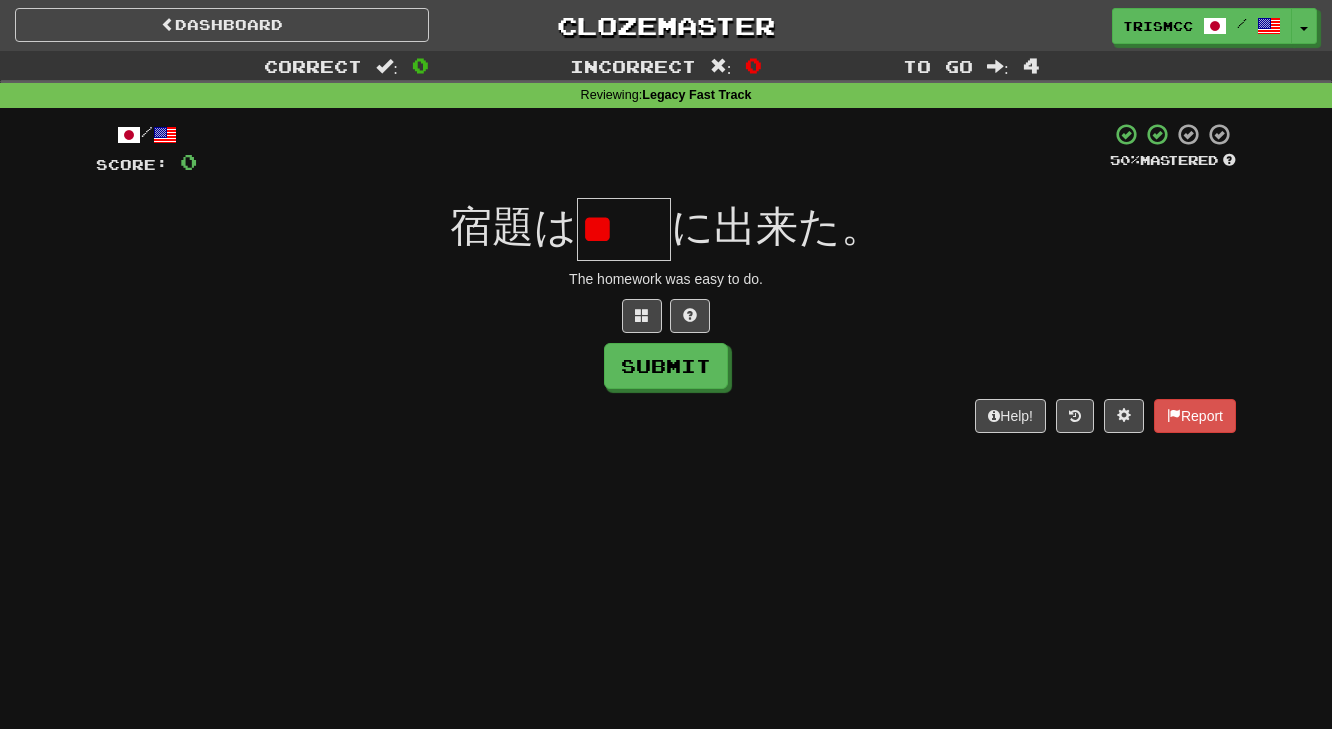 type on "*" 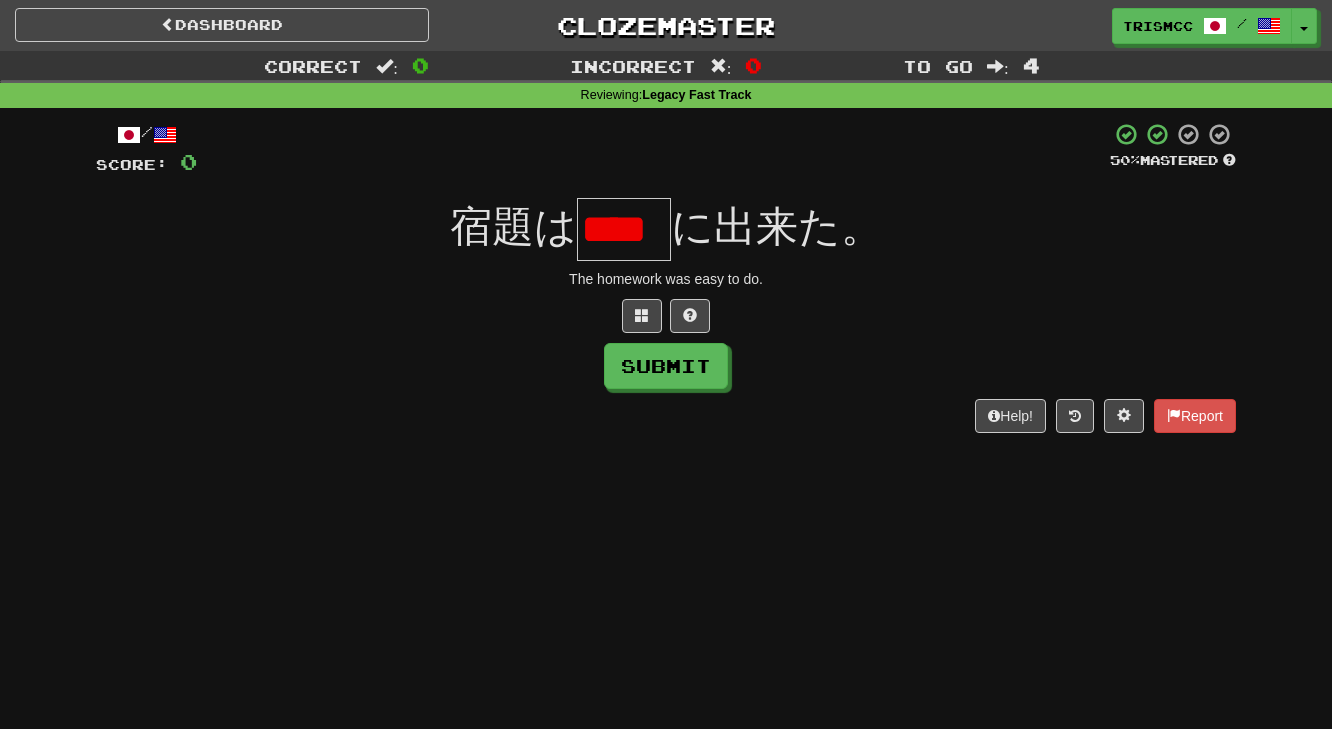 scroll, scrollTop: 0, scrollLeft: 82, axis: horizontal 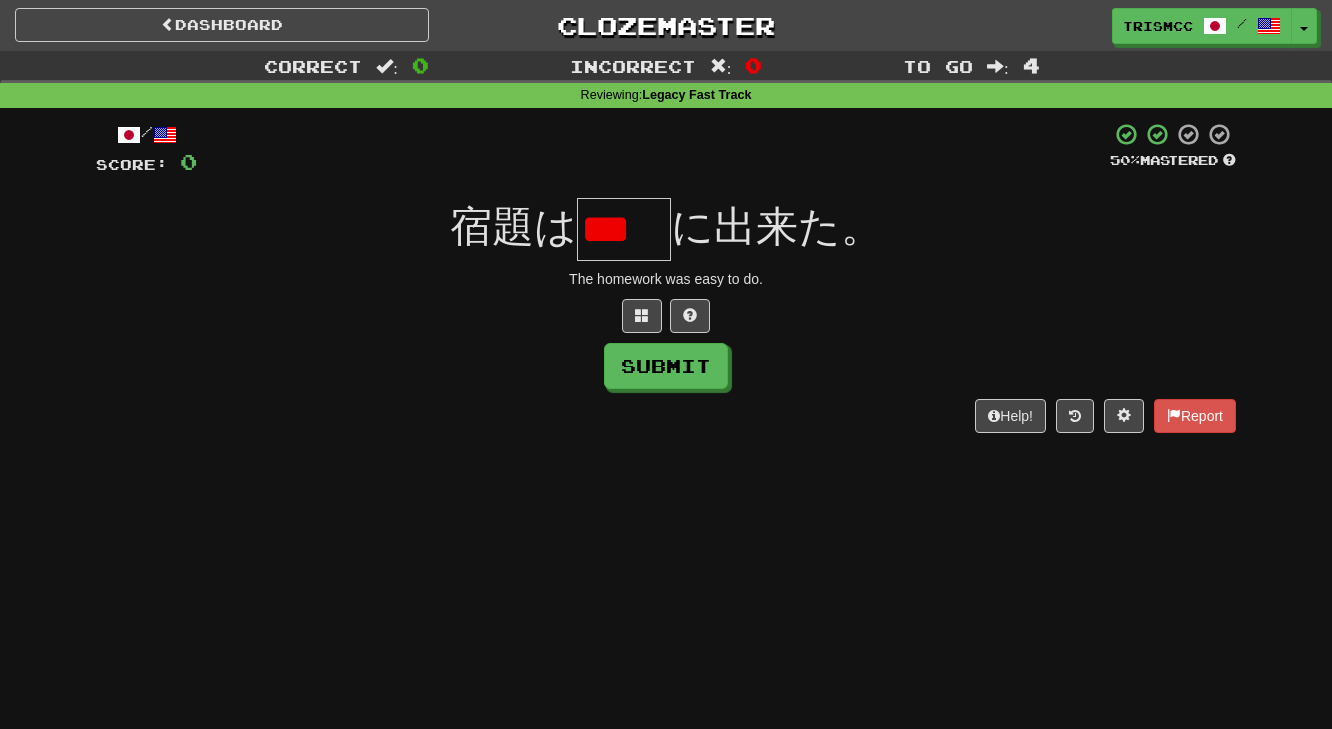 type on "**" 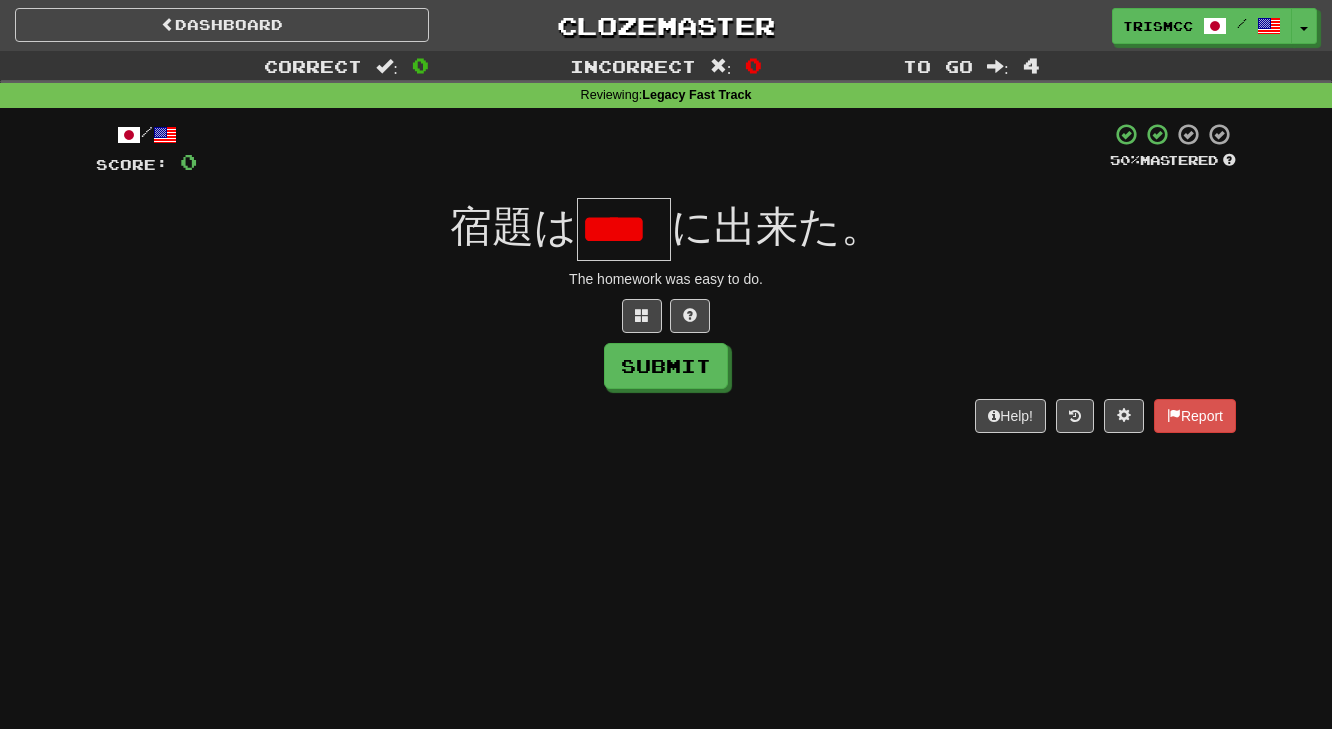 scroll, scrollTop: 0, scrollLeft: 0, axis: both 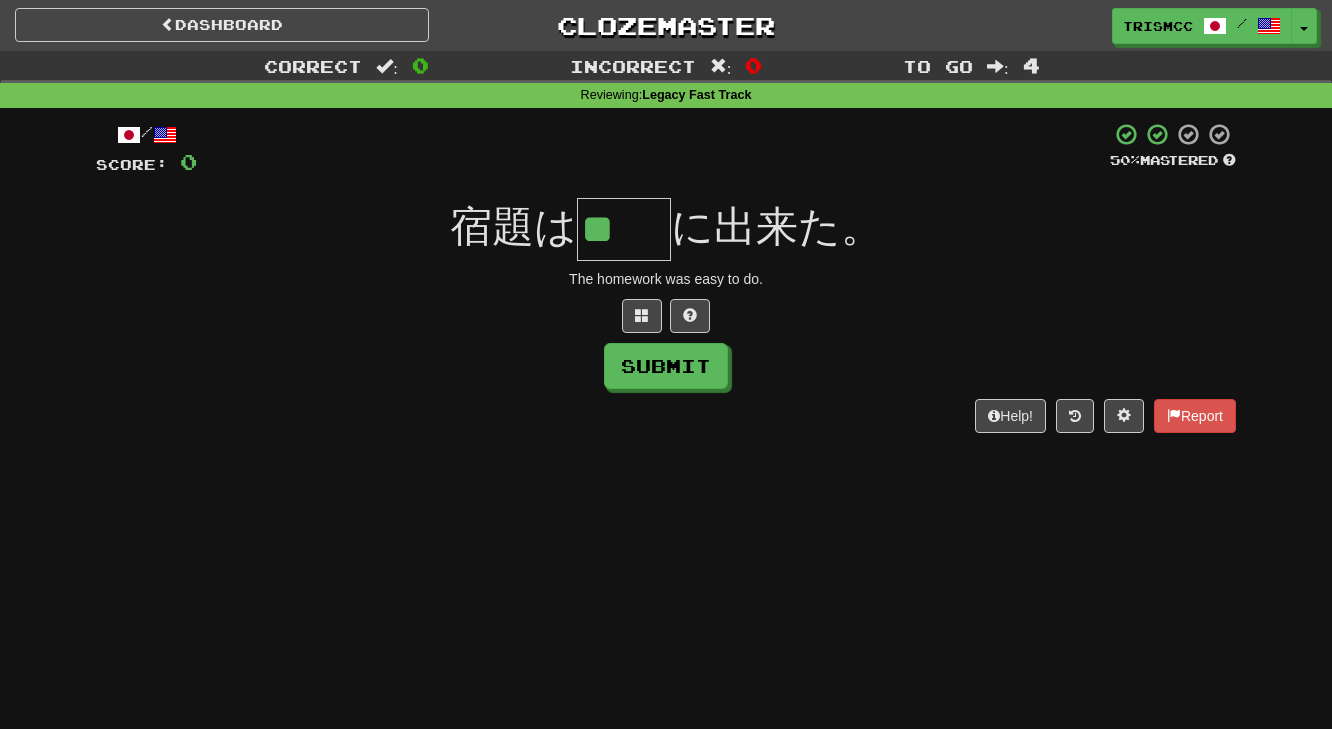type on "**" 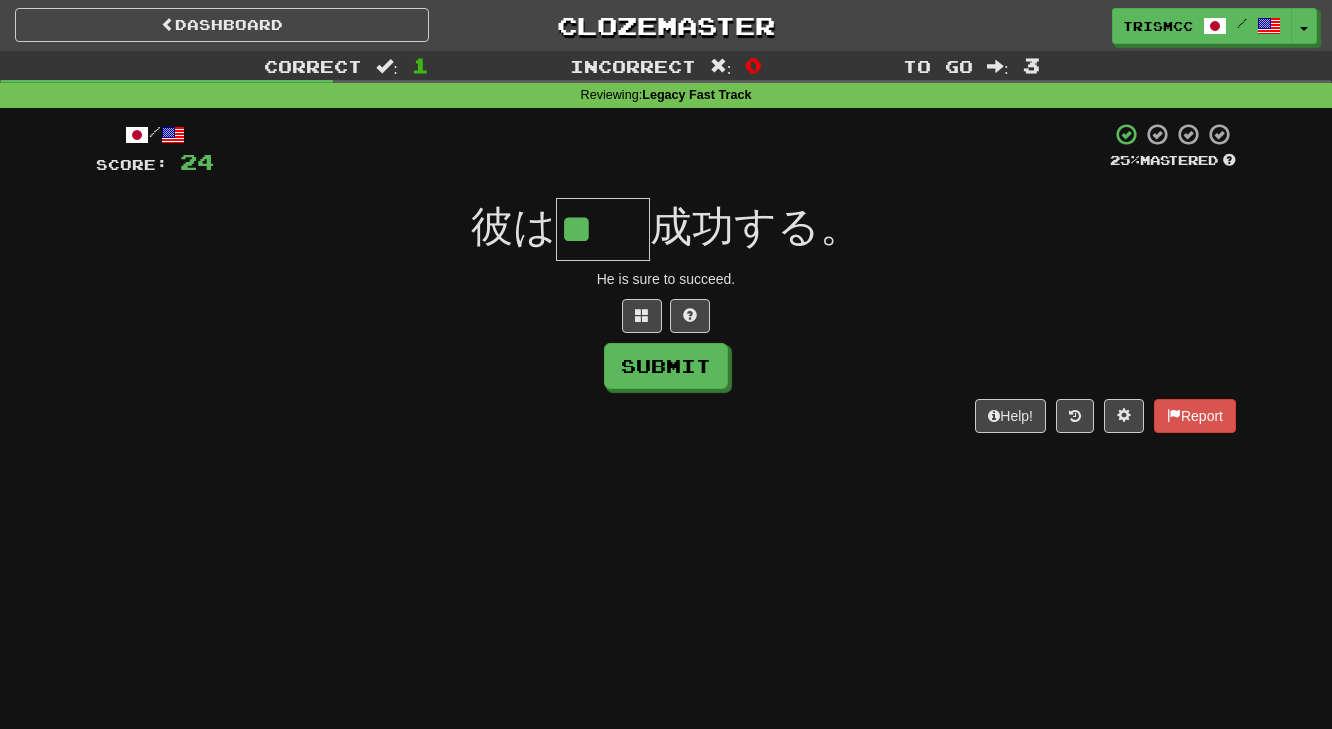 scroll, scrollTop: 0, scrollLeft: 0, axis: both 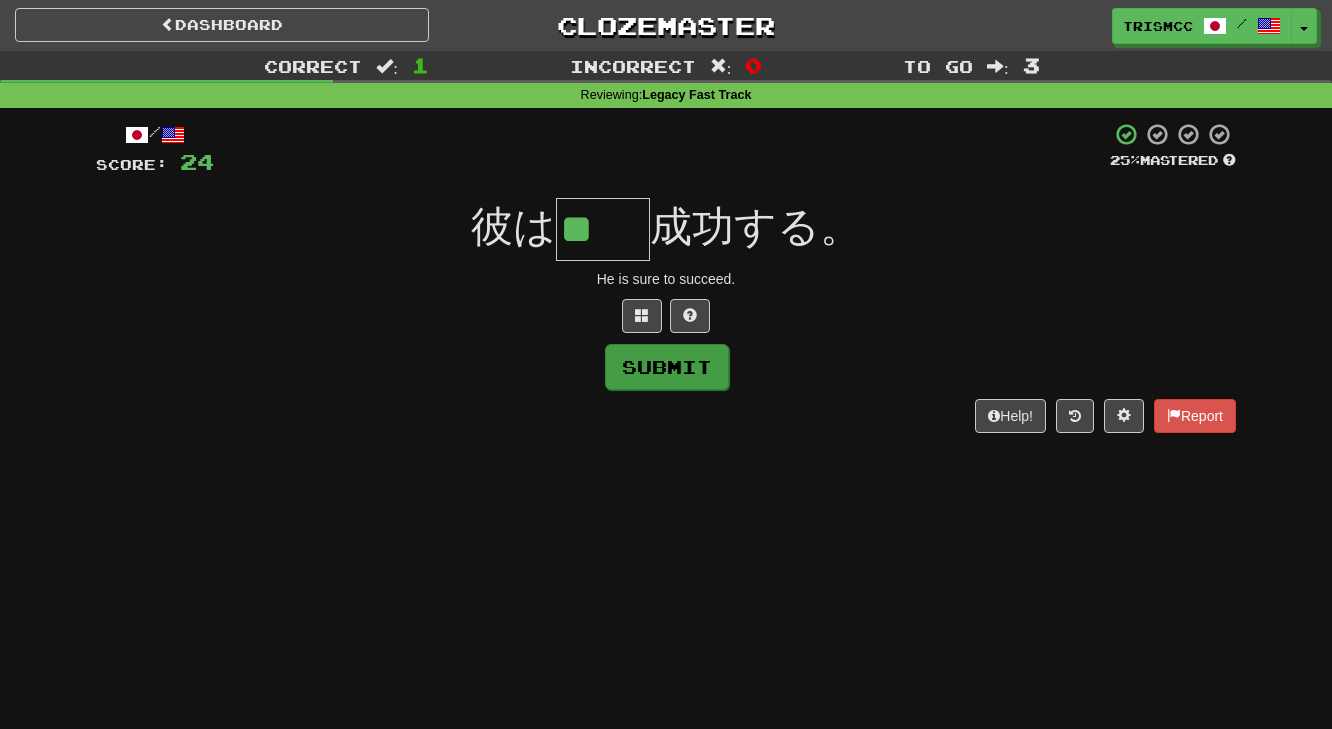 type on "**" 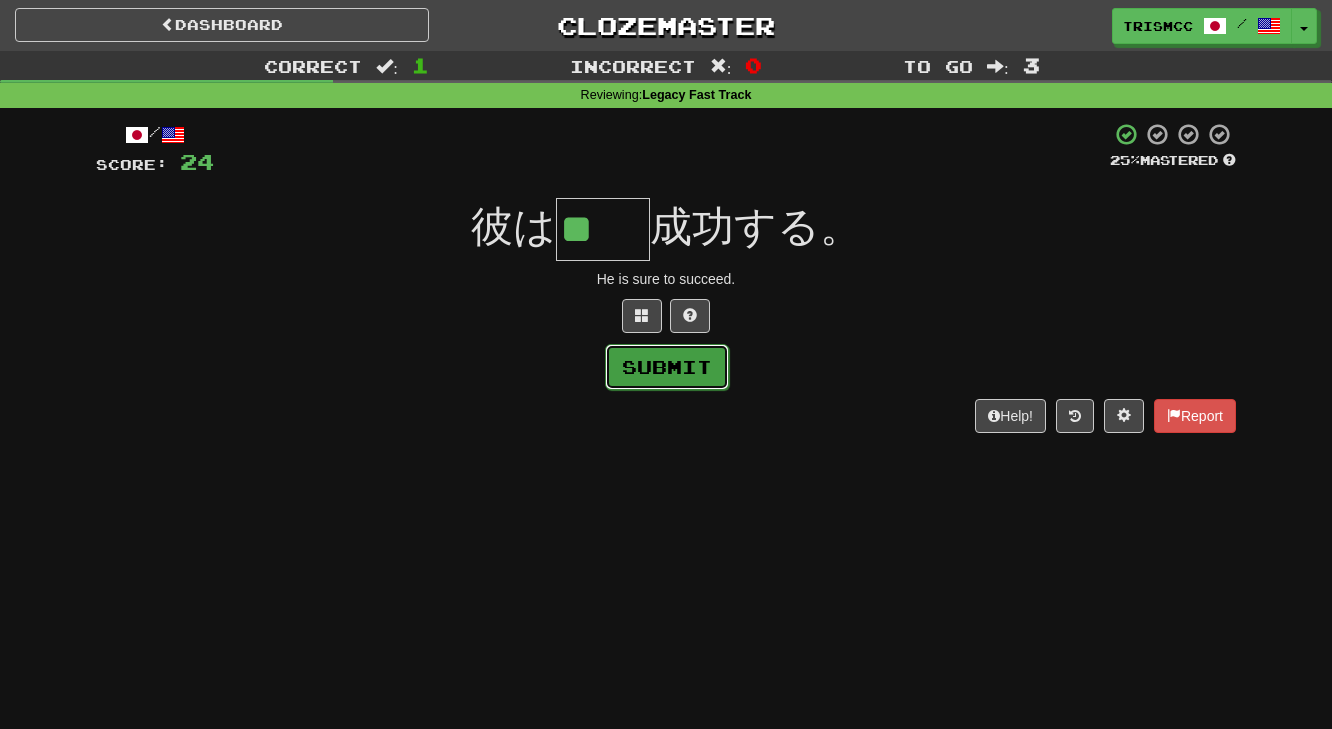 click on "Submit" at bounding box center [667, 367] 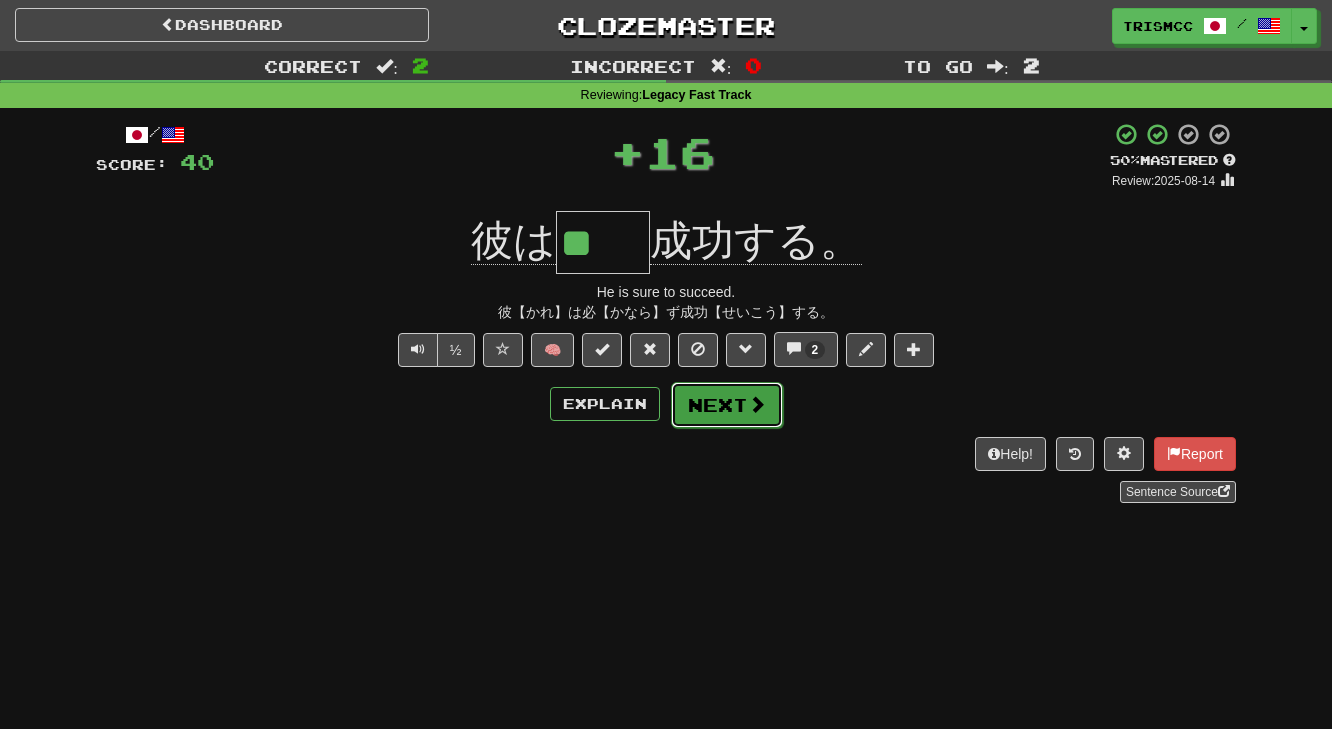 click on "Next" at bounding box center [727, 405] 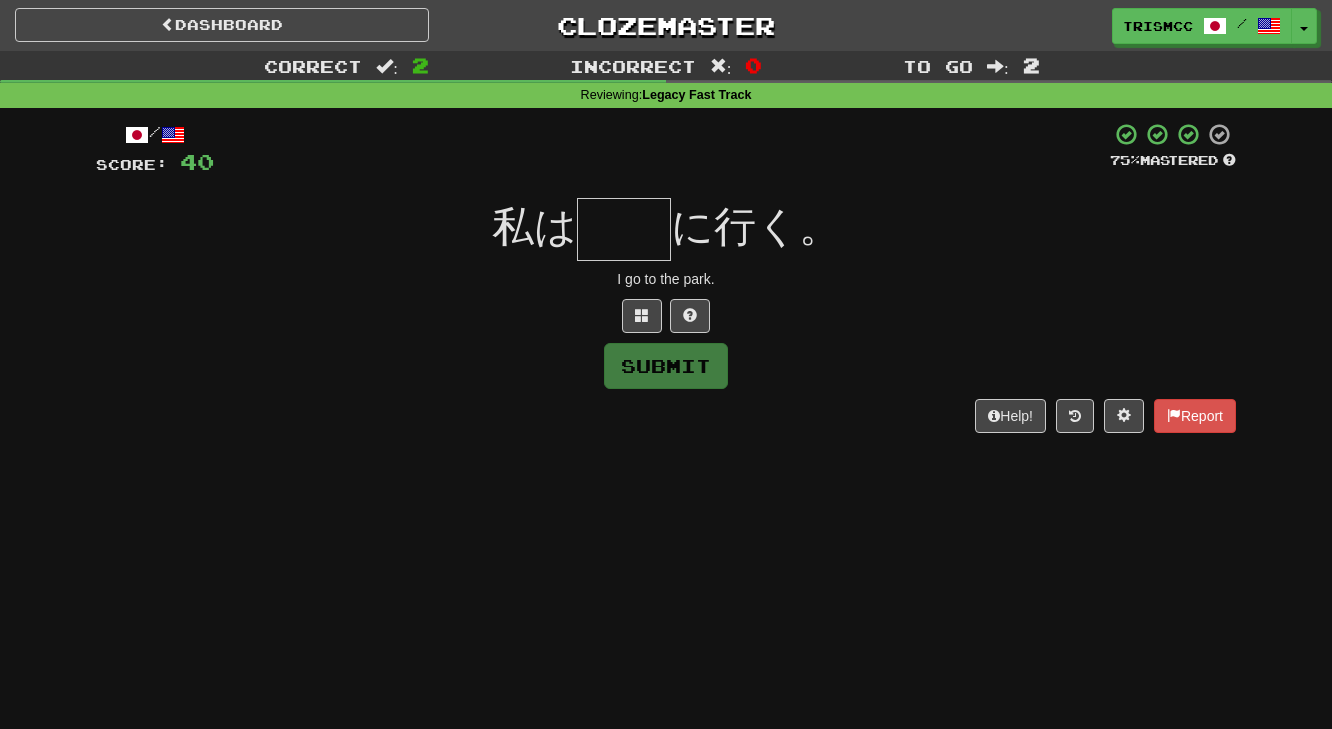 click at bounding box center (624, 229) 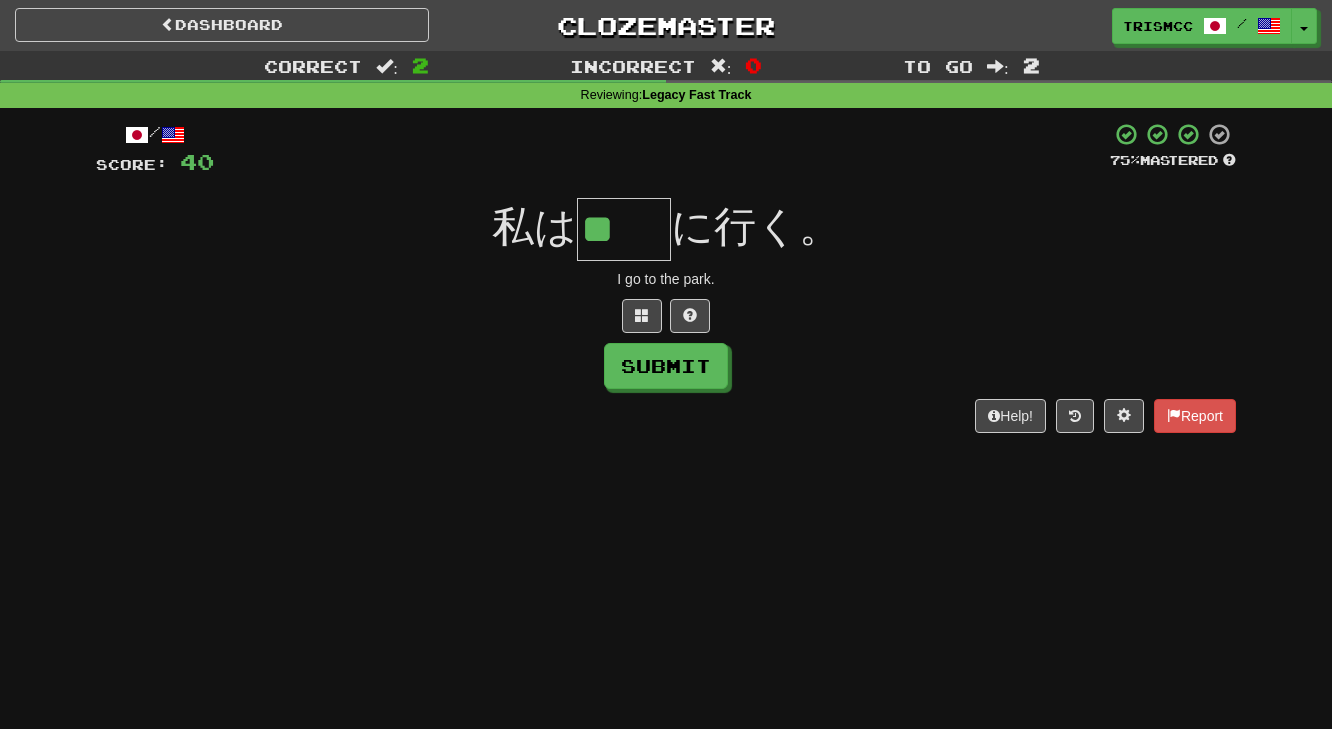 scroll, scrollTop: 0, scrollLeft: 0, axis: both 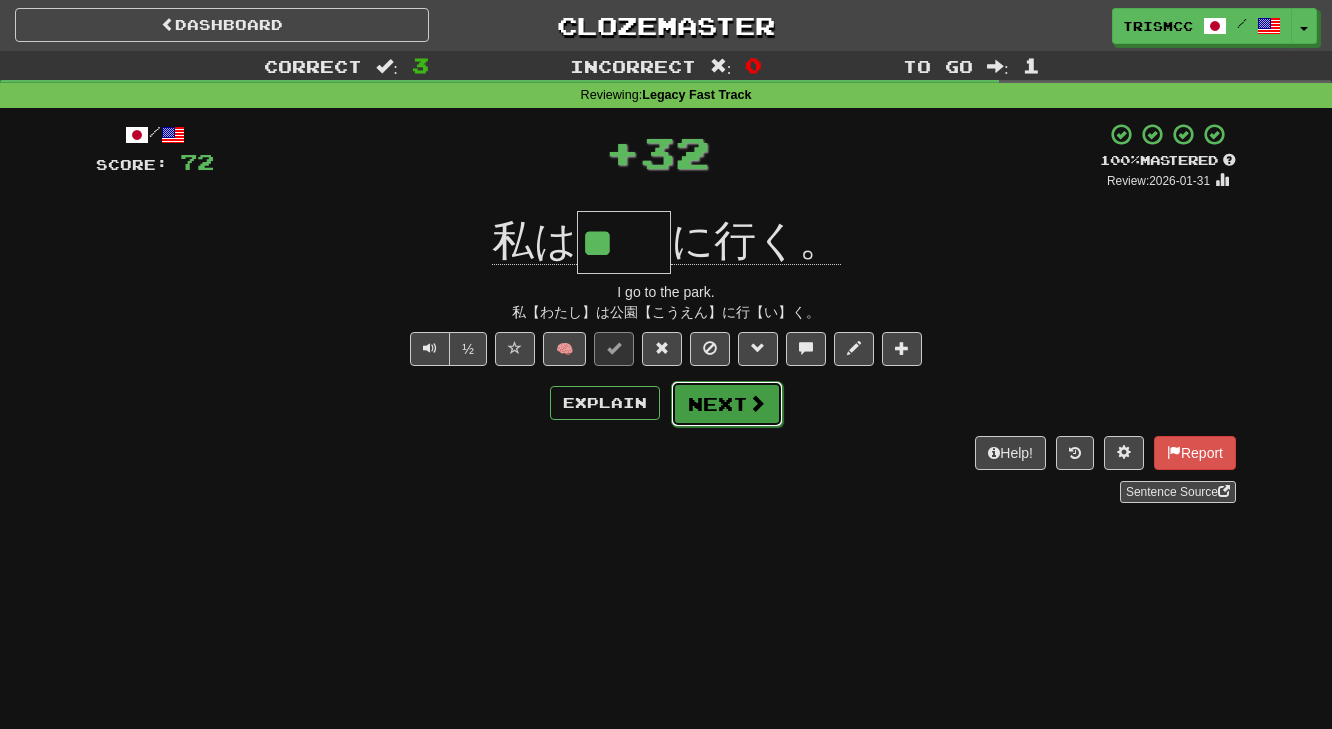 click on "Next" at bounding box center (727, 404) 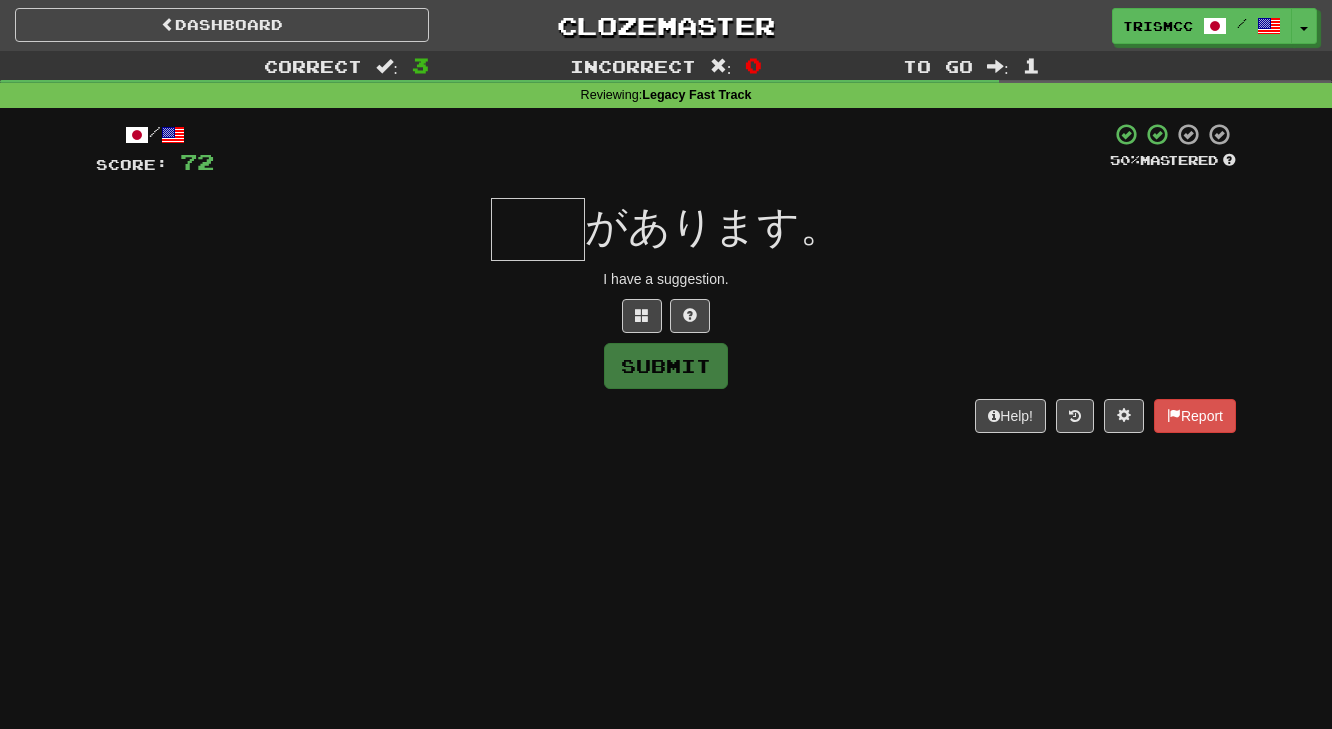 click at bounding box center (538, 229) 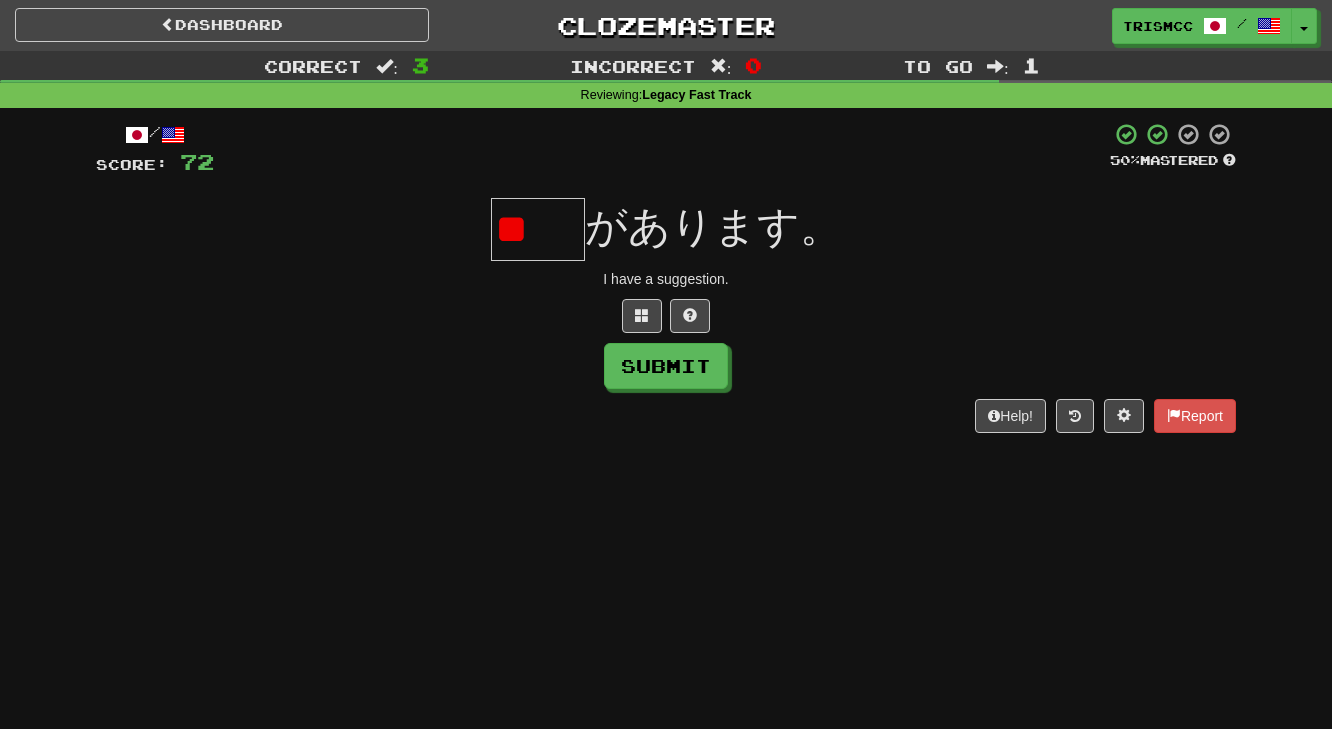scroll, scrollTop: 0, scrollLeft: 0, axis: both 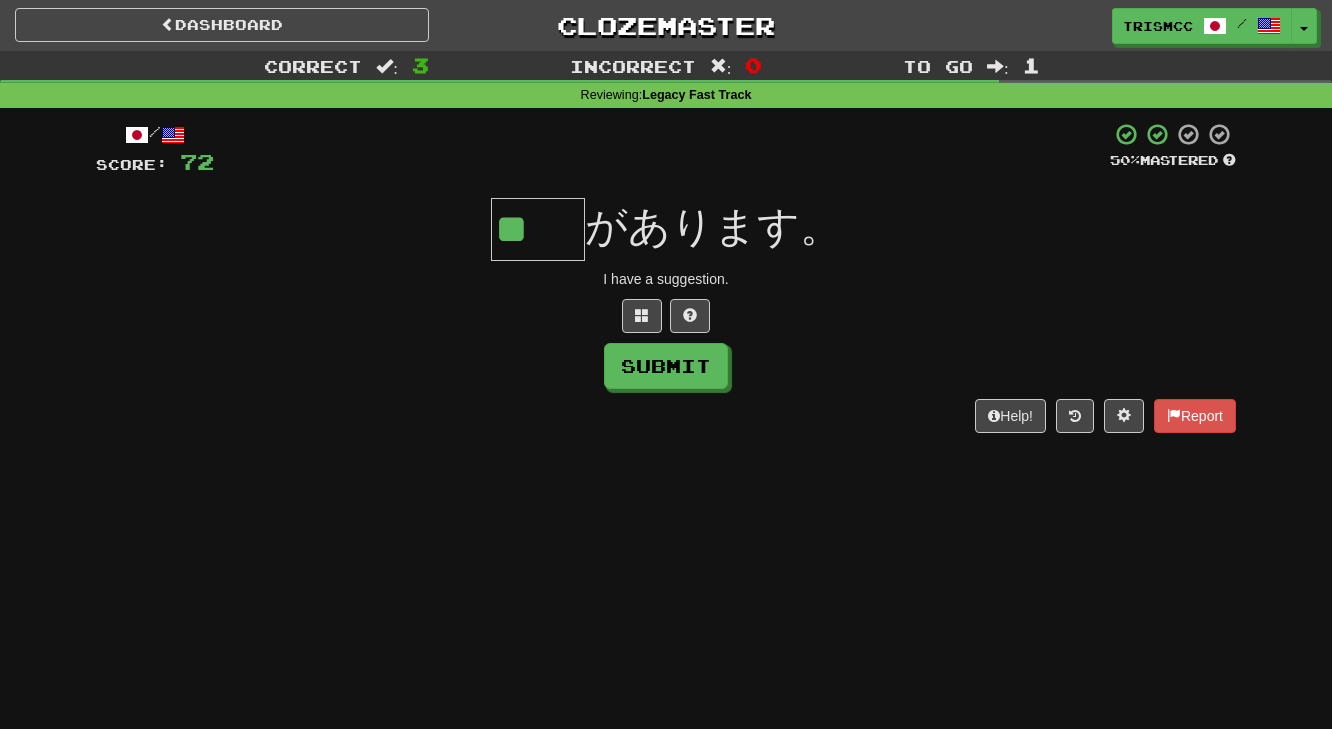 type on "**" 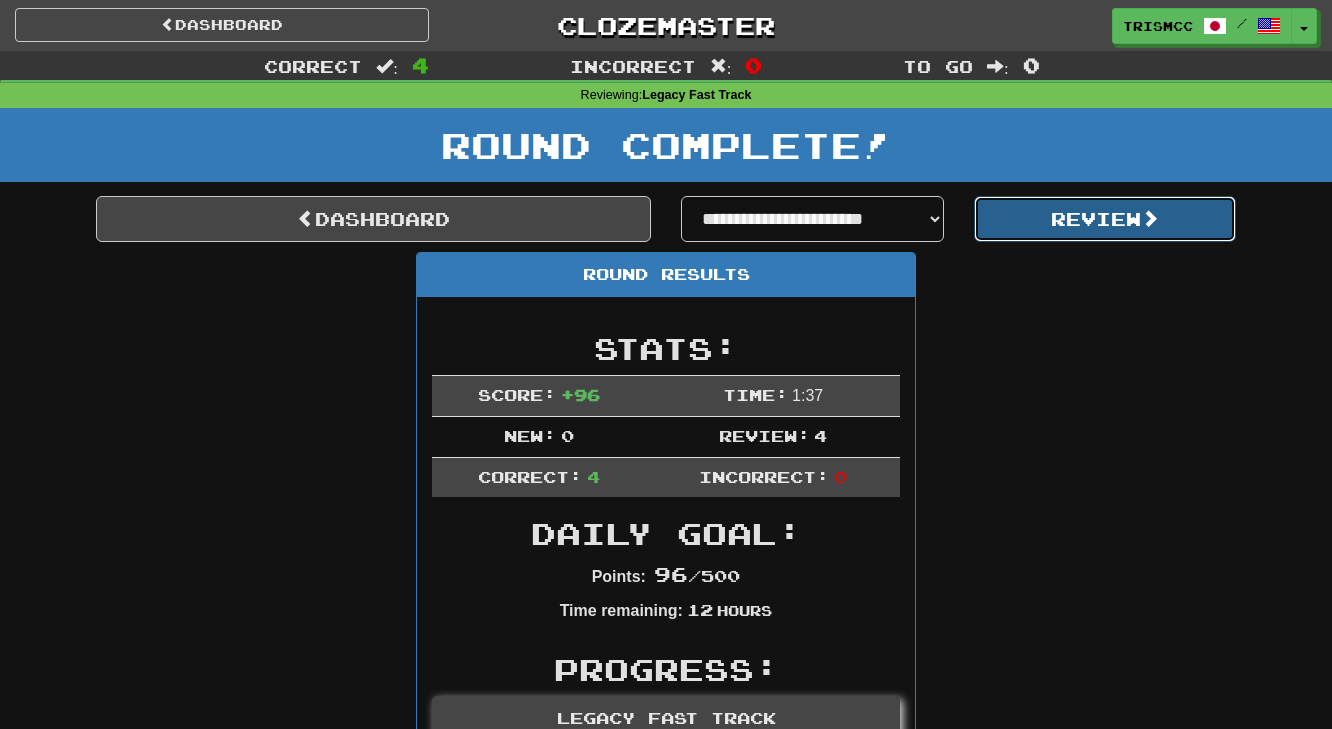 click on "Review" at bounding box center [1105, 219] 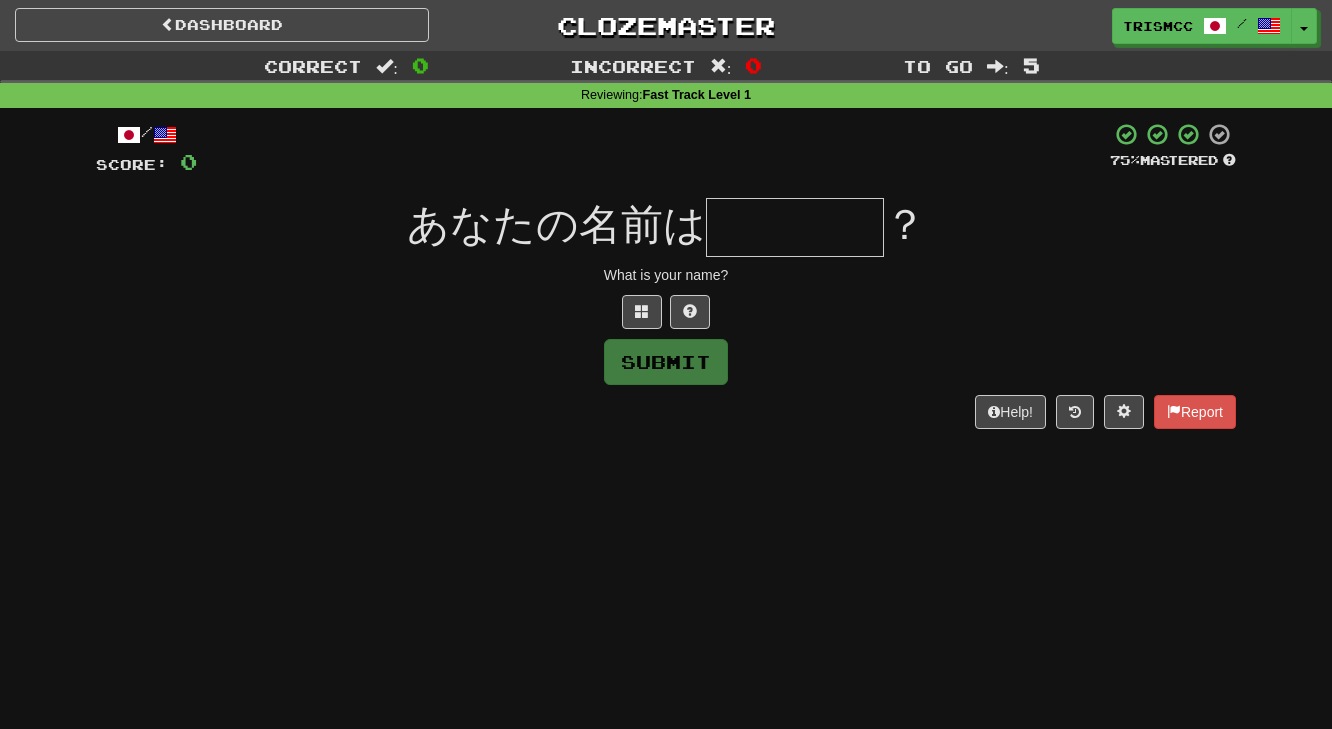 scroll, scrollTop: 0, scrollLeft: 0, axis: both 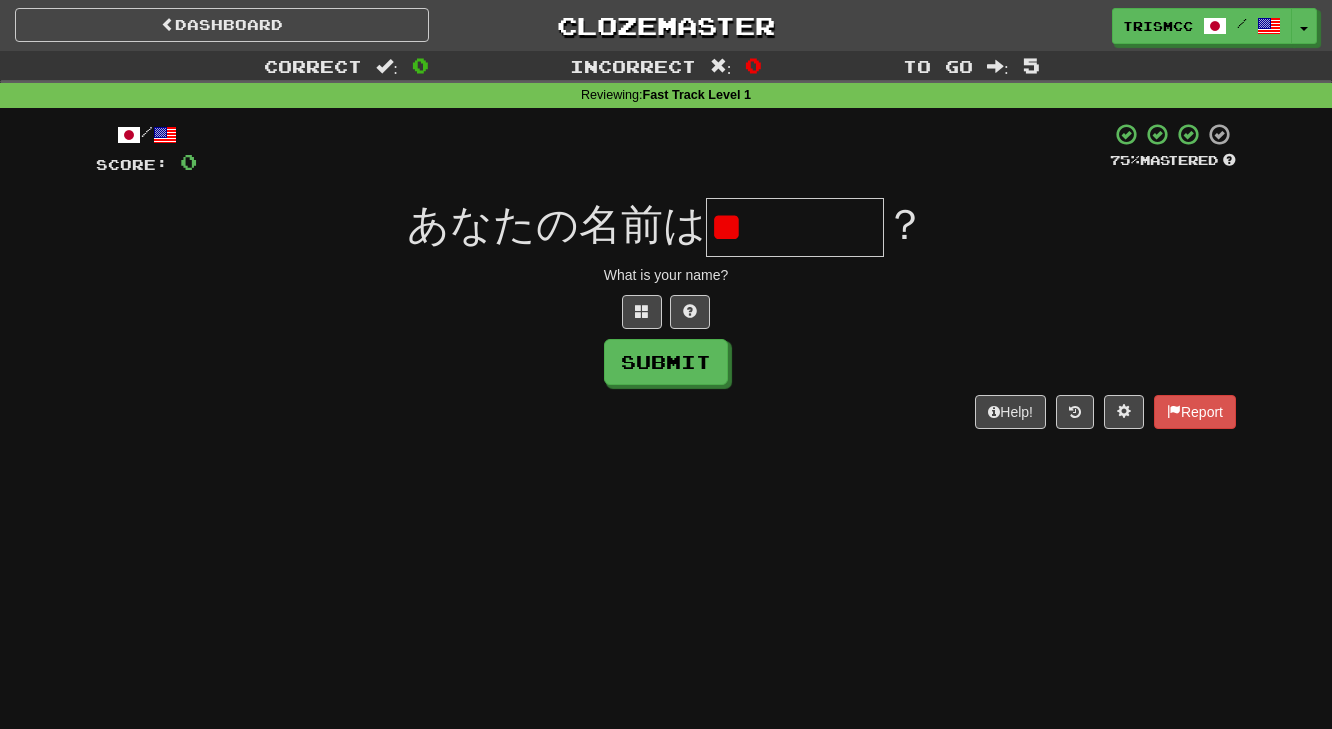 type on "*" 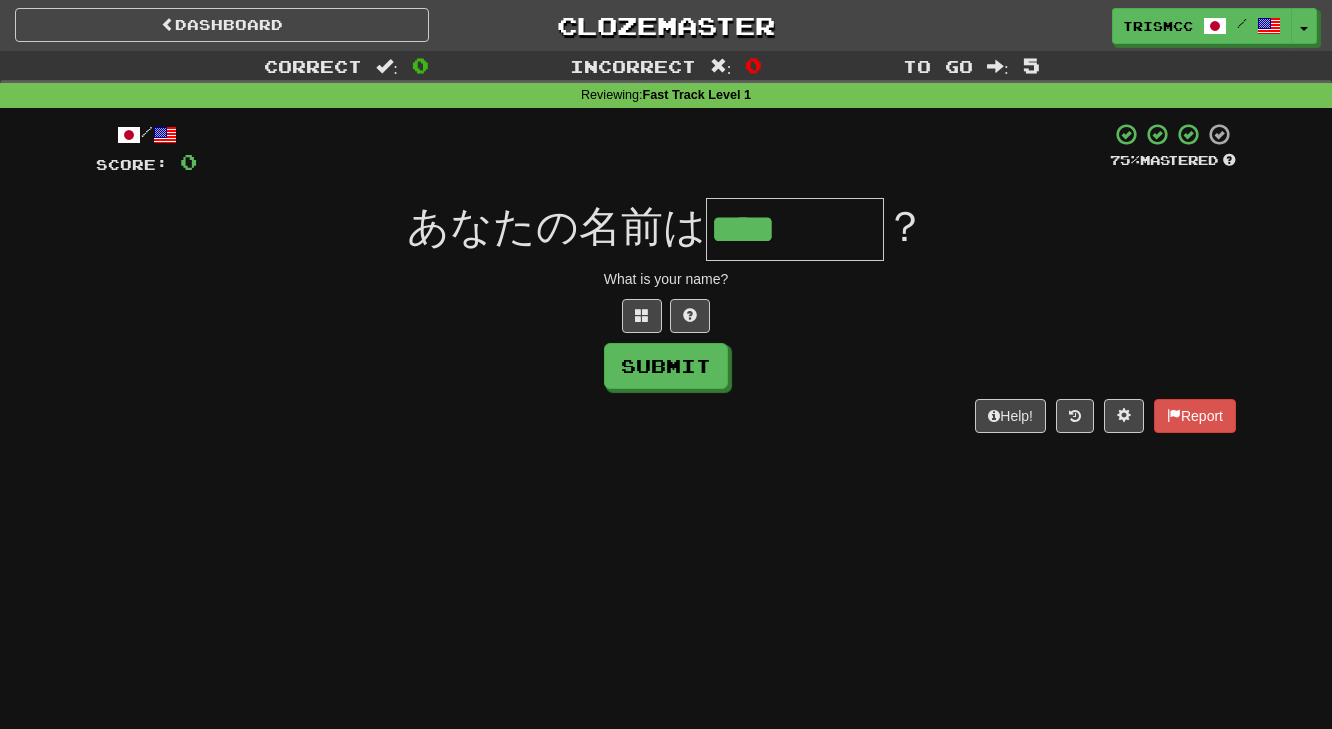 scroll, scrollTop: 0, scrollLeft: 0, axis: both 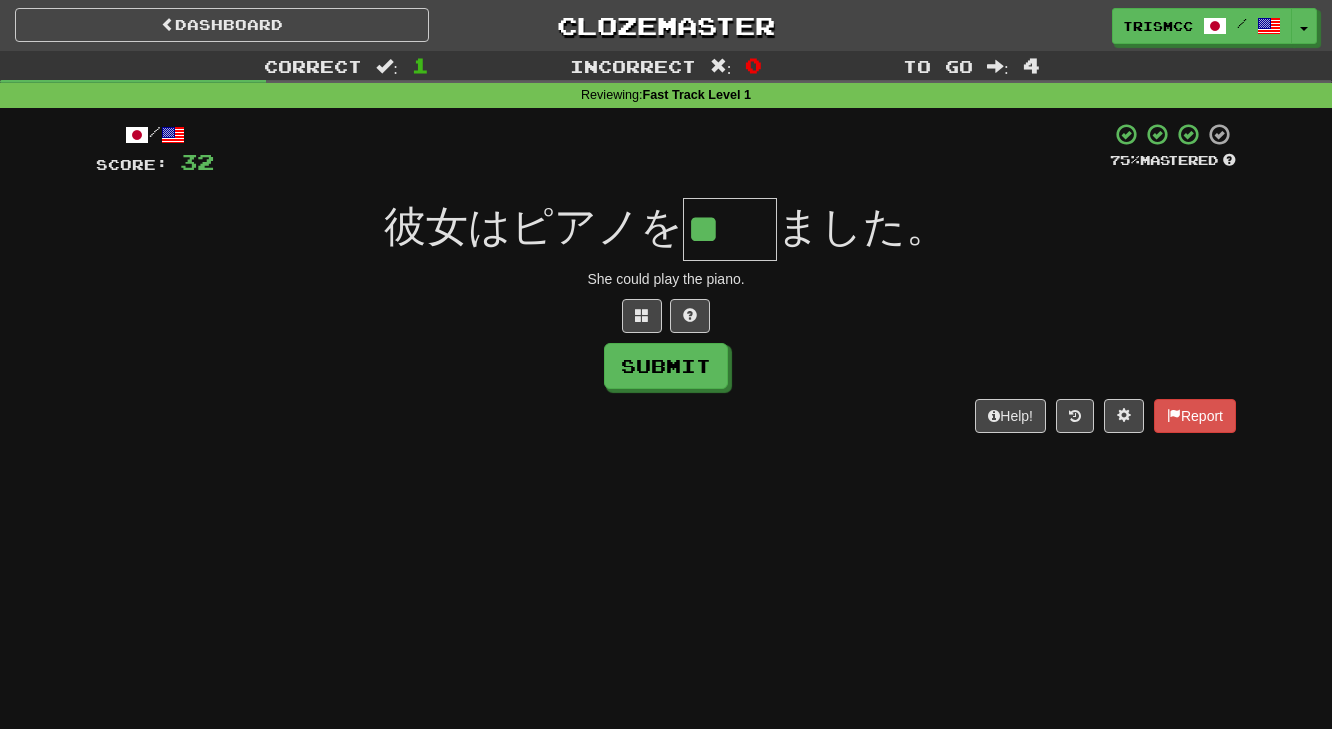type on "**" 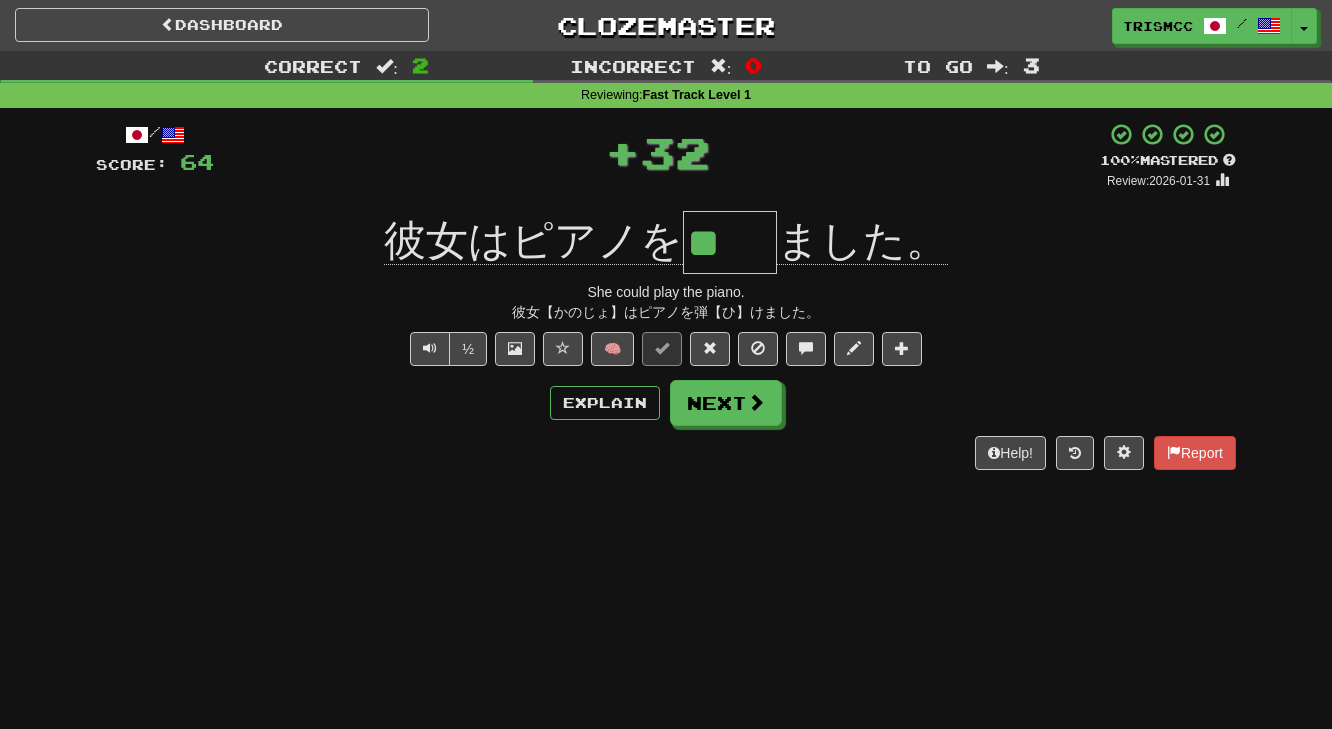 scroll, scrollTop: 0, scrollLeft: 0, axis: both 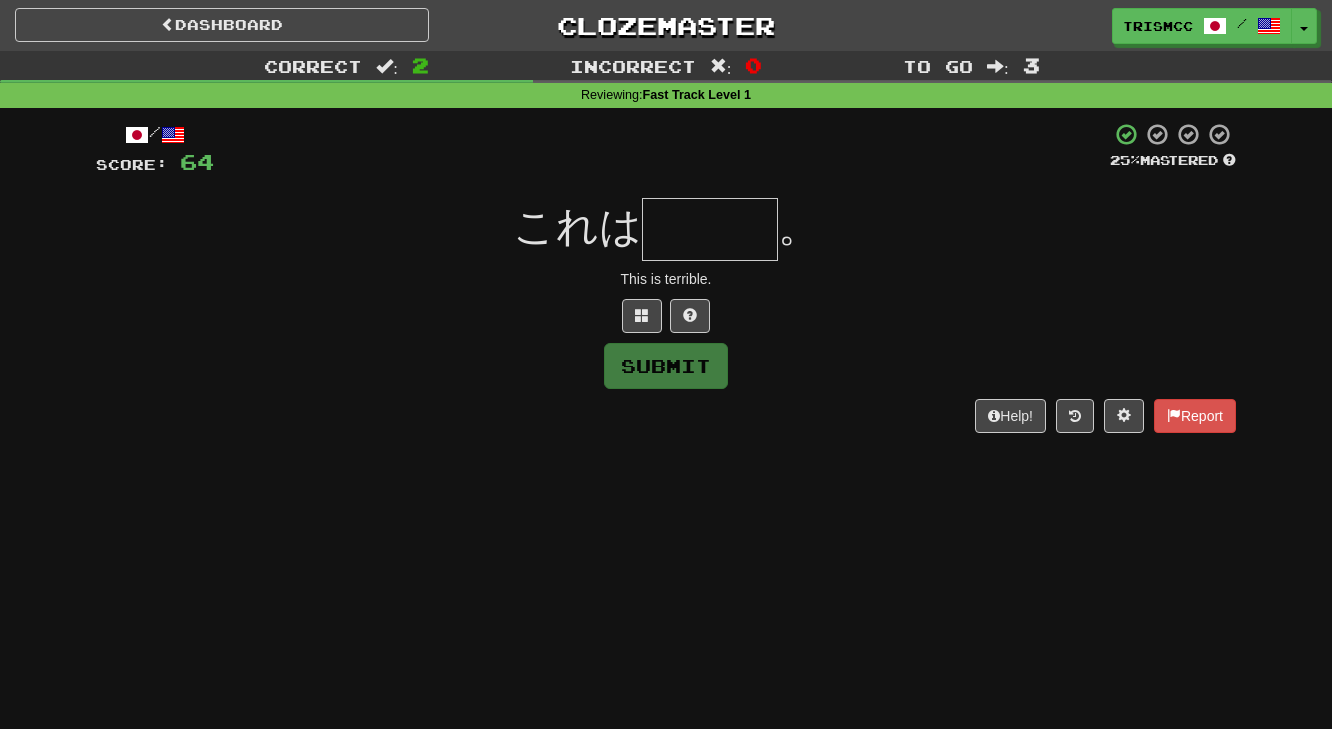 click at bounding box center [710, 229] 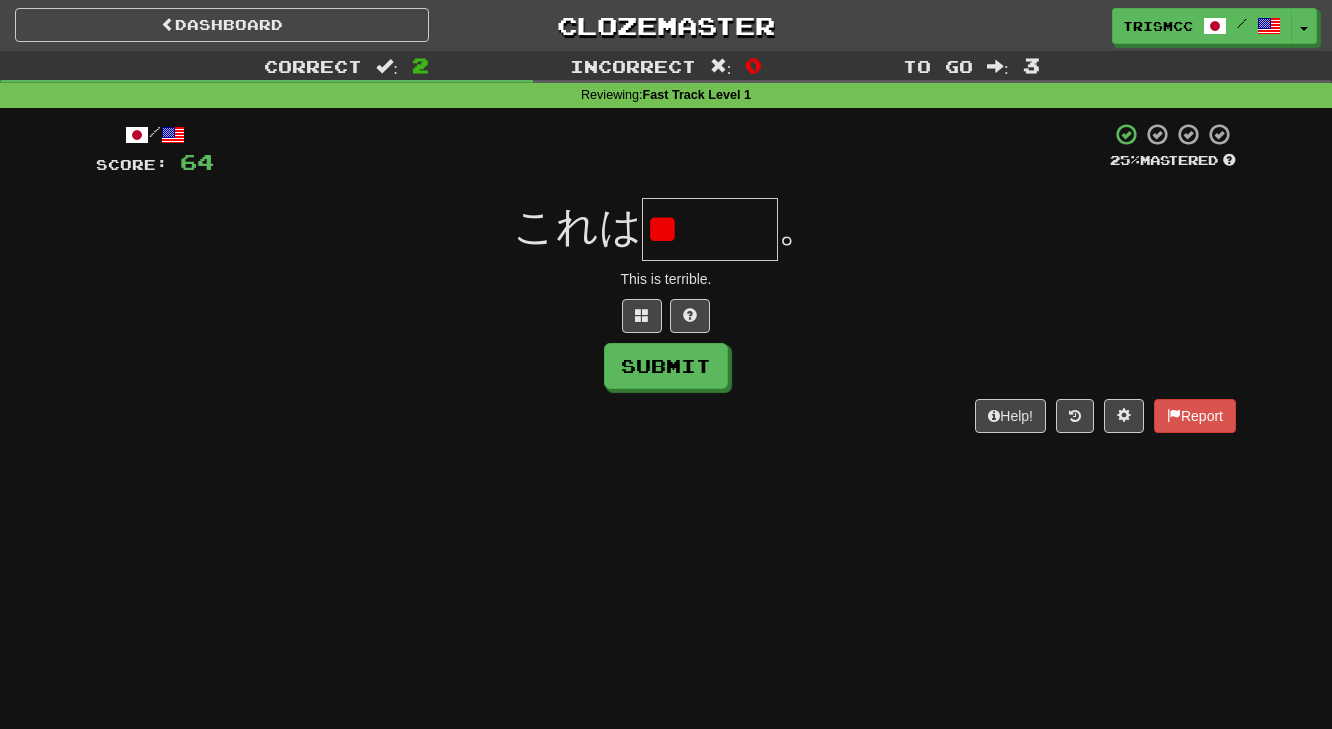 type on "*" 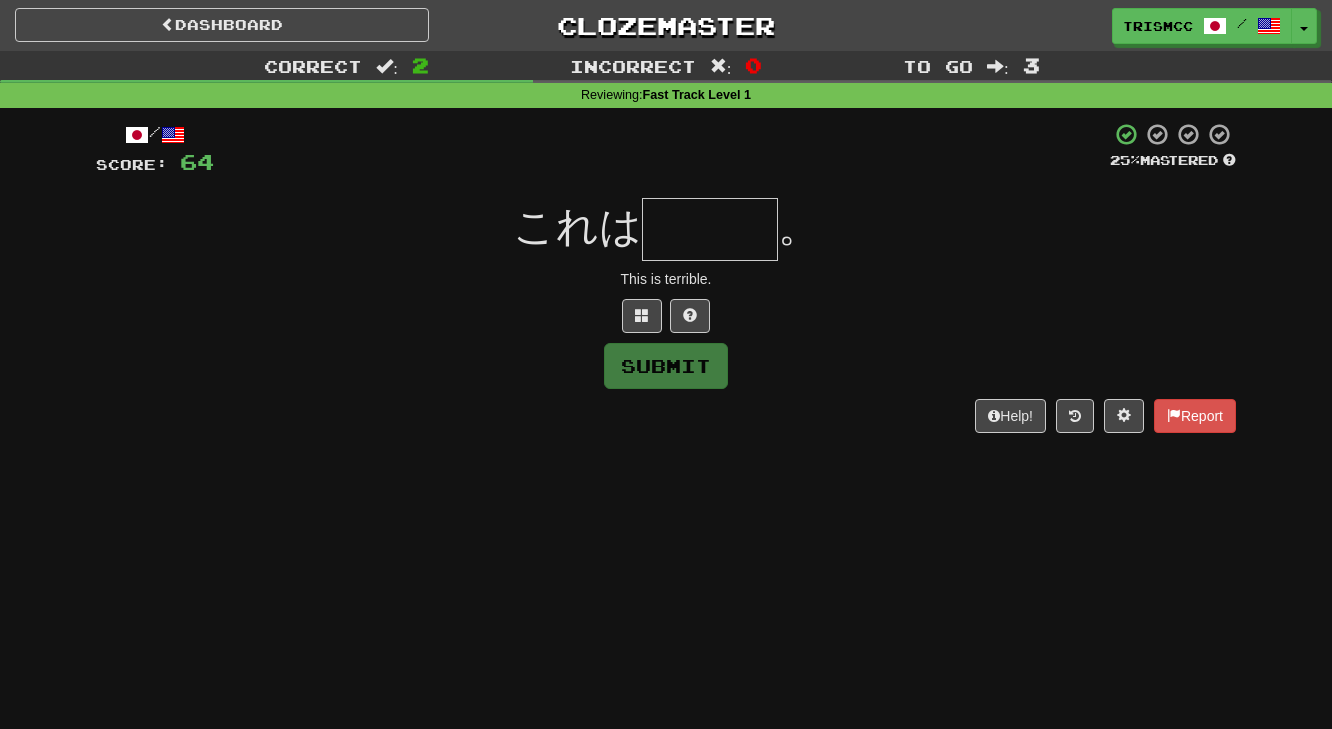 type on "***" 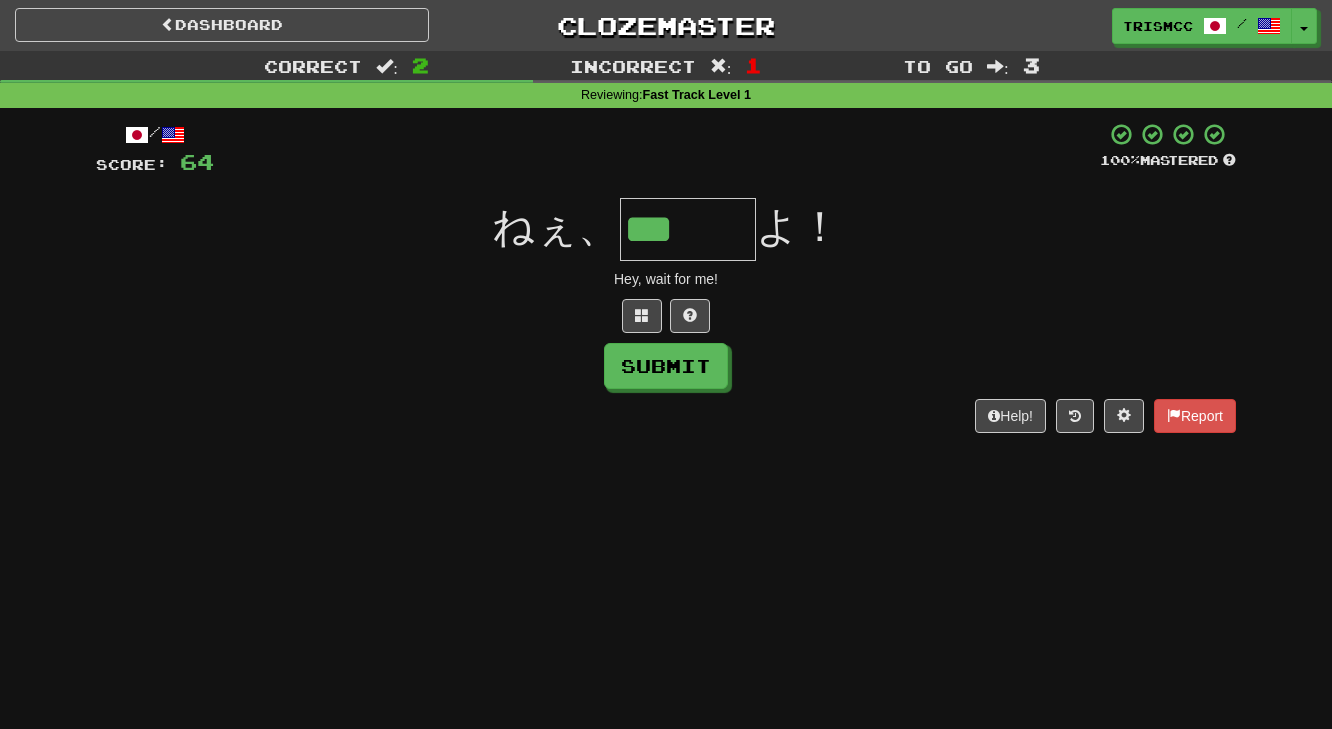 type on "***" 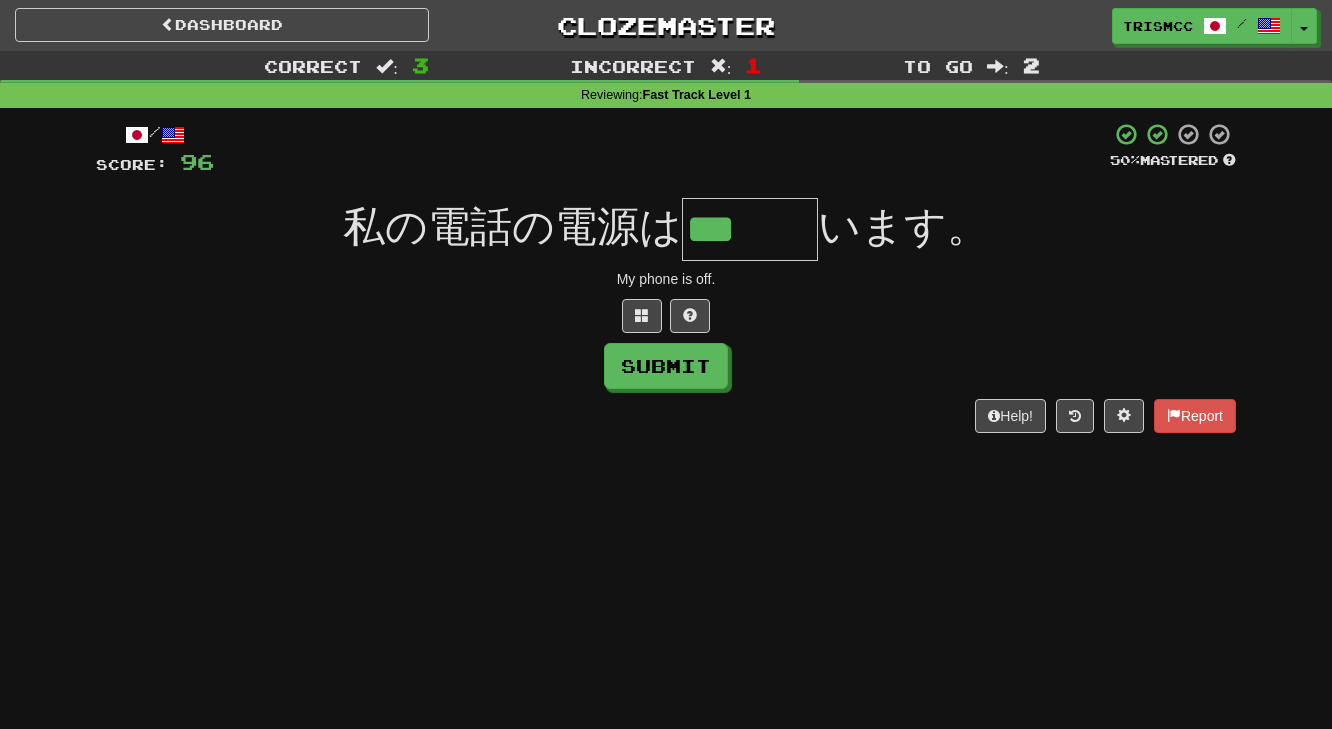 type on "***" 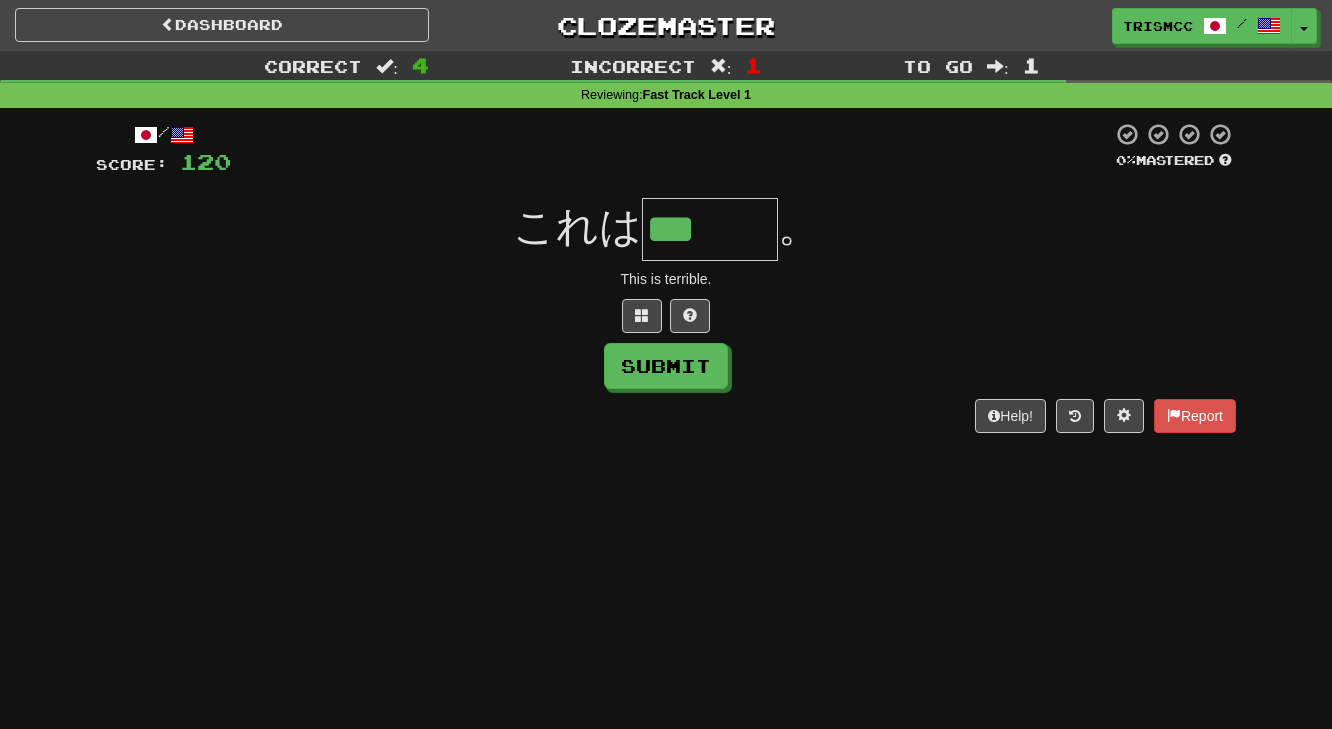 type on "***" 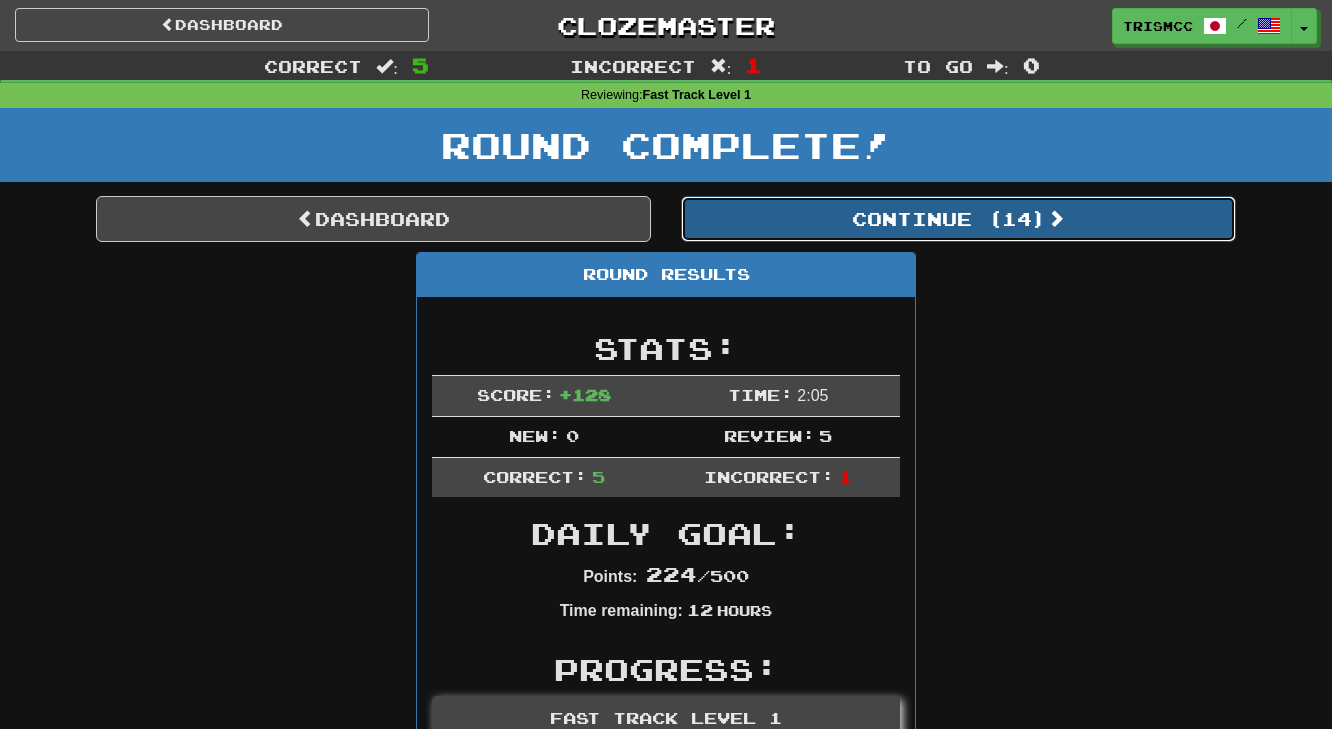 click on "Continue ( 14 )" at bounding box center [958, 219] 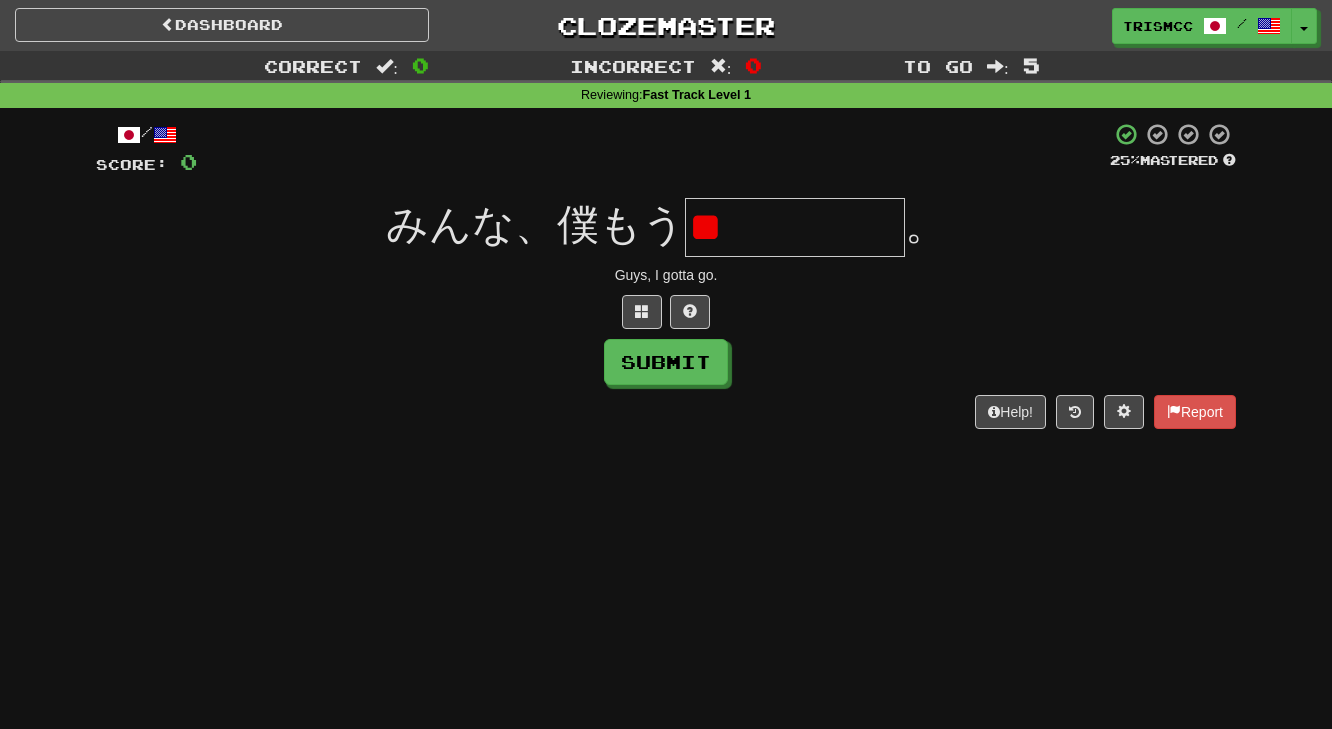 type on "*" 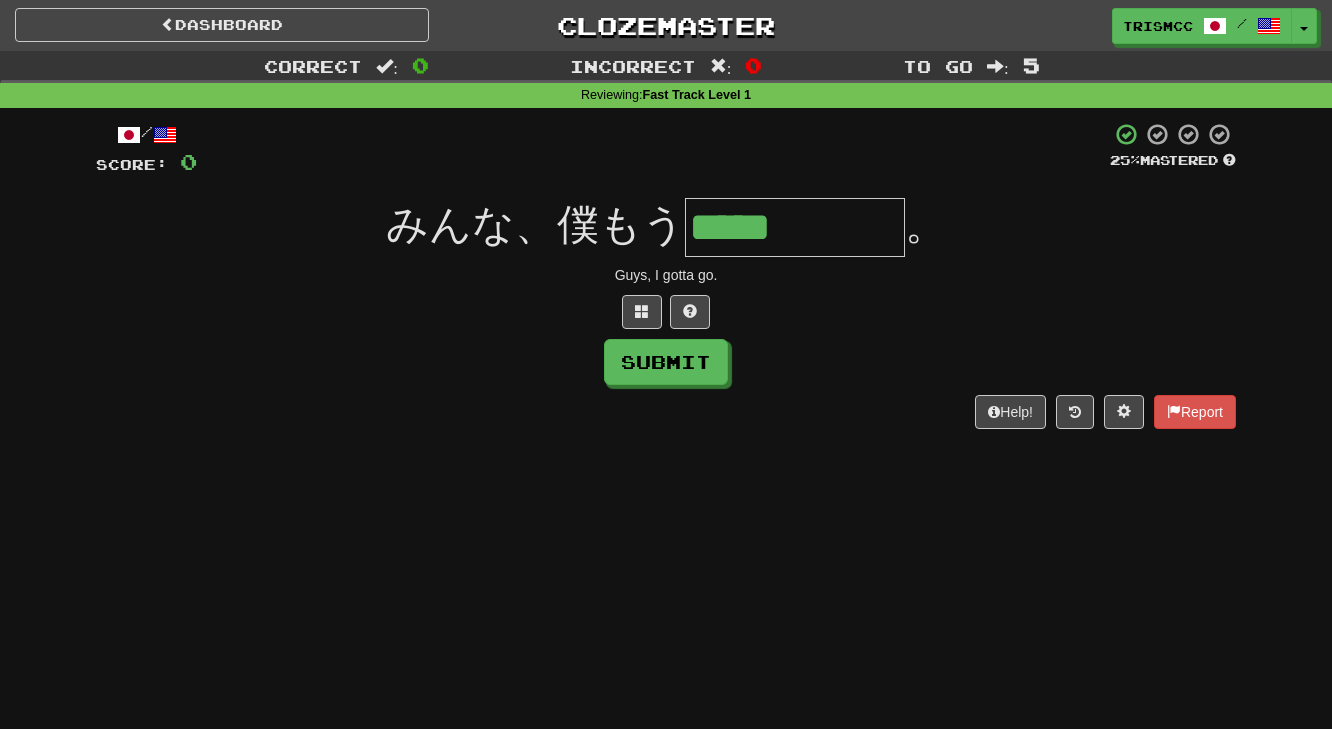 type on "*****" 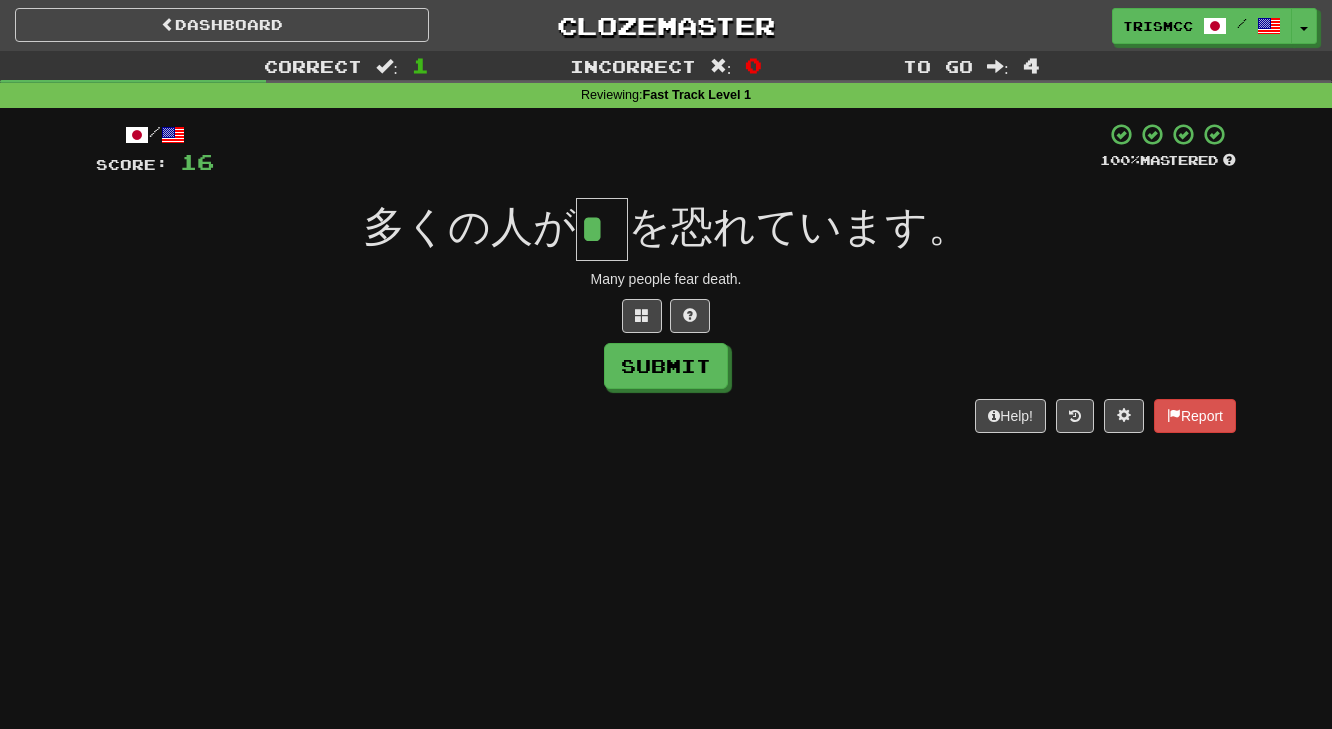 scroll, scrollTop: 0, scrollLeft: 0, axis: both 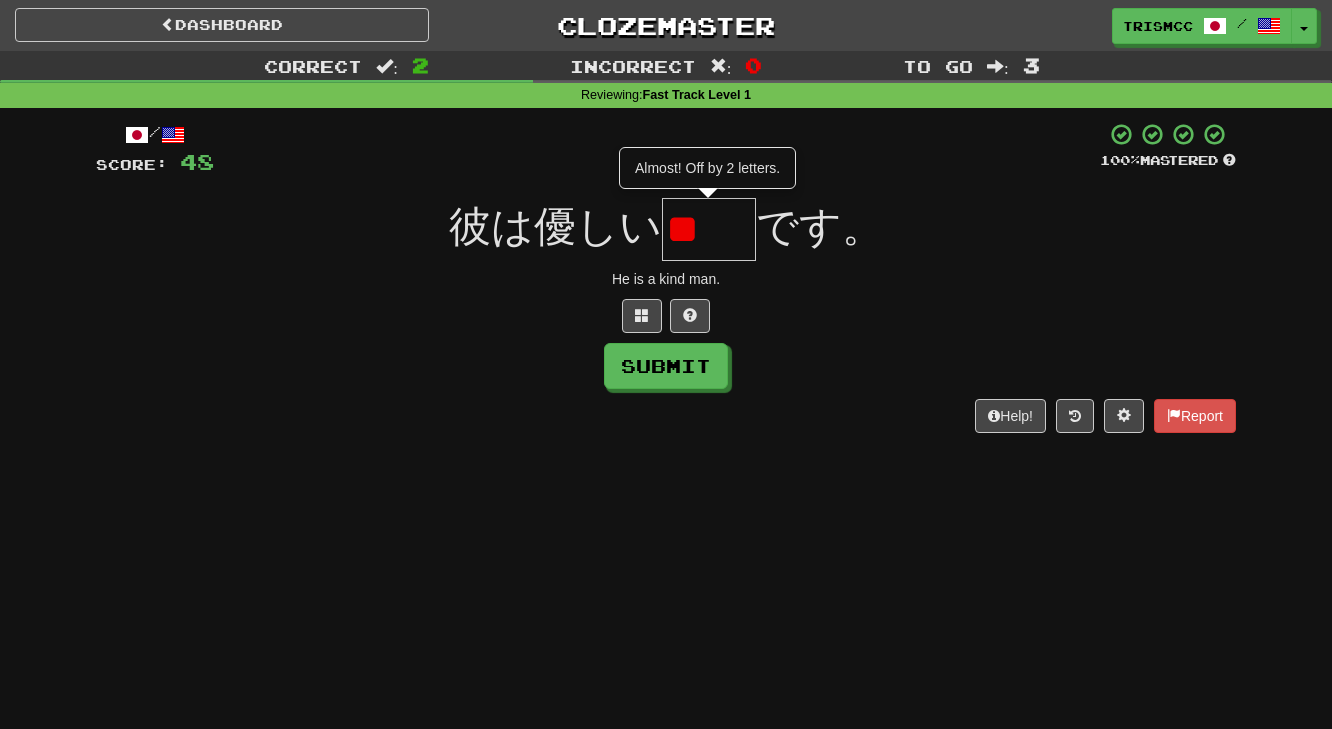 type on "*" 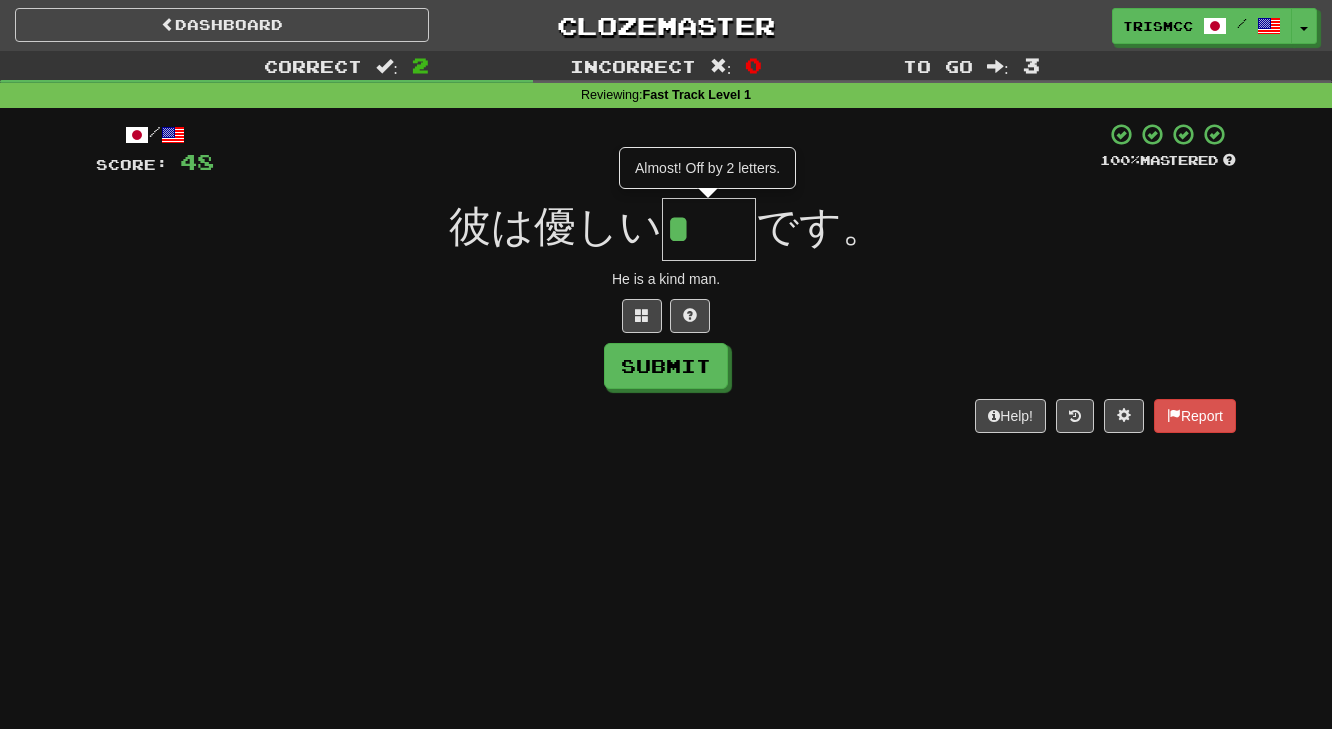scroll, scrollTop: 0, scrollLeft: 0, axis: both 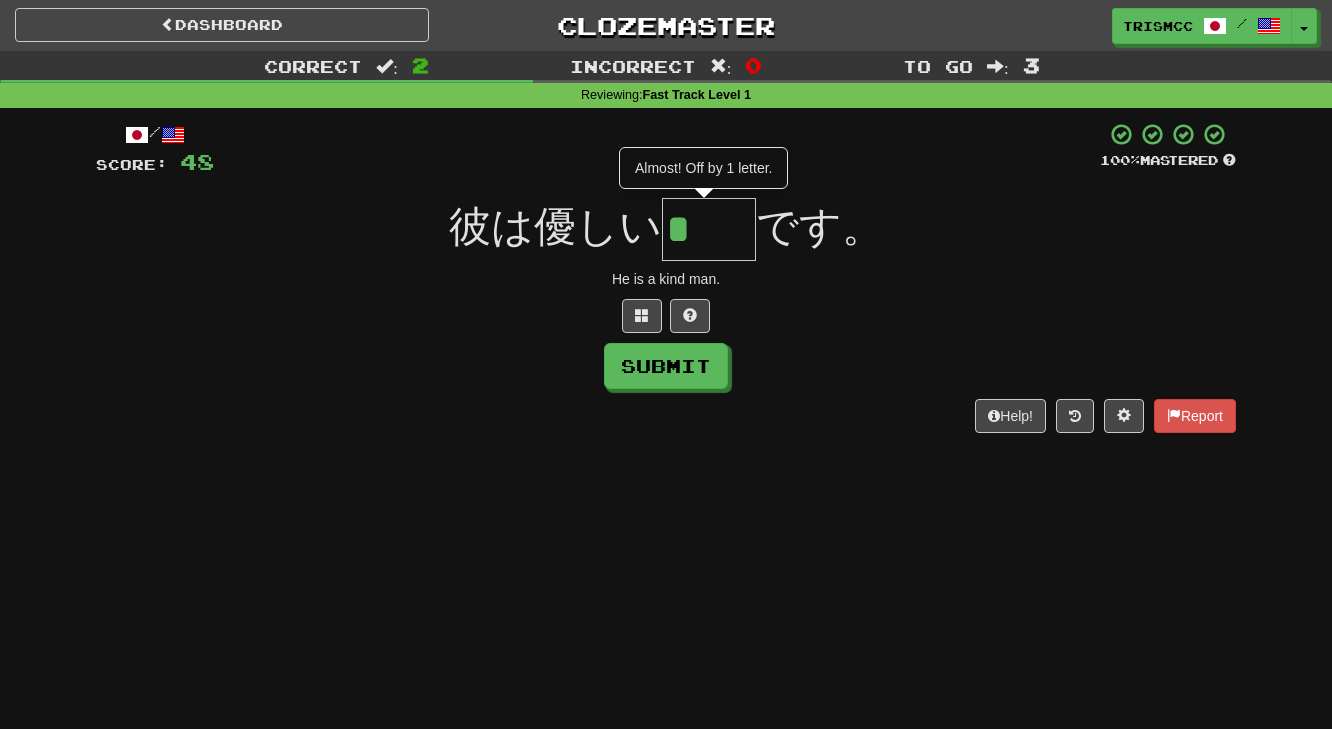 type on "**" 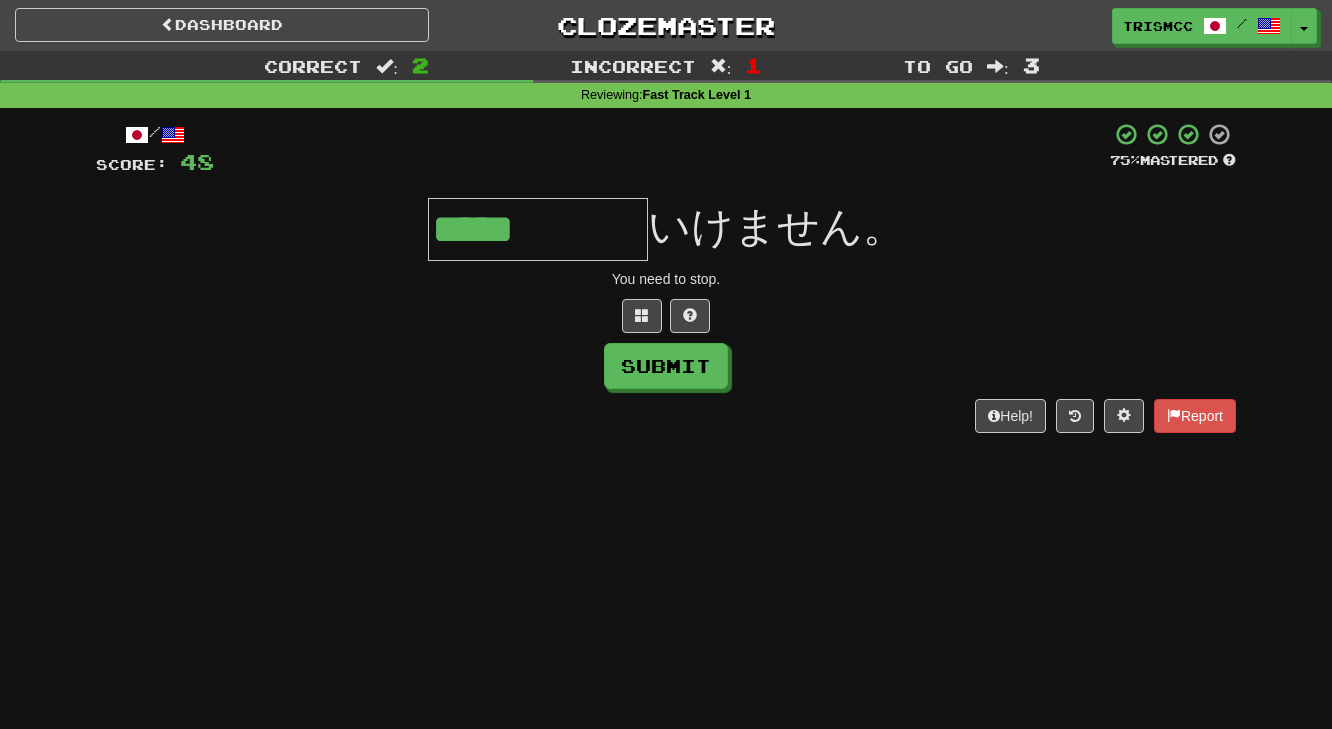 type on "*****" 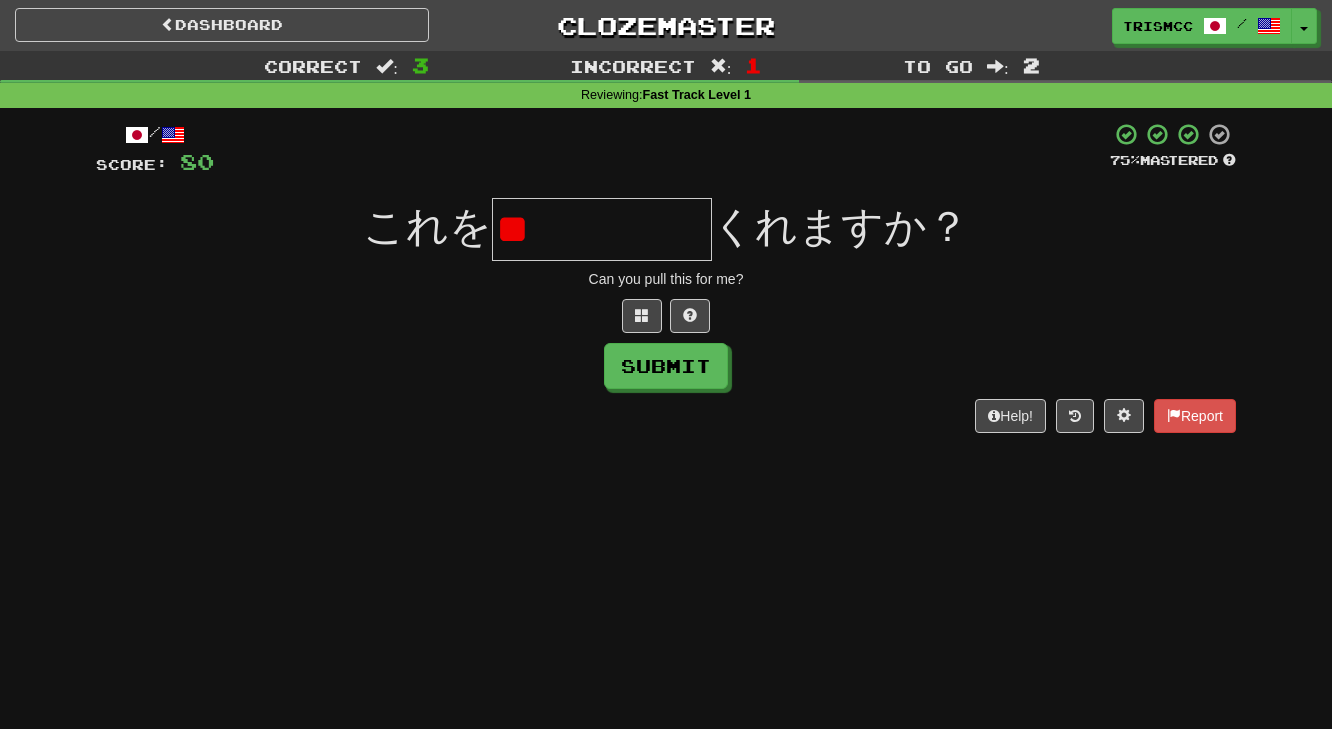 type on "*" 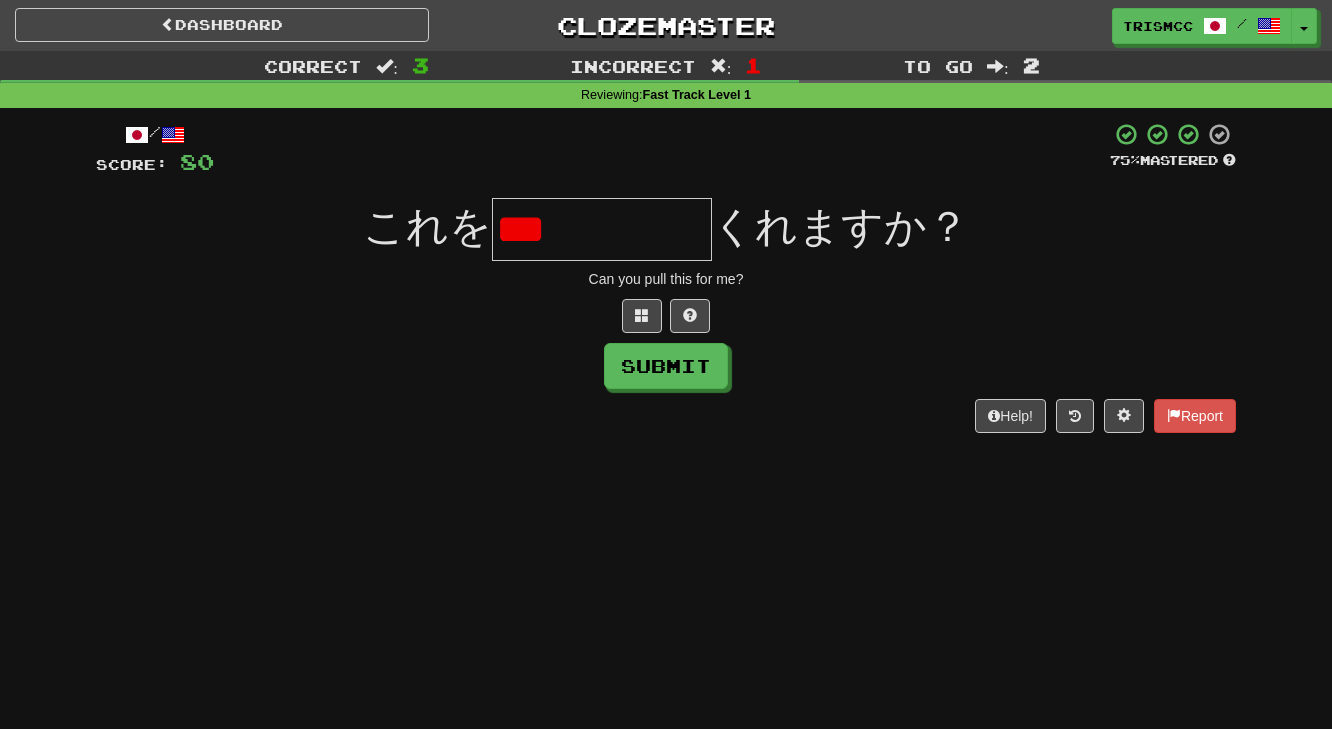type on "*****" 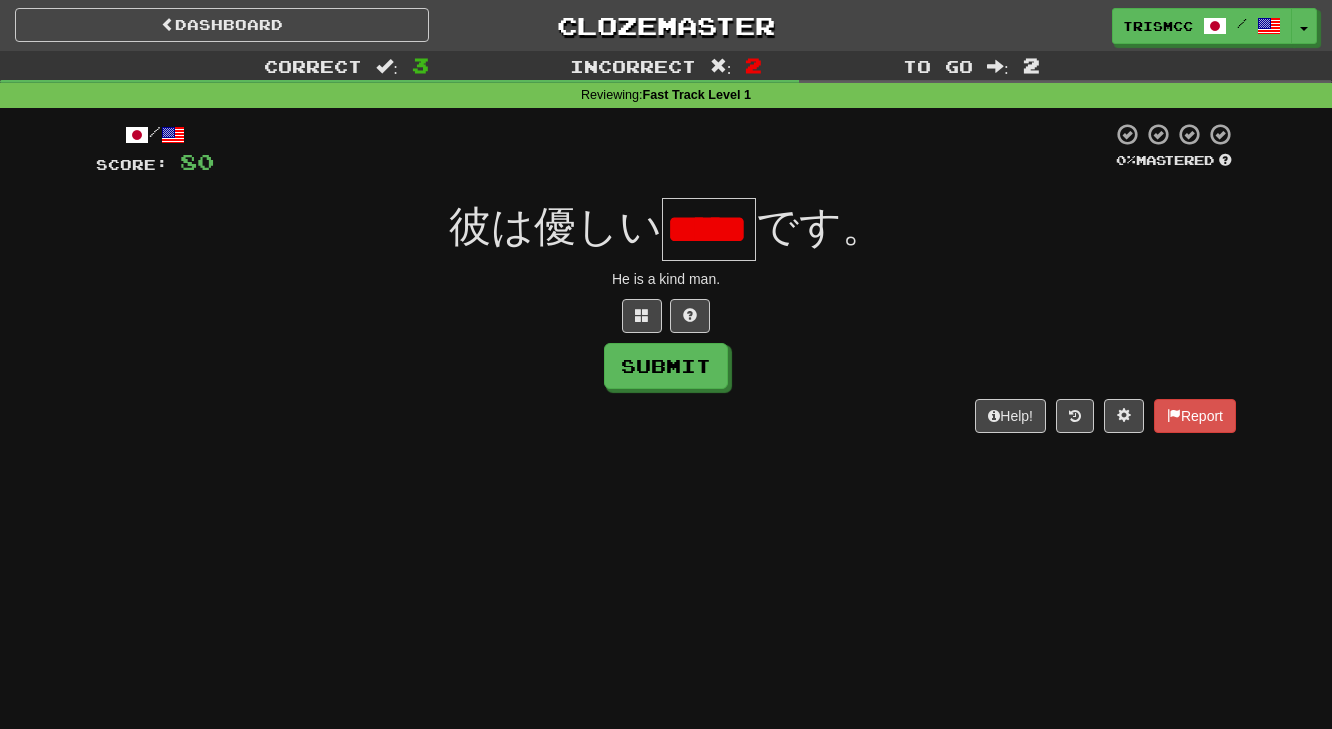 scroll, scrollTop: 0, scrollLeft: 124, axis: horizontal 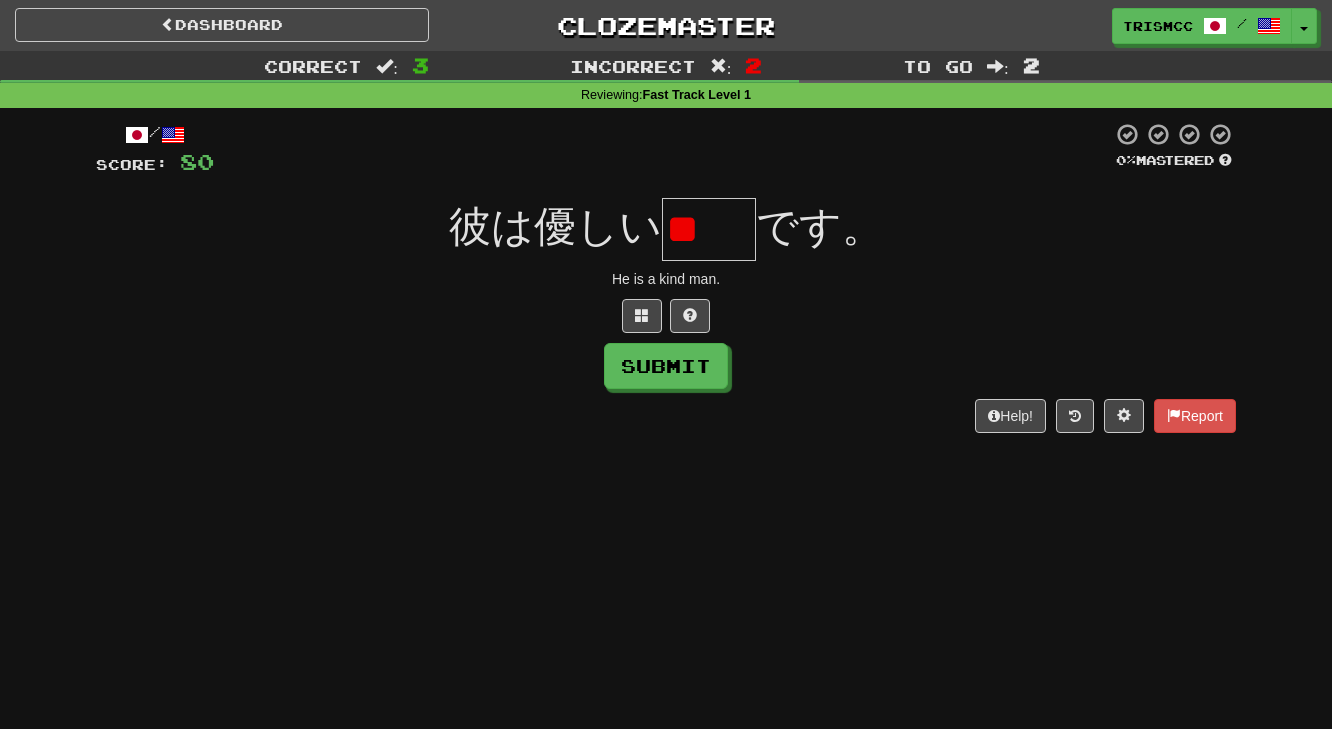type on "*" 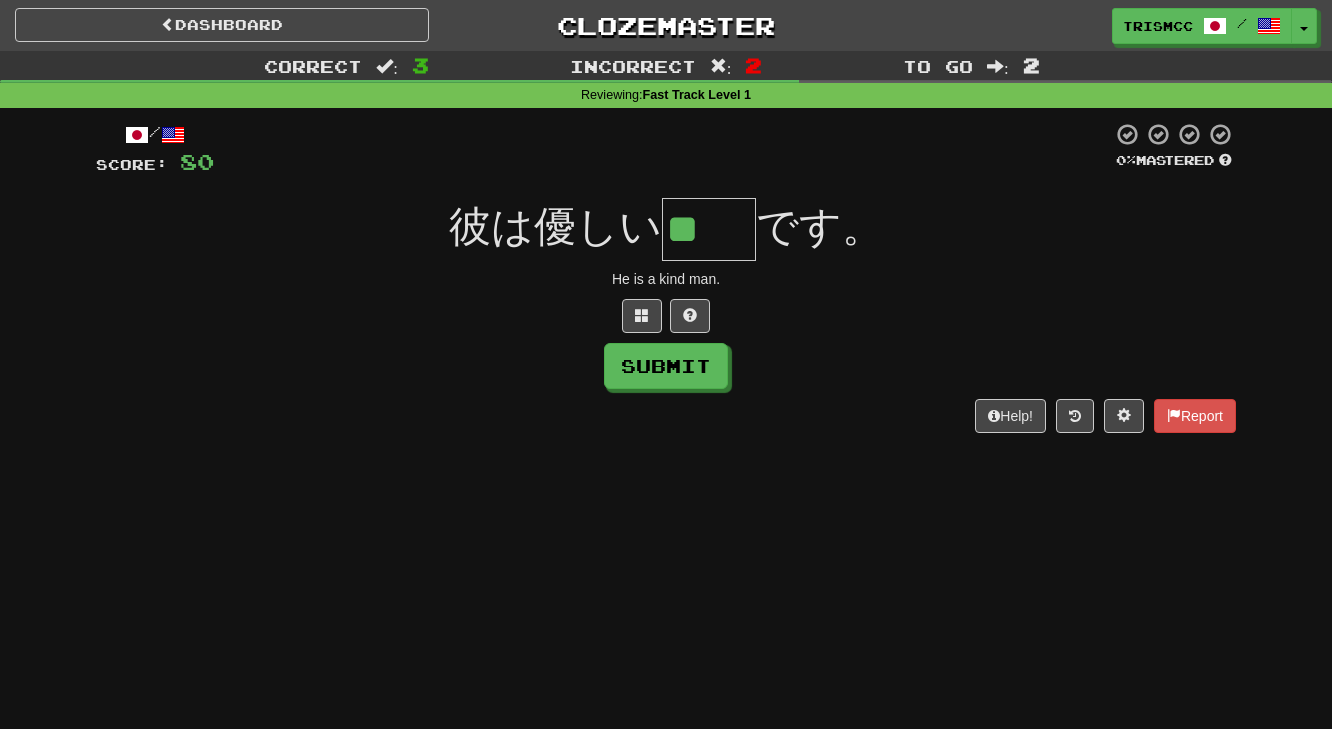 scroll, scrollTop: 0, scrollLeft: 0, axis: both 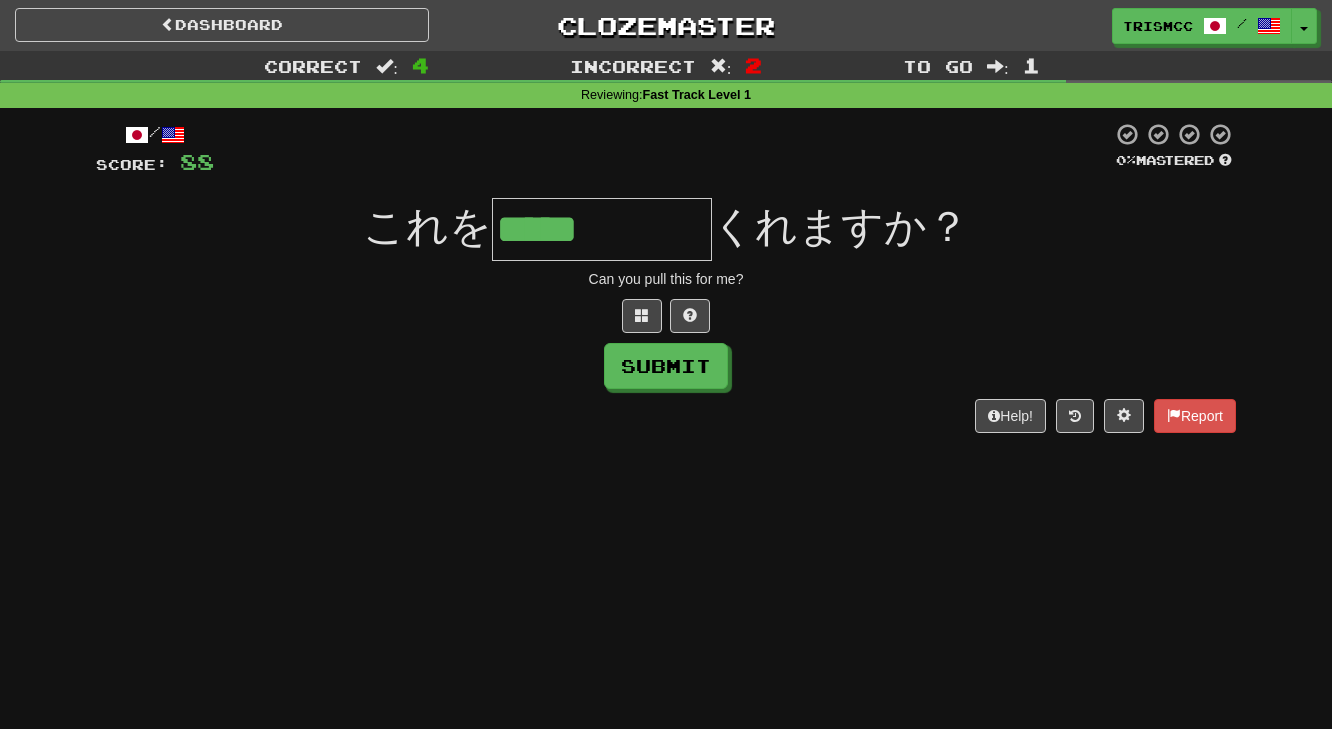 type on "*****" 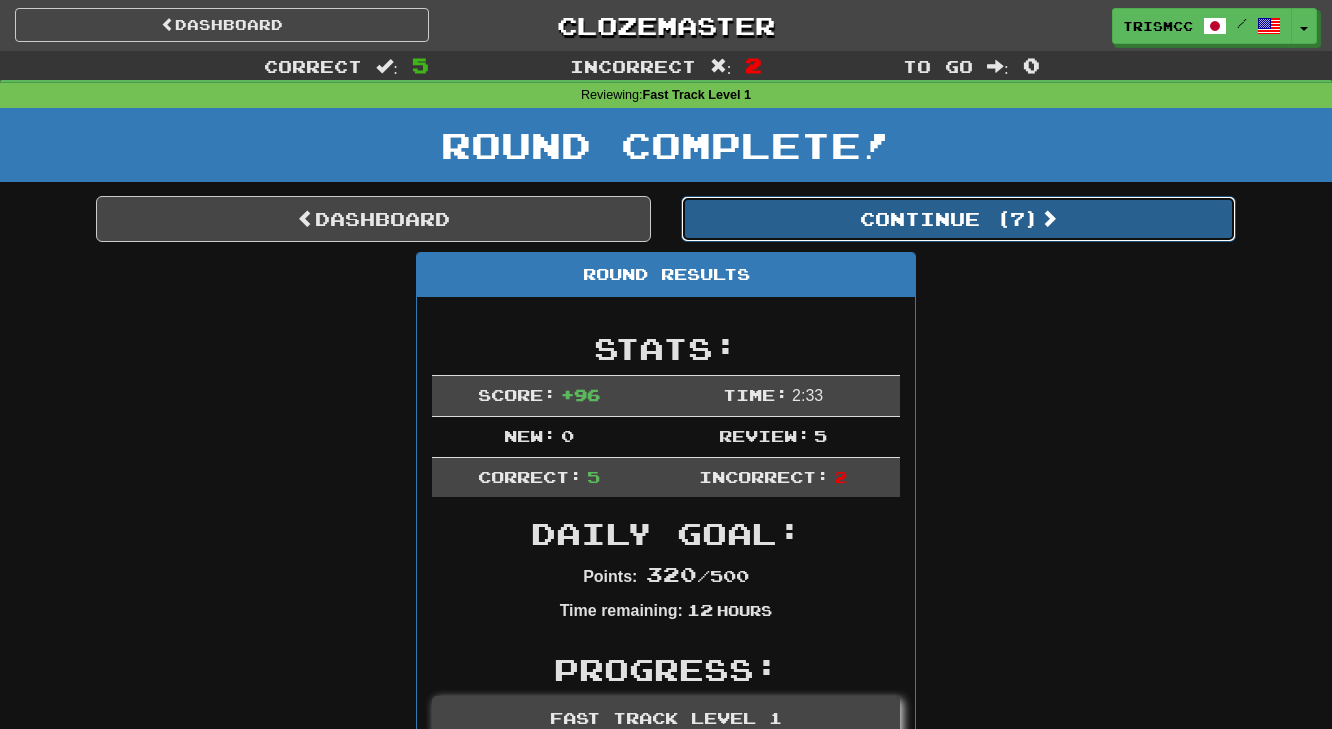 click on "Continue ( 7 )" at bounding box center [958, 219] 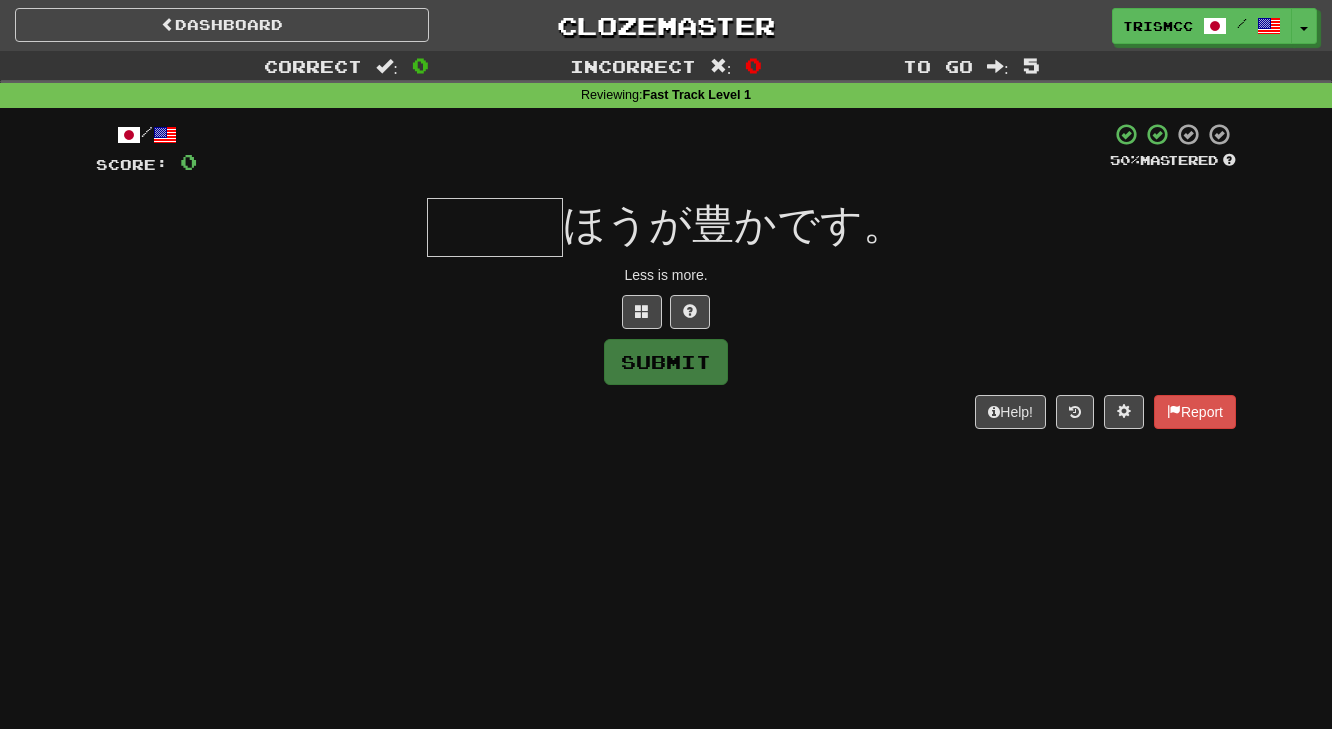 click at bounding box center [495, 227] 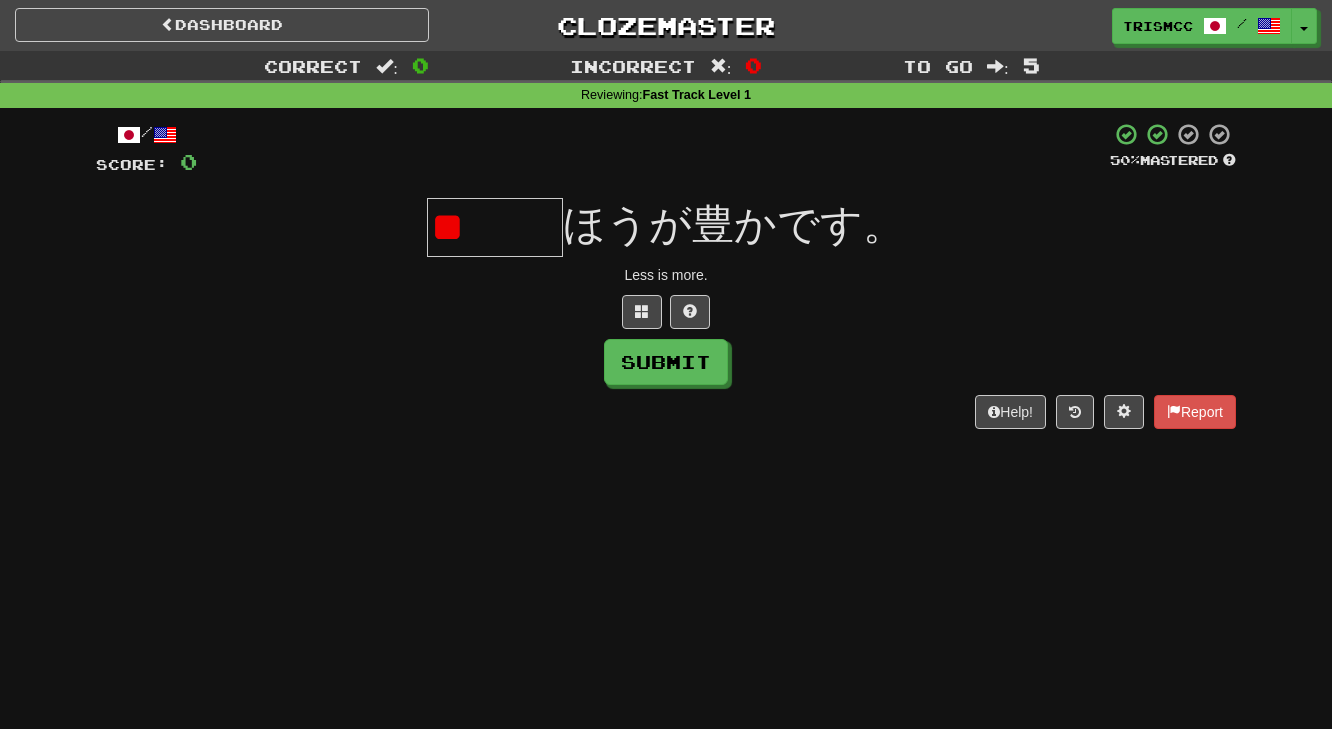 scroll, scrollTop: 0, scrollLeft: 0, axis: both 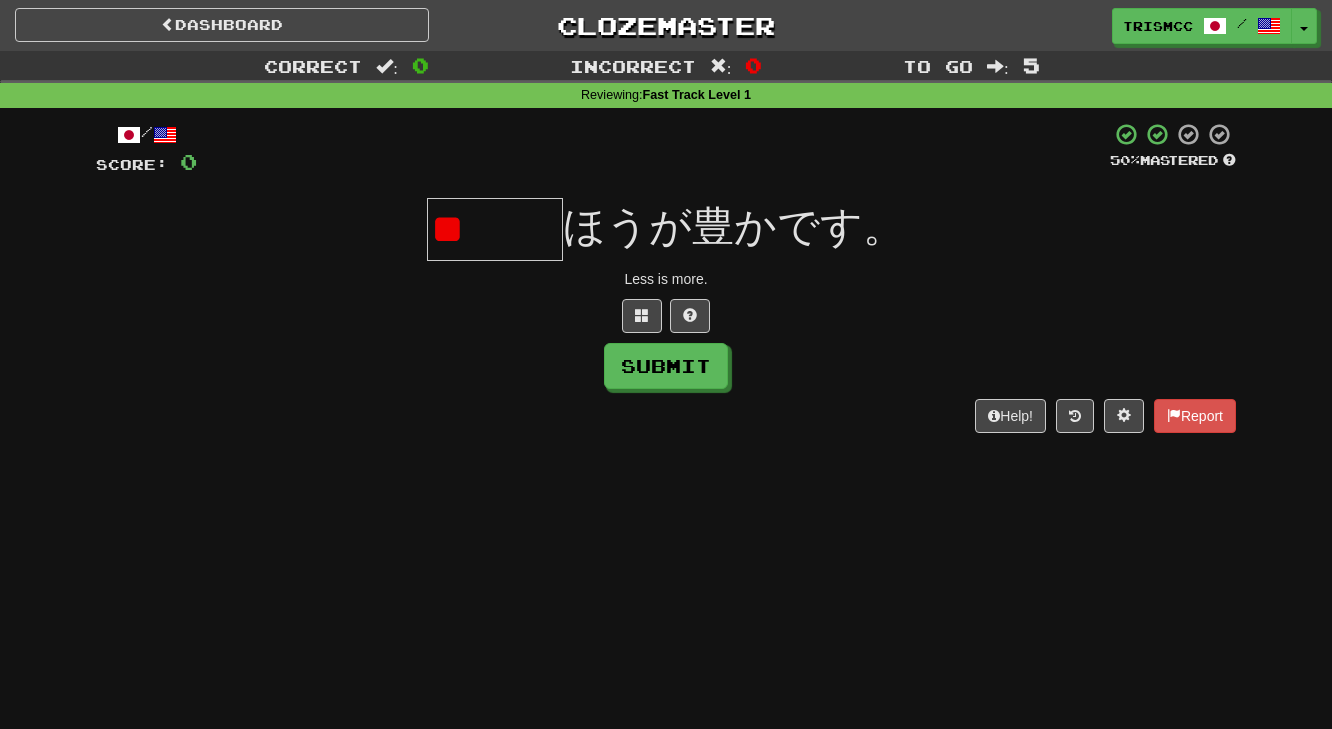 type on "*" 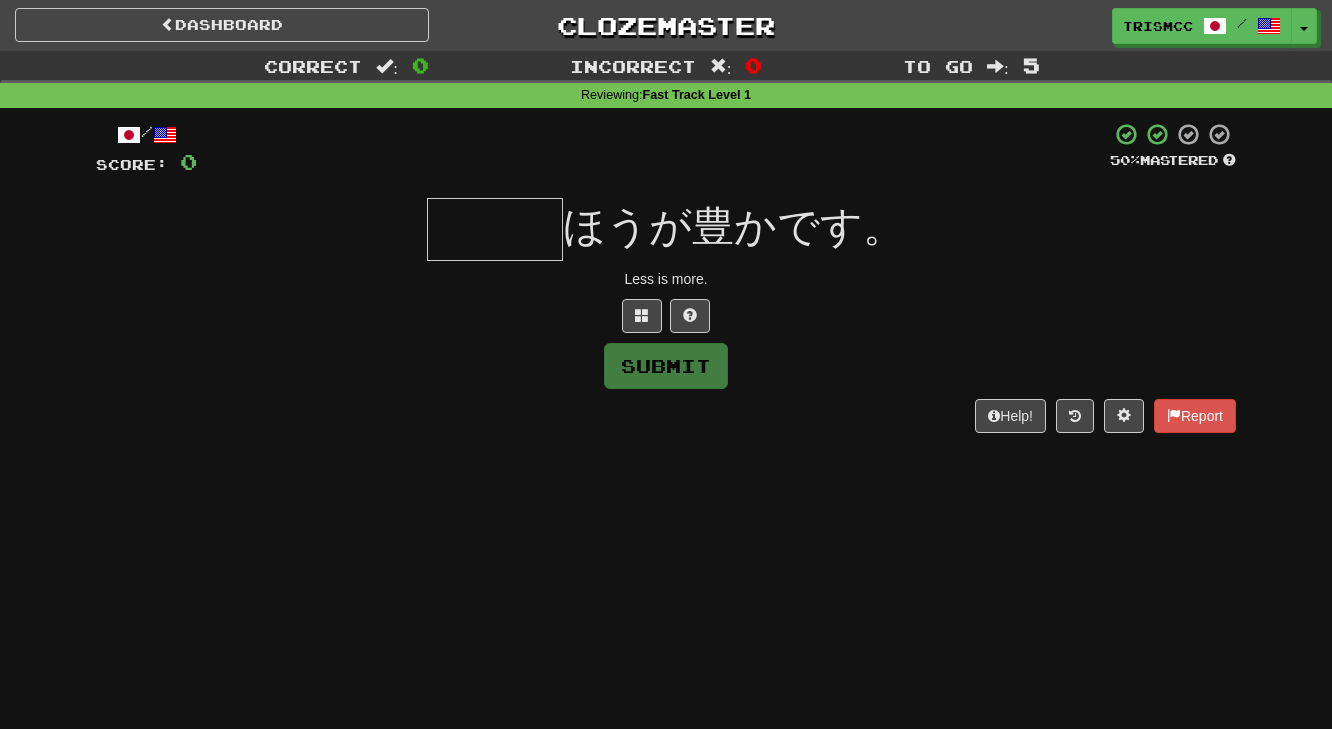 type on "***" 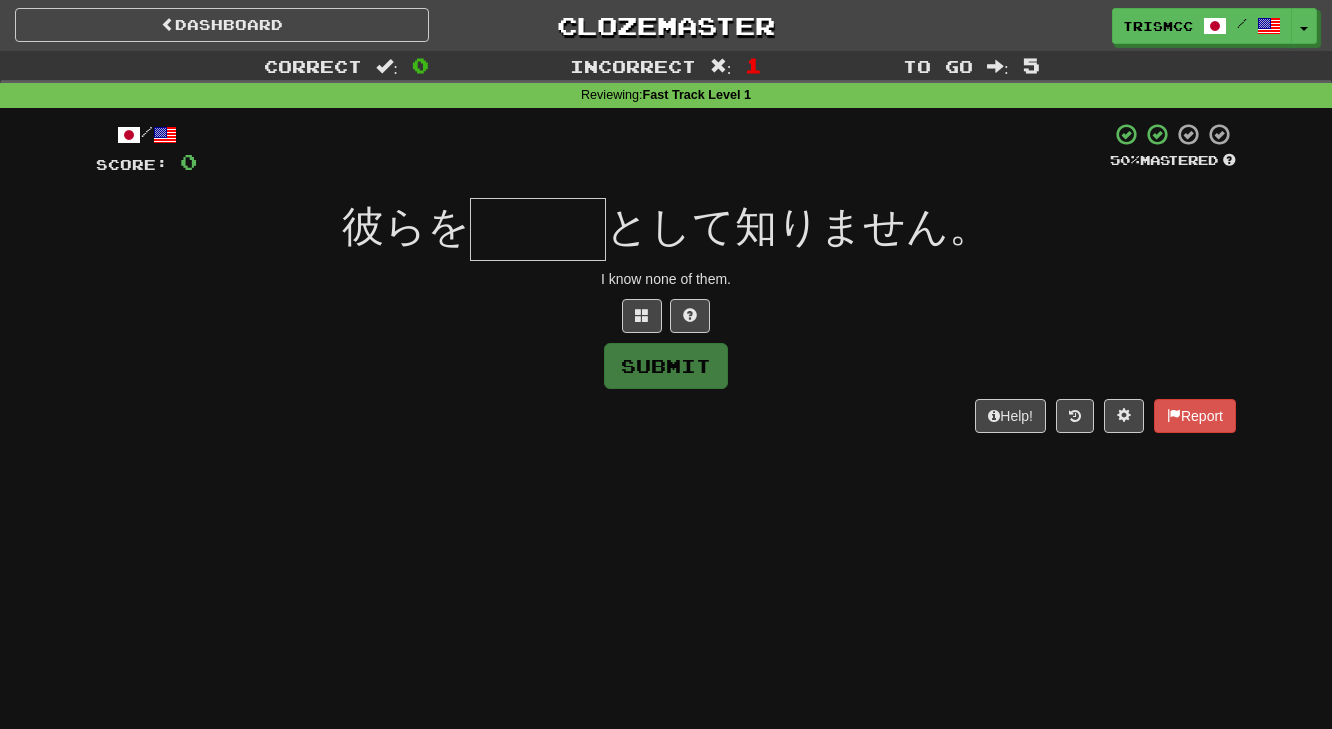 type on "***" 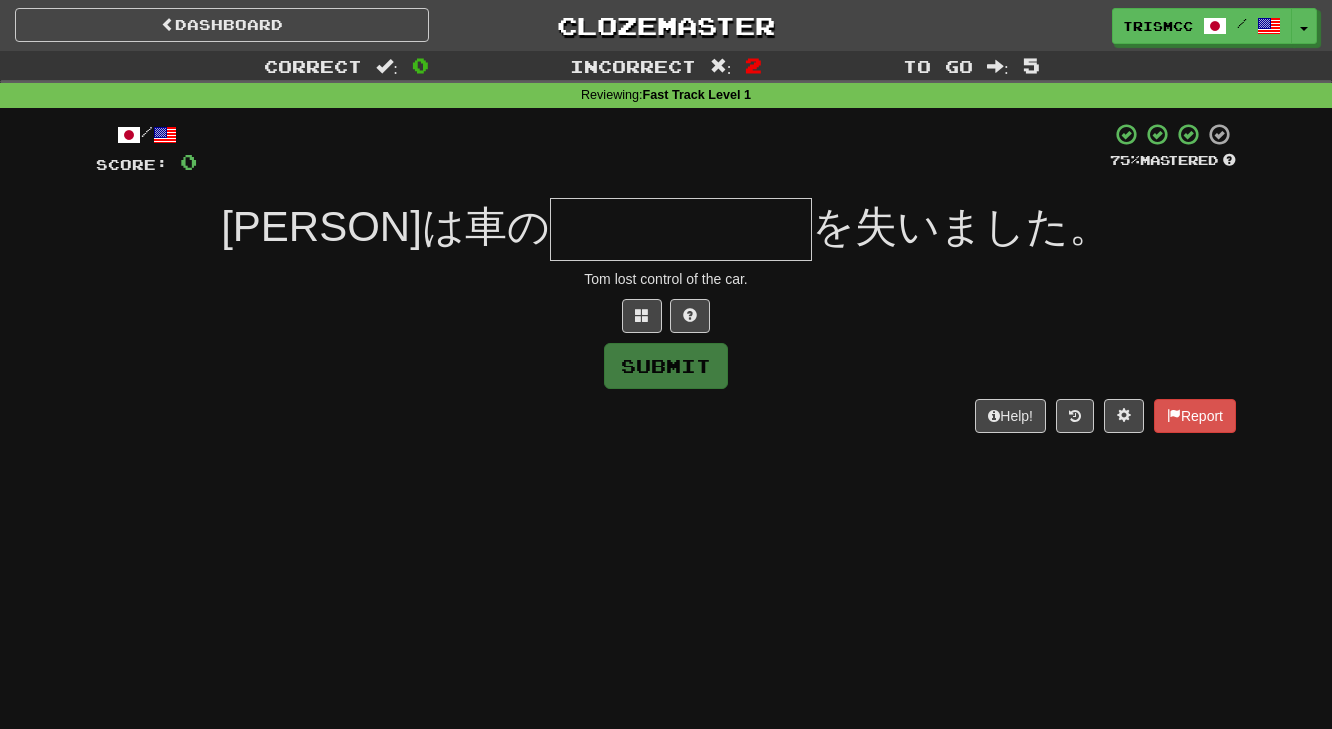type on "*" 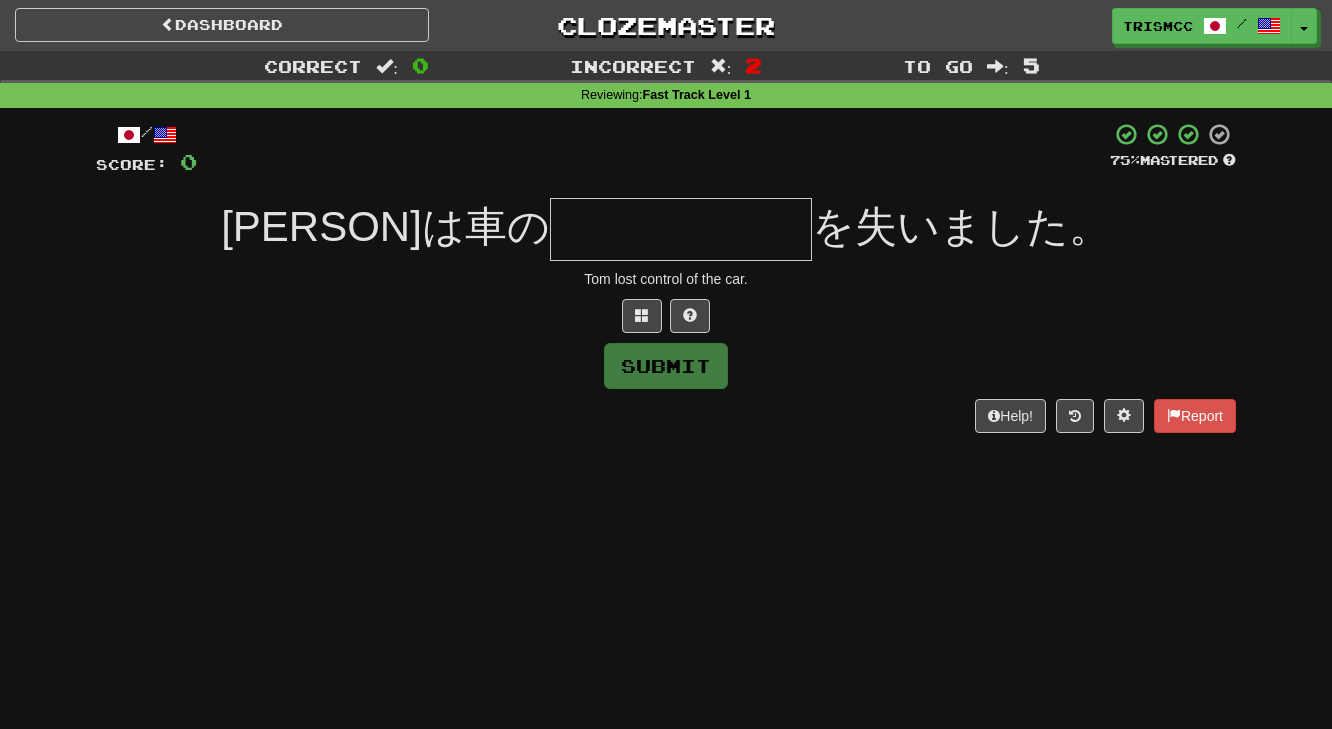 type on "*" 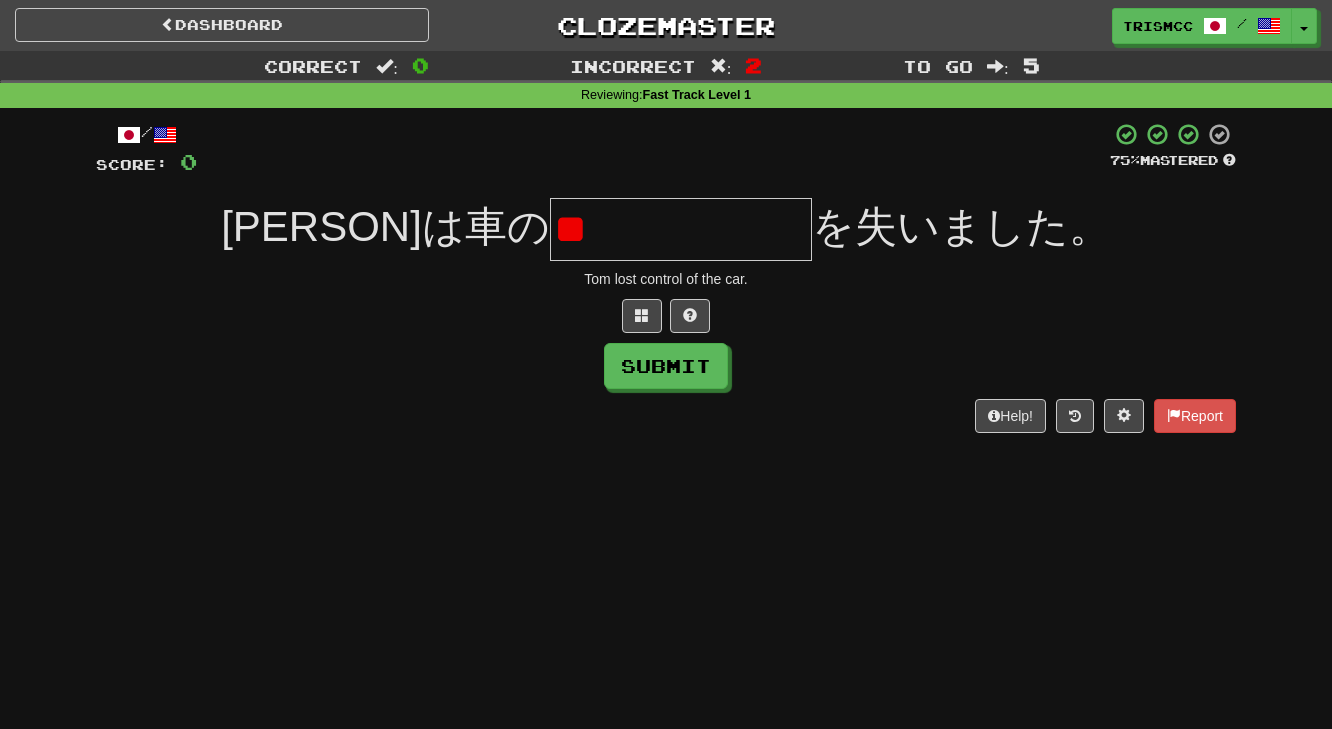 type on "*" 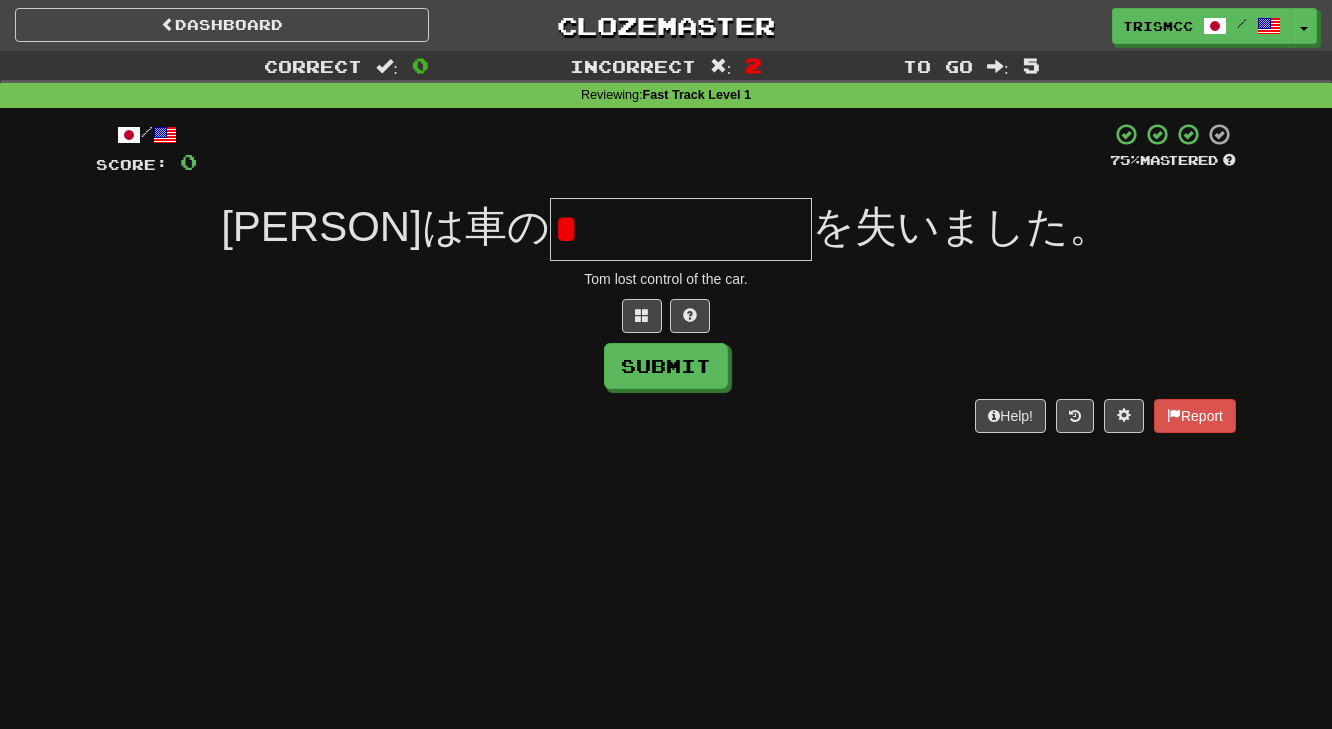 type on "*" 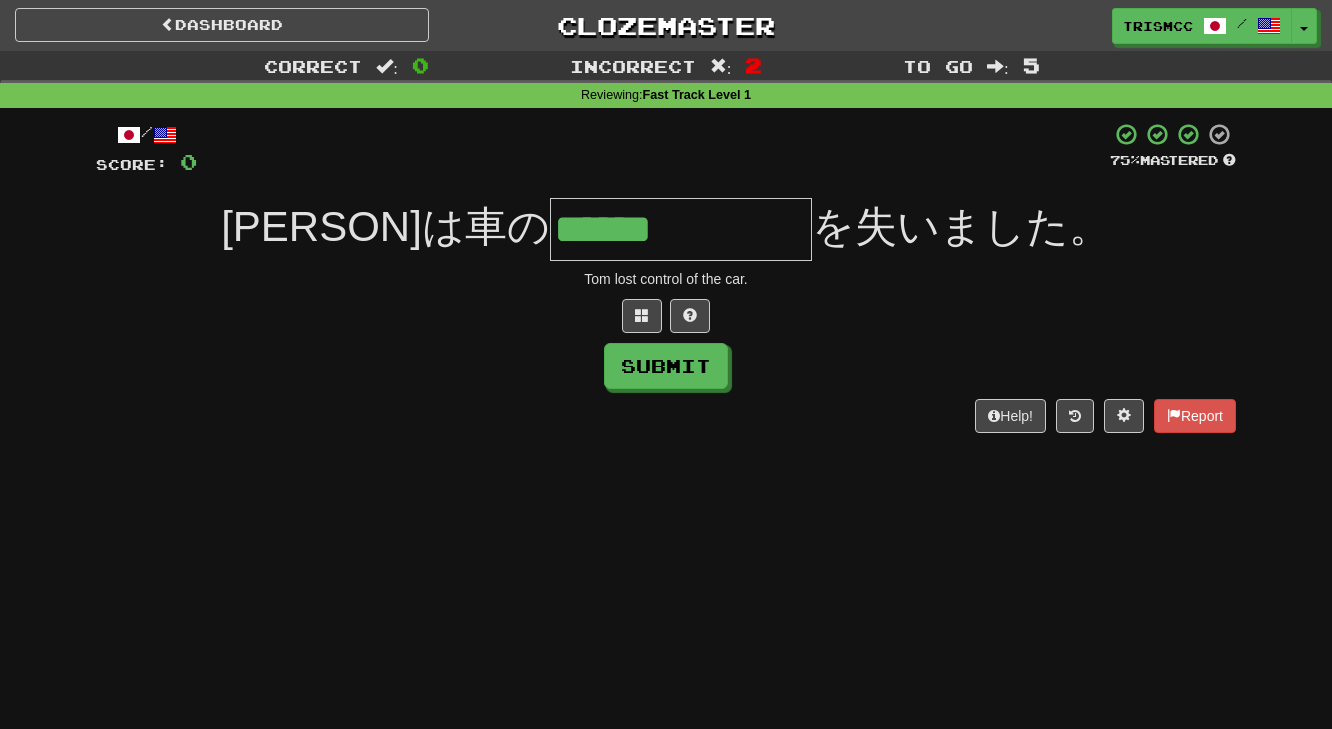 type on "******" 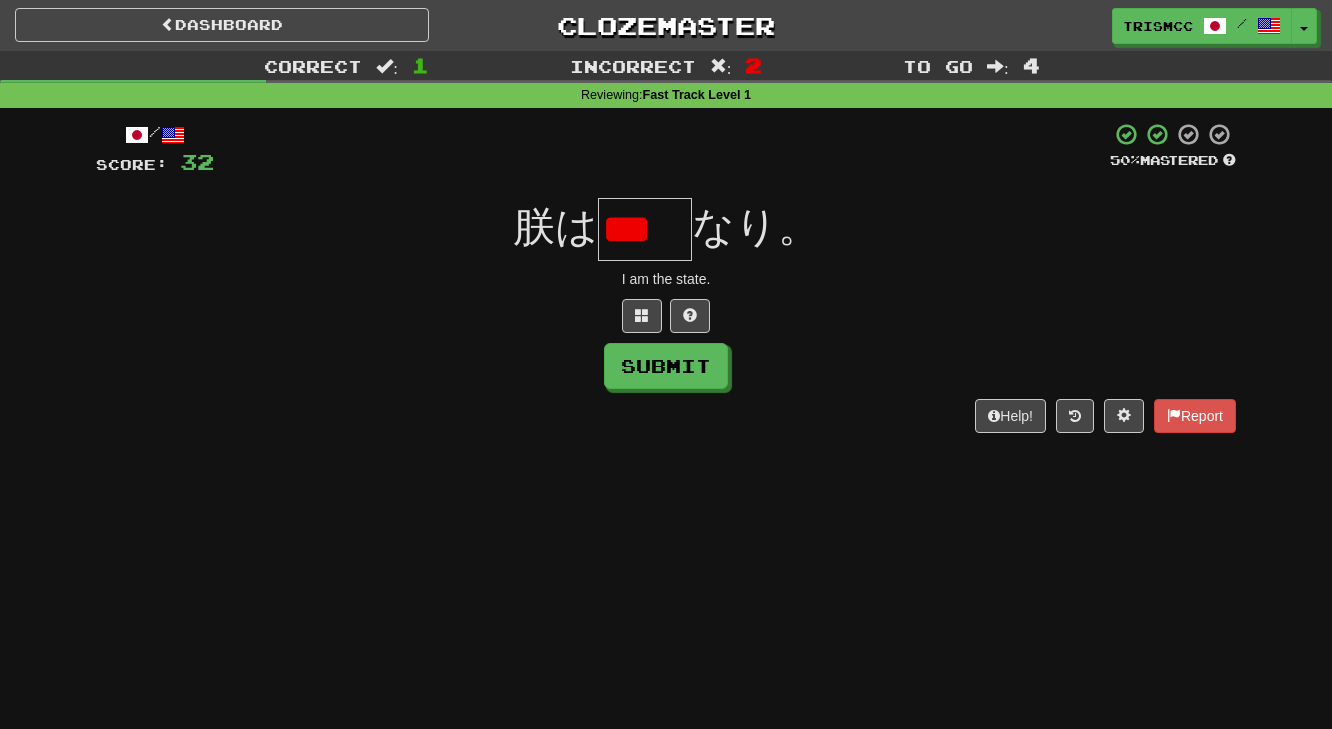 scroll, scrollTop: 0, scrollLeft: 40, axis: horizontal 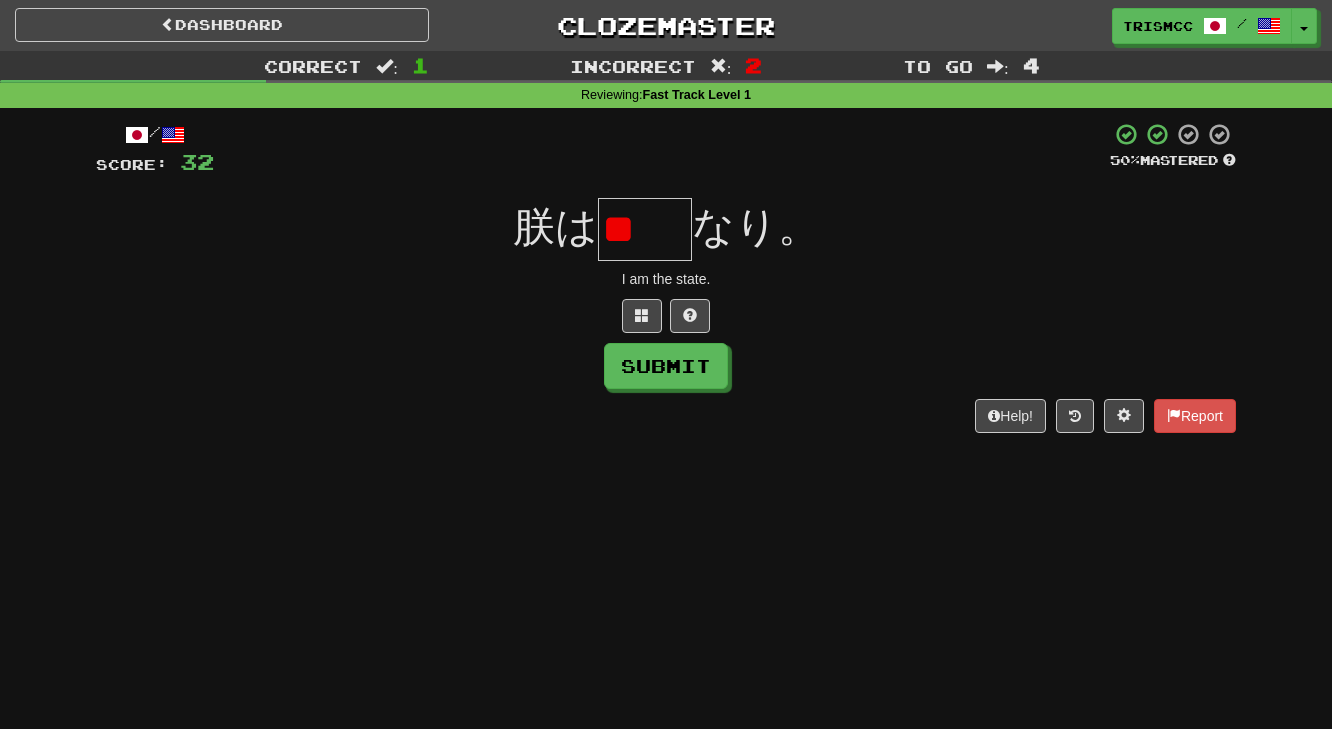 type on "*" 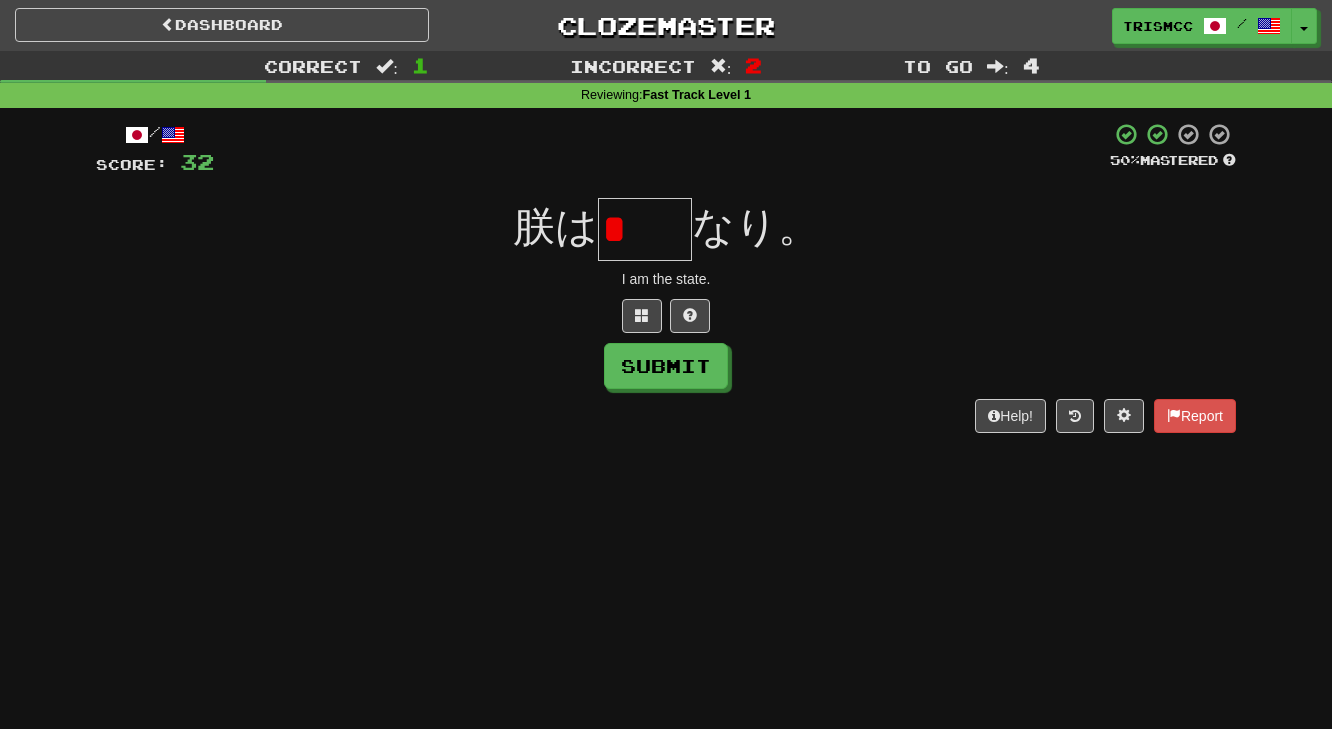 scroll, scrollTop: 0, scrollLeft: 0, axis: both 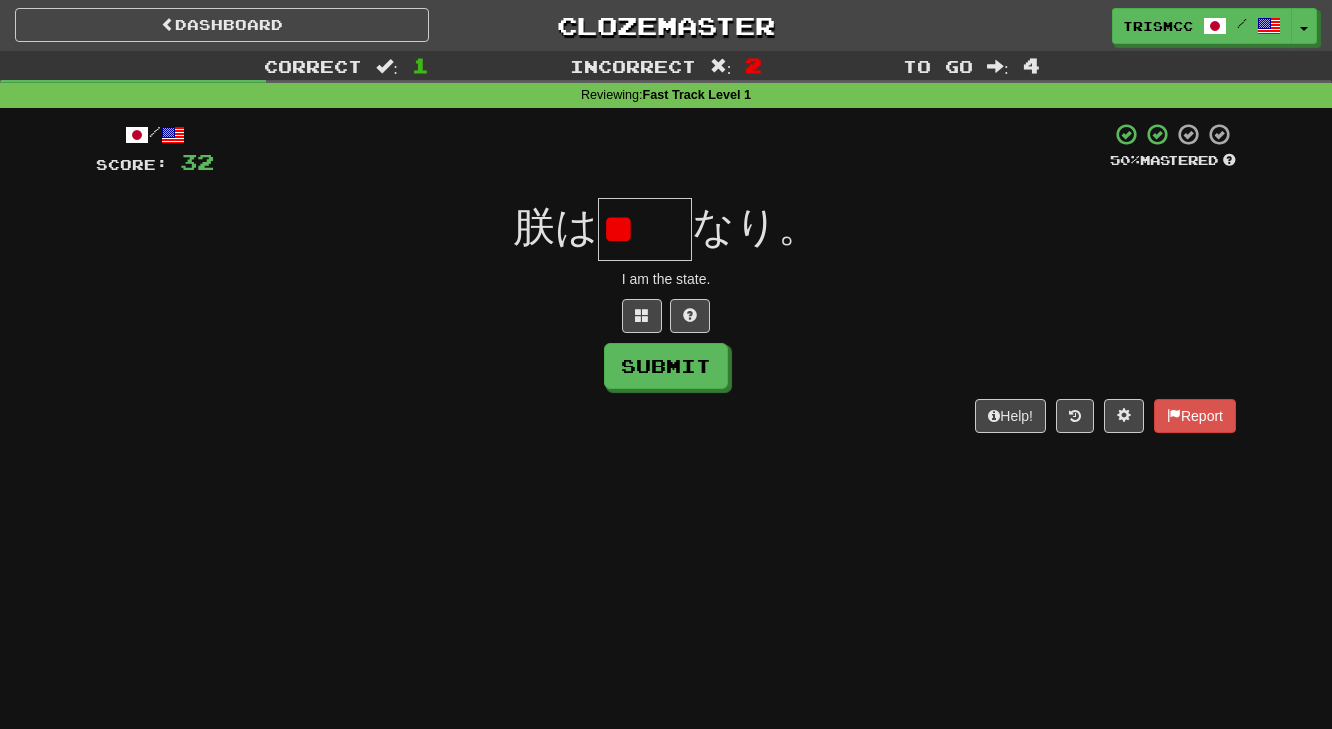 type on "*" 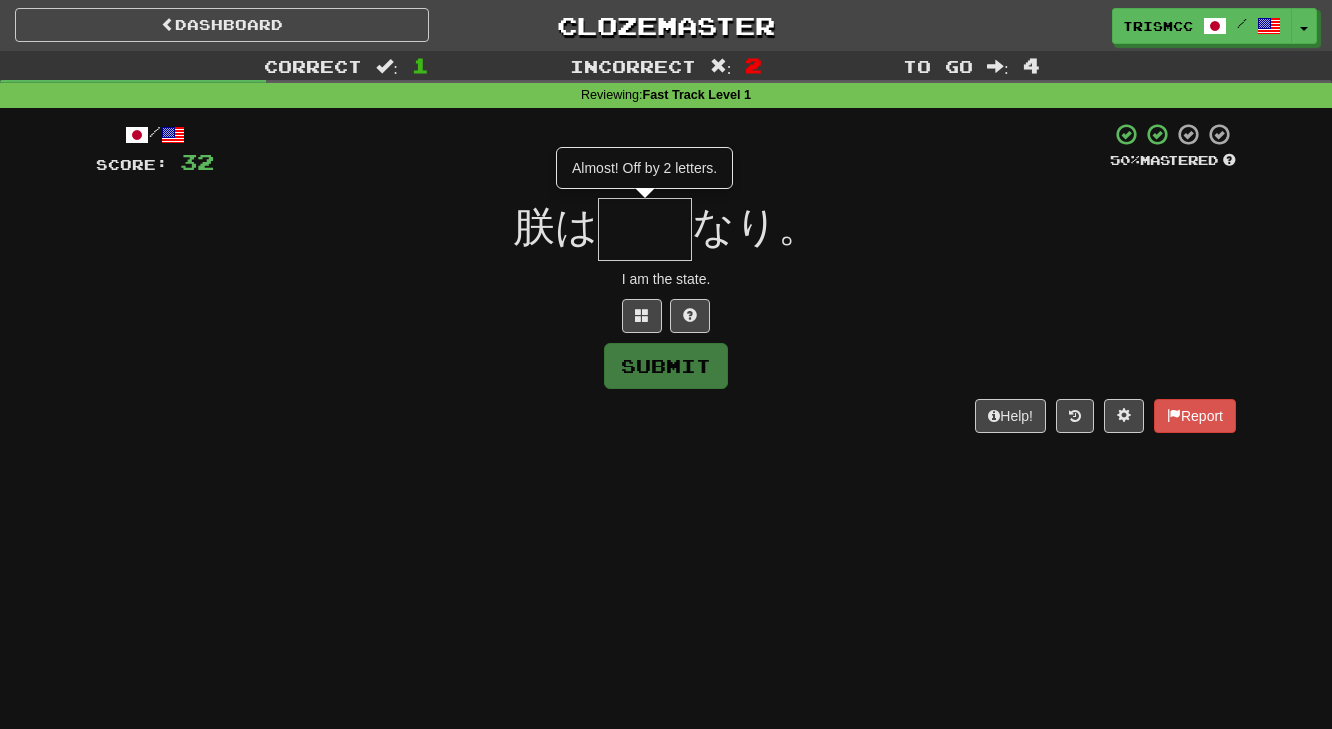 type on "**" 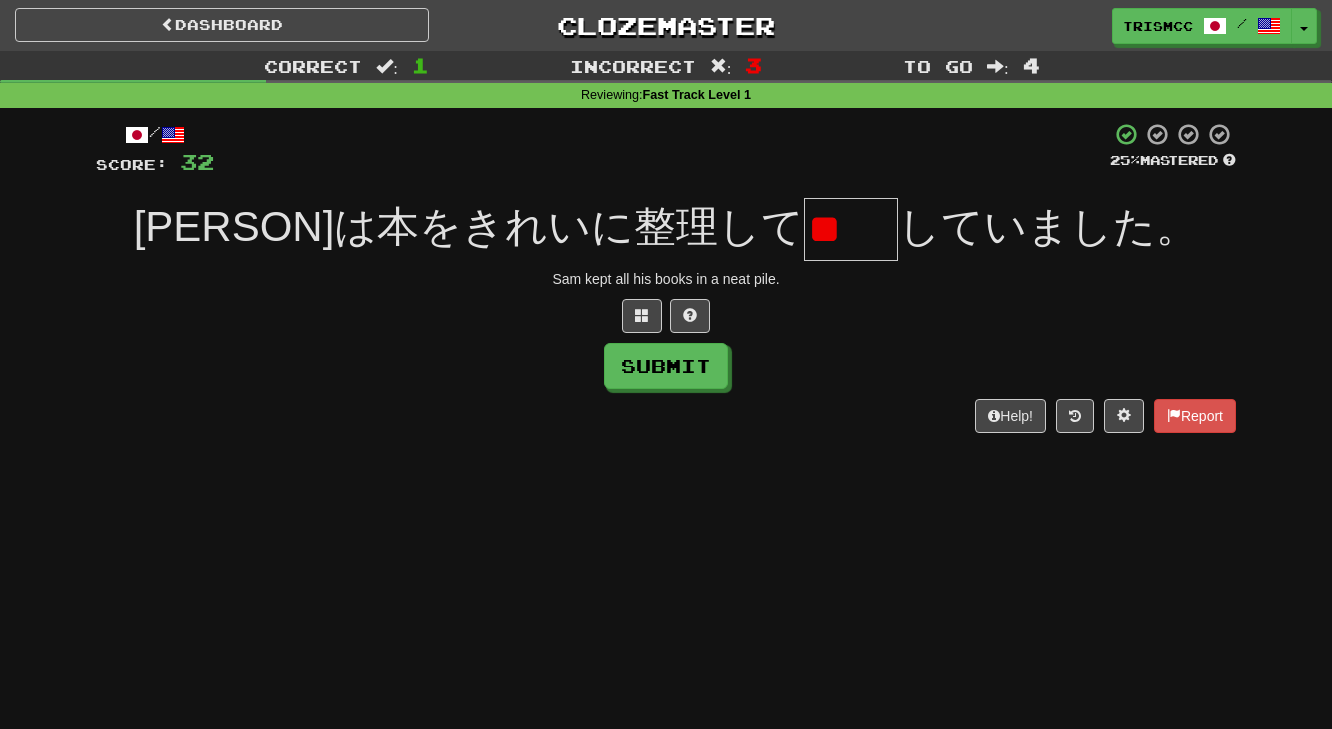 scroll, scrollTop: 0, scrollLeft: 0, axis: both 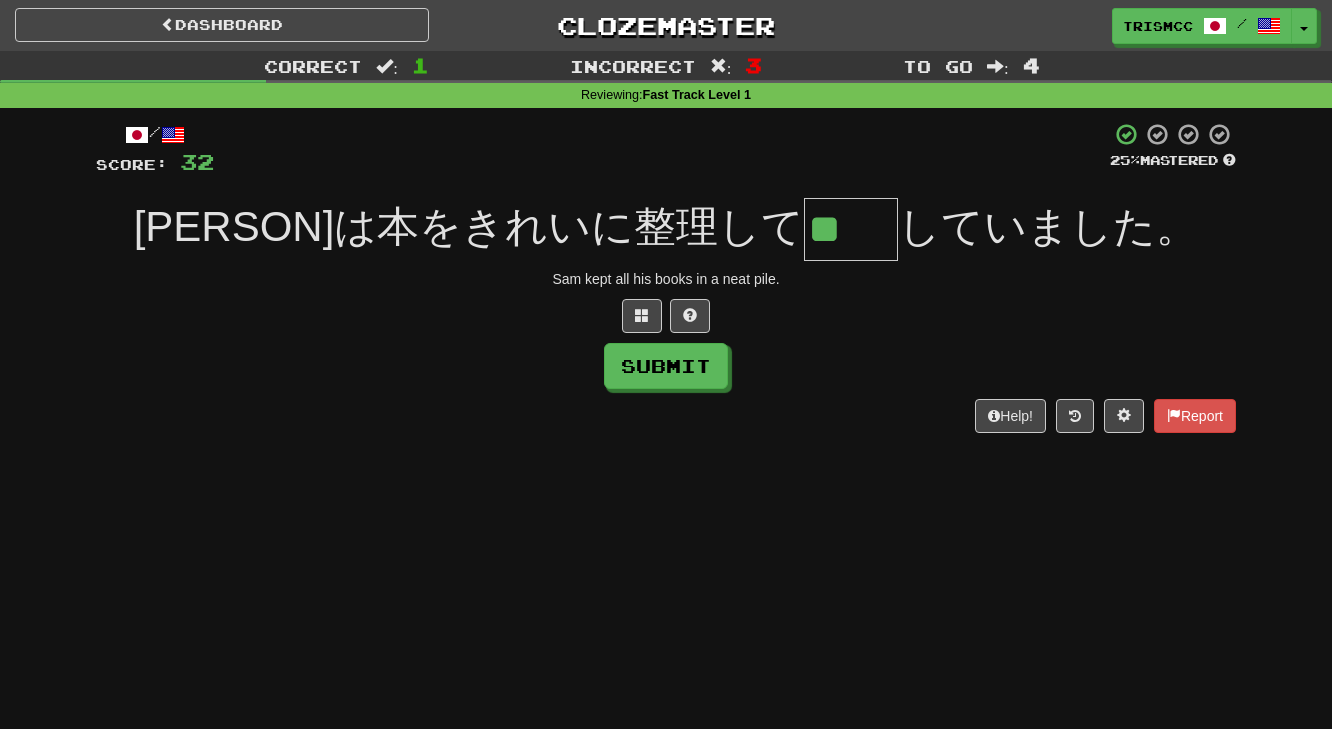 type on "**" 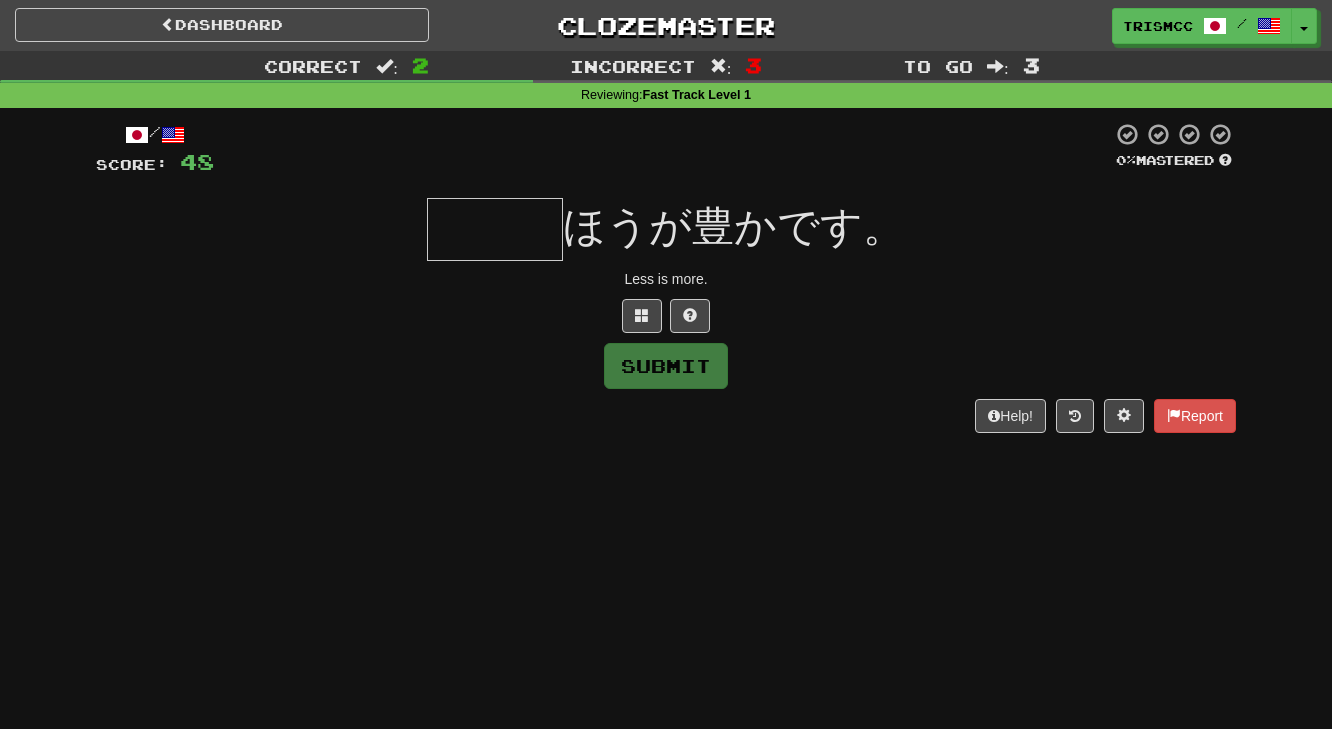 click at bounding box center [495, 229] 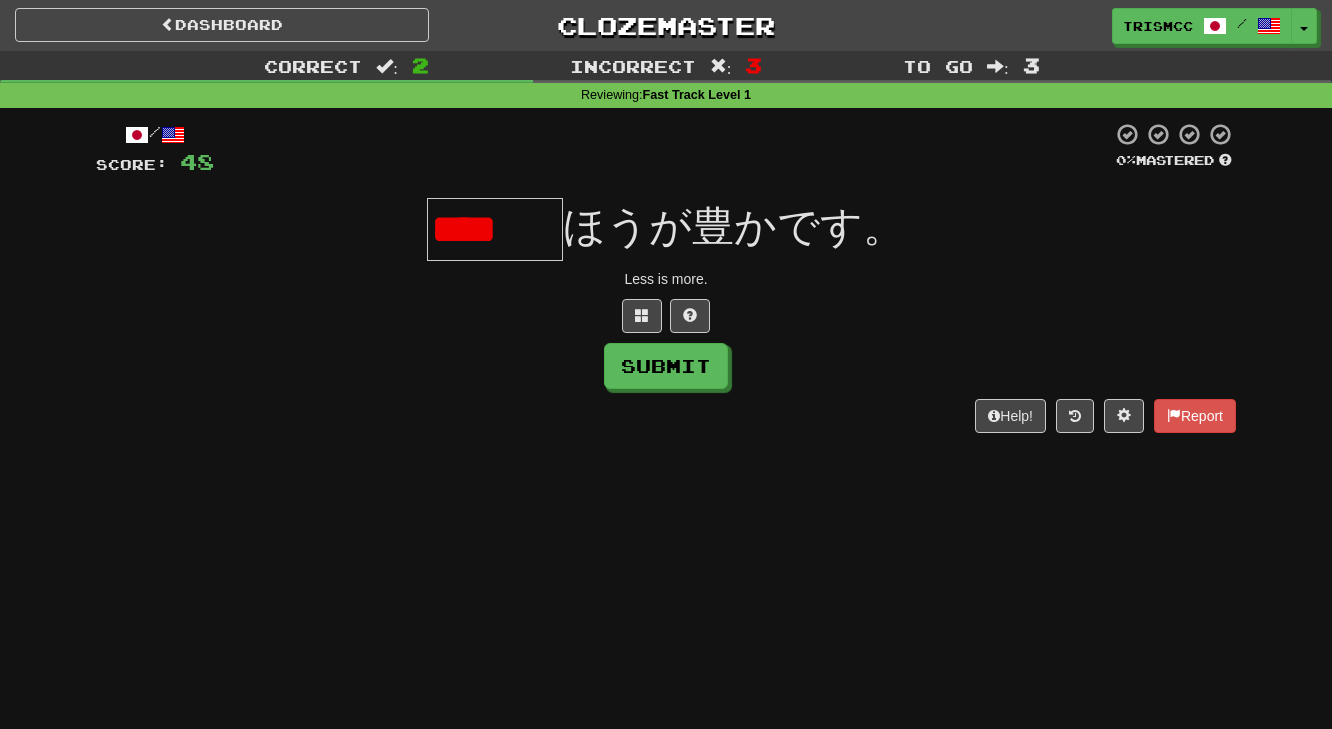 scroll, scrollTop: 0, scrollLeft: 40, axis: horizontal 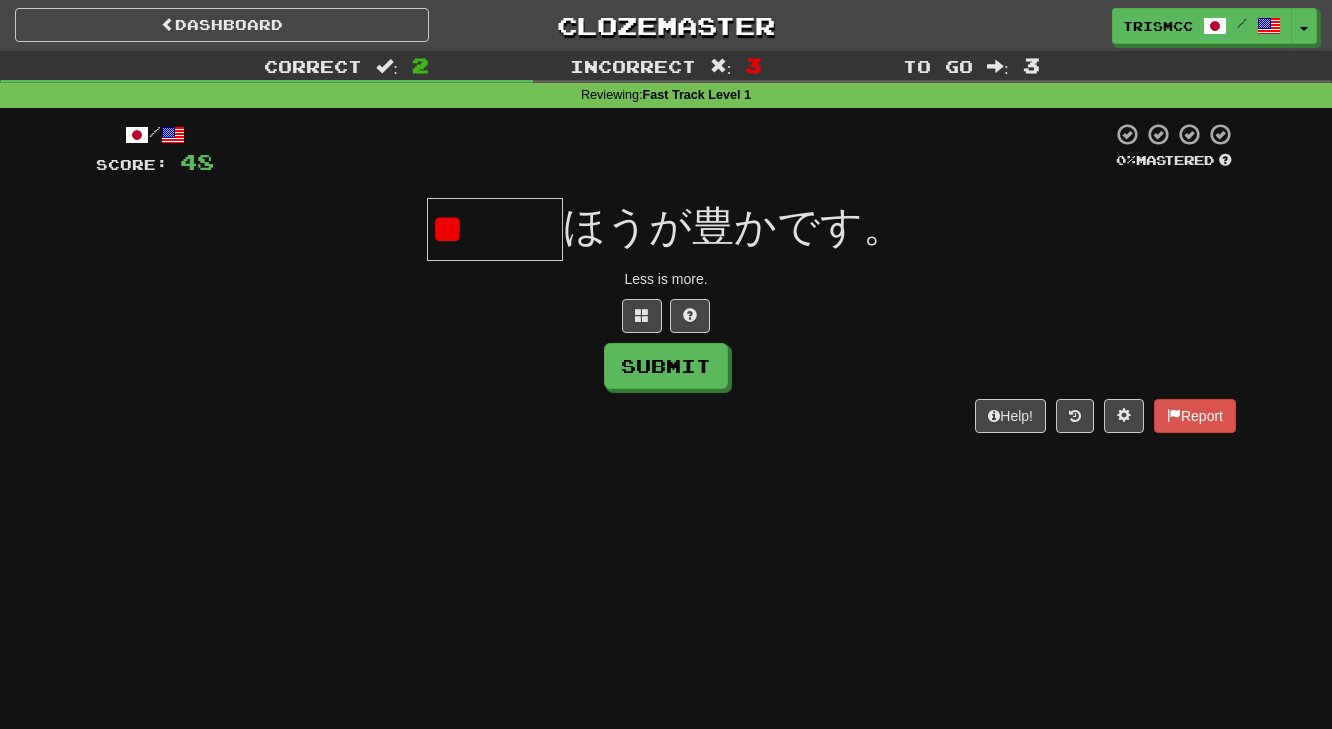 type on "*" 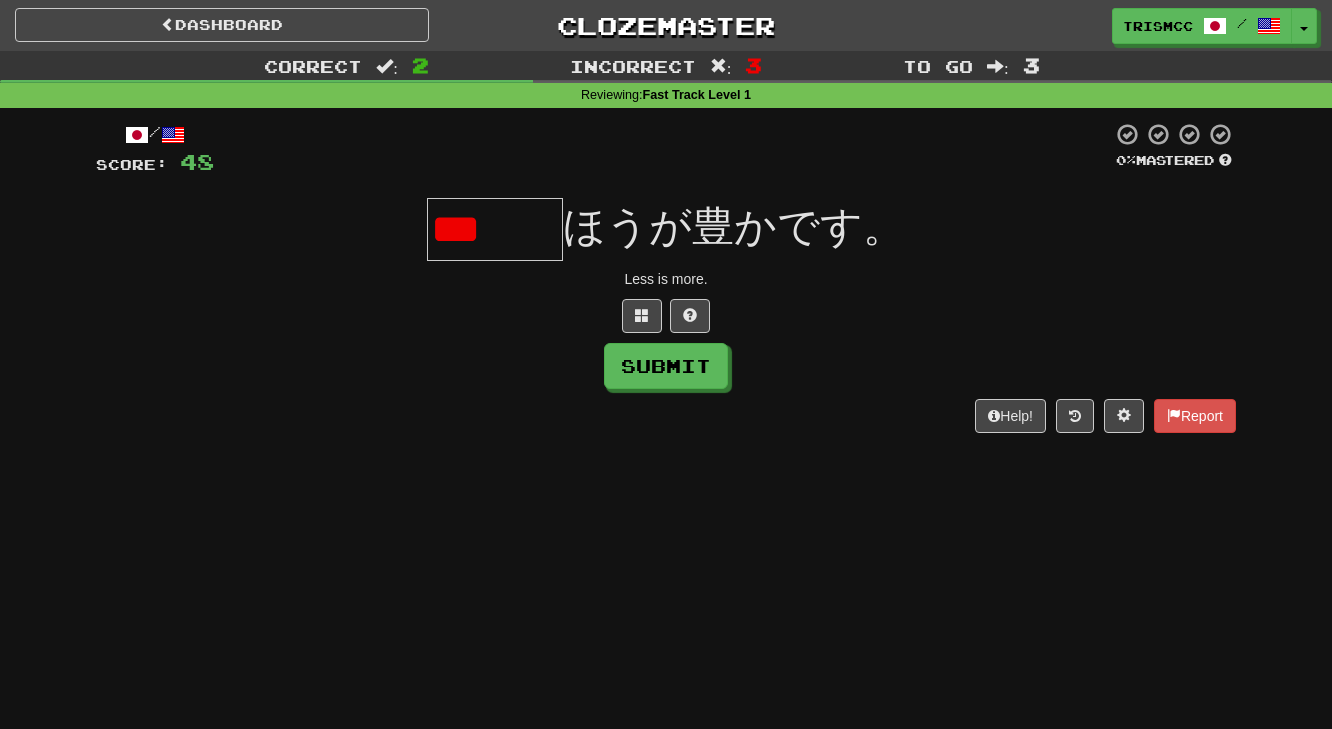scroll, scrollTop: 0, scrollLeft: 0, axis: both 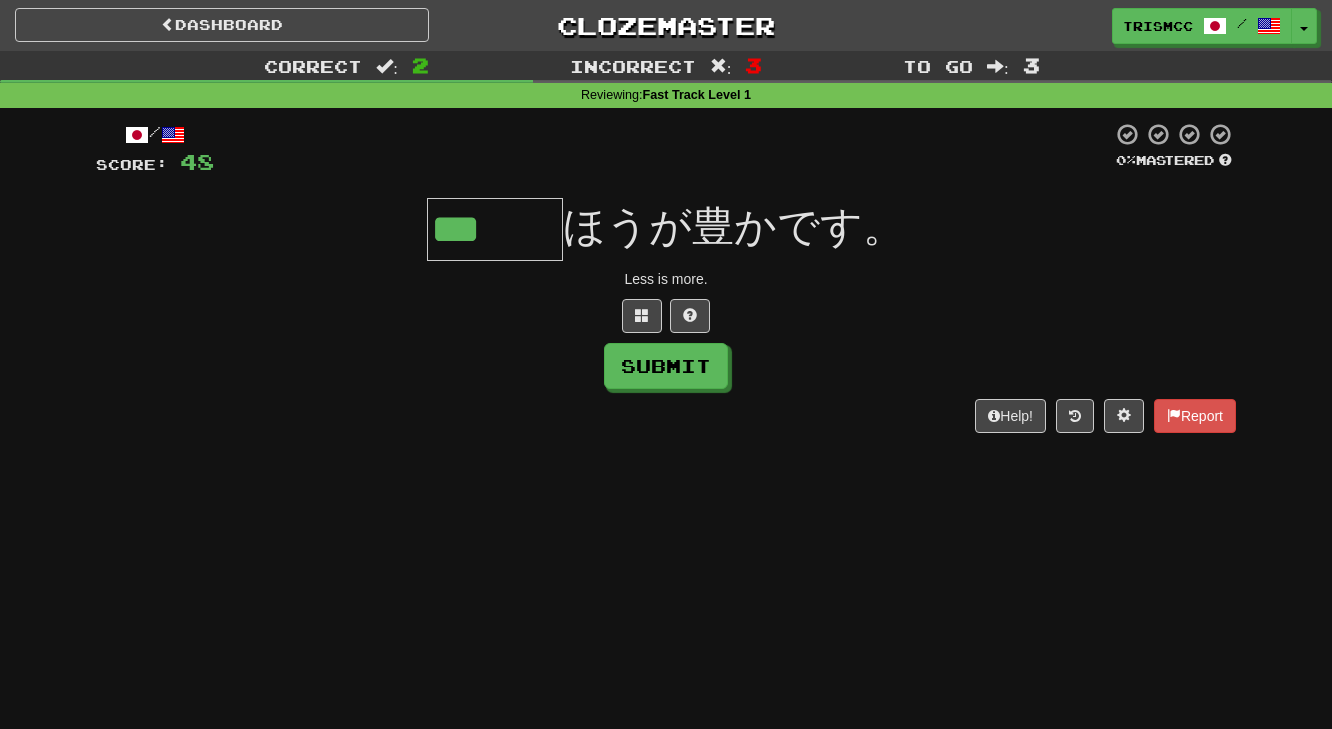 type on "***" 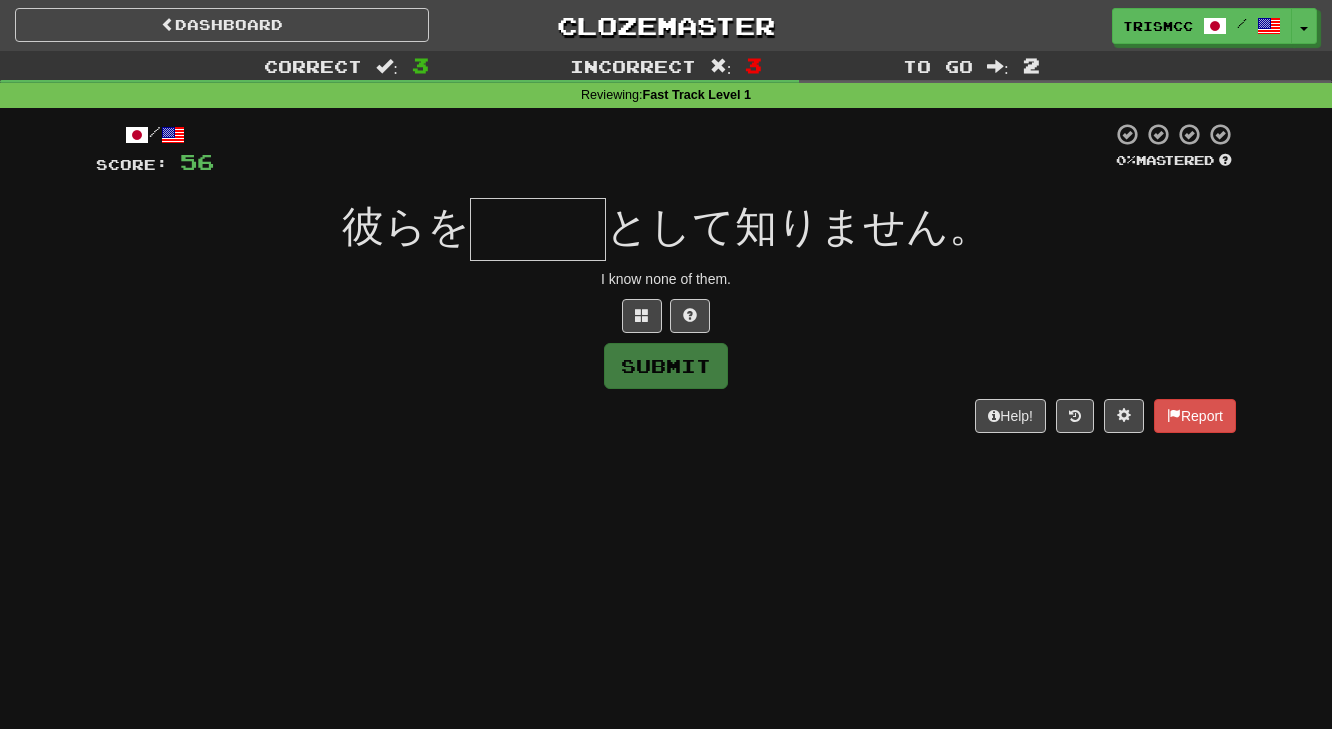 click at bounding box center (538, 229) 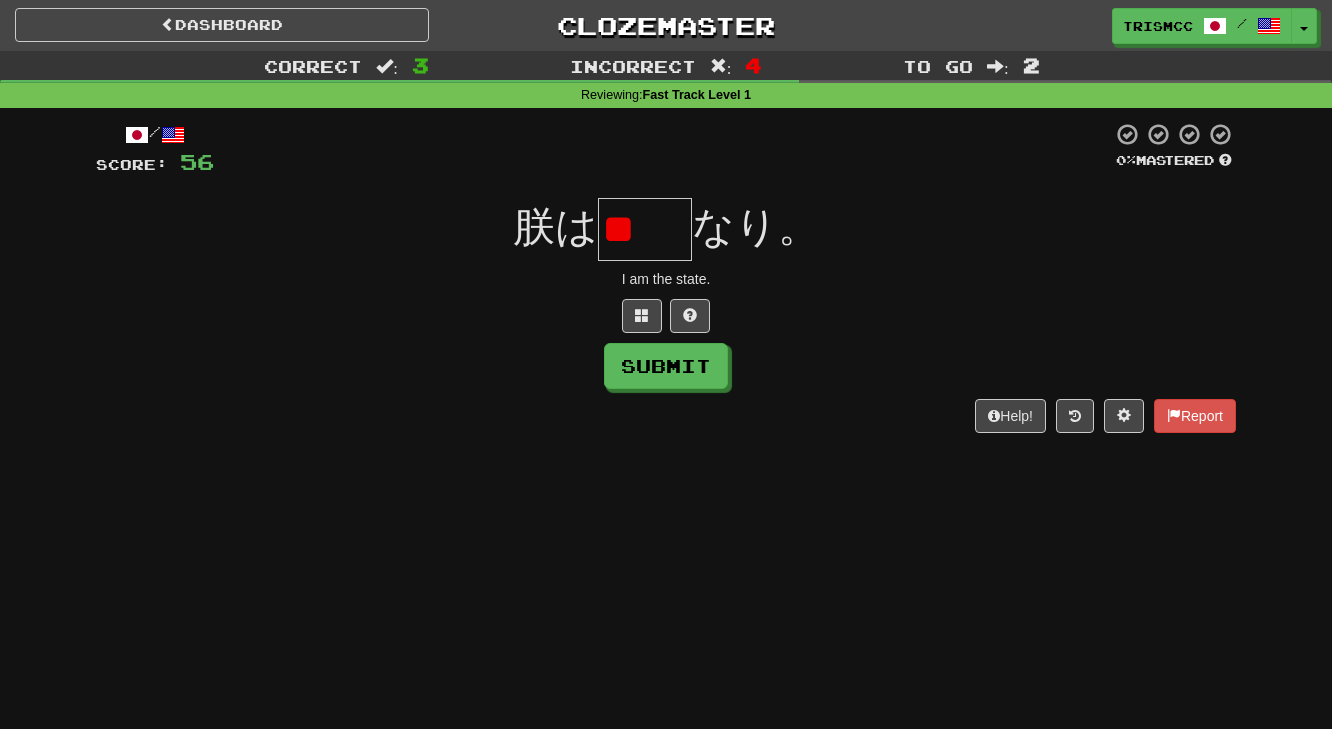 scroll, scrollTop: 0, scrollLeft: 0, axis: both 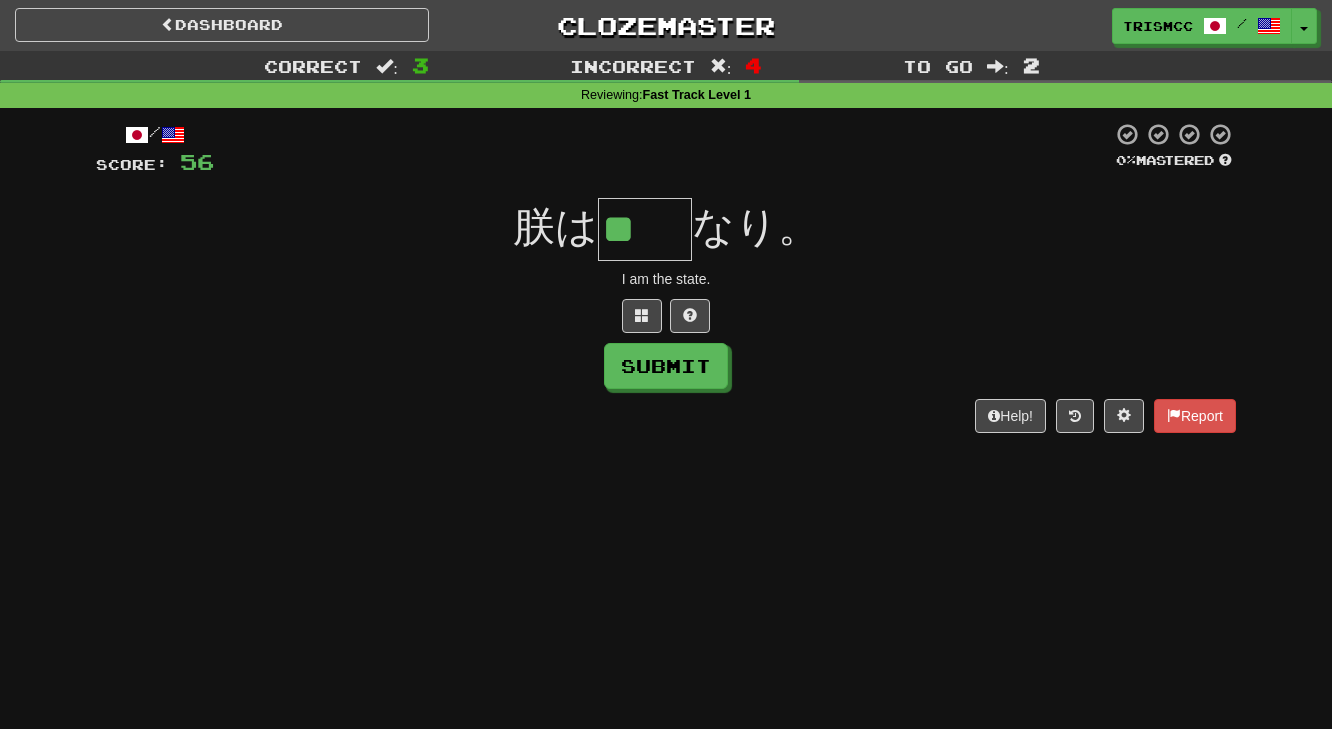 type on "**" 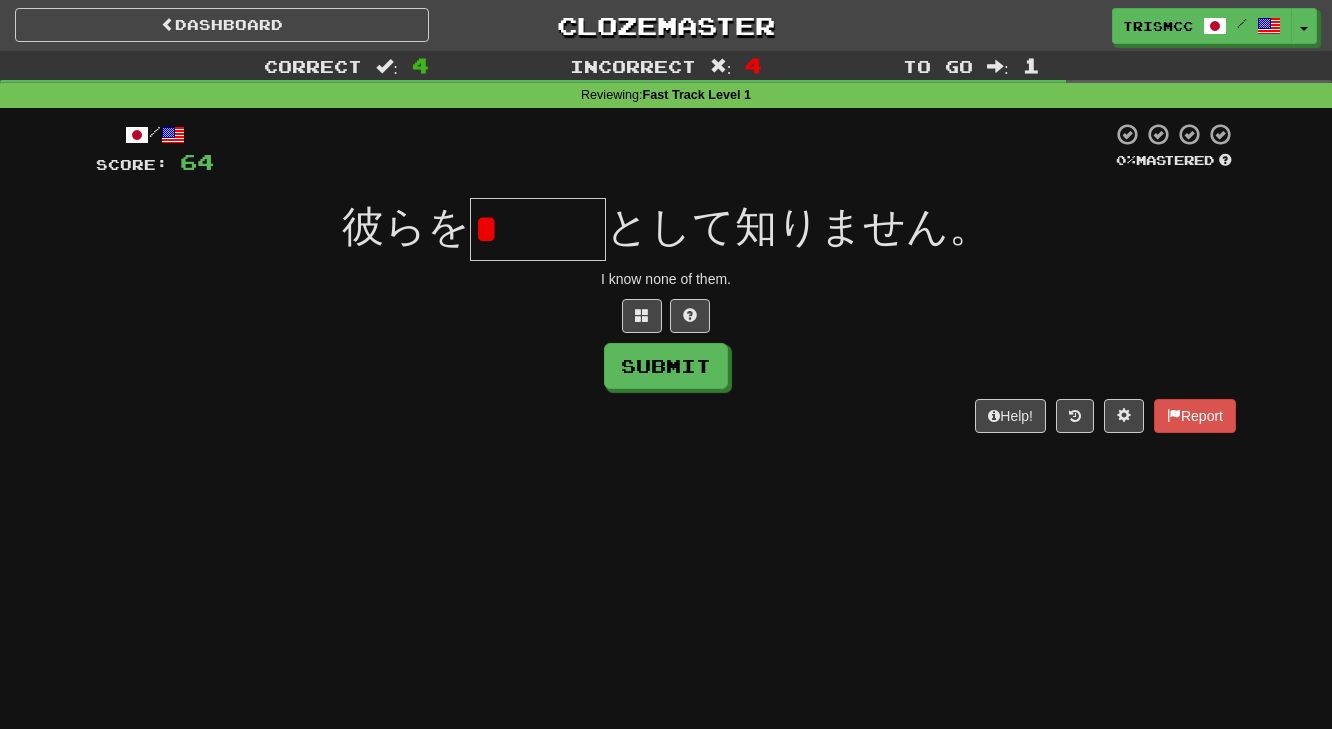 type on "*" 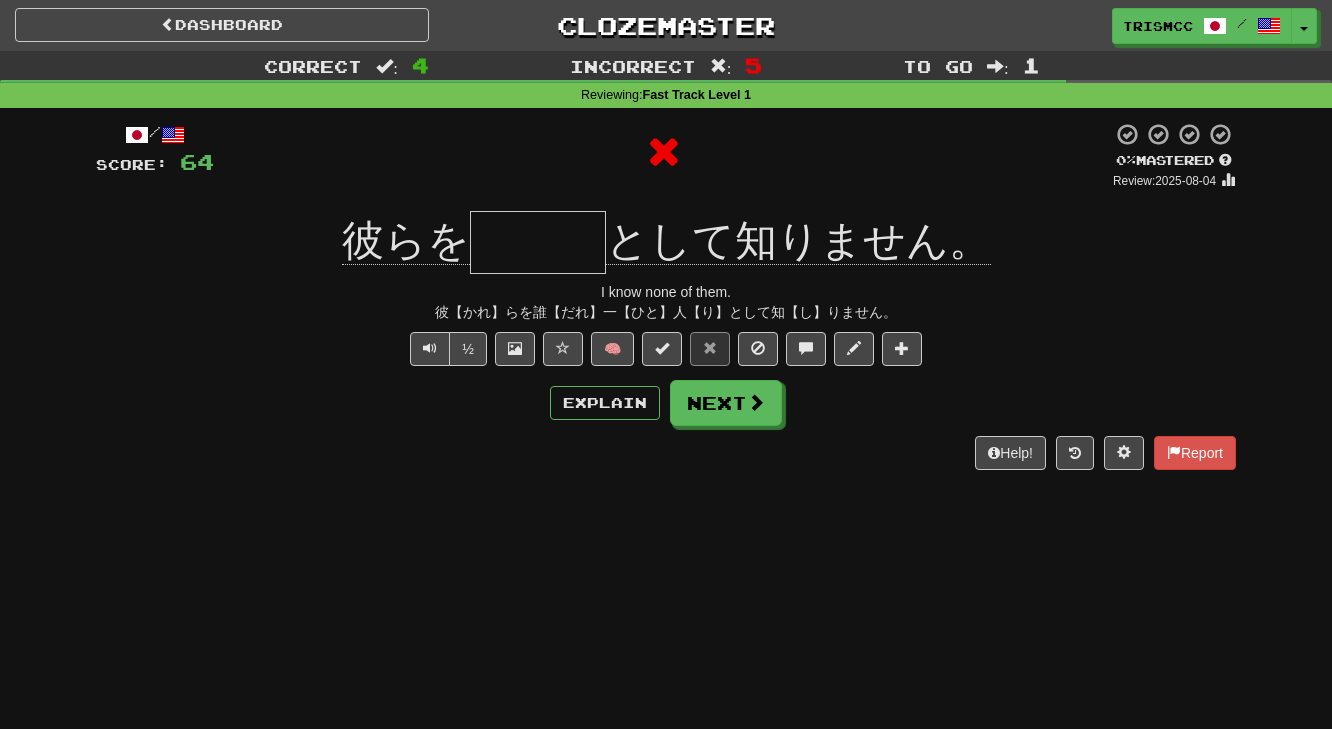 type on "***" 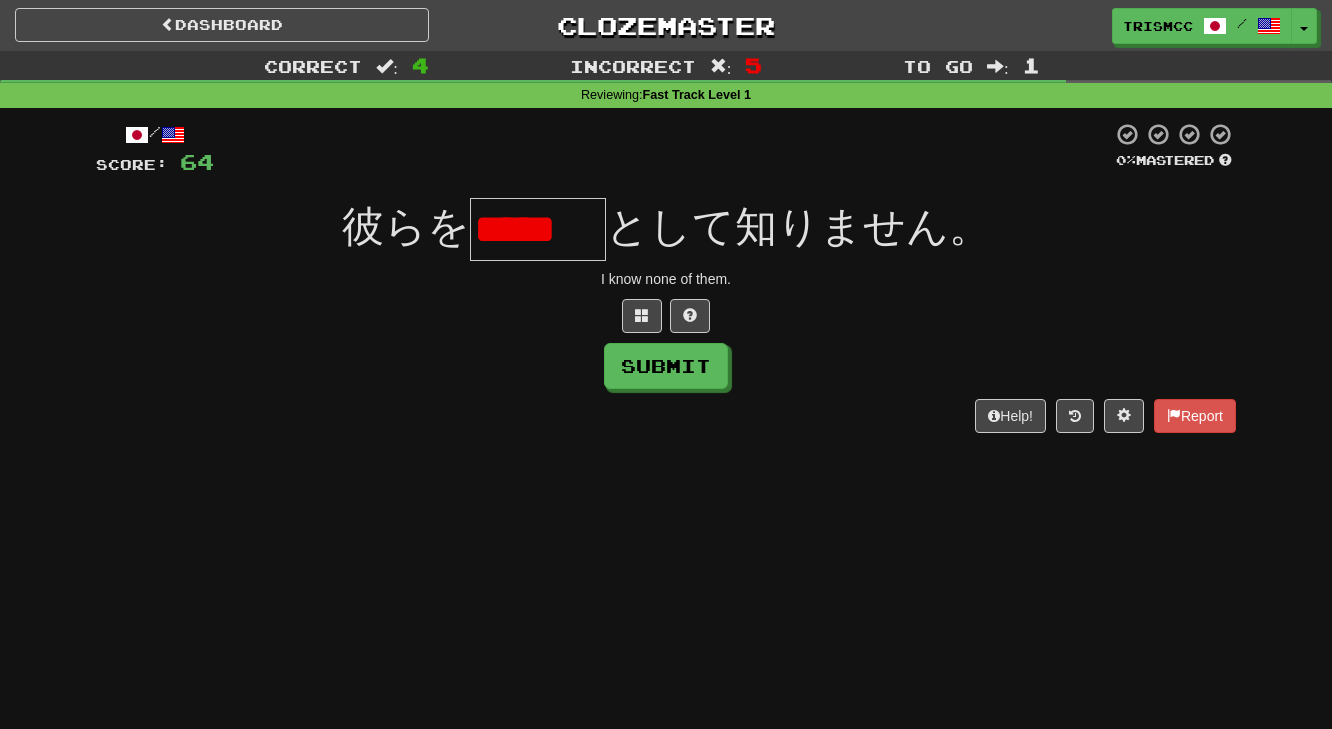 scroll, scrollTop: 0, scrollLeft: 82, axis: horizontal 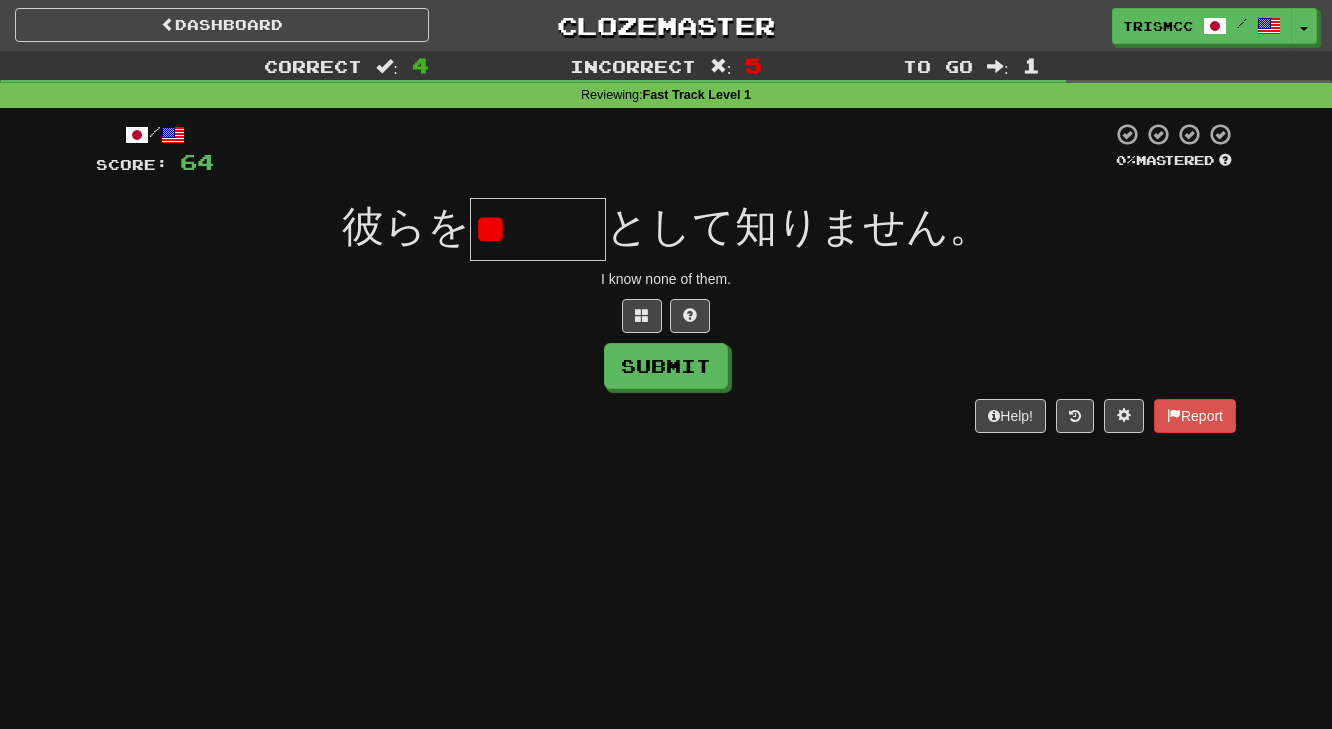 type on "*" 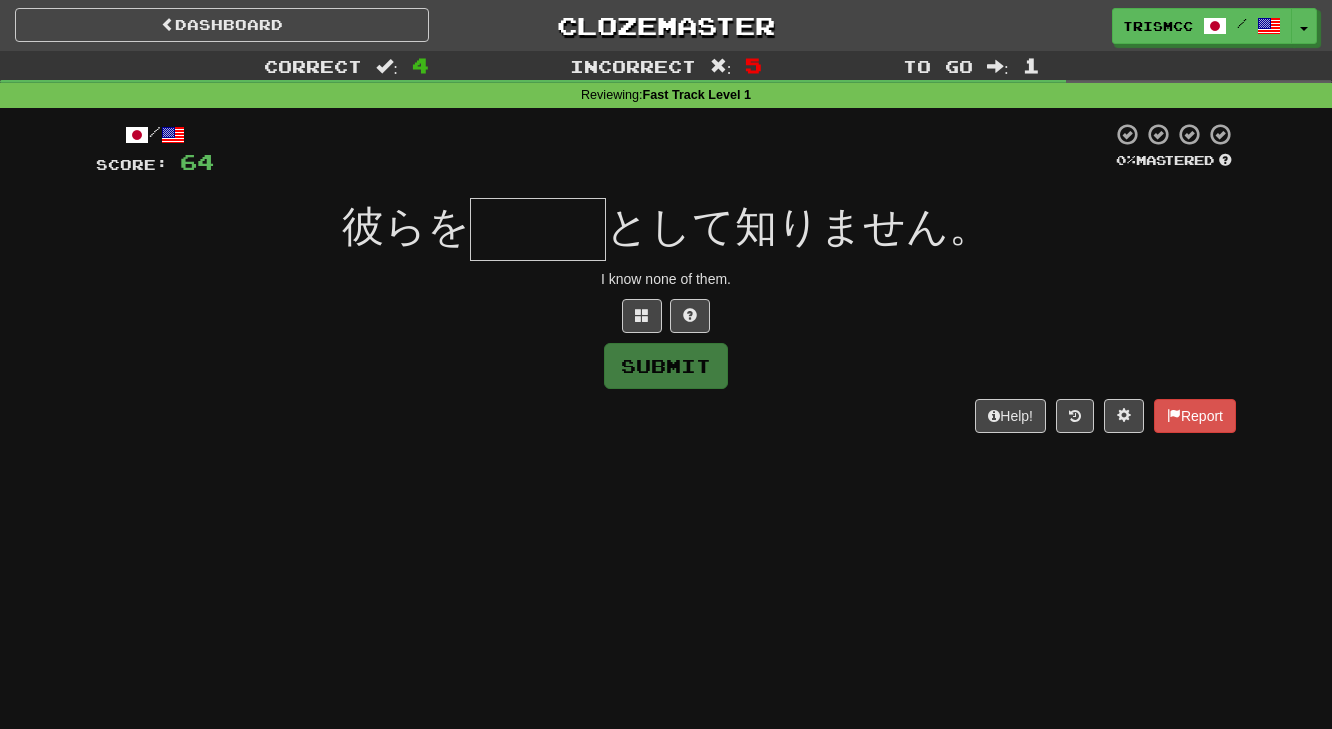 scroll, scrollTop: 0, scrollLeft: 0, axis: both 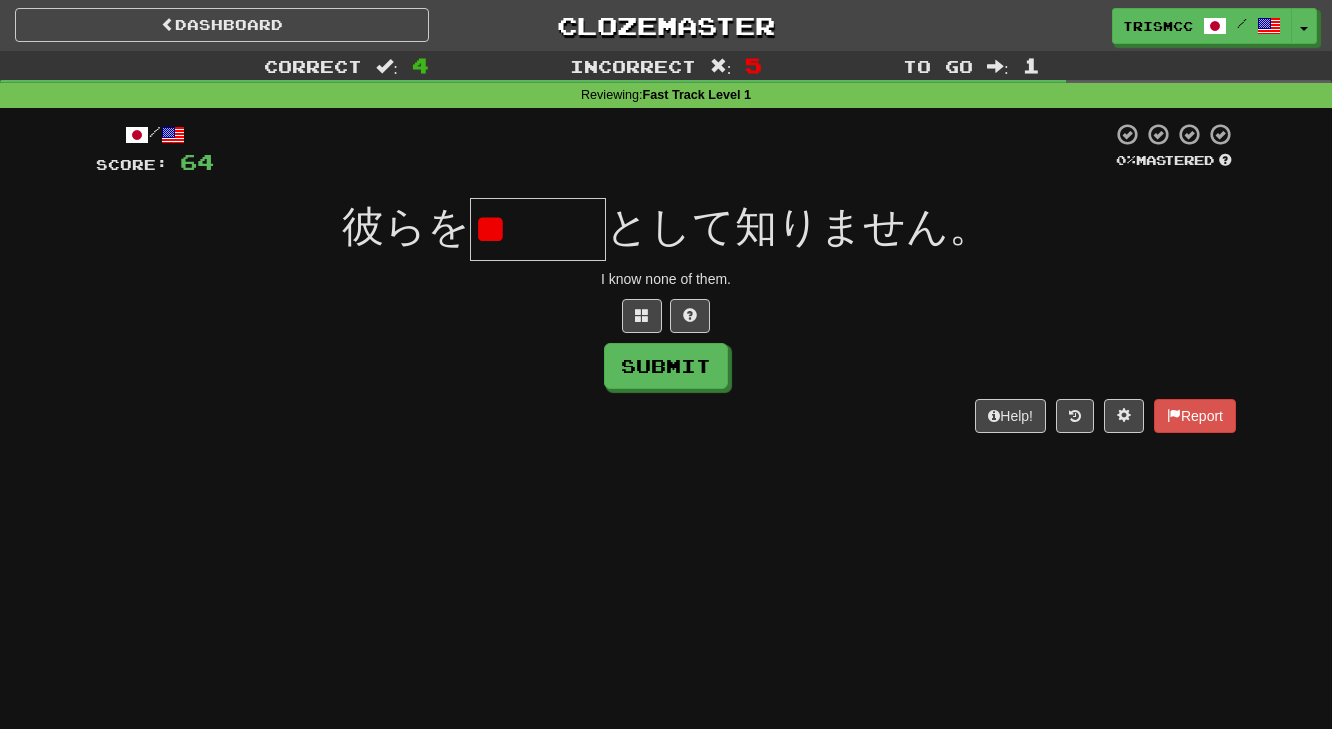 type on "*" 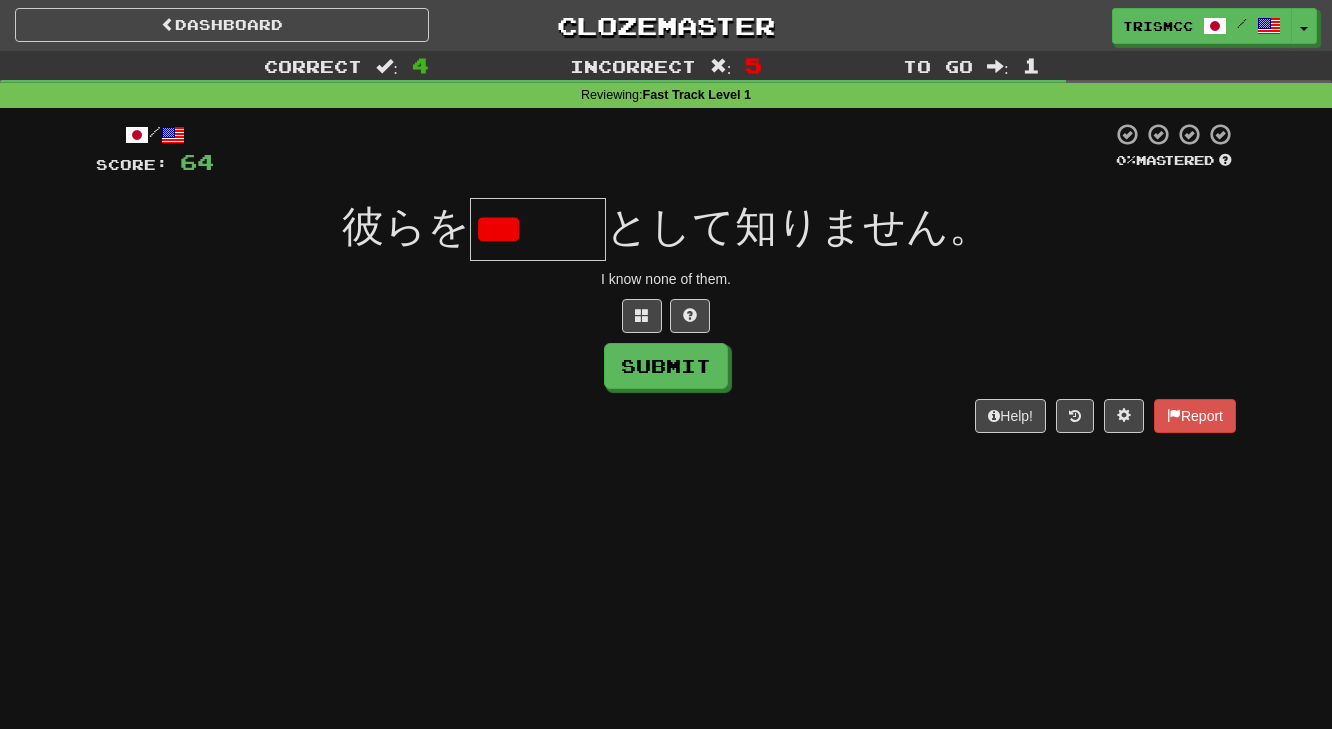 scroll, scrollTop: 0, scrollLeft: 0, axis: both 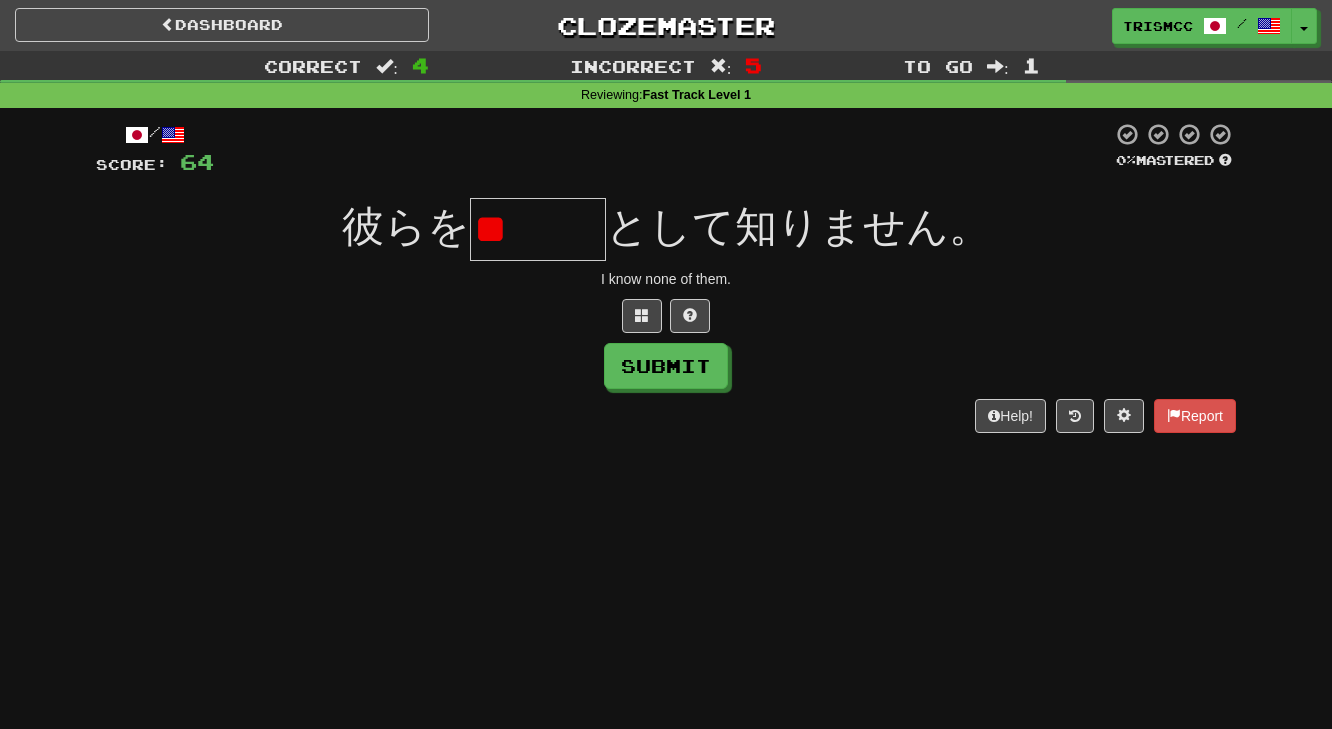 type on "*" 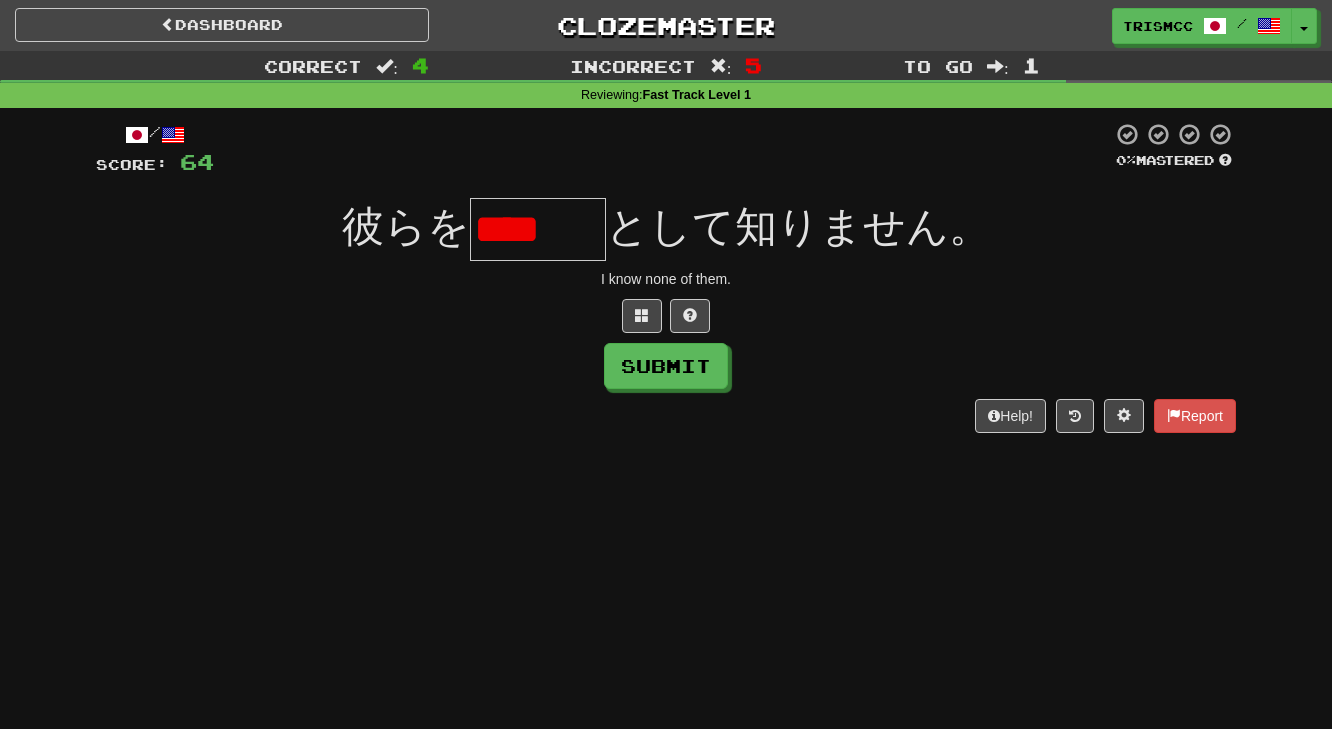 scroll, scrollTop: 0, scrollLeft: 0, axis: both 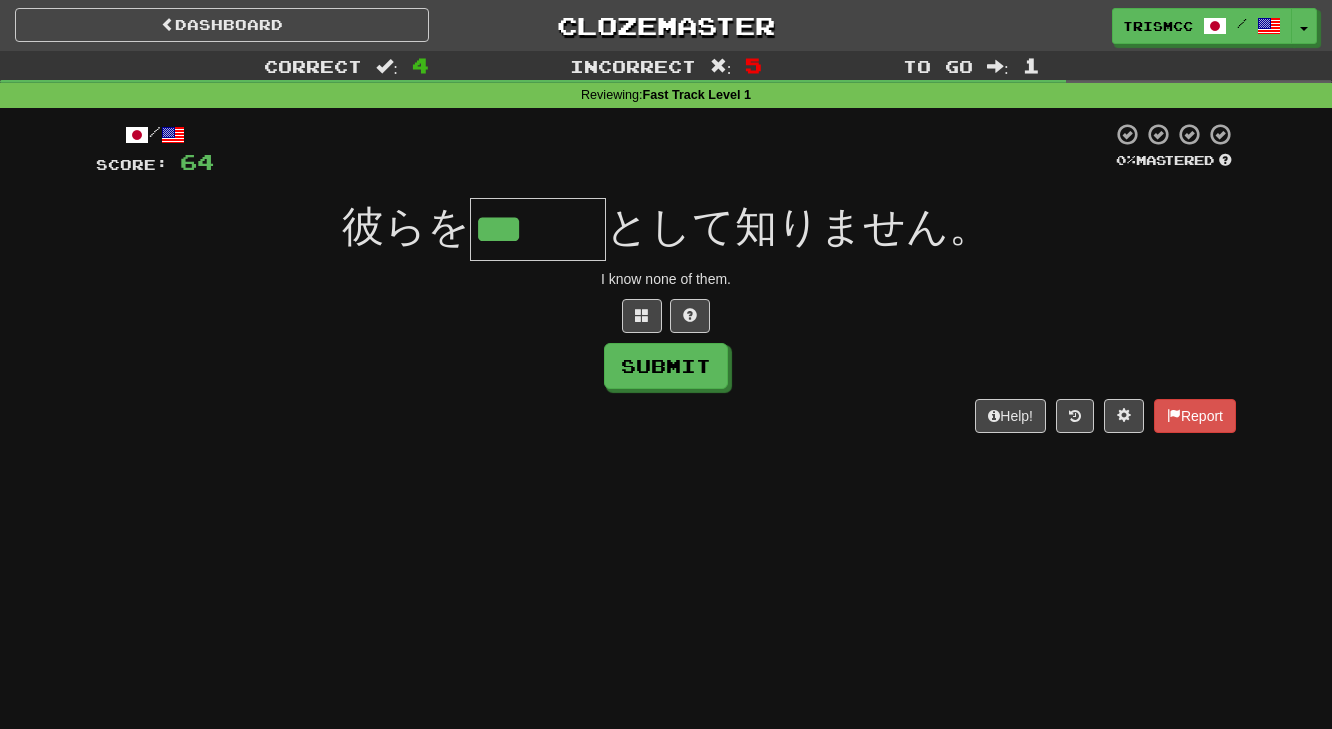 type on "***" 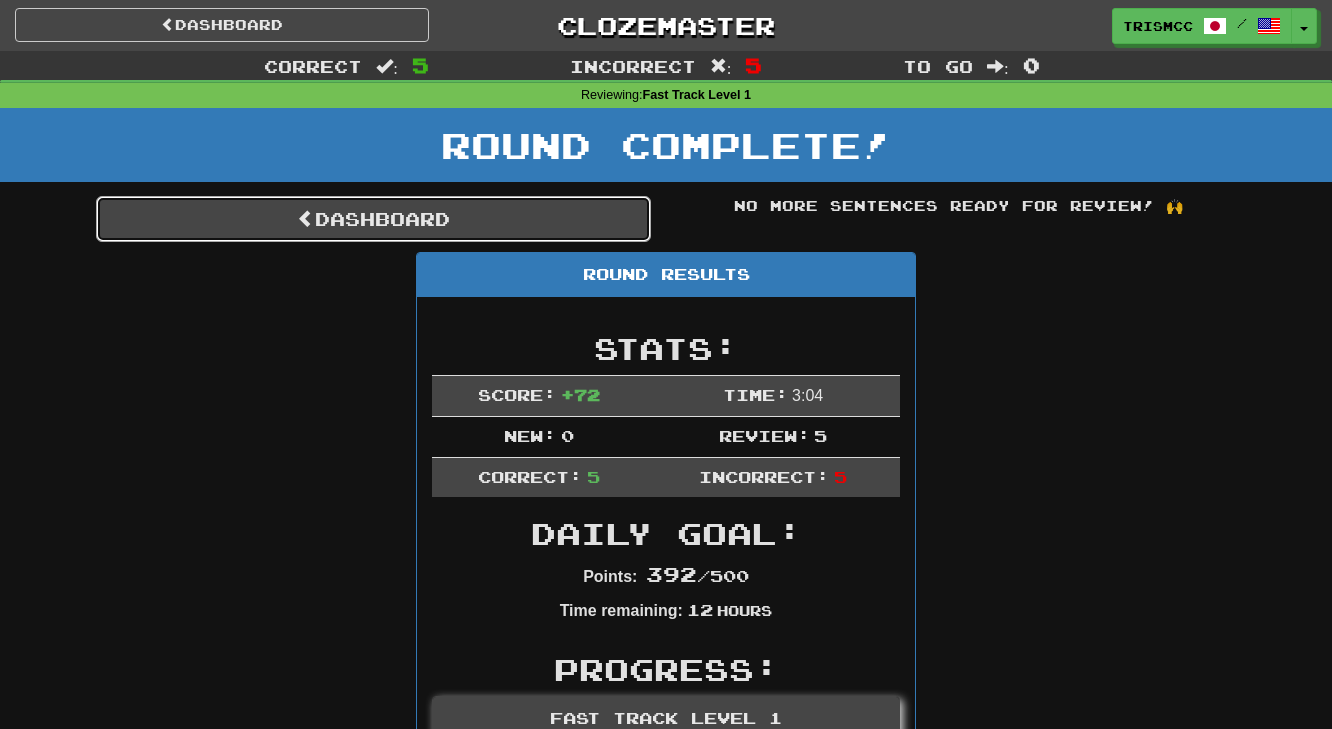 click on "Dashboard" at bounding box center (373, 219) 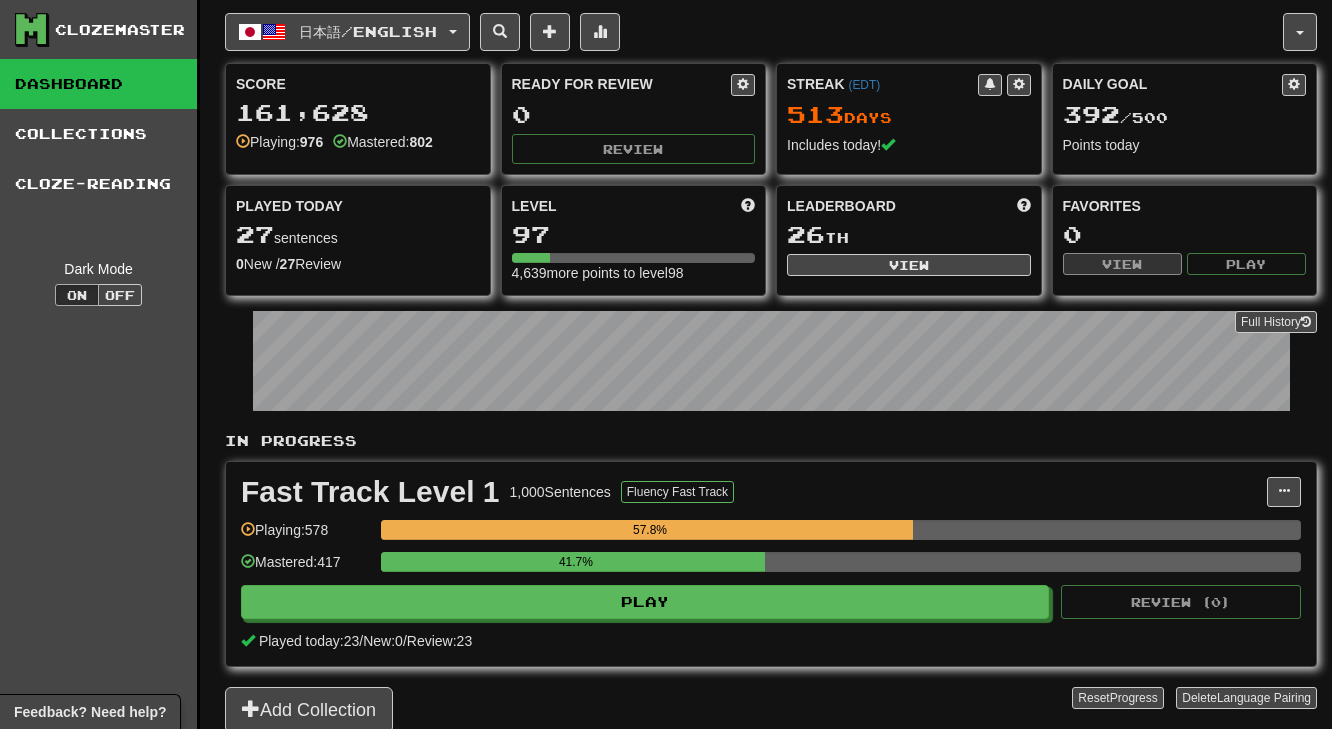 scroll, scrollTop: 0, scrollLeft: 0, axis: both 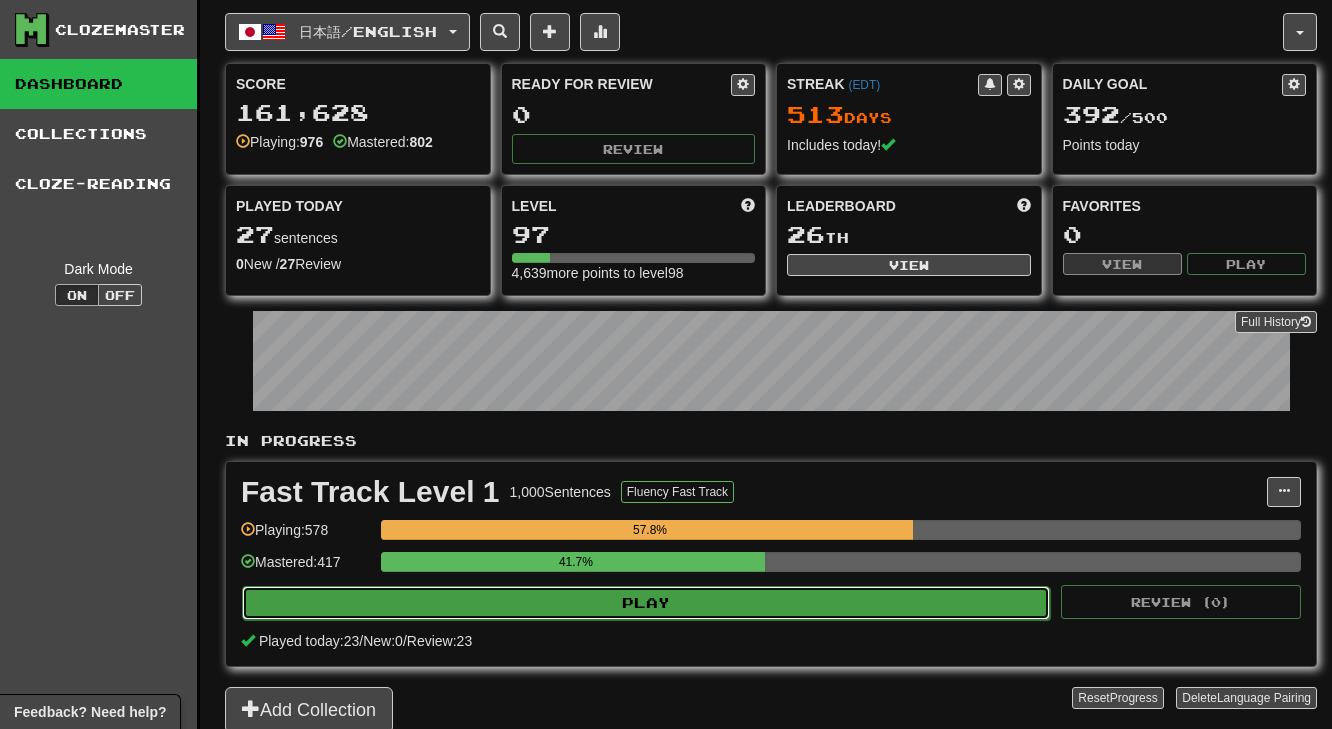 click on "Play" at bounding box center [646, 603] 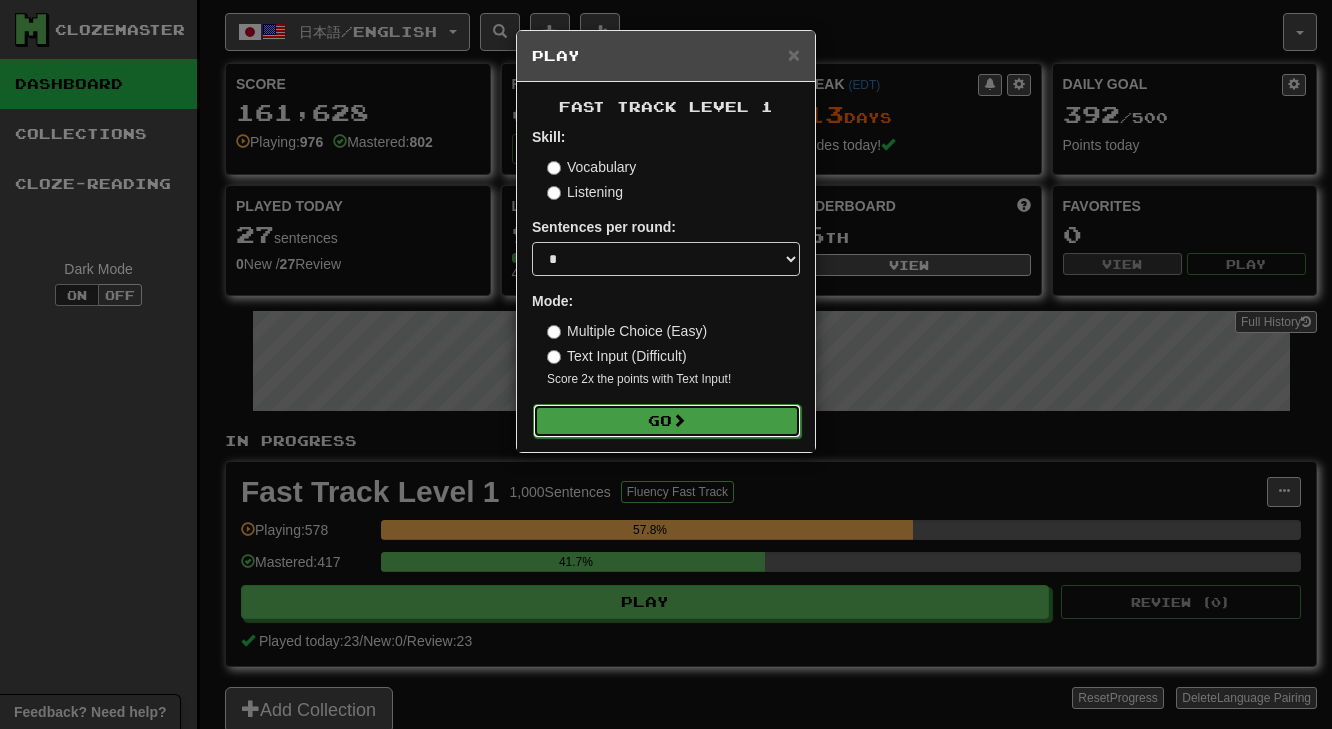 click on "Go" at bounding box center [667, 421] 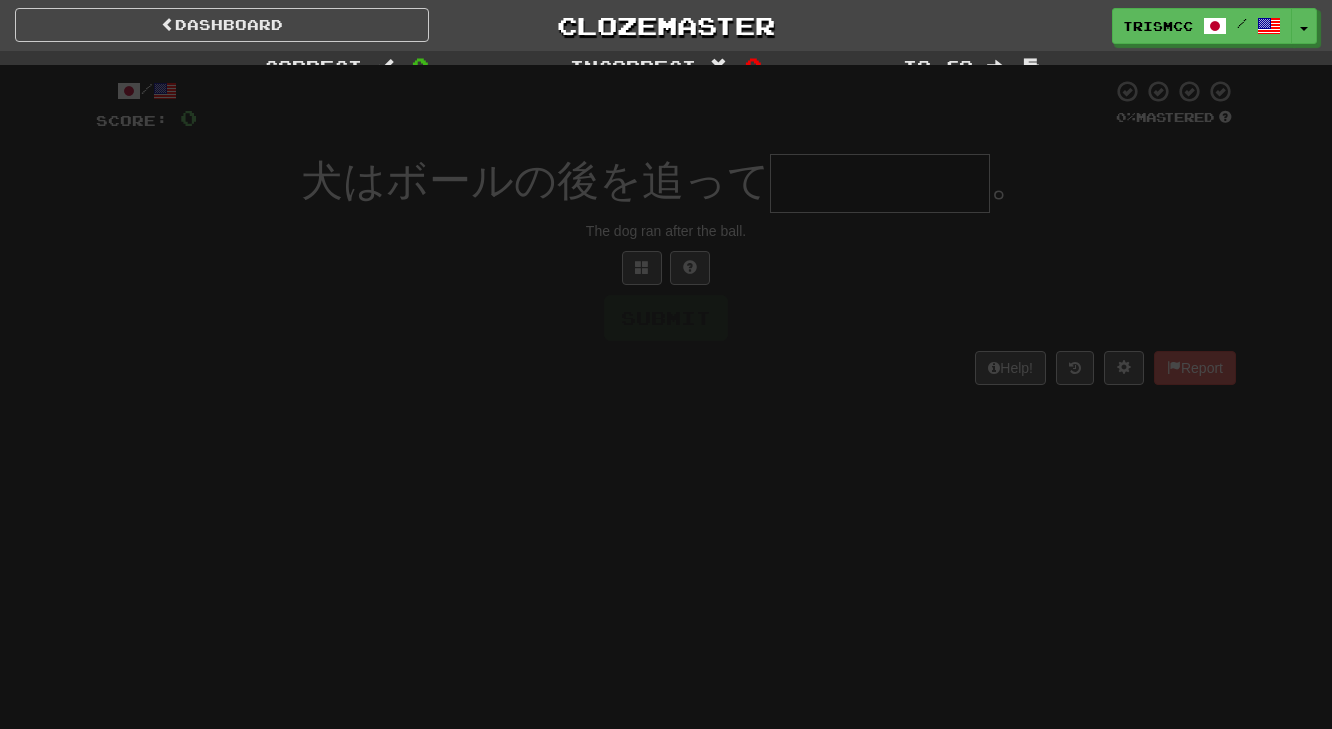 scroll, scrollTop: 0, scrollLeft: 0, axis: both 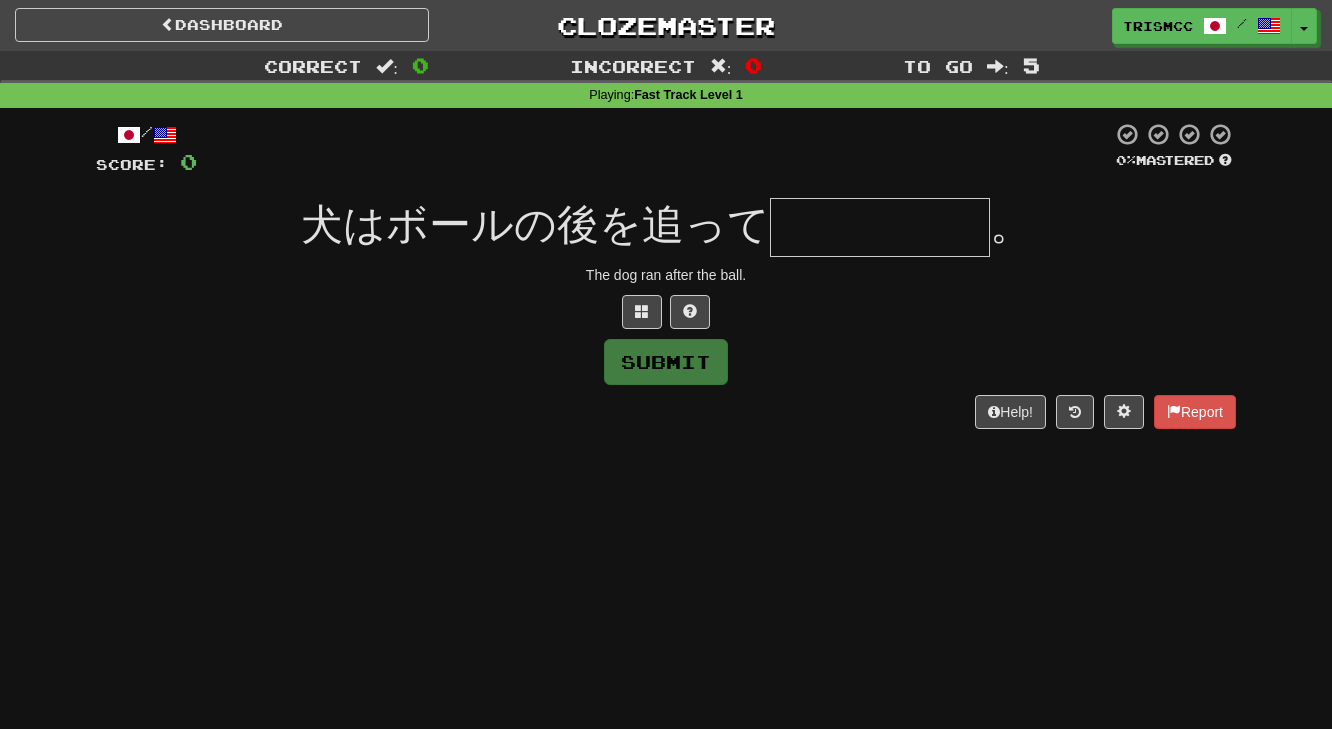 click at bounding box center (880, 227) 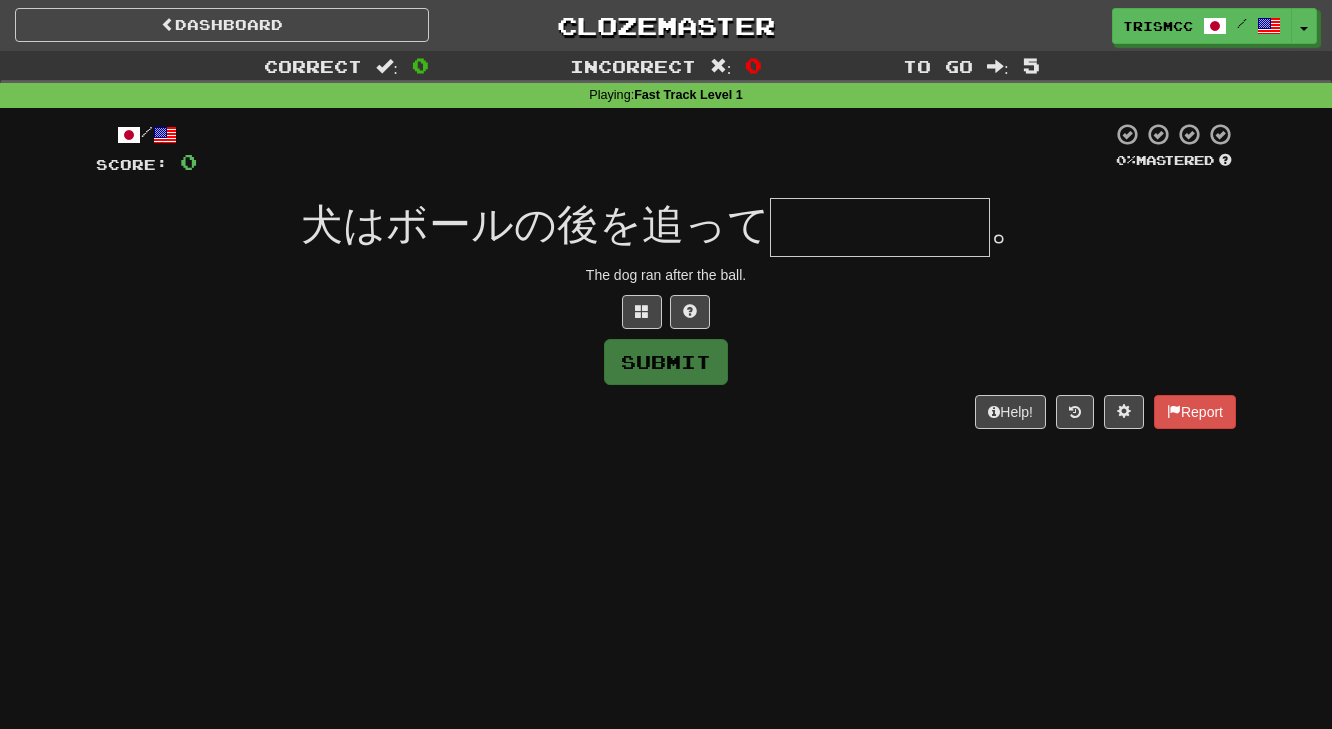 type on "*****" 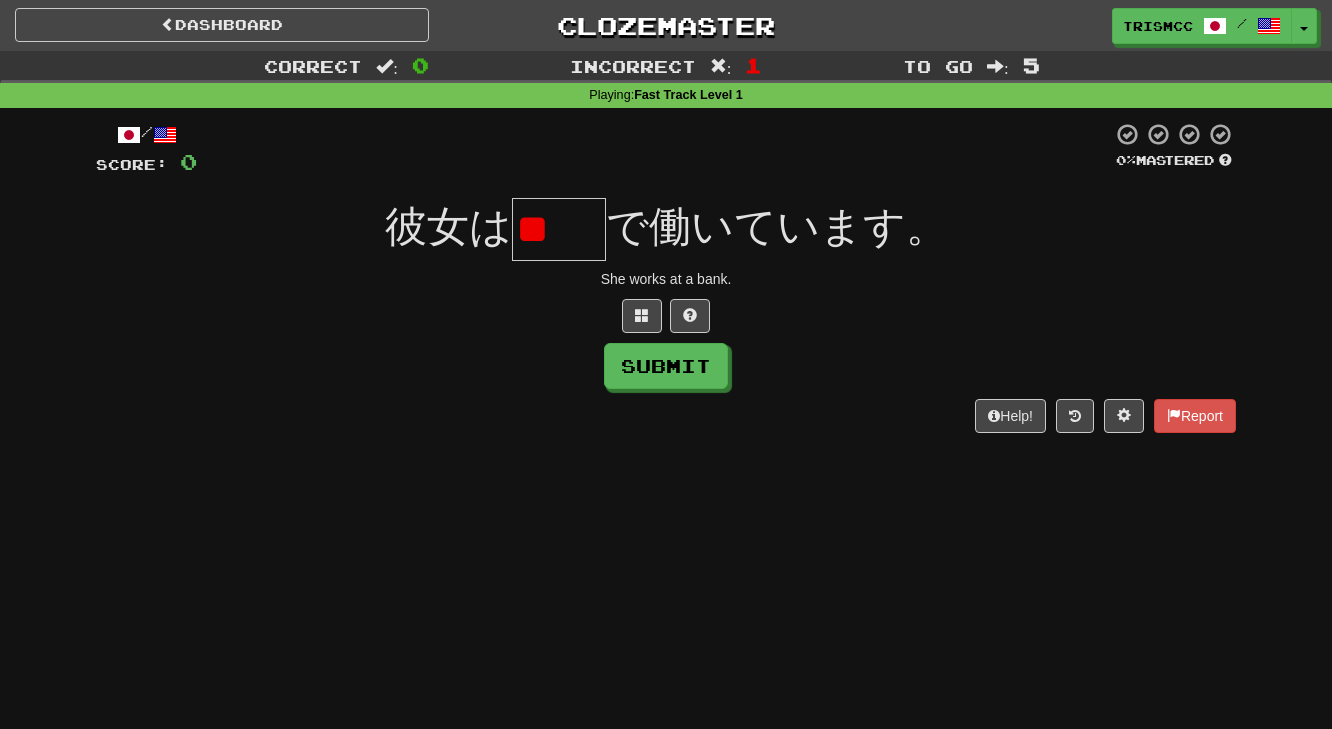 scroll, scrollTop: 0, scrollLeft: 0, axis: both 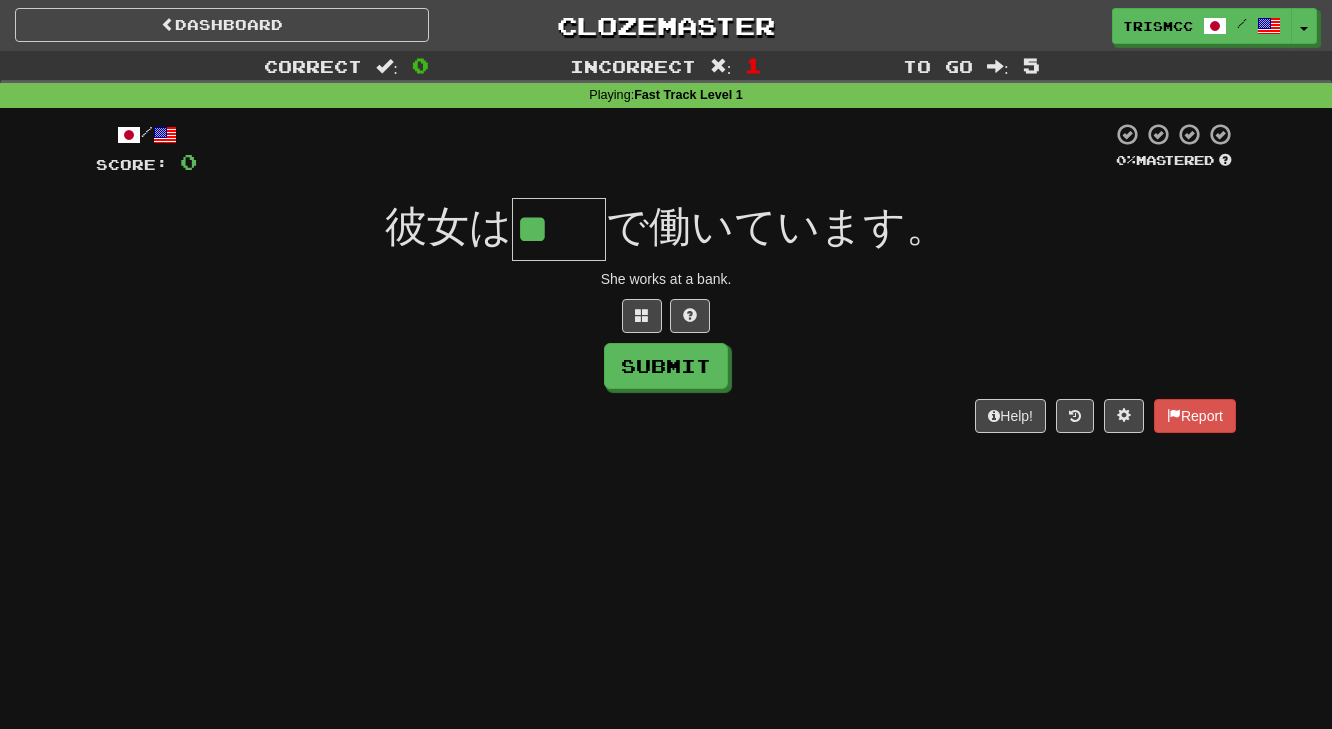 type on "**" 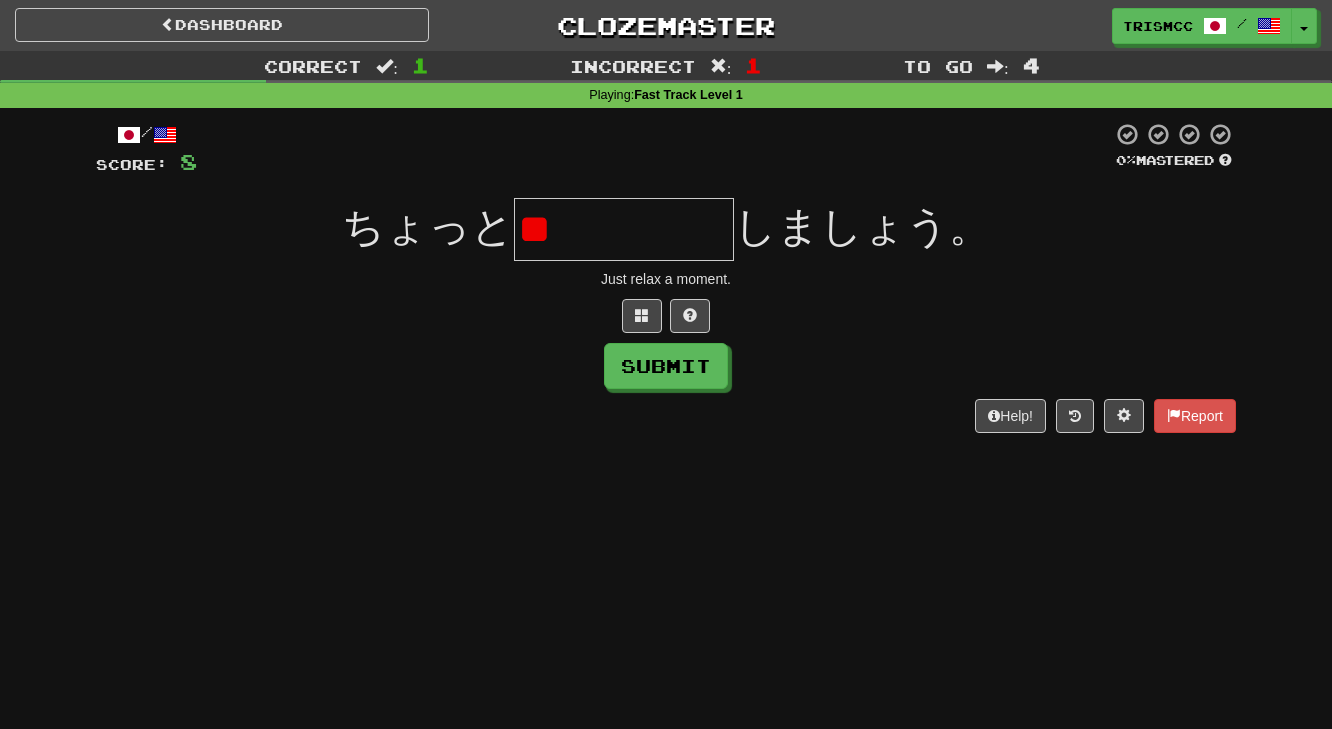 type on "*" 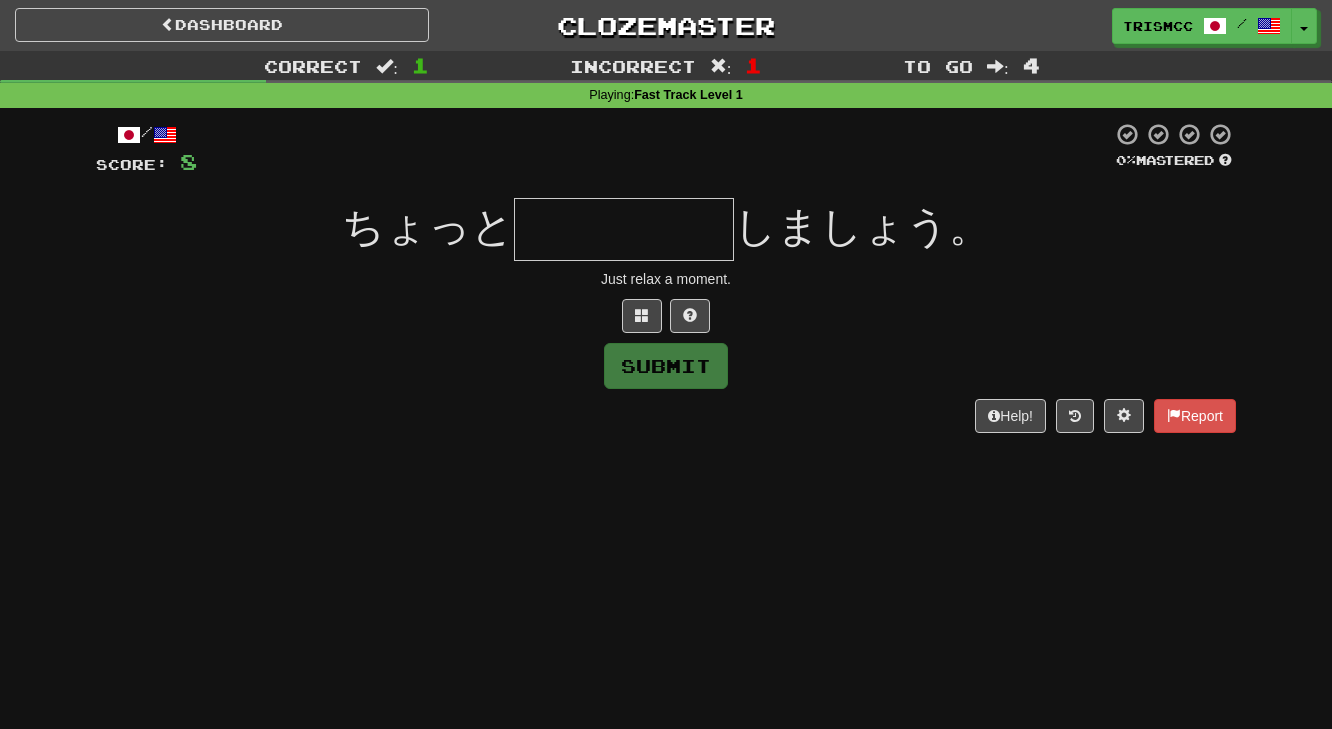 type on "*****" 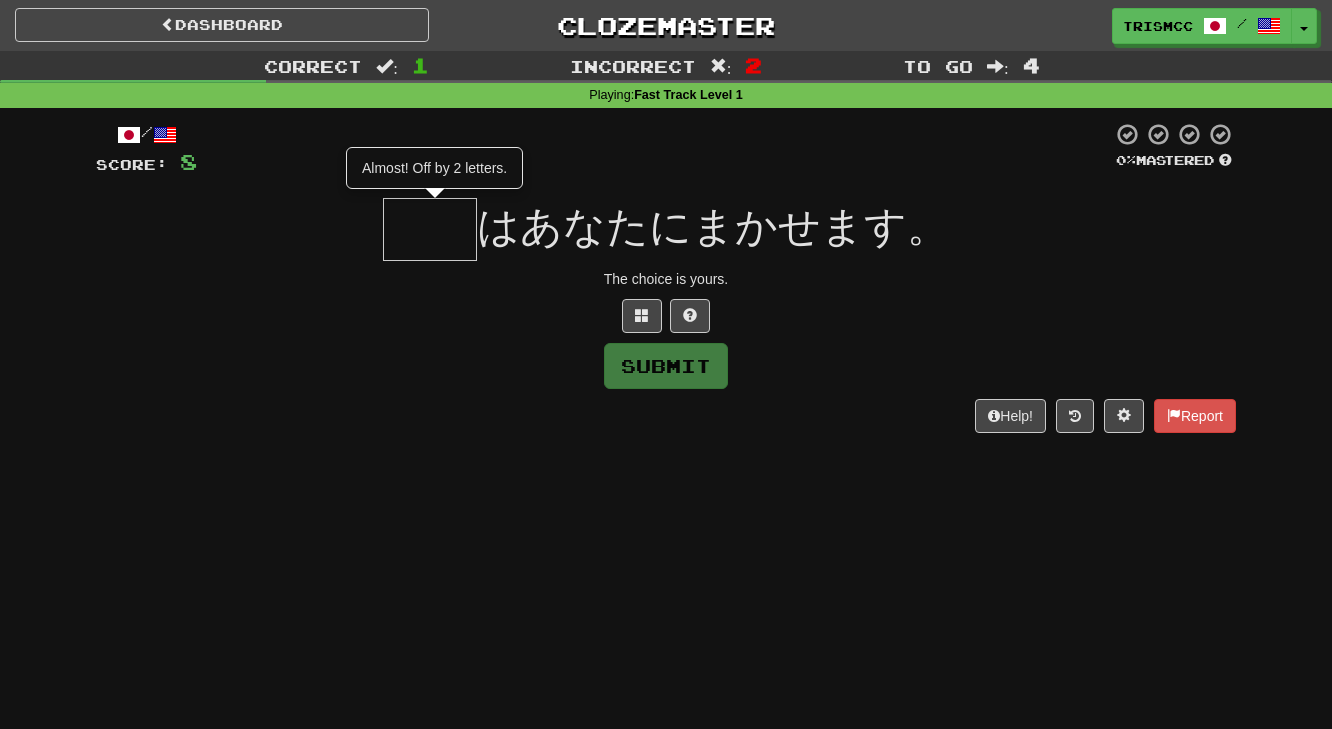 type on "**" 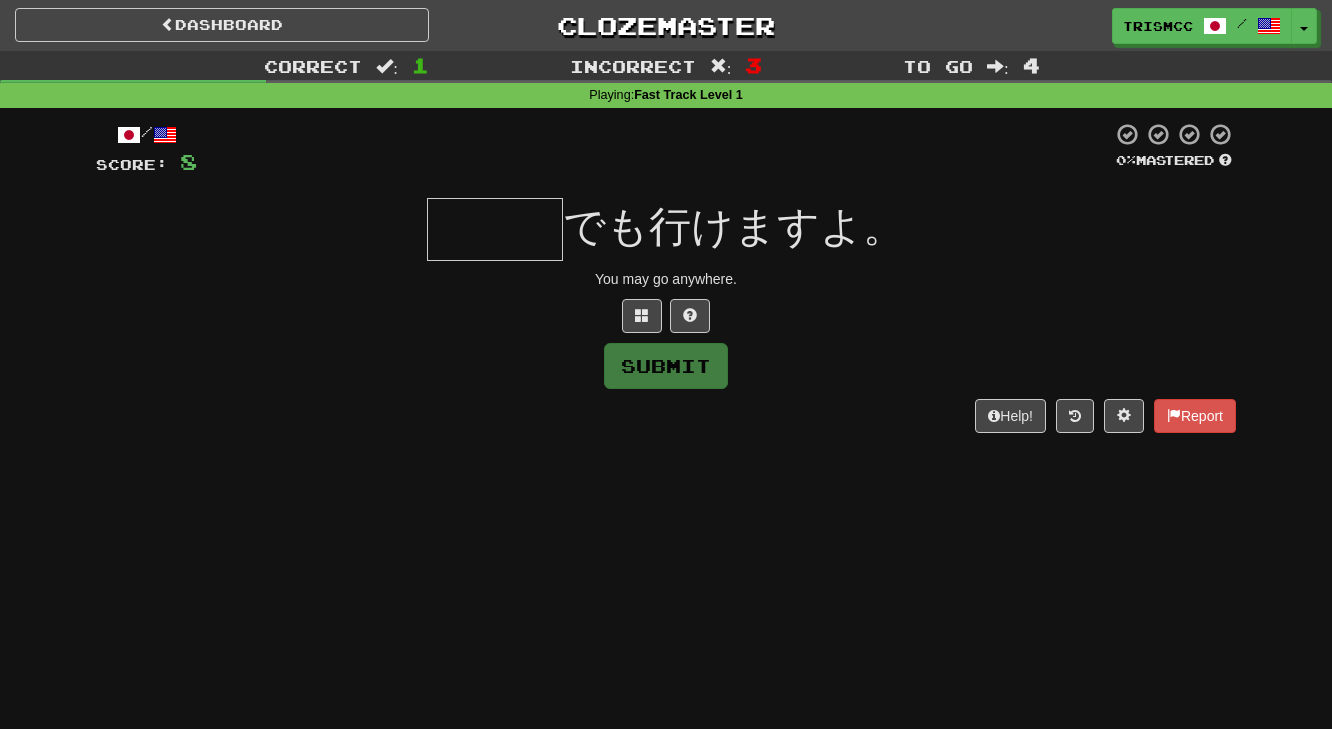 type on "***" 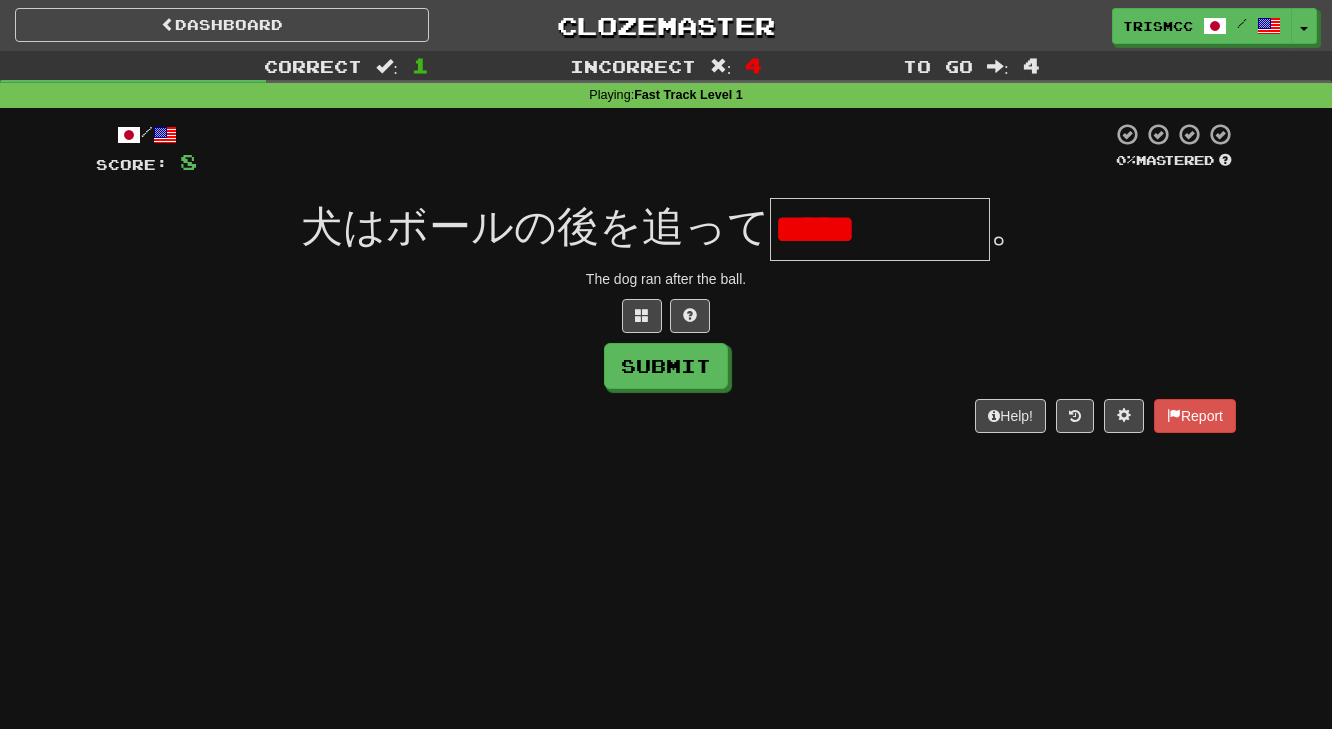 scroll, scrollTop: 0, scrollLeft: 0, axis: both 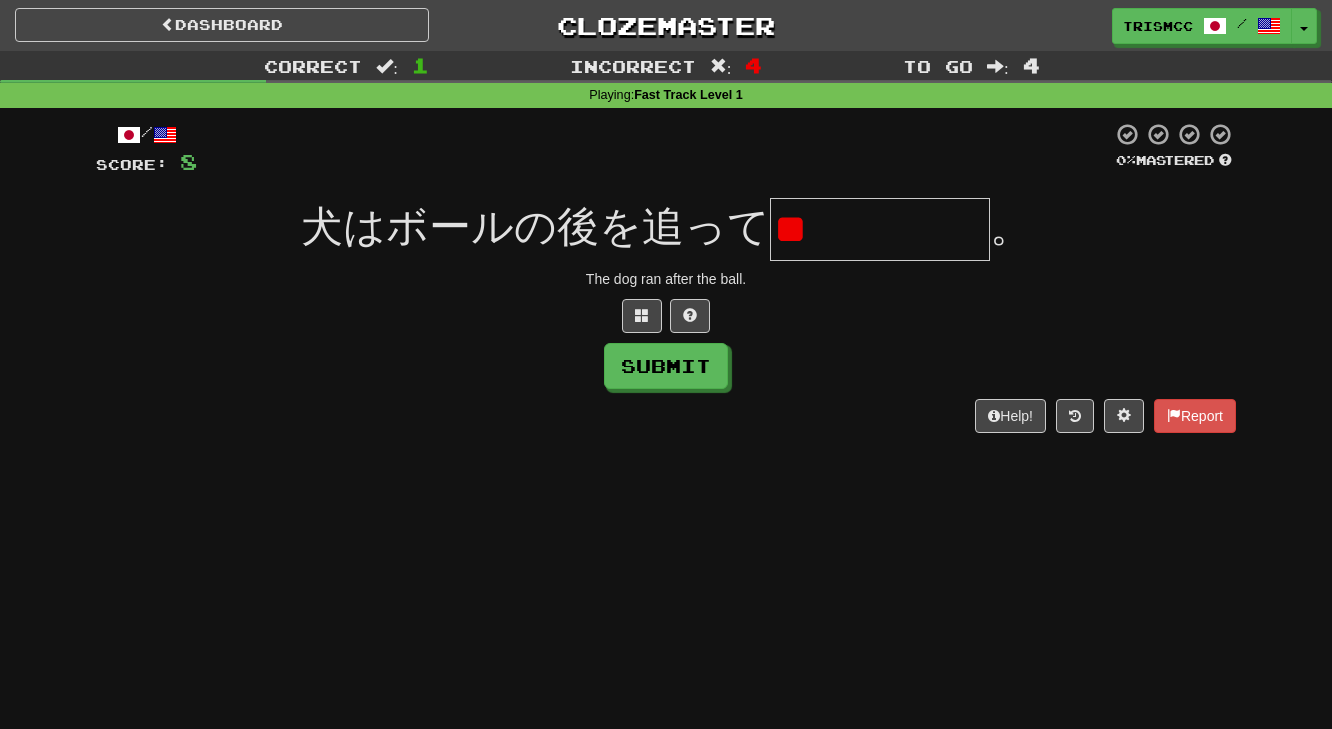 type on "*" 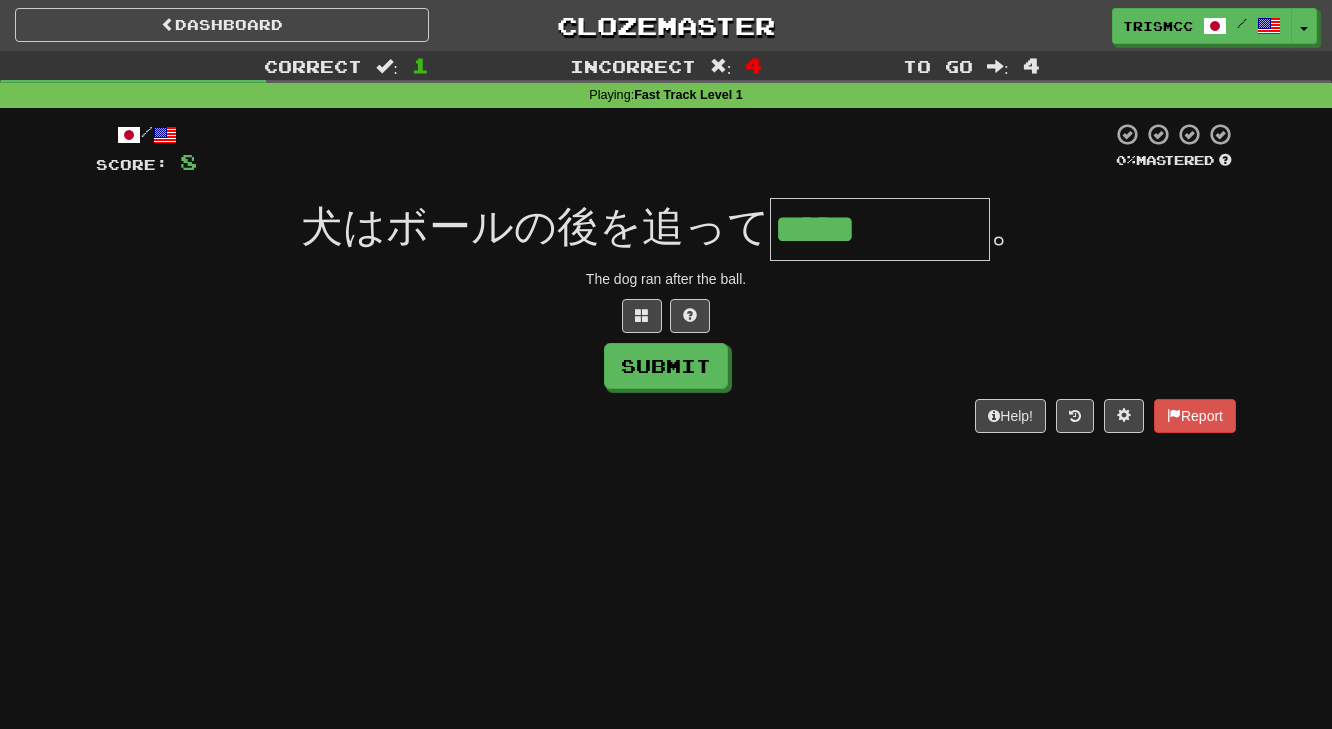 scroll, scrollTop: 0, scrollLeft: 0, axis: both 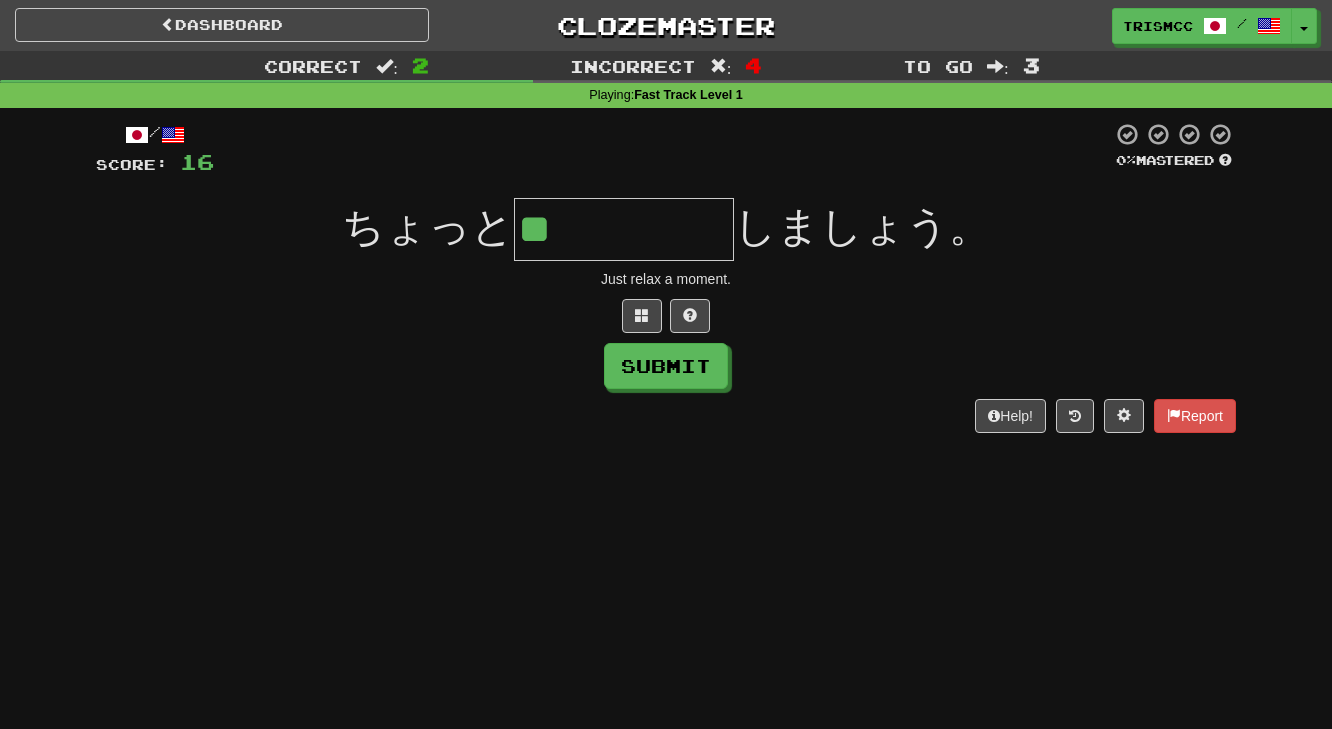 type on "*****" 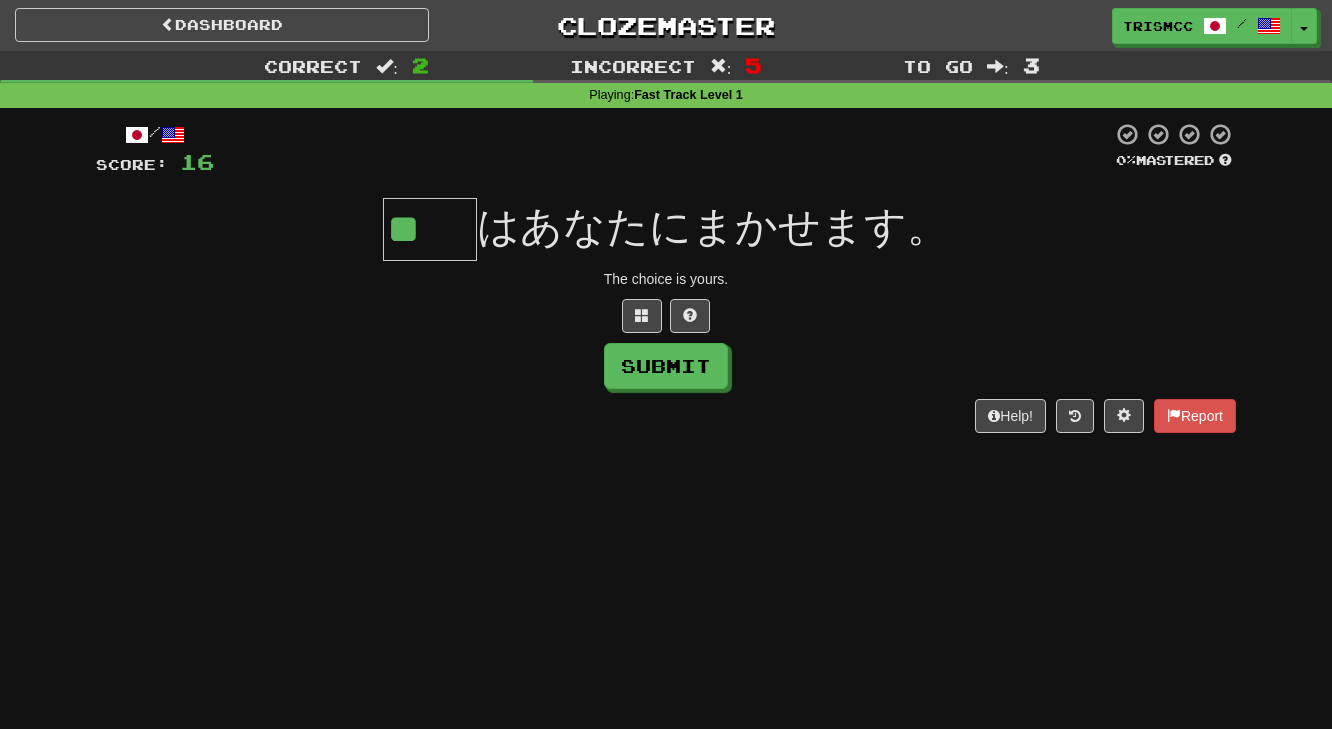 scroll, scrollTop: 0, scrollLeft: 0, axis: both 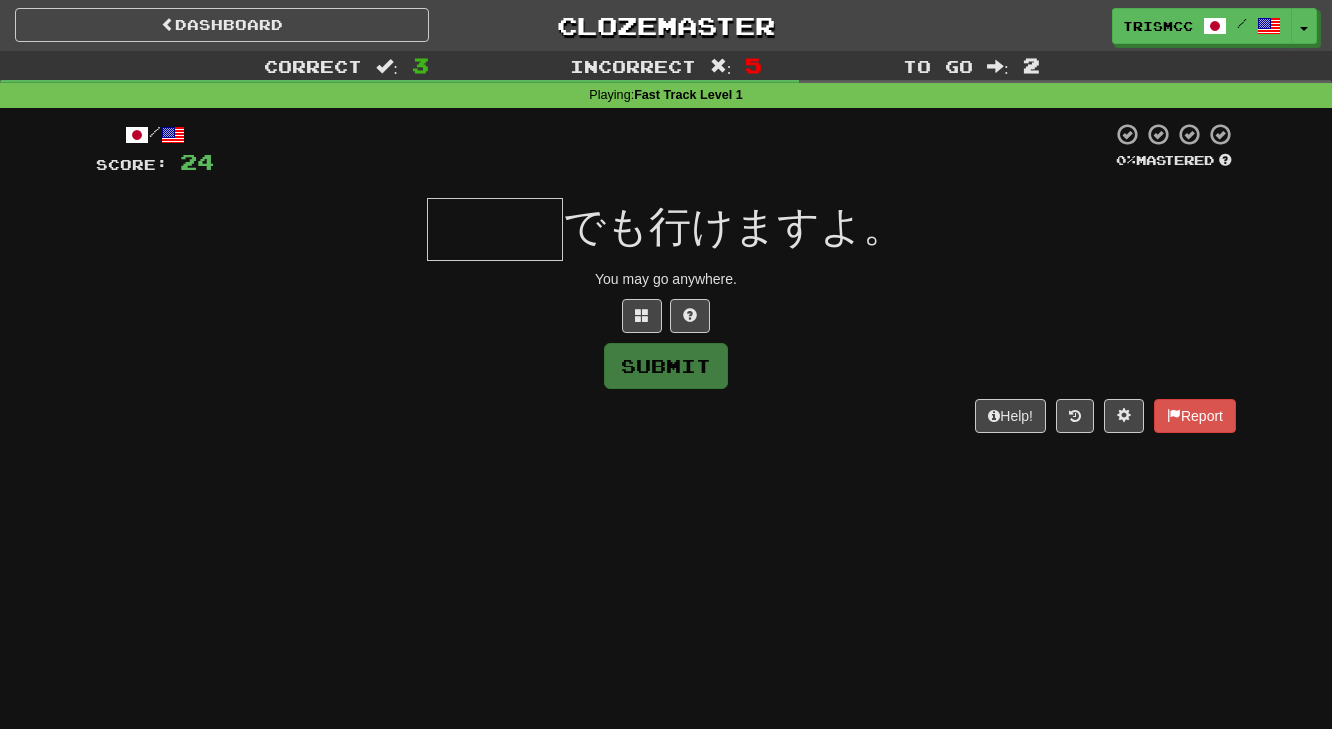 type on "***" 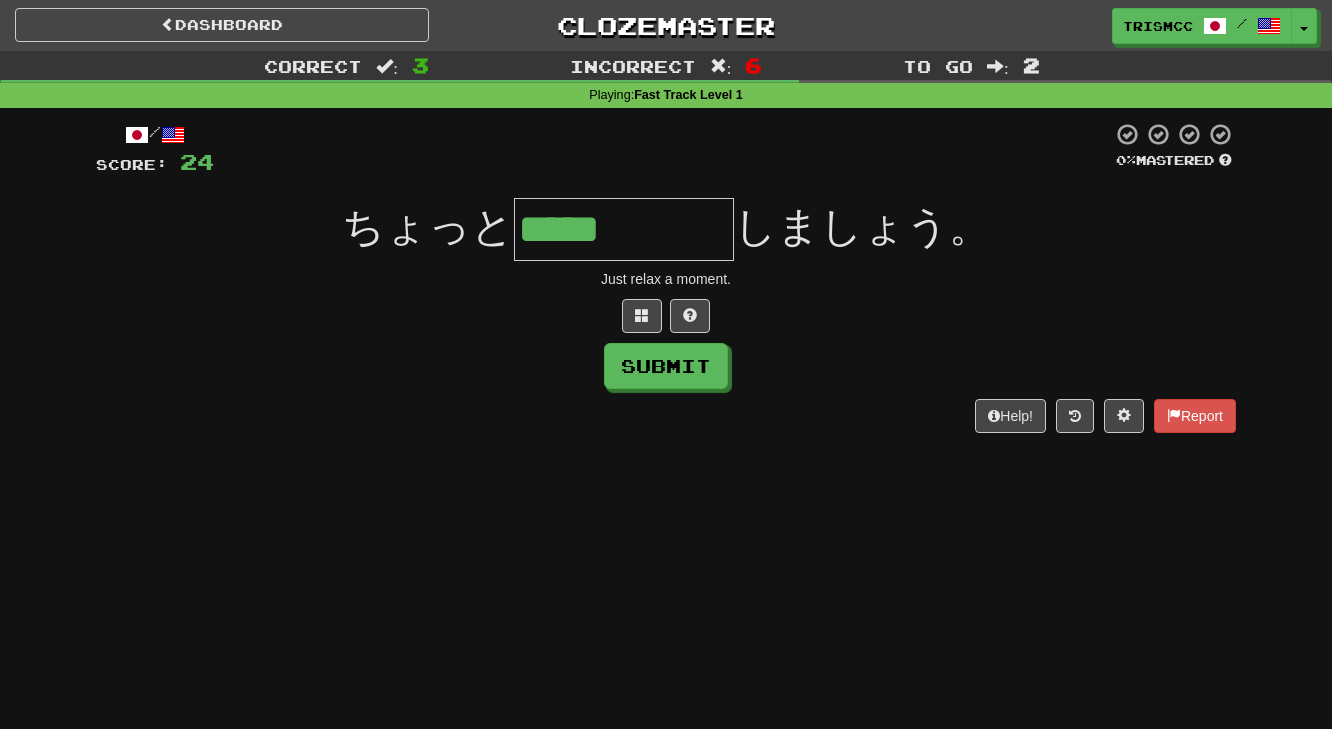 type on "*****" 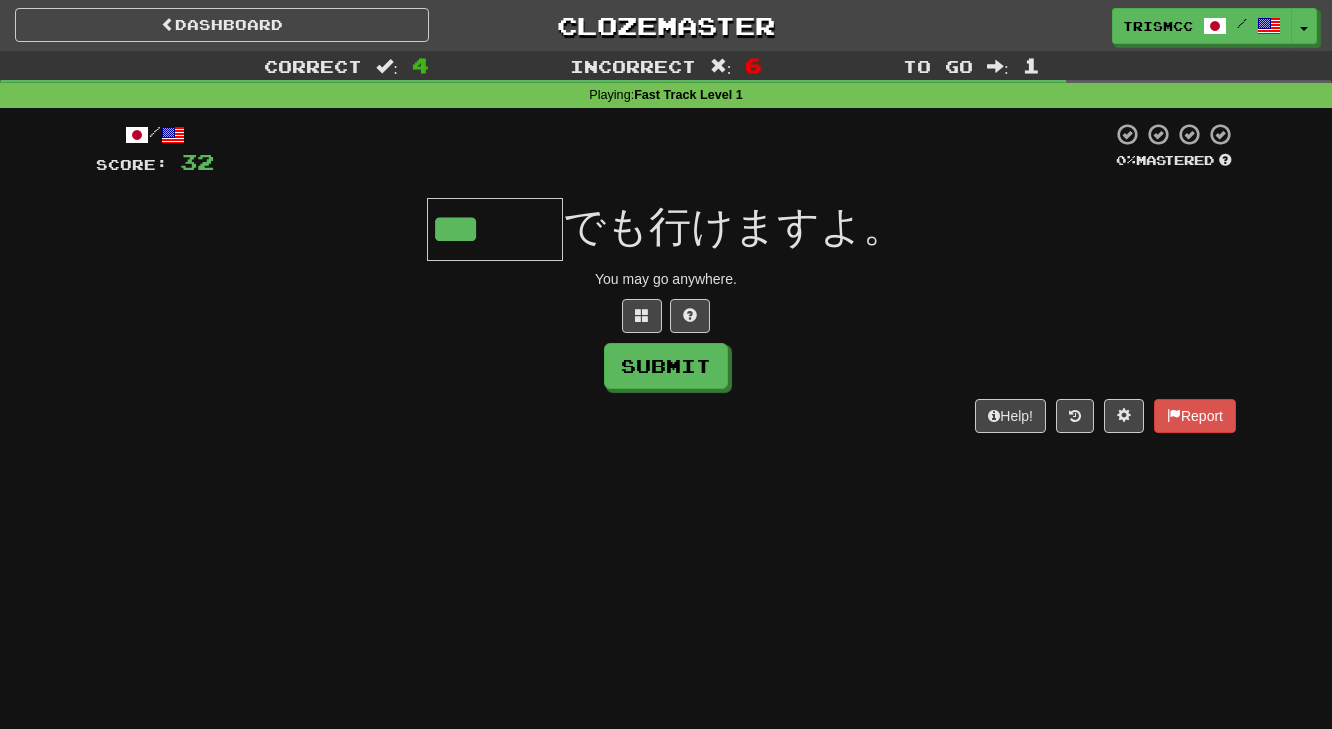 type on "***" 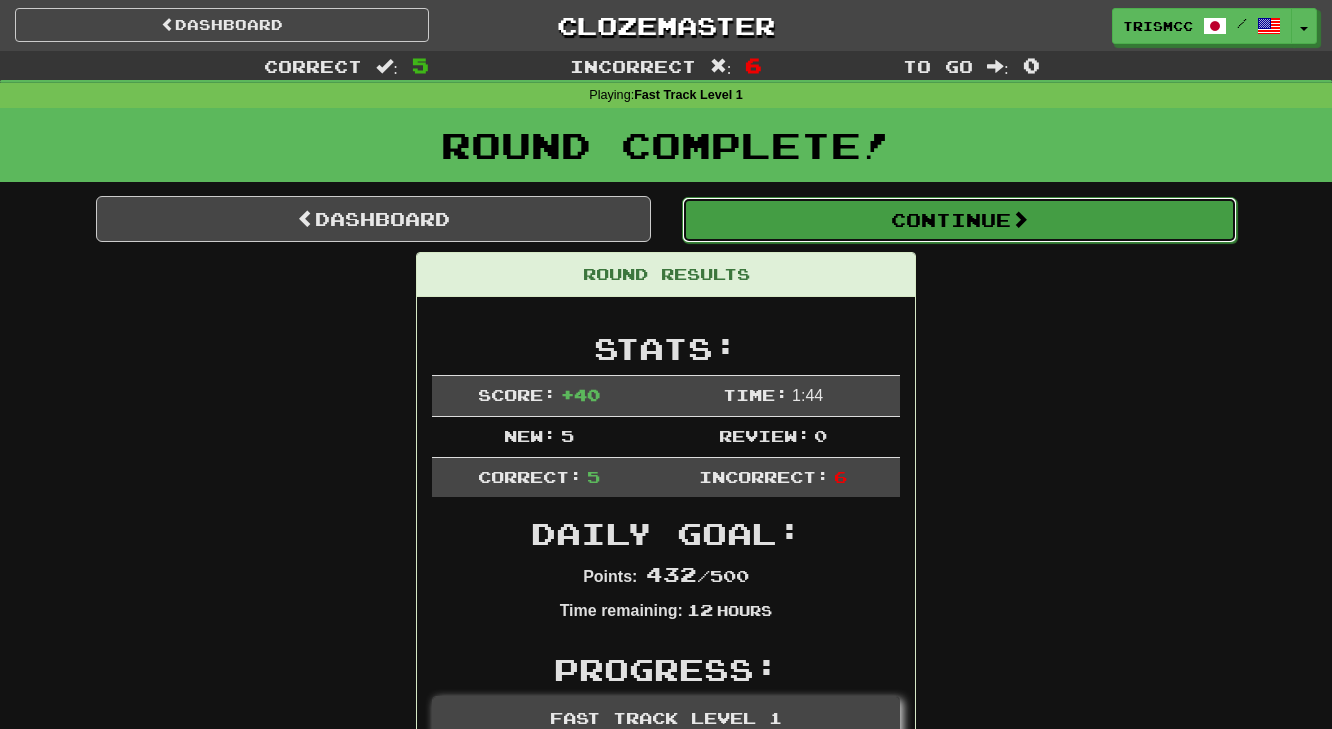 click on "Continue" at bounding box center (959, 220) 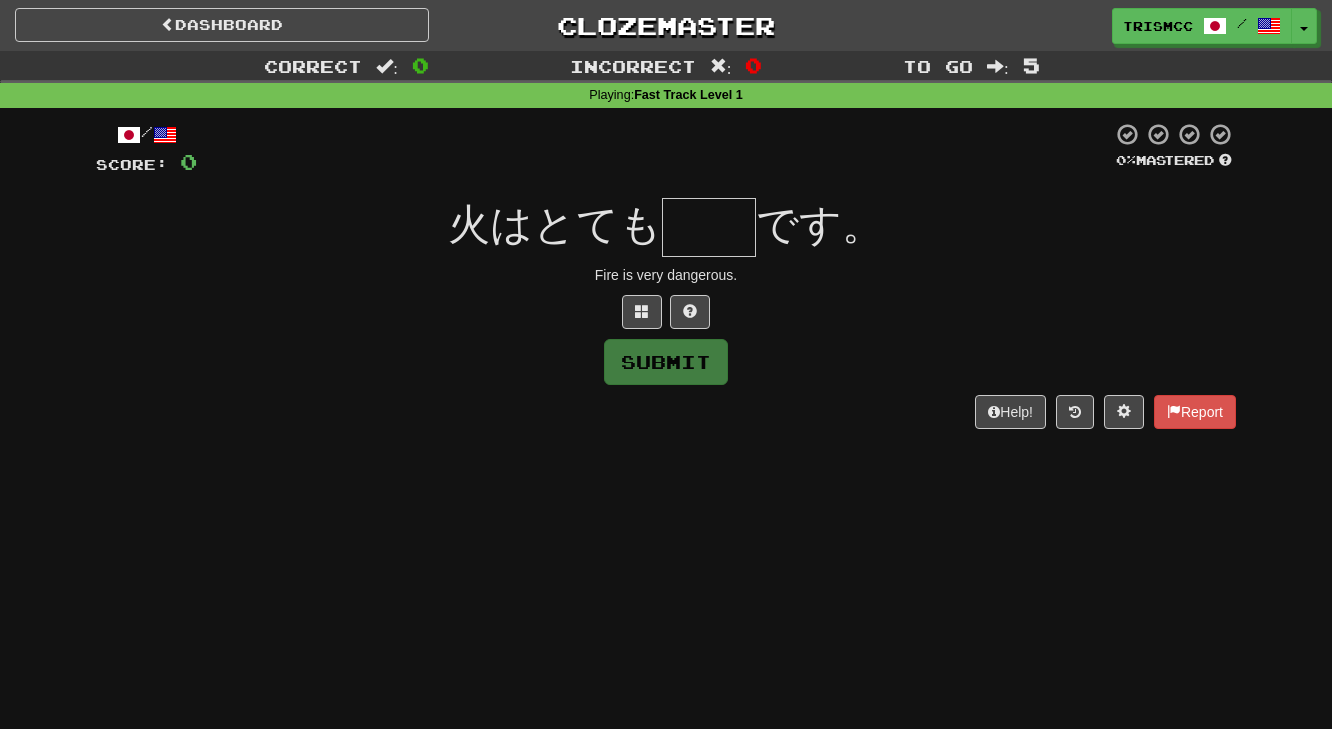click at bounding box center [709, 227] 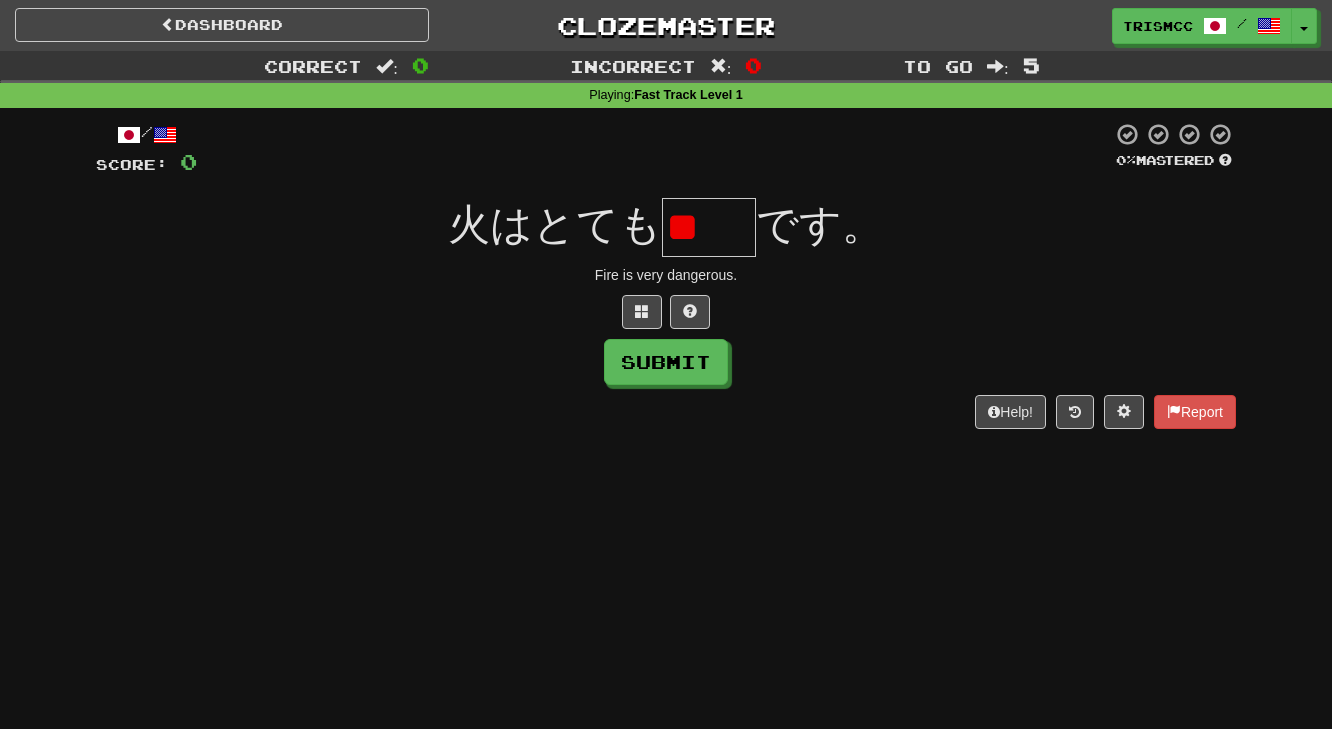 type on "*" 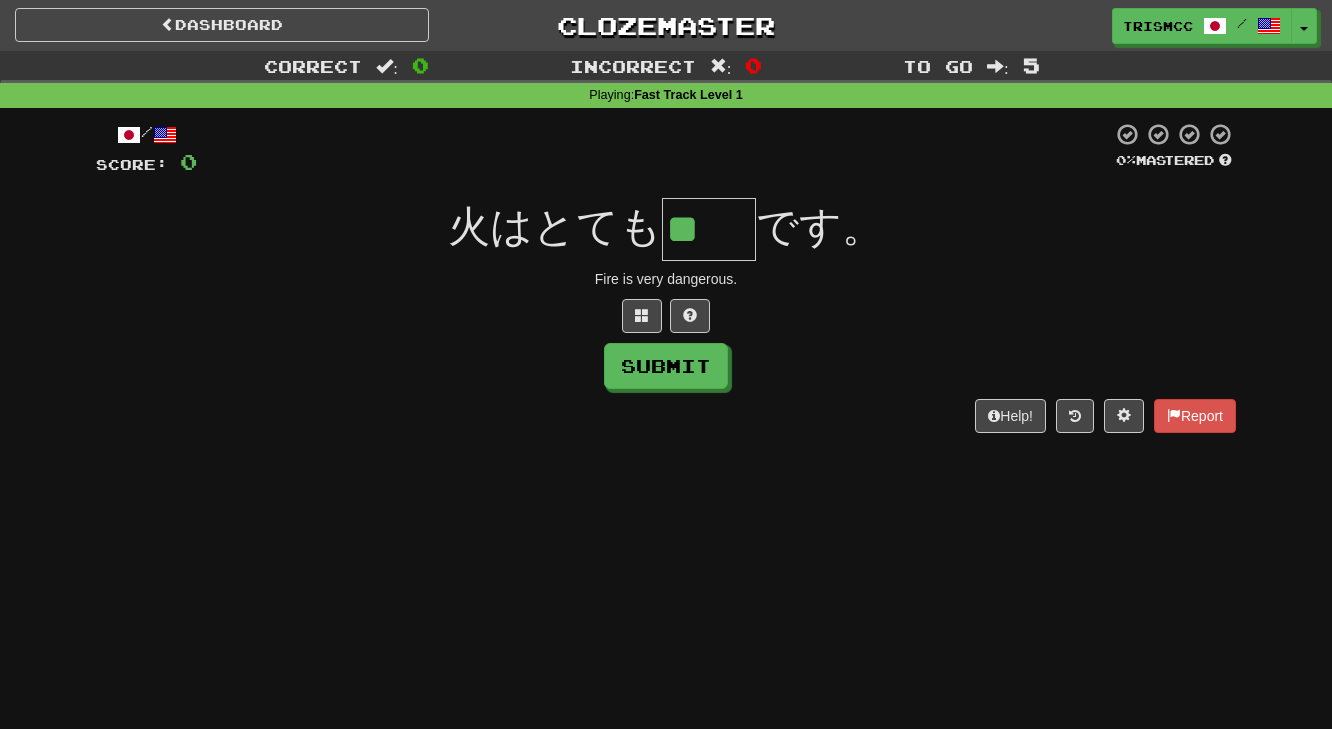 scroll, scrollTop: 0, scrollLeft: 0, axis: both 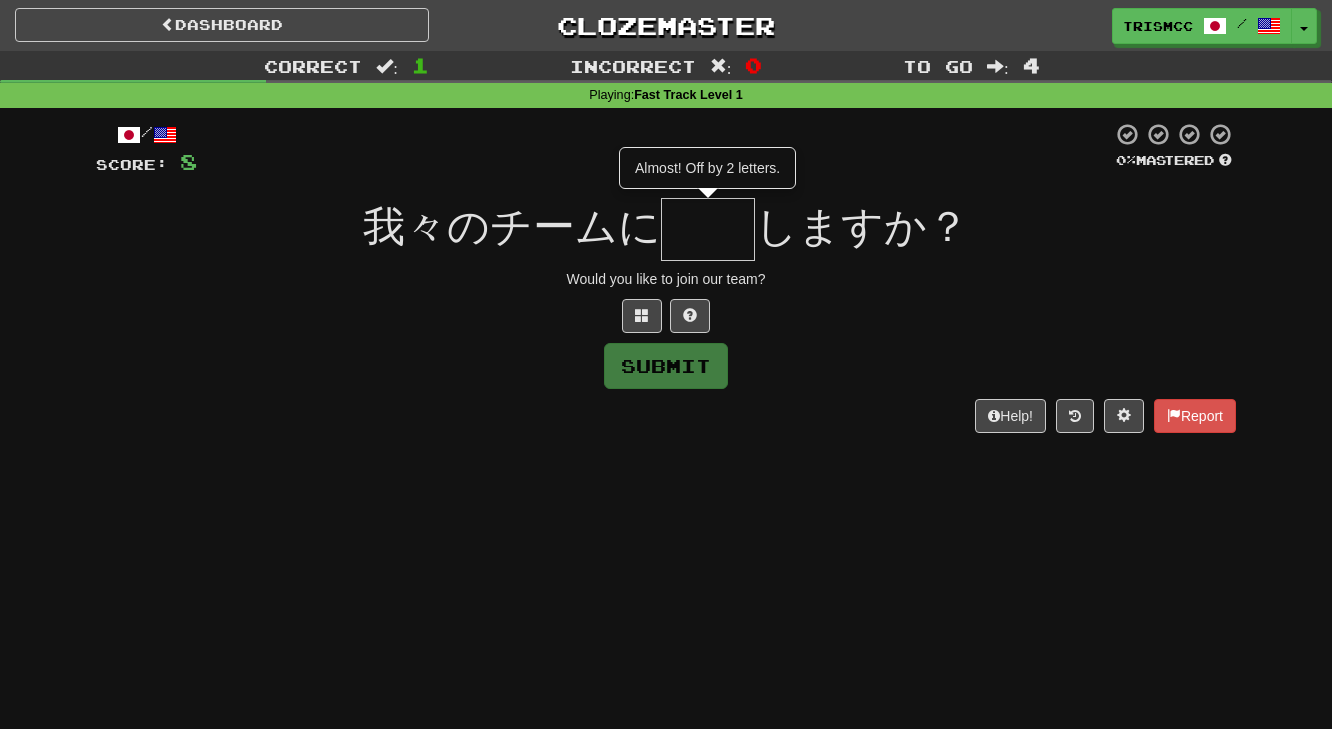 type on "**" 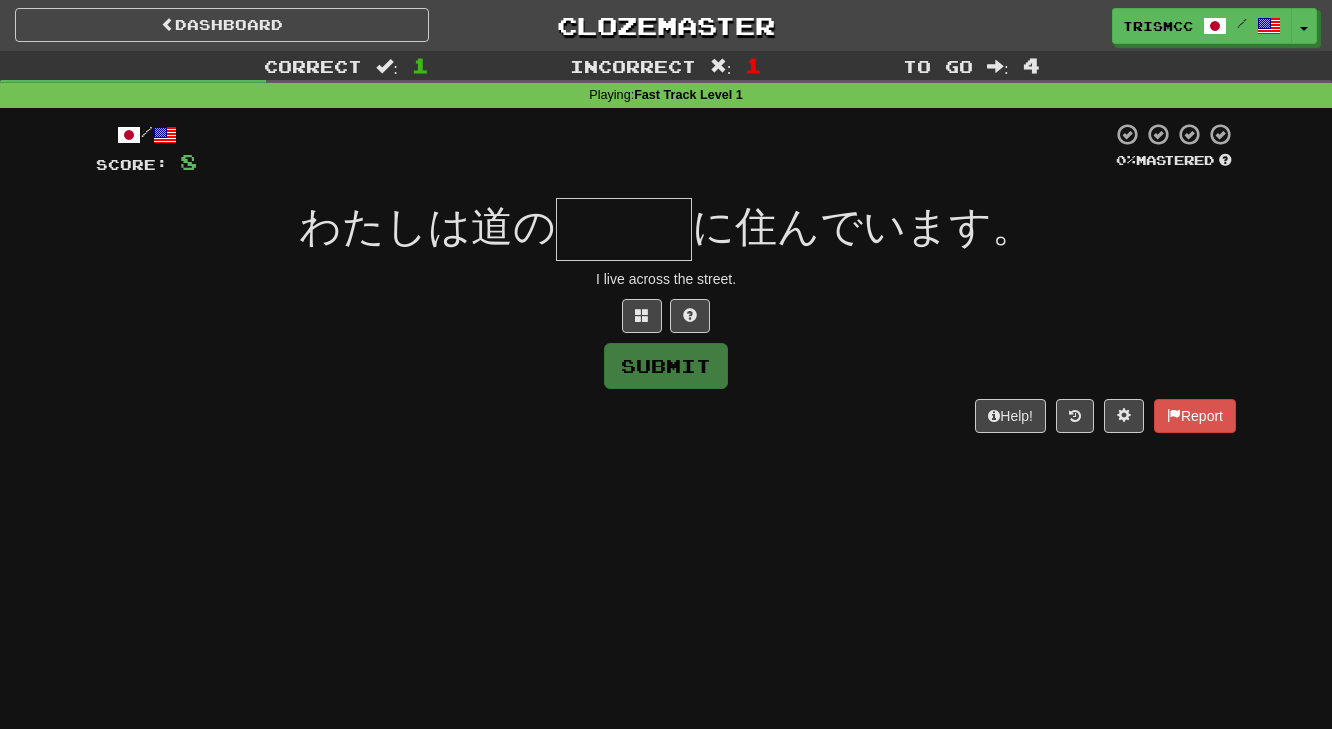 type on "***" 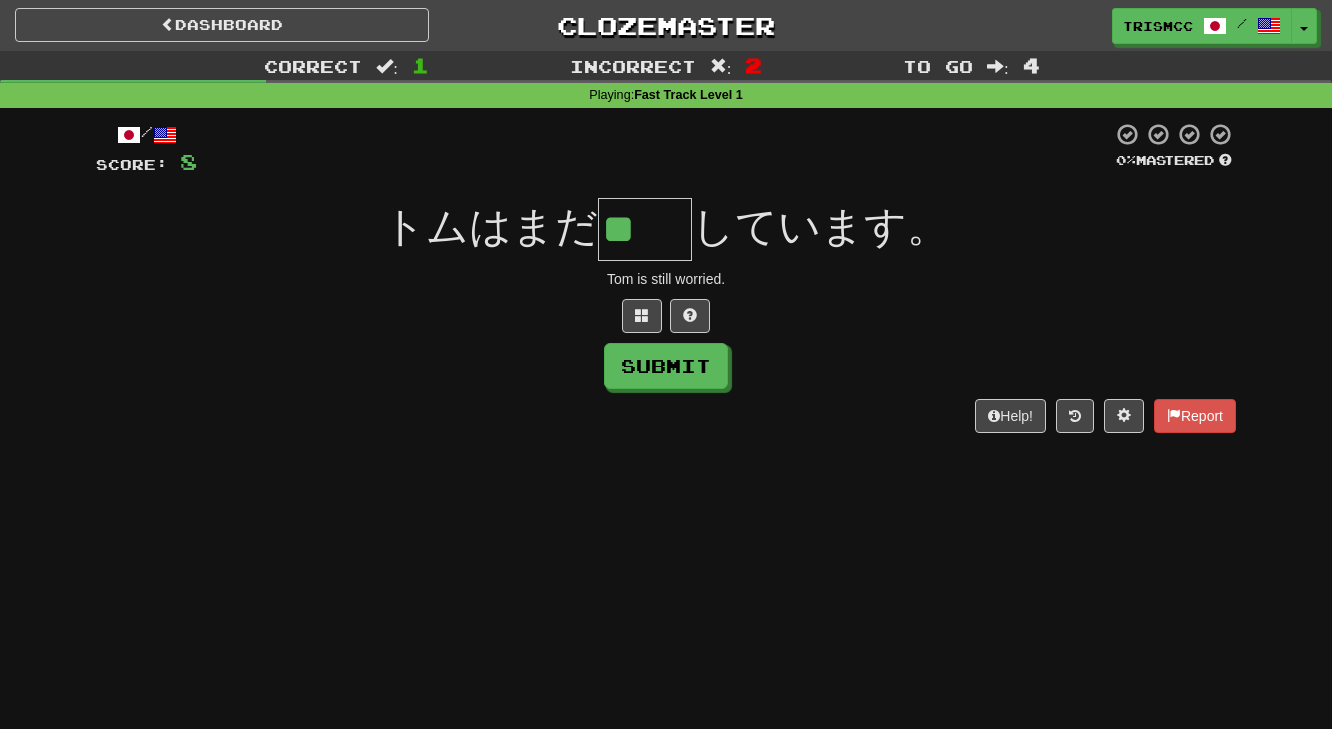 scroll, scrollTop: 0, scrollLeft: 0, axis: both 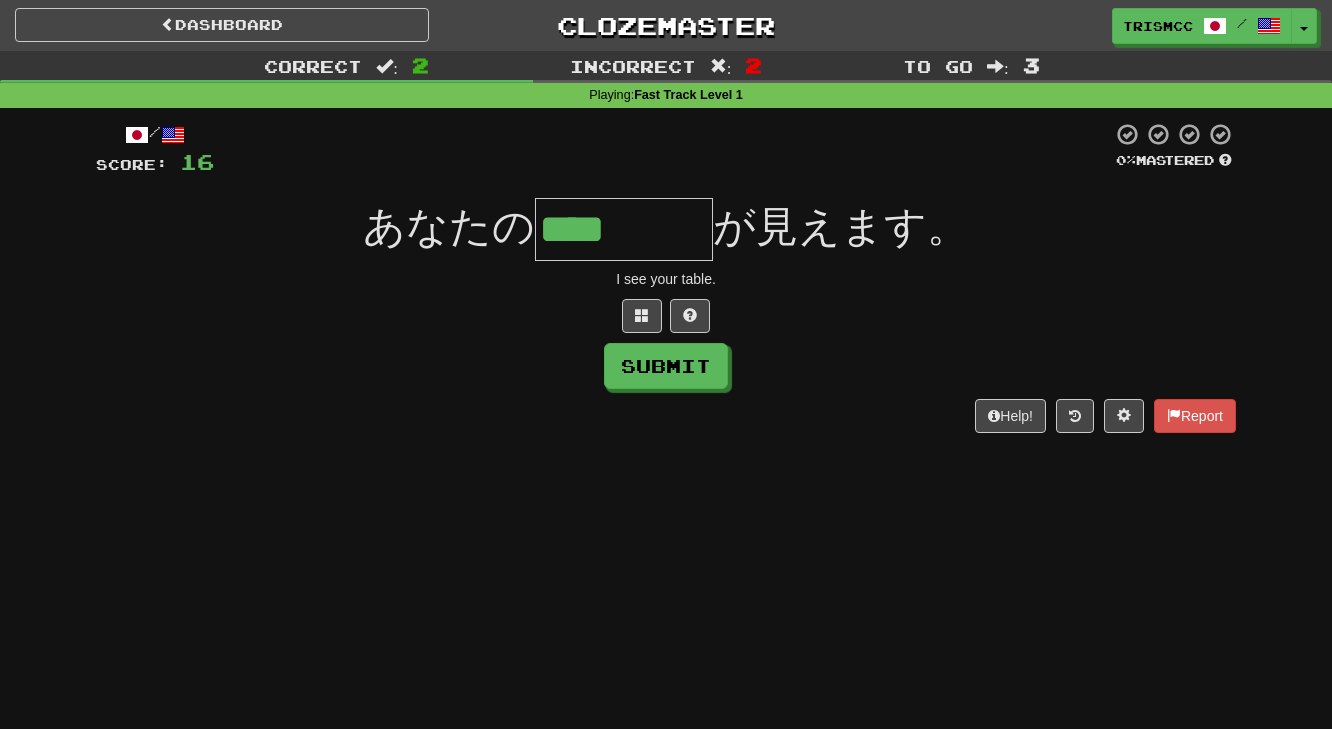 type on "****" 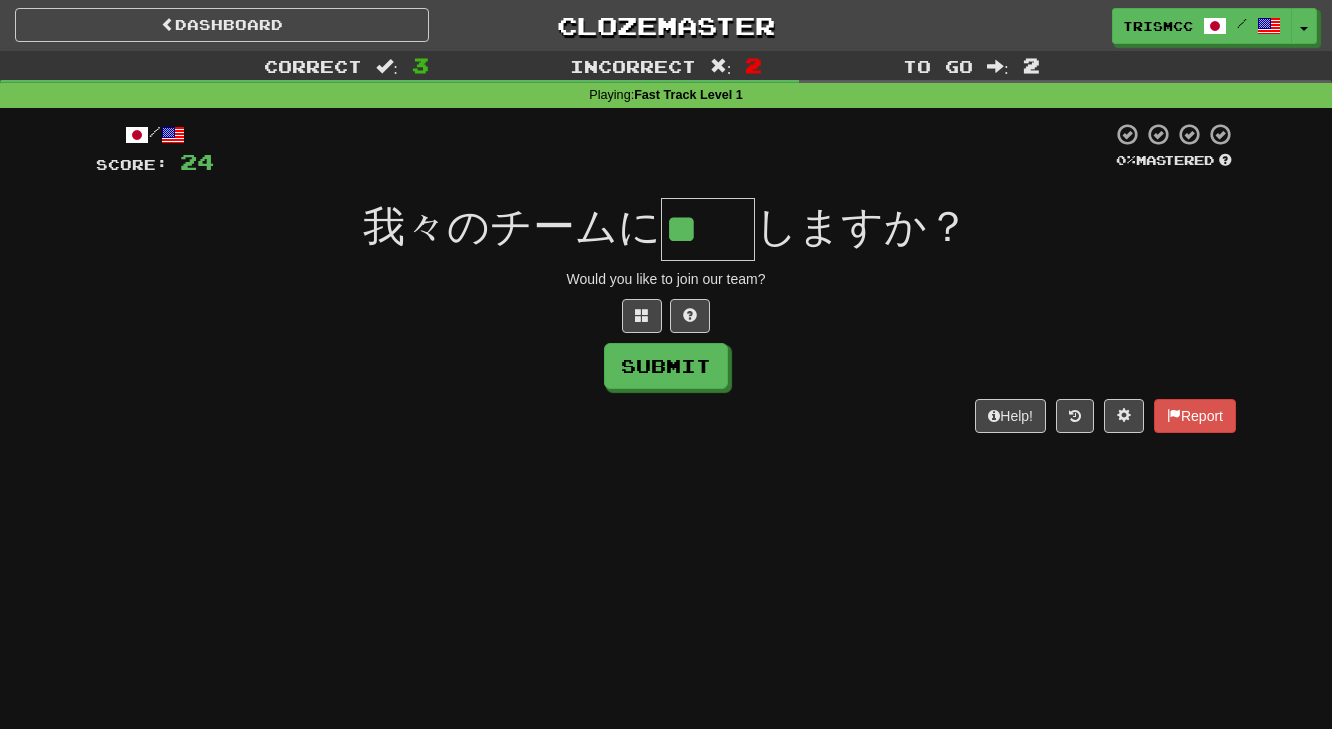 scroll, scrollTop: 0, scrollLeft: 0, axis: both 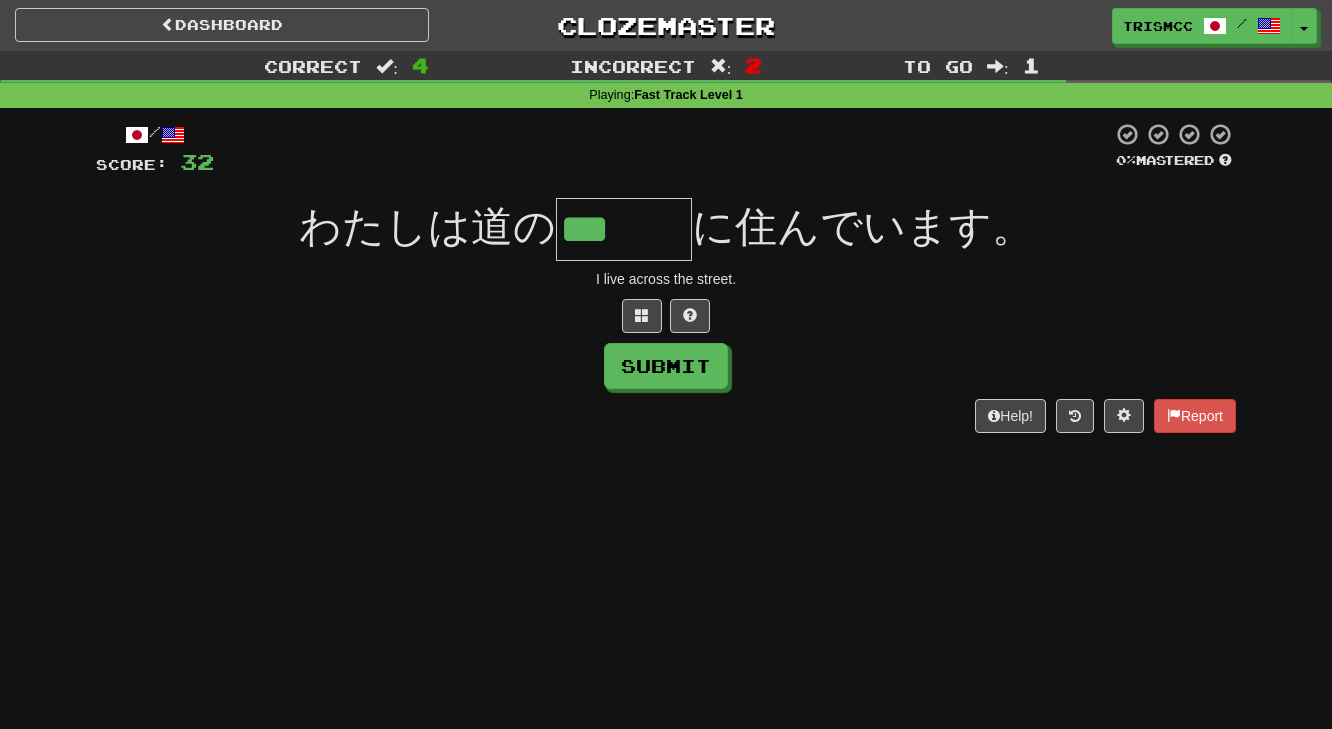 type on "***" 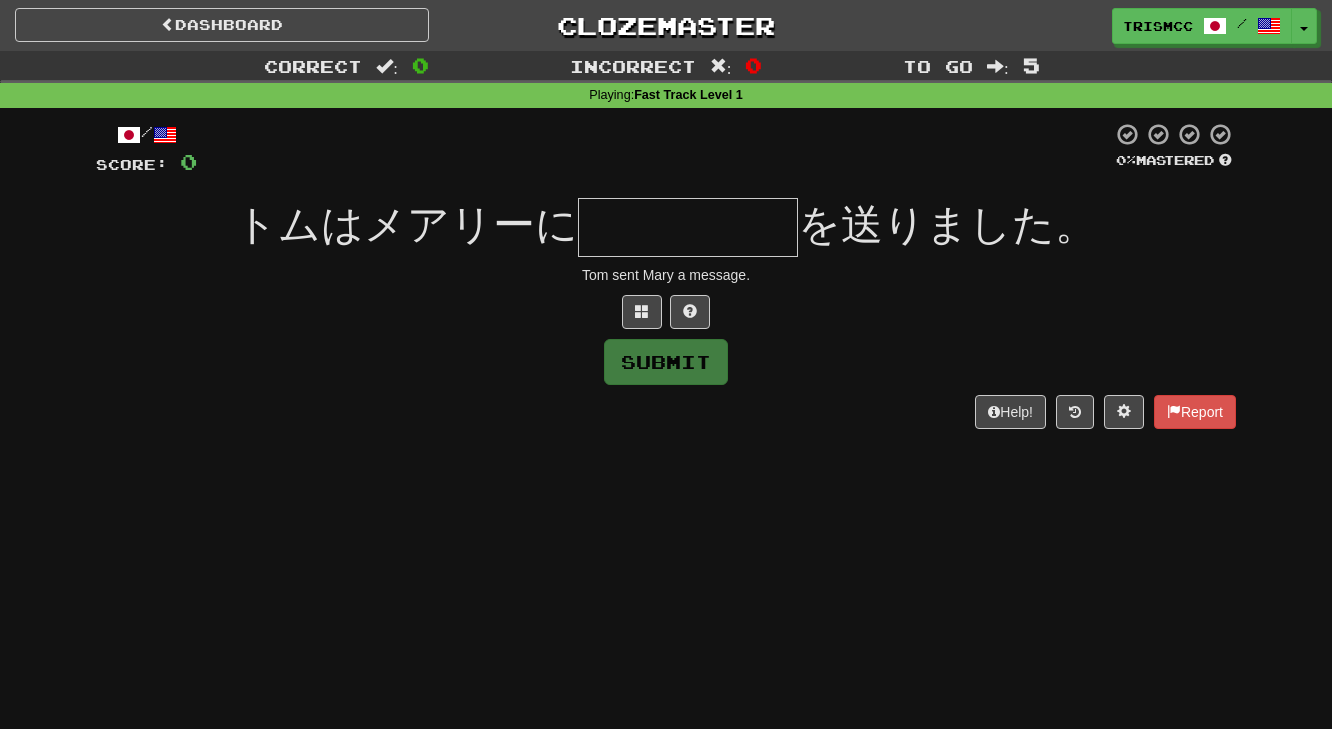 click at bounding box center [688, 227] 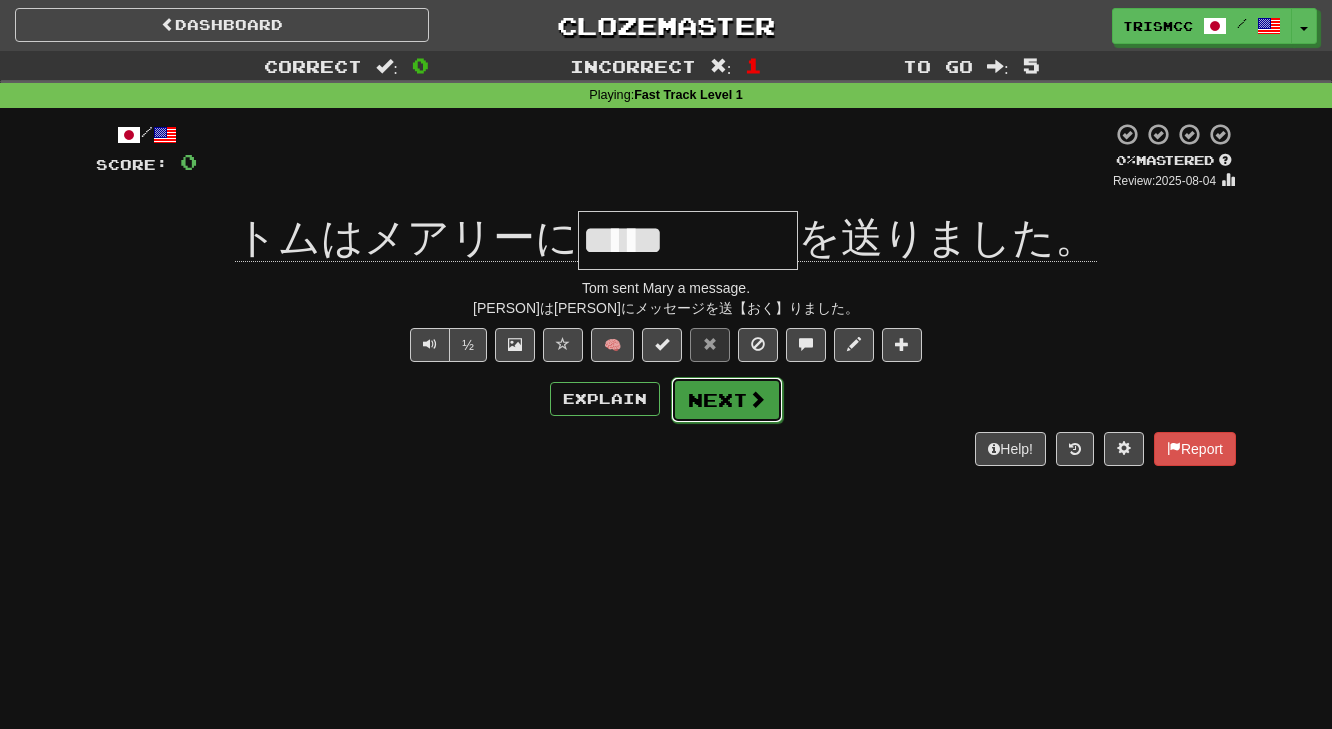 click at bounding box center (757, 399) 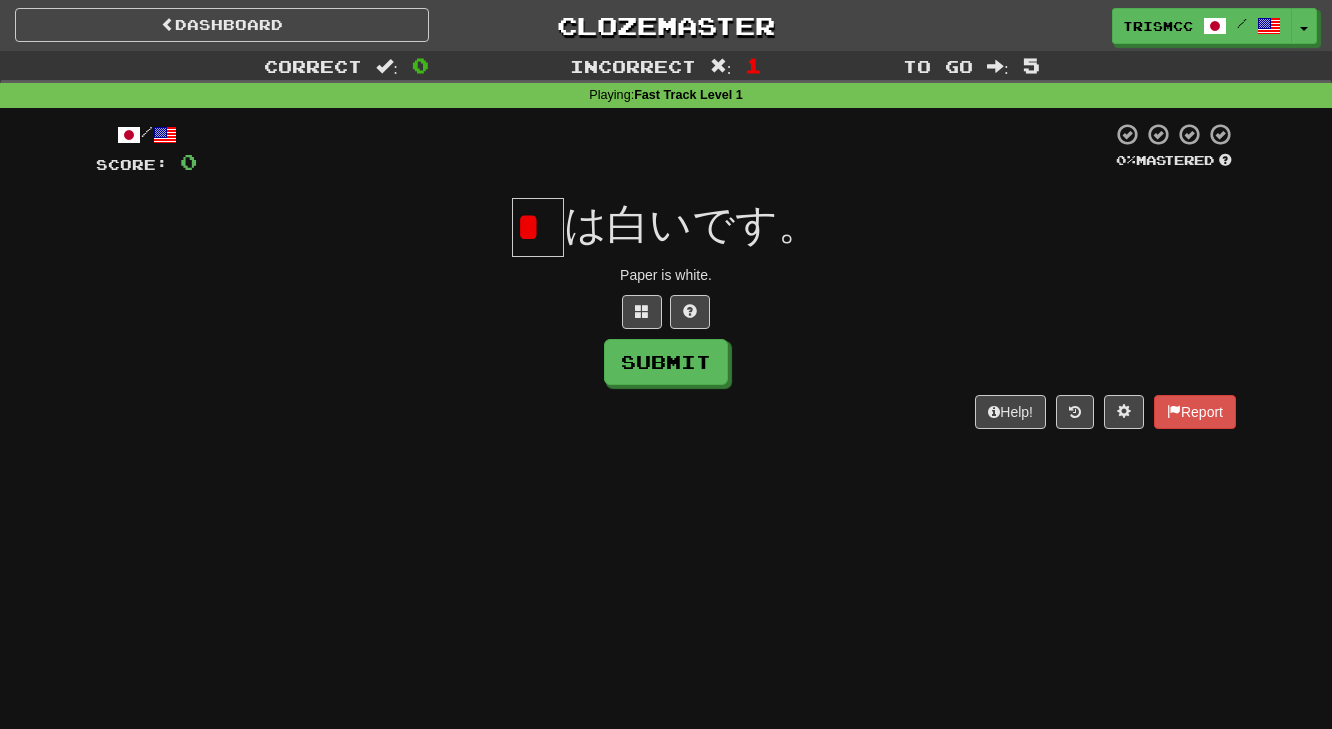 scroll, scrollTop: 0, scrollLeft: 0, axis: both 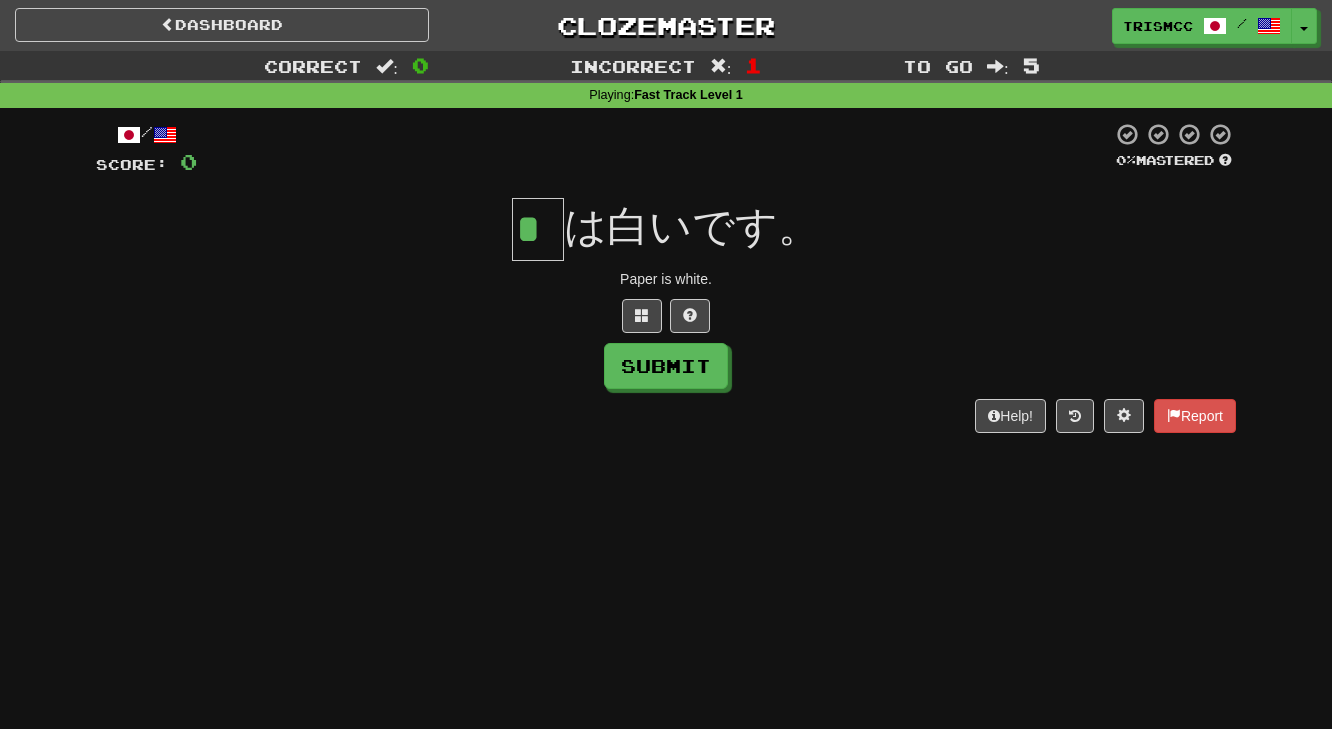 type on "*" 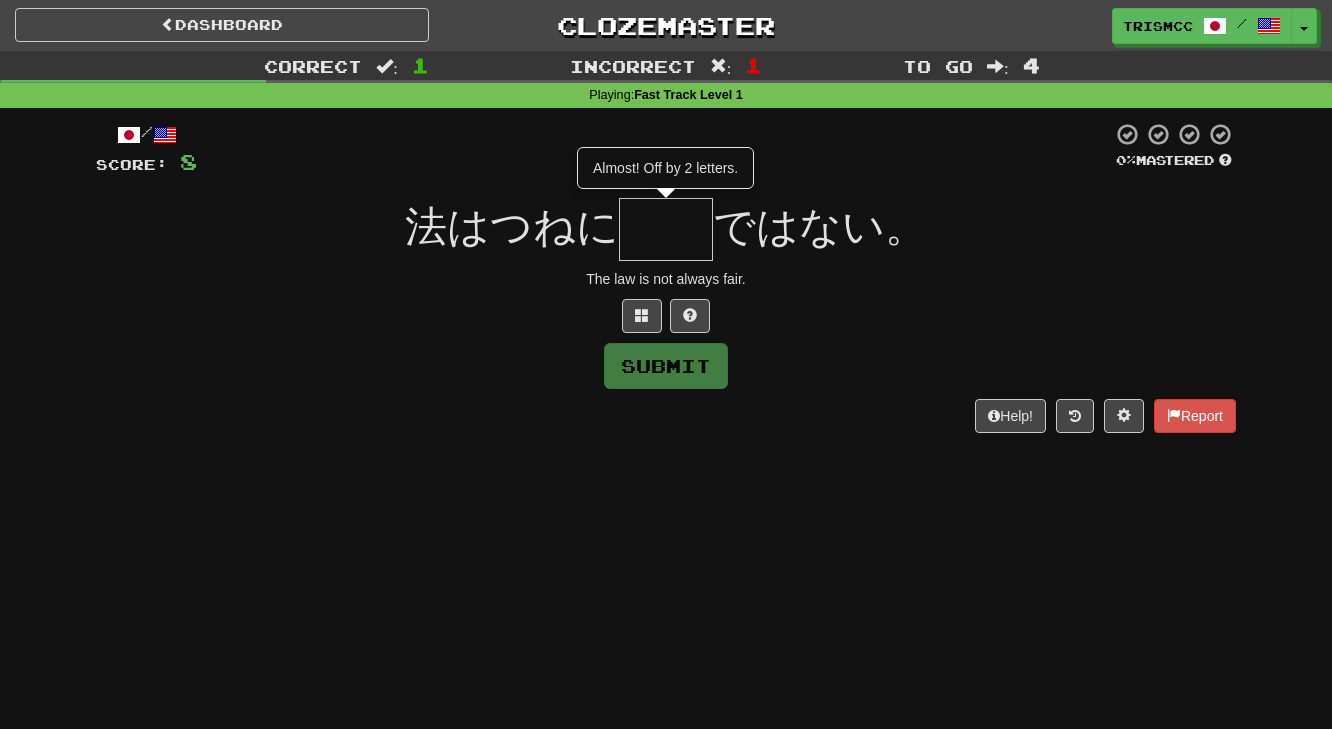 type on "**" 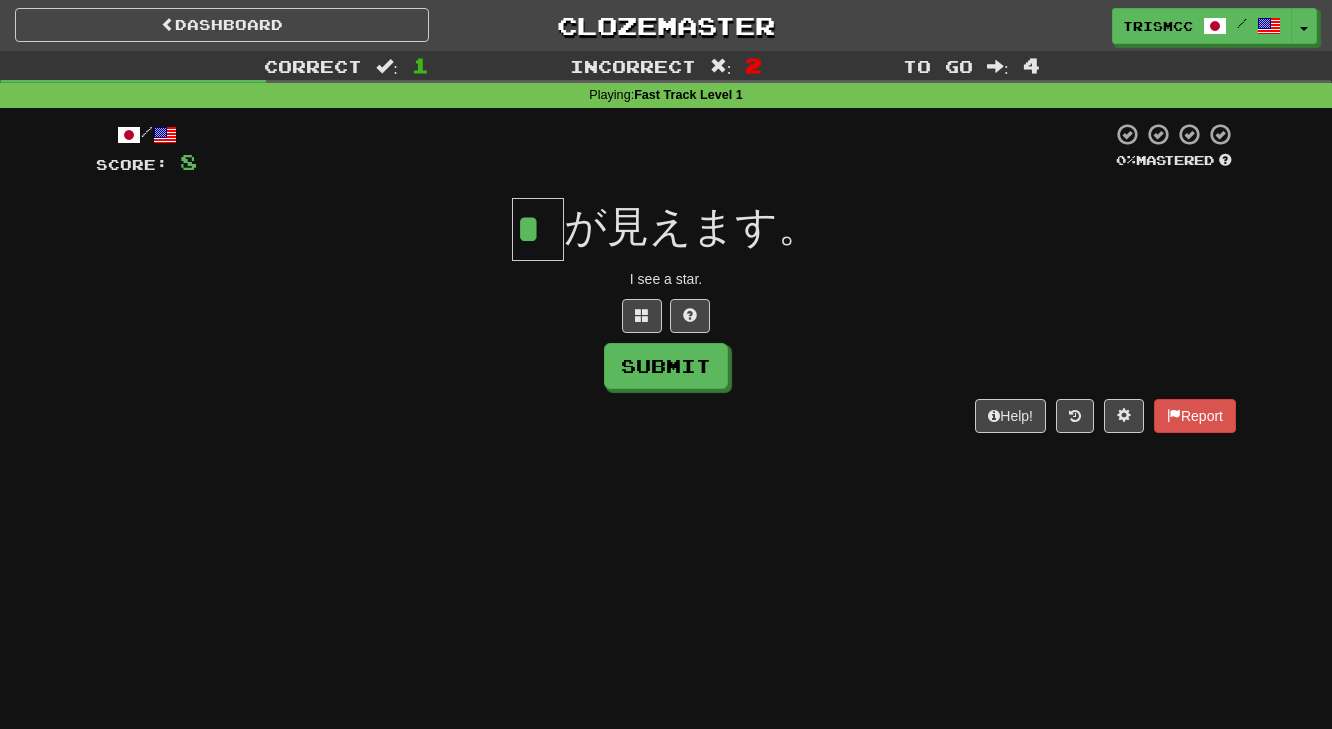 scroll, scrollTop: 0, scrollLeft: 0, axis: both 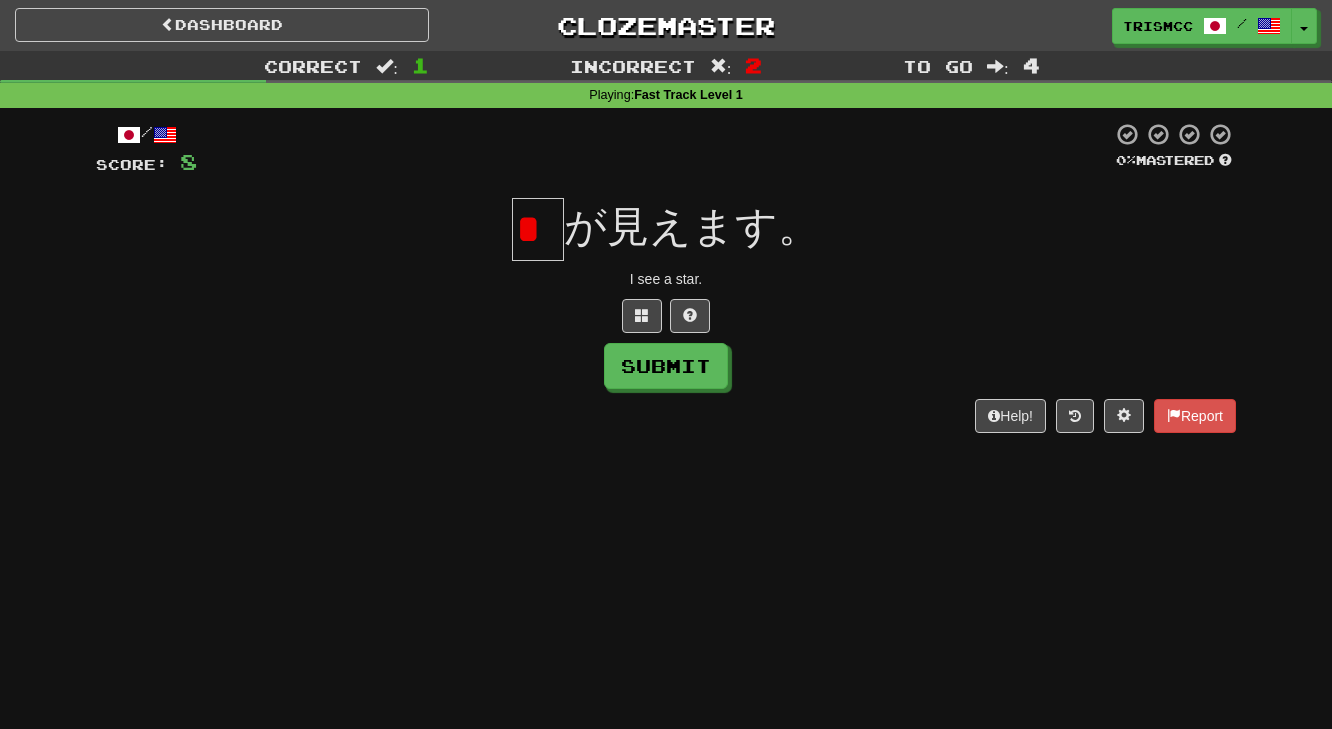 type on "*" 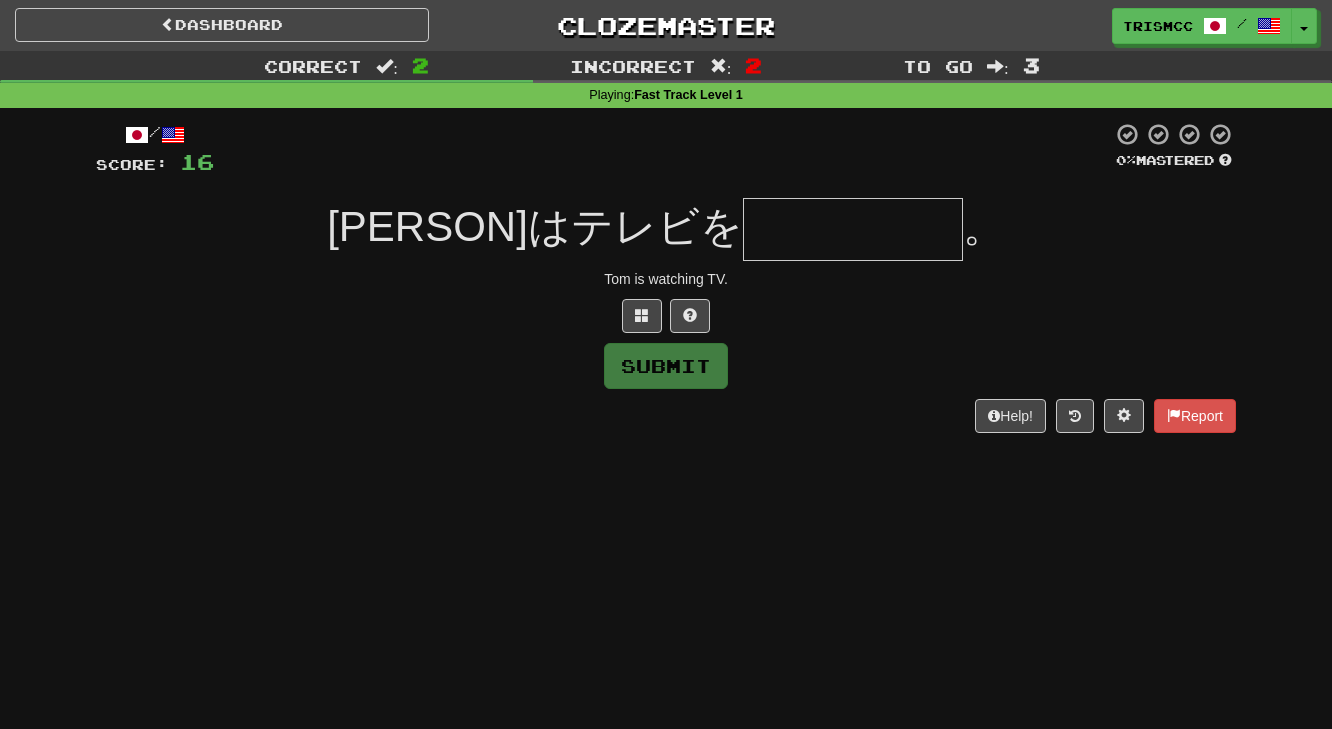 type on "*****" 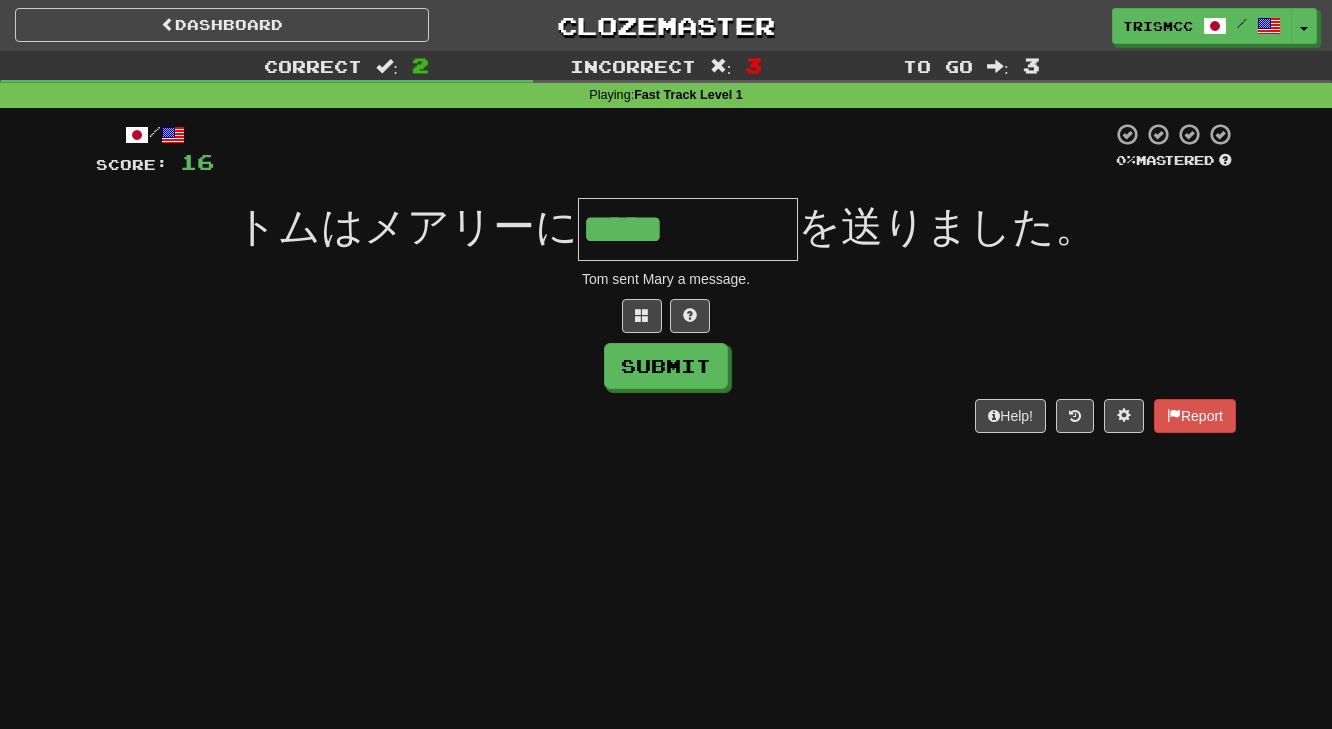 type on "*****" 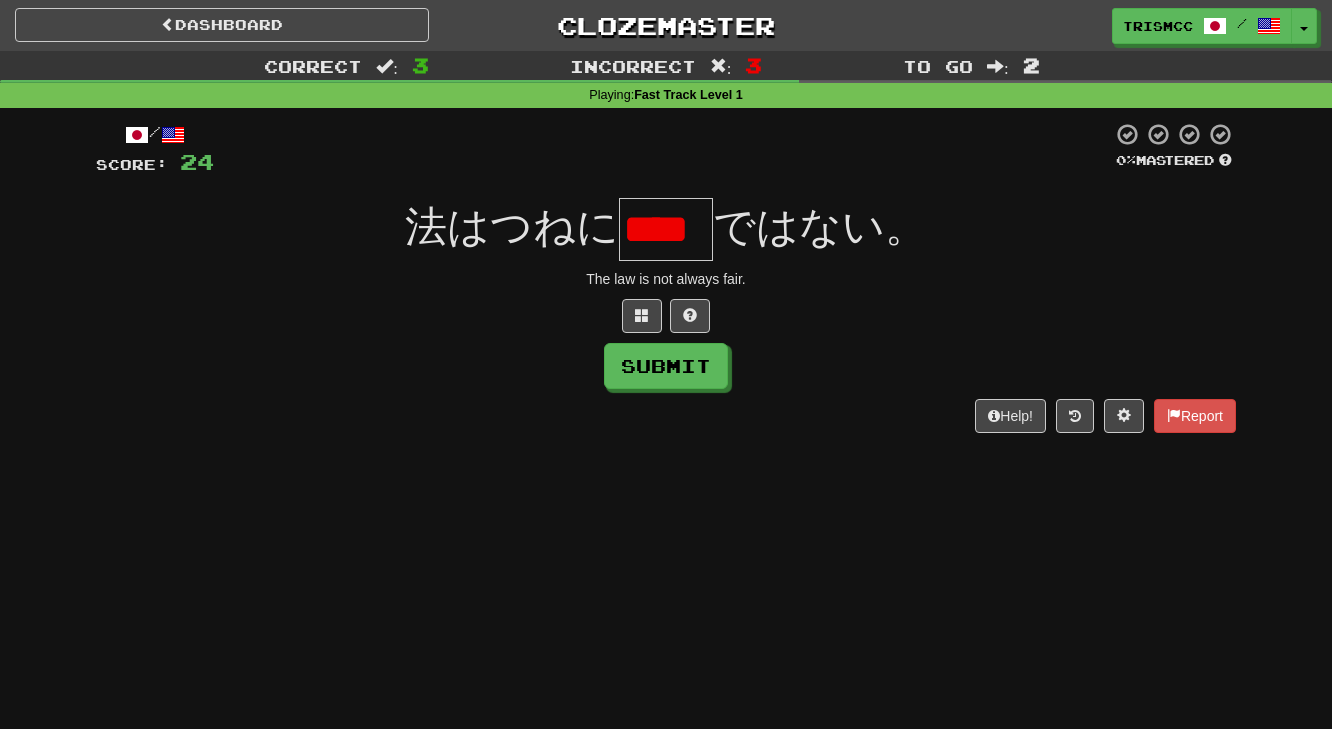 scroll, scrollTop: 0, scrollLeft: 82, axis: horizontal 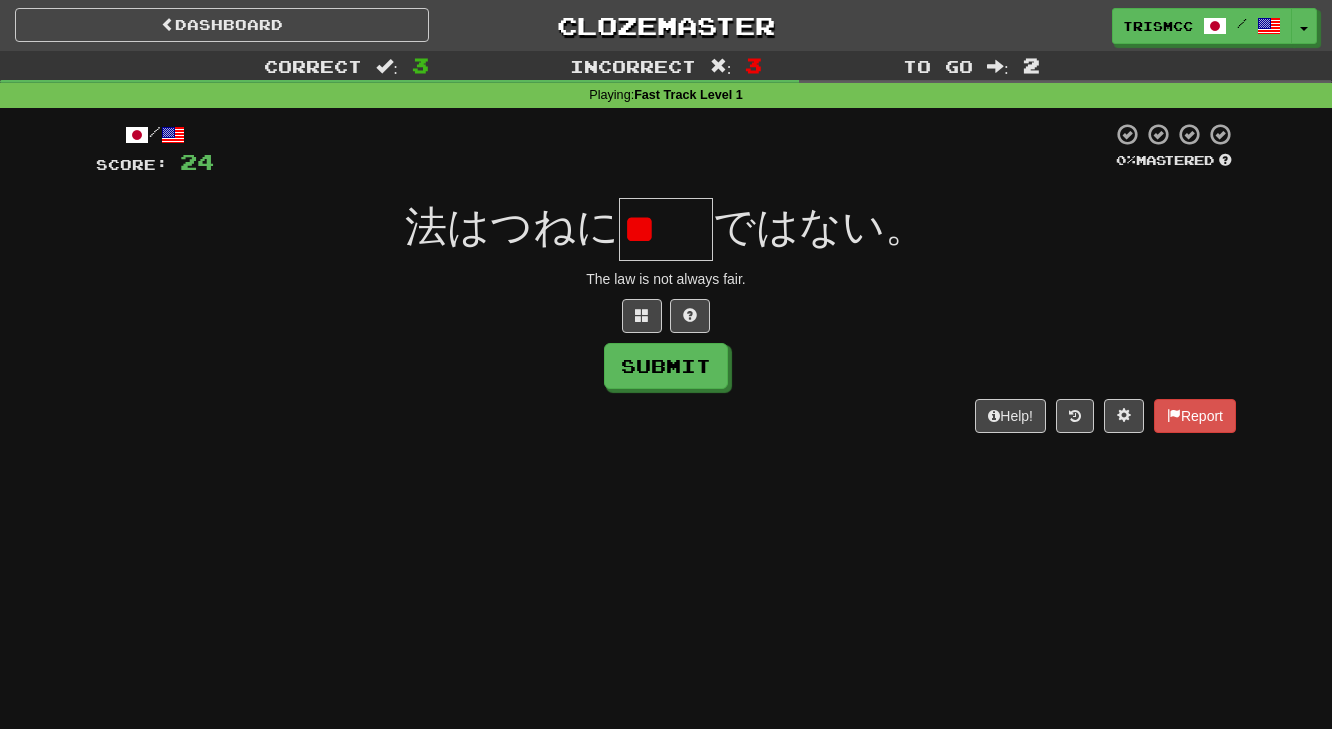 type on "*" 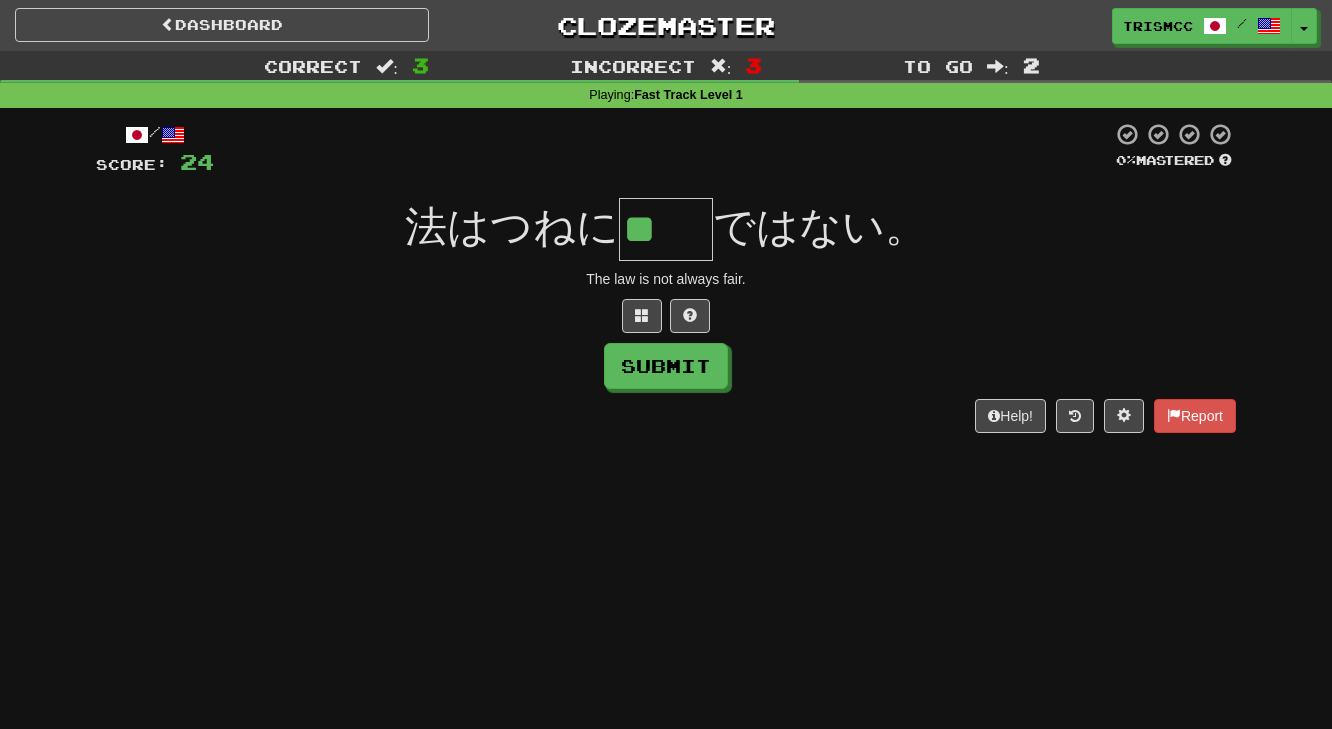 scroll, scrollTop: 0, scrollLeft: 0, axis: both 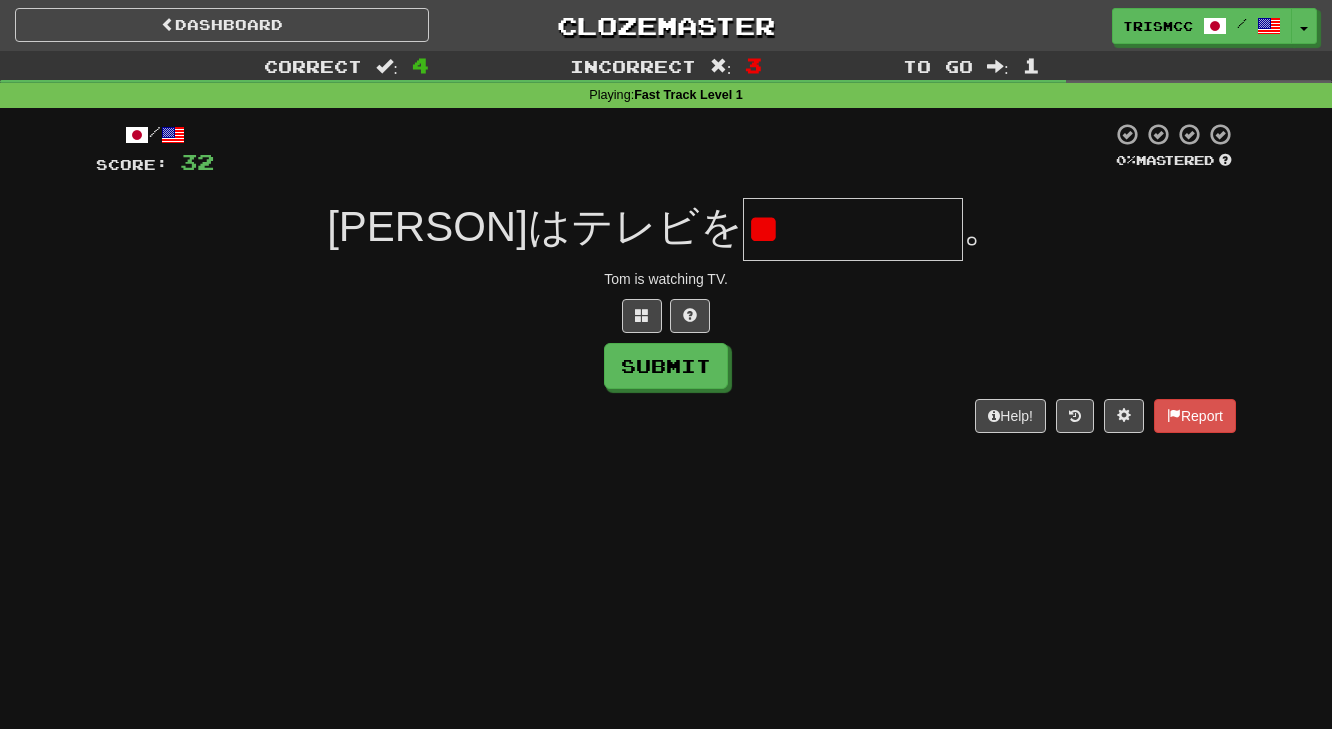 type on "*" 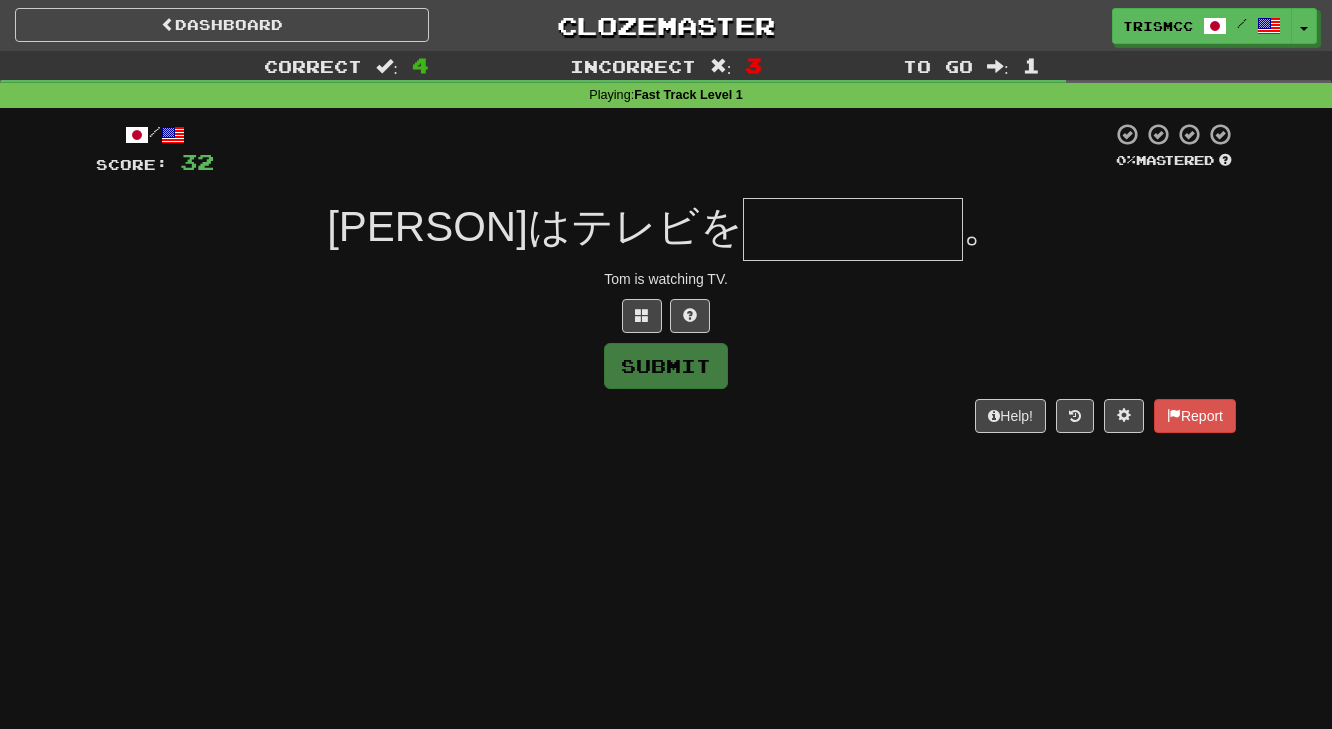 scroll, scrollTop: 0, scrollLeft: 0, axis: both 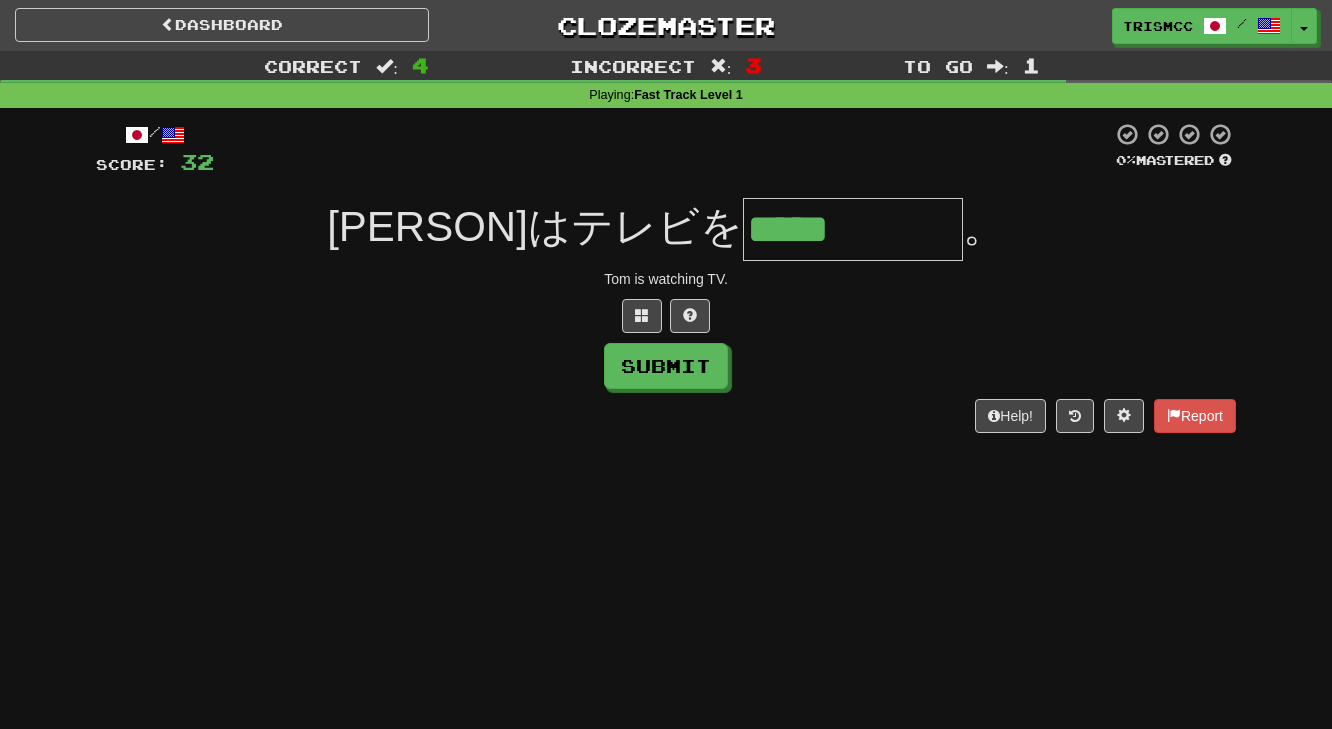 type on "*****" 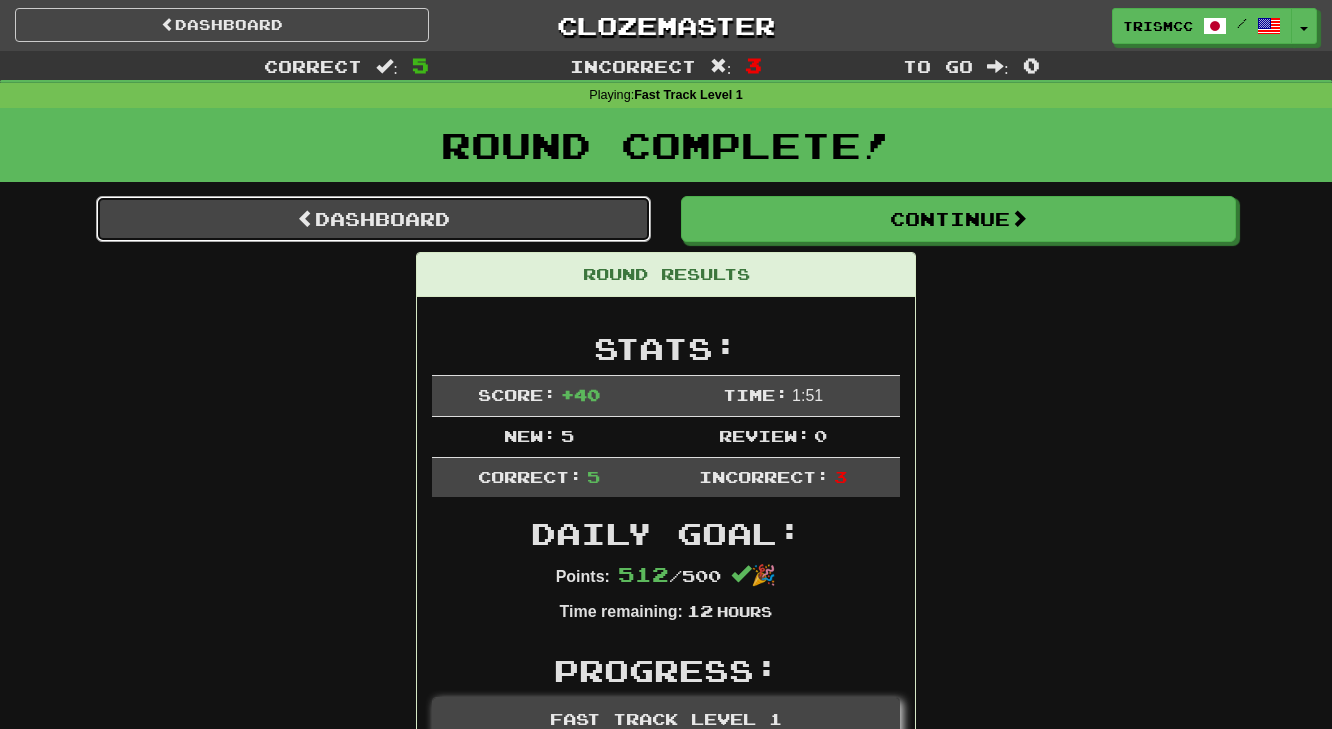 click on "Dashboard" at bounding box center (373, 219) 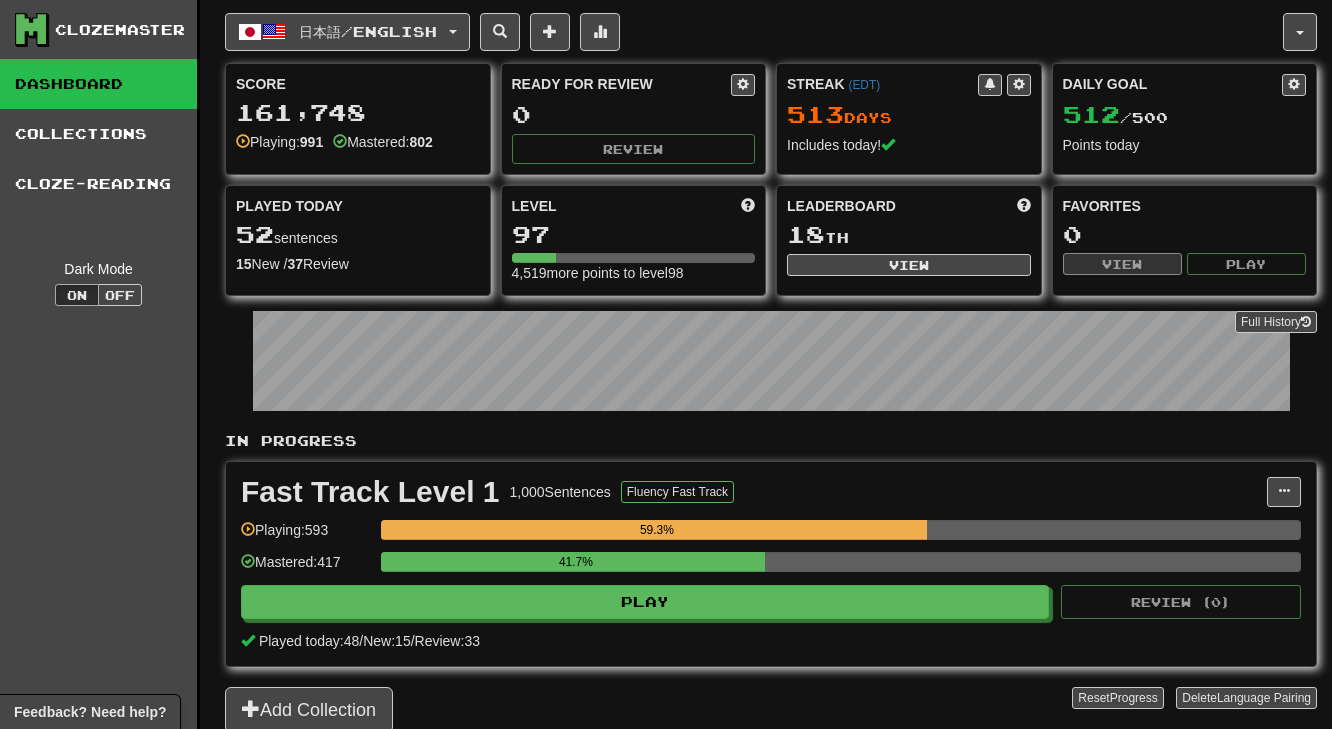 scroll, scrollTop: 0, scrollLeft: 0, axis: both 